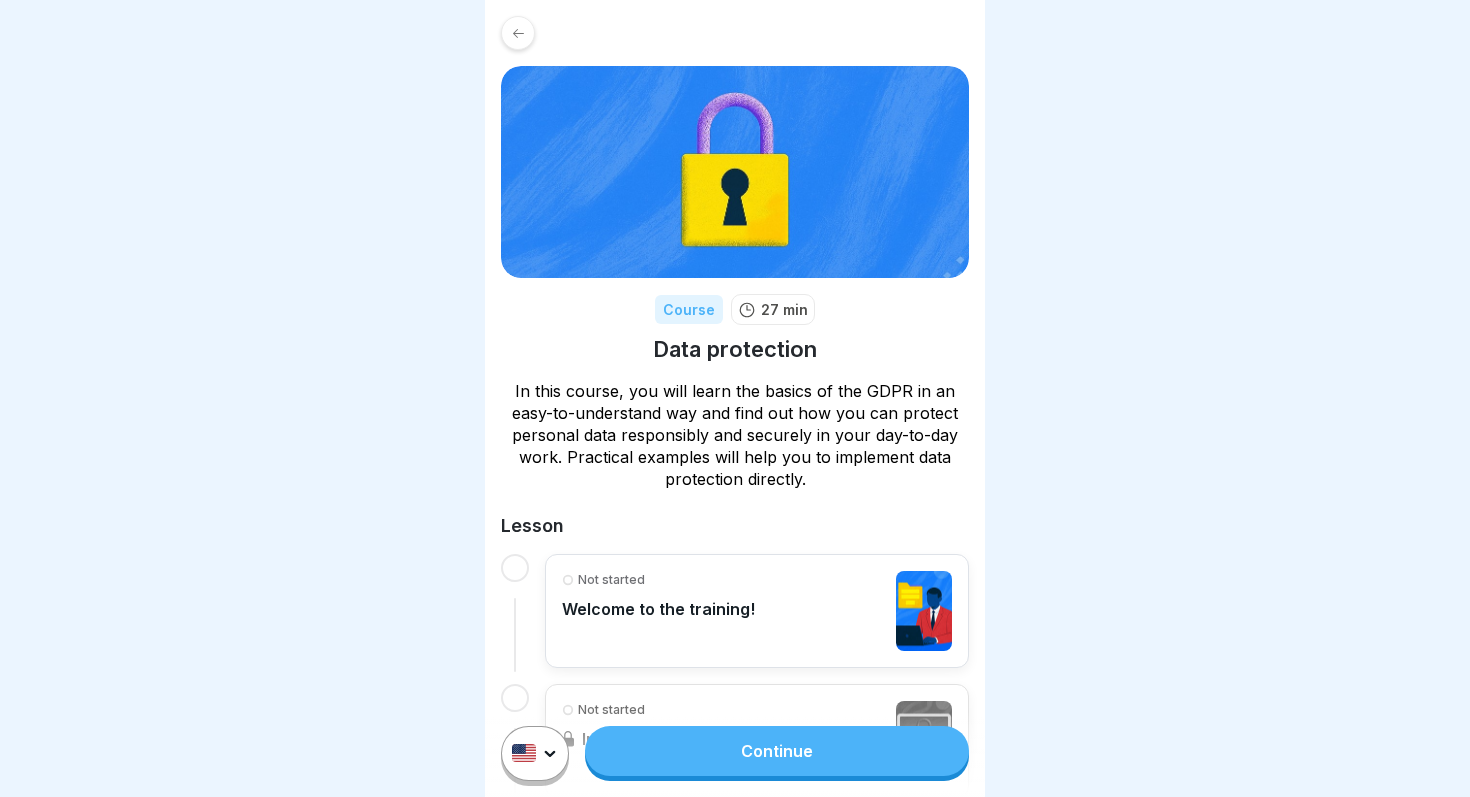 scroll, scrollTop: 0, scrollLeft: 0, axis: both 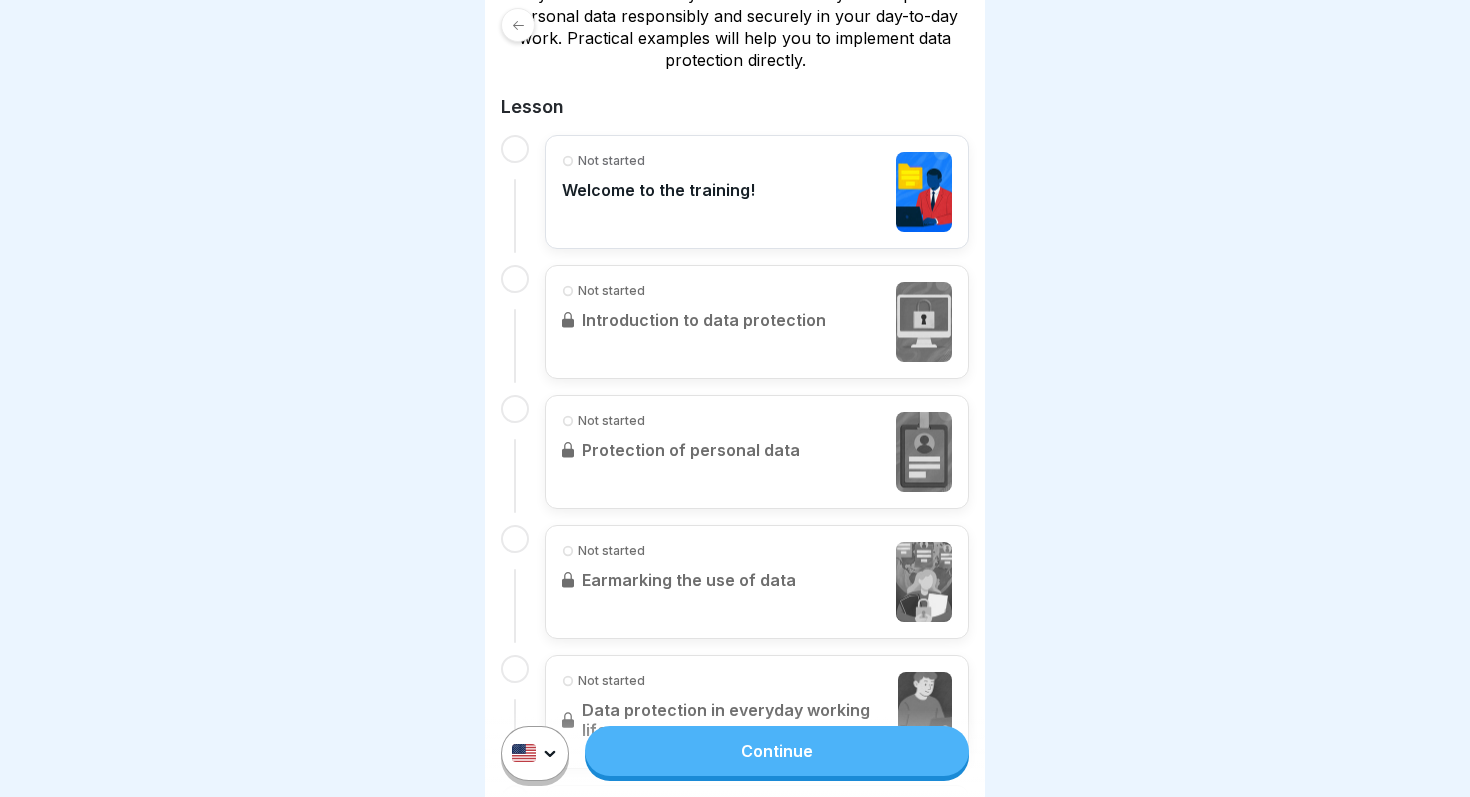 click on "Not started Welcome to the training!" at bounding box center (757, 192) 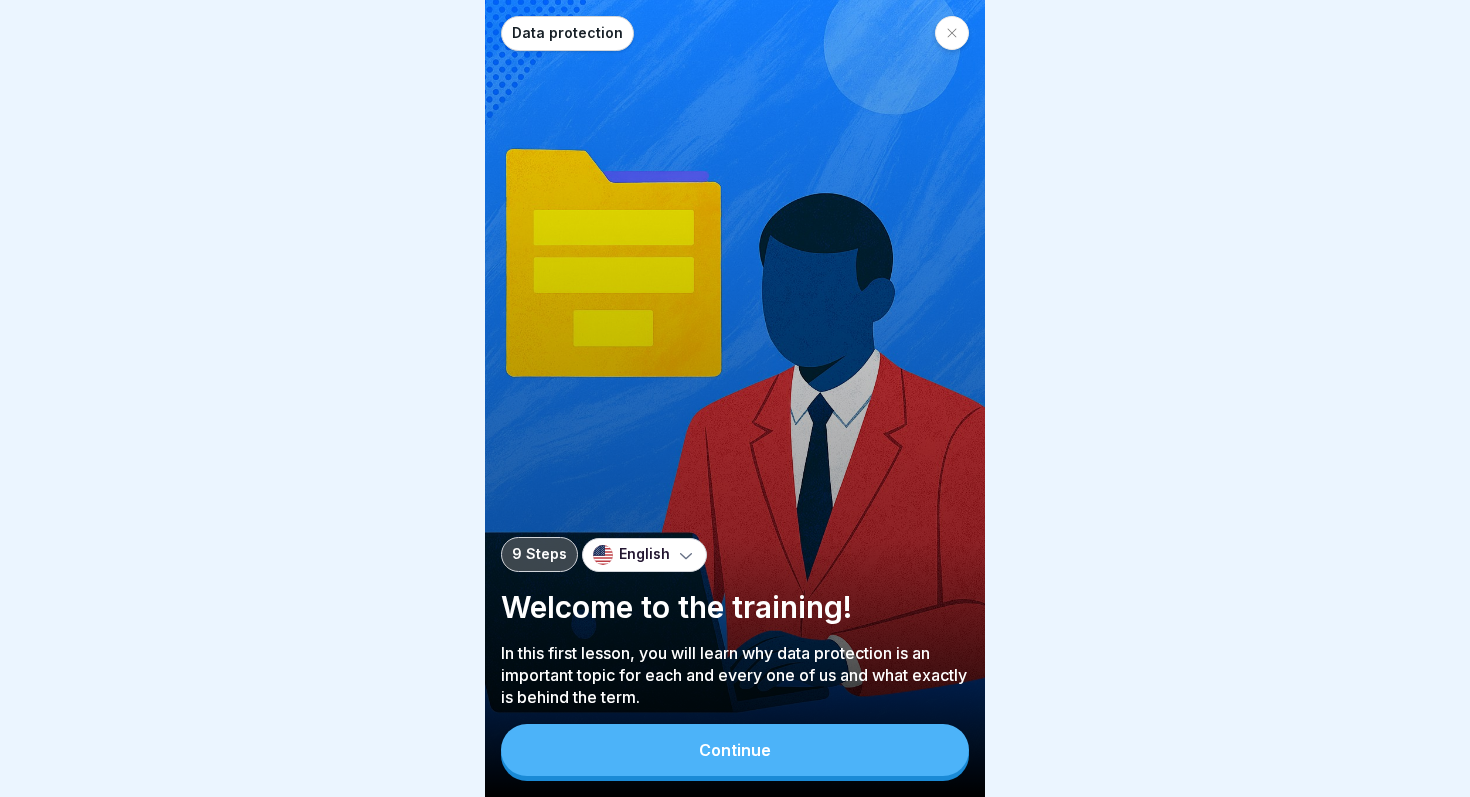scroll, scrollTop: 0, scrollLeft: 0, axis: both 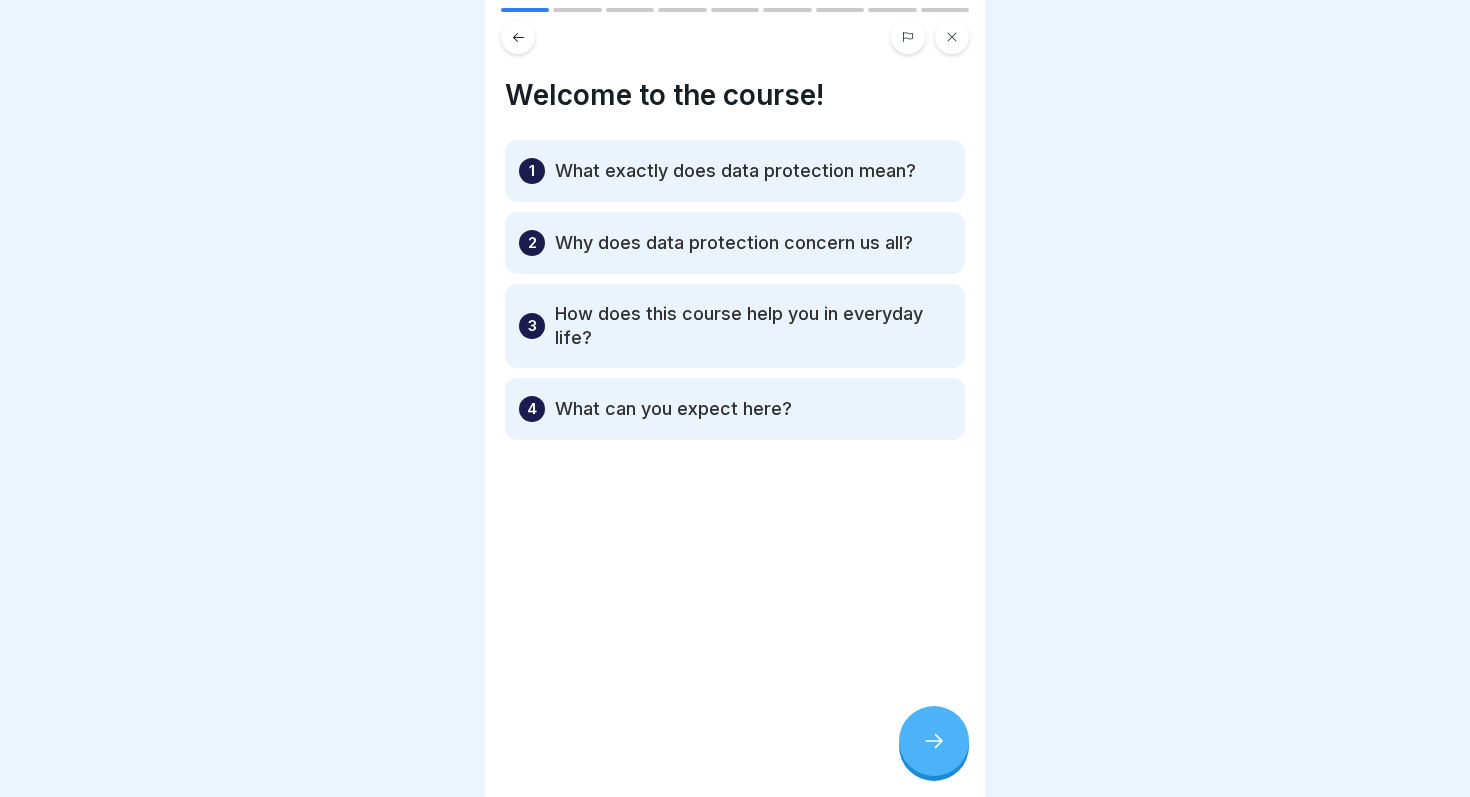 click on "1 What exactly does data protection mean?" at bounding box center (735, 171) 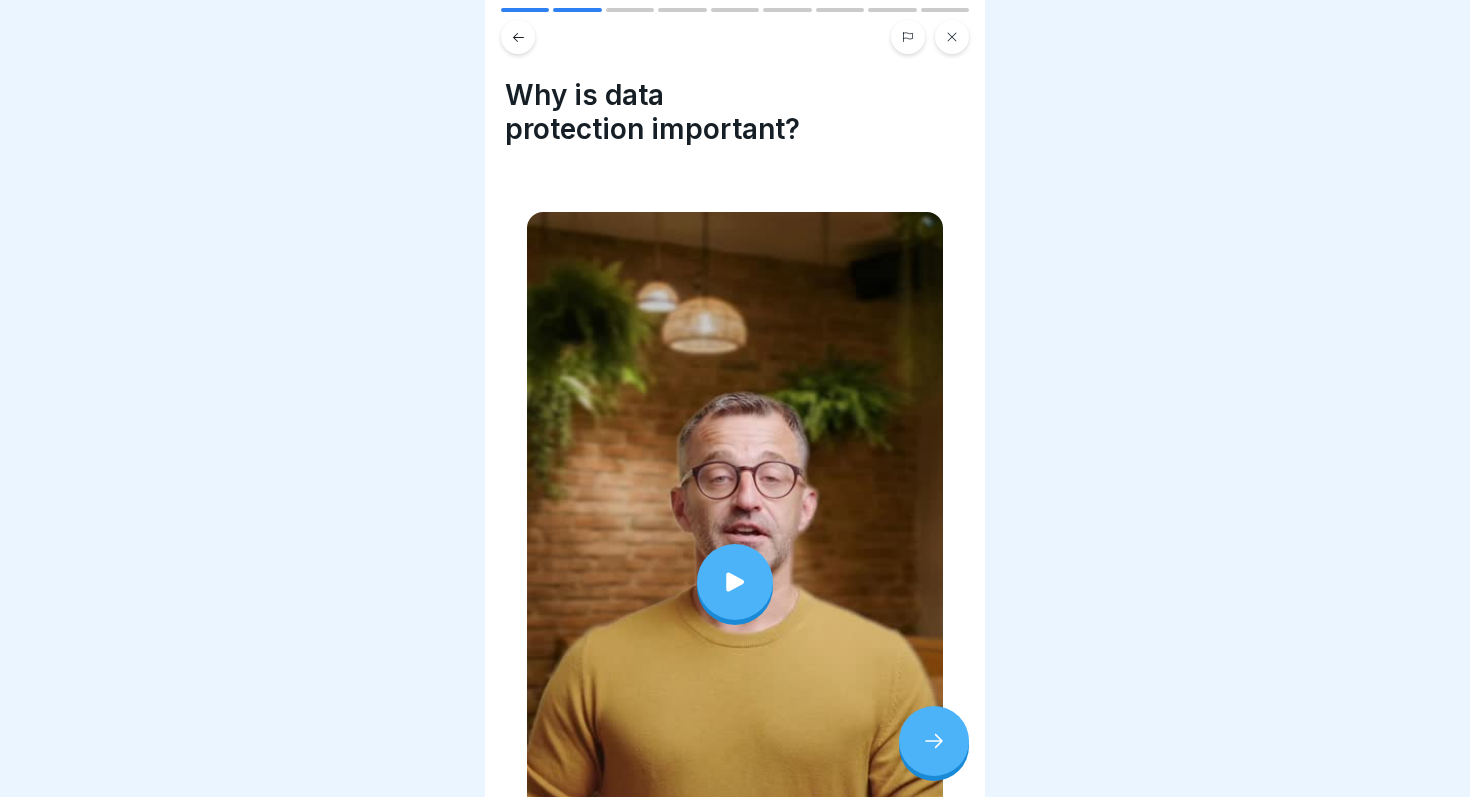click at bounding box center [735, 582] 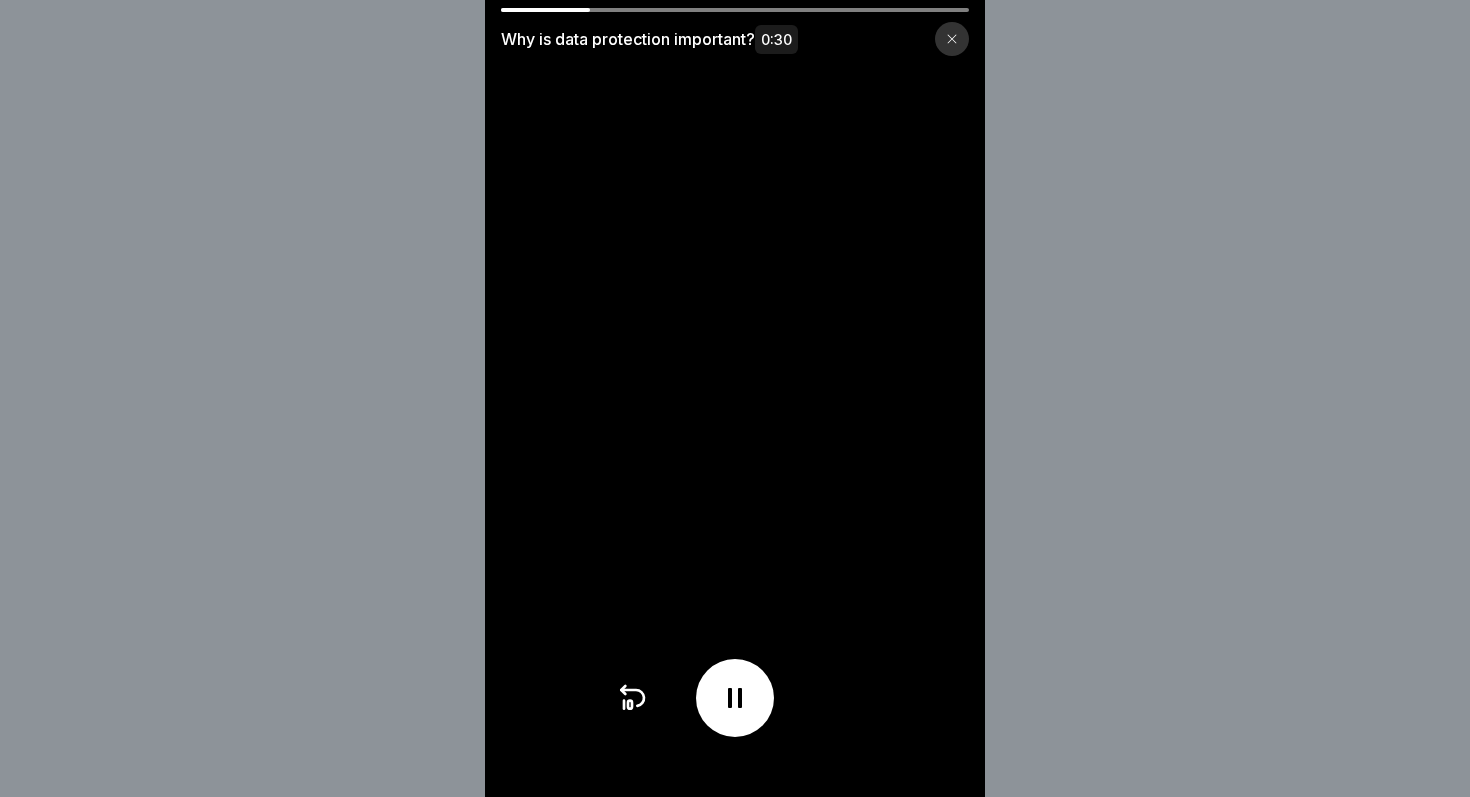 click on "Data protection 0:[MINUTES]" at bounding box center (735, 398) 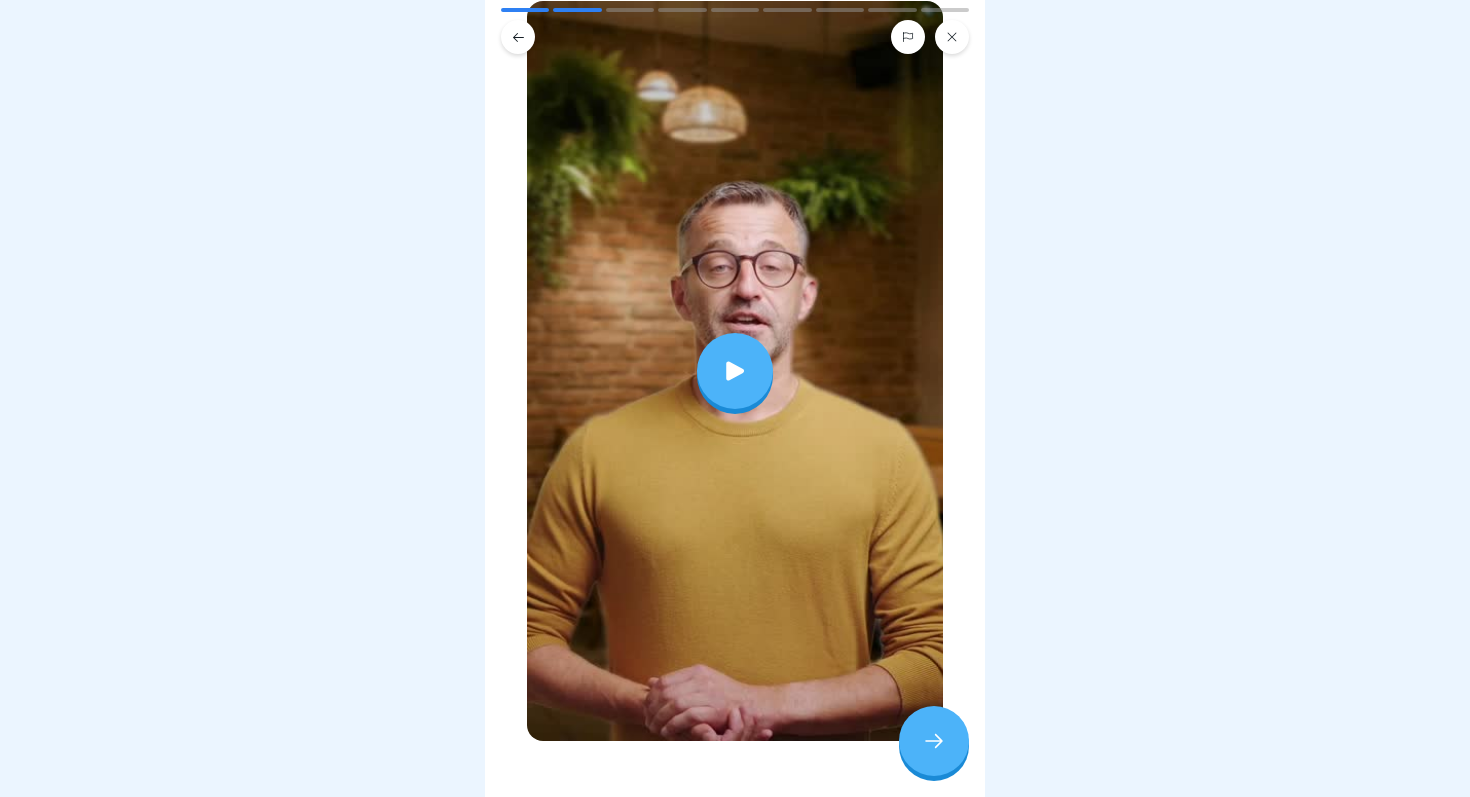 scroll, scrollTop: 240, scrollLeft: 0, axis: vertical 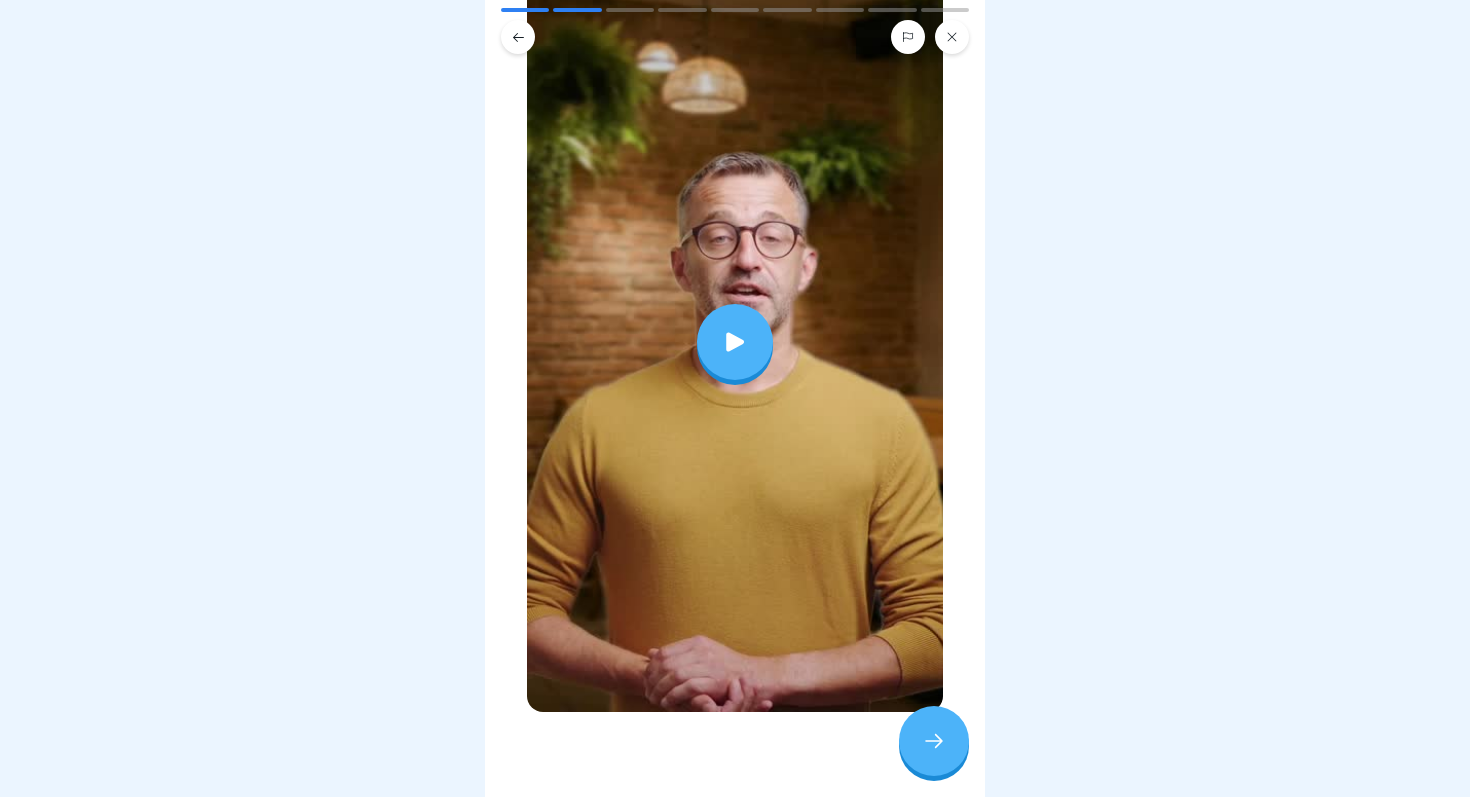 click at bounding box center (934, 741) 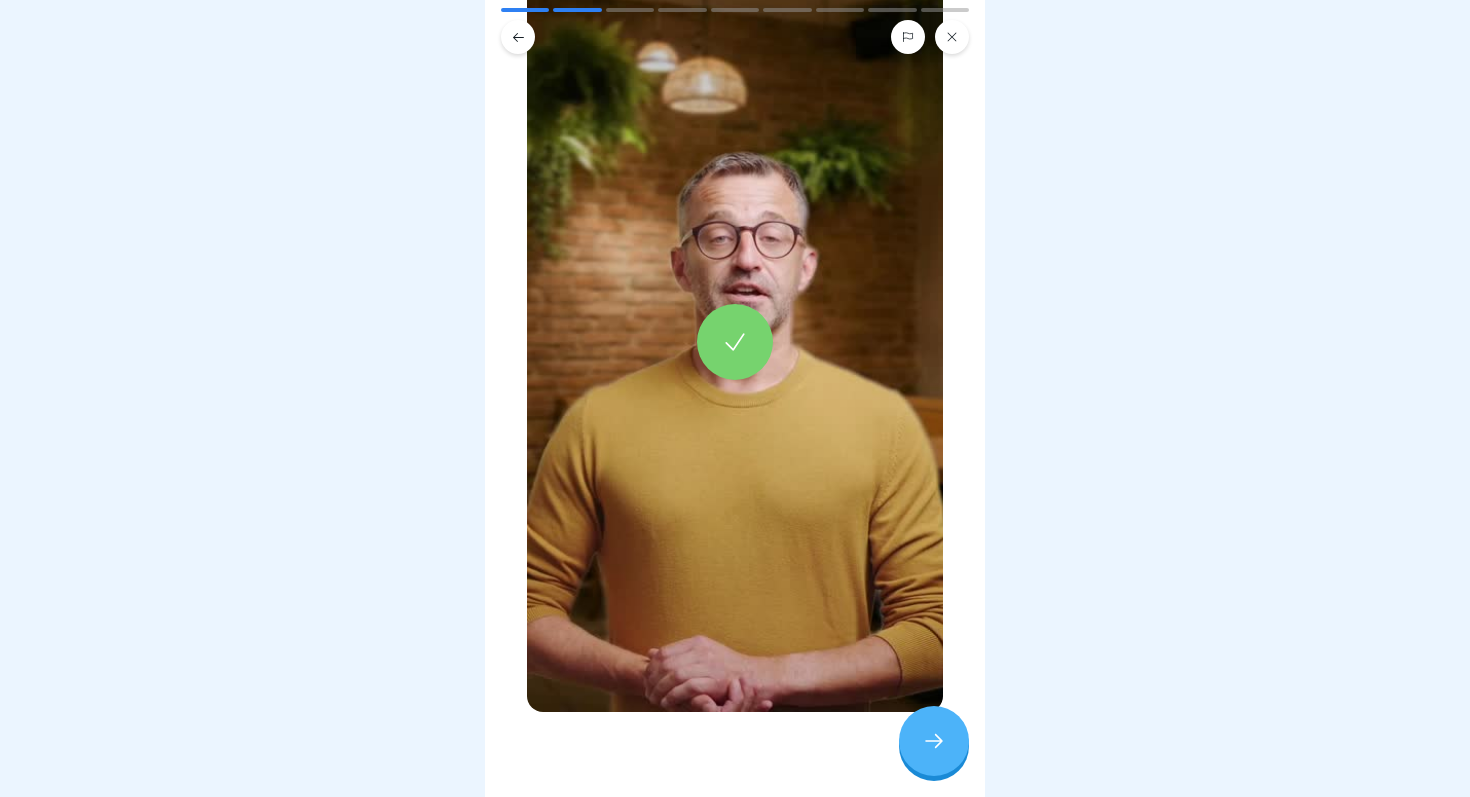 click 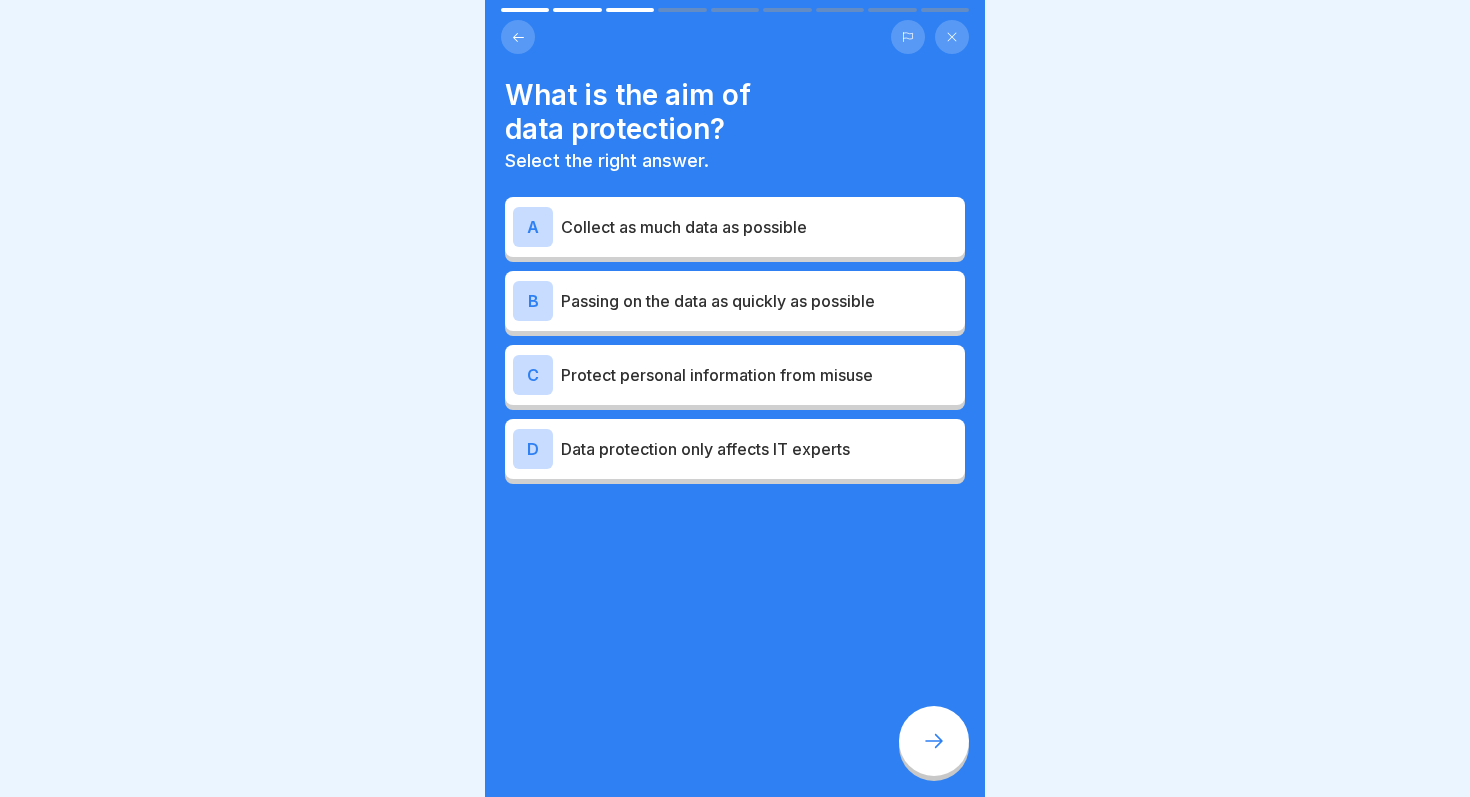 click on "Protect personal information from misuse" at bounding box center (759, 375) 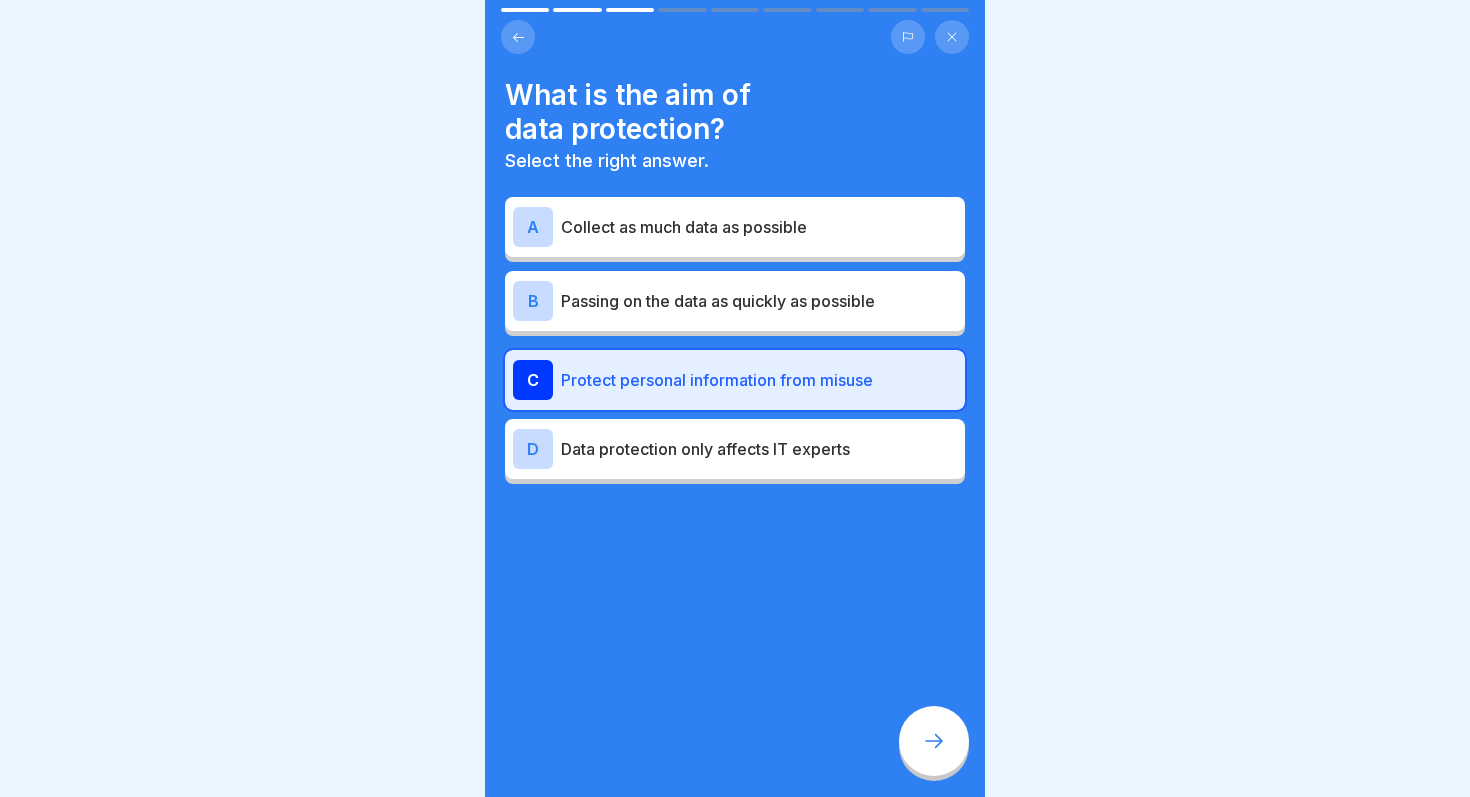 click at bounding box center (934, 741) 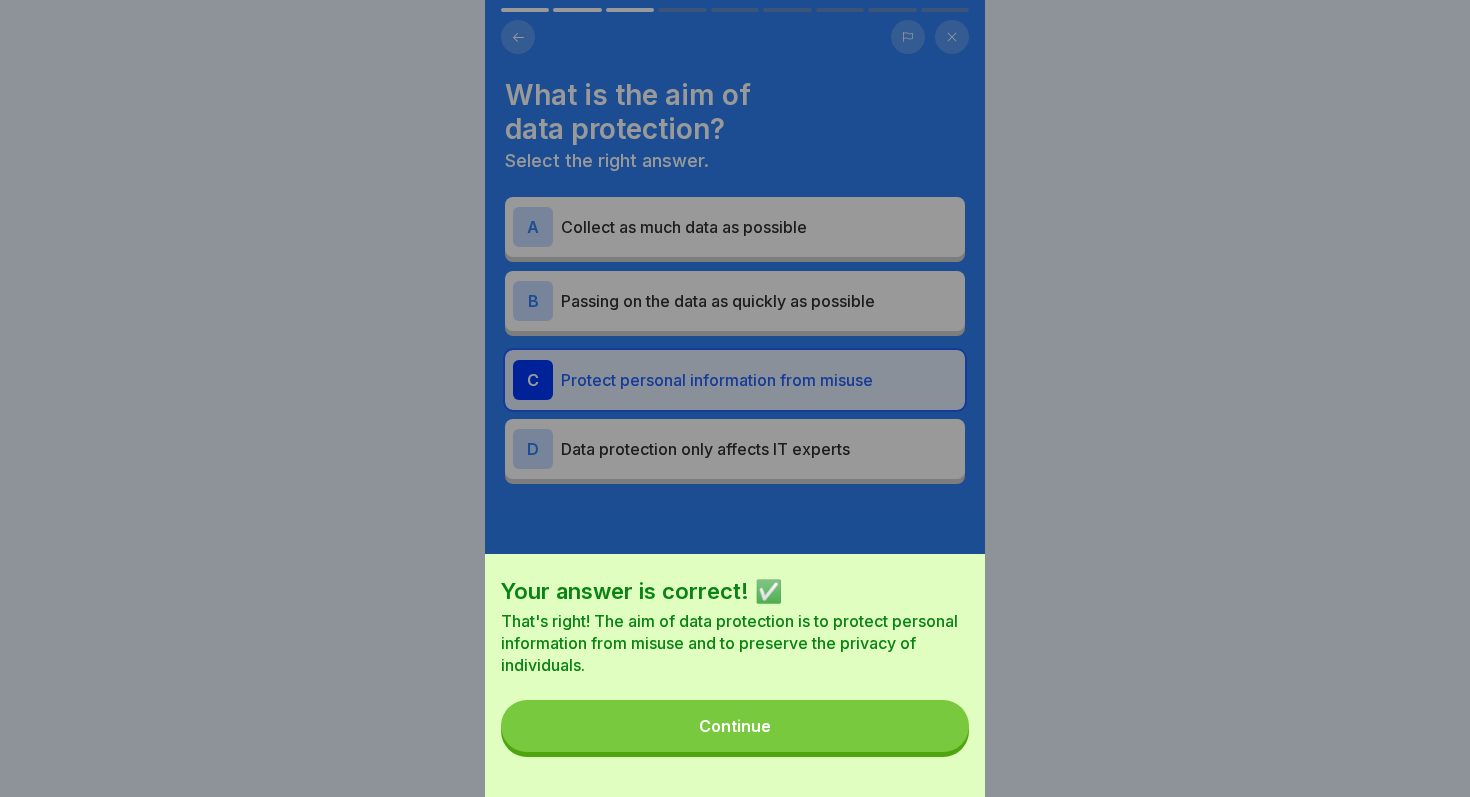 click on "Continue" at bounding box center [735, 726] 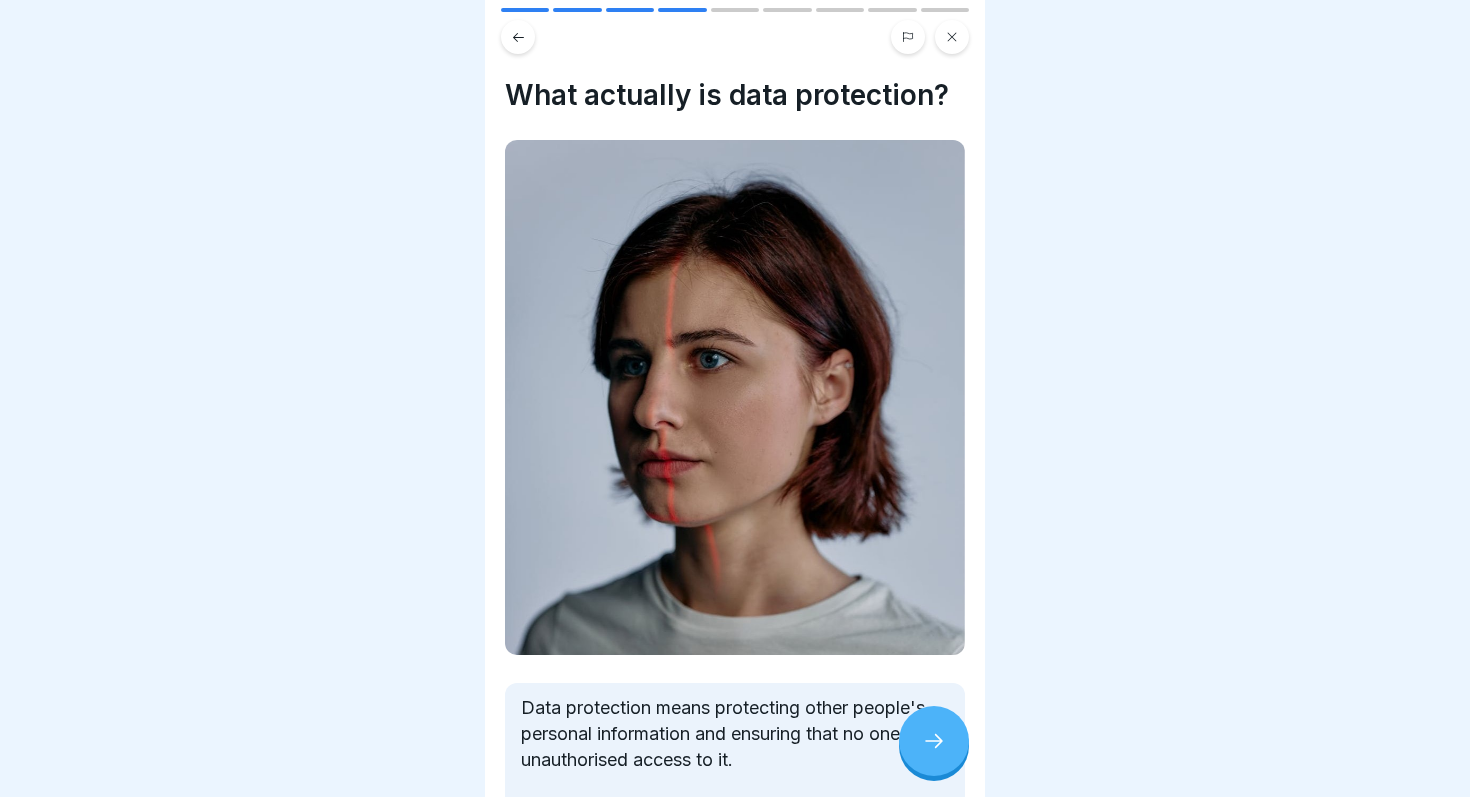 click at bounding box center [934, 741] 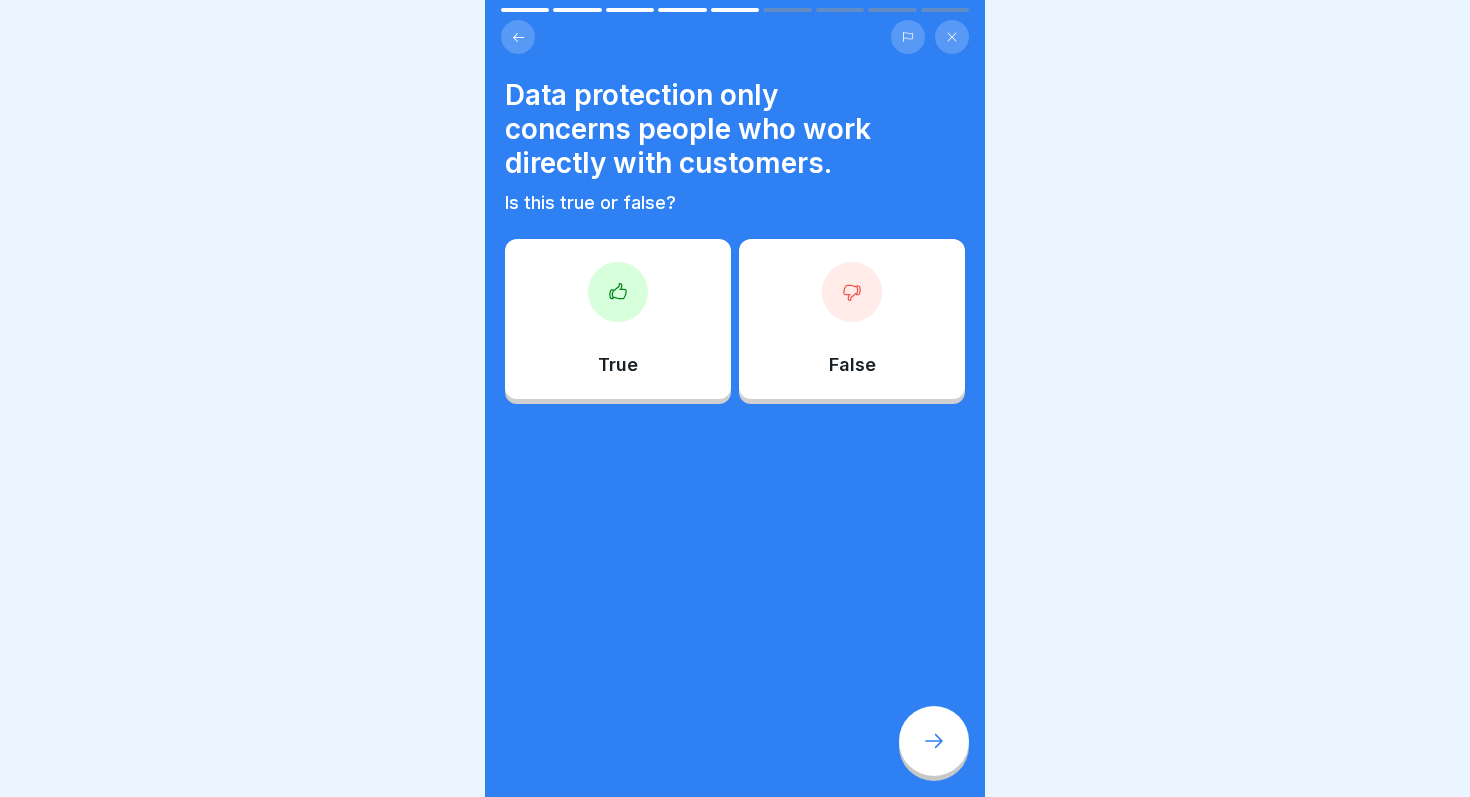 click on "False" at bounding box center [852, 319] 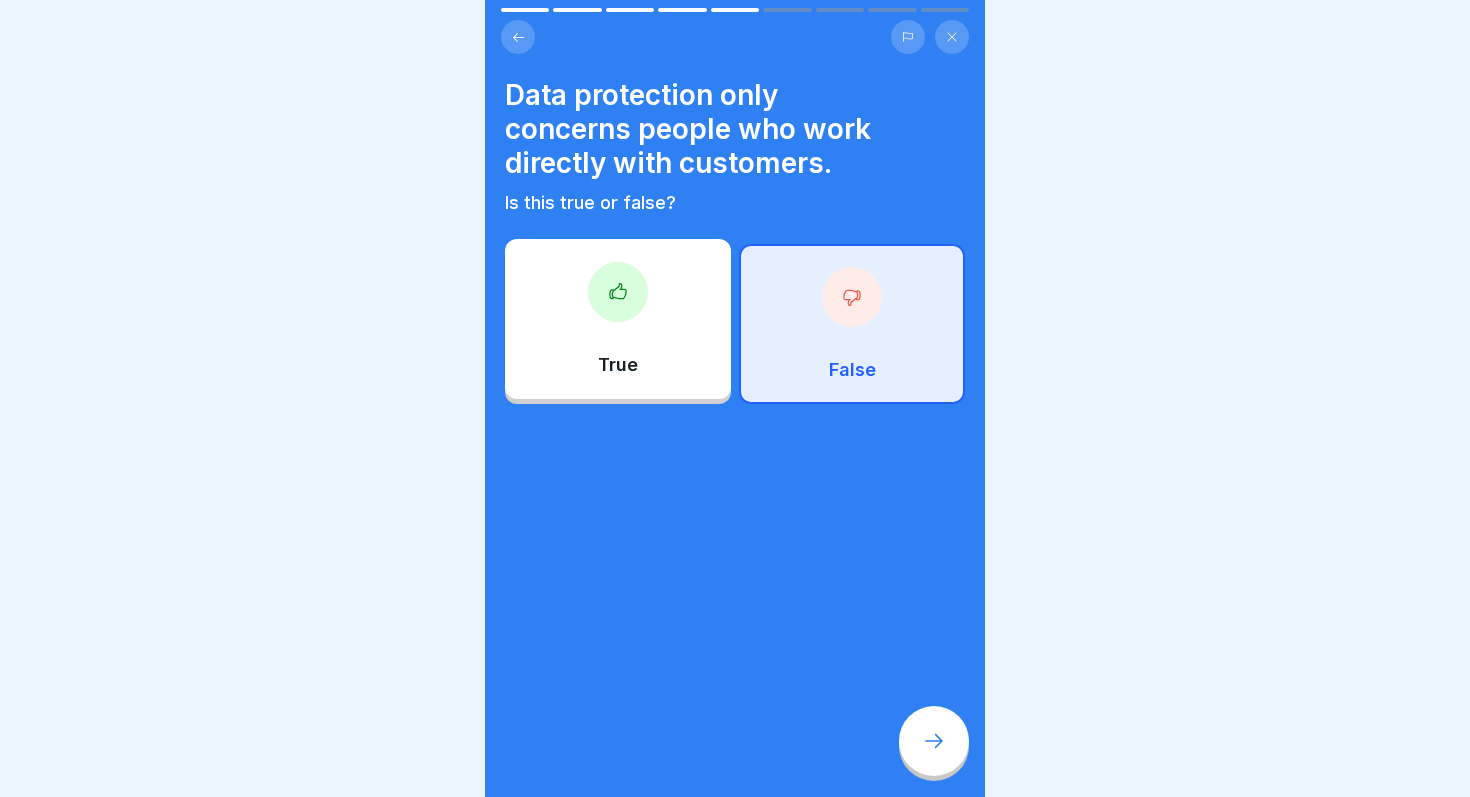 click at bounding box center (934, 741) 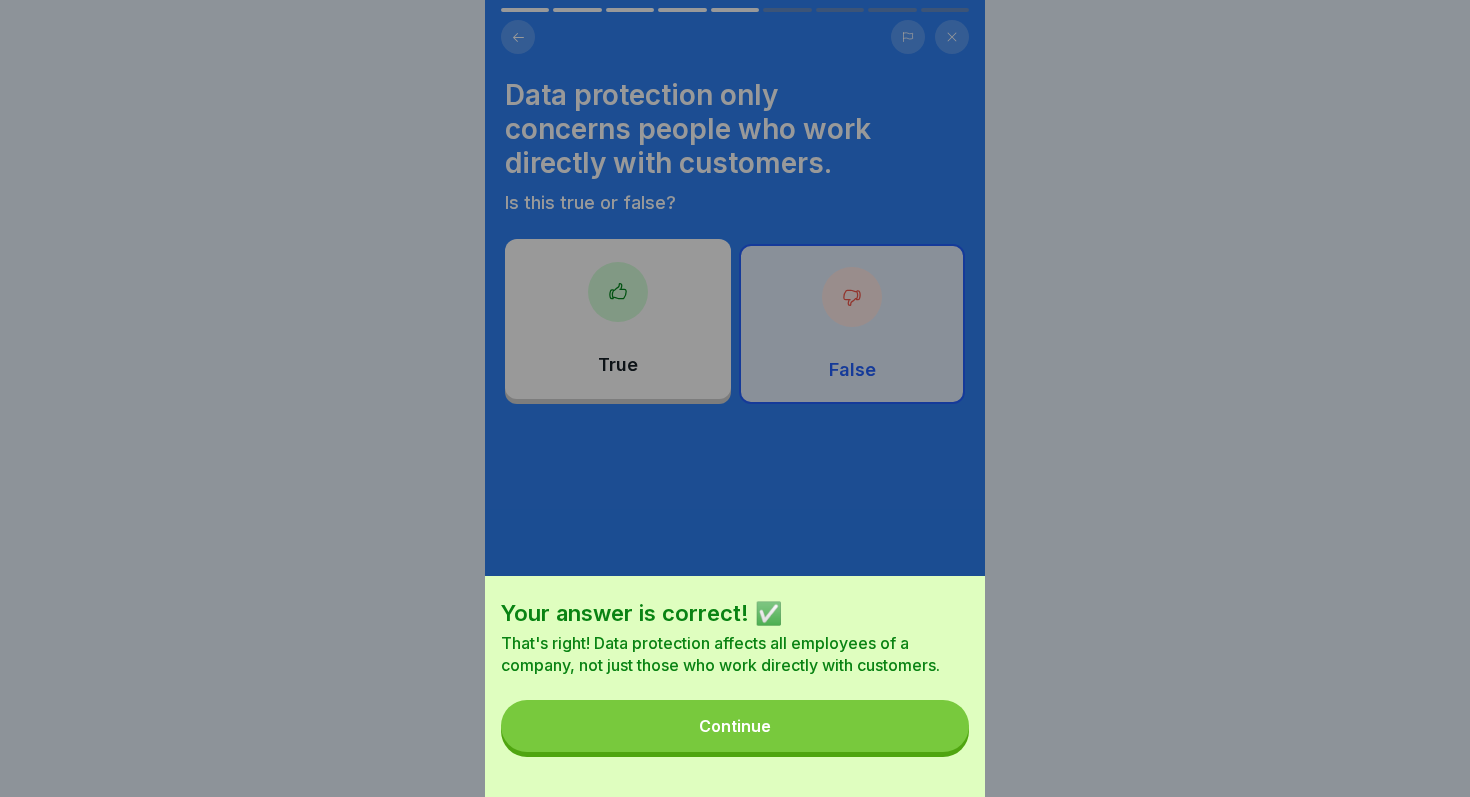 click on "Continue" at bounding box center [735, 726] 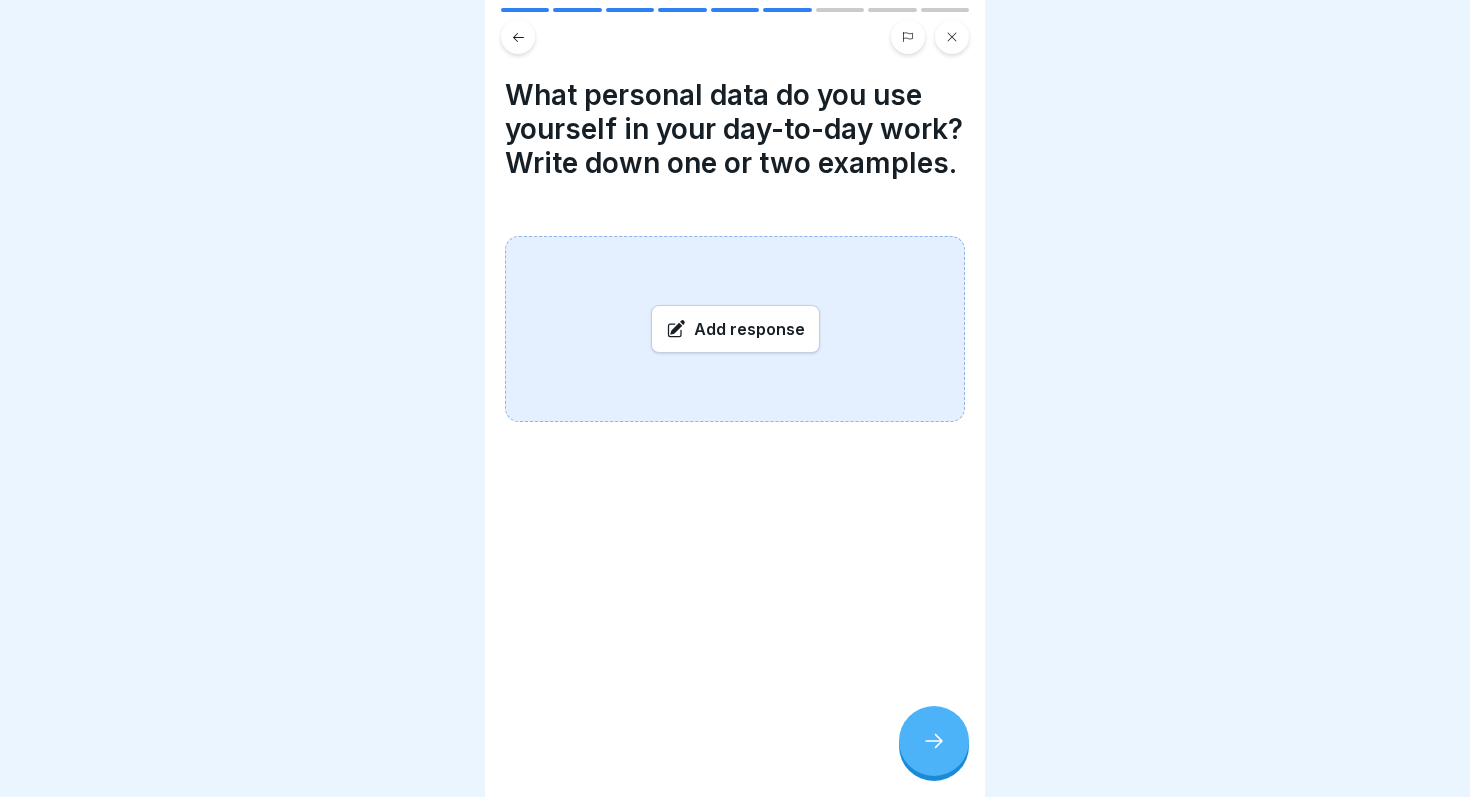 click on "Add response" at bounding box center [735, 329] 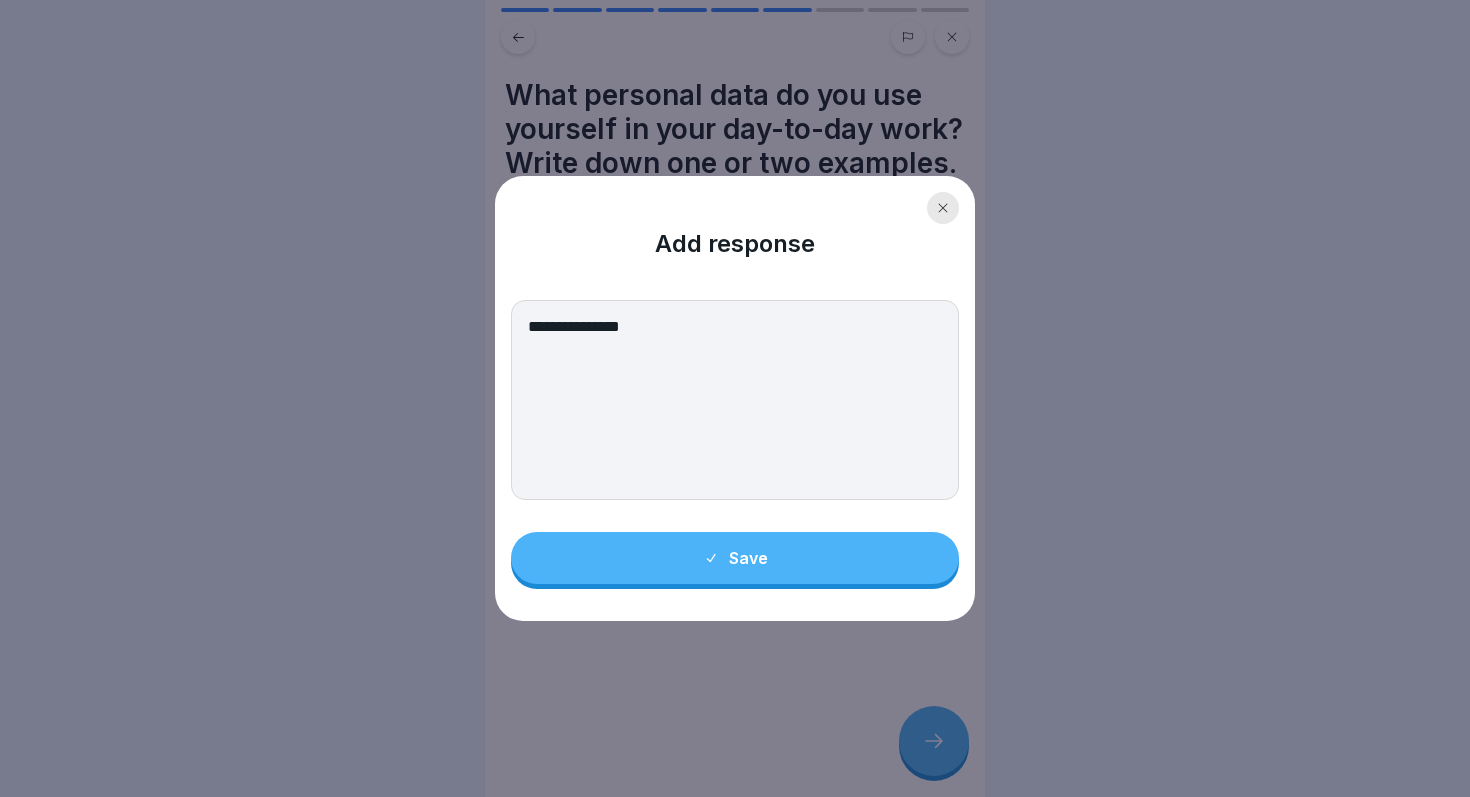 type on "**********" 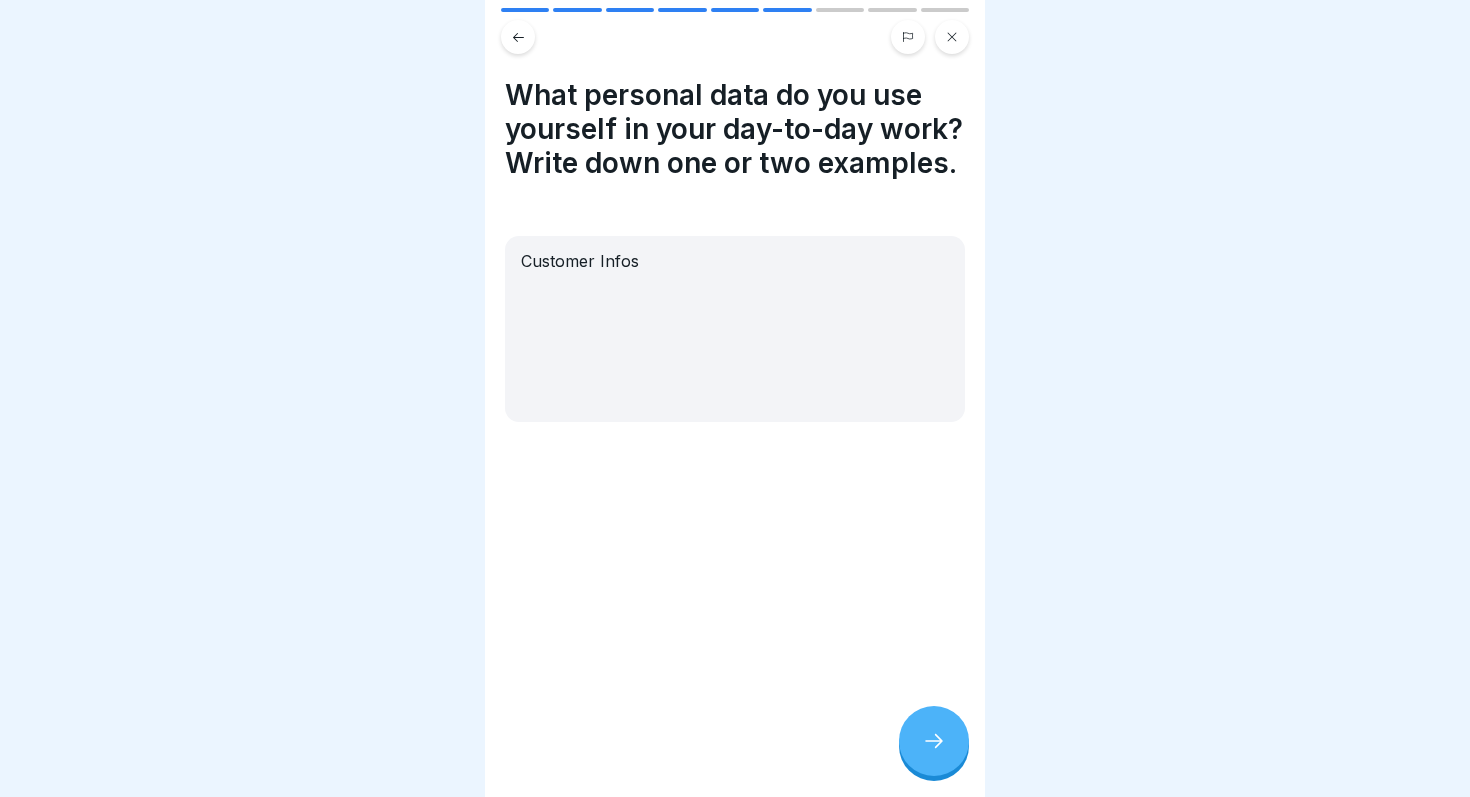 click 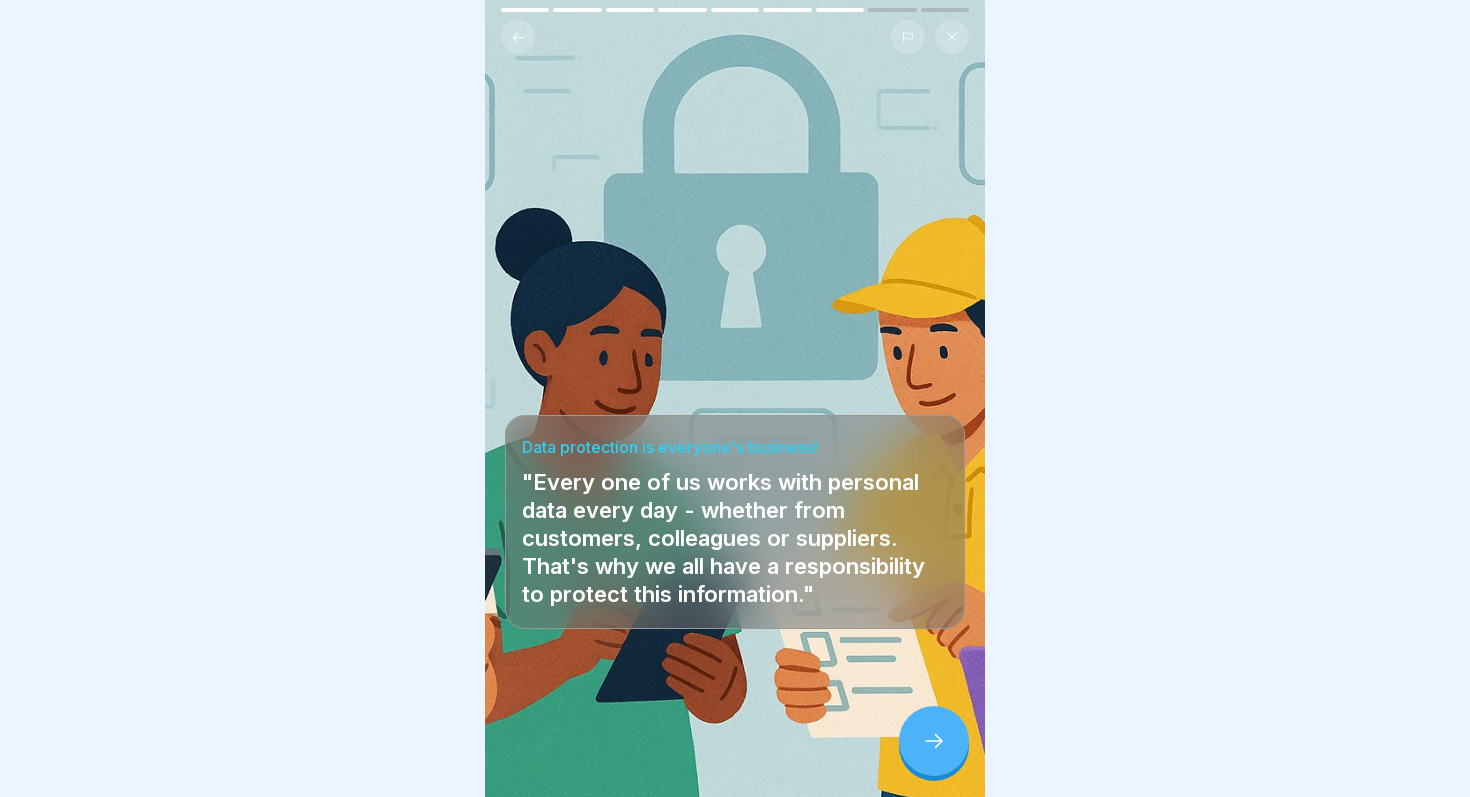 click at bounding box center (934, 741) 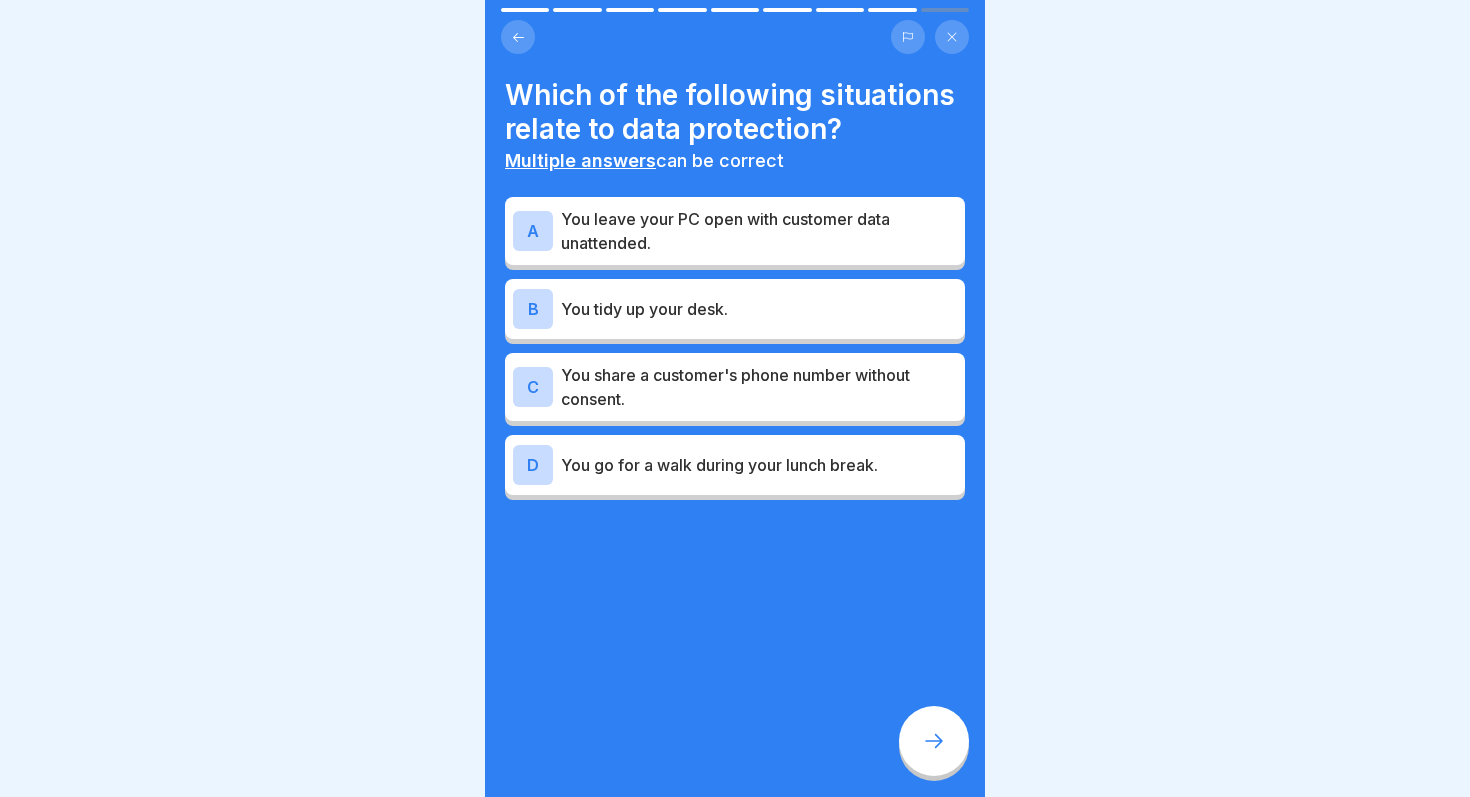 click on "A" at bounding box center (533, 231) 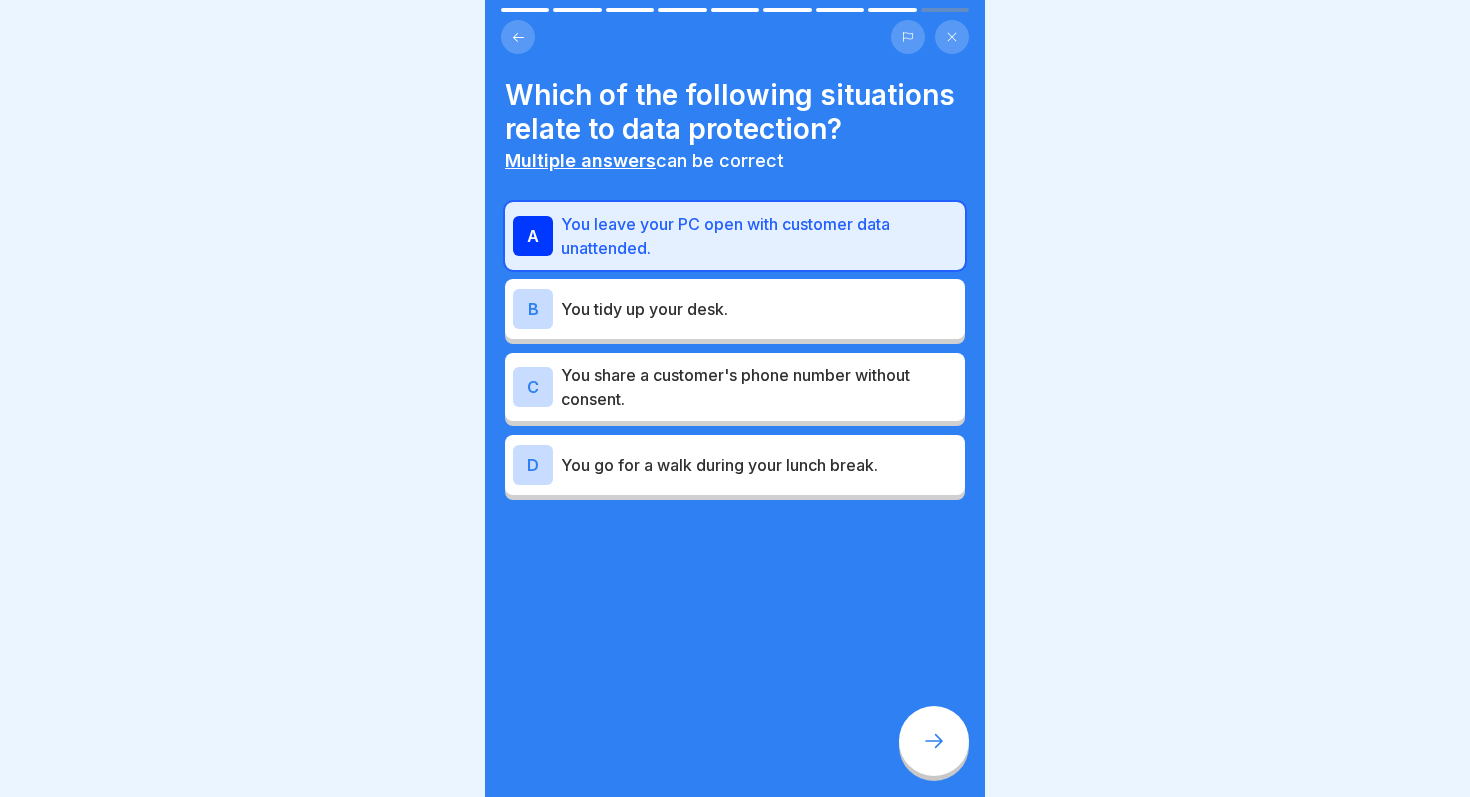 click on "C" at bounding box center [533, 387] 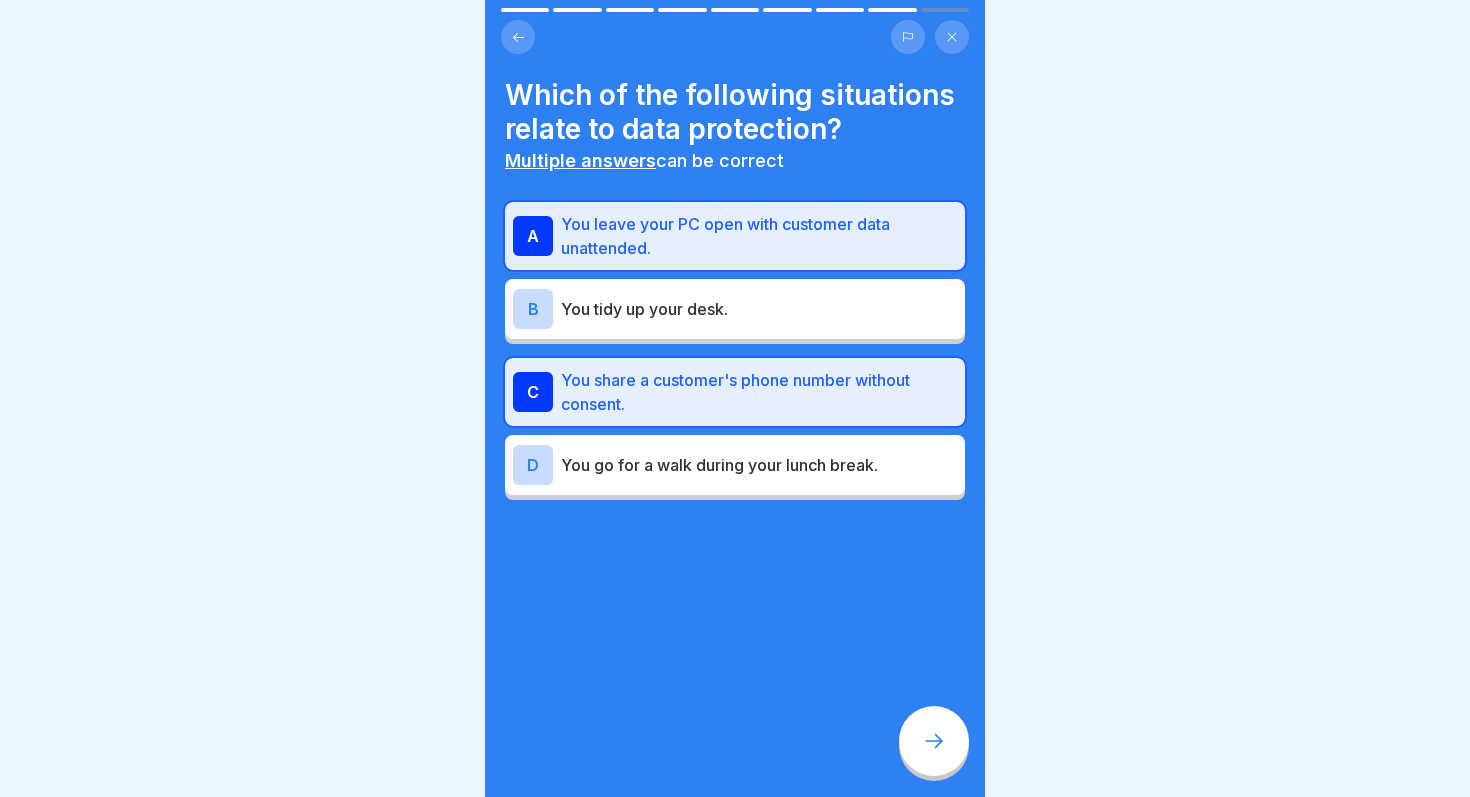 click at bounding box center [934, 741] 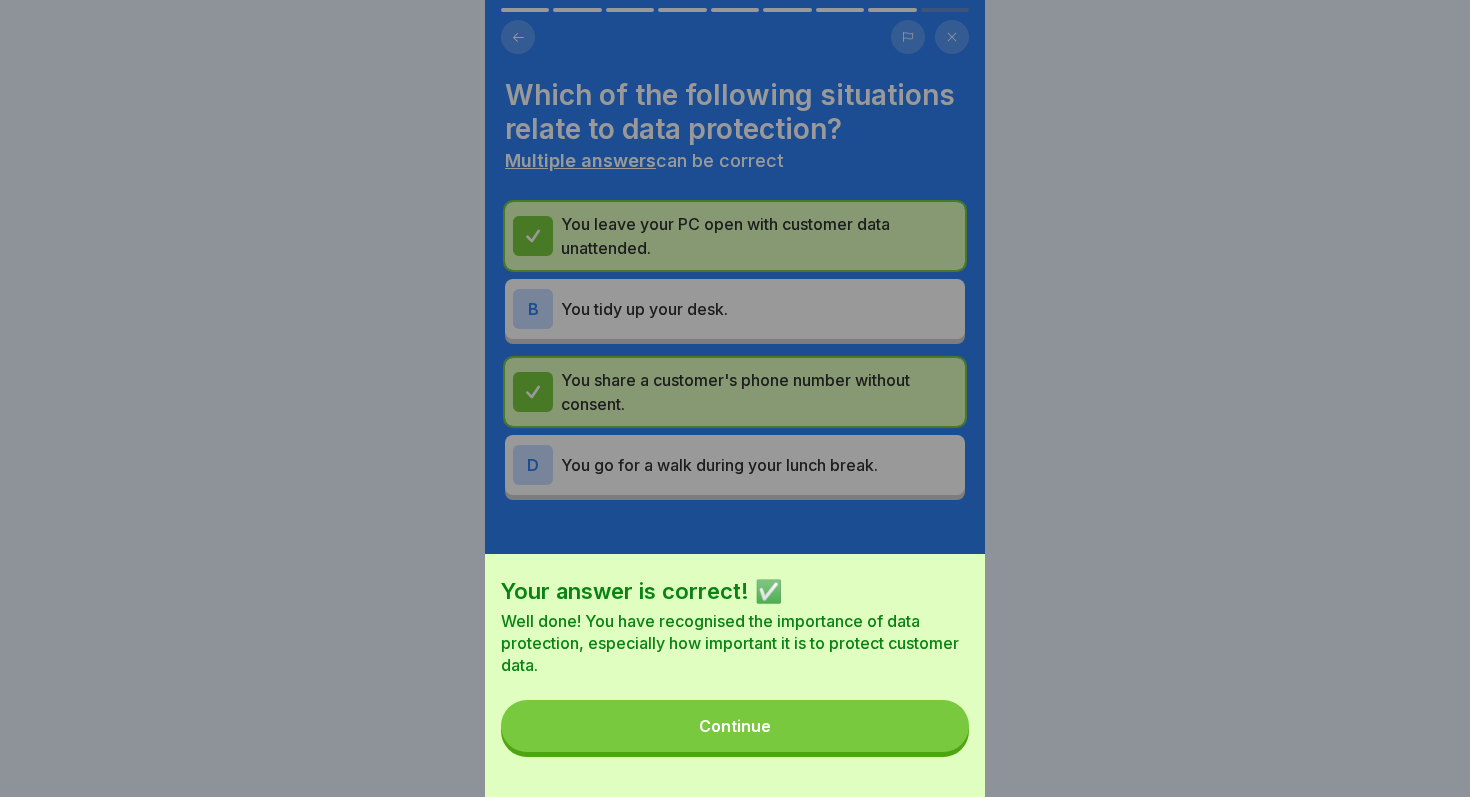 click on "Continue" at bounding box center [735, 726] 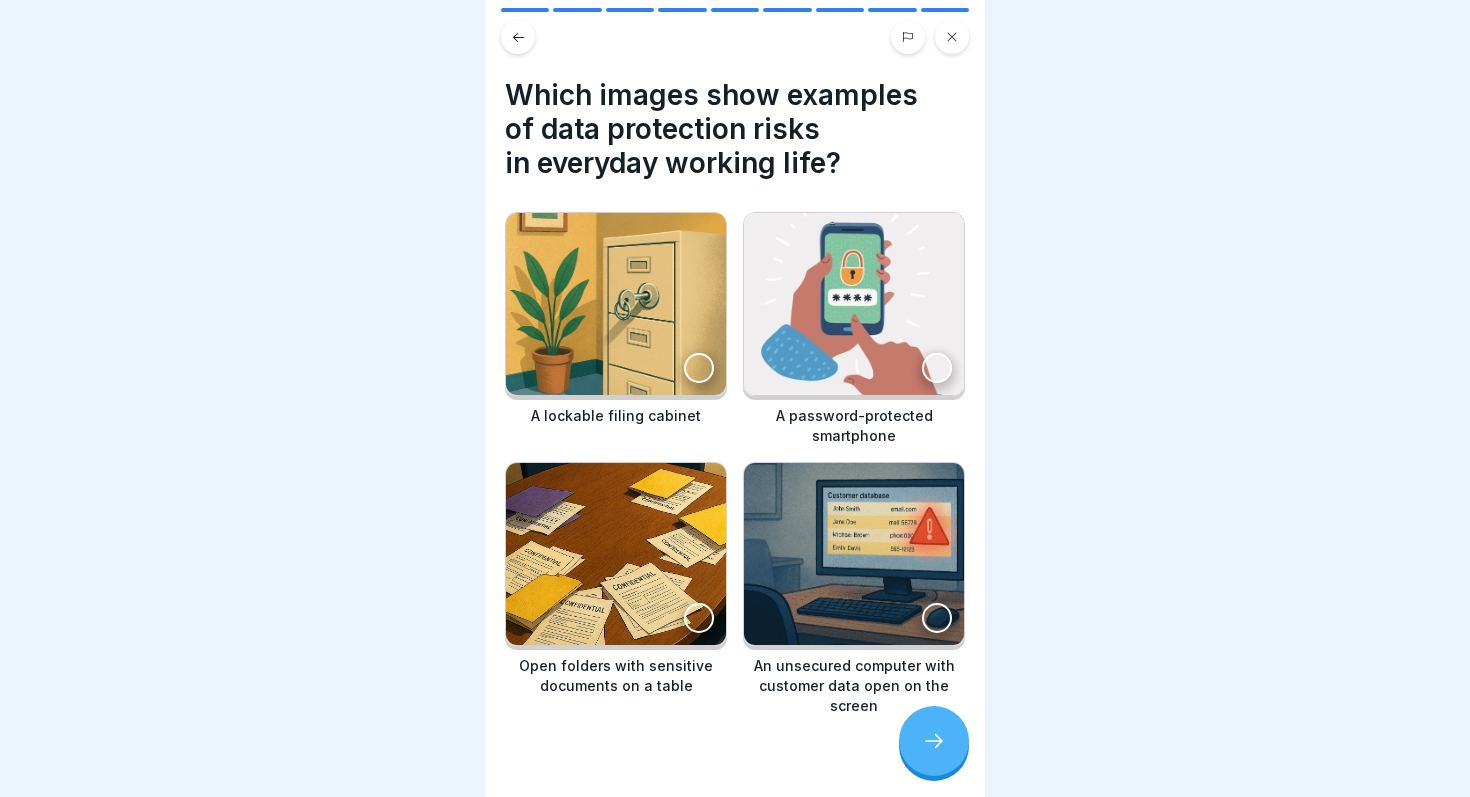 click at bounding box center (699, 618) 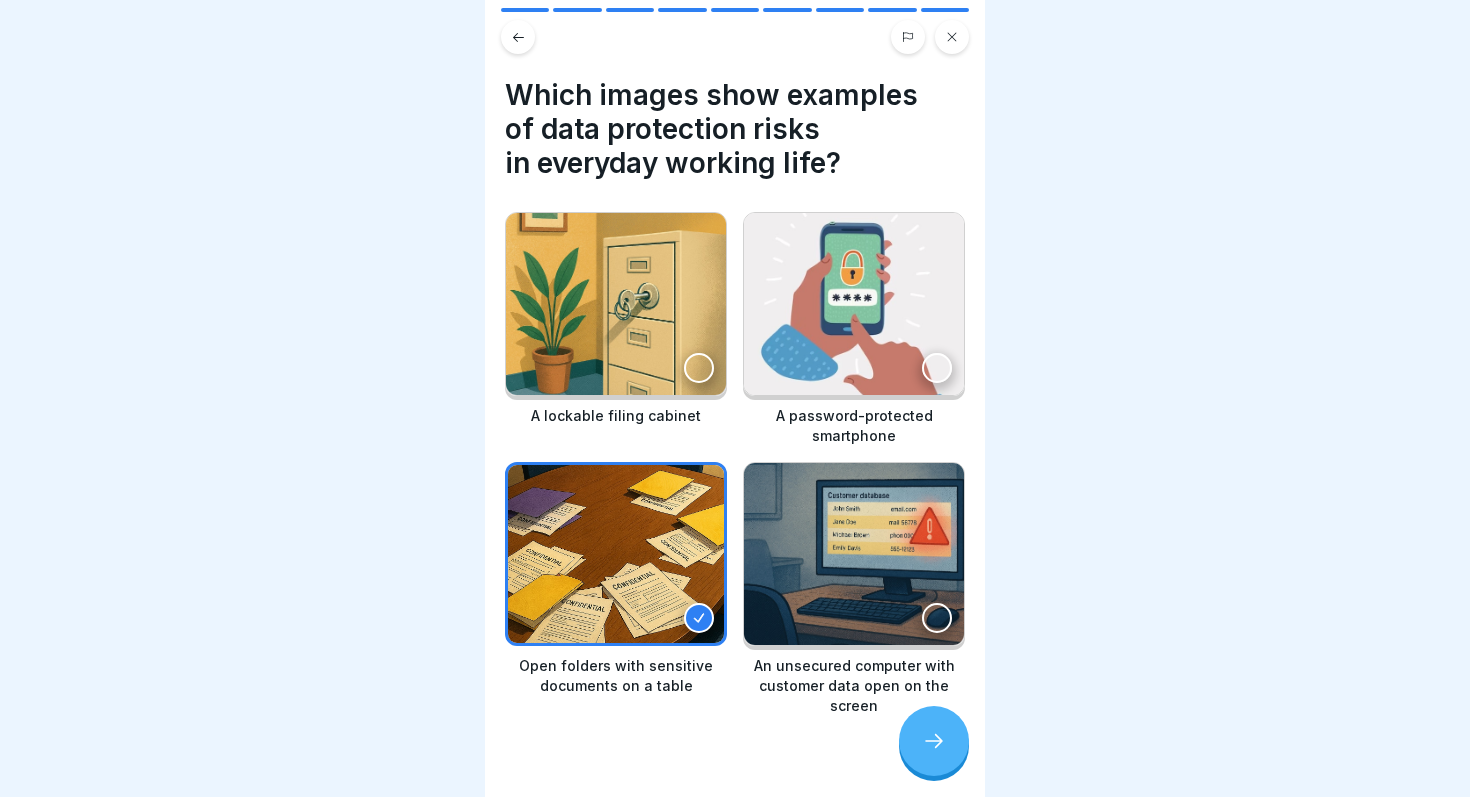 click at bounding box center [937, 618] 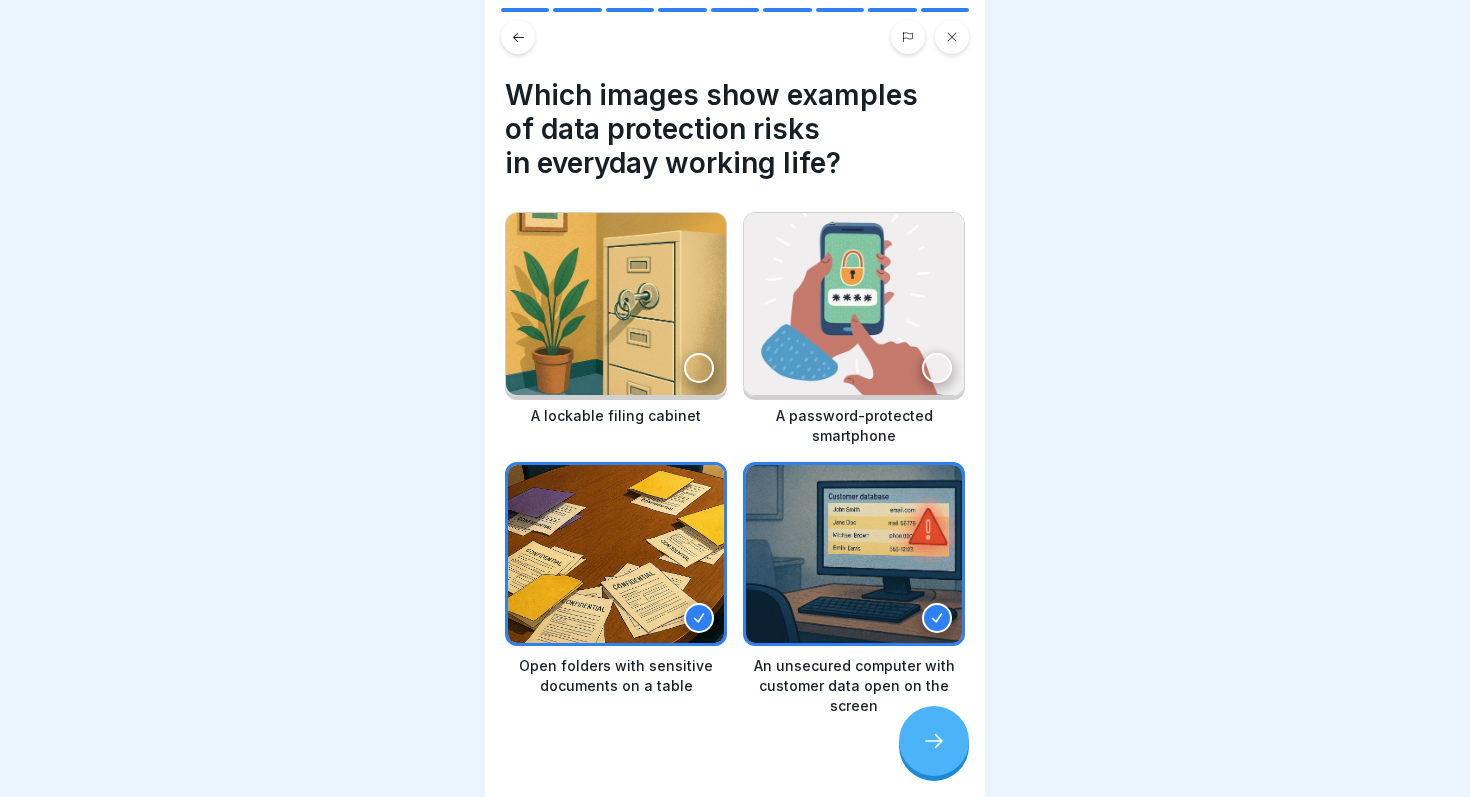click at bounding box center [934, 741] 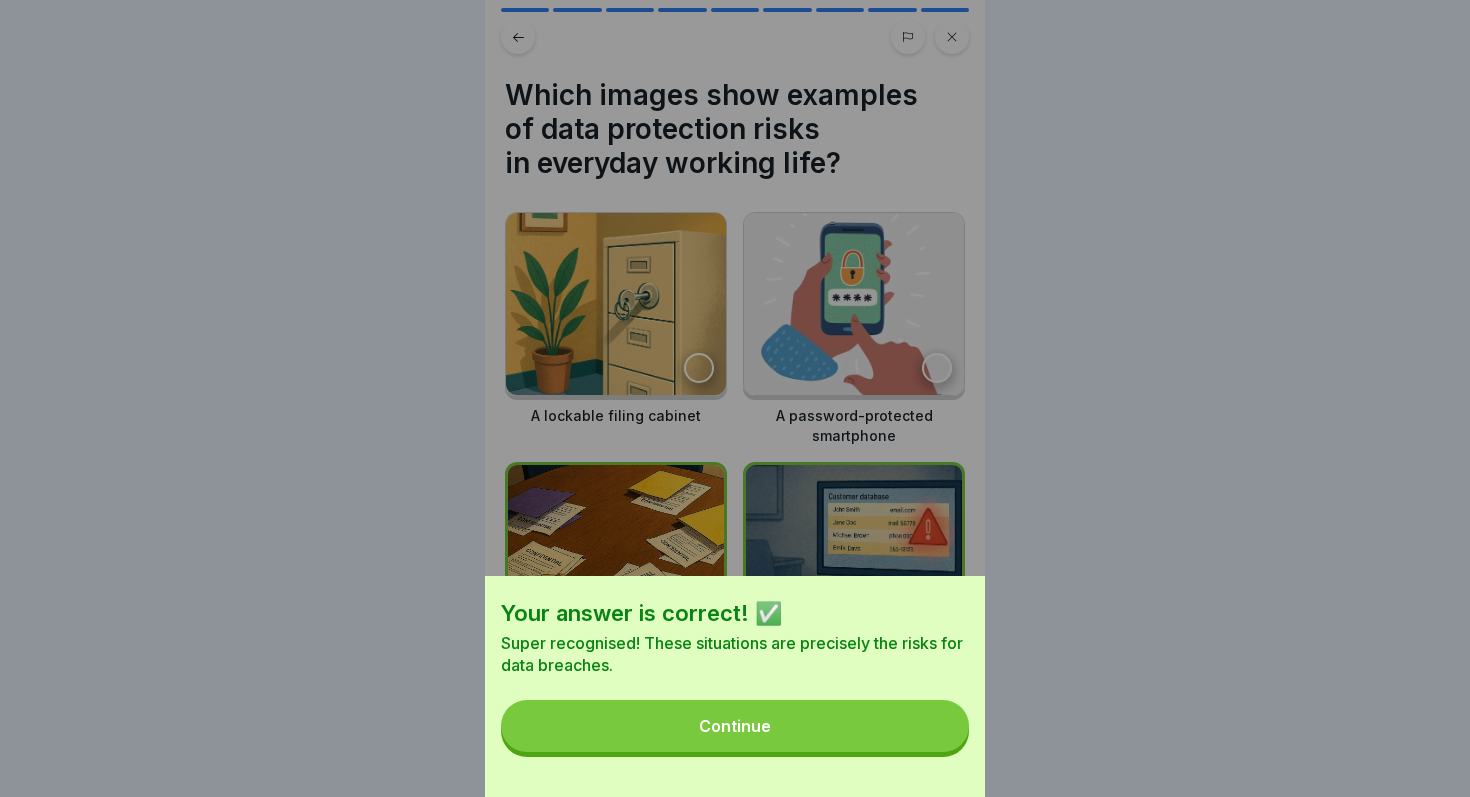click on "Continue" at bounding box center (735, 726) 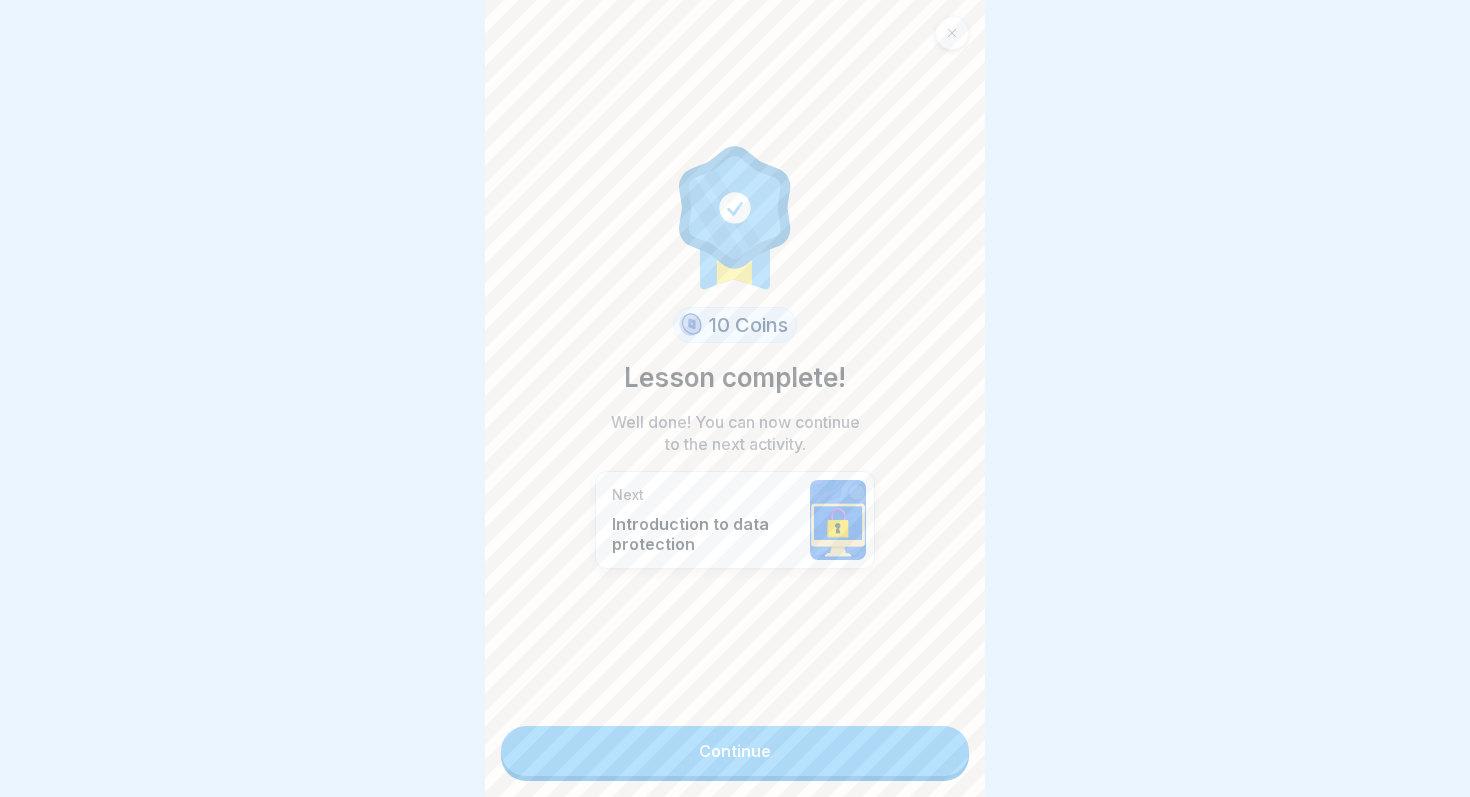 click on "Continue" at bounding box center [735, 751] 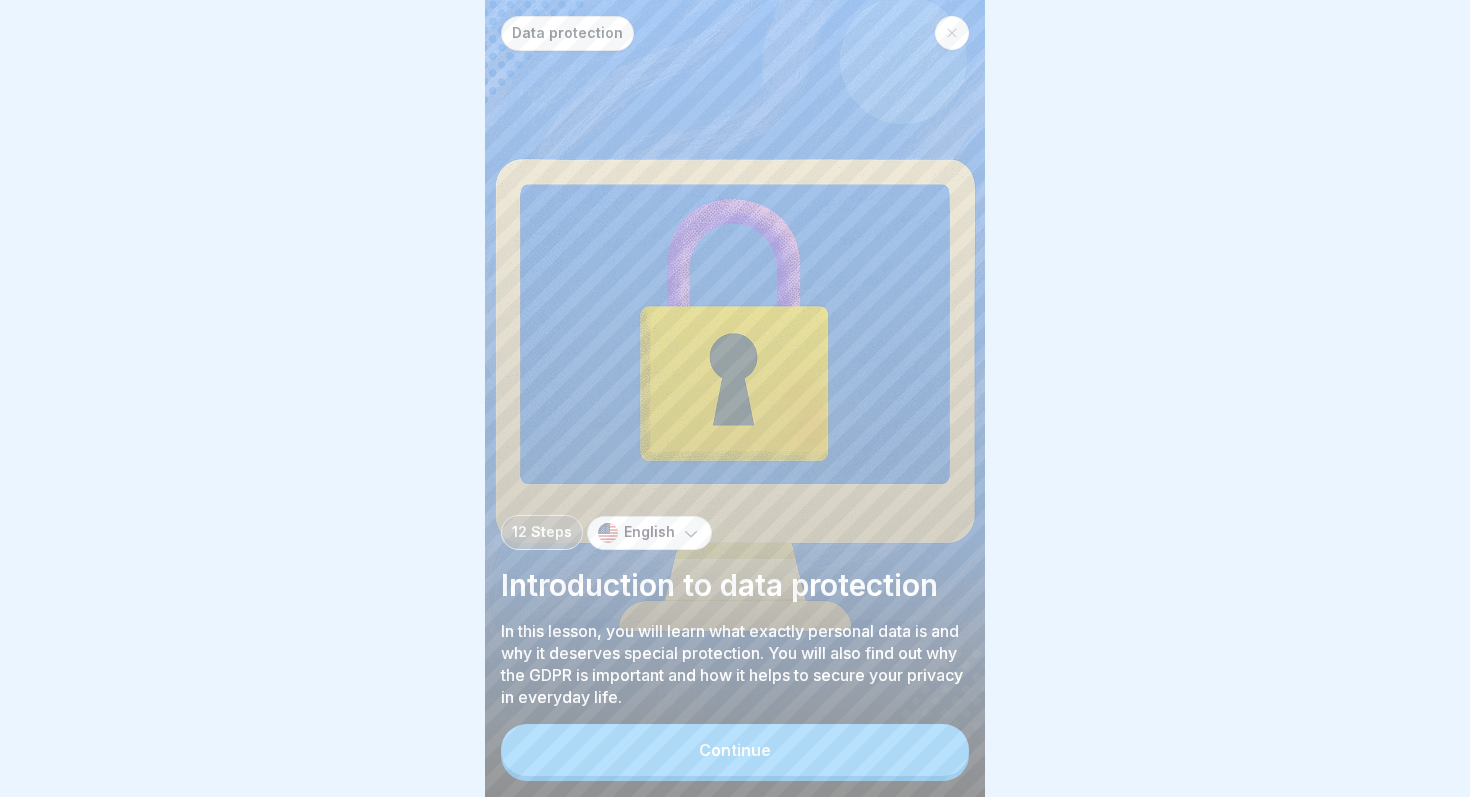 click on "Continue" at bounding box center (735, 750) 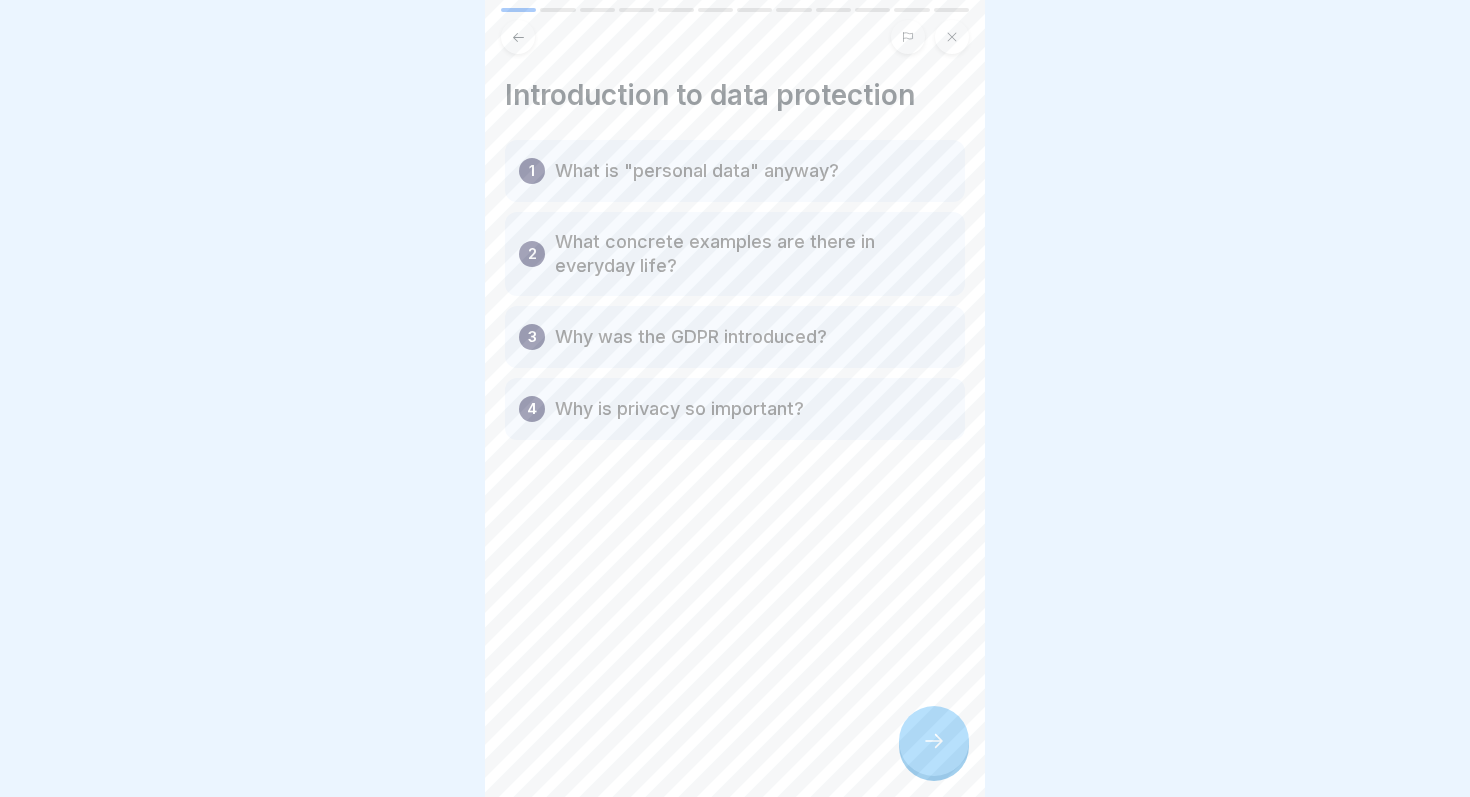 click 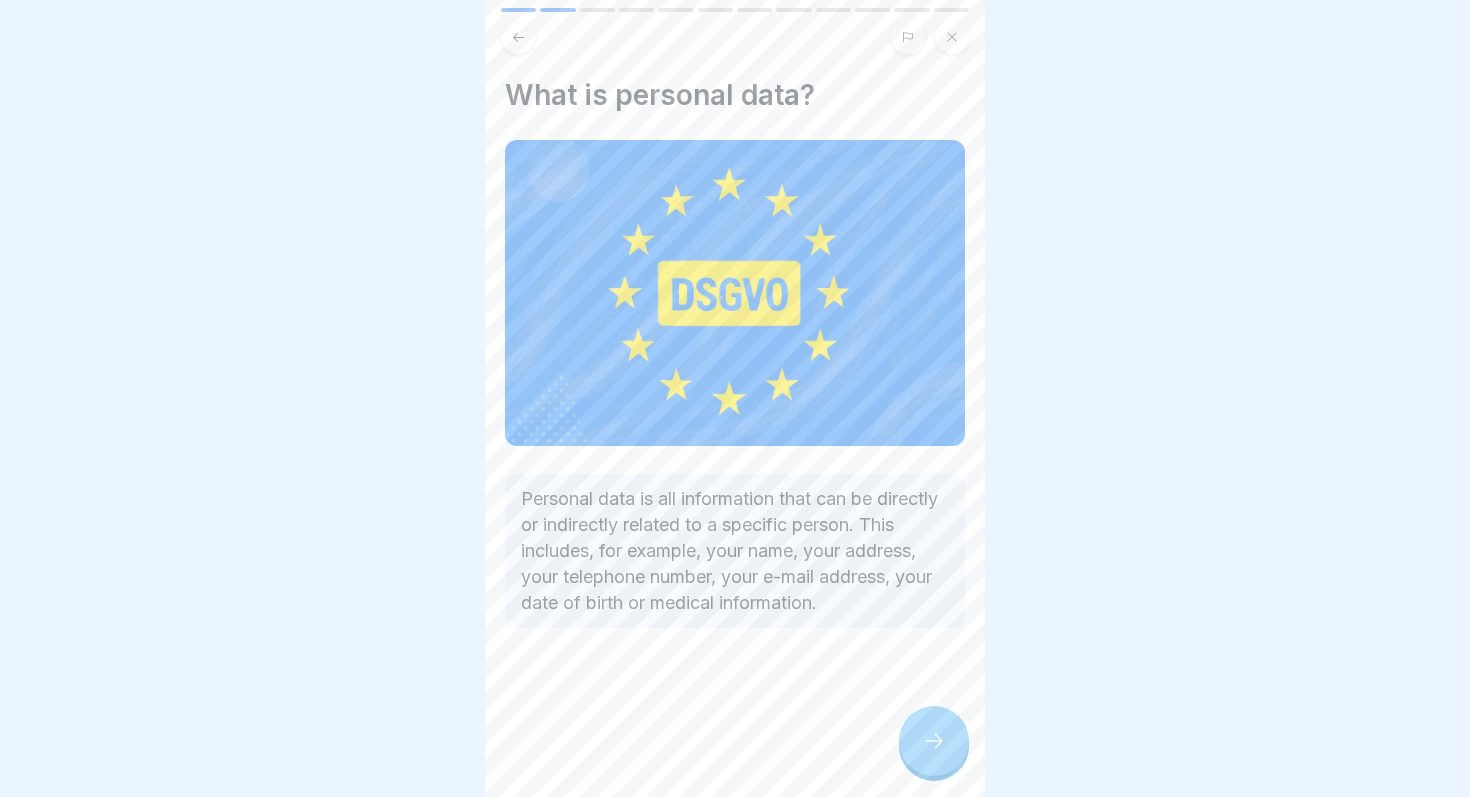 click at bounding box center [934, 741] 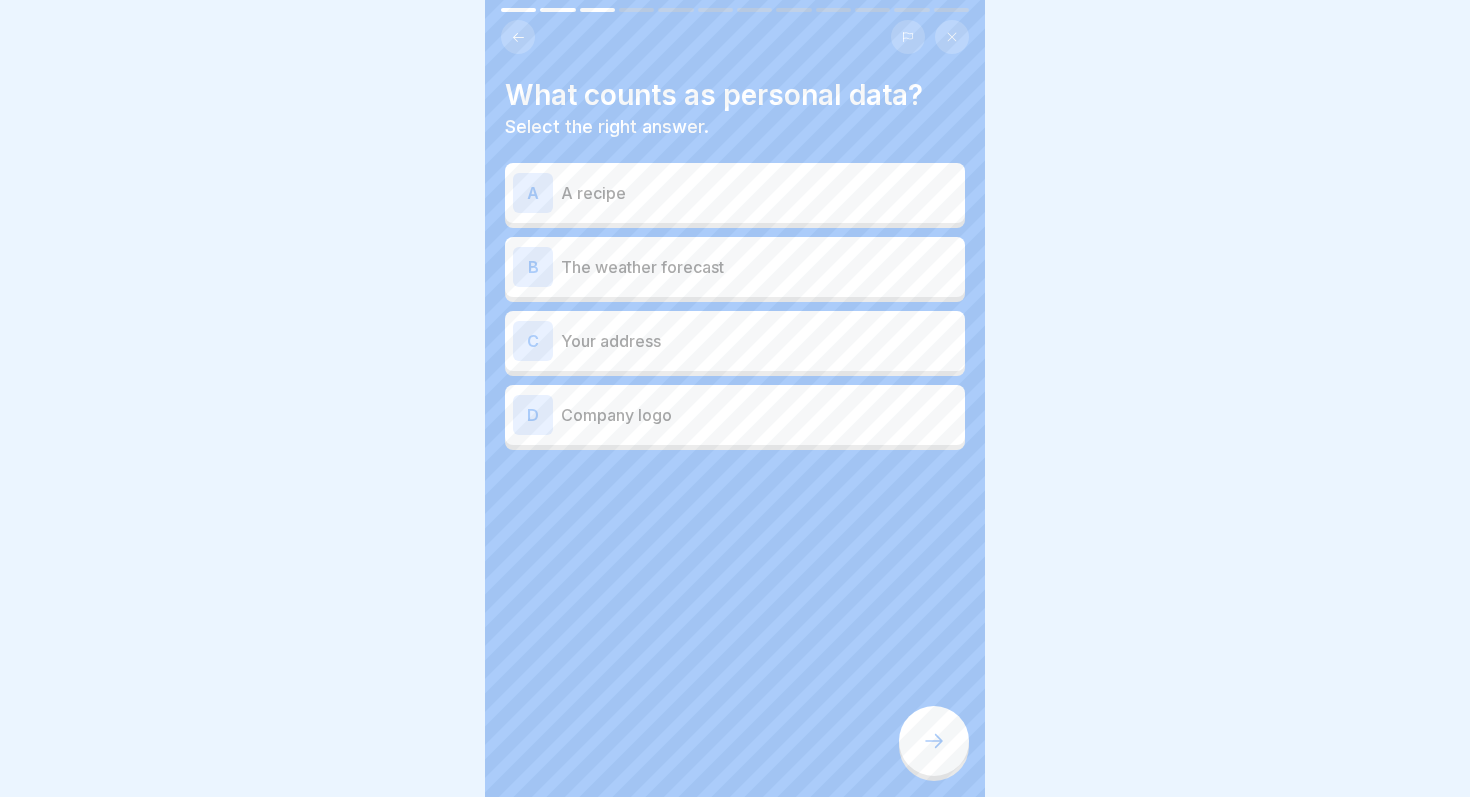 click on "Your address" at bounding box center (759, 341) 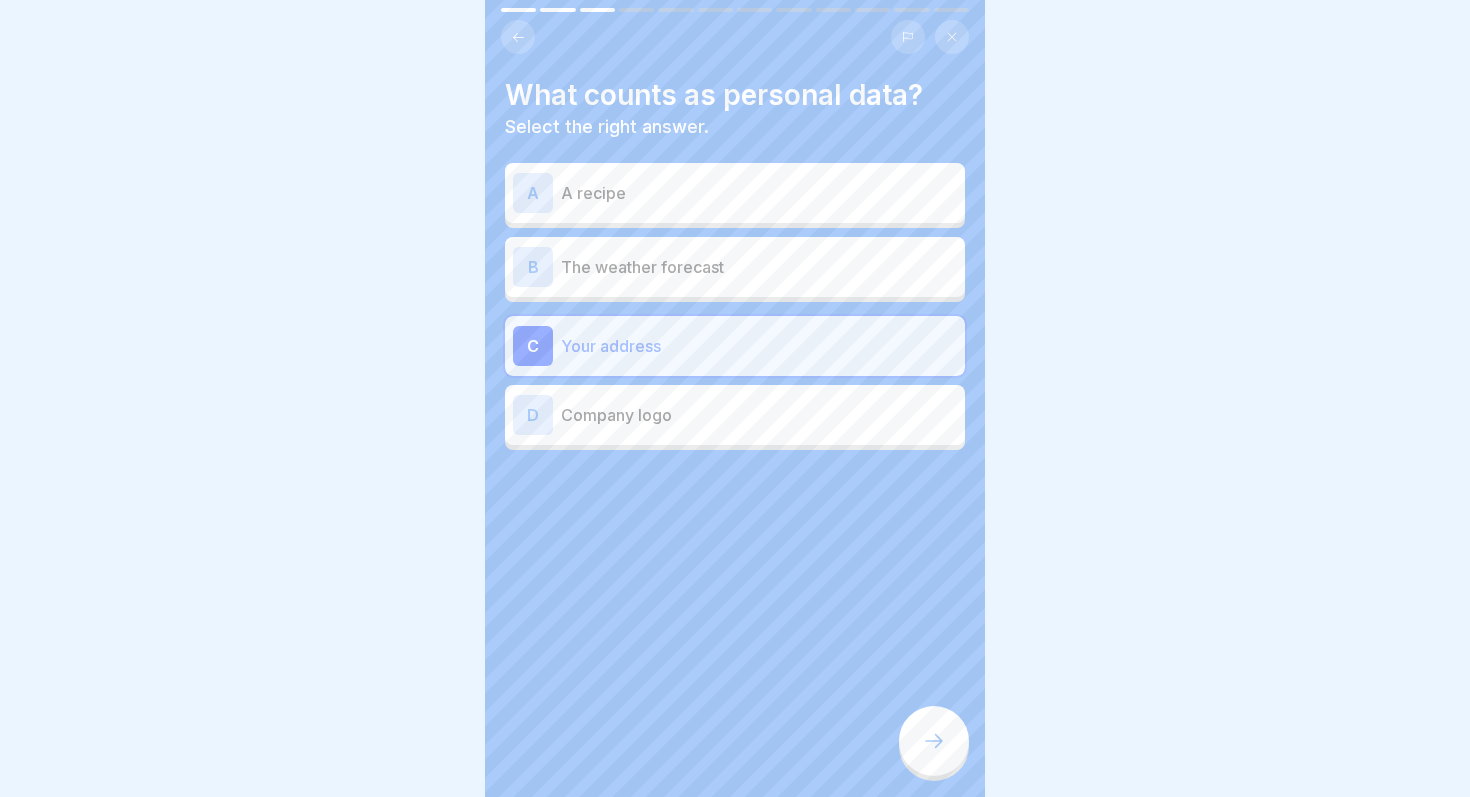 click 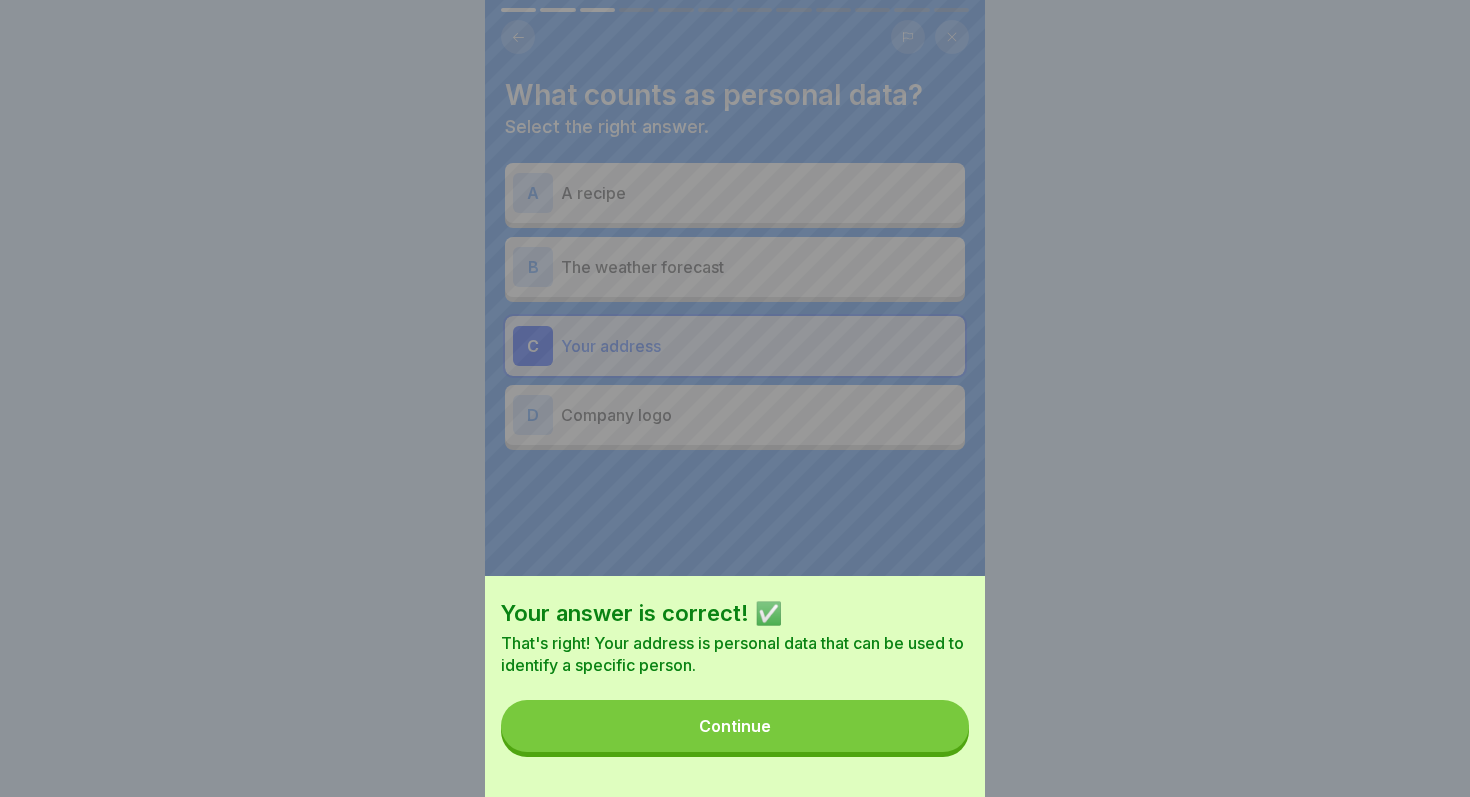 click on "Your answer is correct! ✅ That's right! Your address is personal data that can be used to identify a specific person.   Continue" at bounding box center [735, 686] 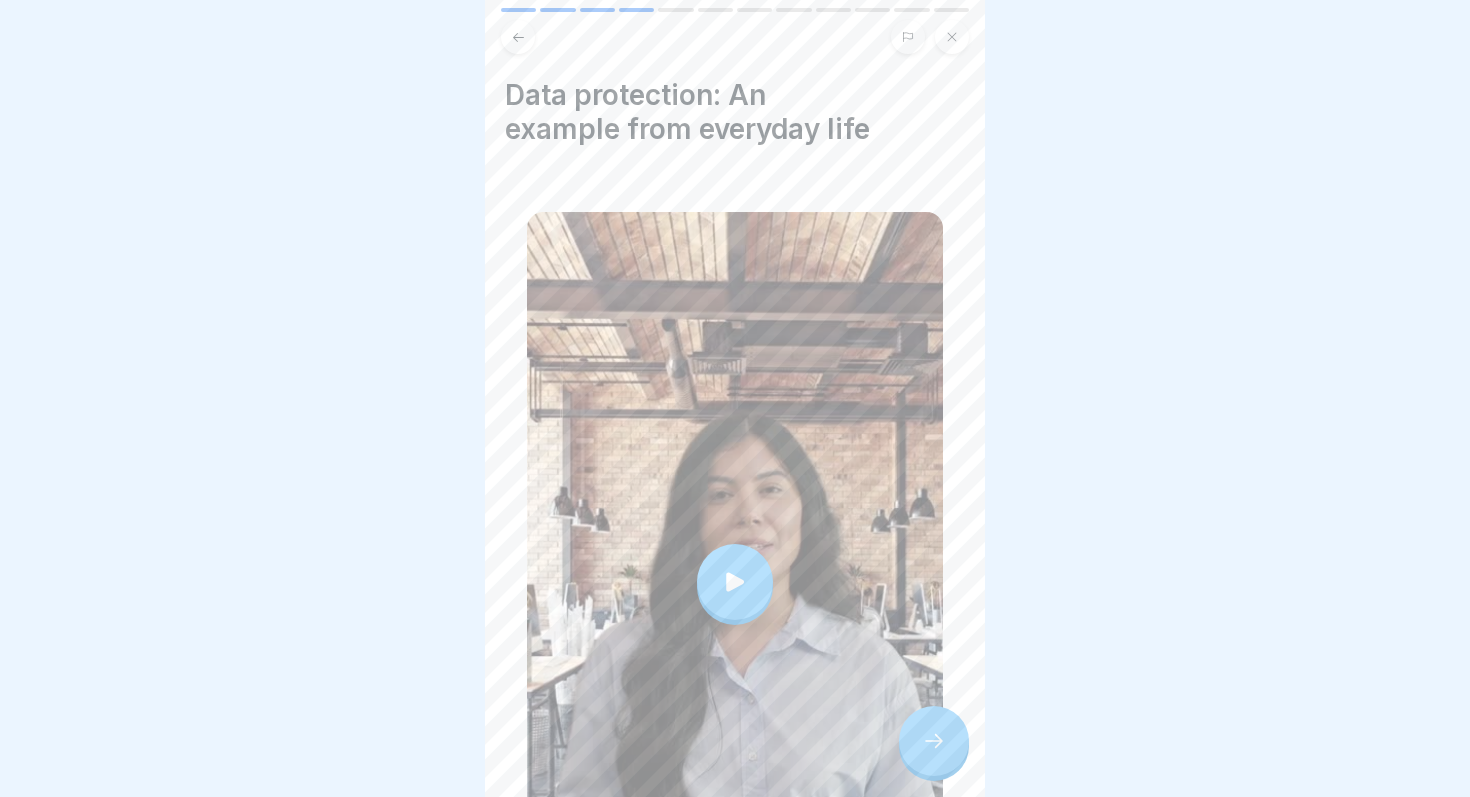 click at bounding box center (735, 582) 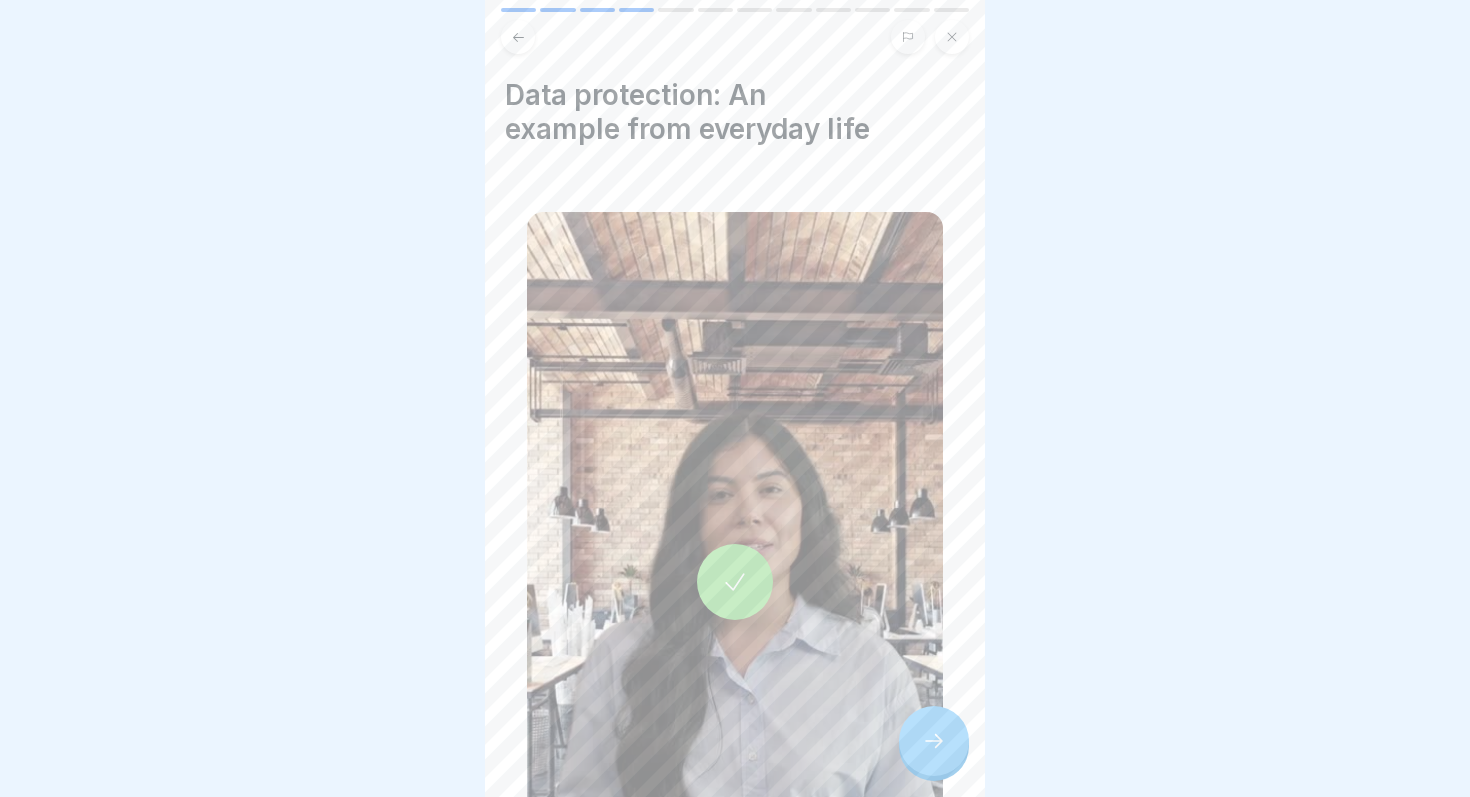 click at bounding box center [934, 741] 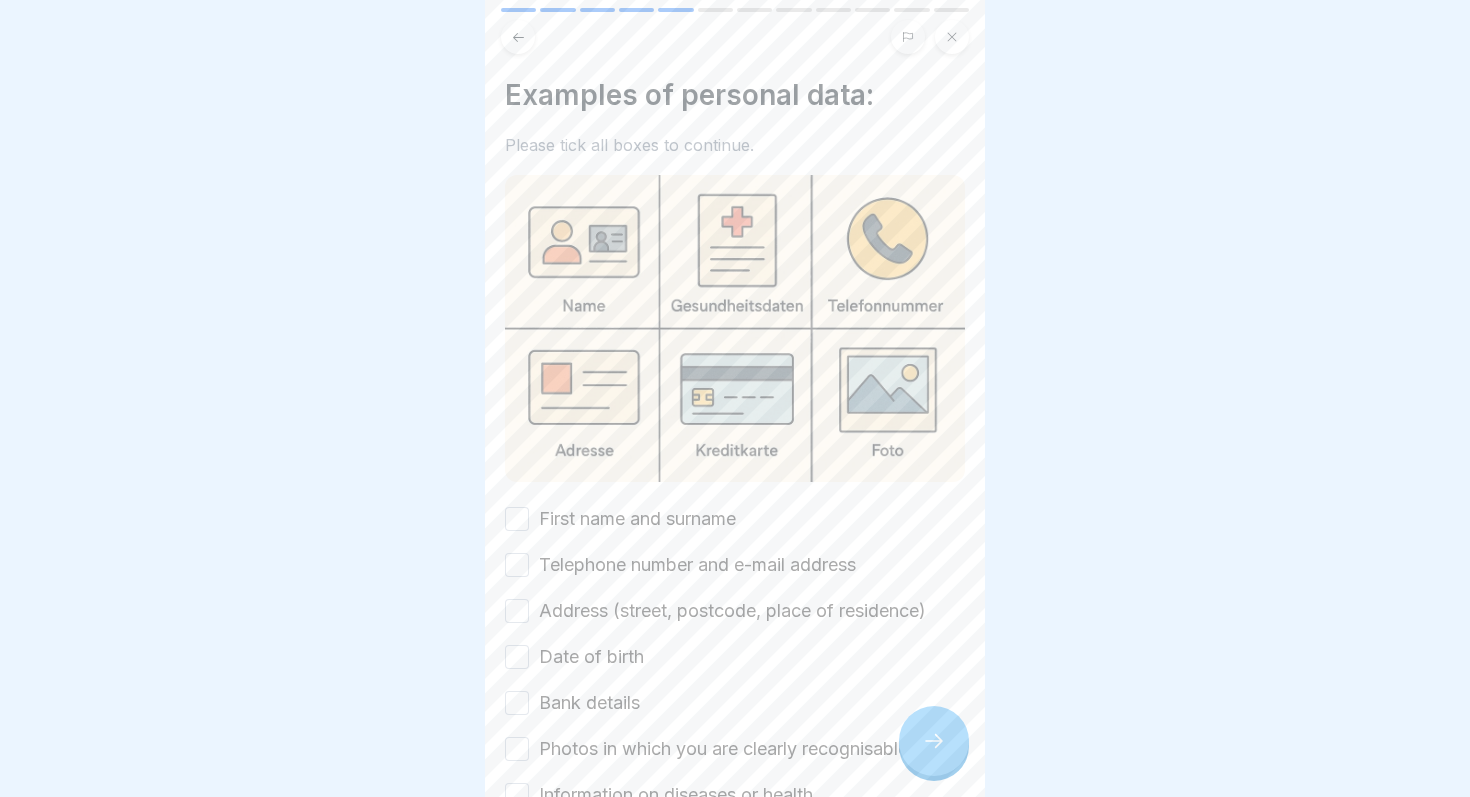 click at bounding box center (934, 741) 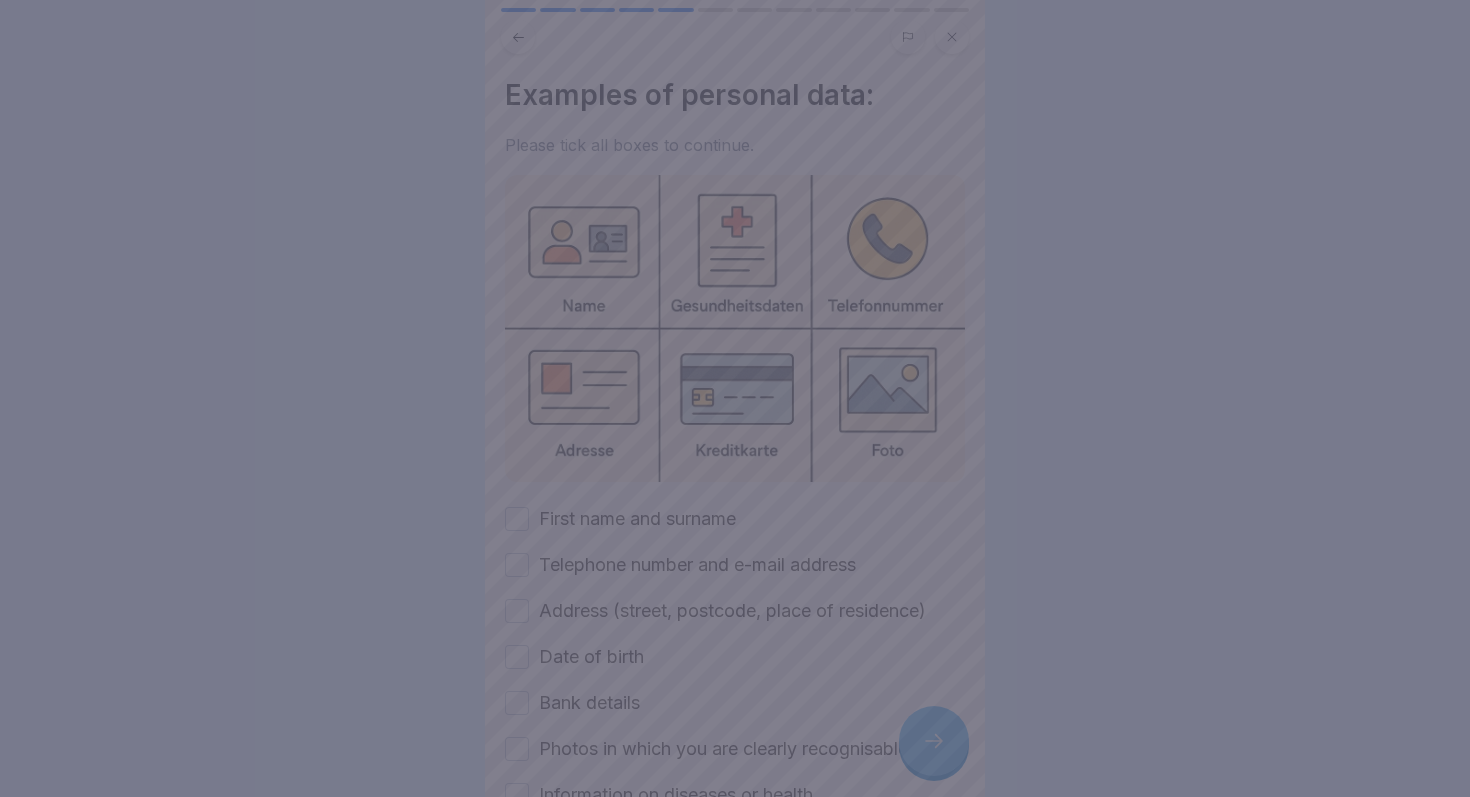 click at bounding box center [735, 398] 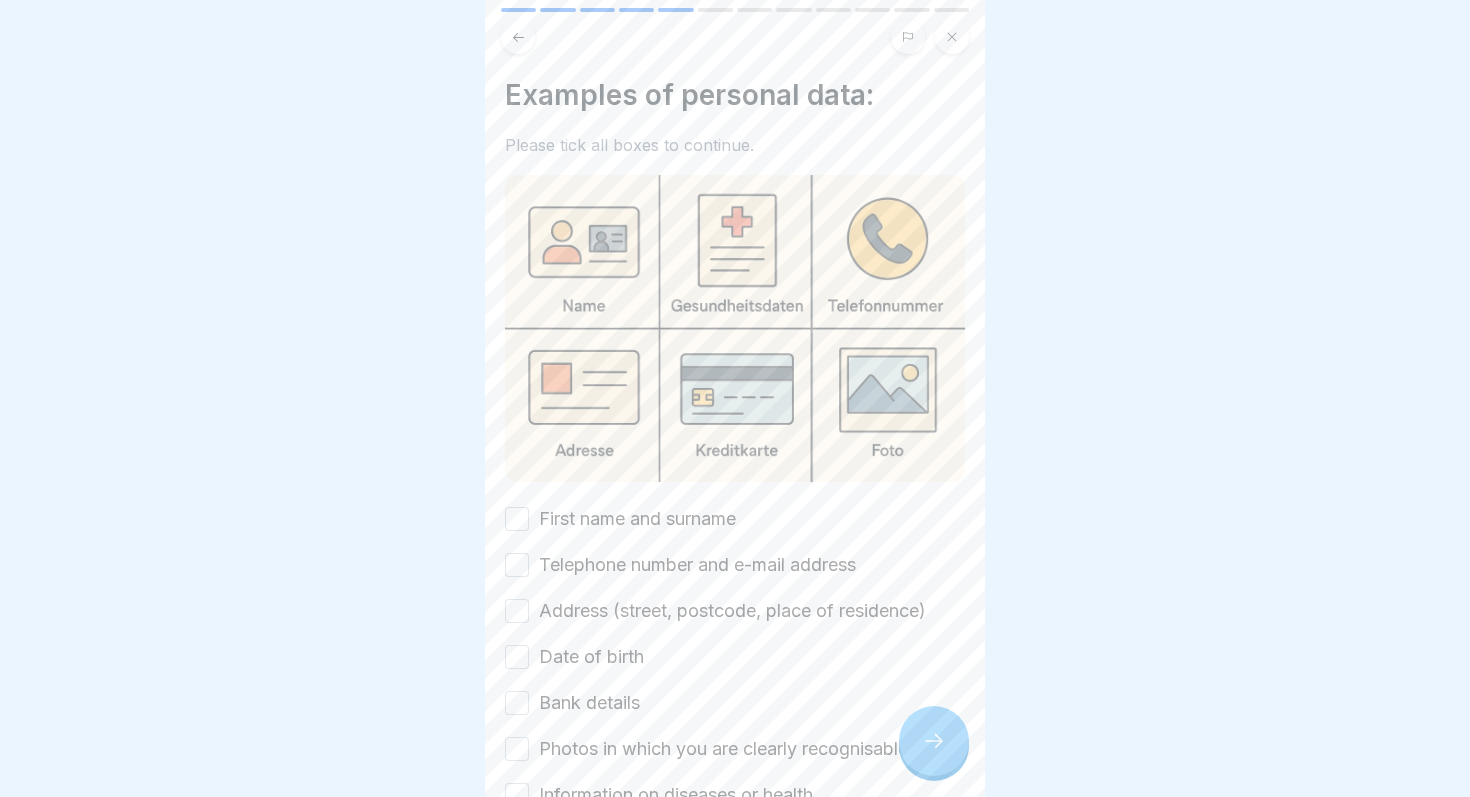 click on "First name and surname" at bounding box center [517, 519] 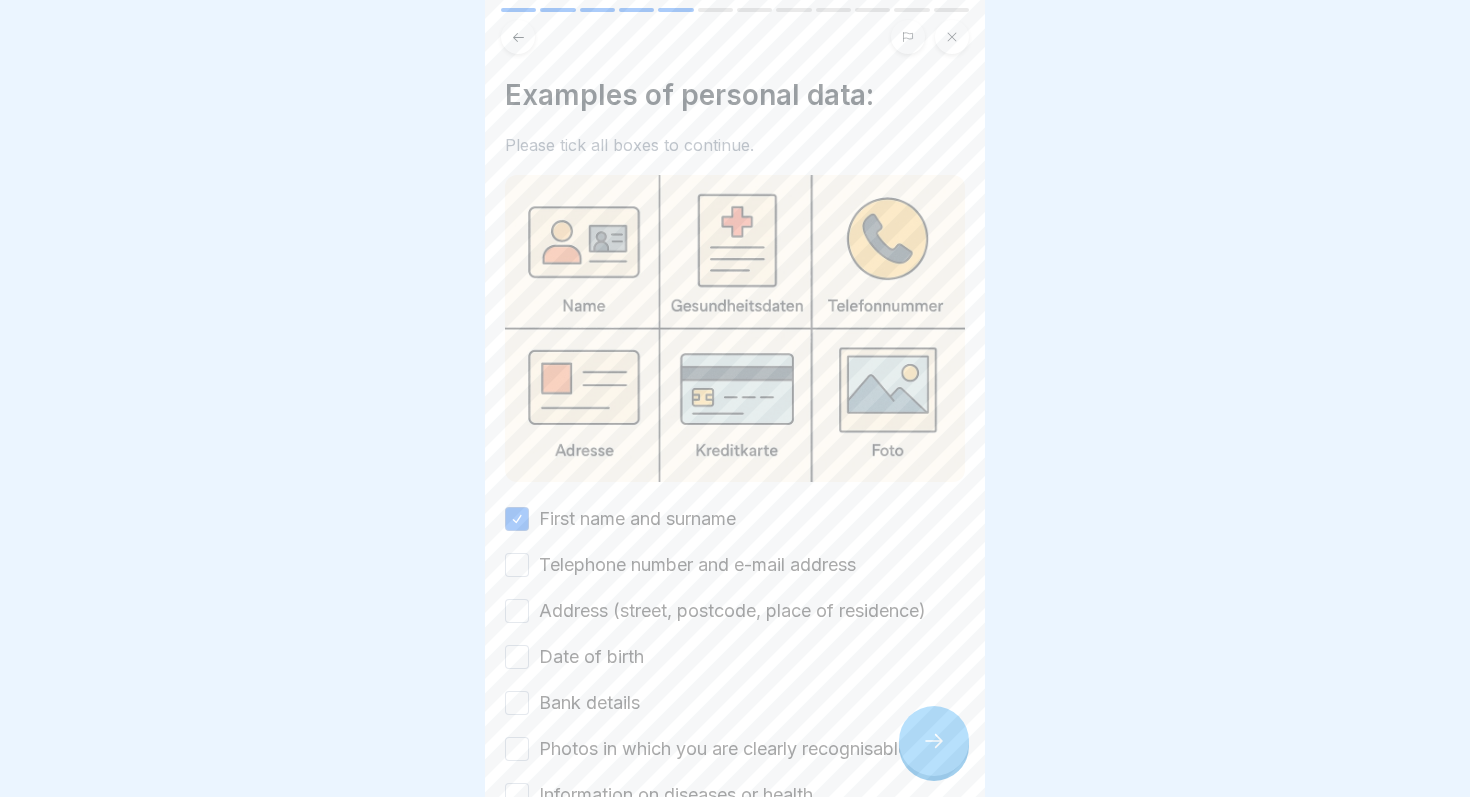 click on "Telephone number and e-mail address" at bounding box center [517, 565] 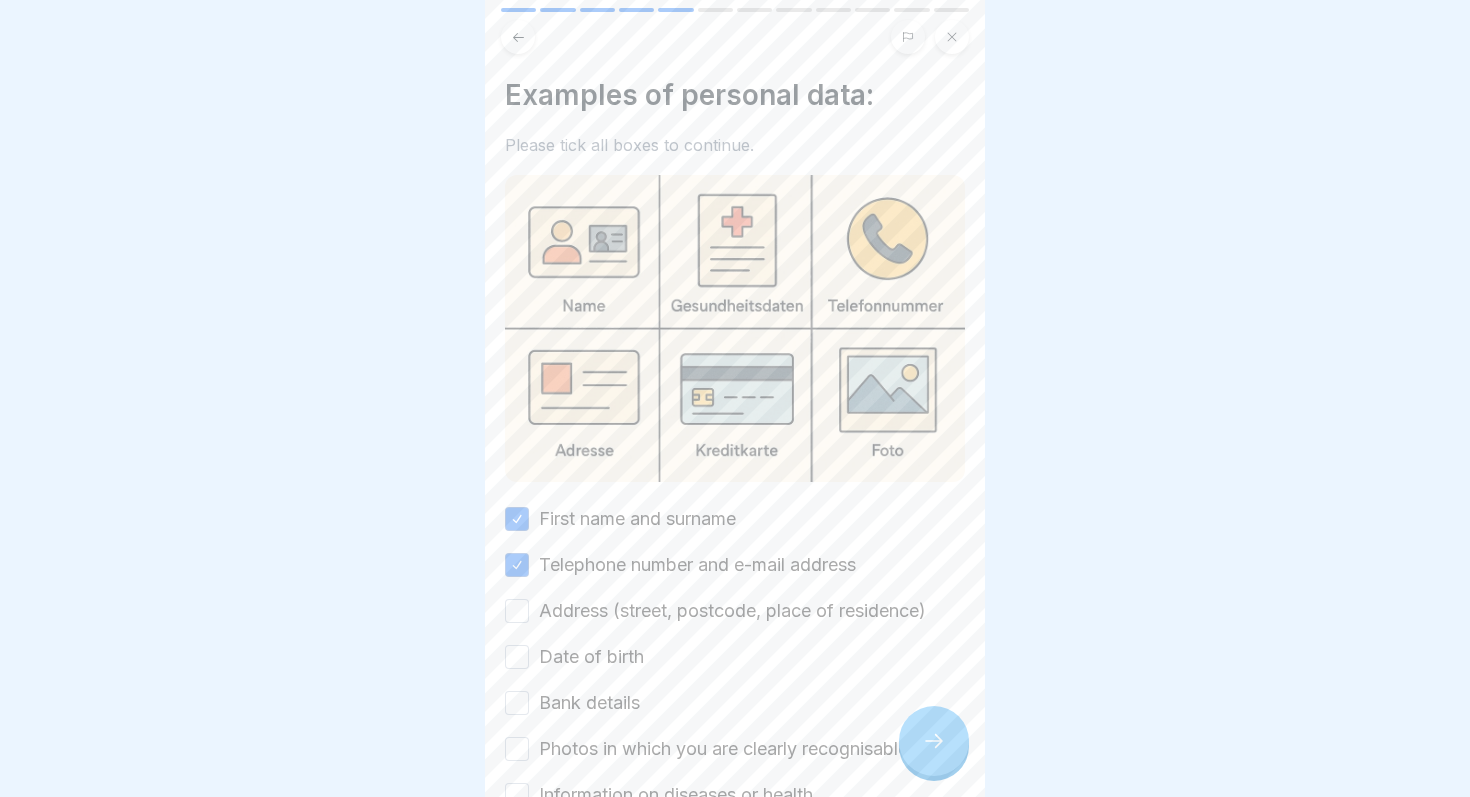 click on "Address (street, postcode, place of residence)" at bounding box center [517, 611] 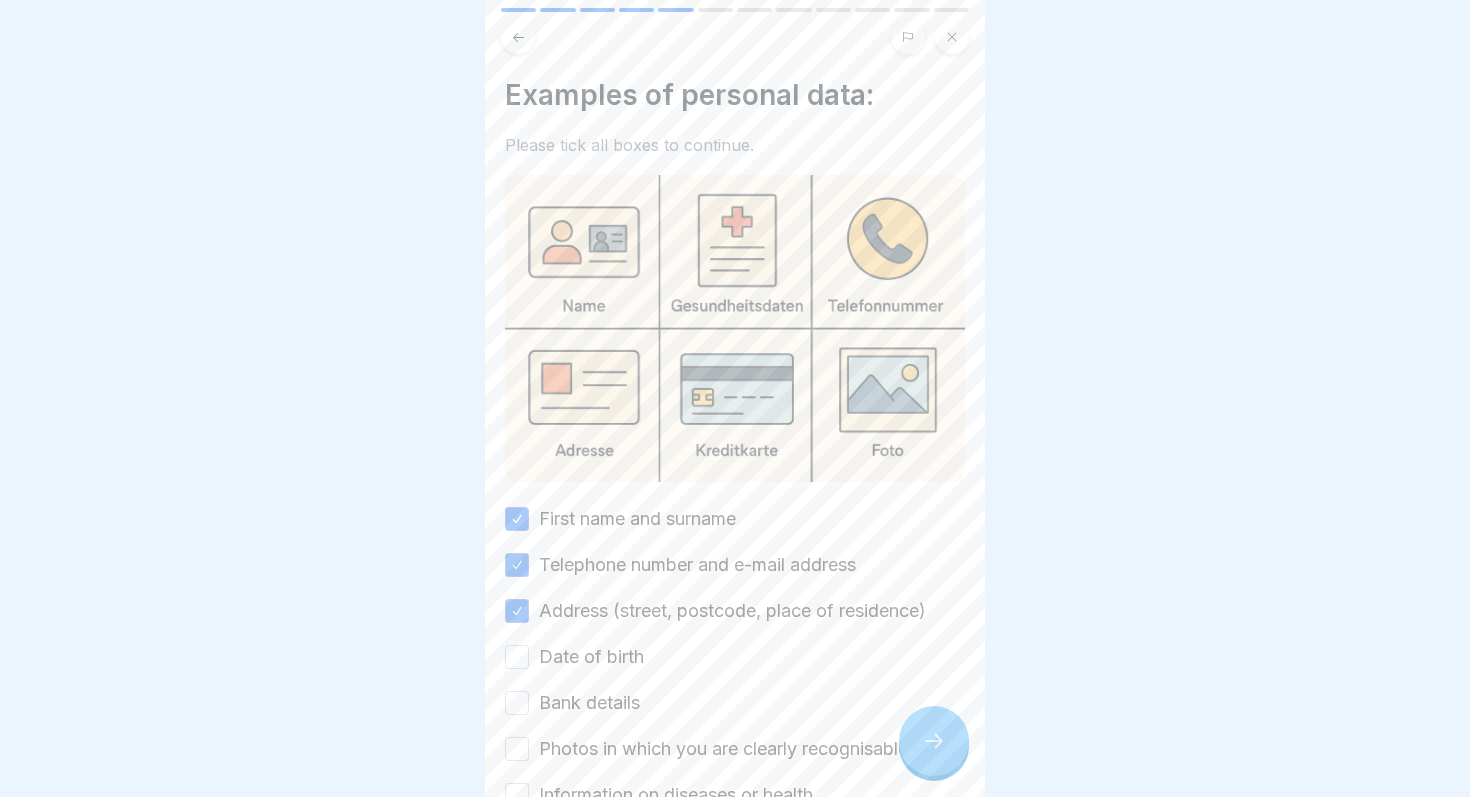 click on "Date of birth" at bounding box center (517, 657) 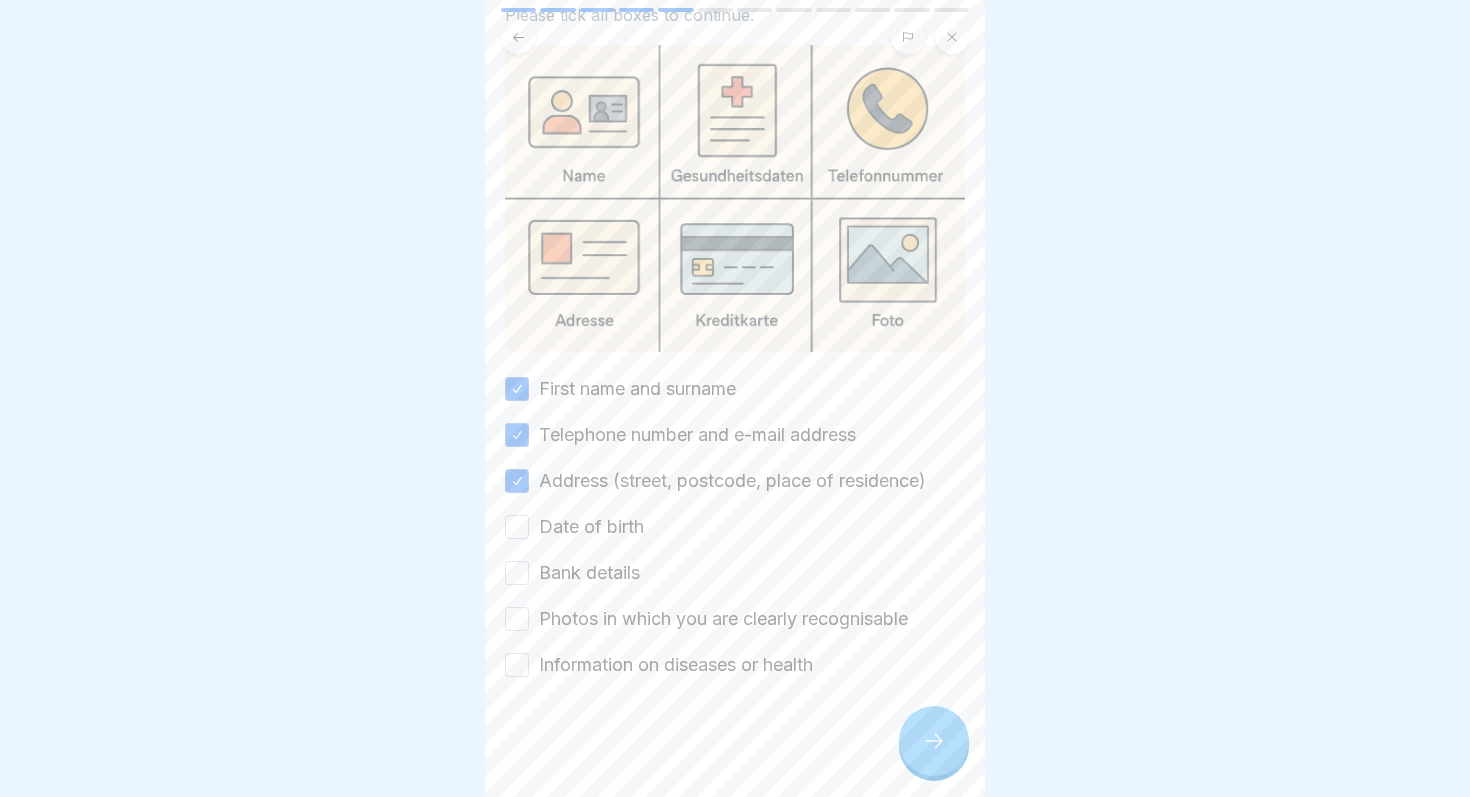 click on "Information on diseases or health" at bounding box center (517, 665) 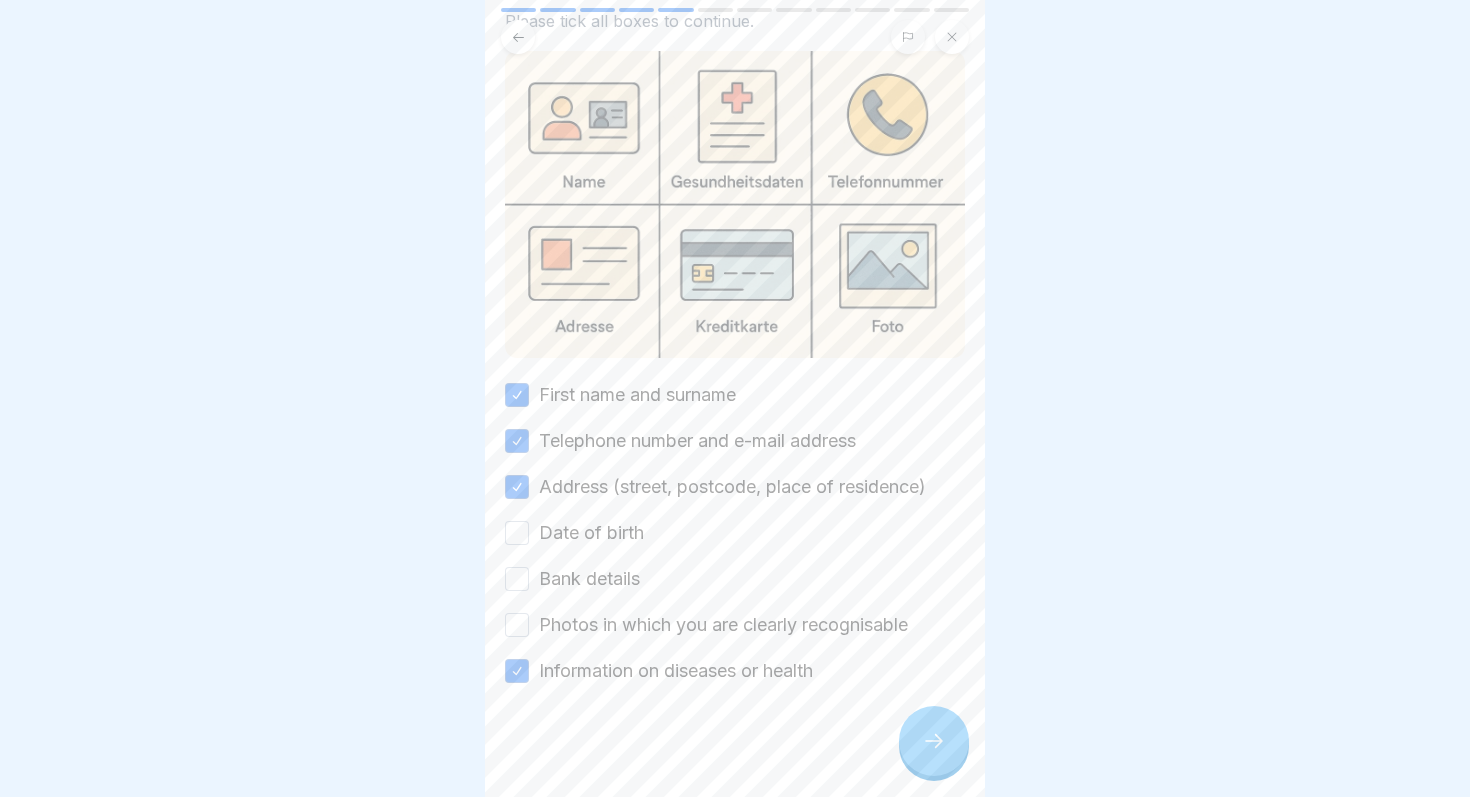 scroll, scrollTop: 130, scrollLeft: 0, axis: vertical 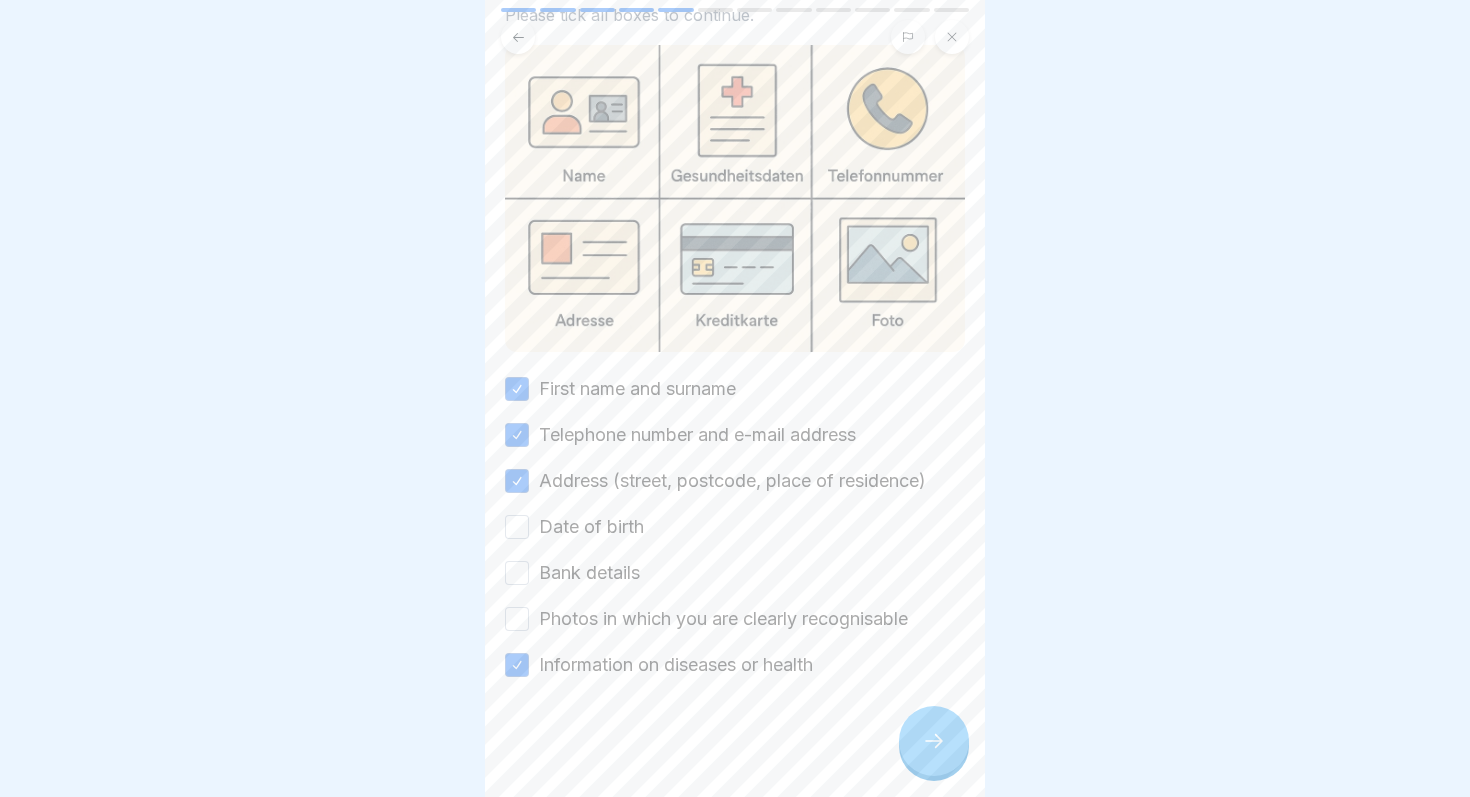 click on "Date of birth" at bounding box center [517, 527] 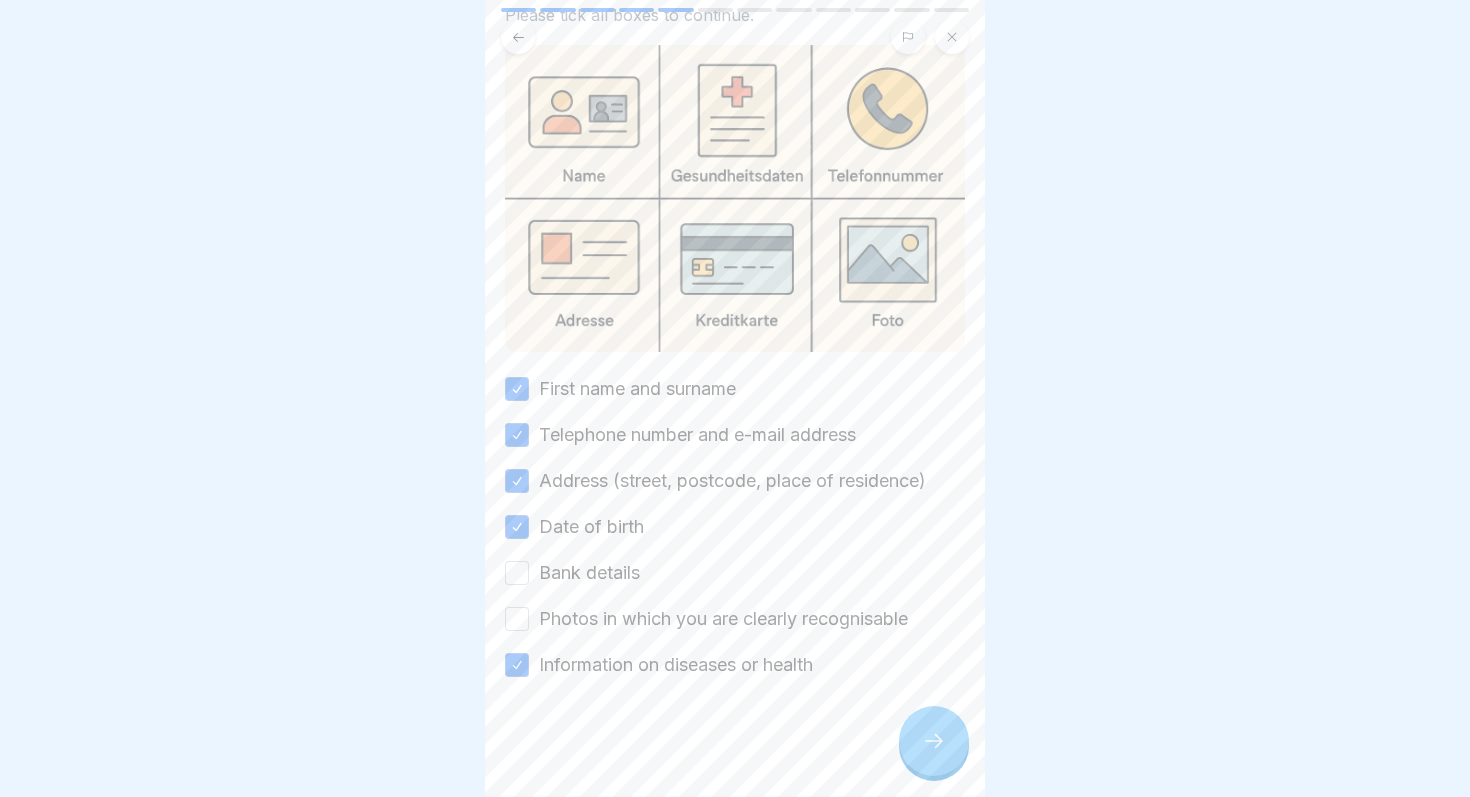 click on "Bank details" at bounding box center (517, 573) 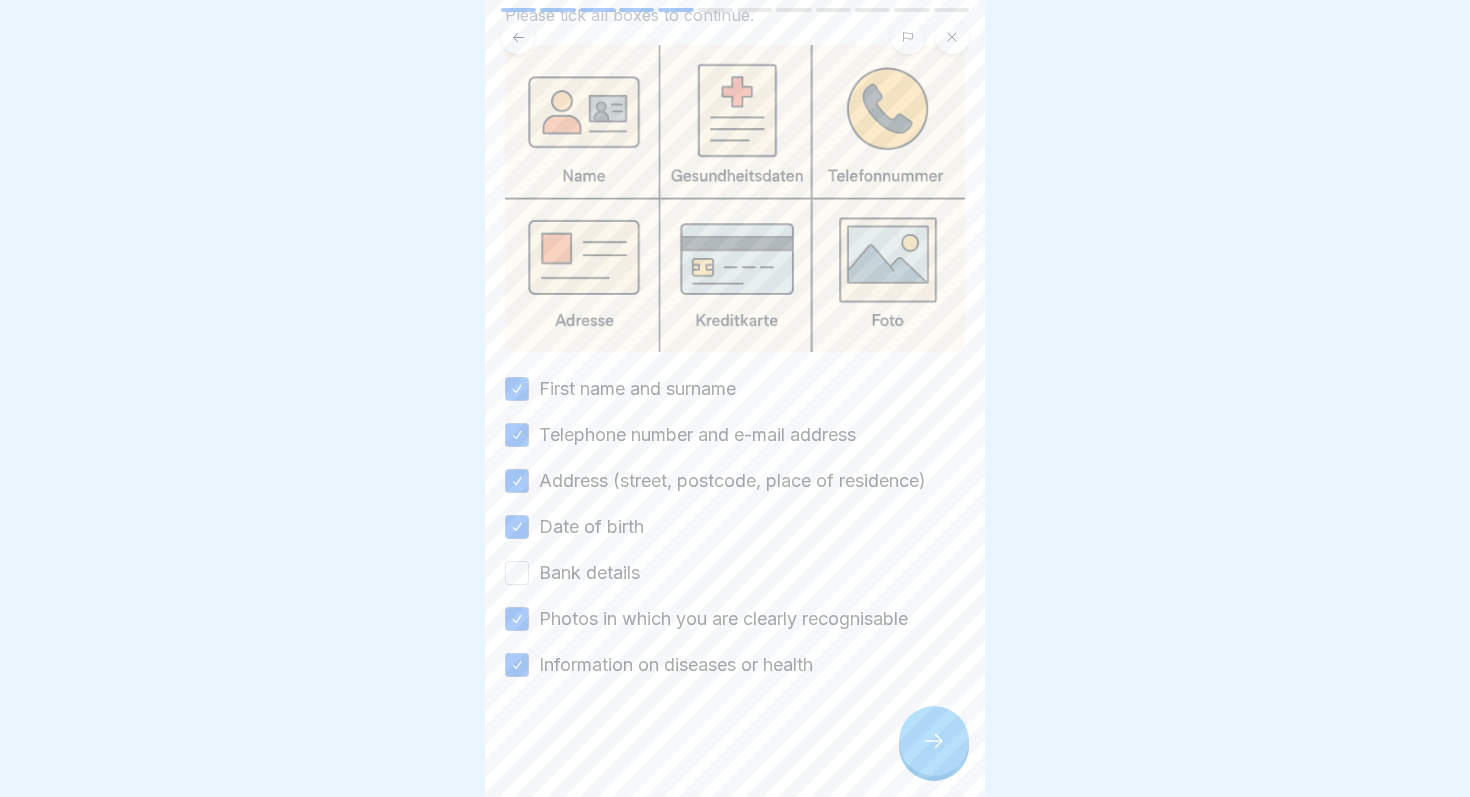 click on "Bank details" at bounding box center (517, 573) 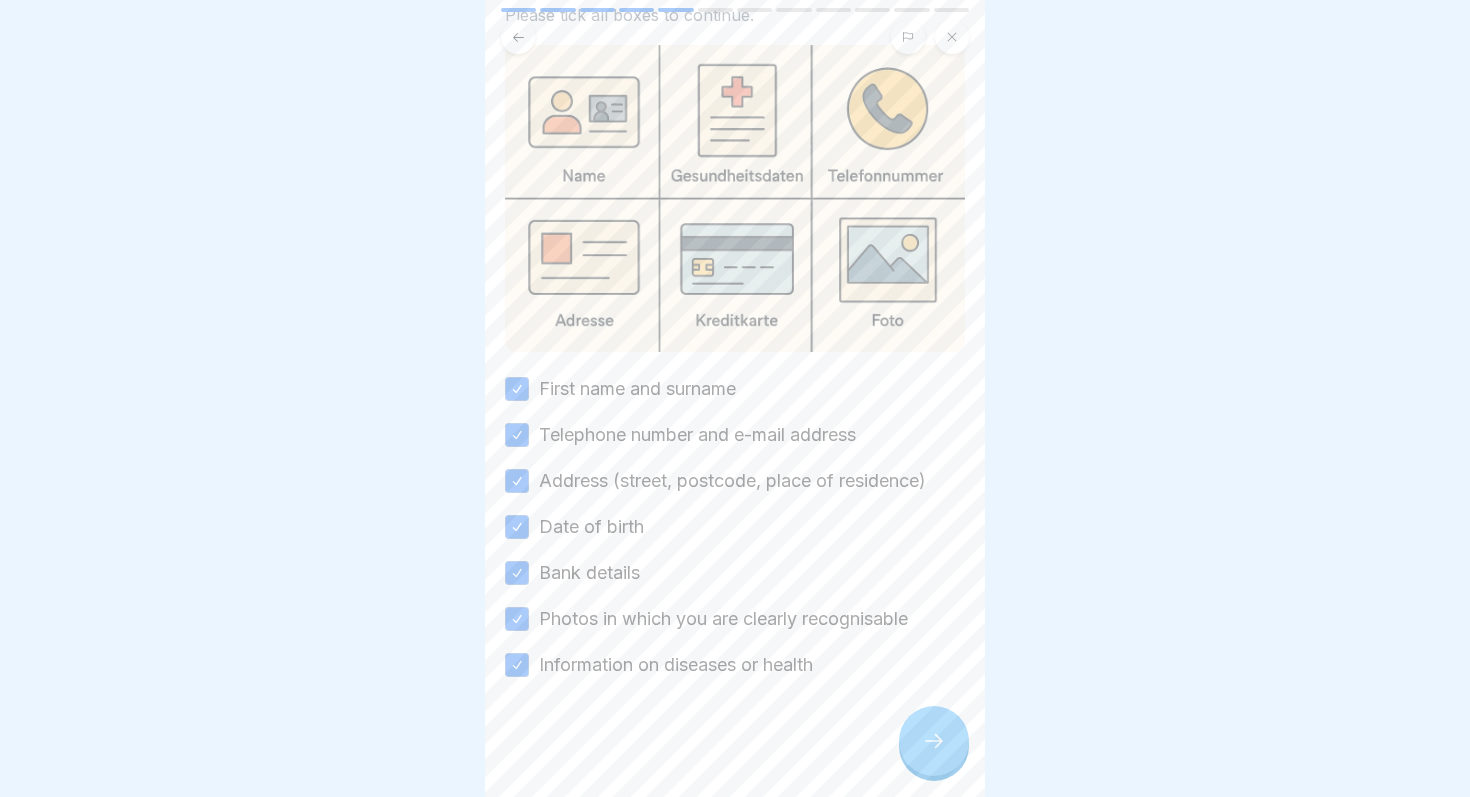 click at bounding box center (934, 741) 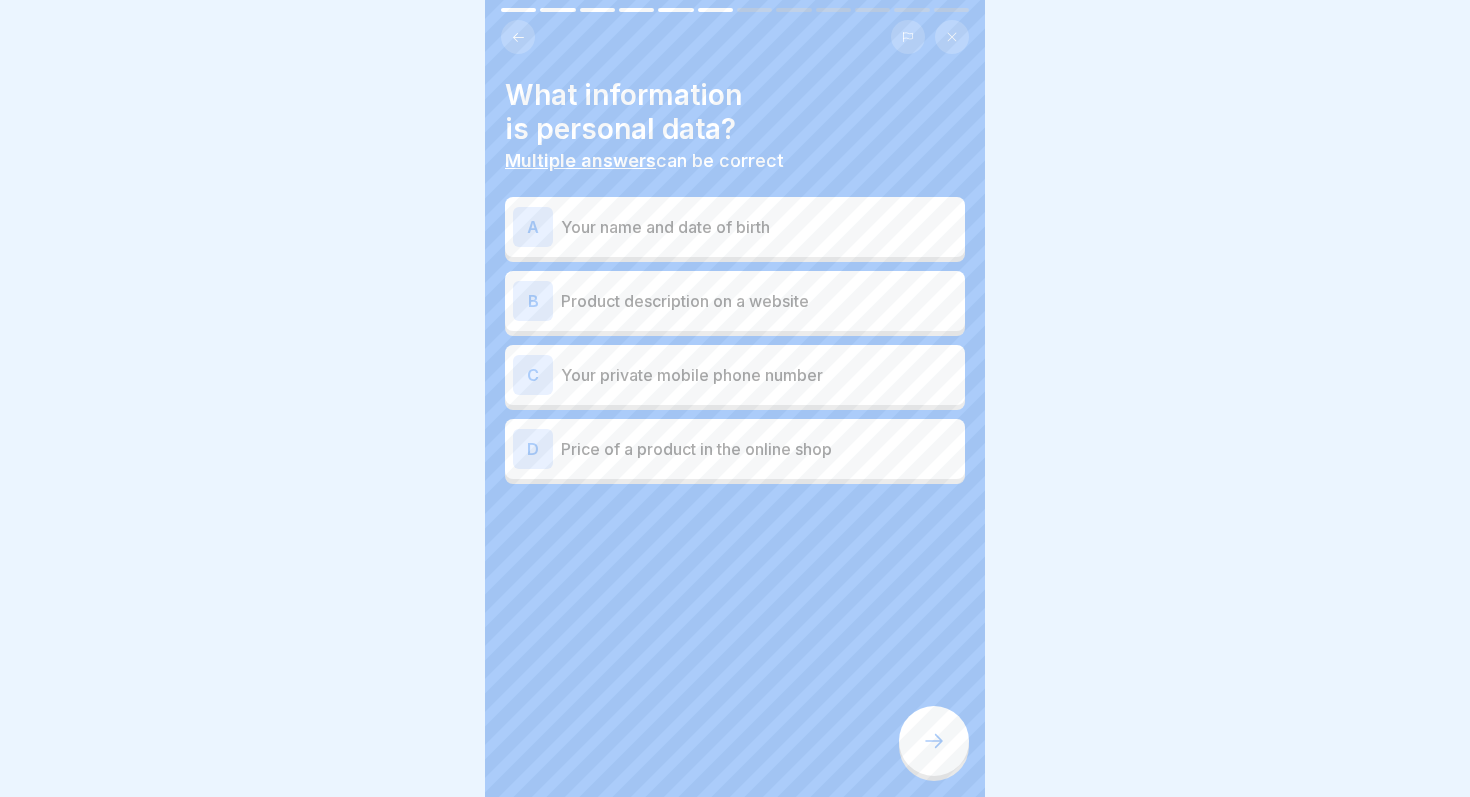 click on "A Your name and date of birth" at bounding box center [735, 227] 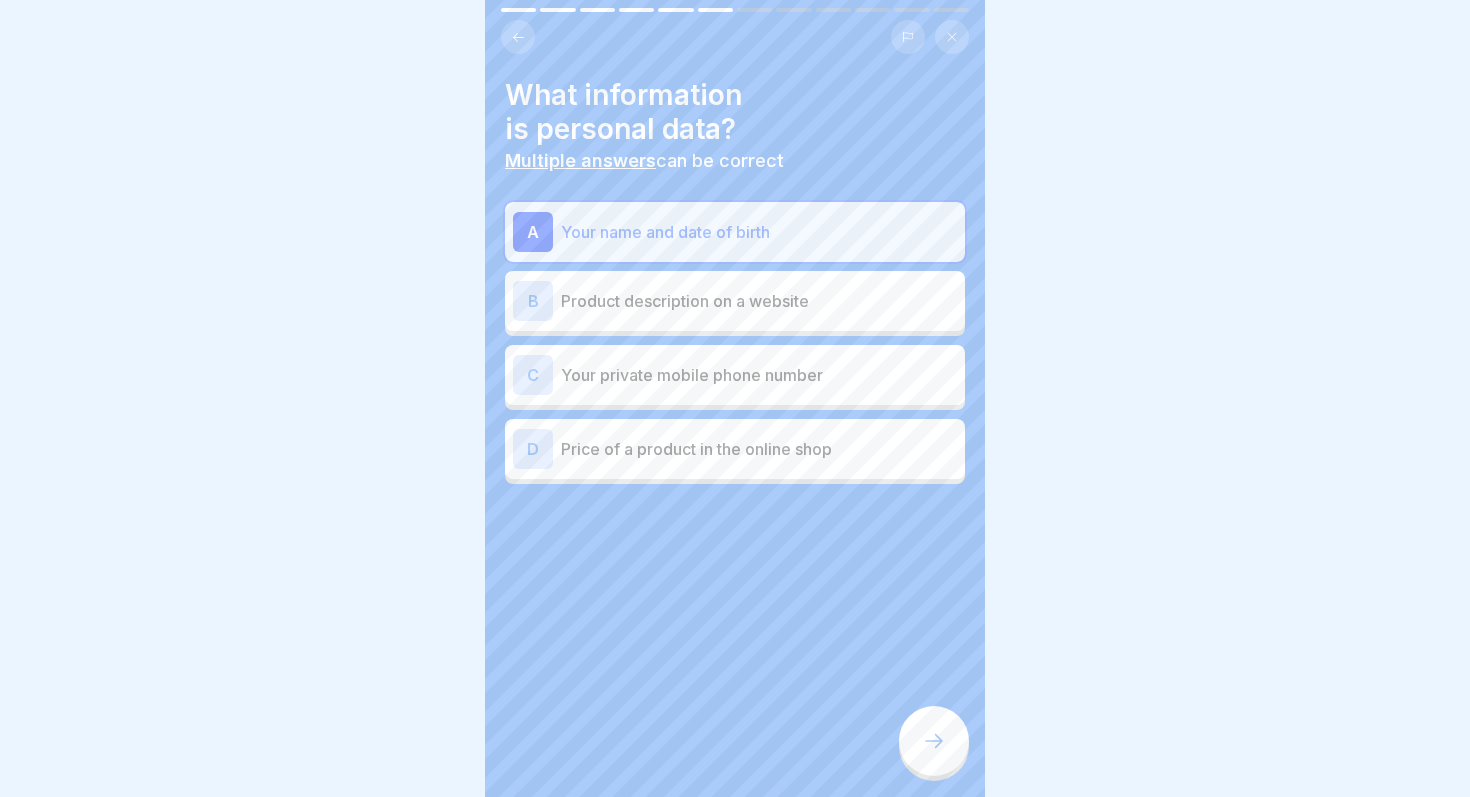 click on "C" at bounding box center [533, 375] 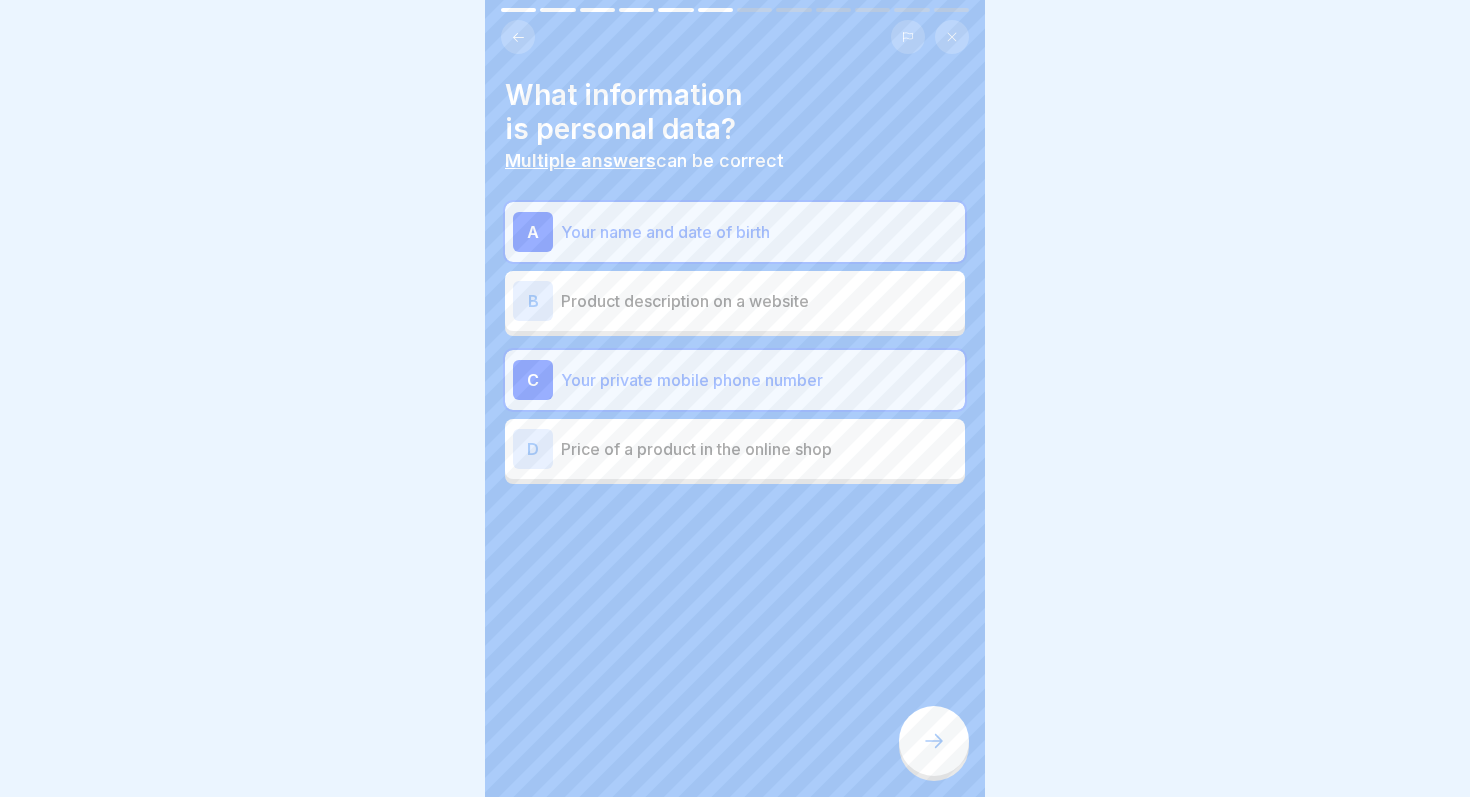 click at bounding box center (934, 741) 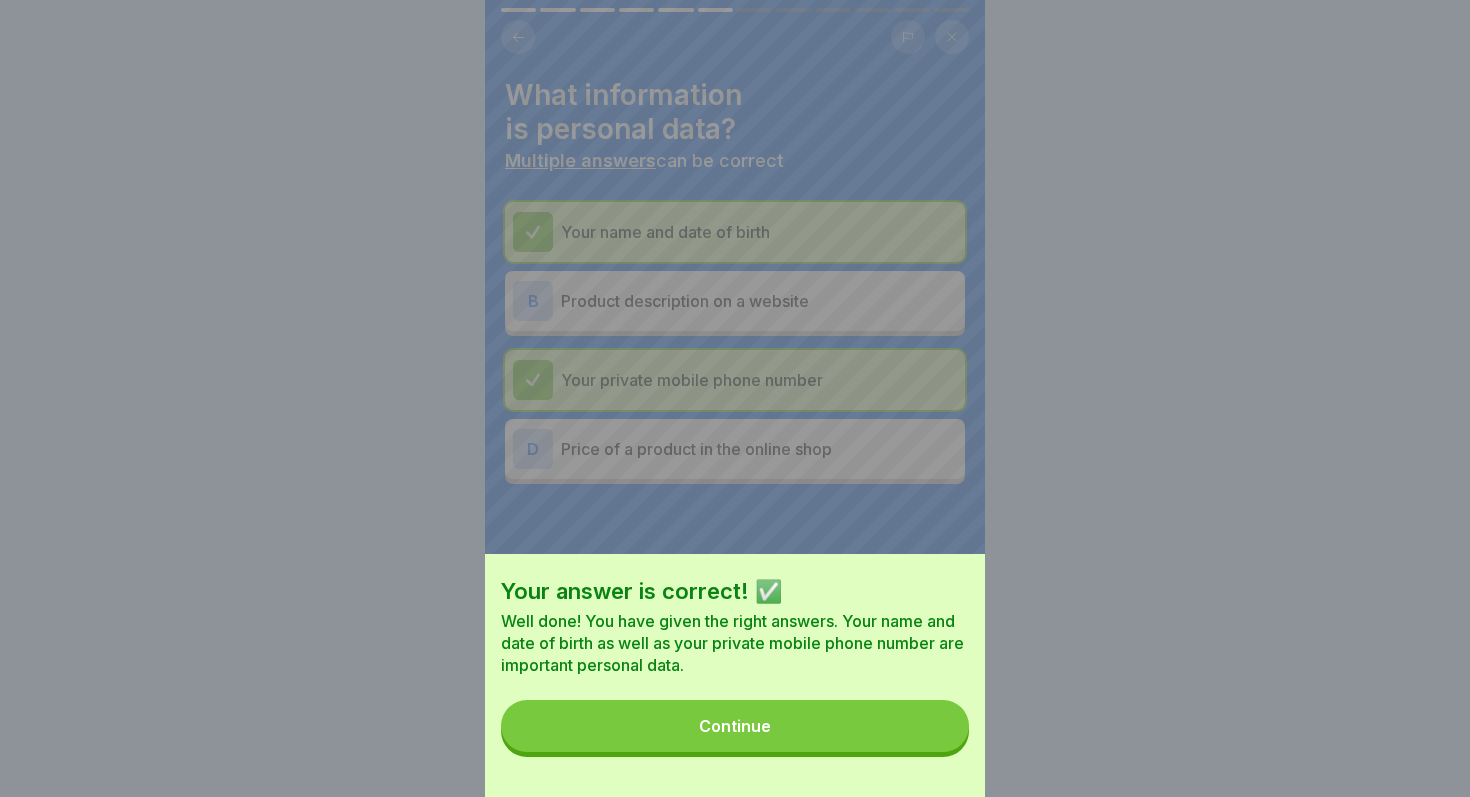click on "Continue" at bounding box center [735, 726] 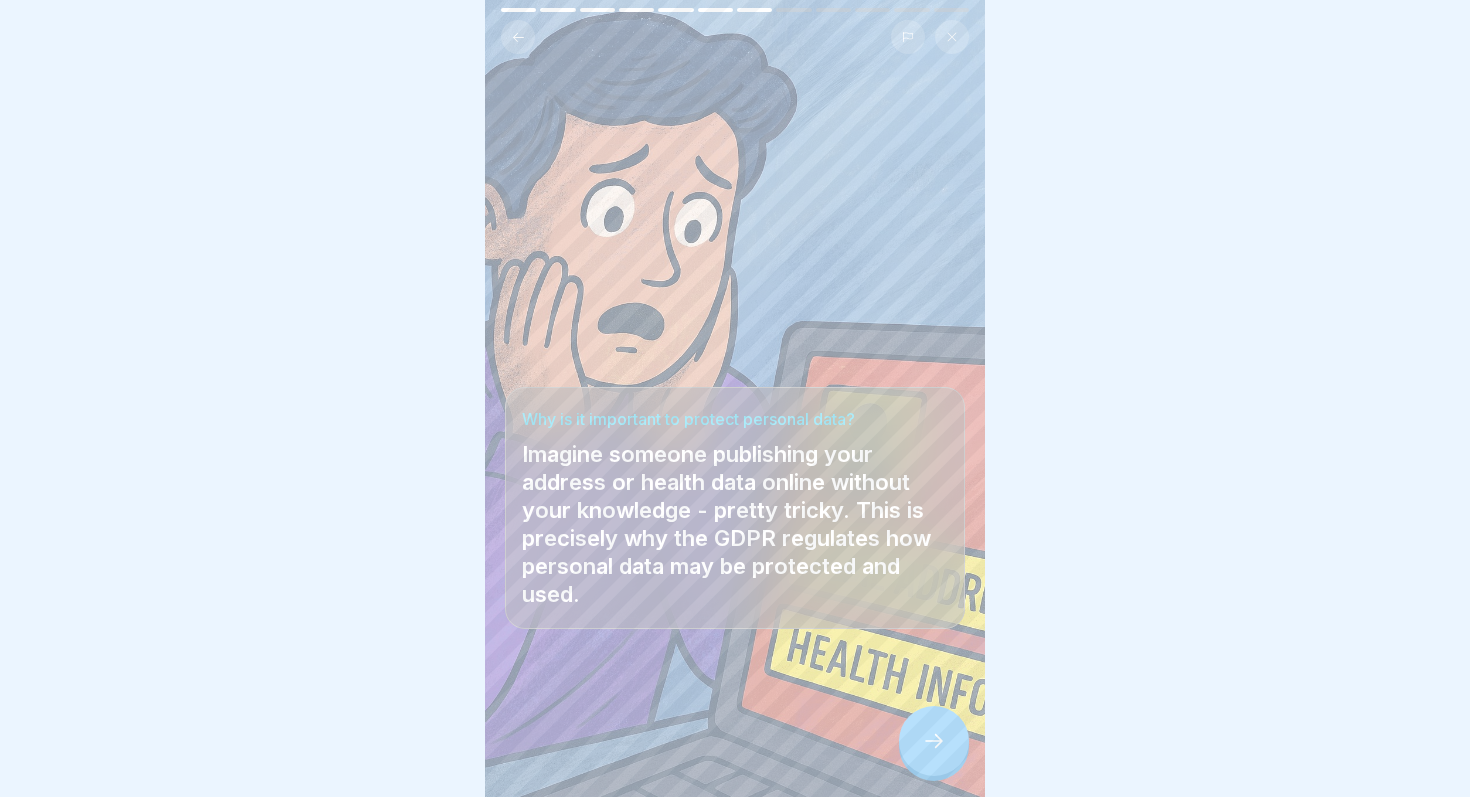 click at bounding box center (934, 741) 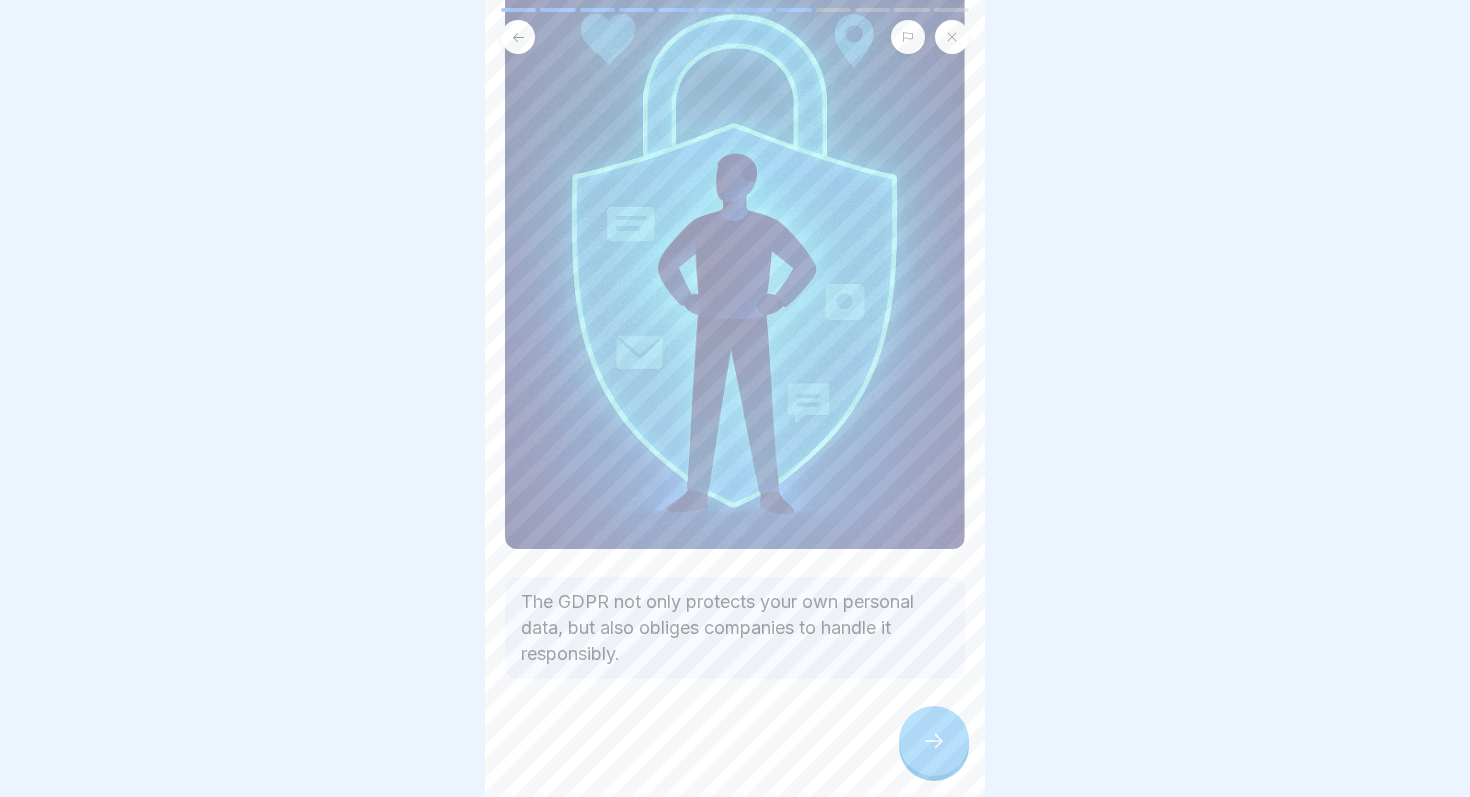 scroll, scrollTop: 177, scrollLeft: 0, axis: vertical 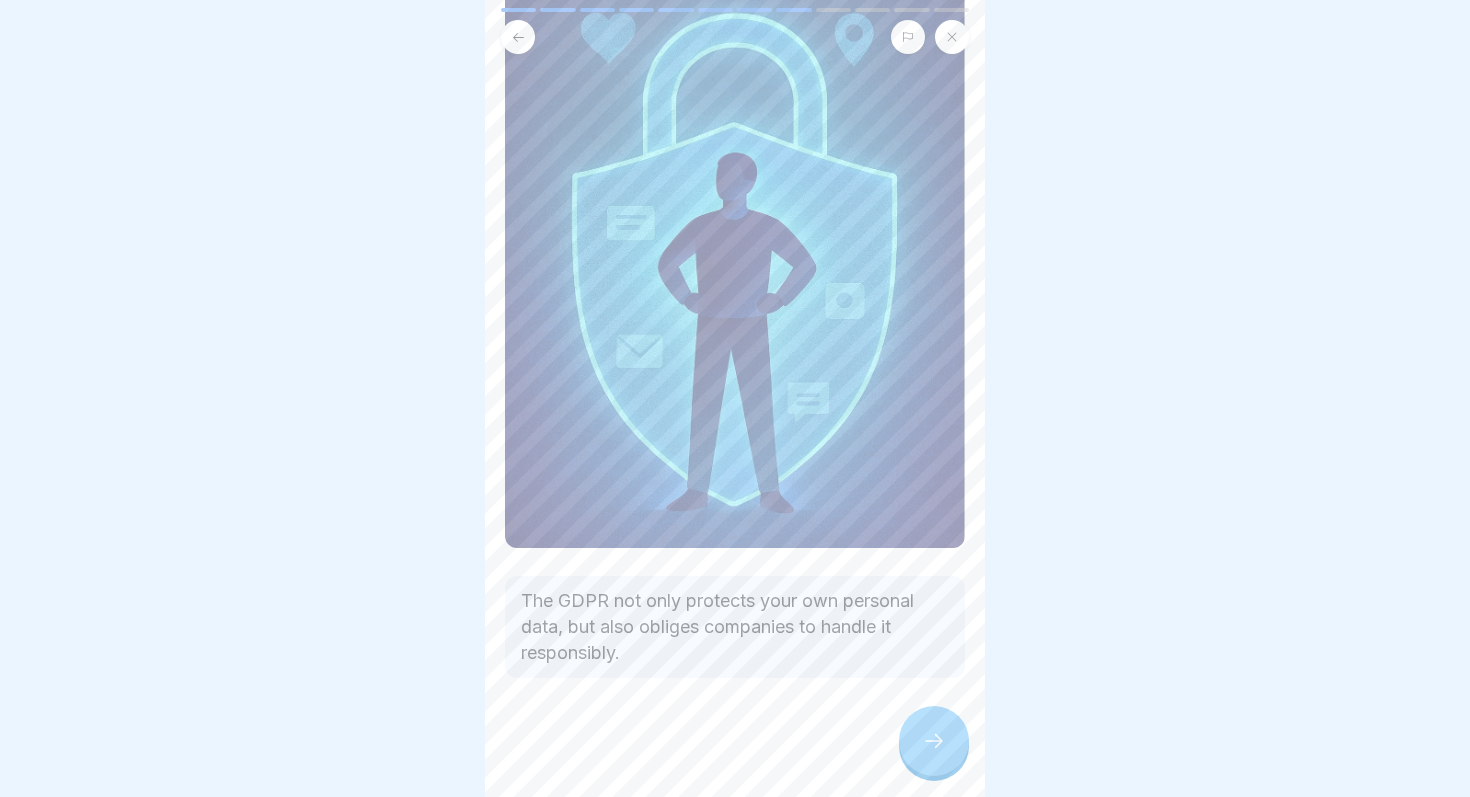 click at bounding box center [735, 738] 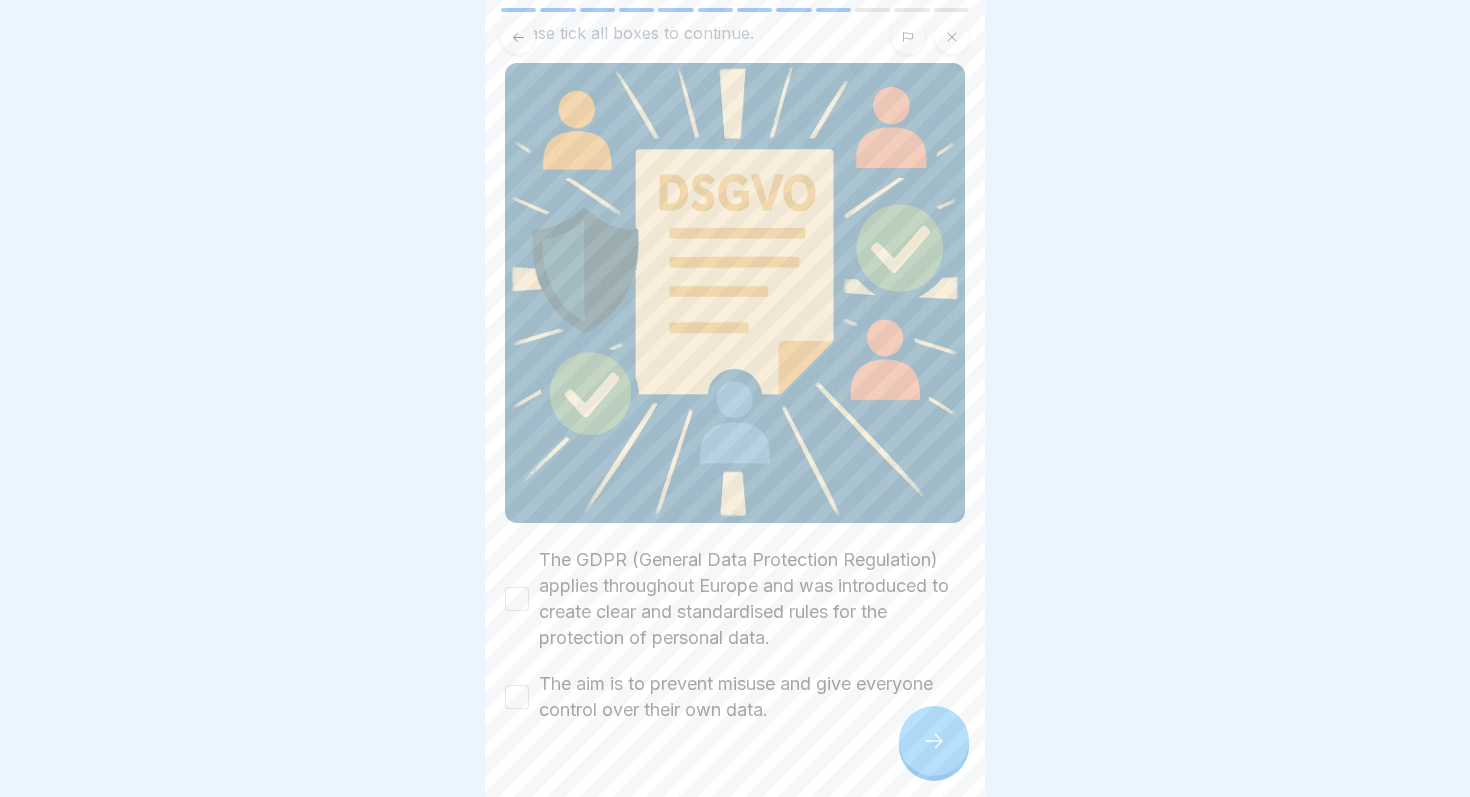 scroll, scrollTop: 158, scrollLeft: 0, axis: vertical 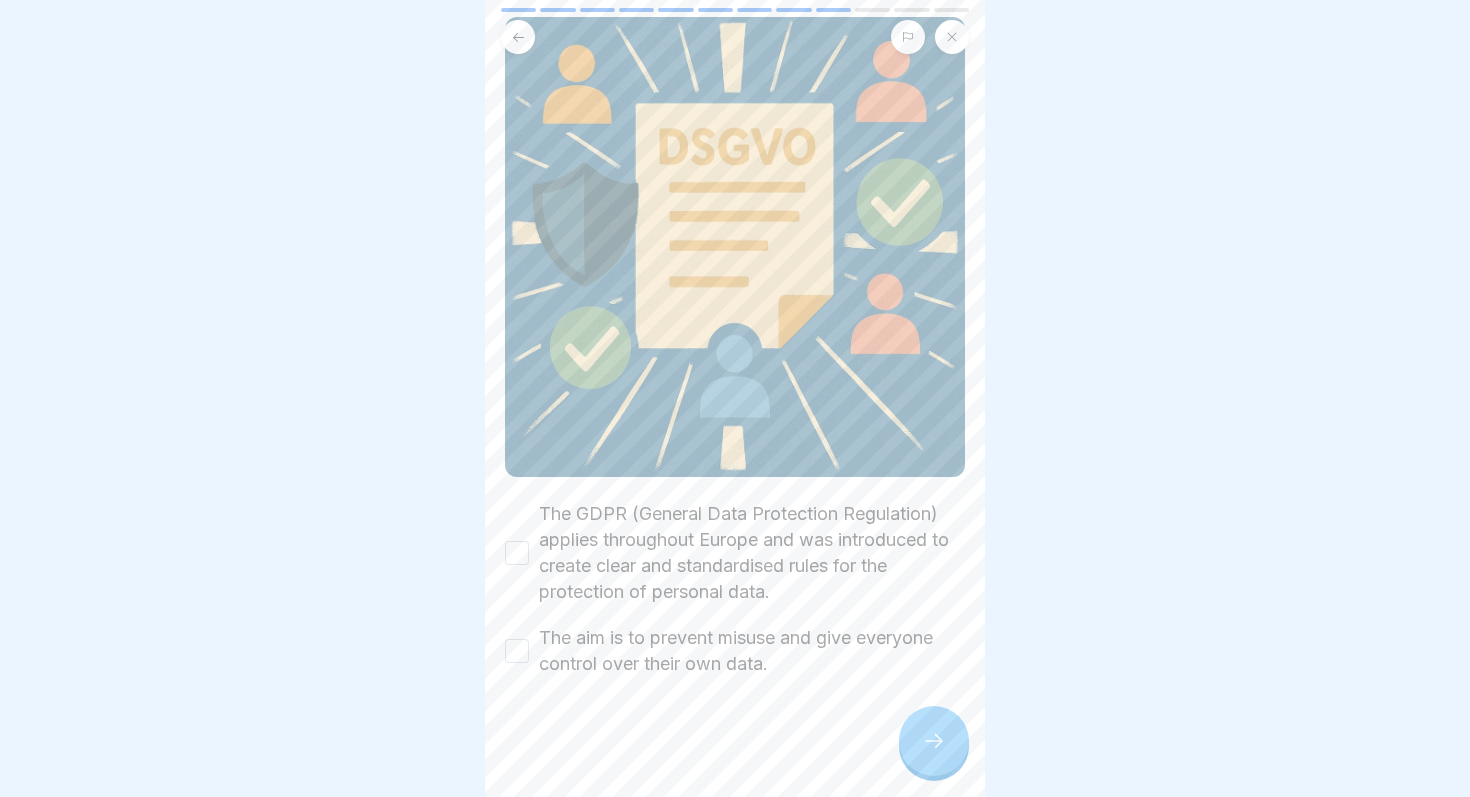 click on "The GDPR (General Data Protection Regulation) applies throughout Europe and was introduced to create clear and standardised rules for the protection of personal data." at bounding box center [517, 553] 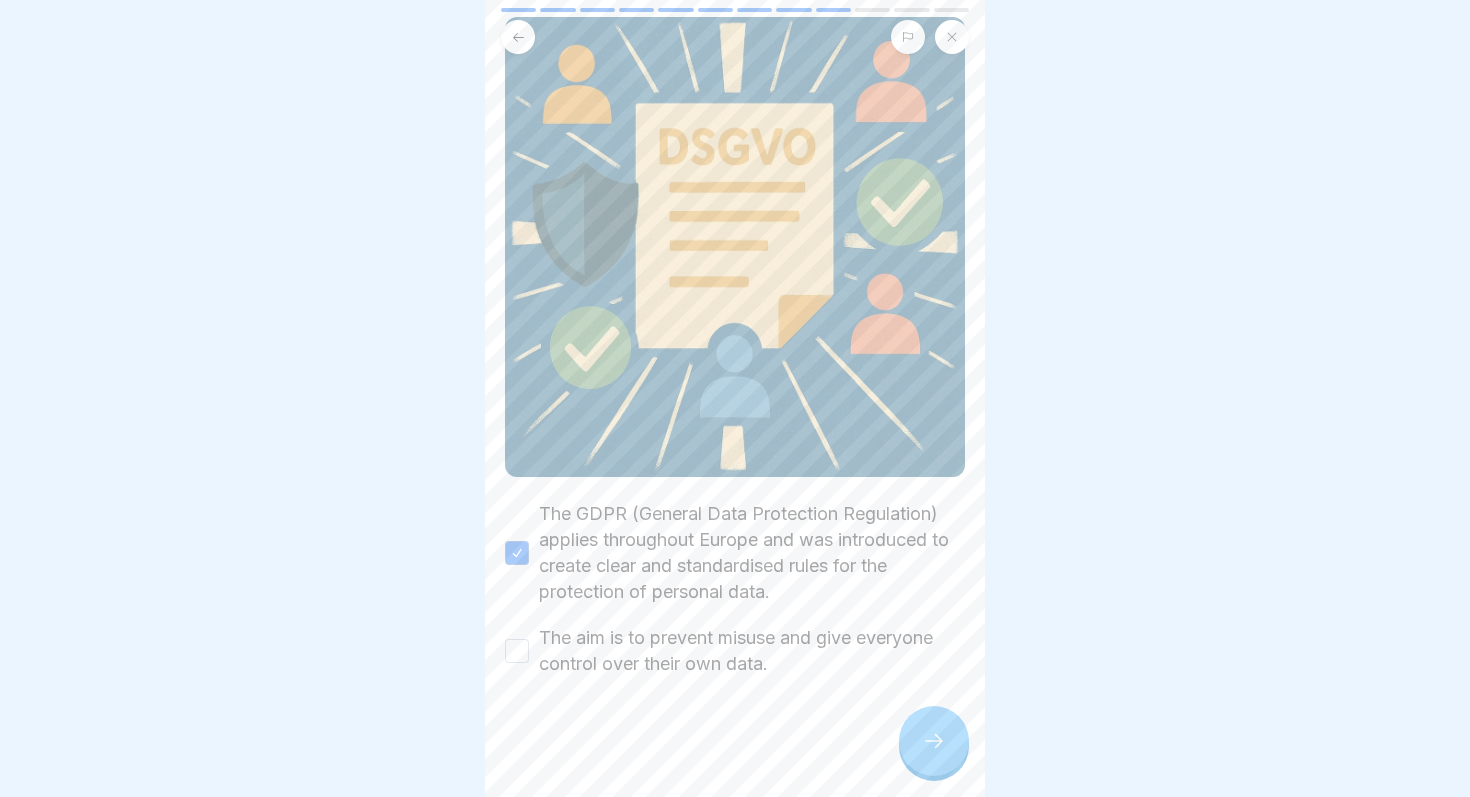 click on "The aim is to prevent misuse and give everyone control over their own data." at bounding box center [735, 651] 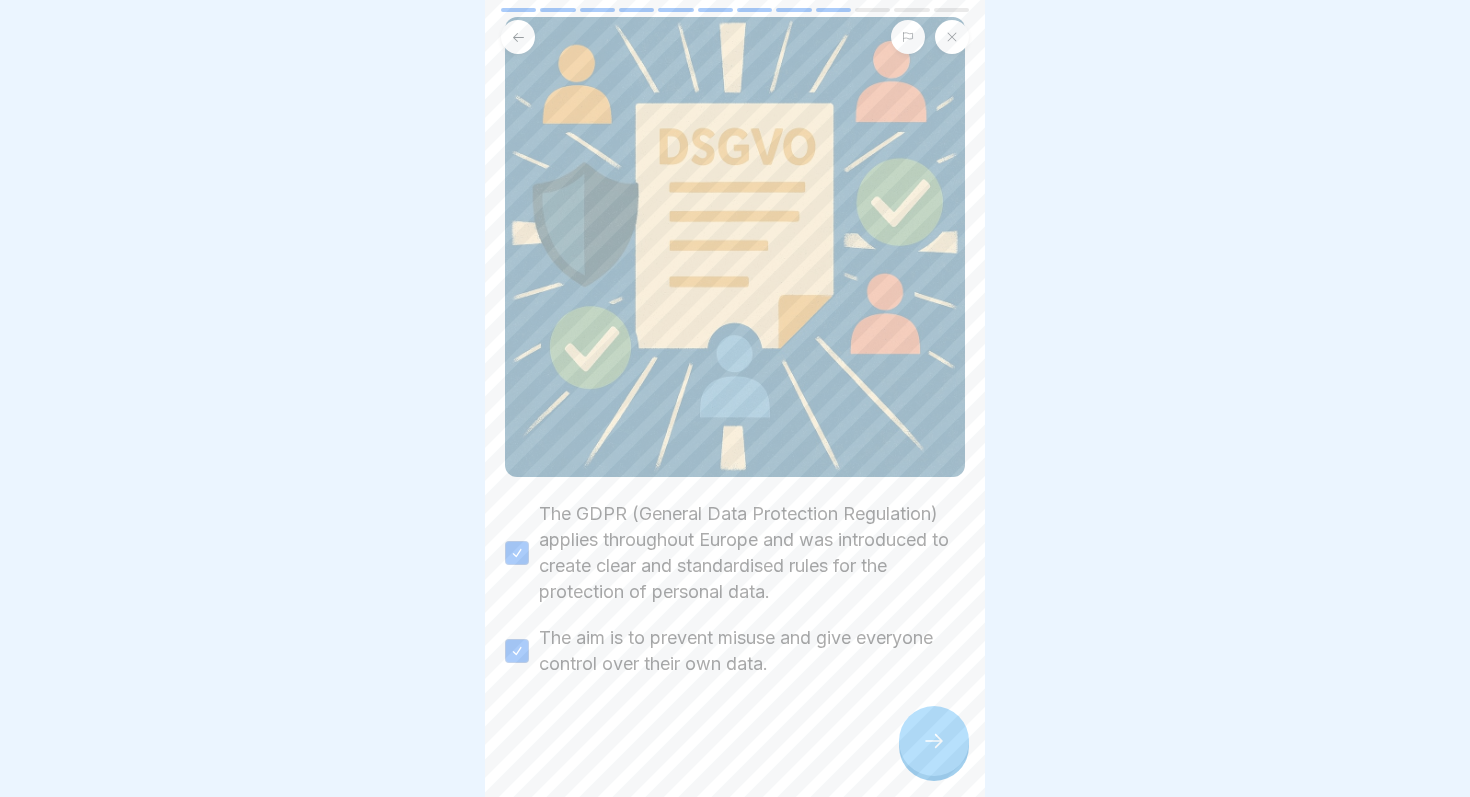 click at bounding box center [934, 741] 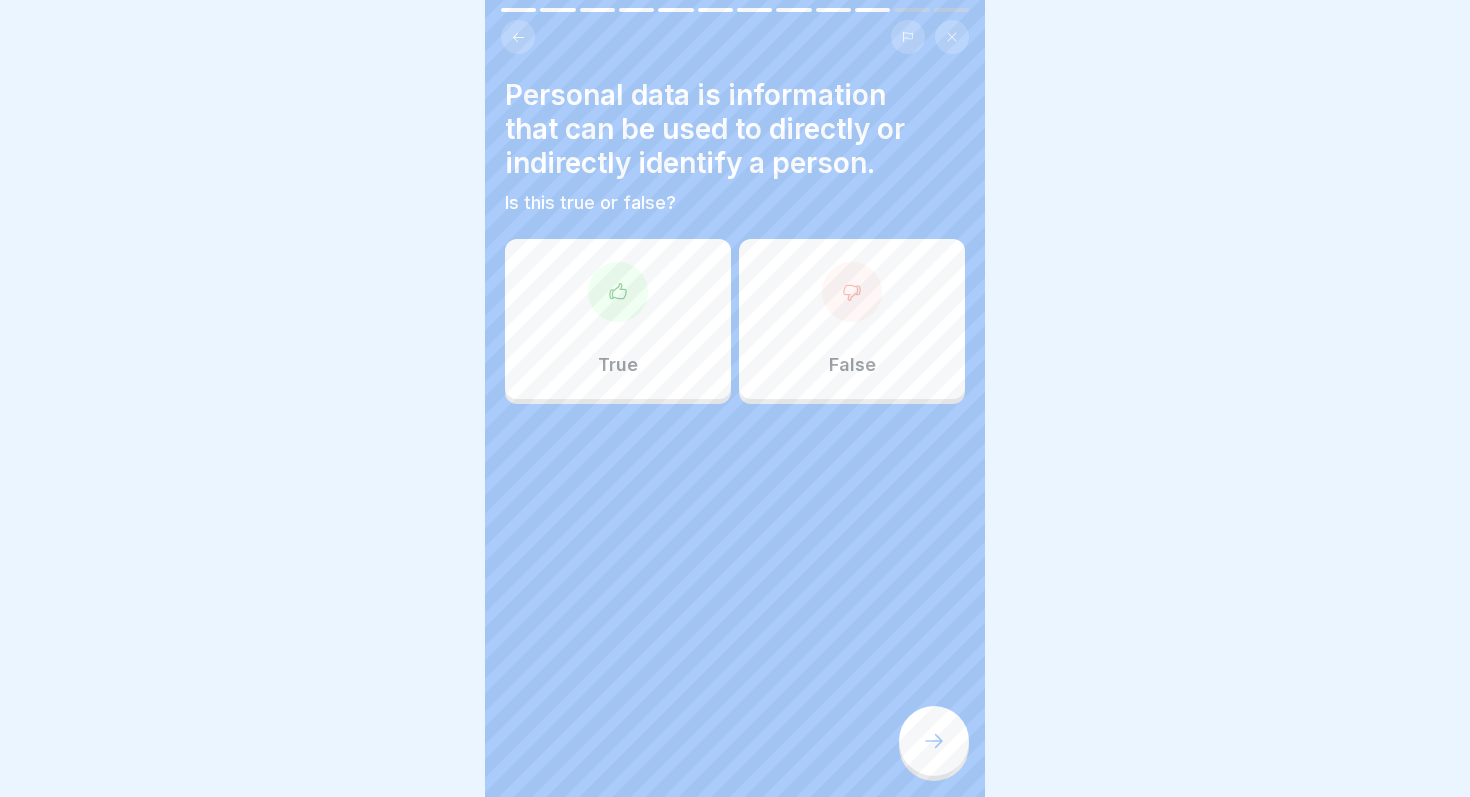 click on "True" at bounding box center [618, 319] 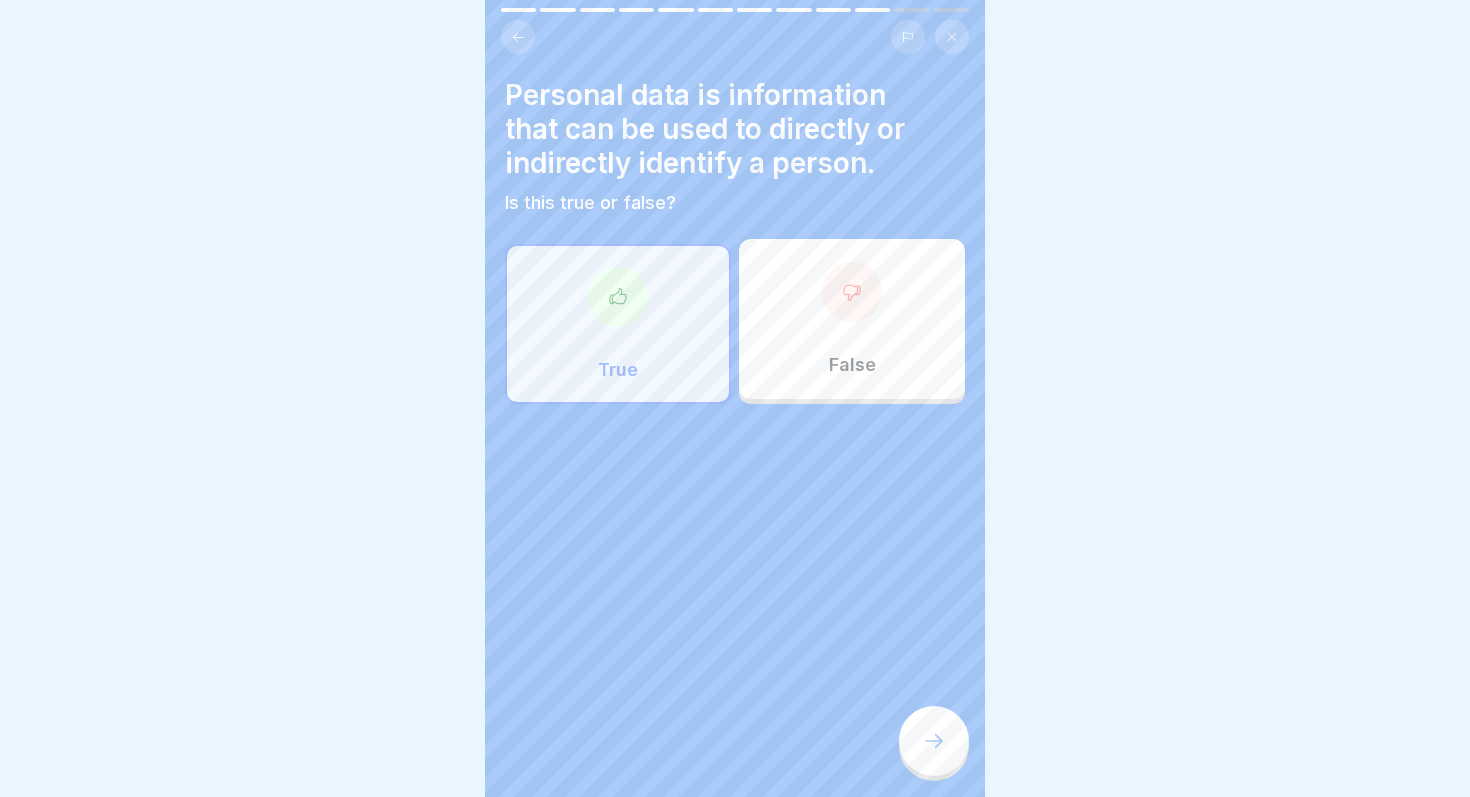 click at bounding box center [934, 741] 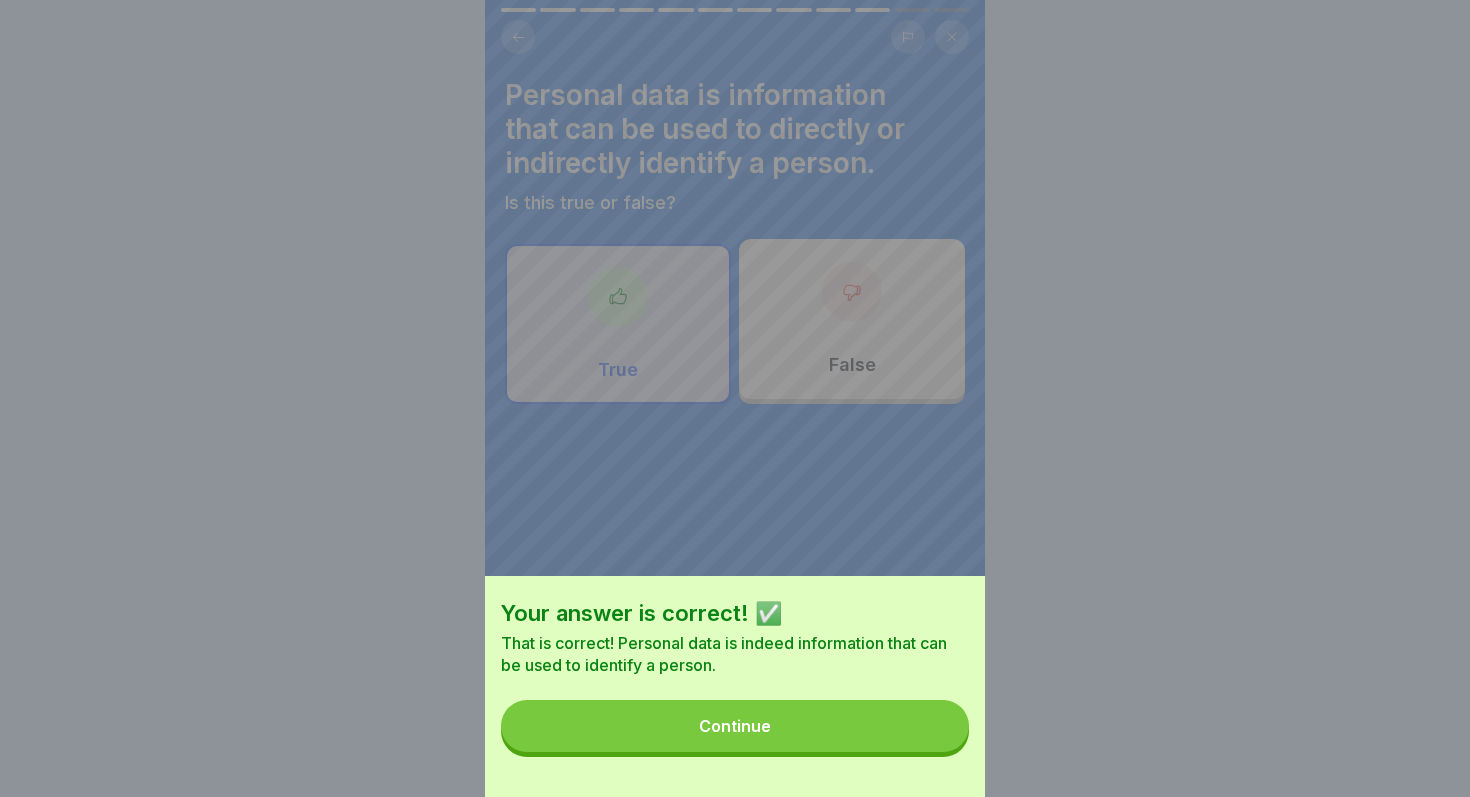 click on "Continue" at bounding box center (735, 726) 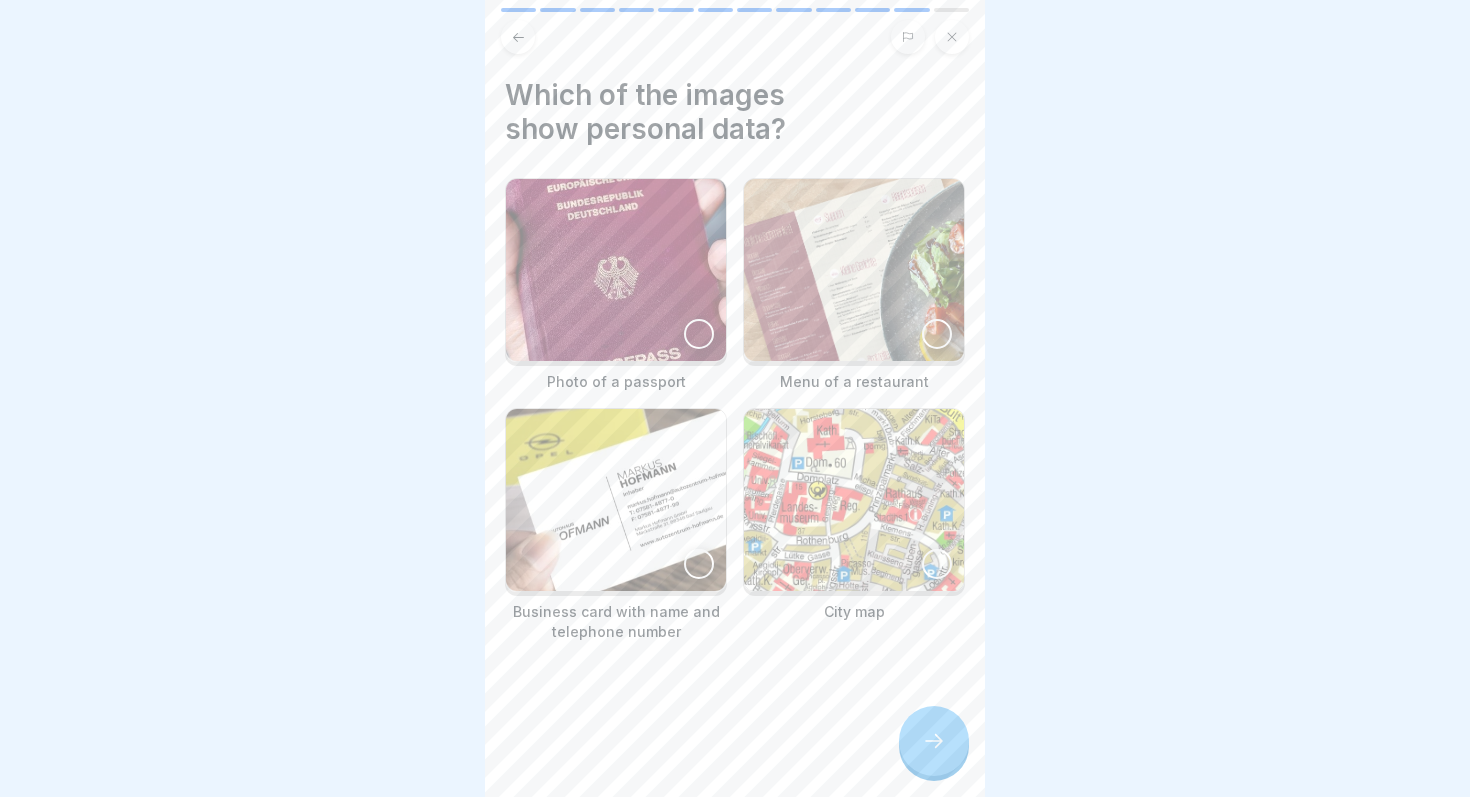 click at bounding box center (616, 270) 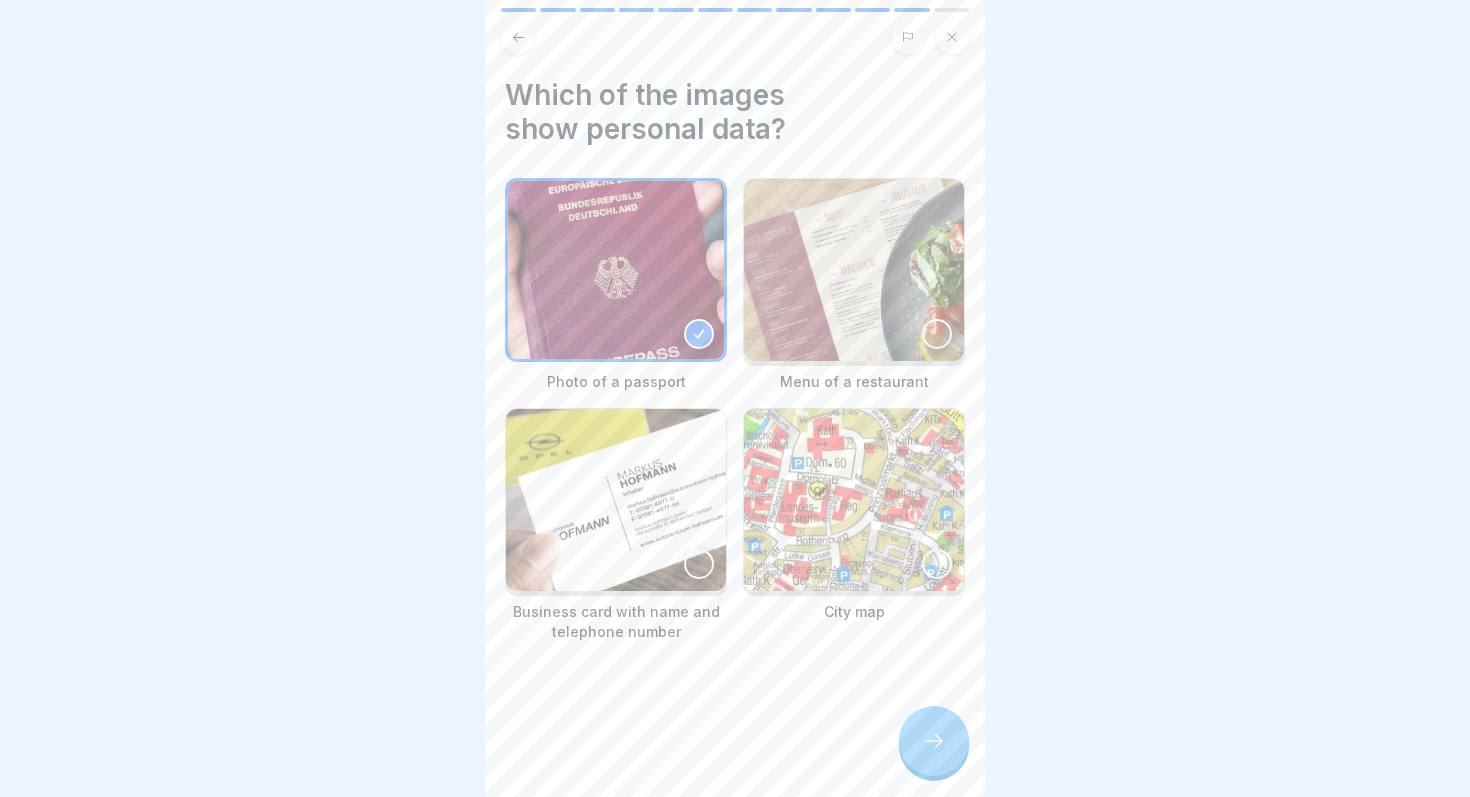 click at bounding box center [934, 741] 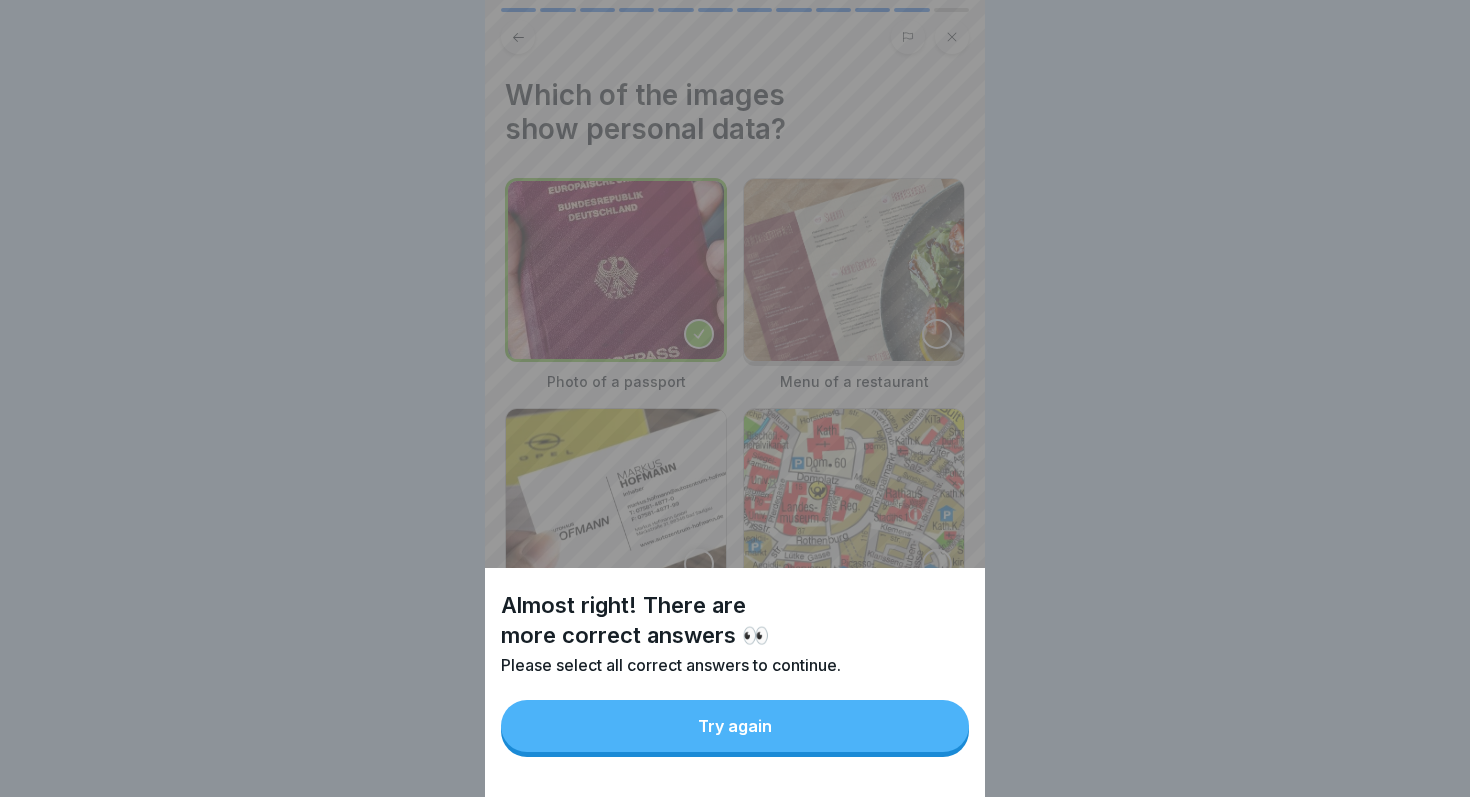click on "Try again" at bounding box center [735, 726] 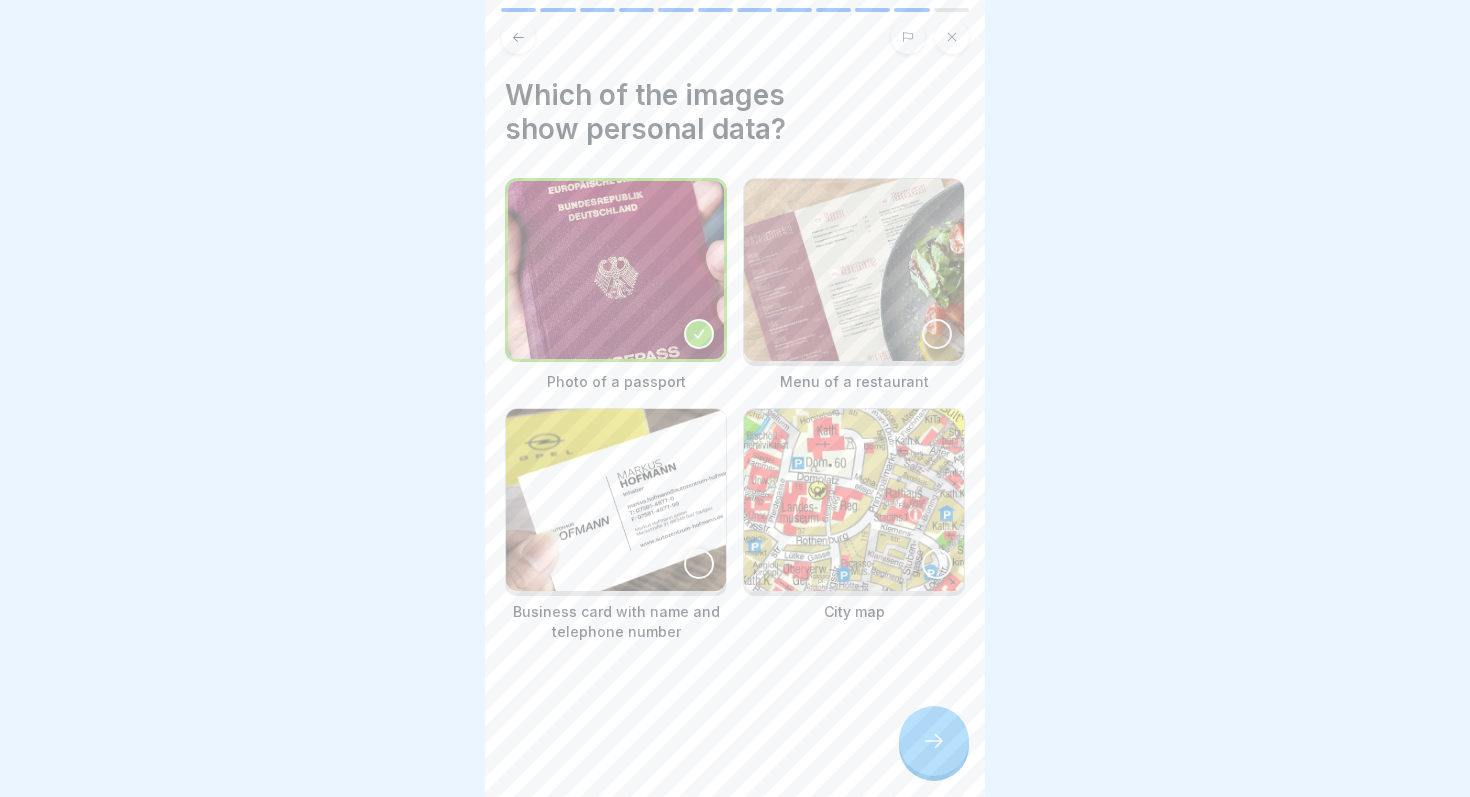 click at bounding box center [616, 500] 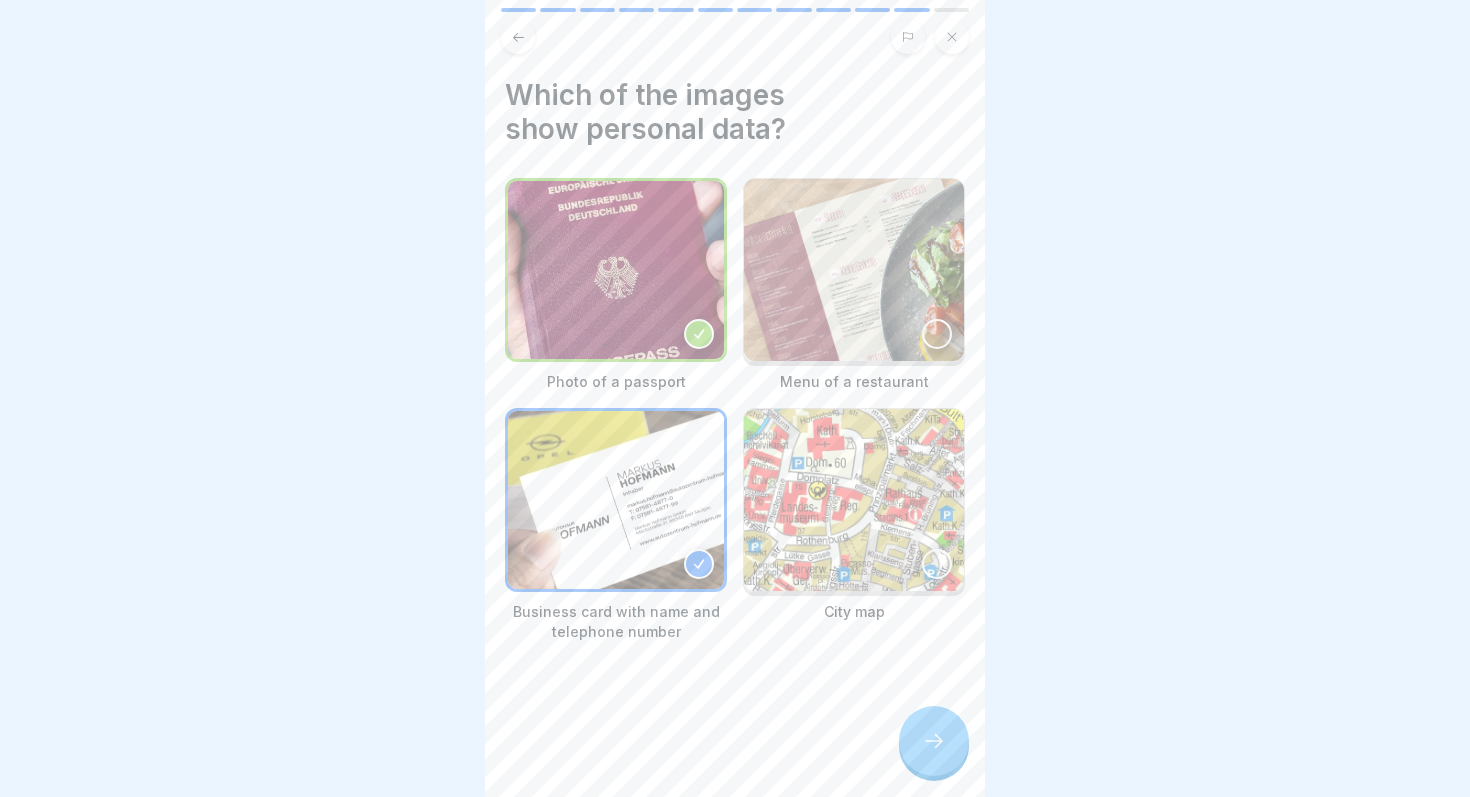 click 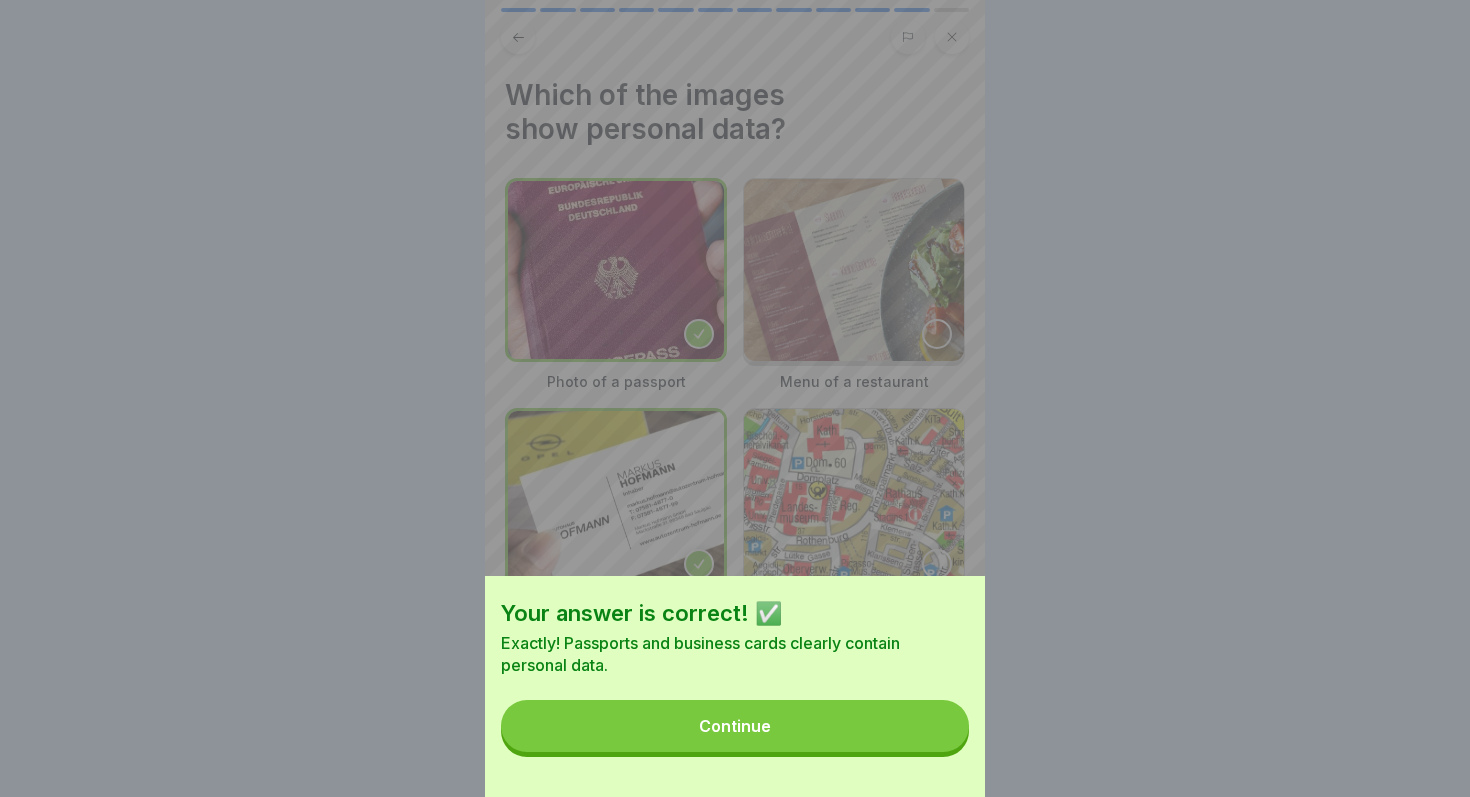 click on "Continue" at bounding box center (735, 726) 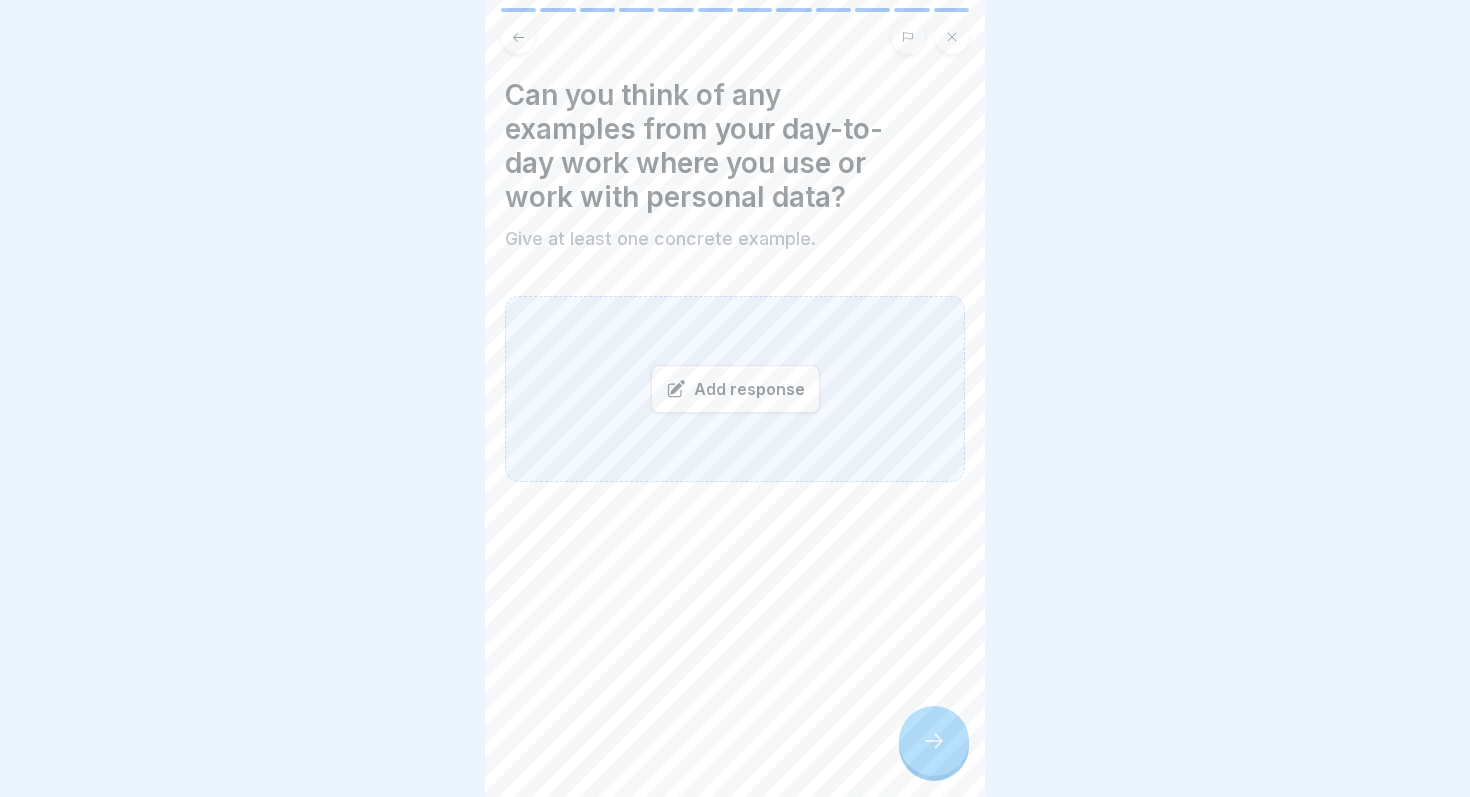 click on "Add response" at bounding box center (735, 389) 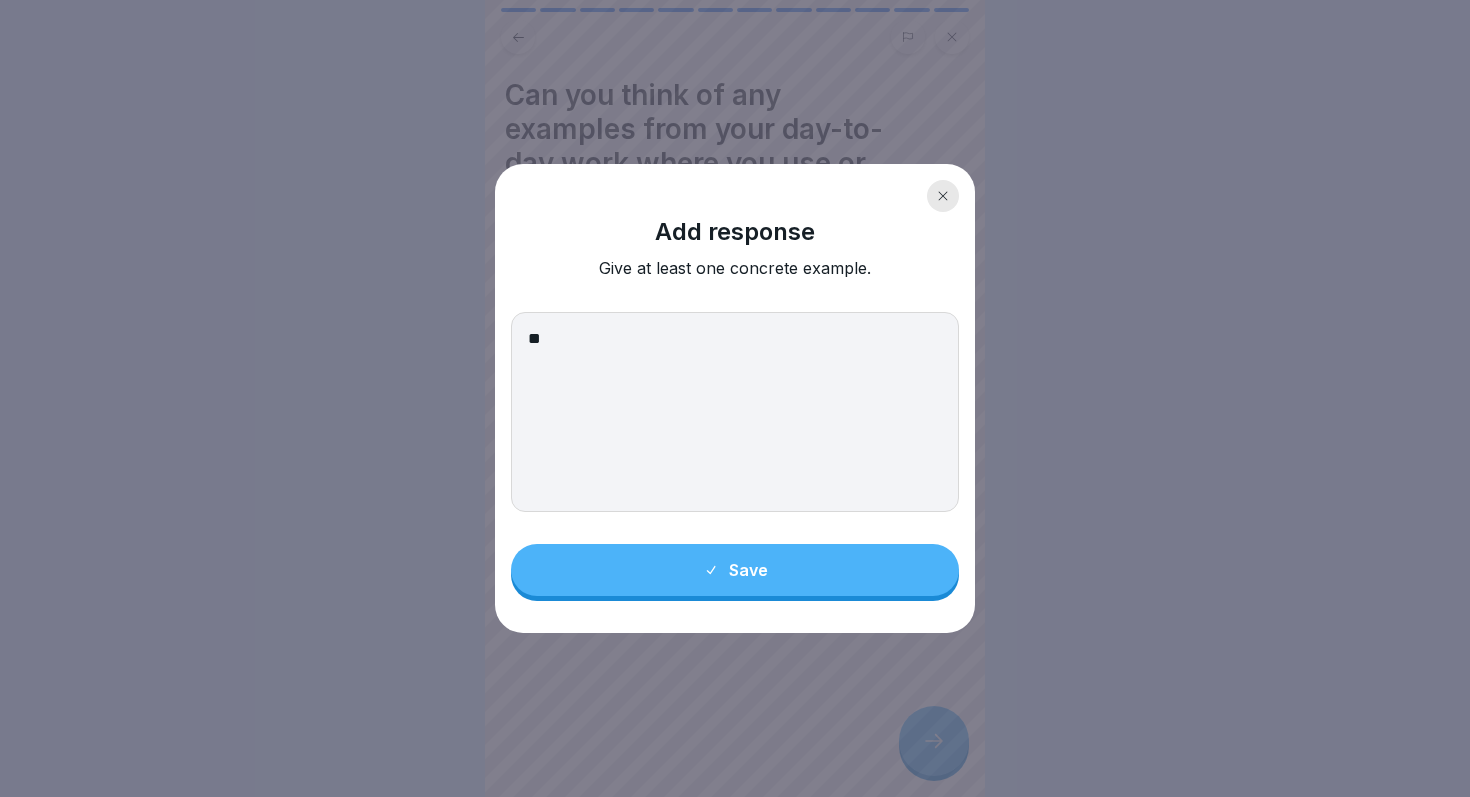 type on "*" 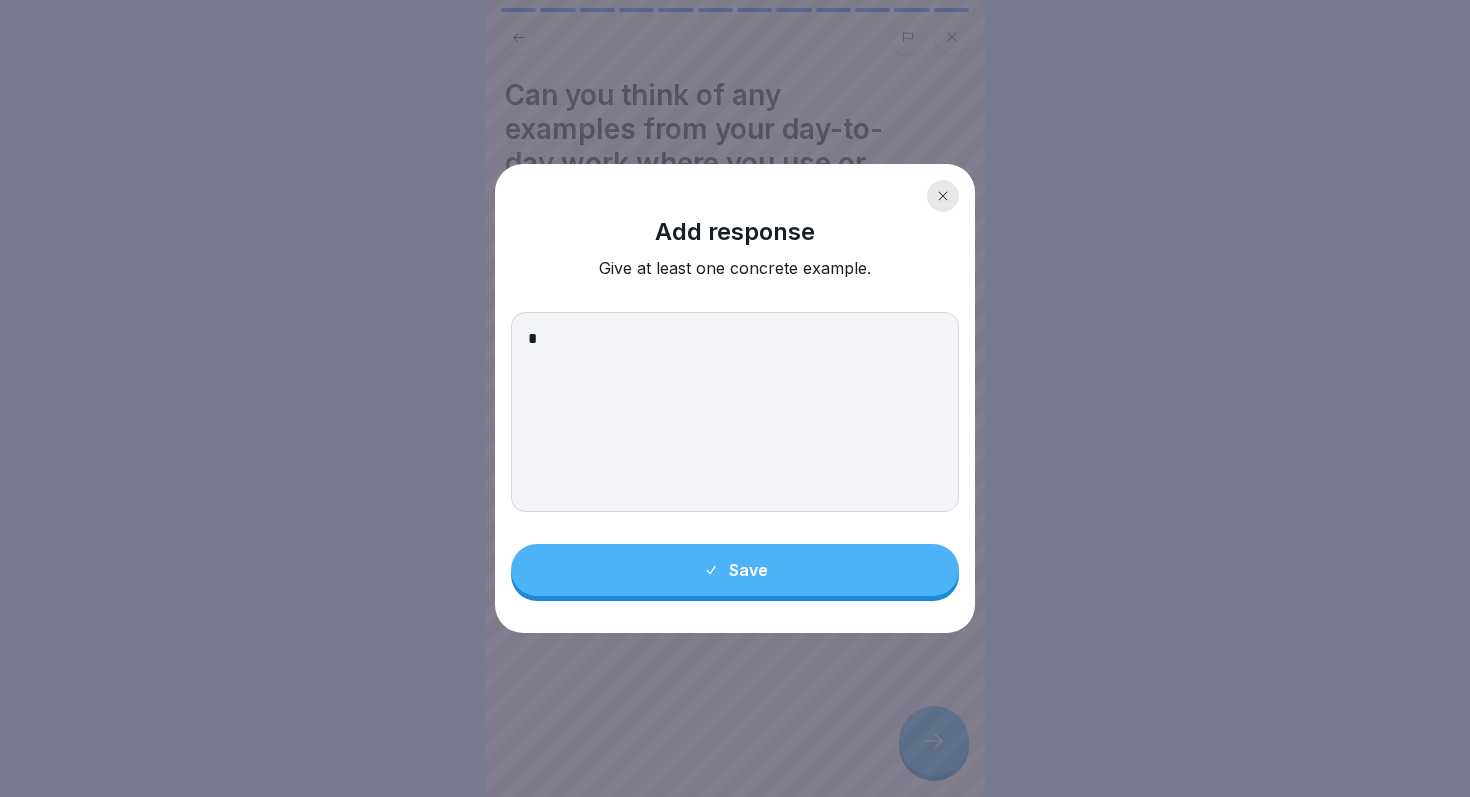 type 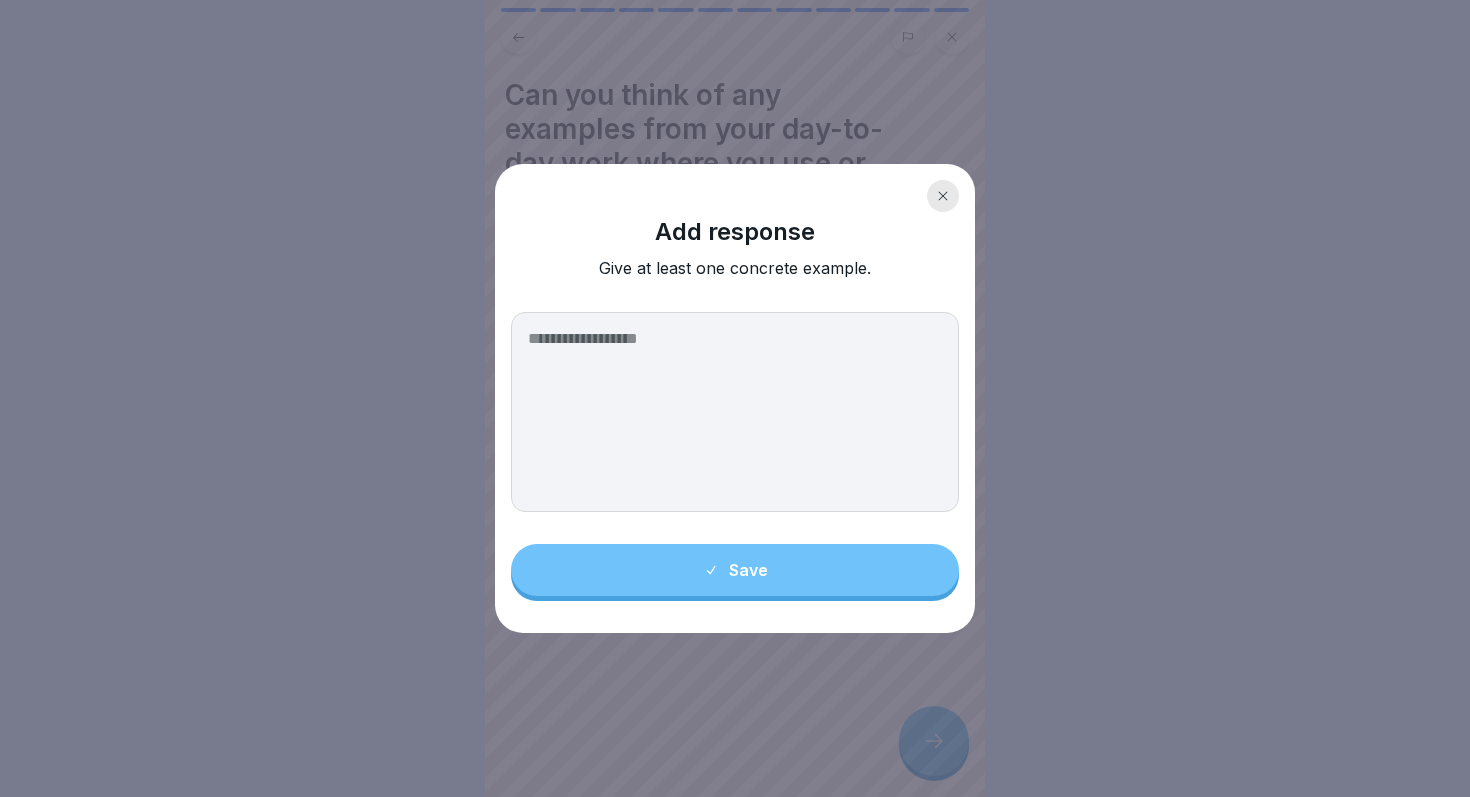 click at bounding box center [735, 412] 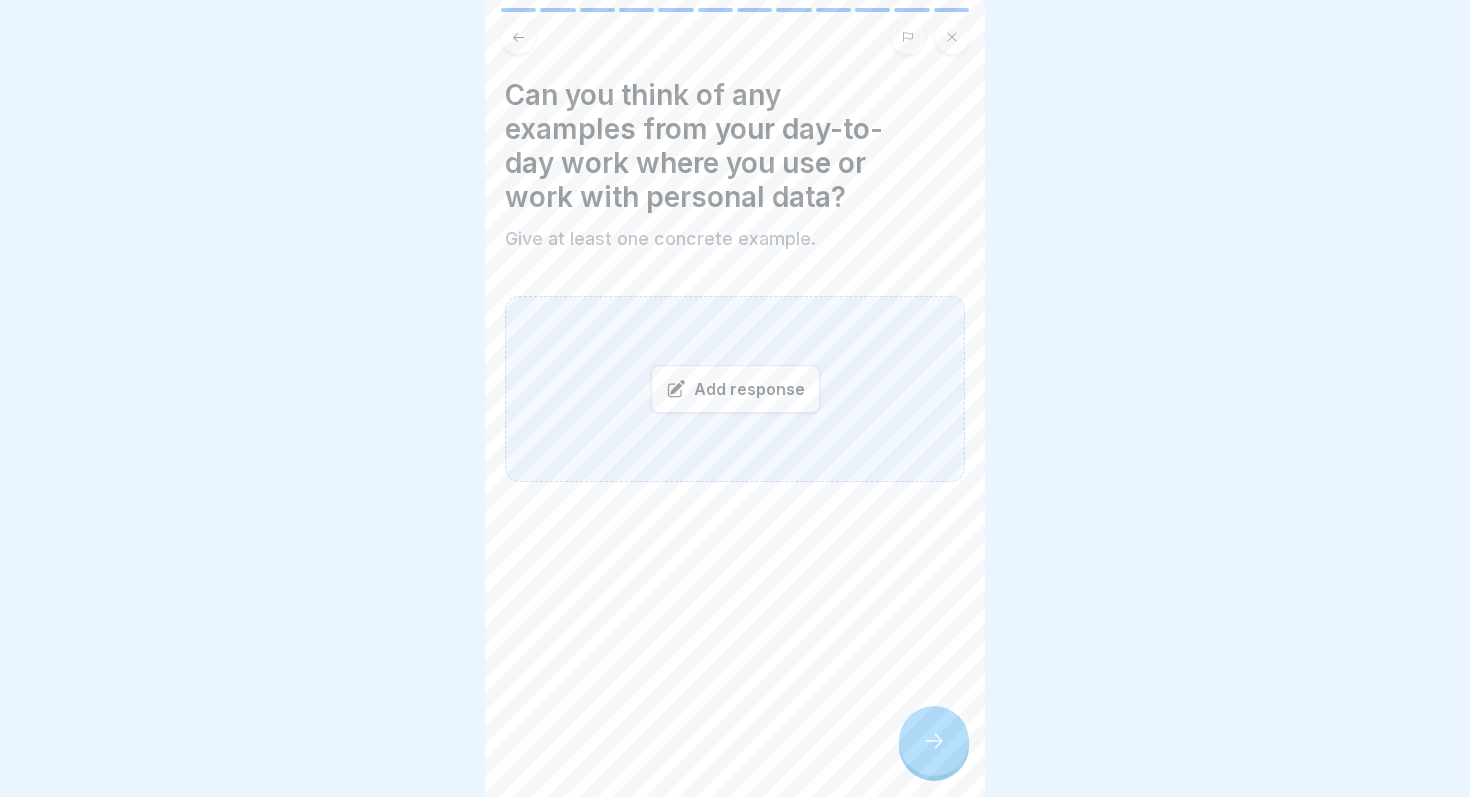 click on "Add response" at bounding box center [735, 389] 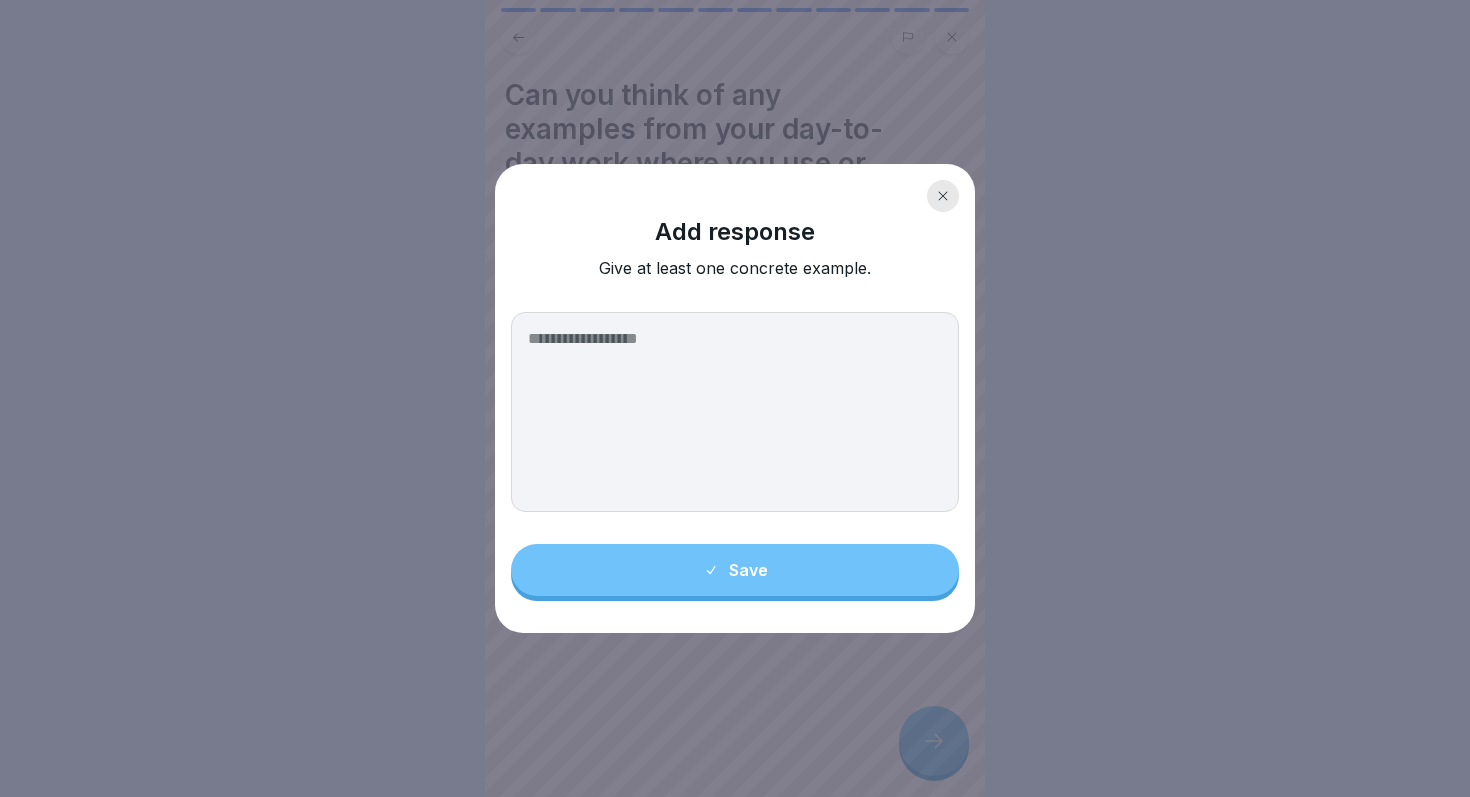 click at bounding box center [735, 412] 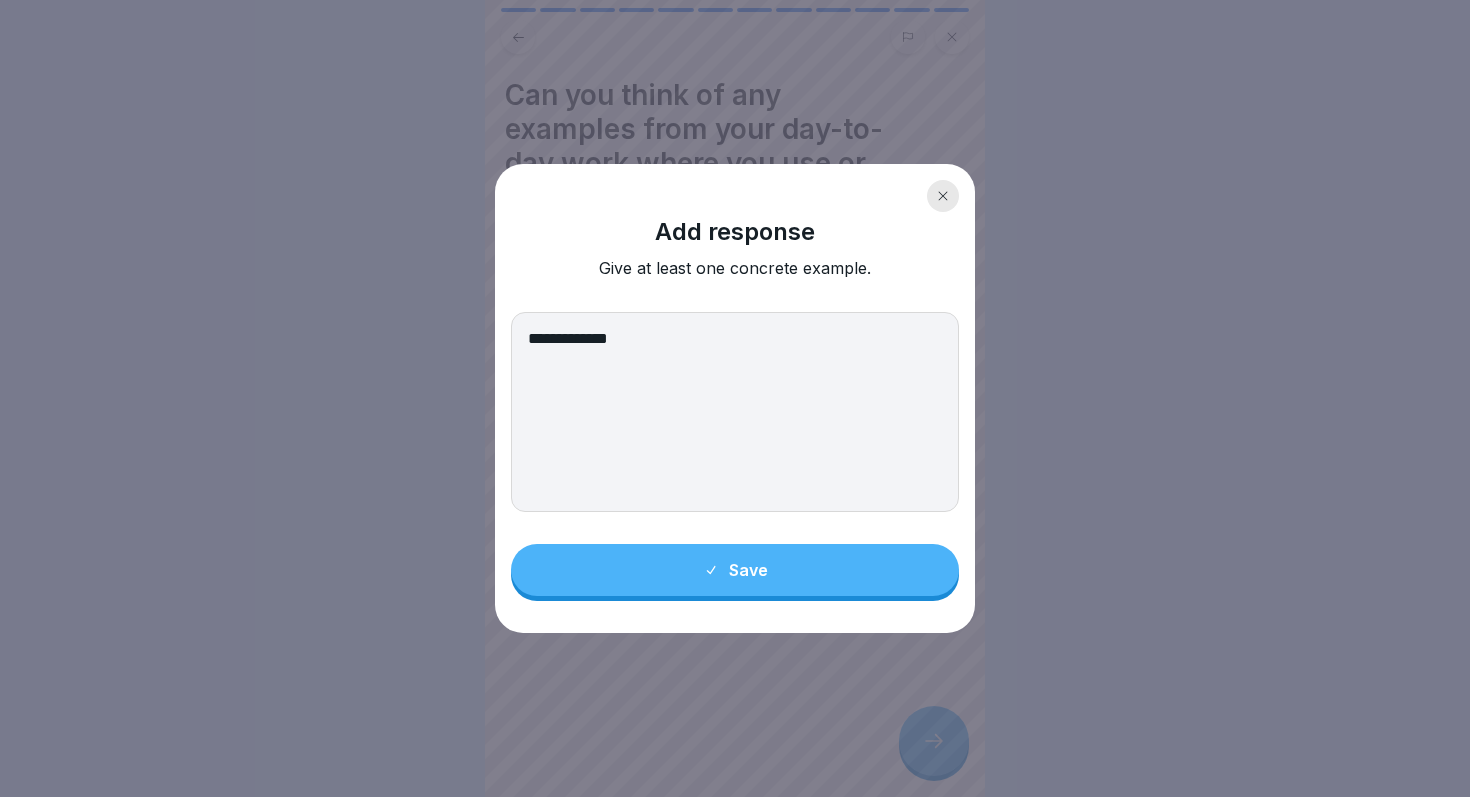 type on "**********" 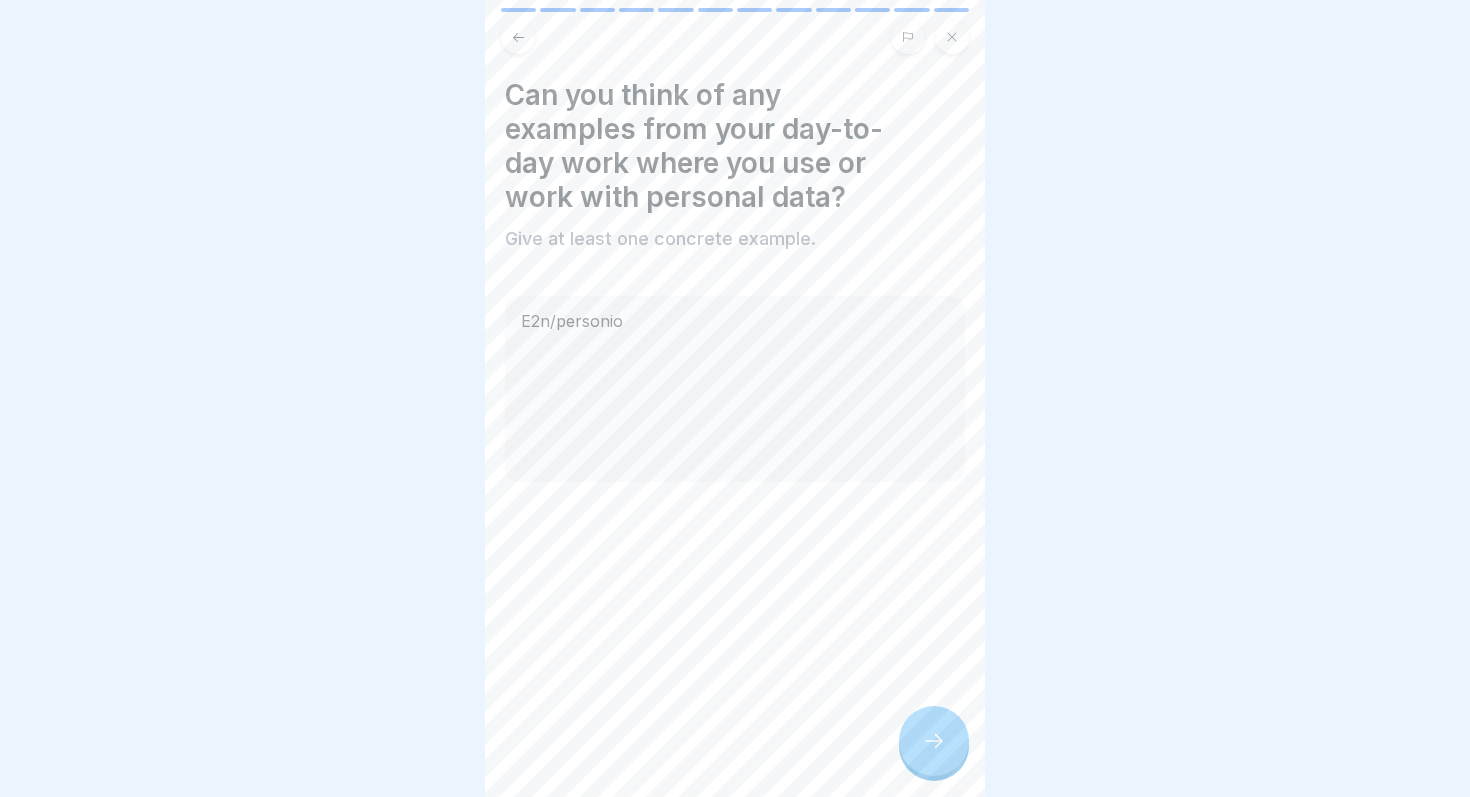 click at bounding box center (934, 741) 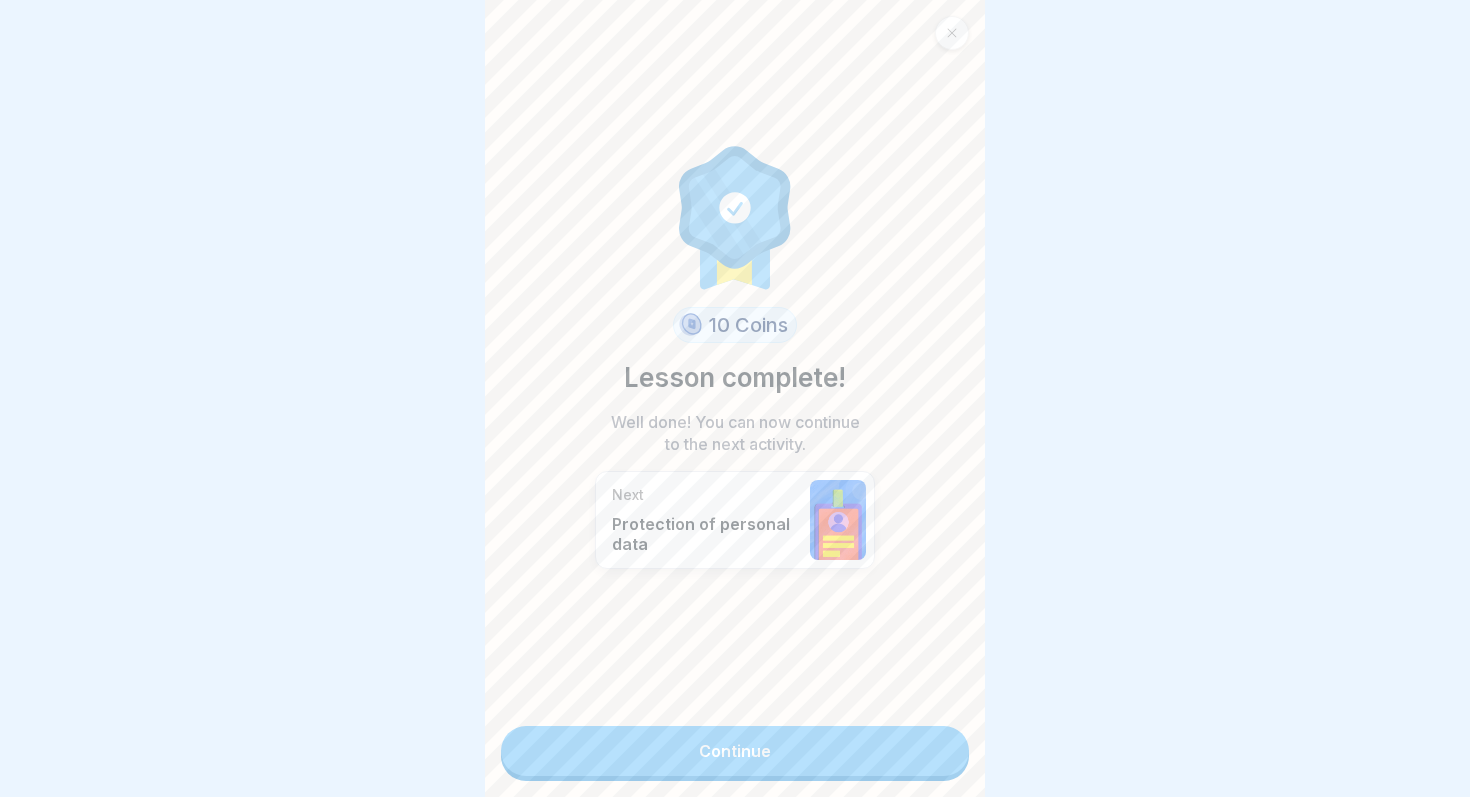 click on "Continue" at bounding box center (735, 751) 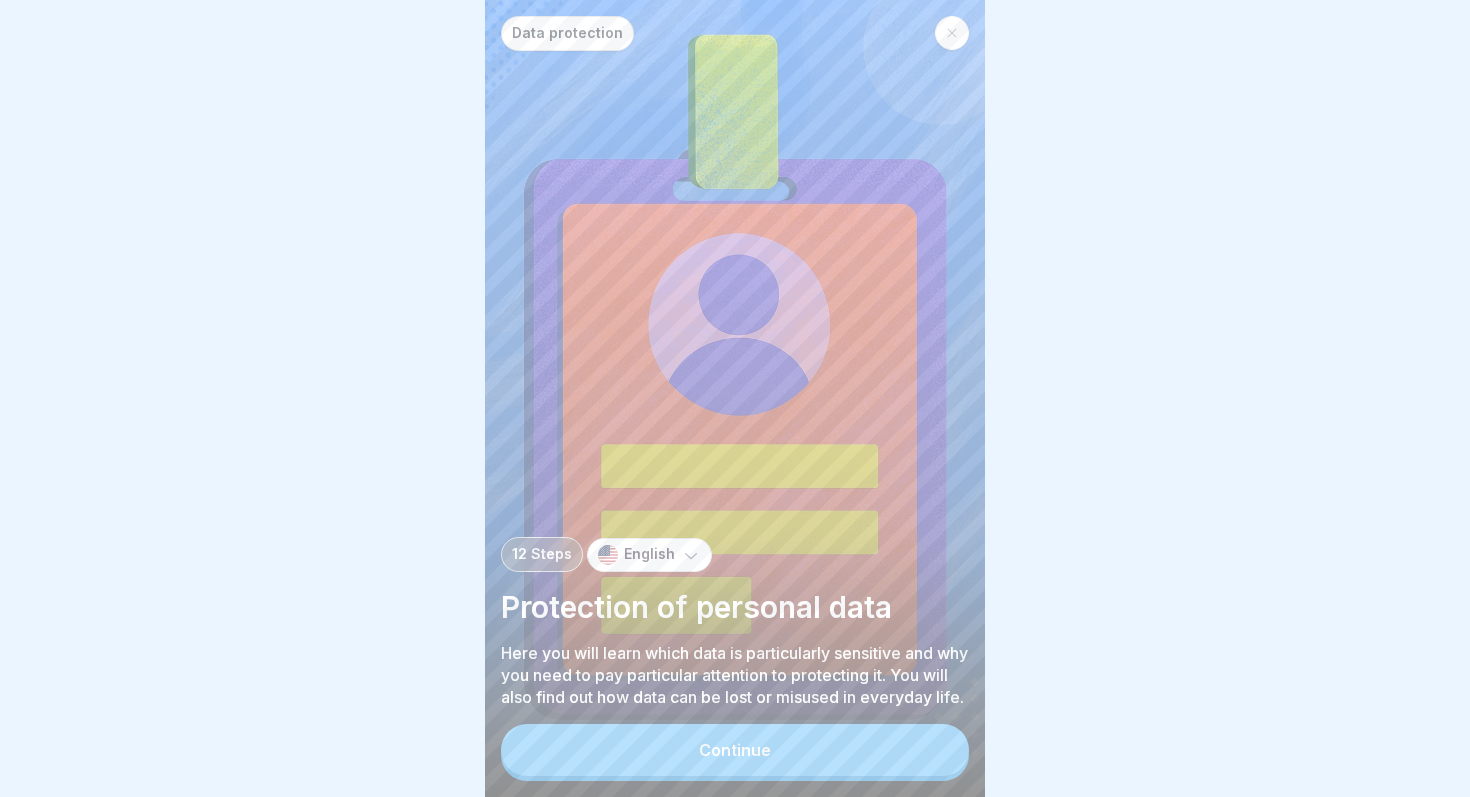 click on "Continue" at bounding box center (735, 750) 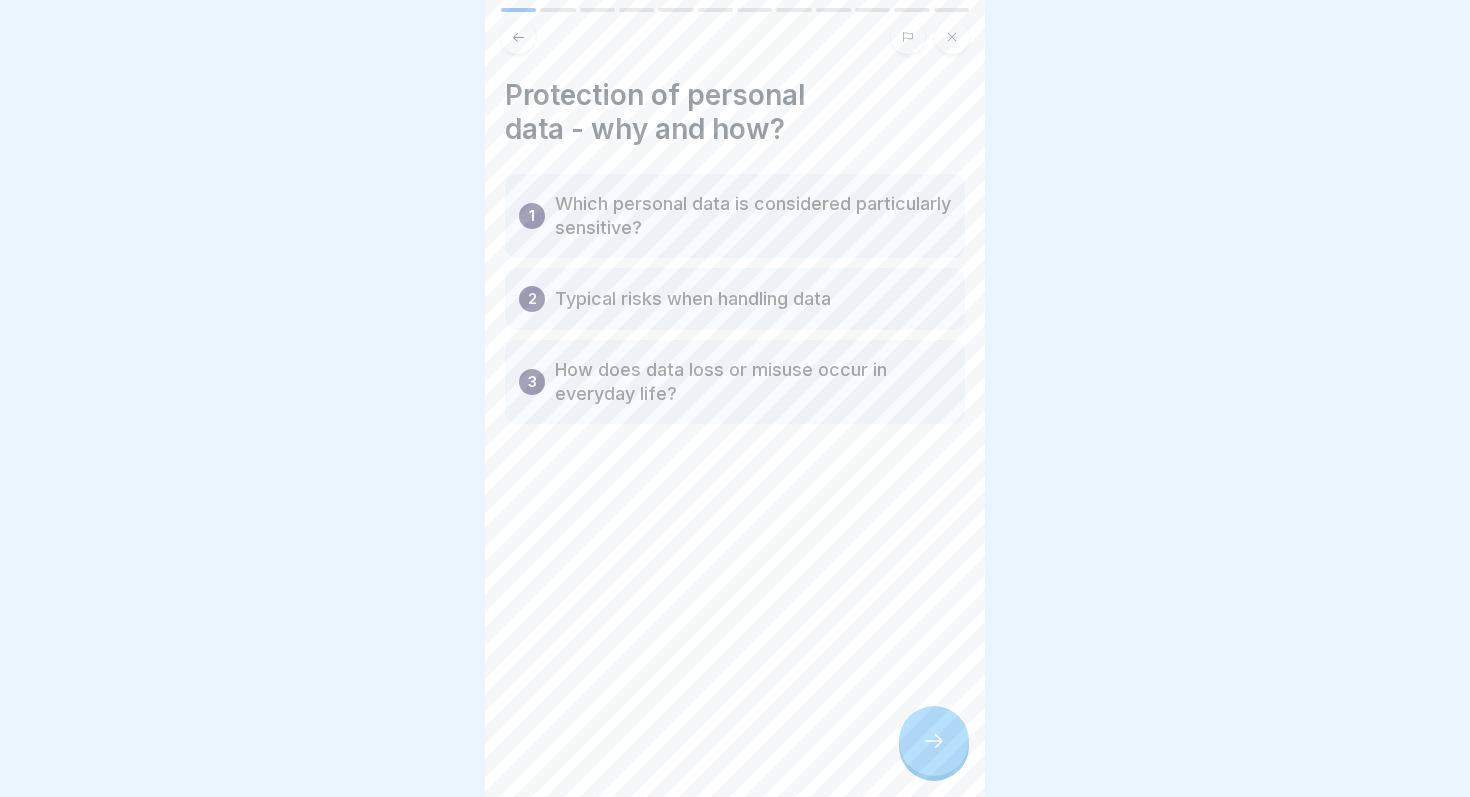 click at bounding box center [934, 741] 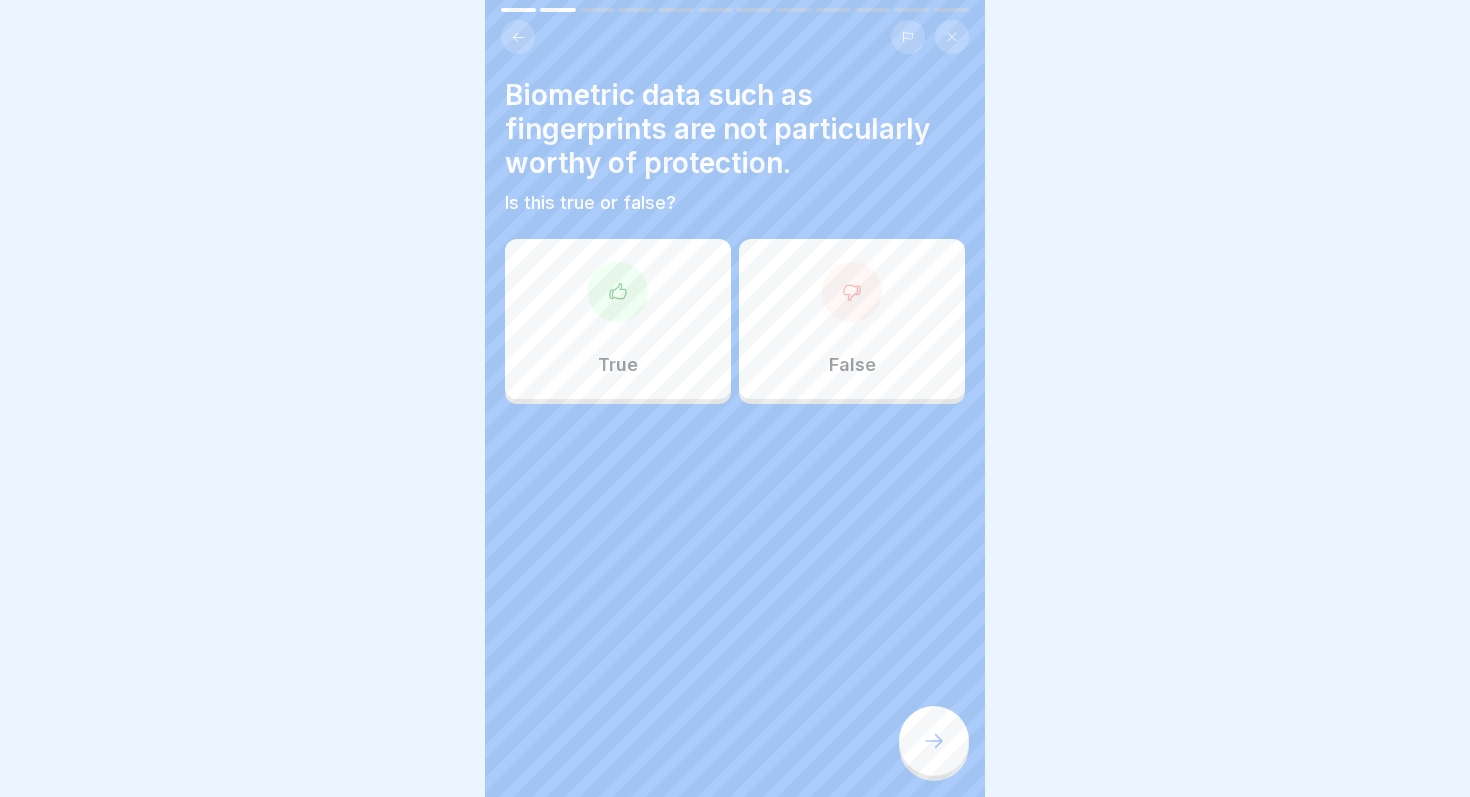 click on "False" at bounding box center [852, 365] 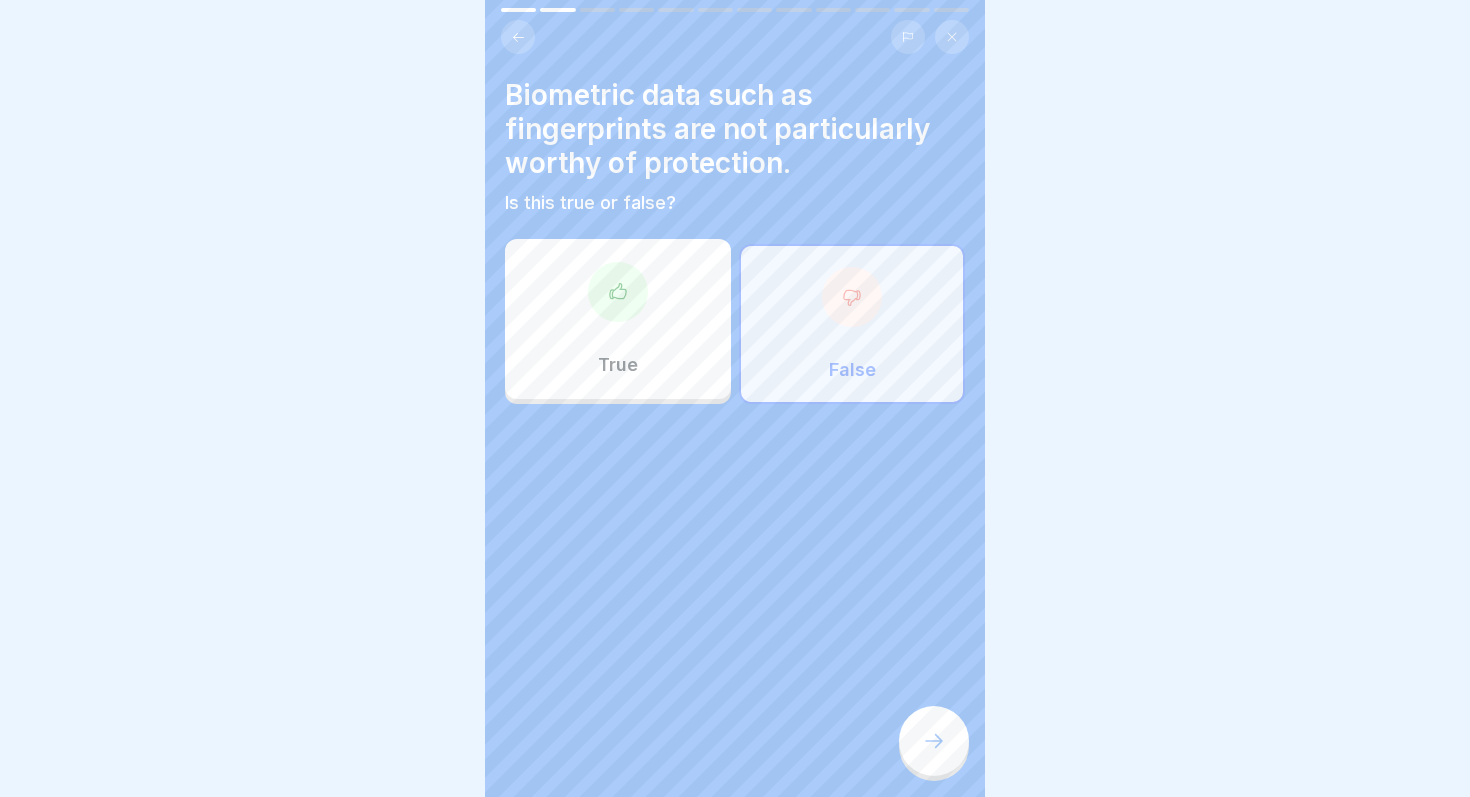 click at bounding box center (934, 741) 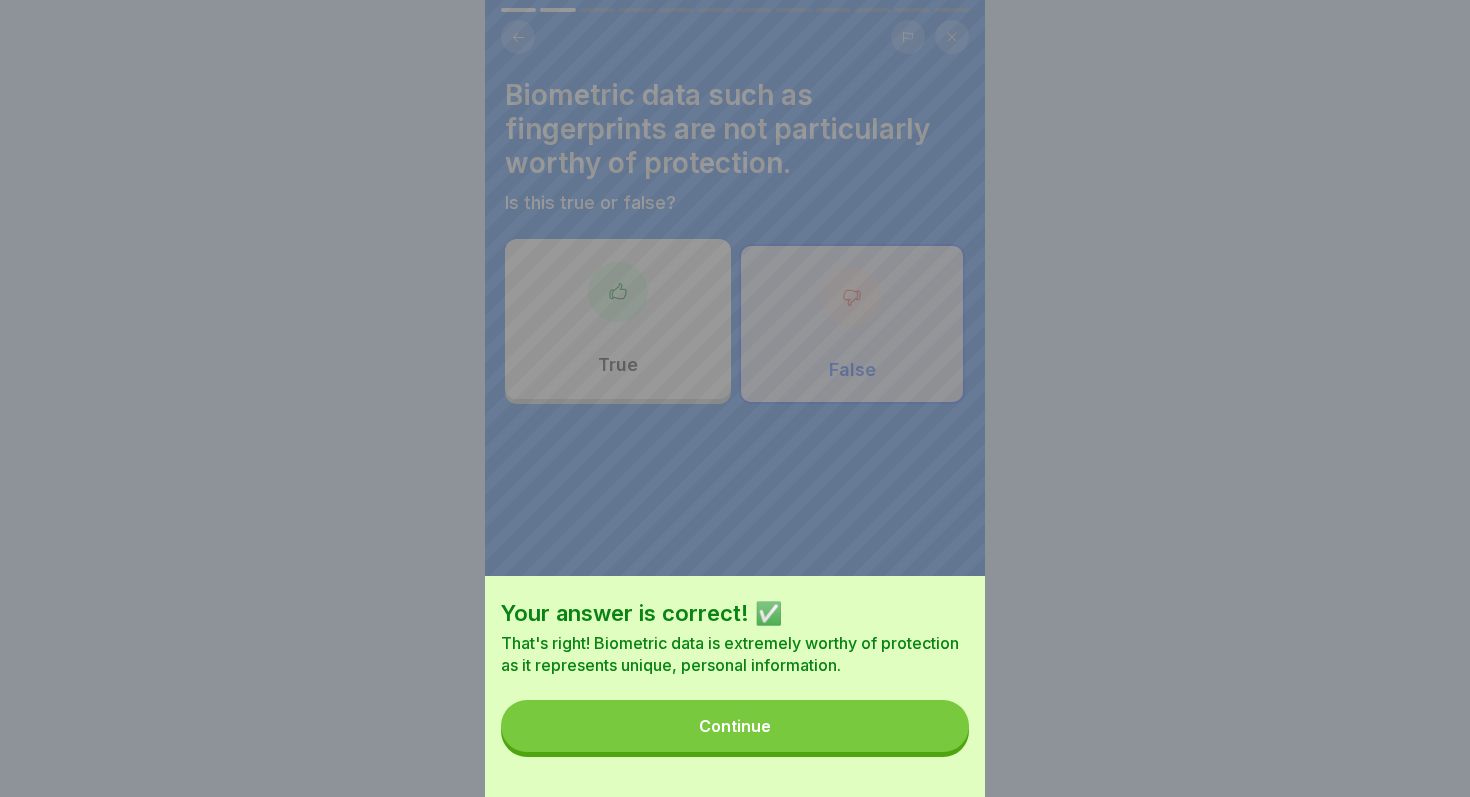 click on "Continue" at bounding box center (735, 726) 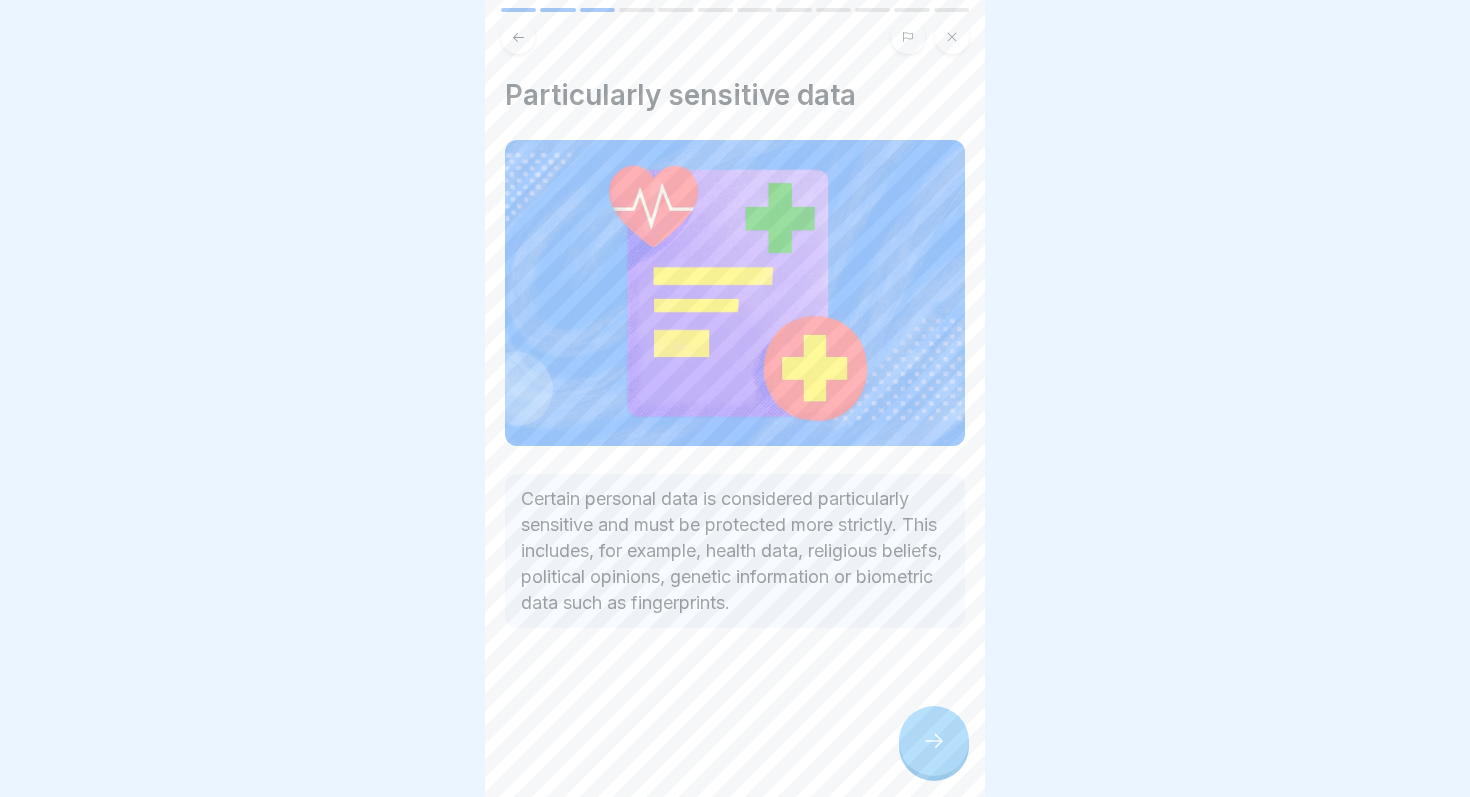 click 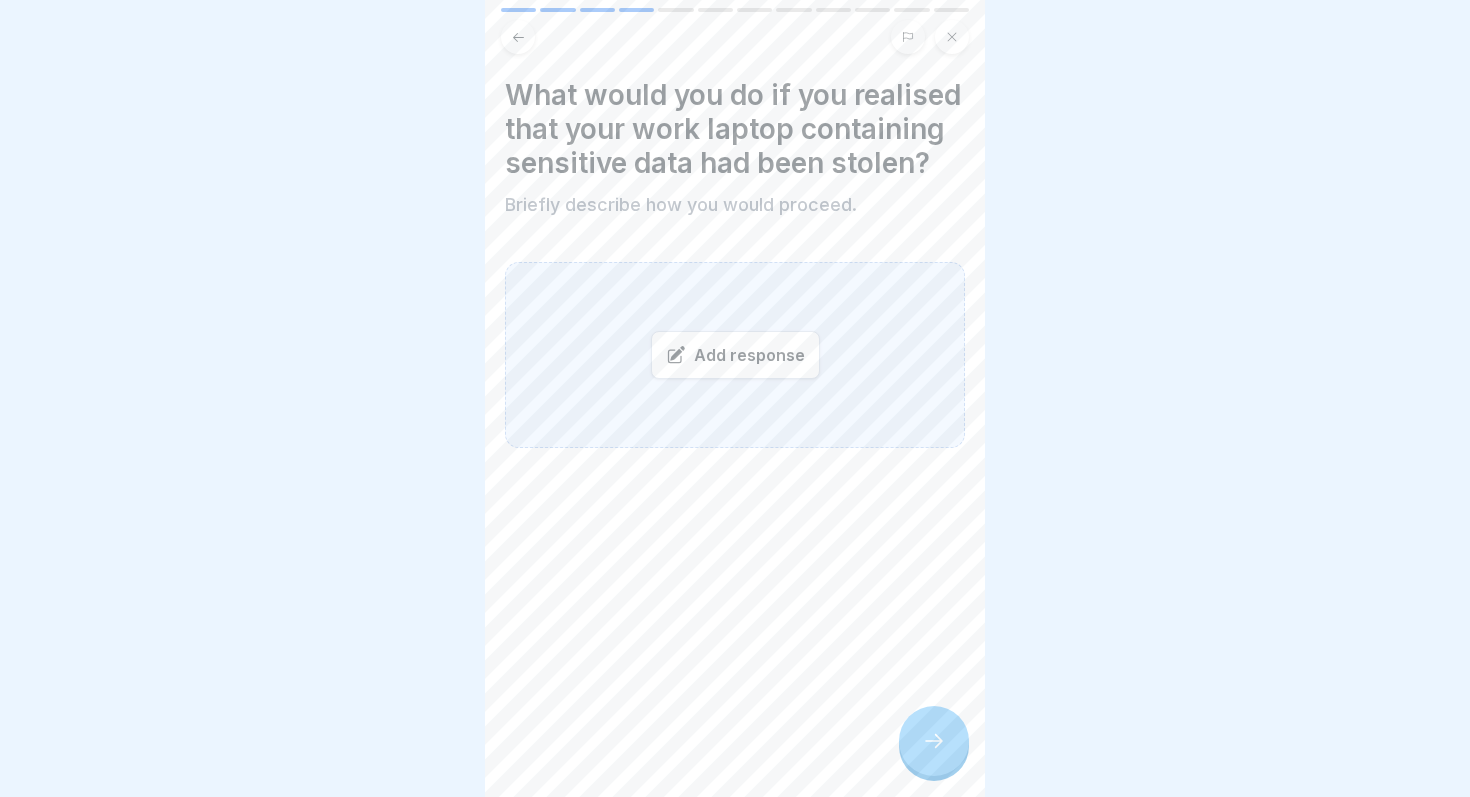 click on "Add response" at bounding box center [735, 355] 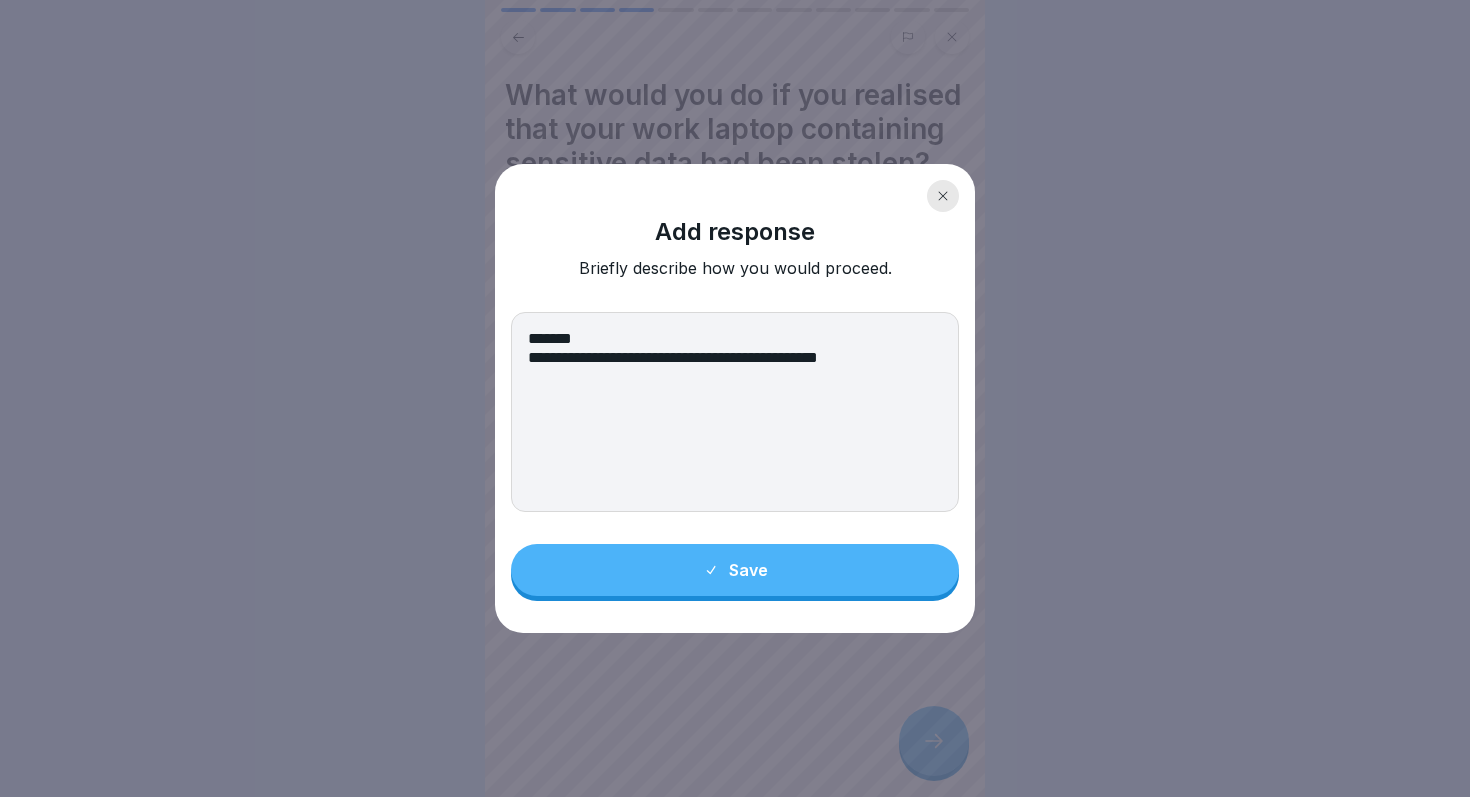 click on "**********" at bounding box center (735, 412) 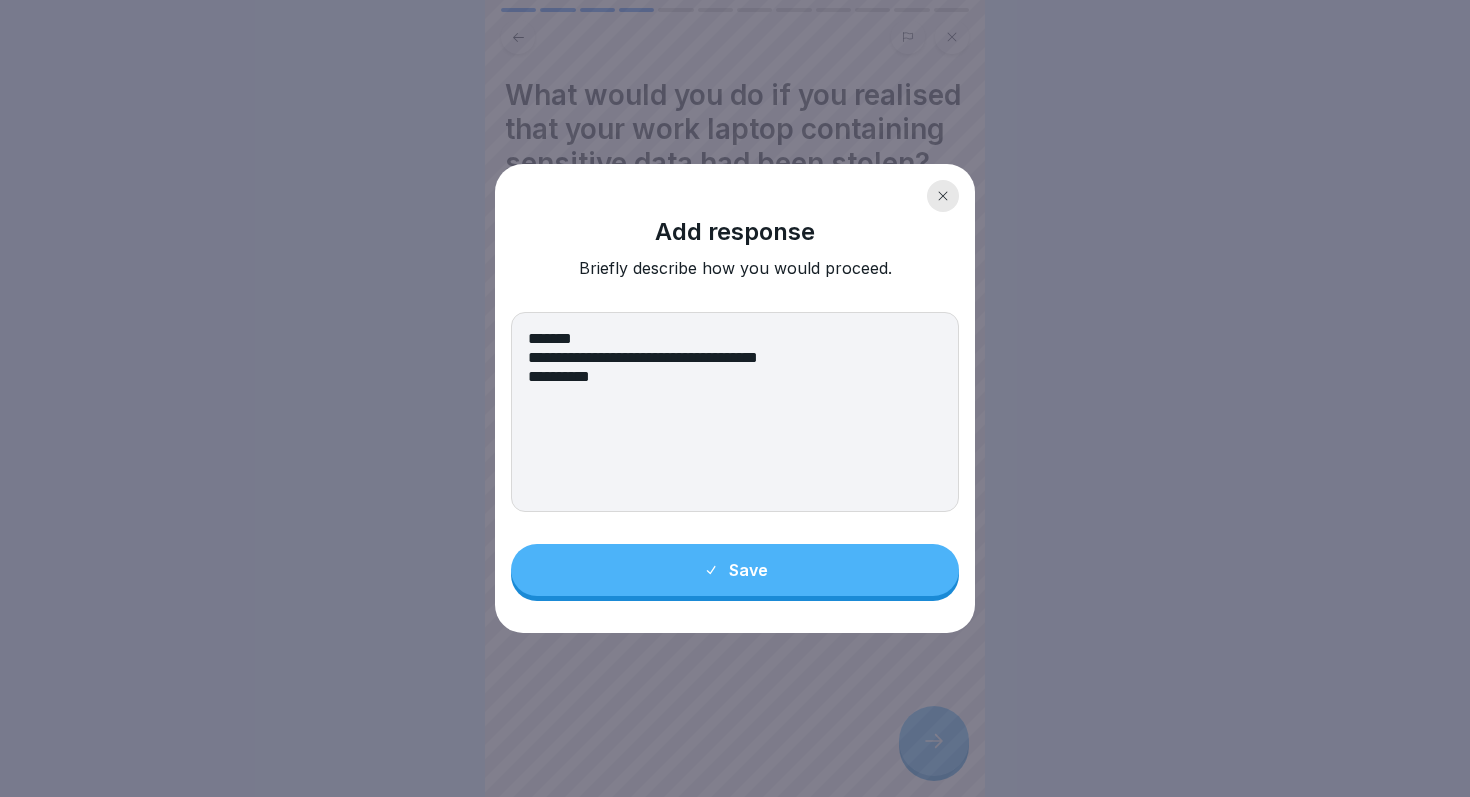click on "**********" at bounding box center (735, 412) 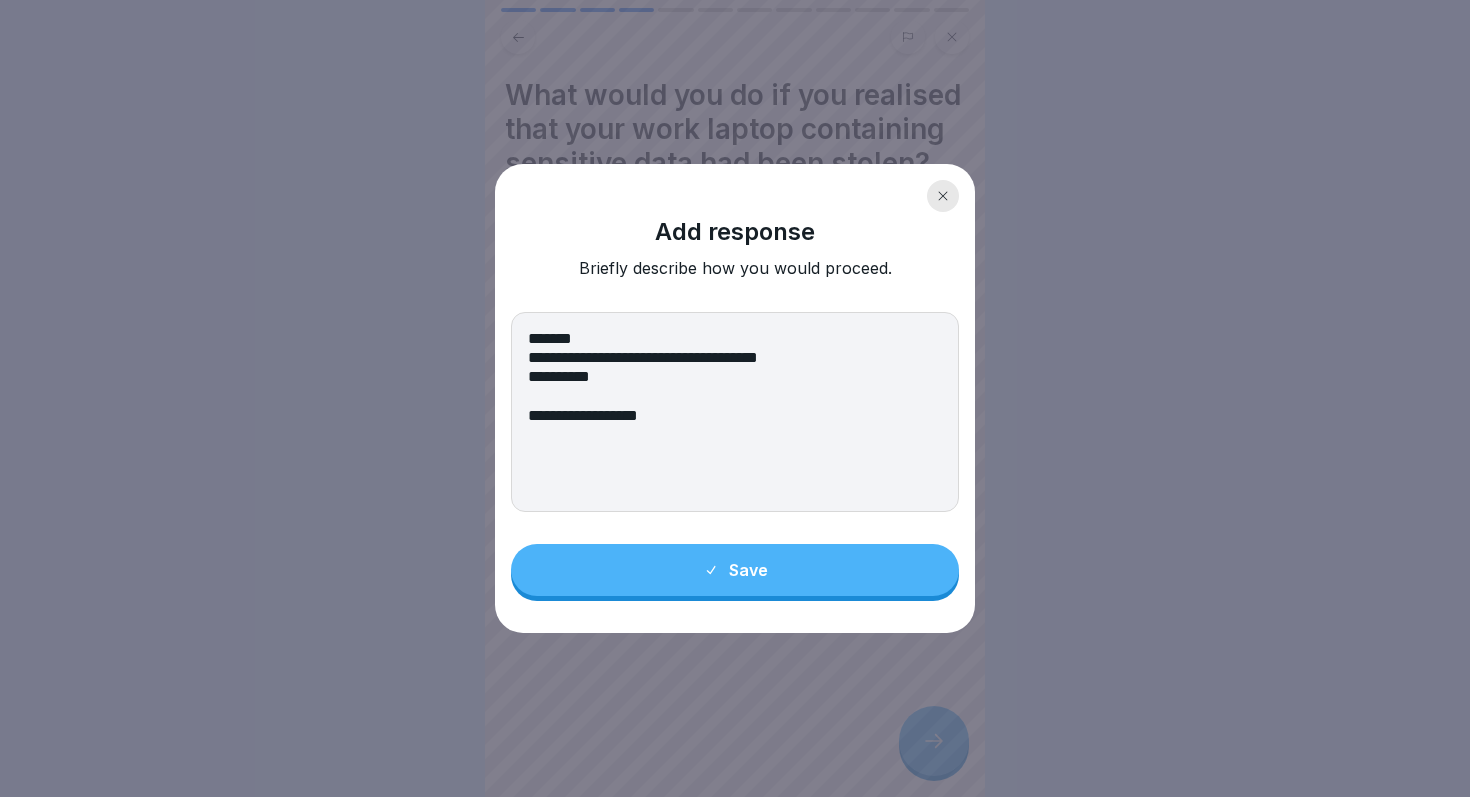 type on "**********" 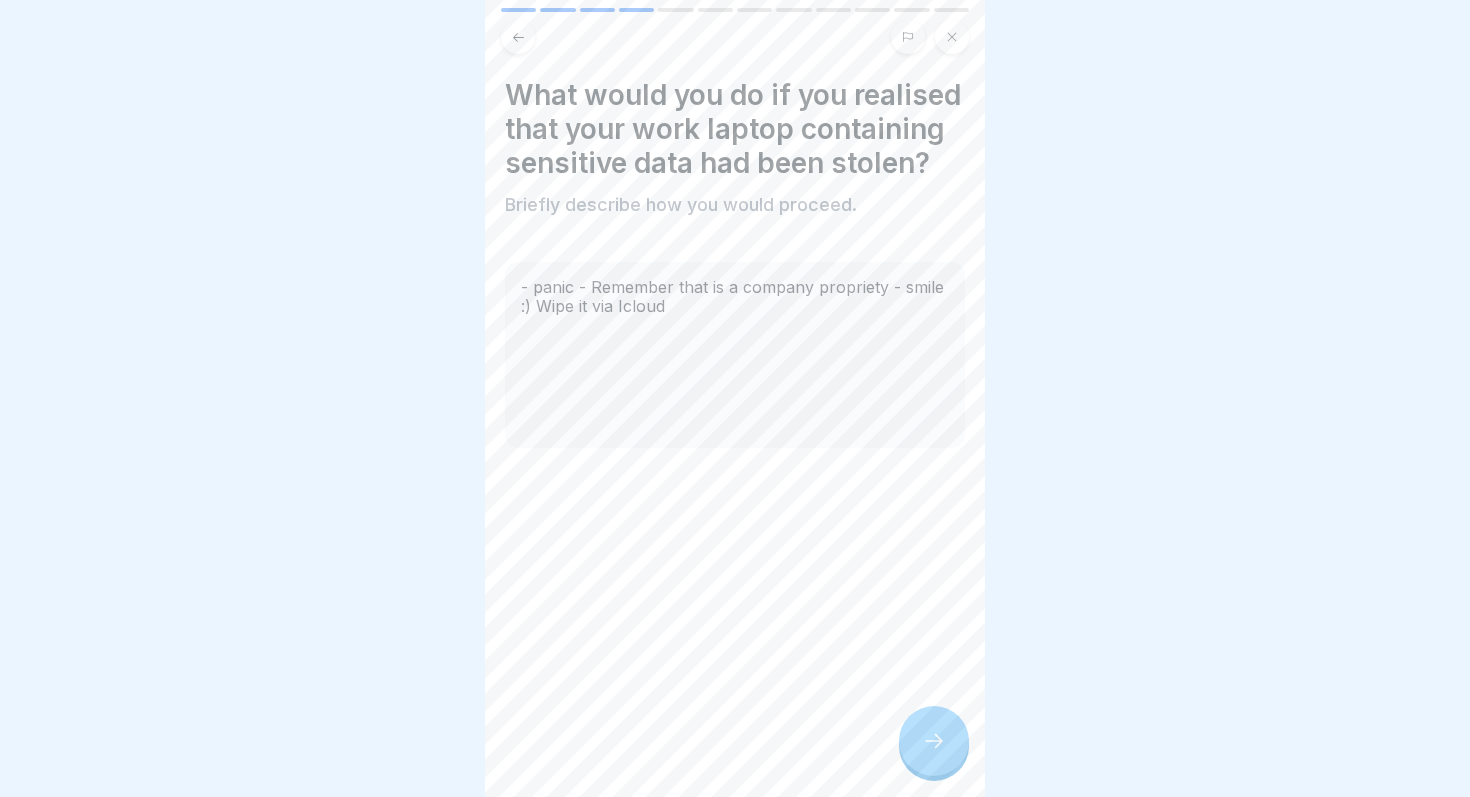click at bounding box center (934, 741) 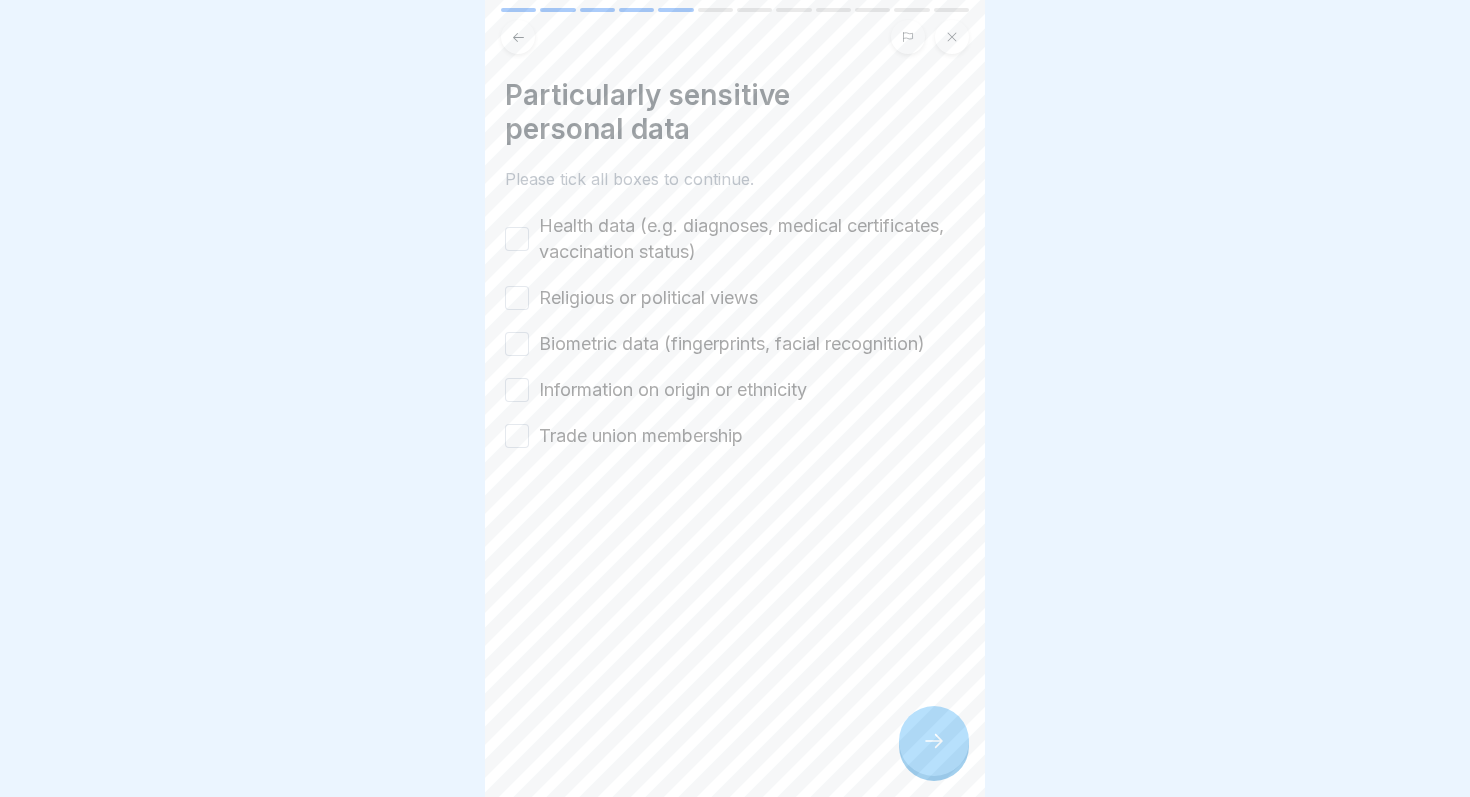 click on "Health data (e.g. diagnoses, medical certificates, vaccination status)" at bounding box center (517, 239) 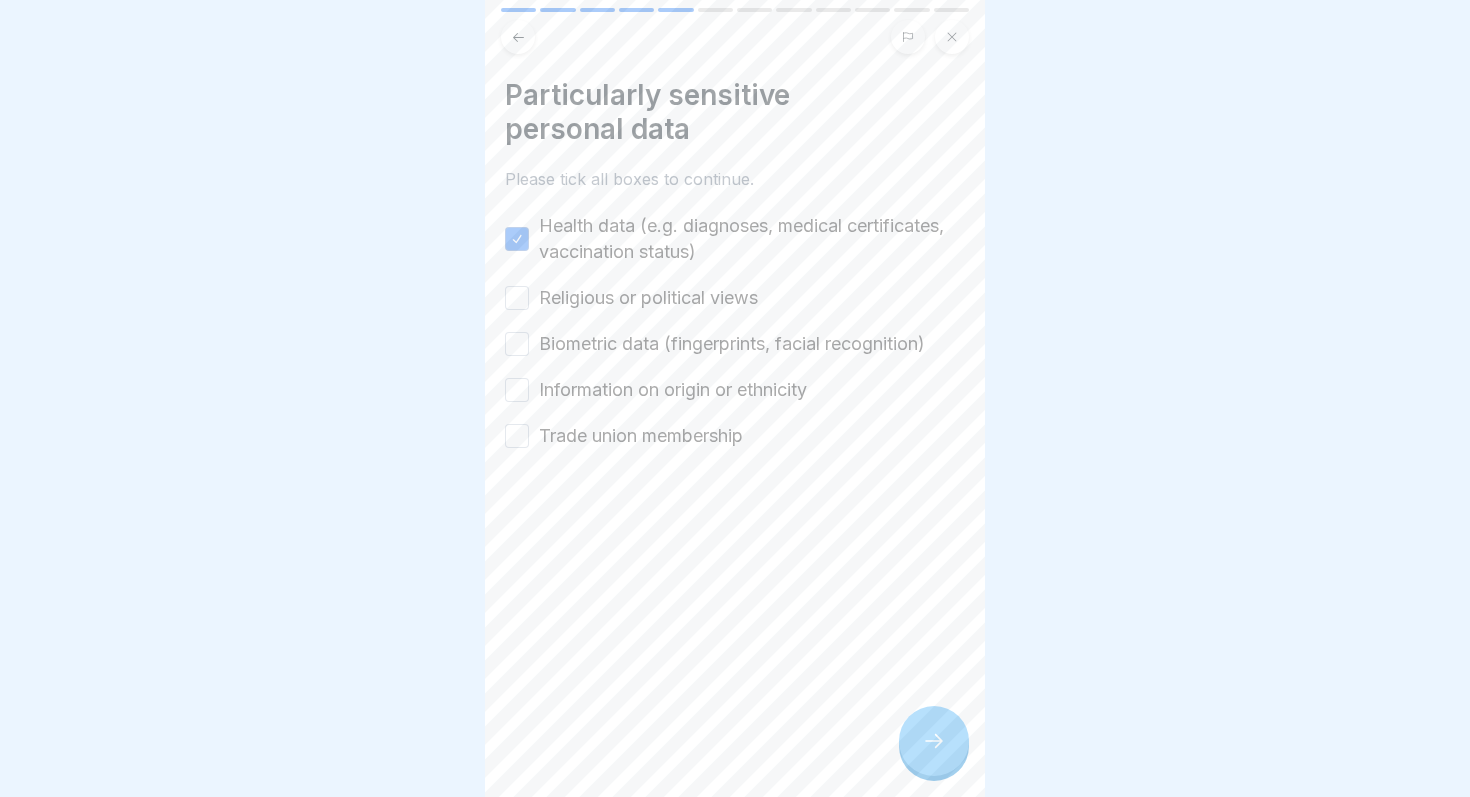 click on "Health data (e.g. diagnoses, medical certificates, vaccination status) Religious or political views Biometric data (fingerprints, facial recognition) Information on origin or ethnicity Trade union membership" at bounding box center (735, 331) 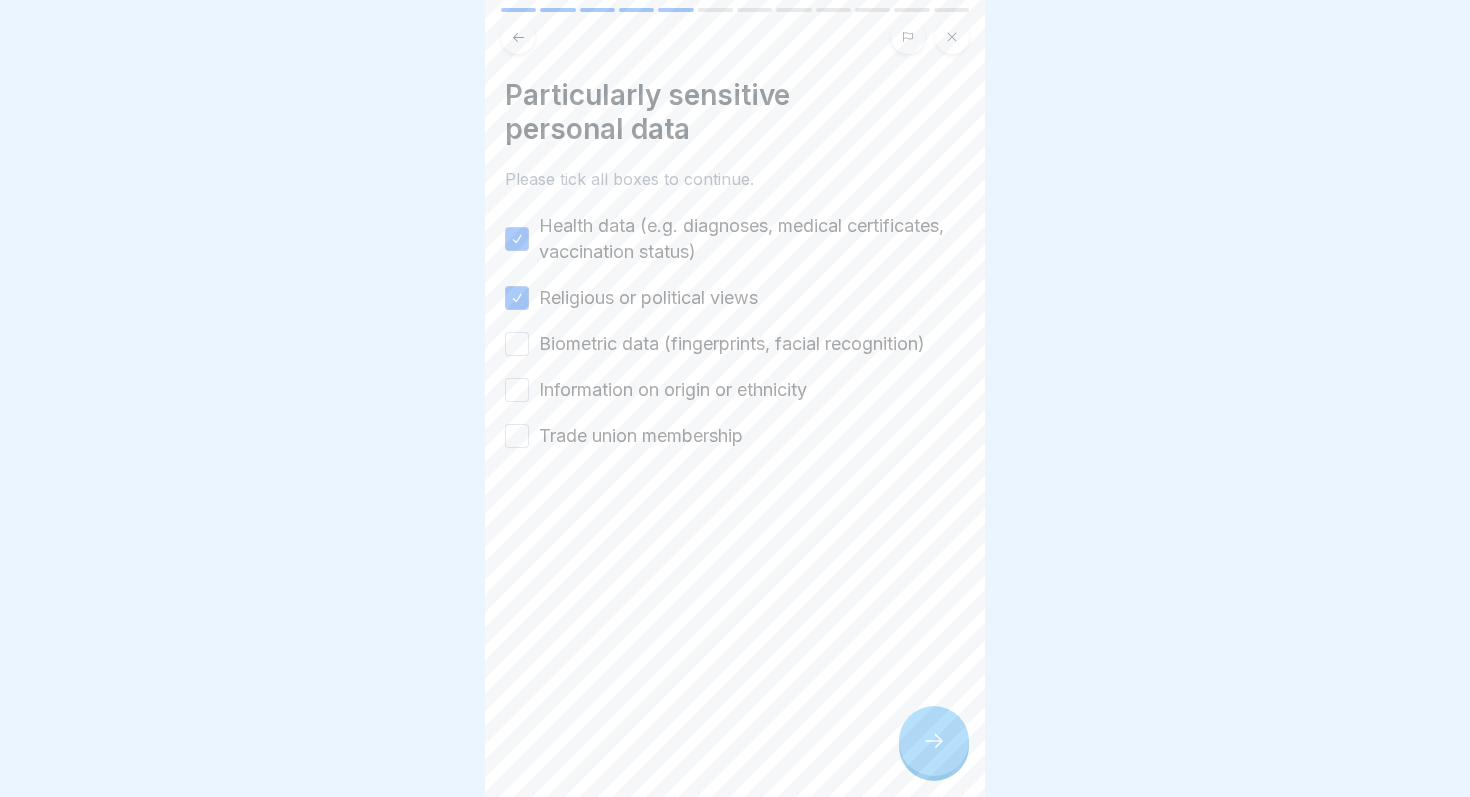click on "Biometric data (fingerprints, facial recognition)" at bounding box center (517, 344) 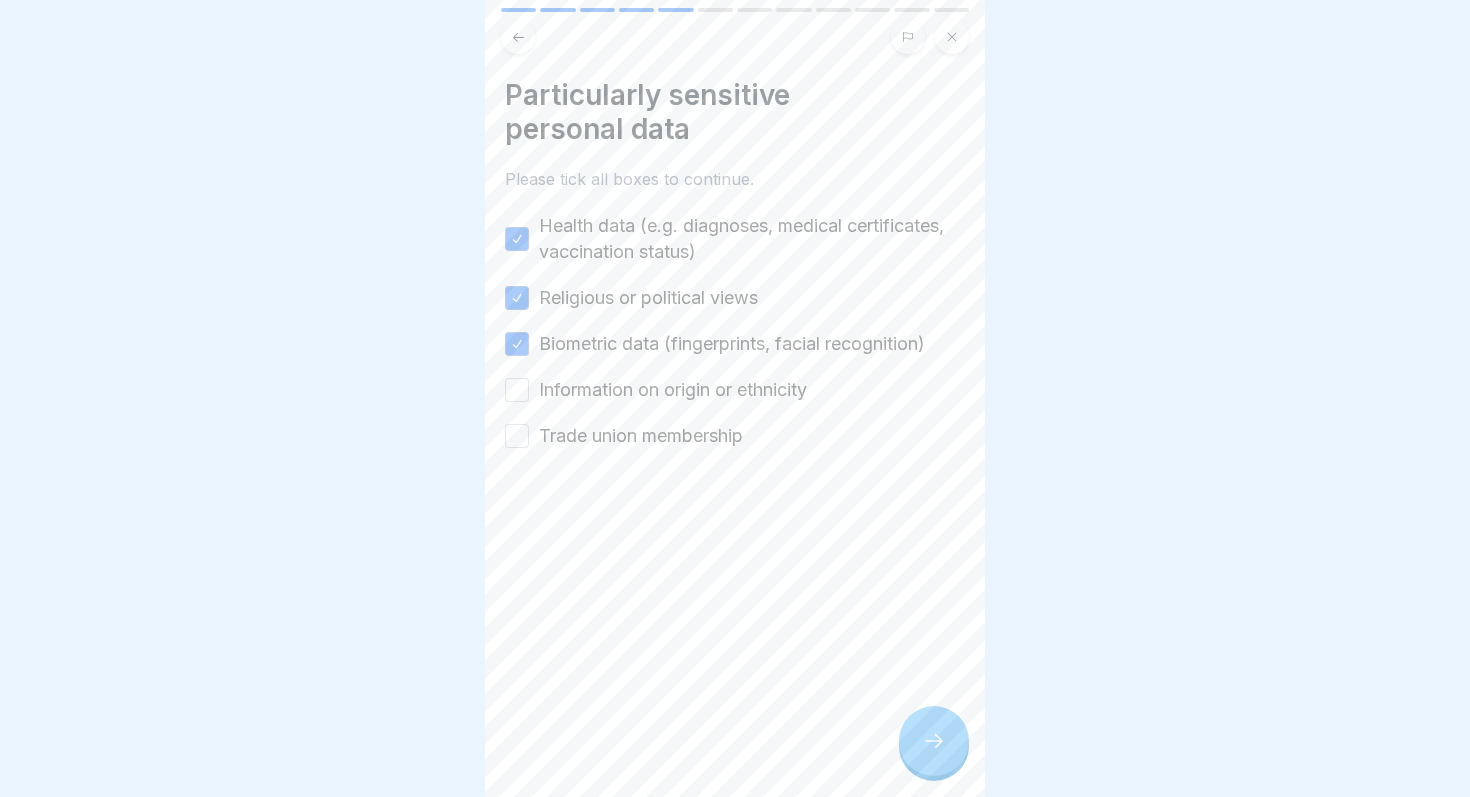 click on "Health data (e.g. diagnoses, medical certificates, vaccination status) Religious or political views Biometric data (fingerprints, facial recognition) Information on origin or ethnicity Trade union membership" at bounding box center [735, 331] 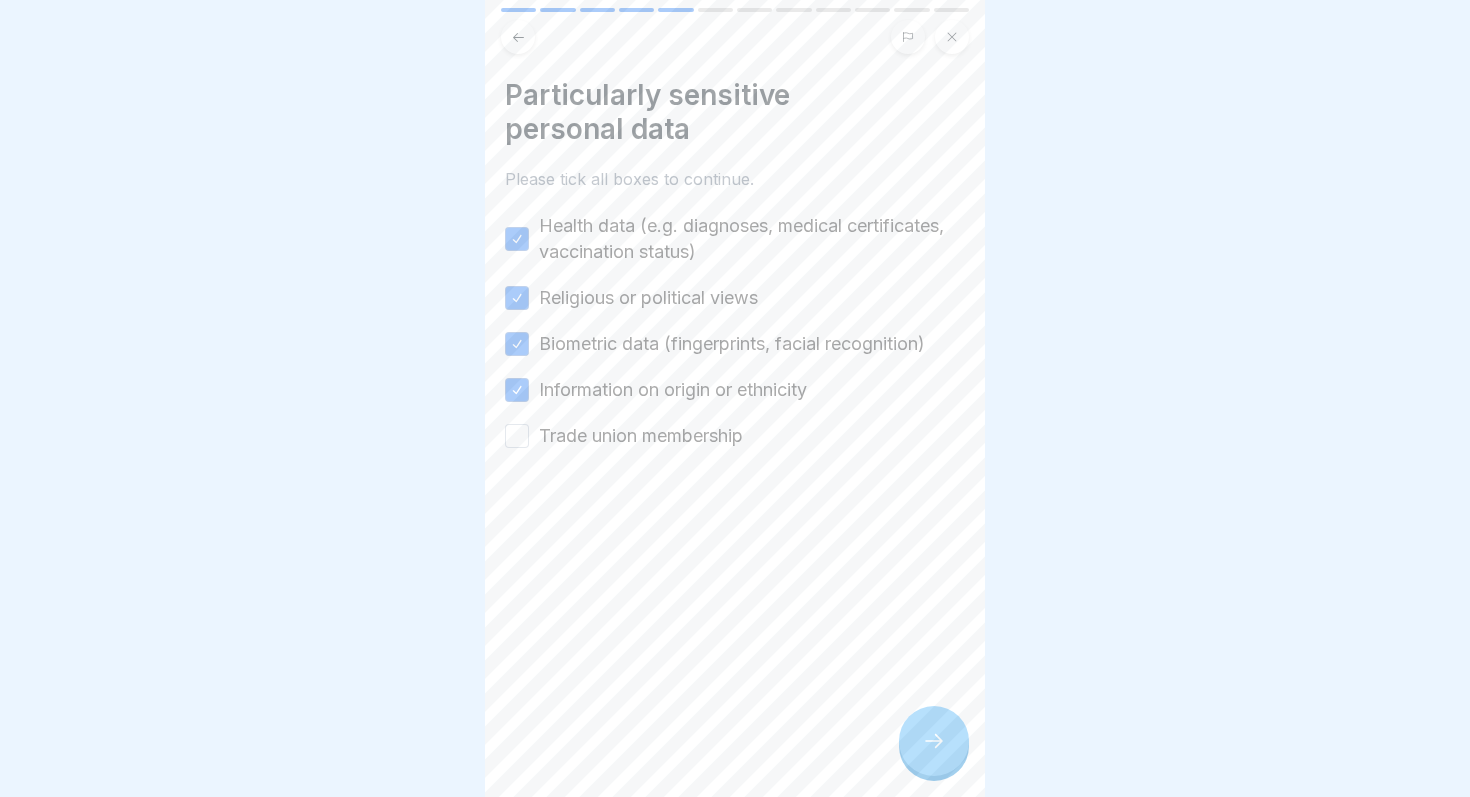 click on "Health data (e.g. diagnoses, medical certificates, vaccination status) Religious or political views Biometric data (fingerprints, facial recognition) Information on origin or ethnicity Trade union membership" at bounding box center [735, 331] 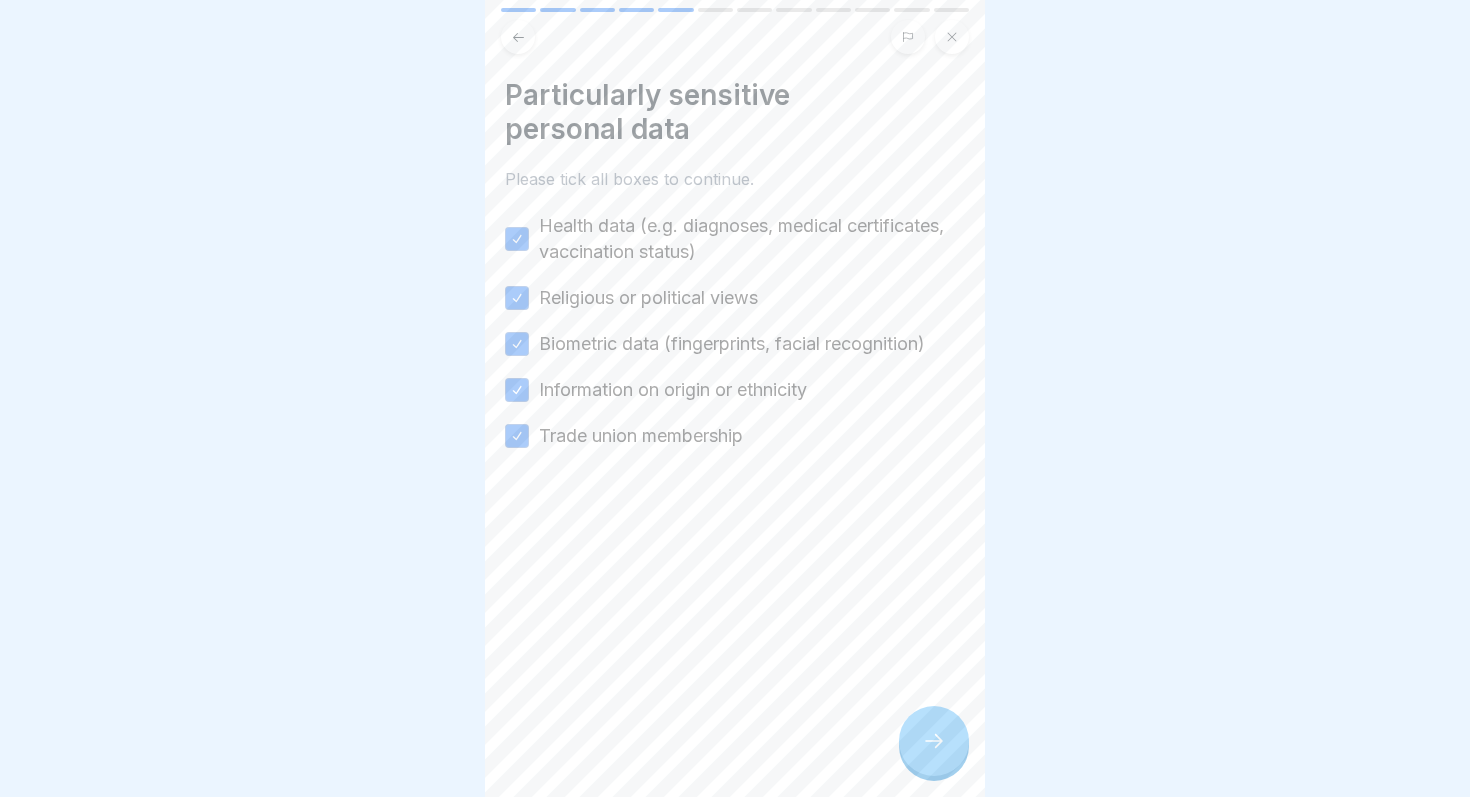 click 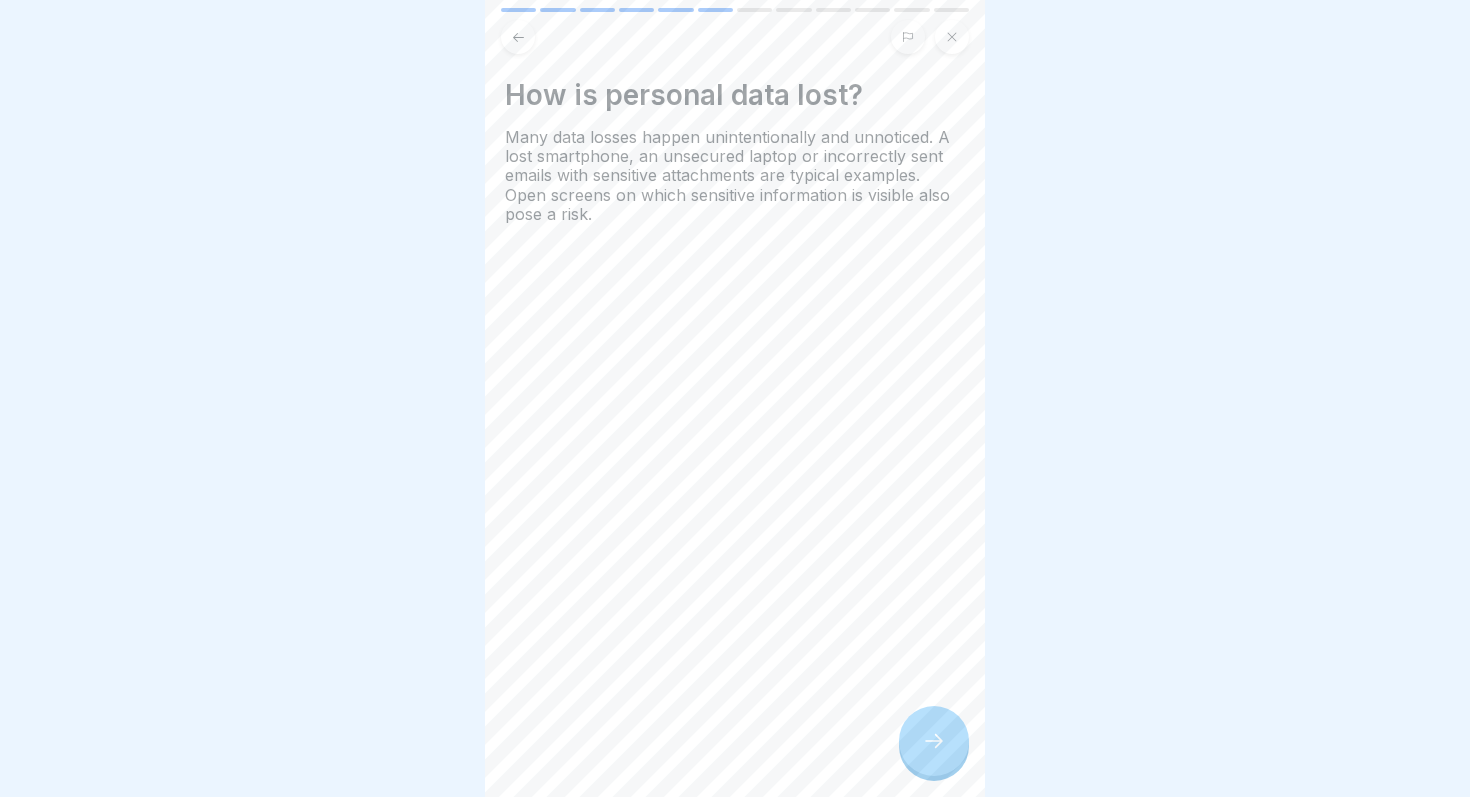 click 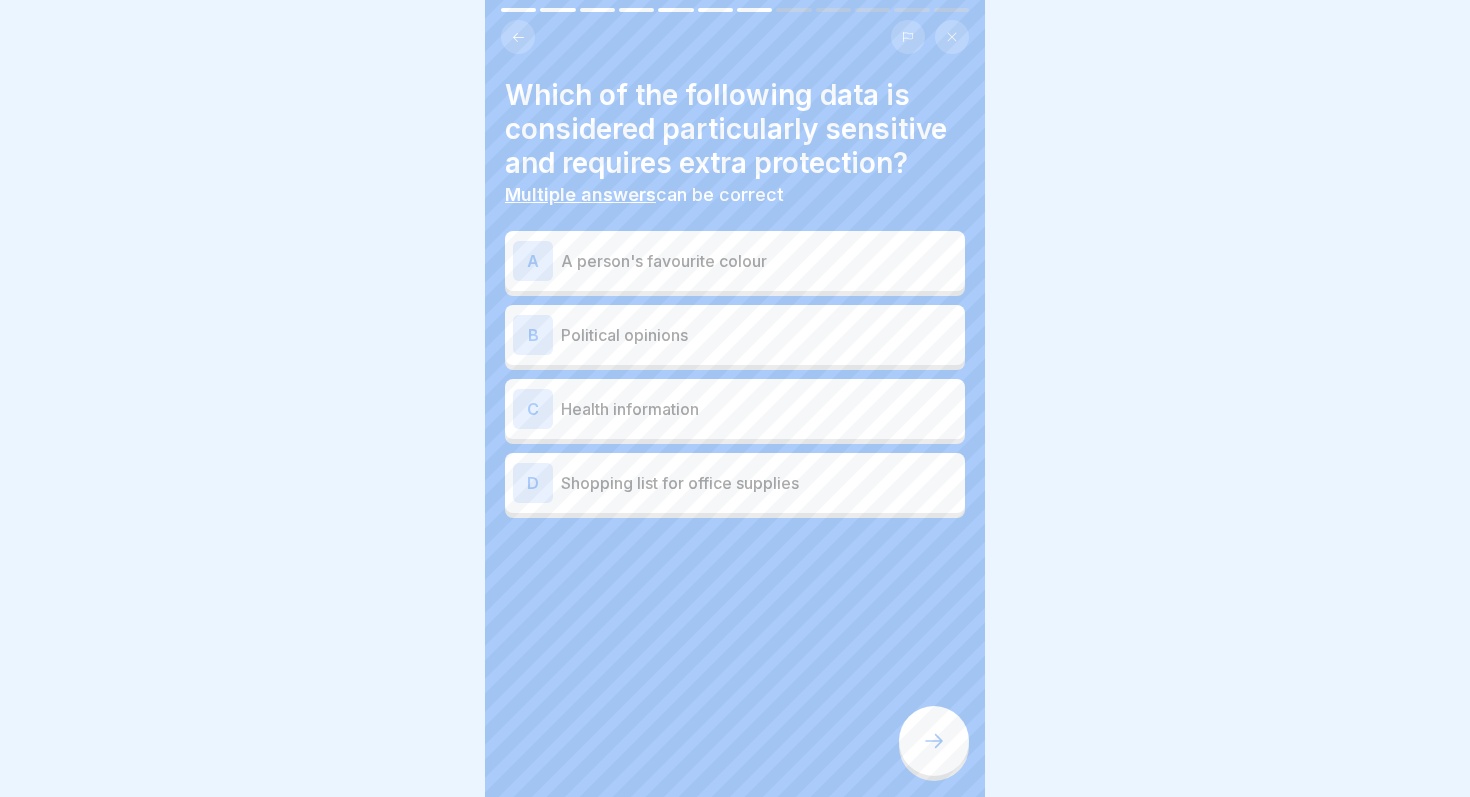 click on "Health information" at bounding box center [759, 409] 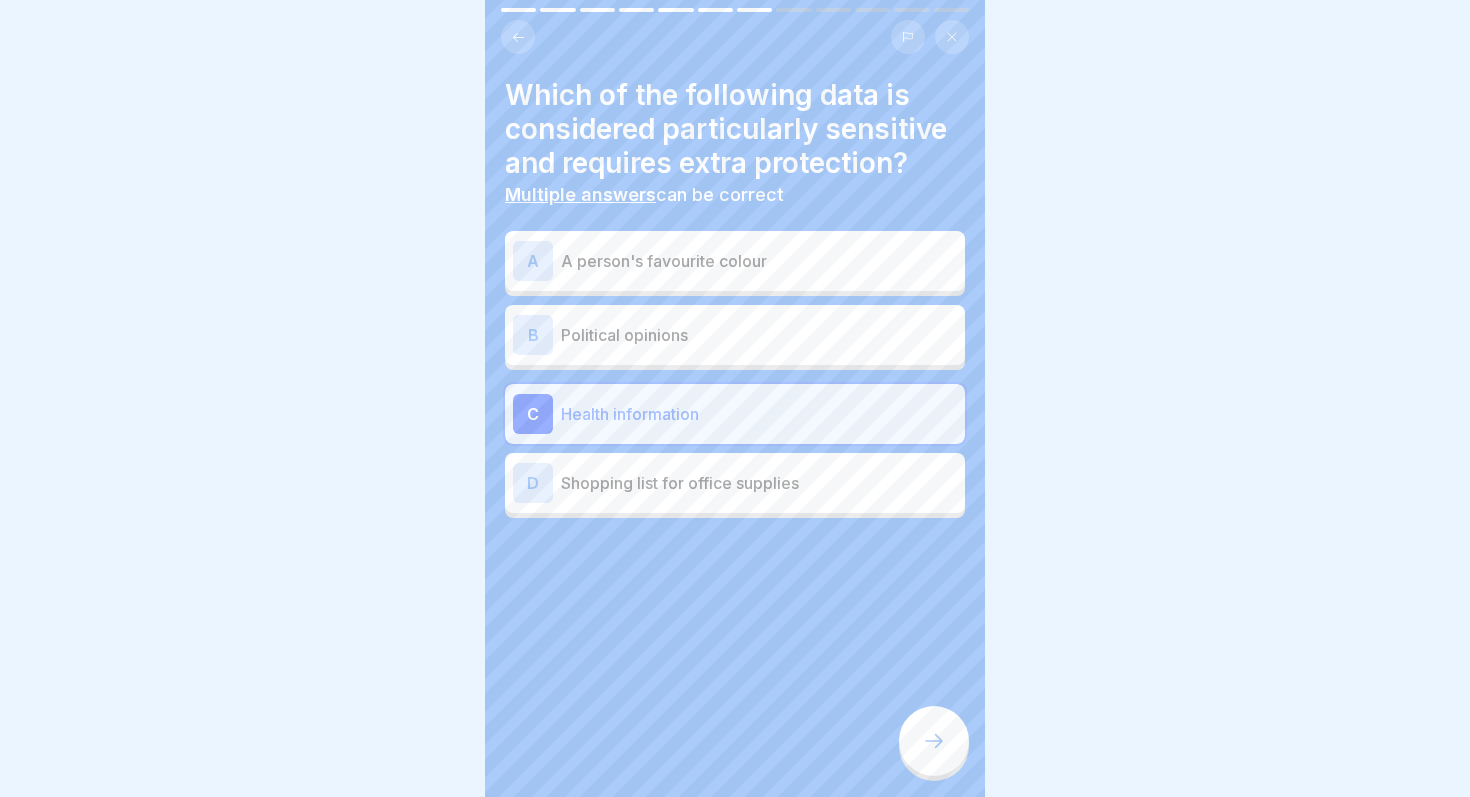 click at bounding box center [934, 741] 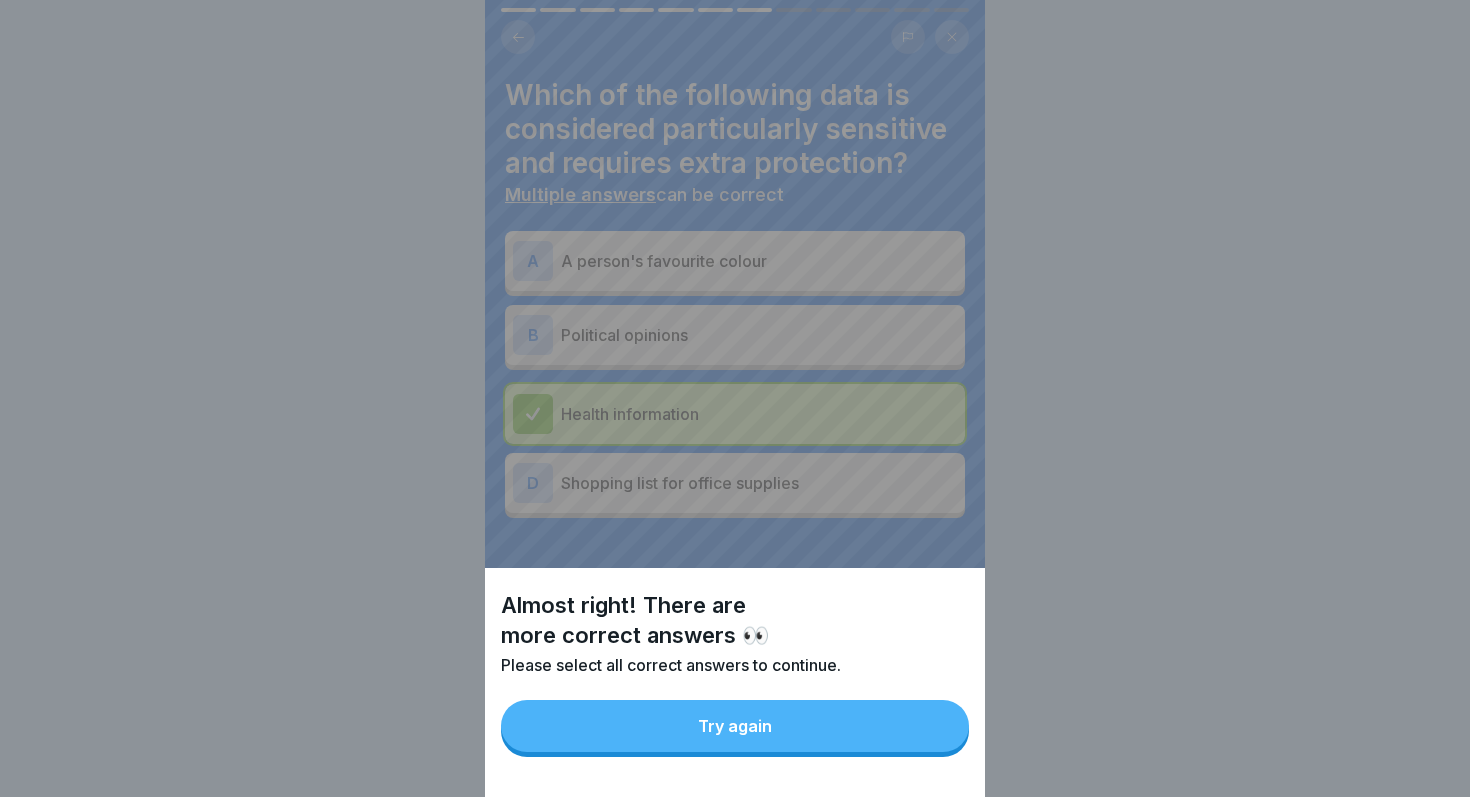 click on "Try again" at bounding box center (735, 726) 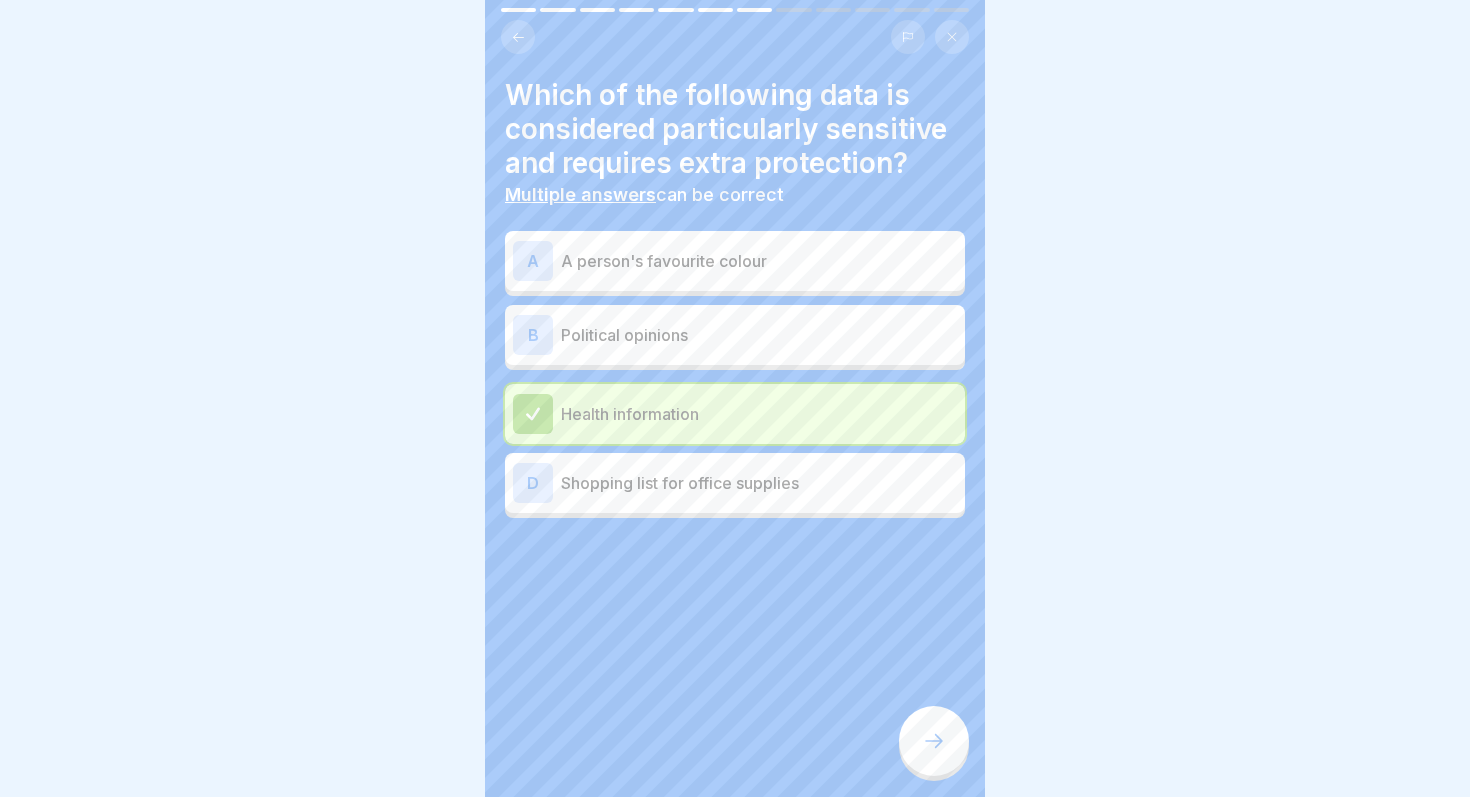 click on "Political opinions" at bounding box center [759, 335] 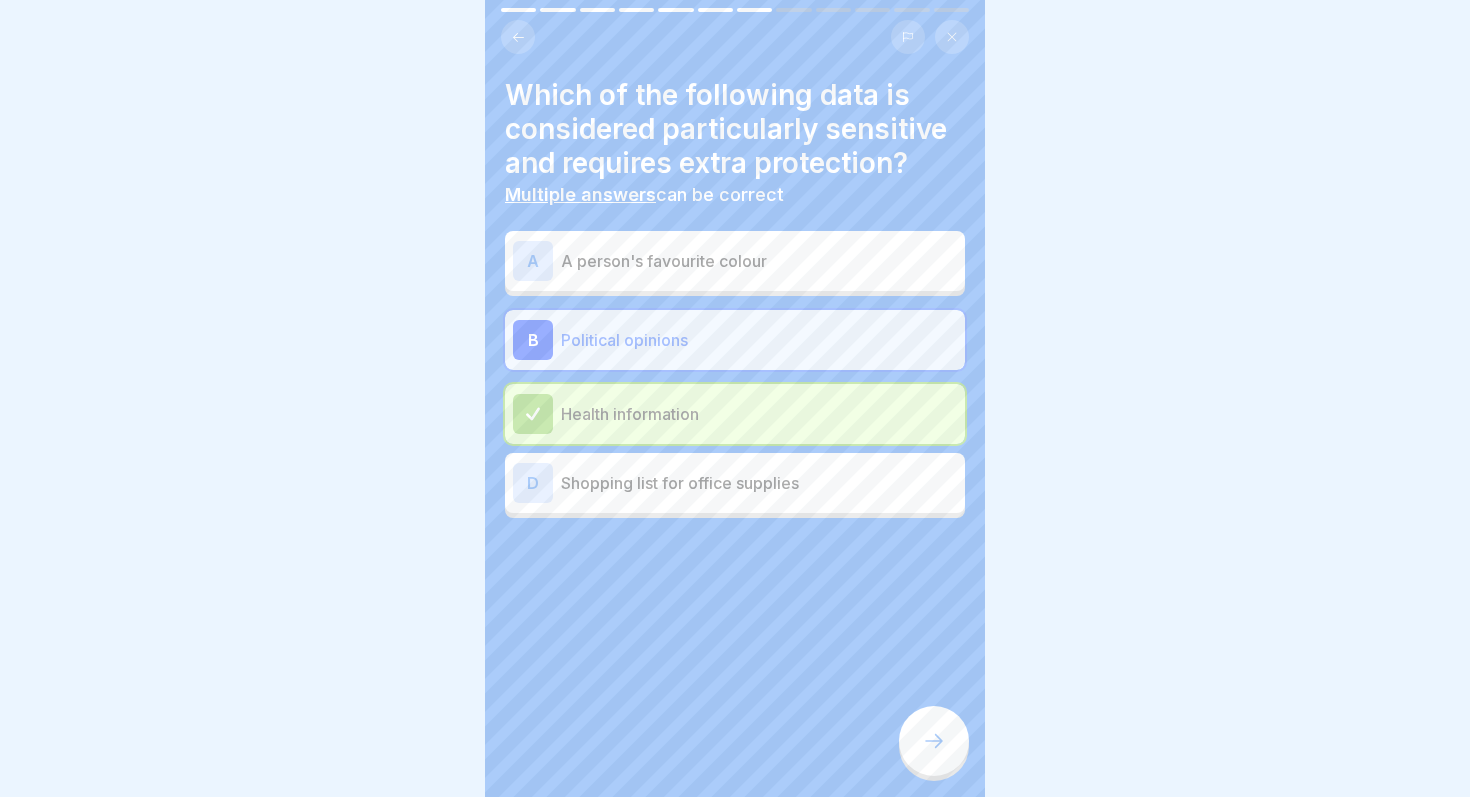 click on "A A person's favourite colour" at bounding box center [735, 261] 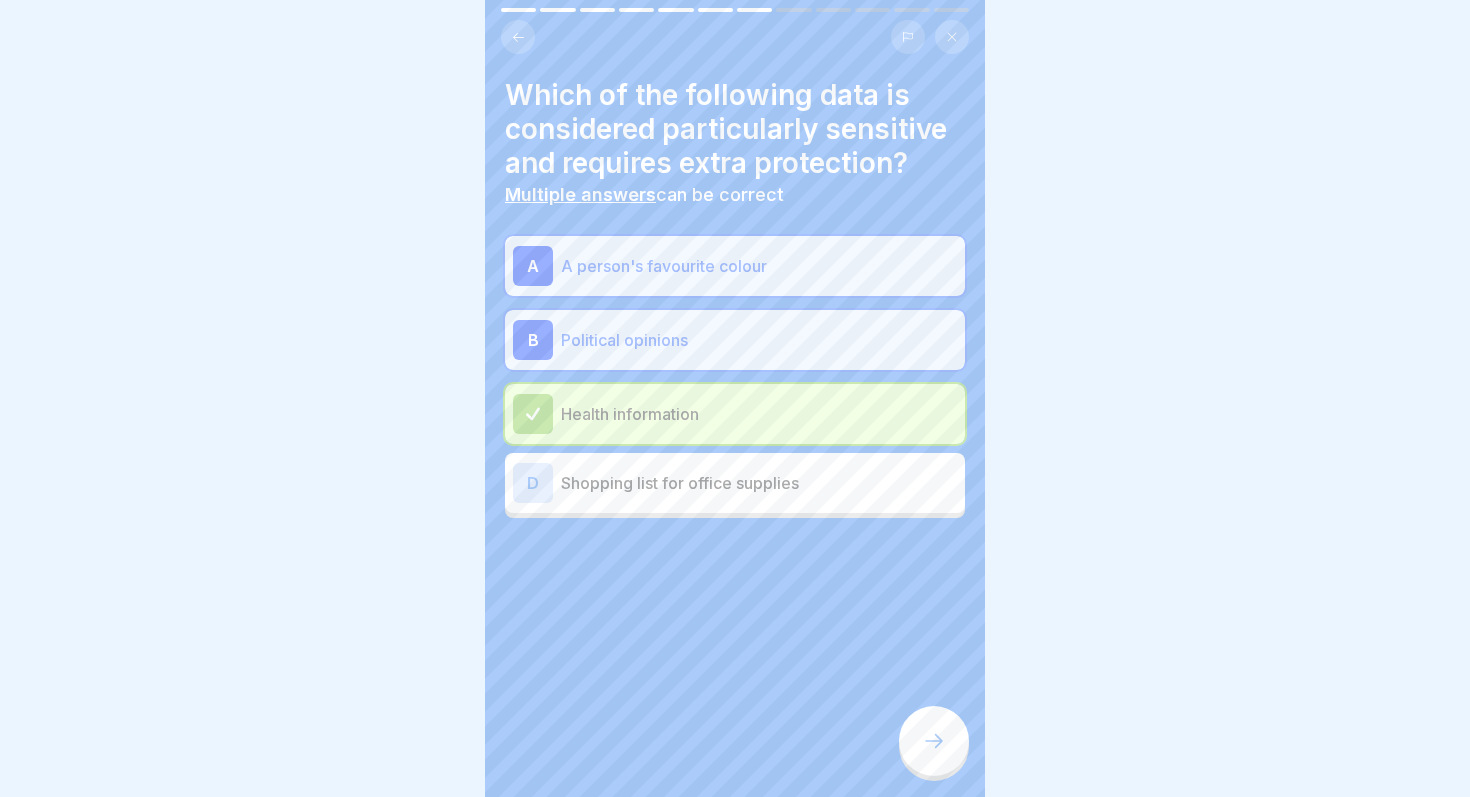 click 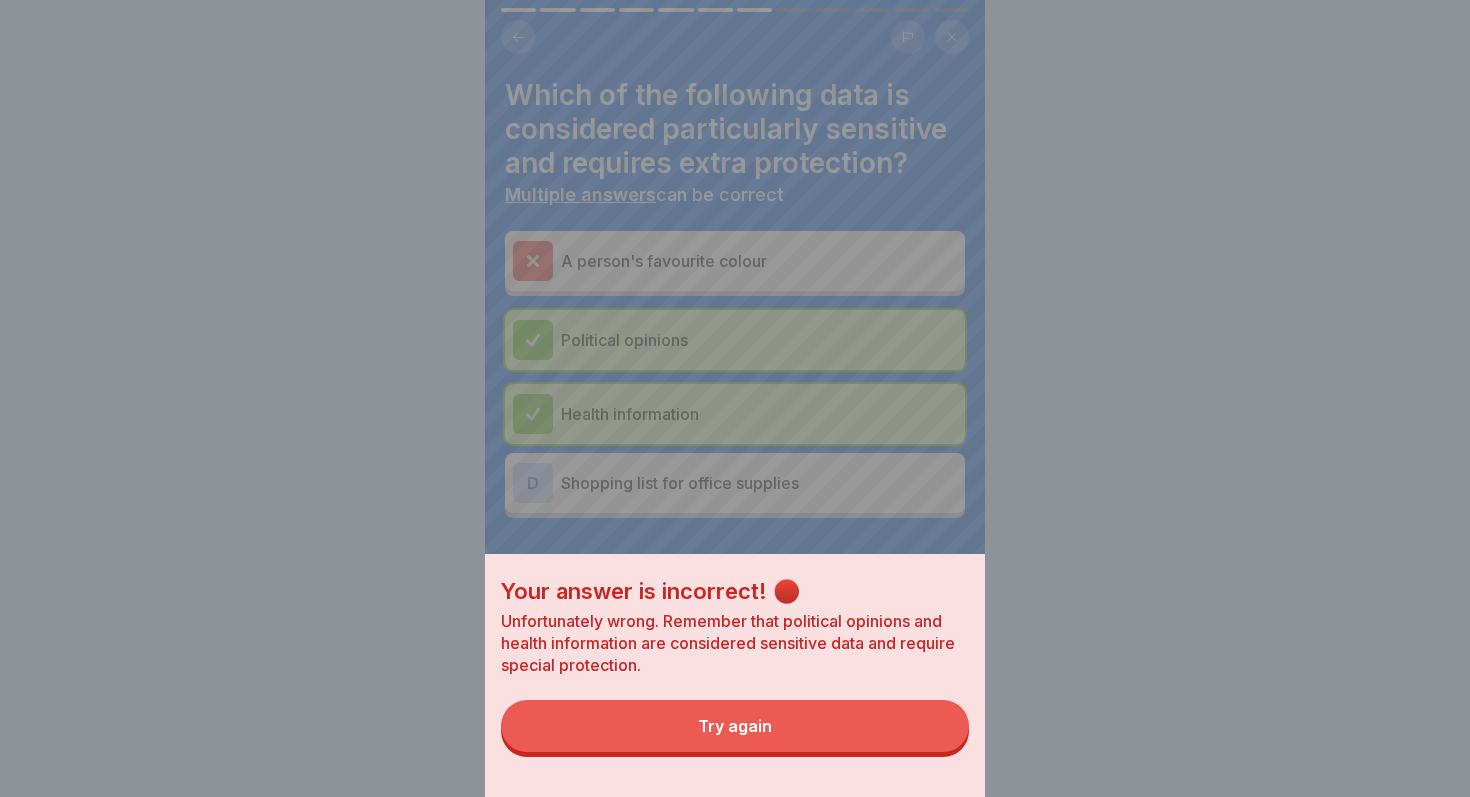 click on "Try again" at bounding box center [735, 726] 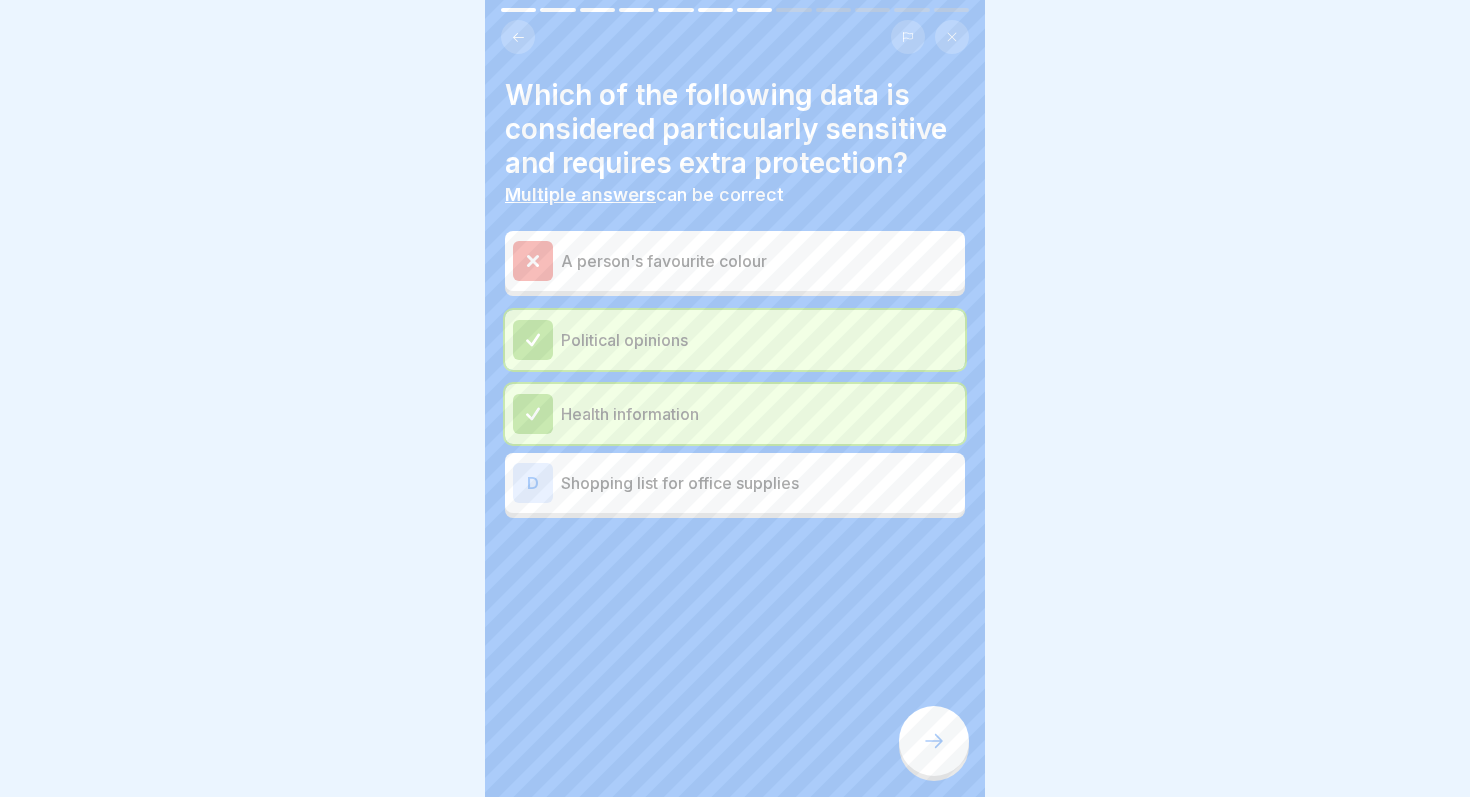 click on "A person's favourite colour" at bounding box center (735, 261) 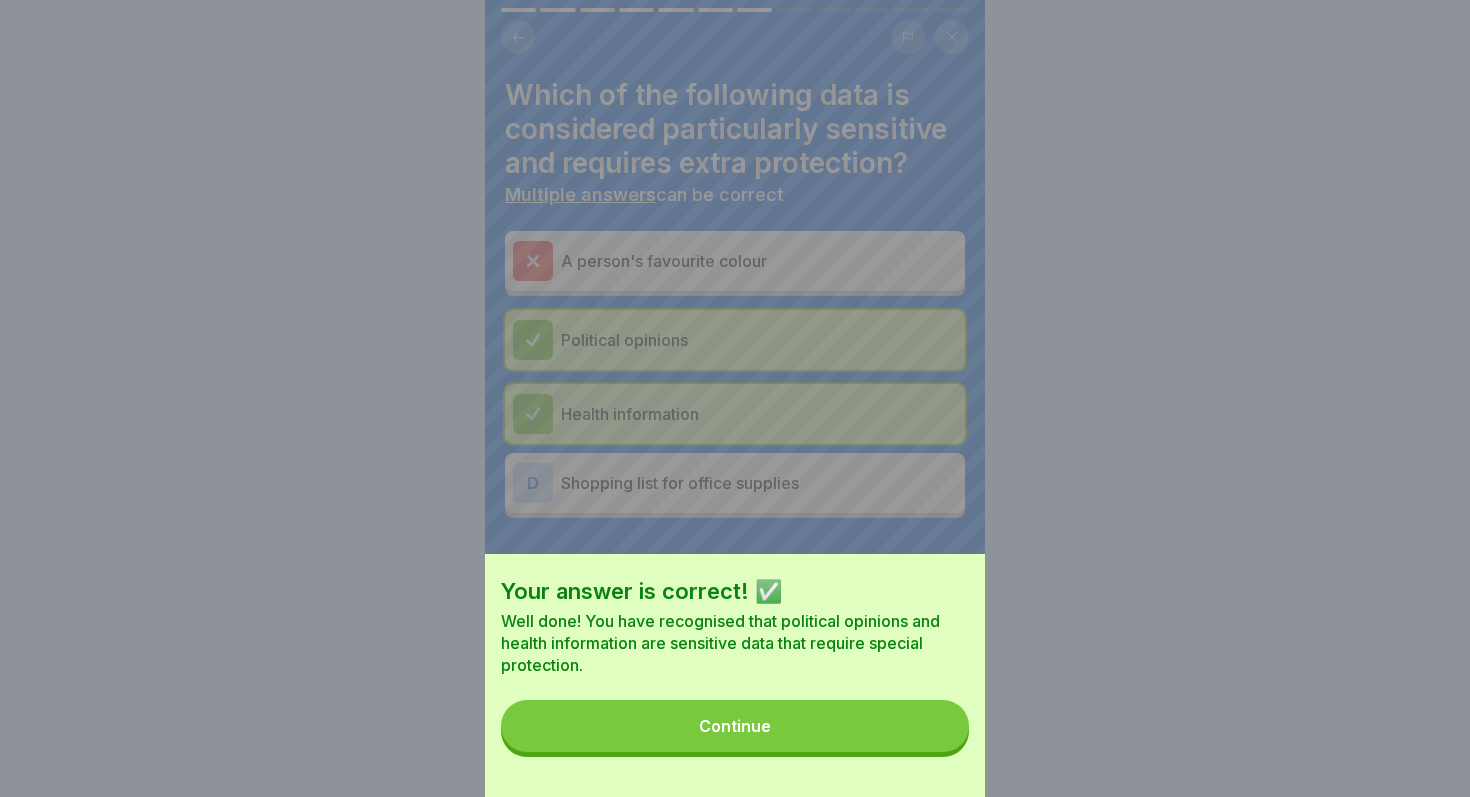 click on "Continue" at bounding box center [735, 726] 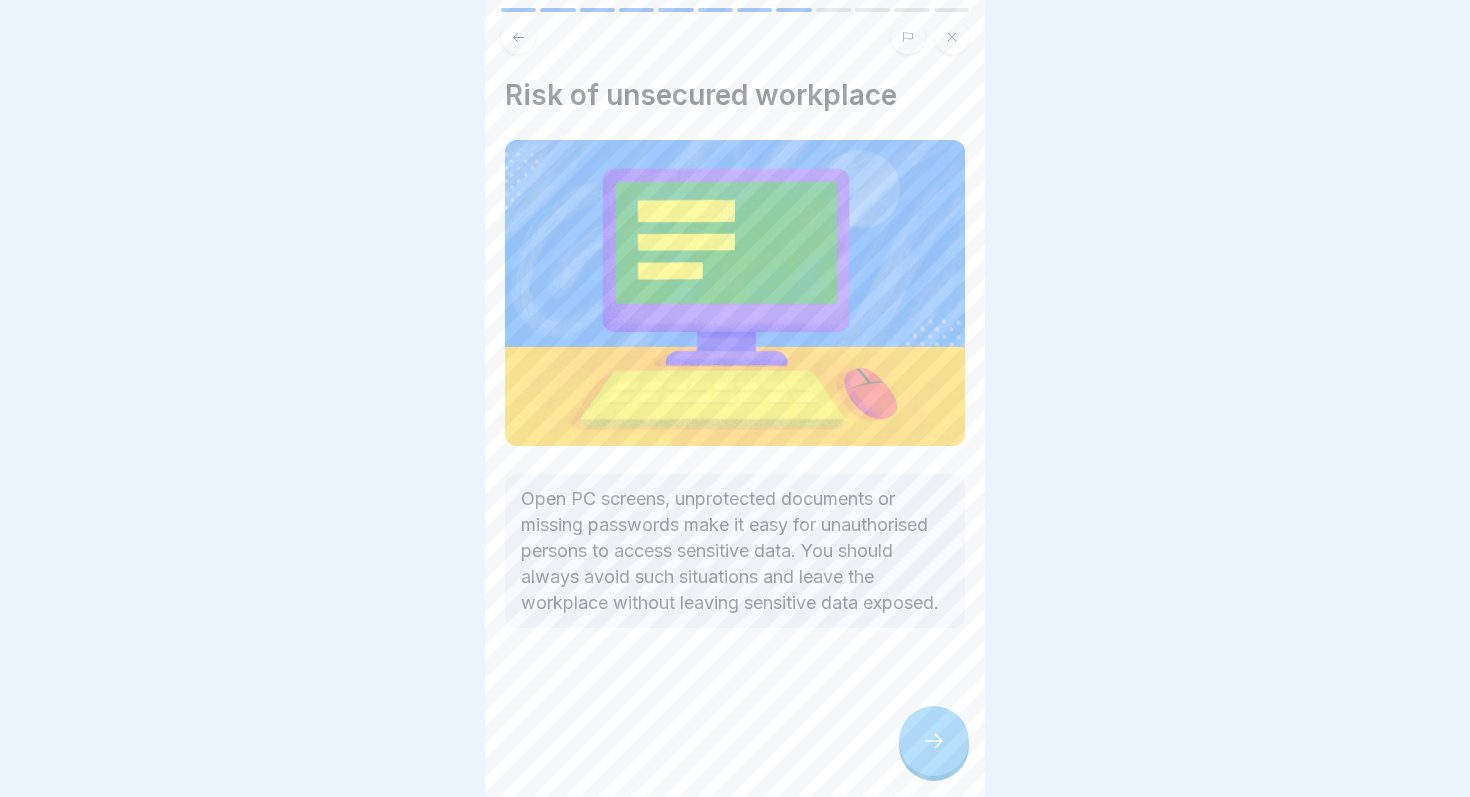 click at bounding box center [934, 741] 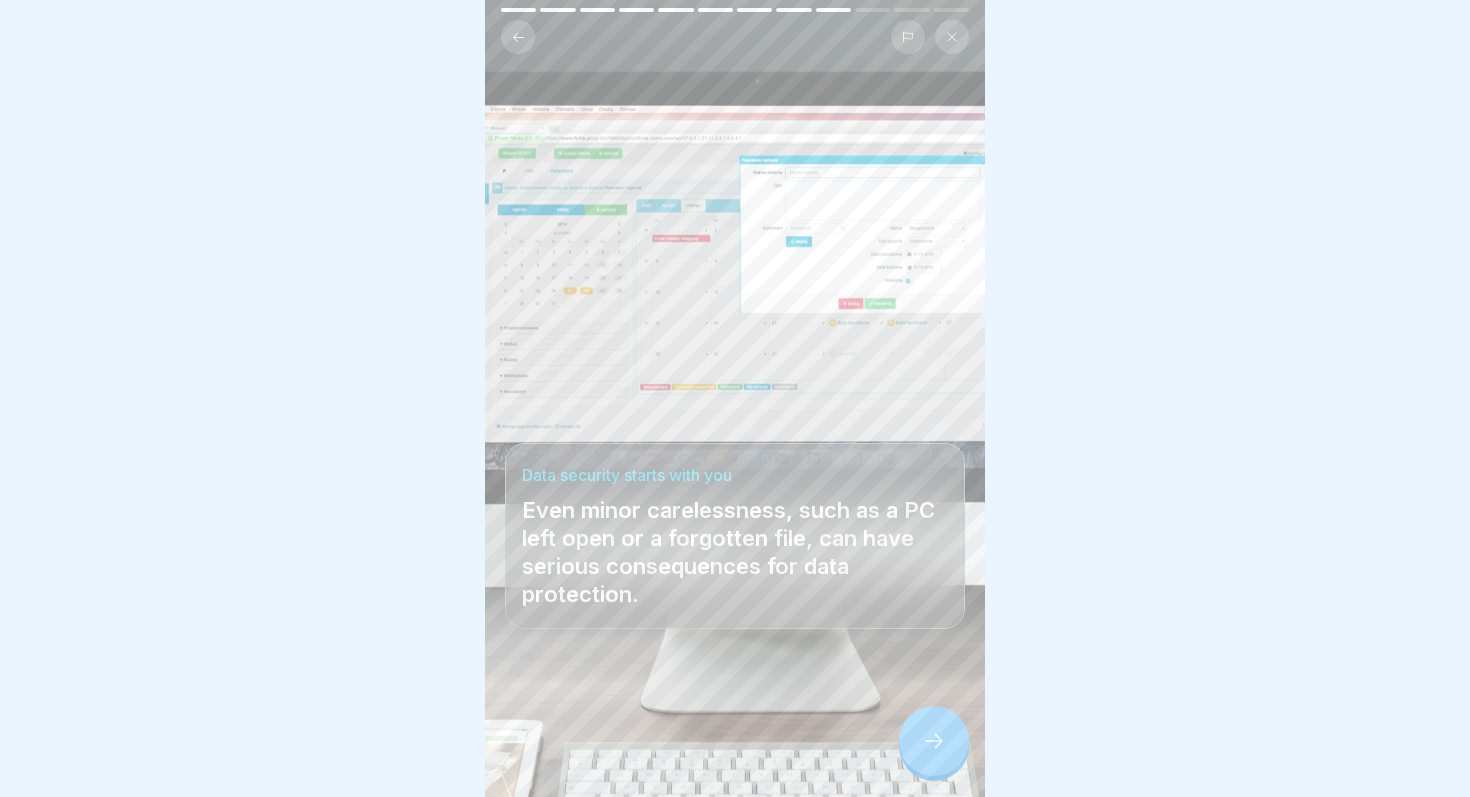 click at bounding box center (934, 741) 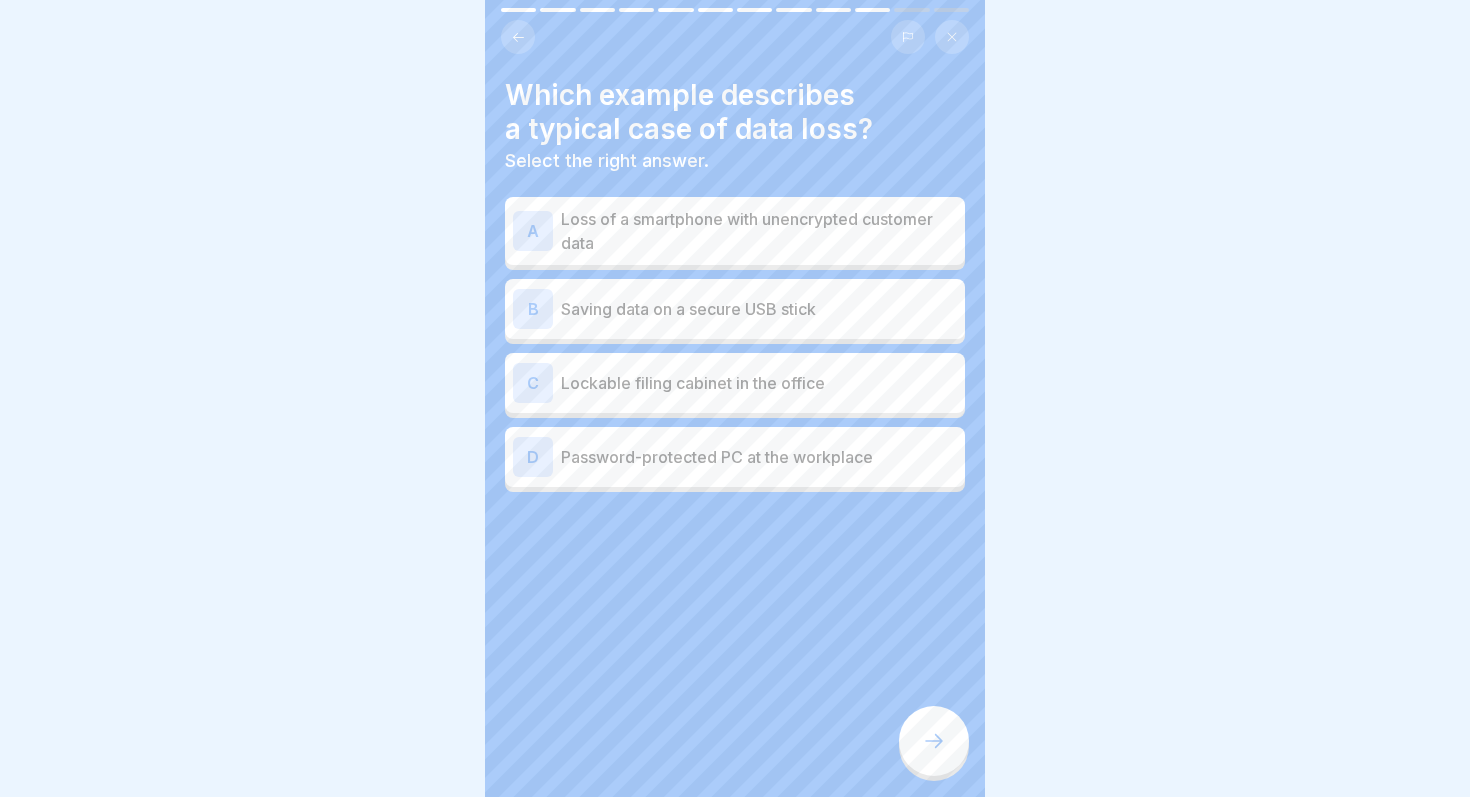click on "Loss of a smartphone with unencrypted customer data" at bounding box center [759, 231] 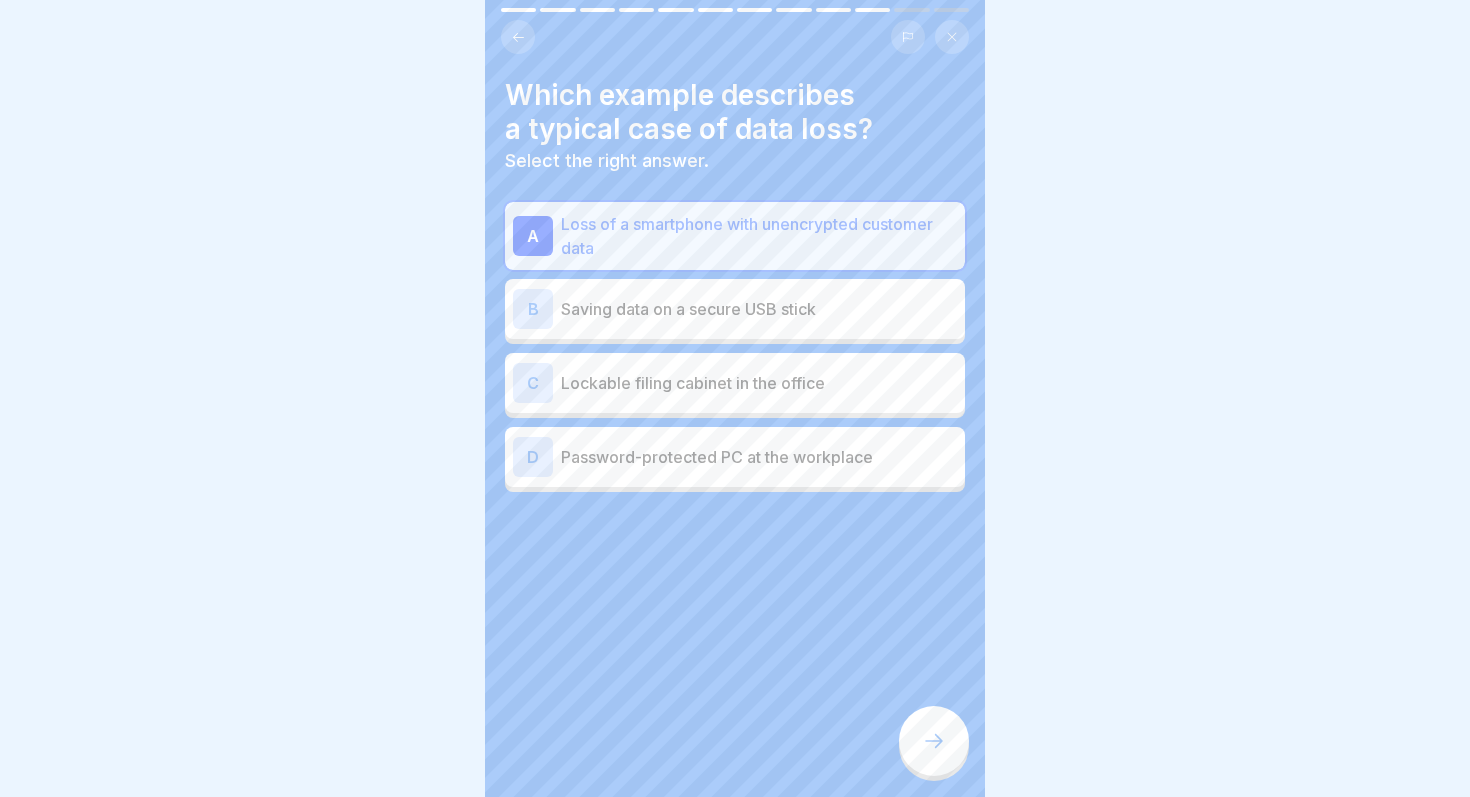 click at bounding box center (934, 741) 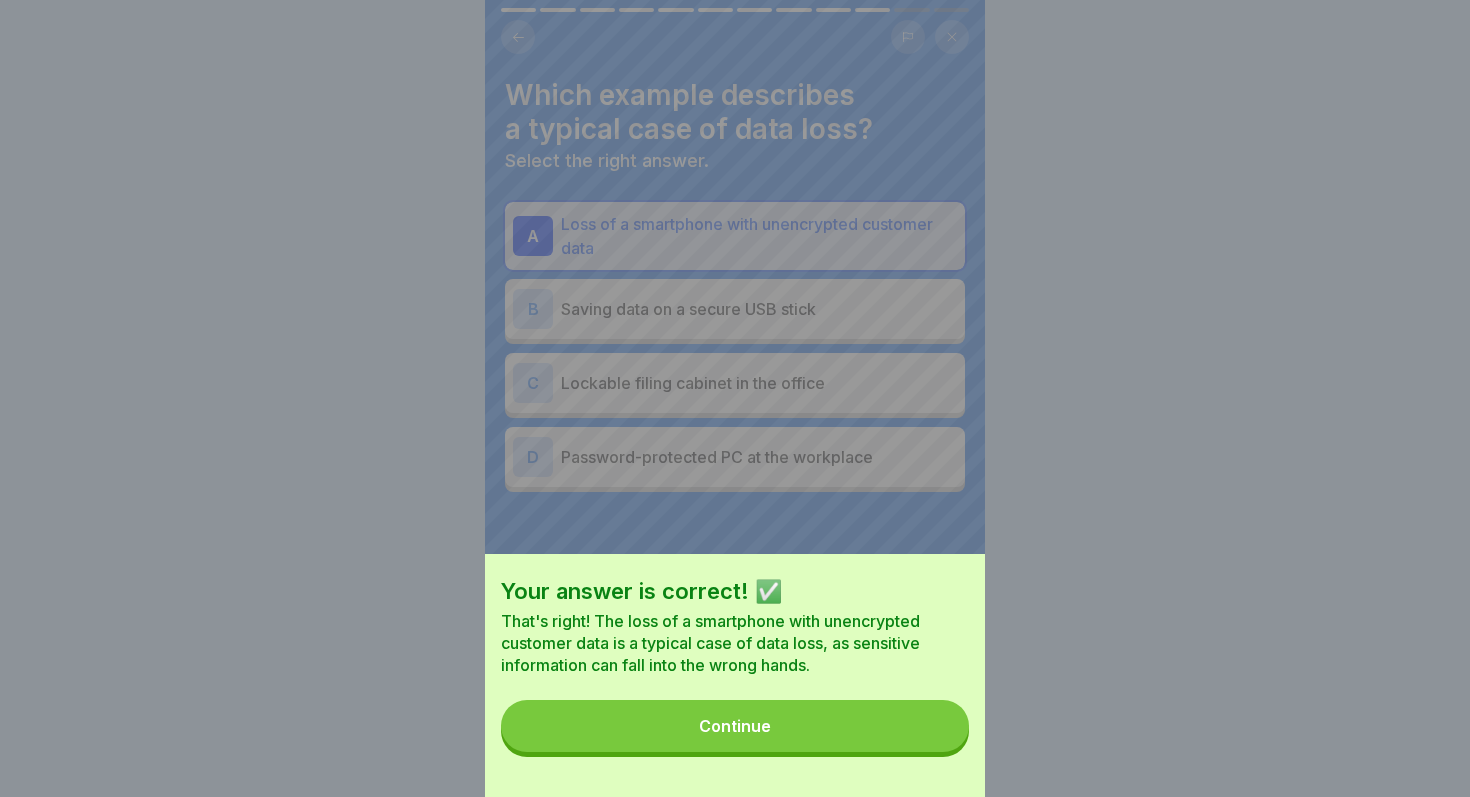 click on "Continue" at bounding box center (735, 726) 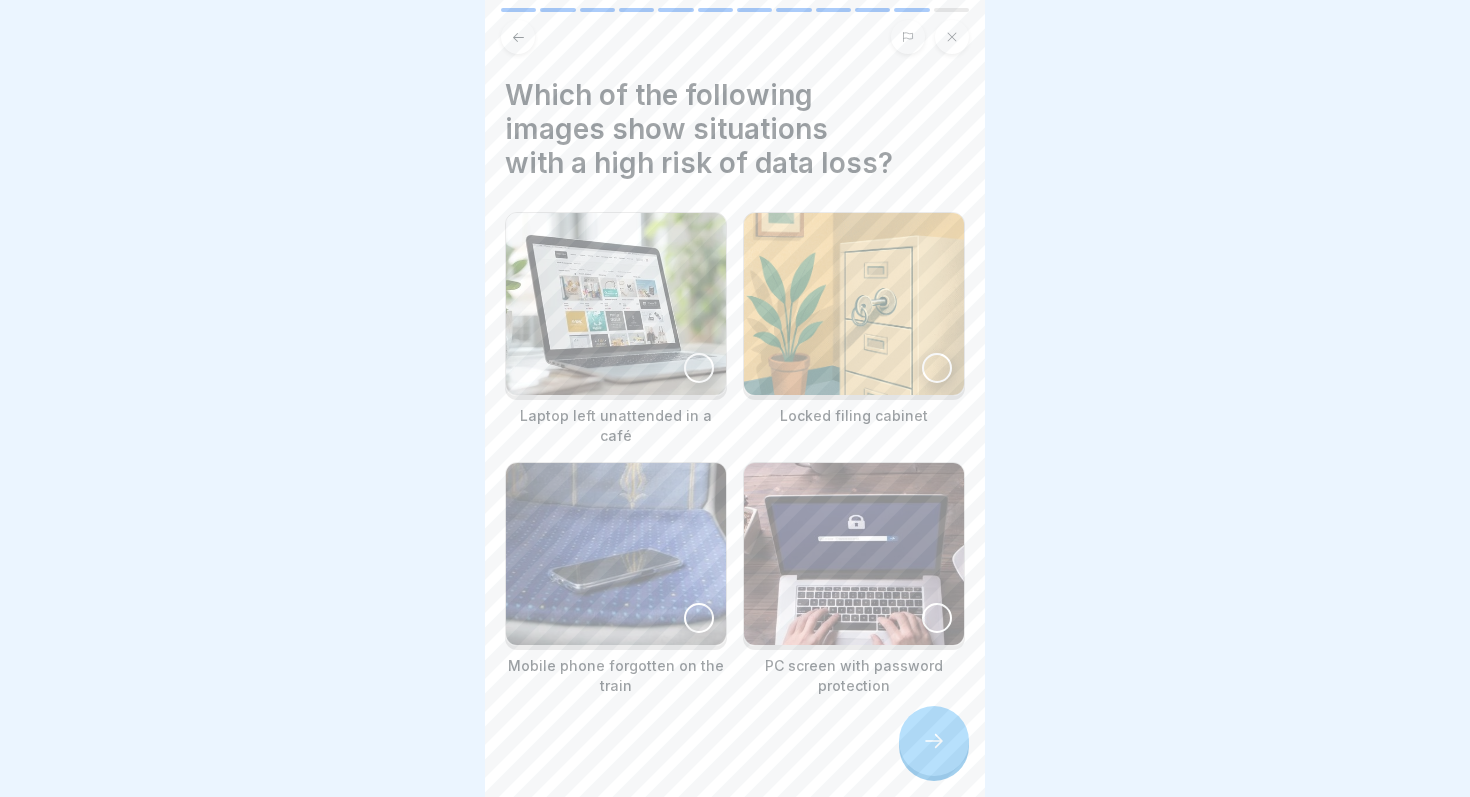 click at bounding box center (699, 368) 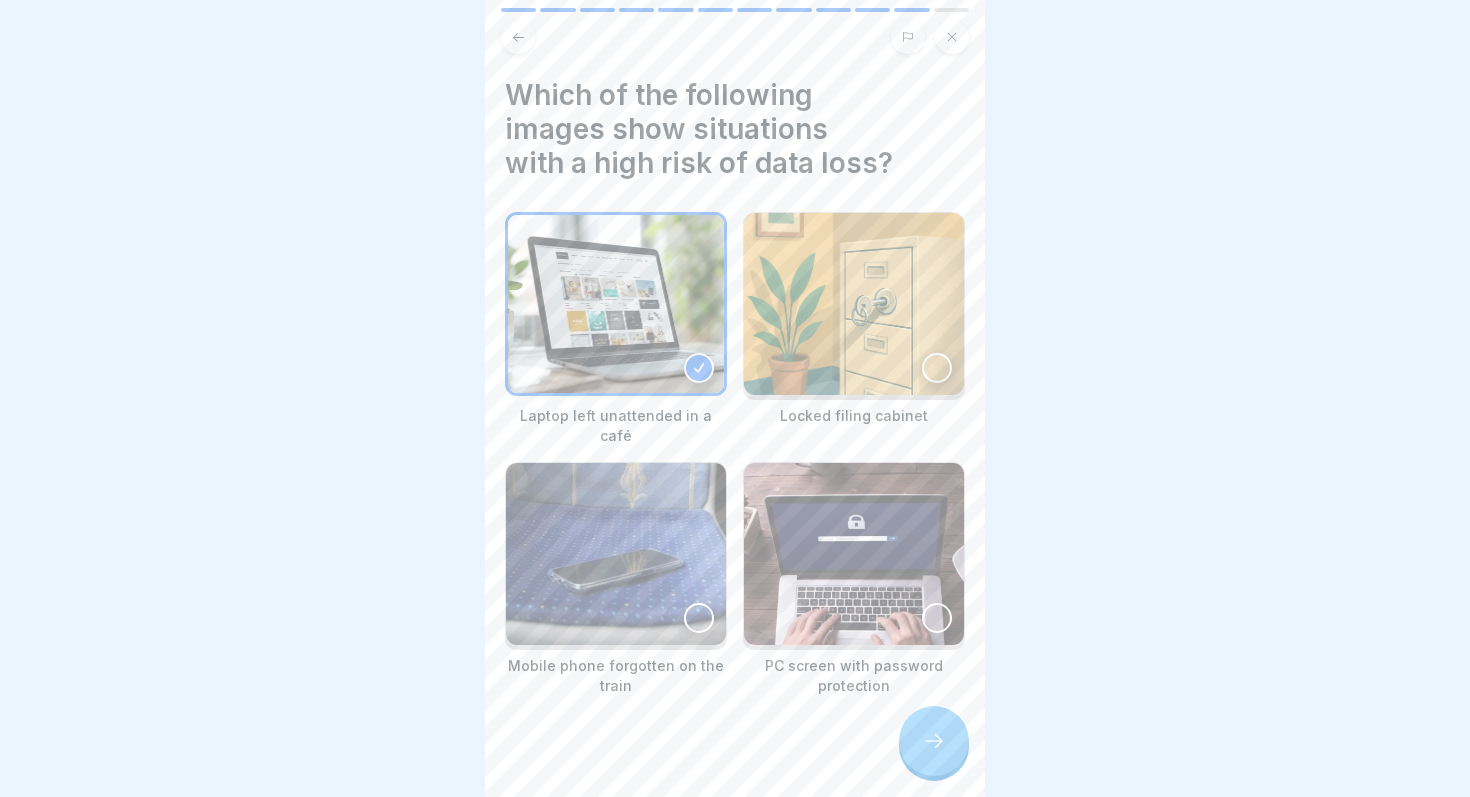 click 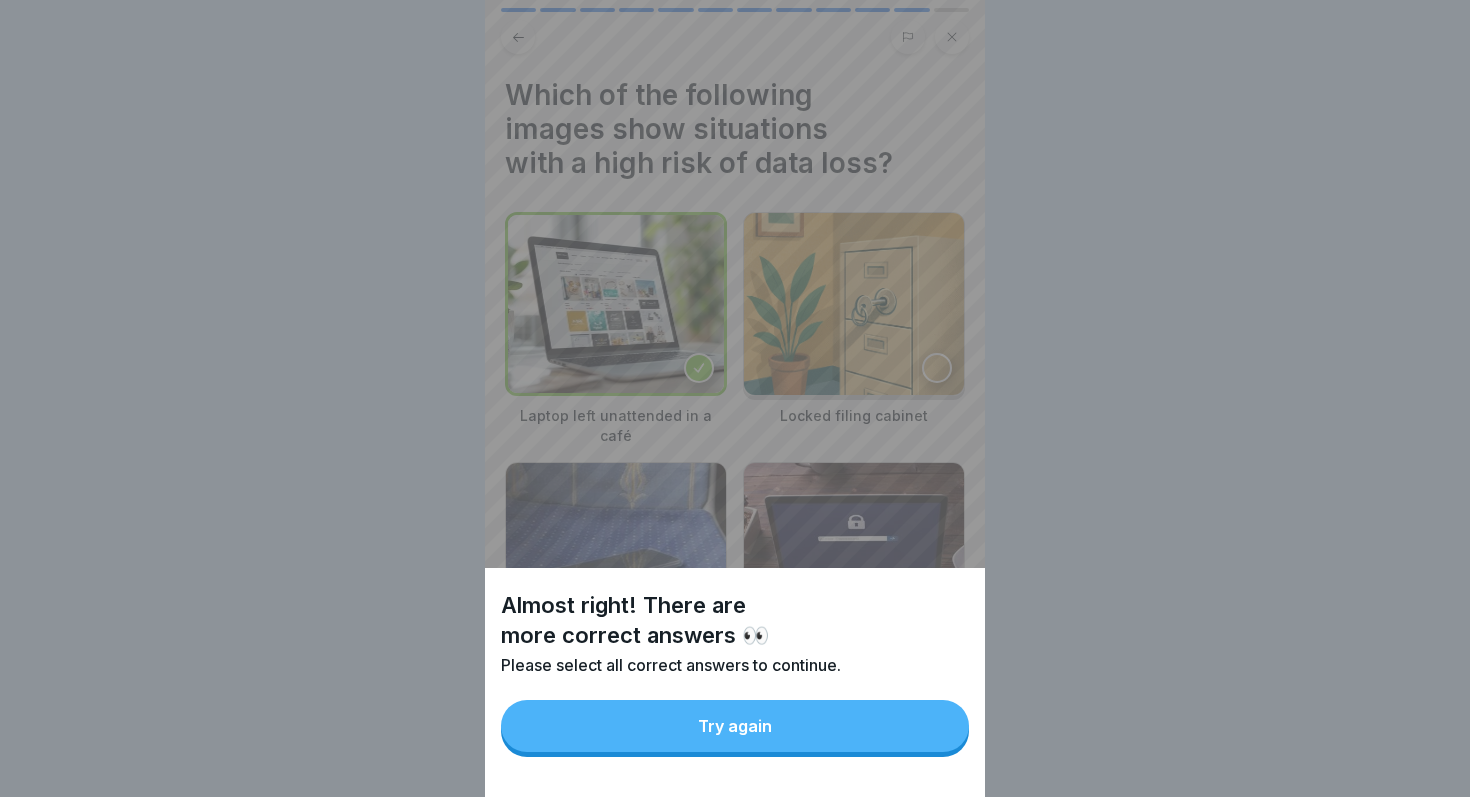 click on "Try again" at bounding box center (735, 726) 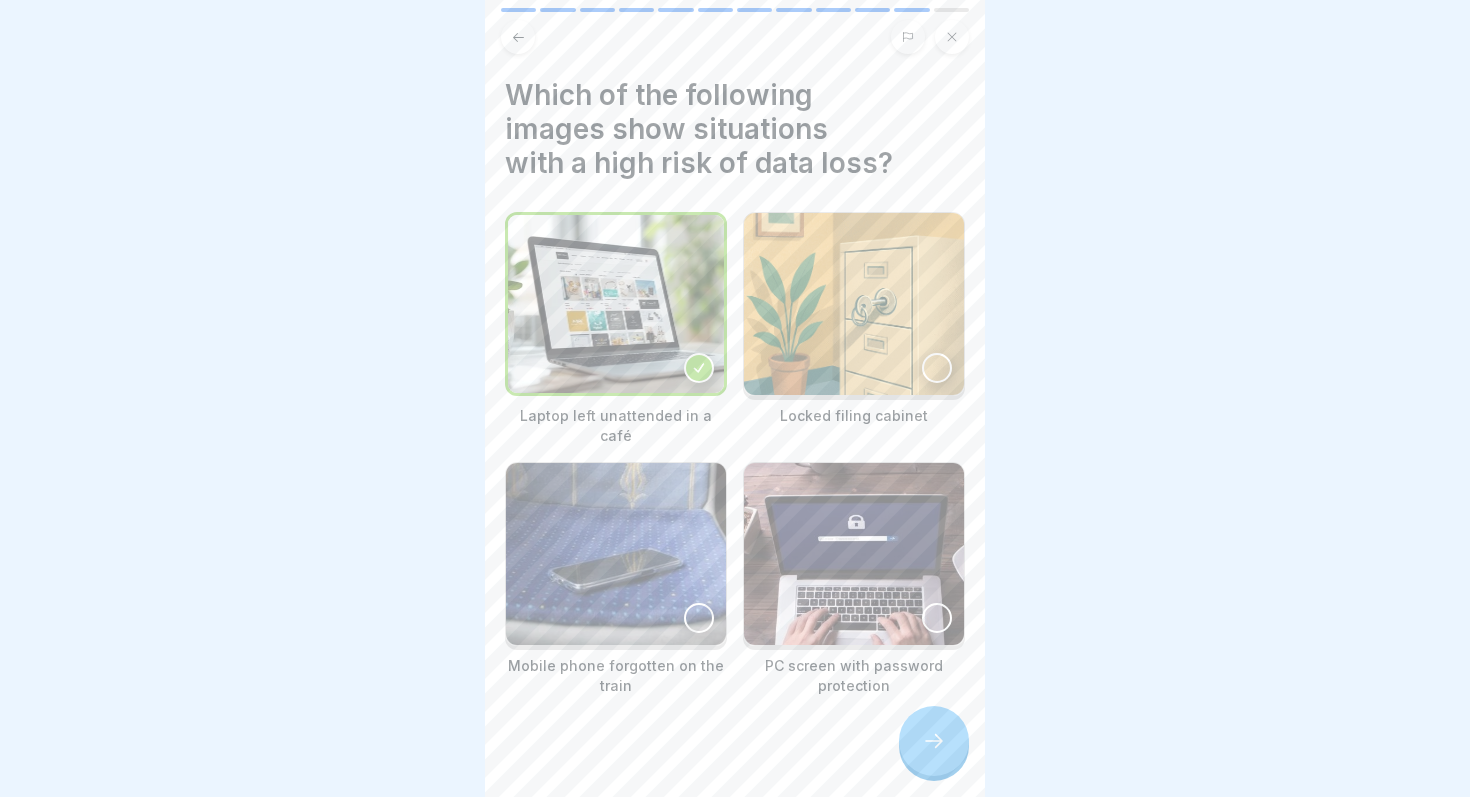 click at bounding box center (699, 618) 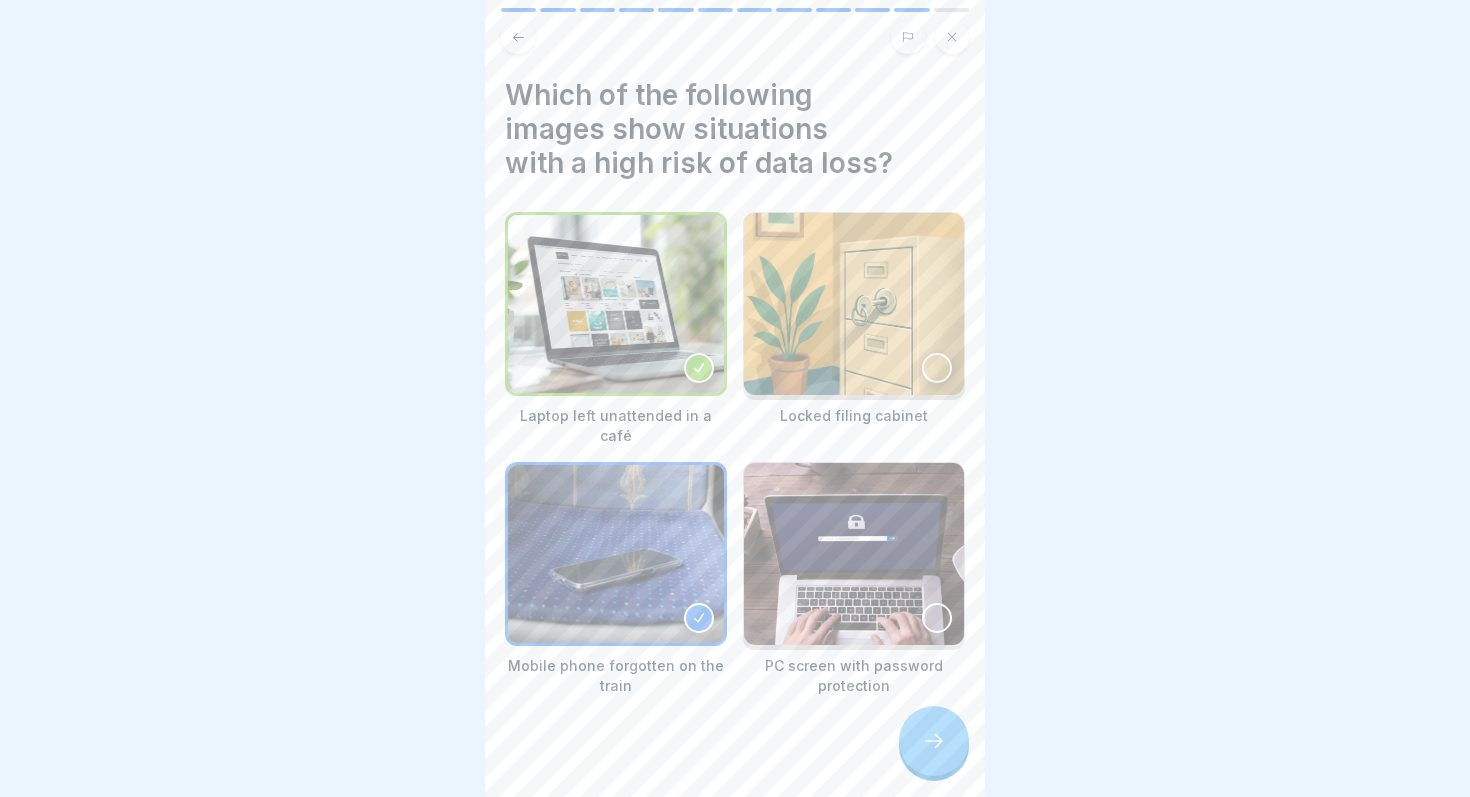 click at bounding box center (934, 741) 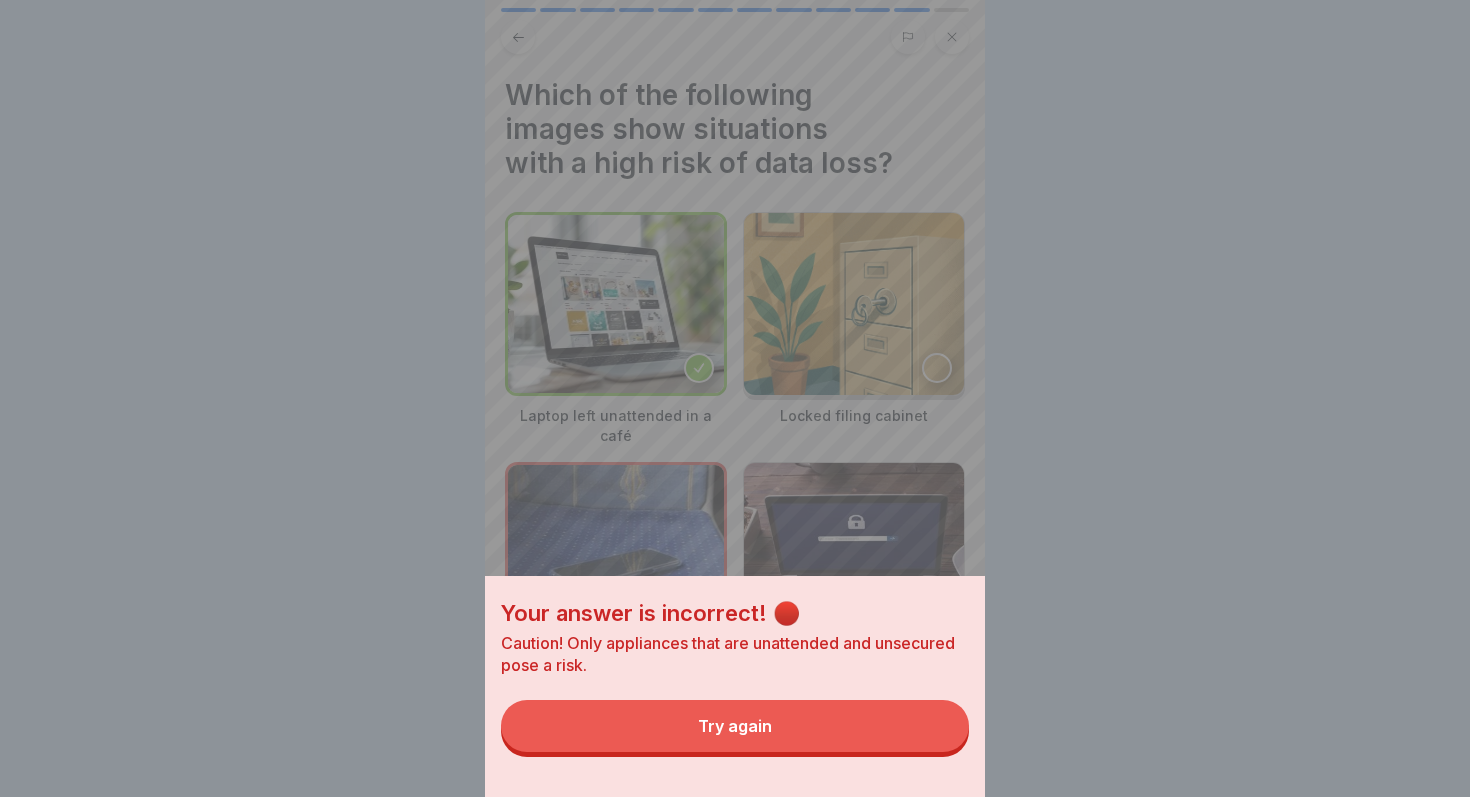 click on "Try again" at bounding box center [735, 726] 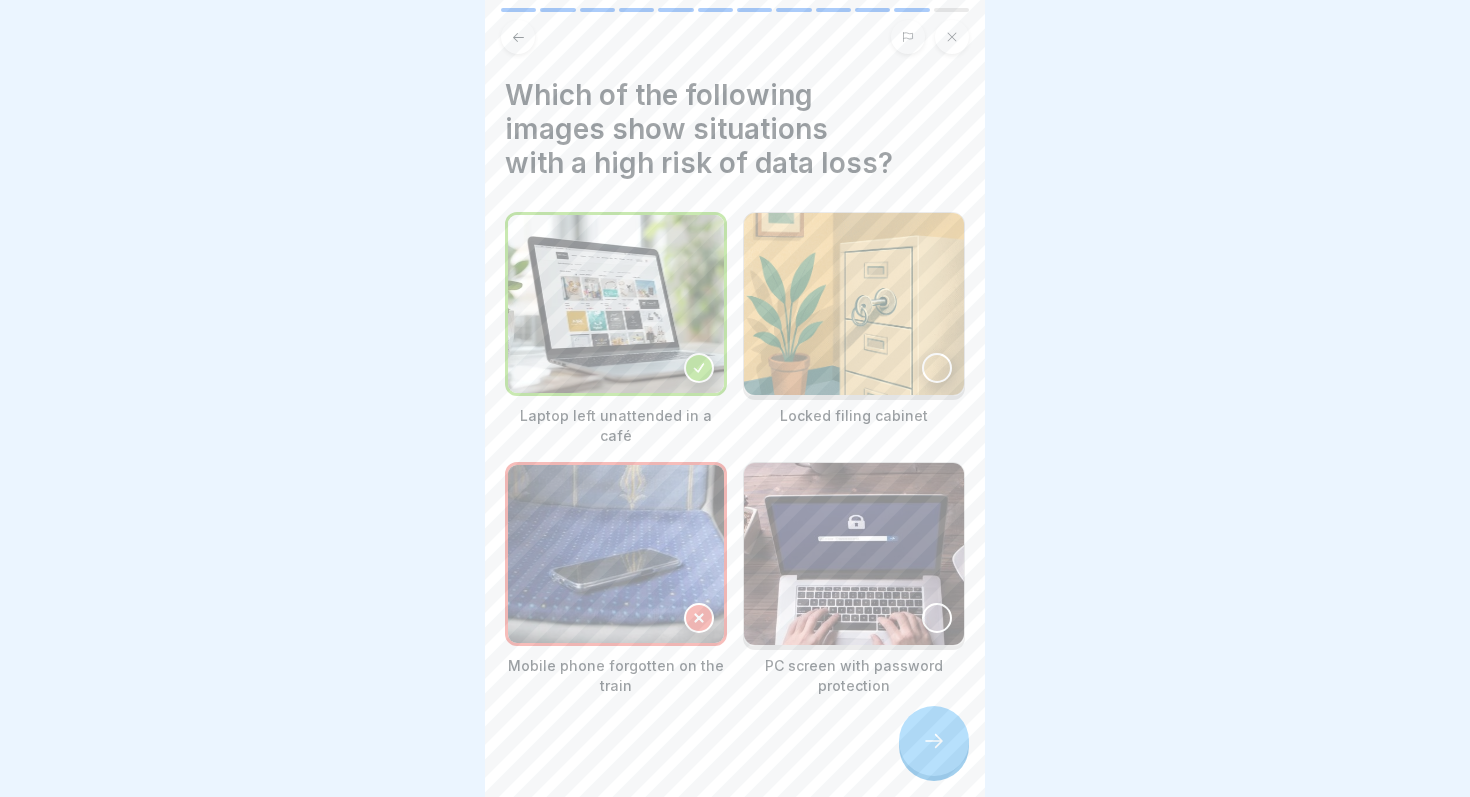 click 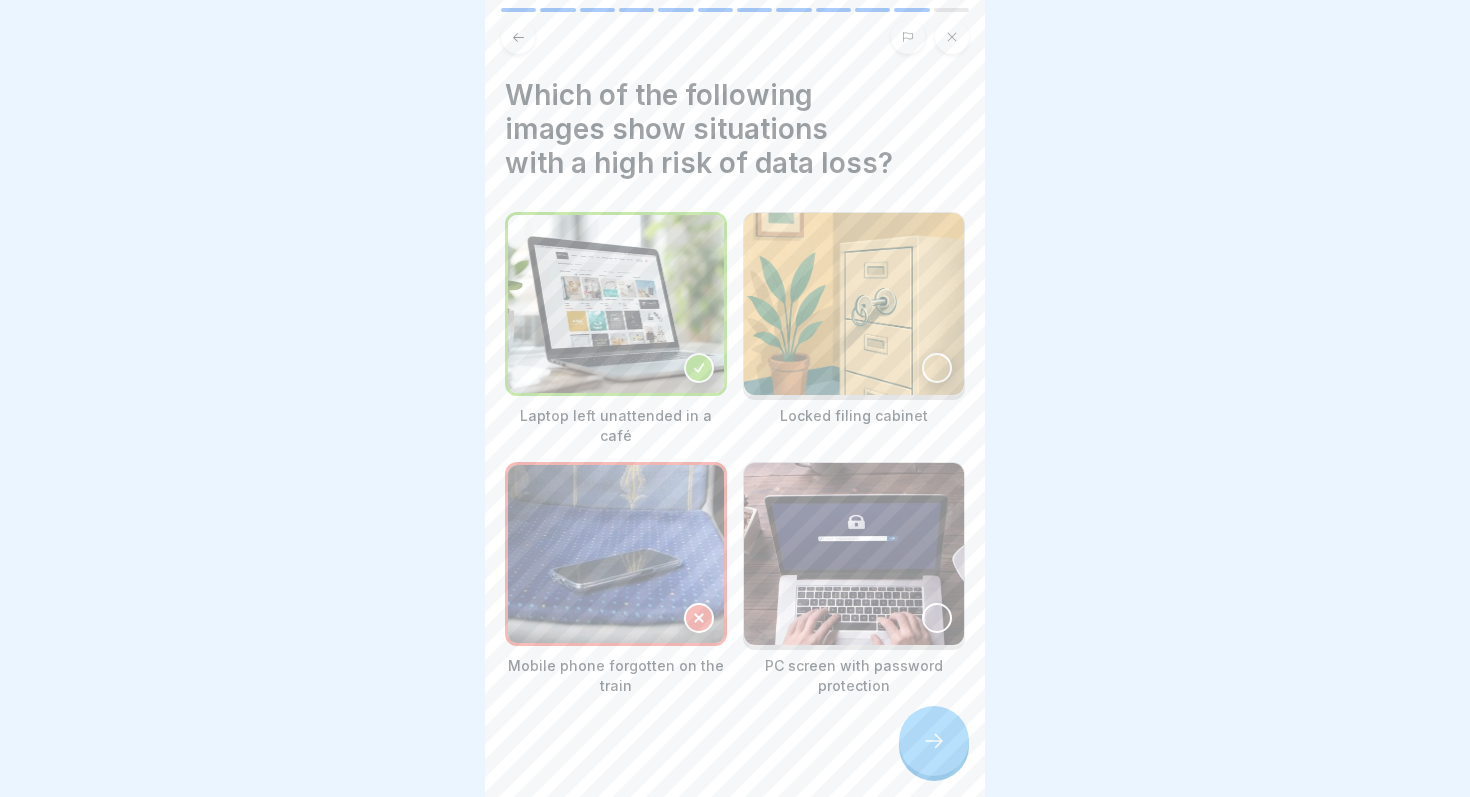 click at bounding box center [937, 368] 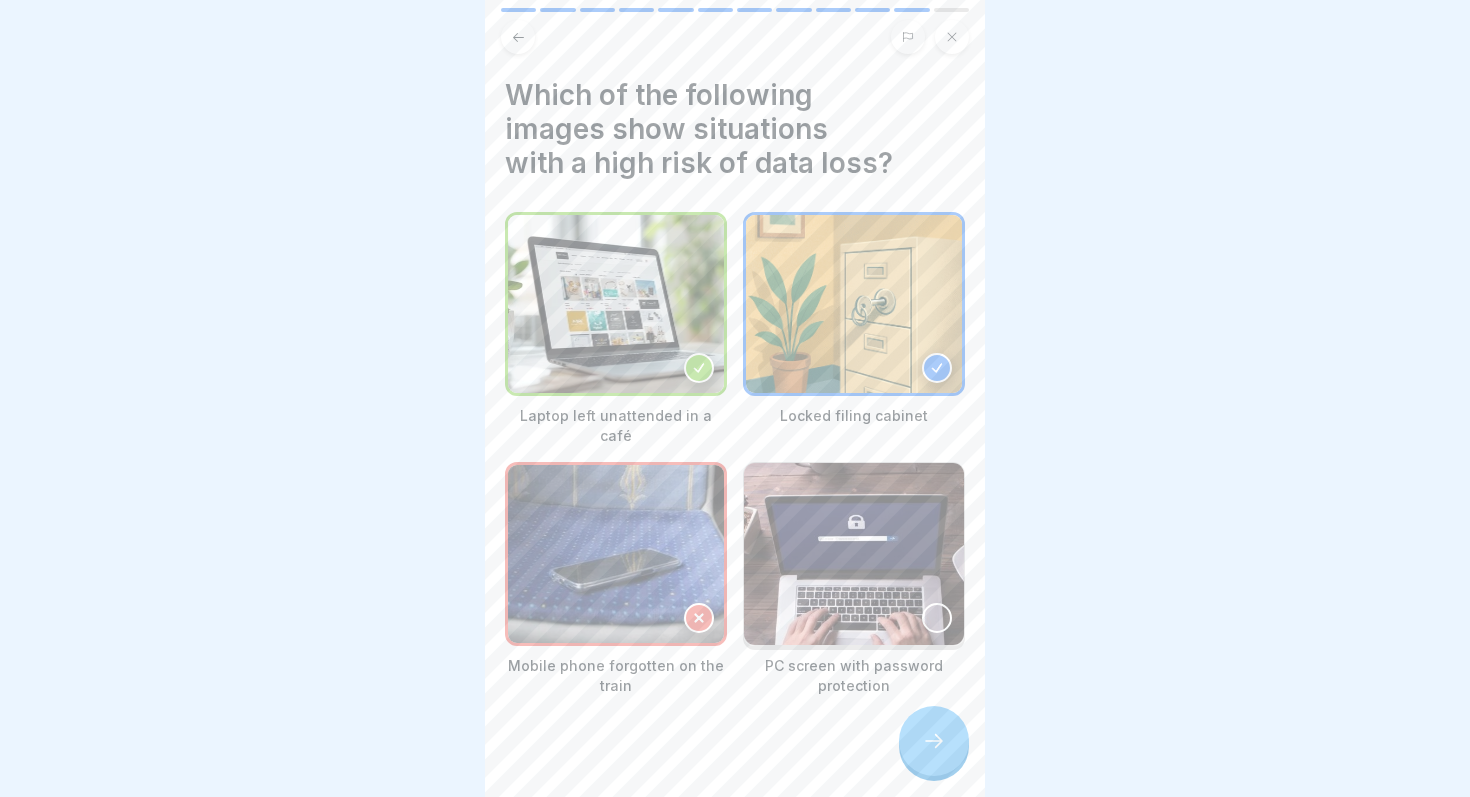 click 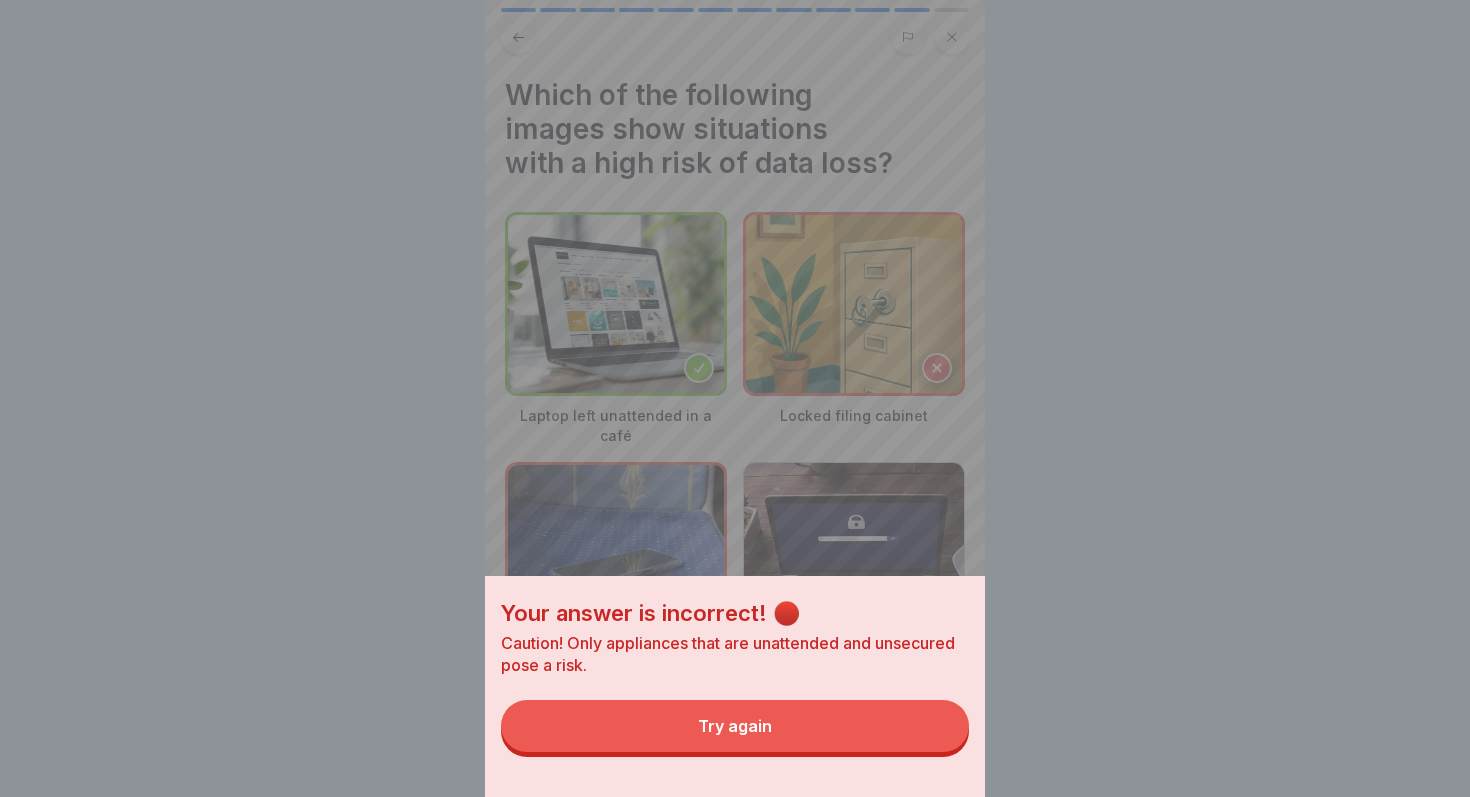 click on "Try again" at bounding box center (735, 726) 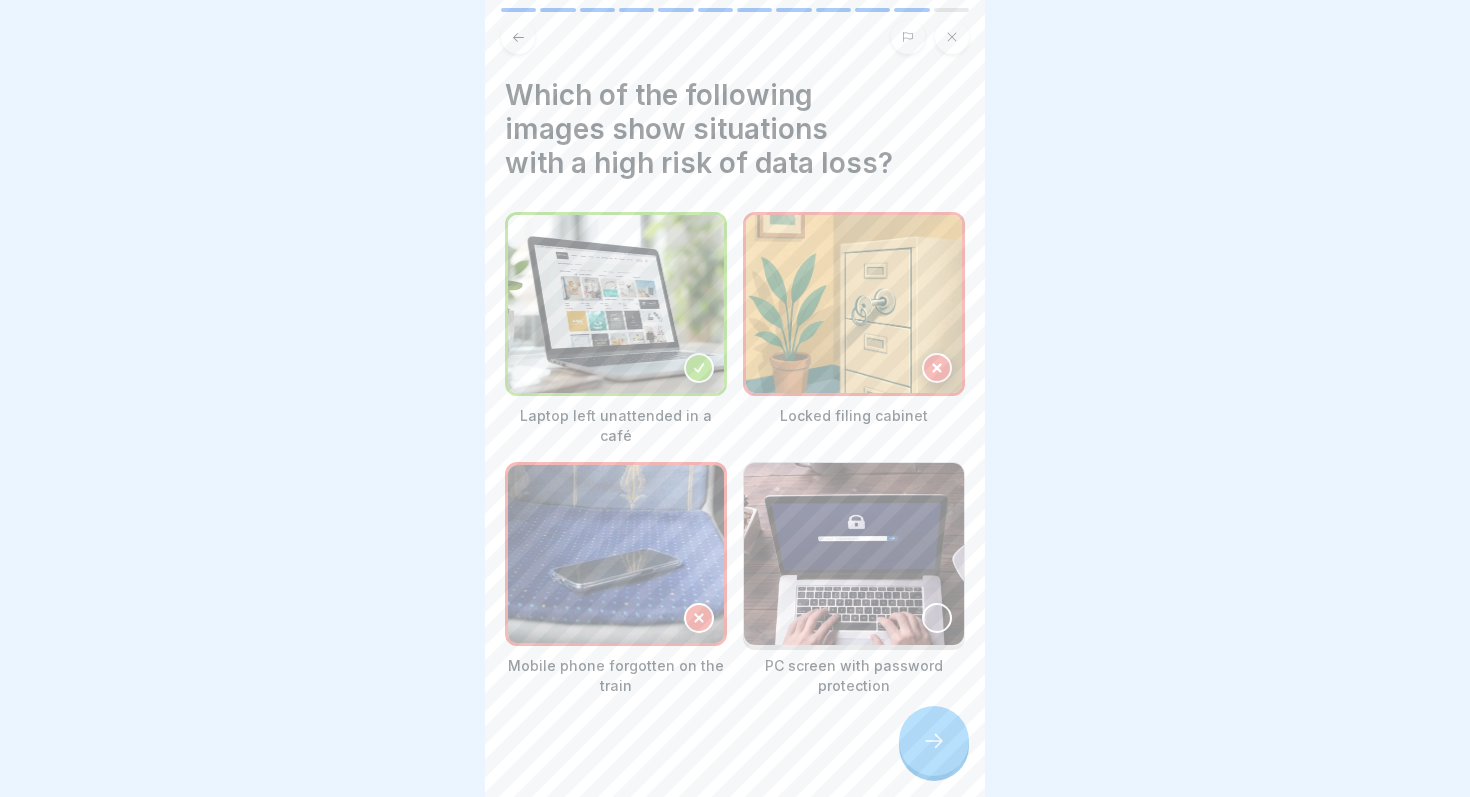 click at bounding box center [937, 618] 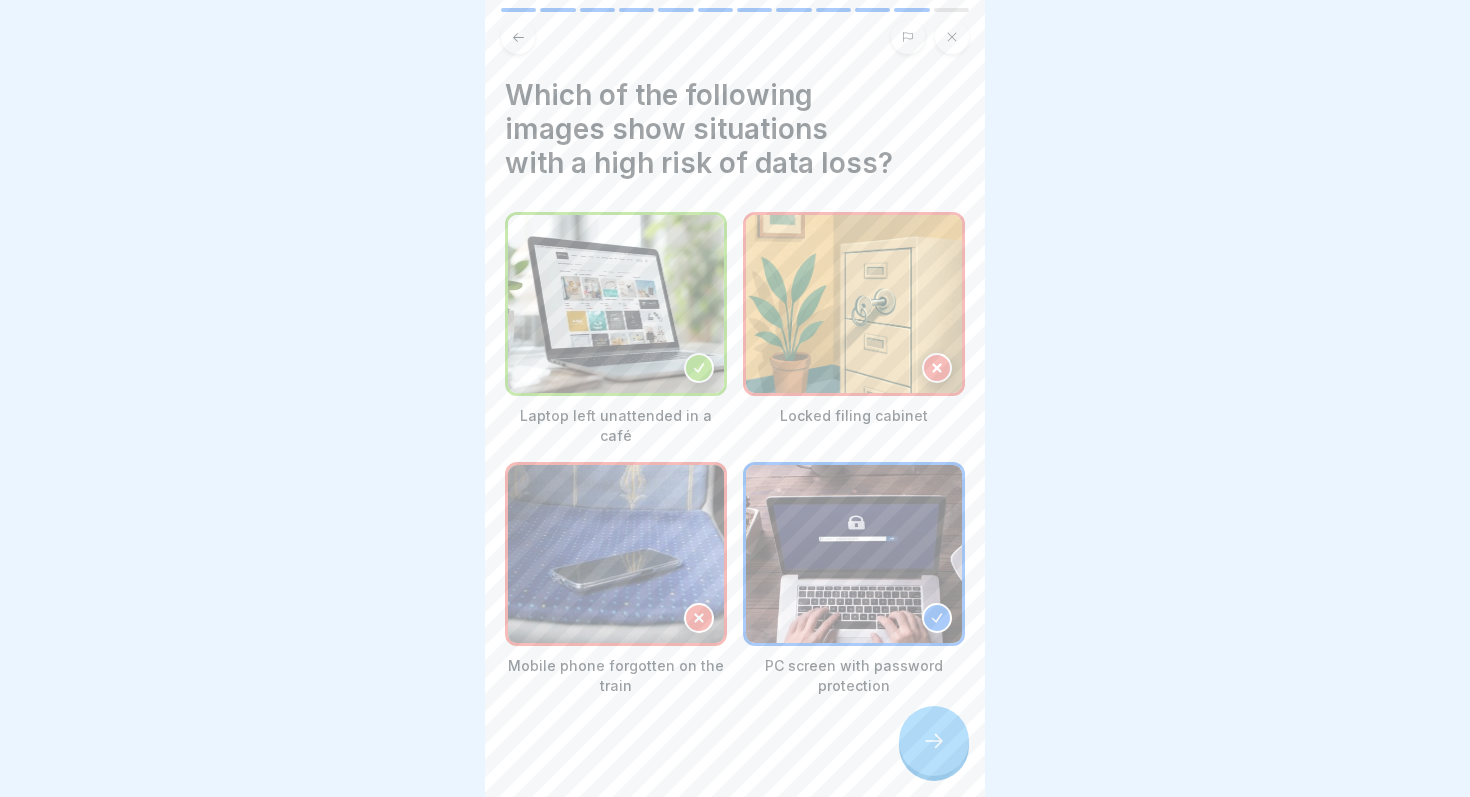 click at bounding box center (934, 741) 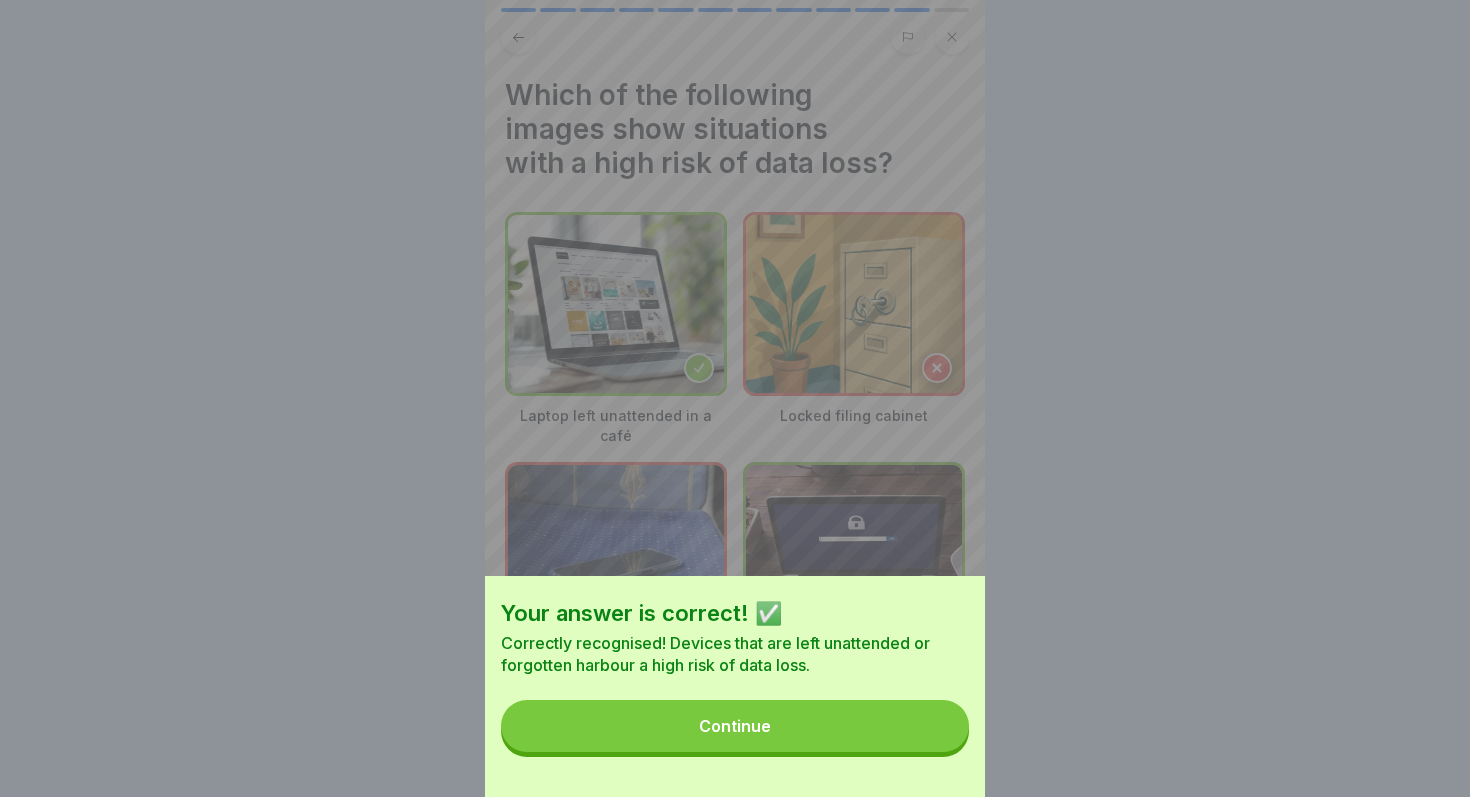 click on "Your answer is correct! ✅ Correctly recognised! Devices that are left unattended or forgotten harbour a high risk of data loss.   Continue" at bounding box center (735, 398) 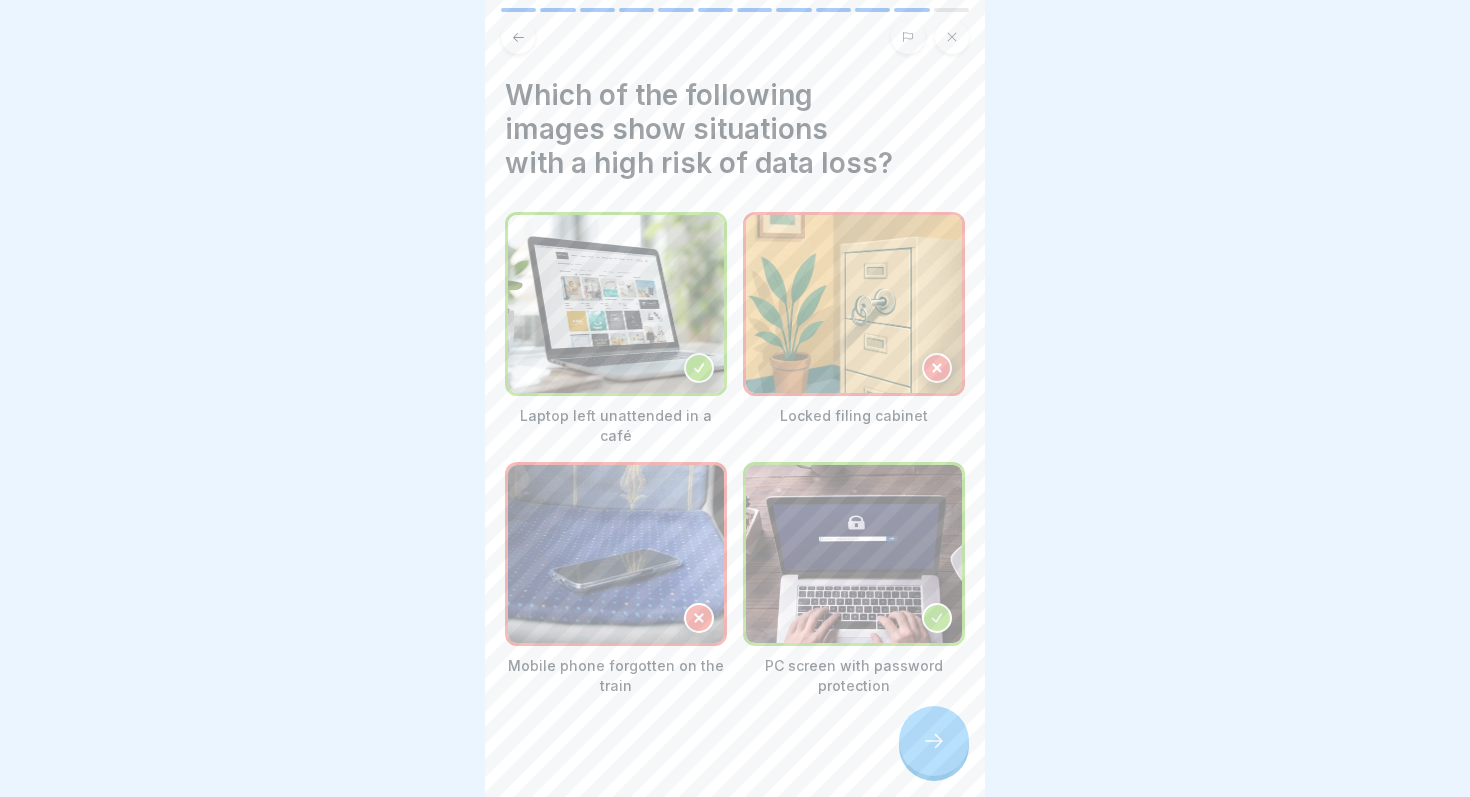 click at bounding box center [934, 741] 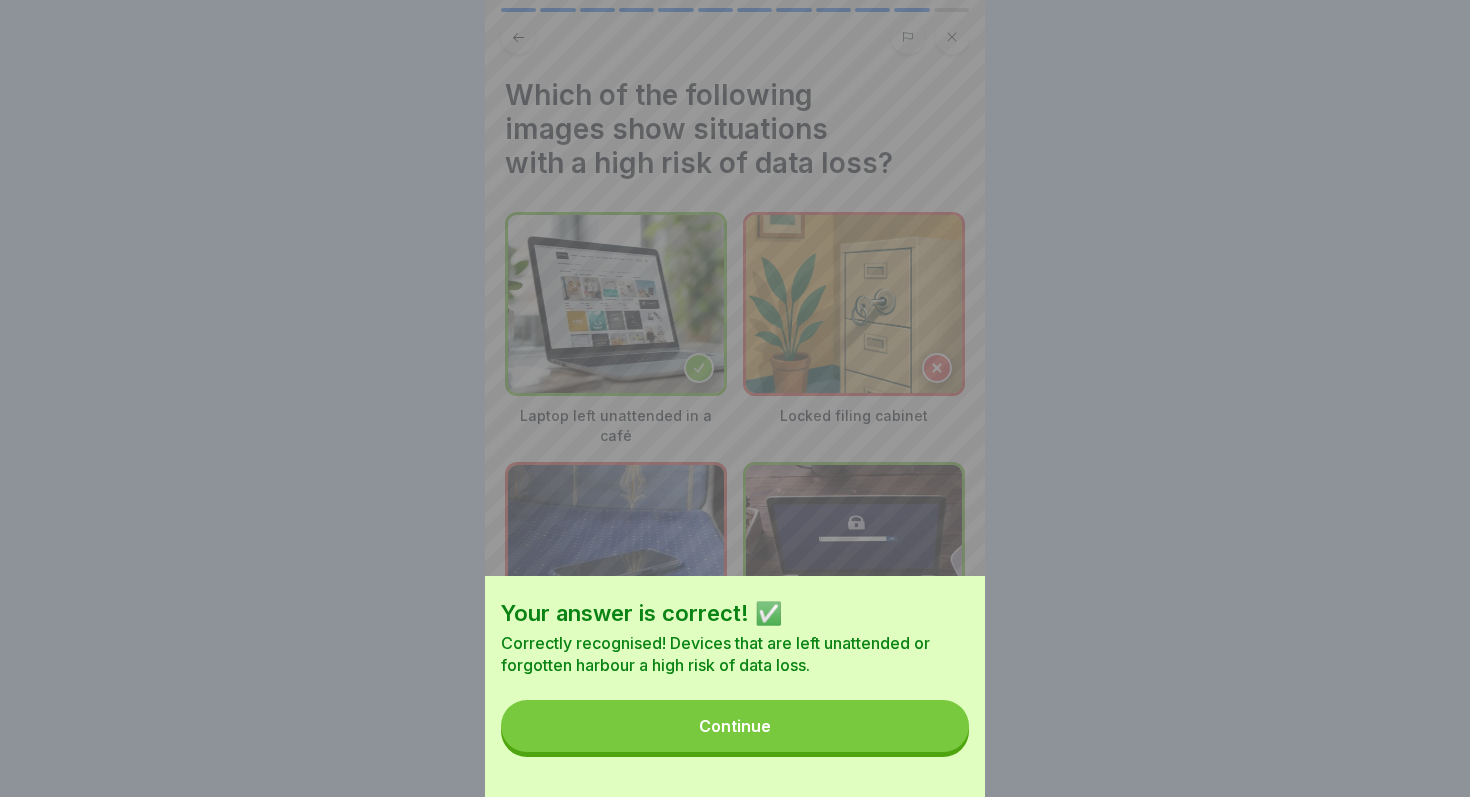 click on "Continue" at bounding box center [735, 726] 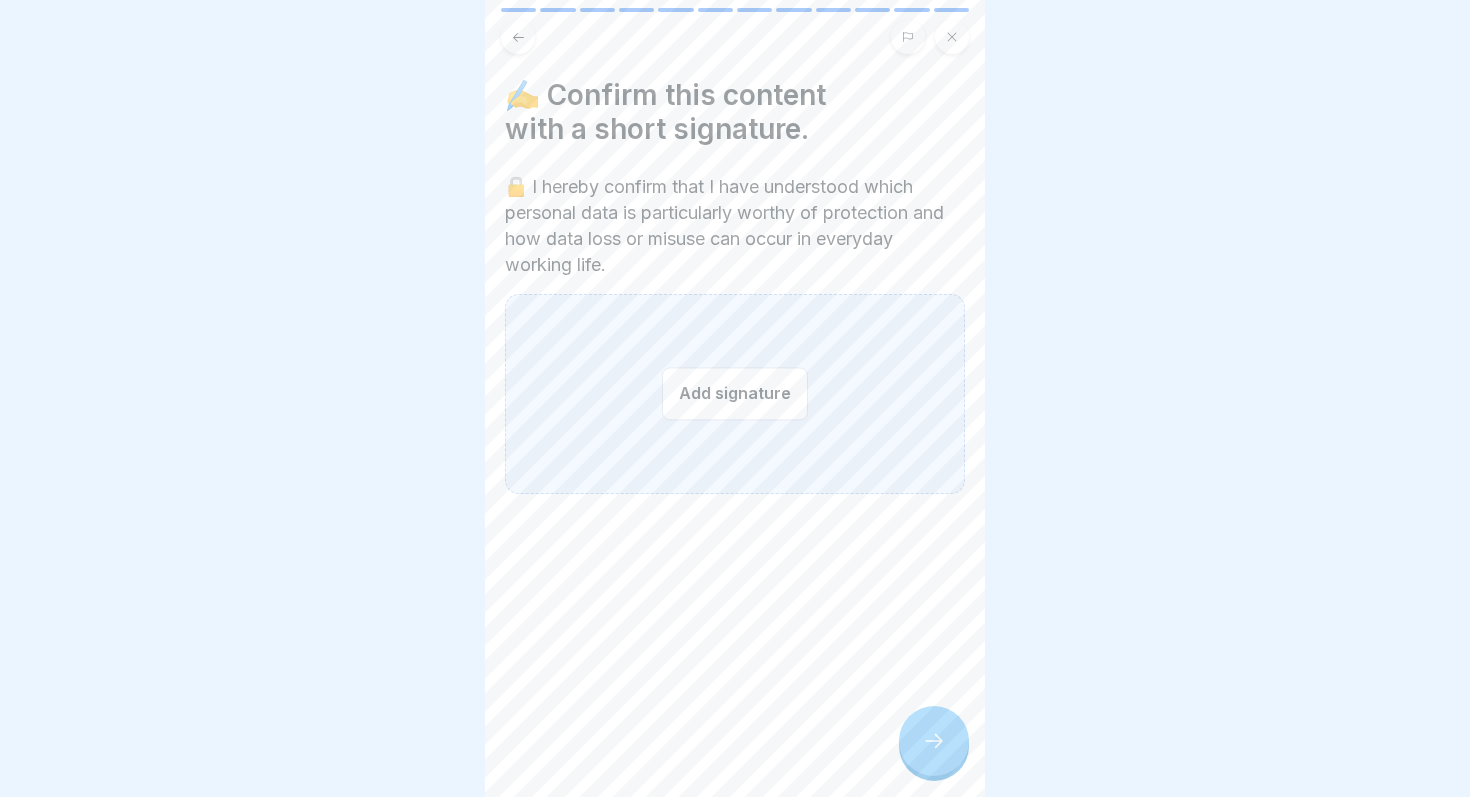 click on "Add signature" at bounding box center (735, 393) 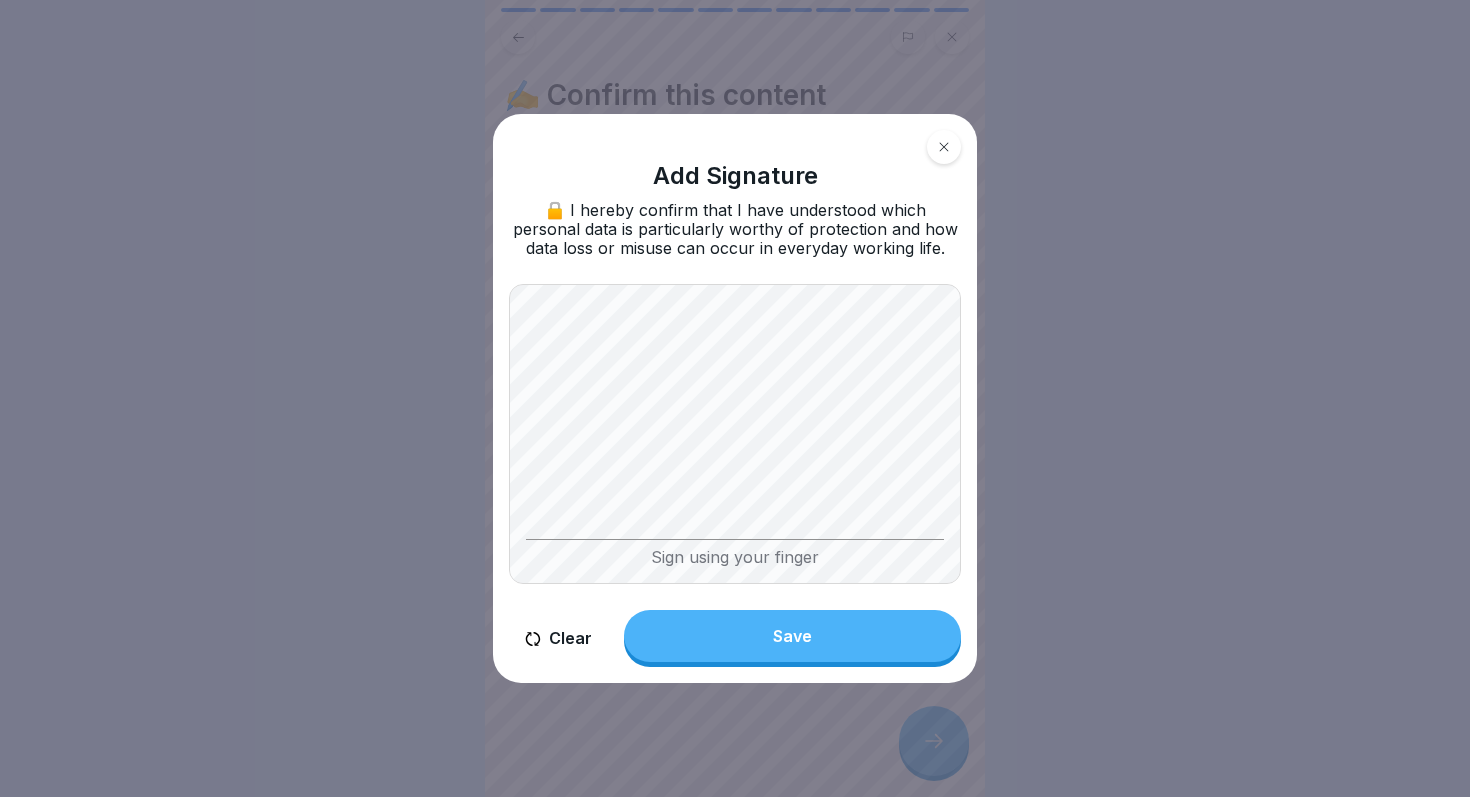 click on "Save" at bounding box center [792, 636] 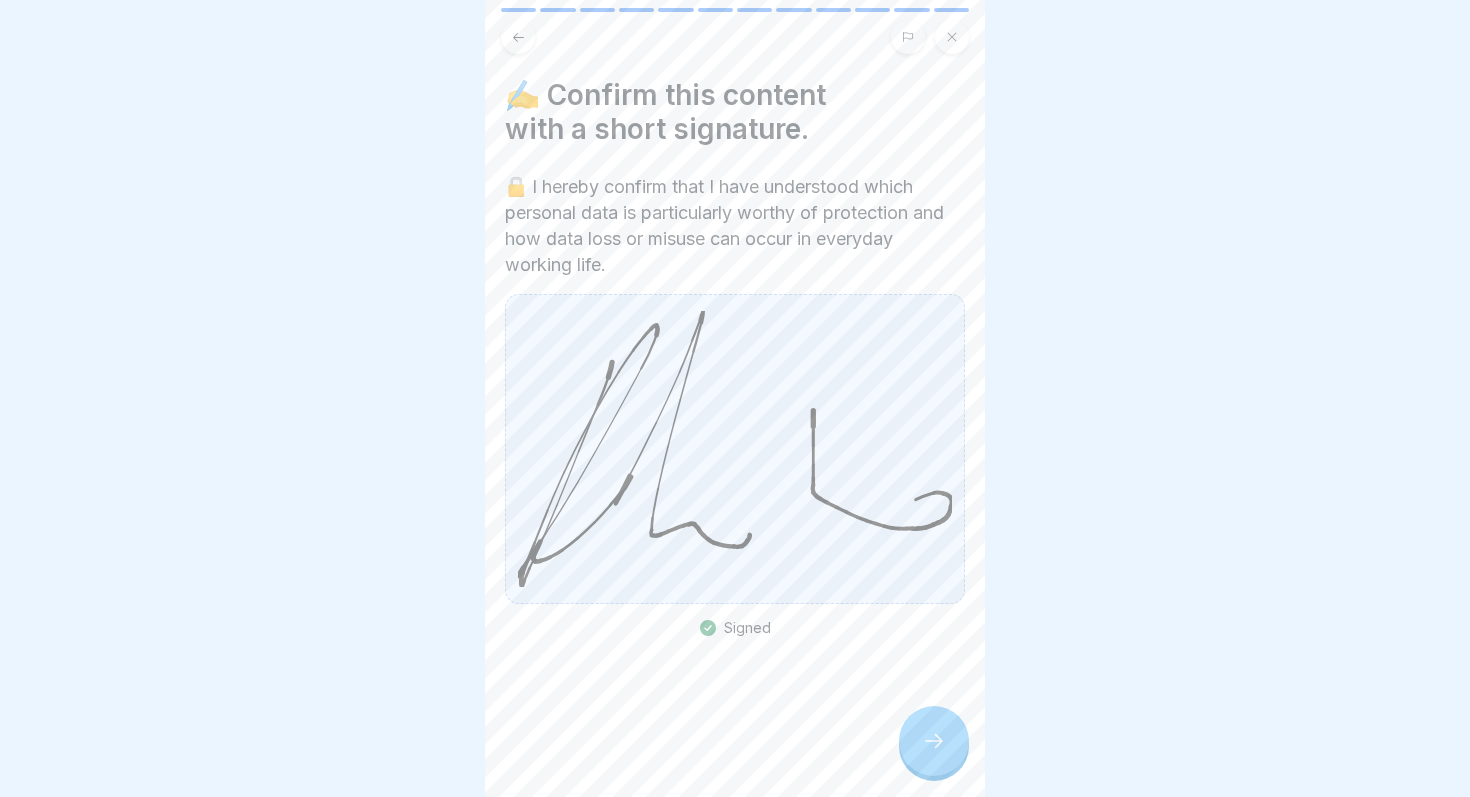 click at bounding box center (934, 741) 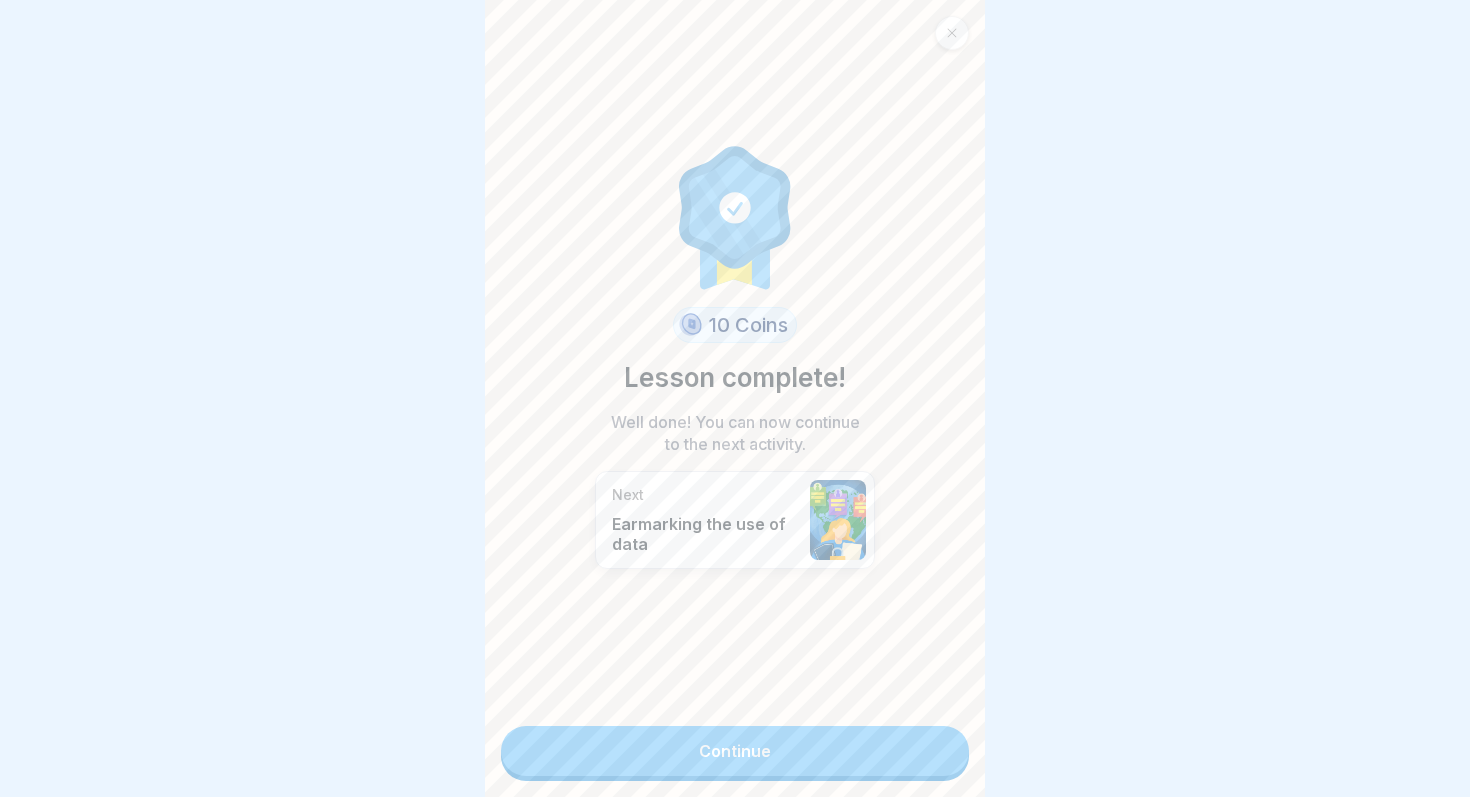 click on "Continue" at bounding box center (735, 751) 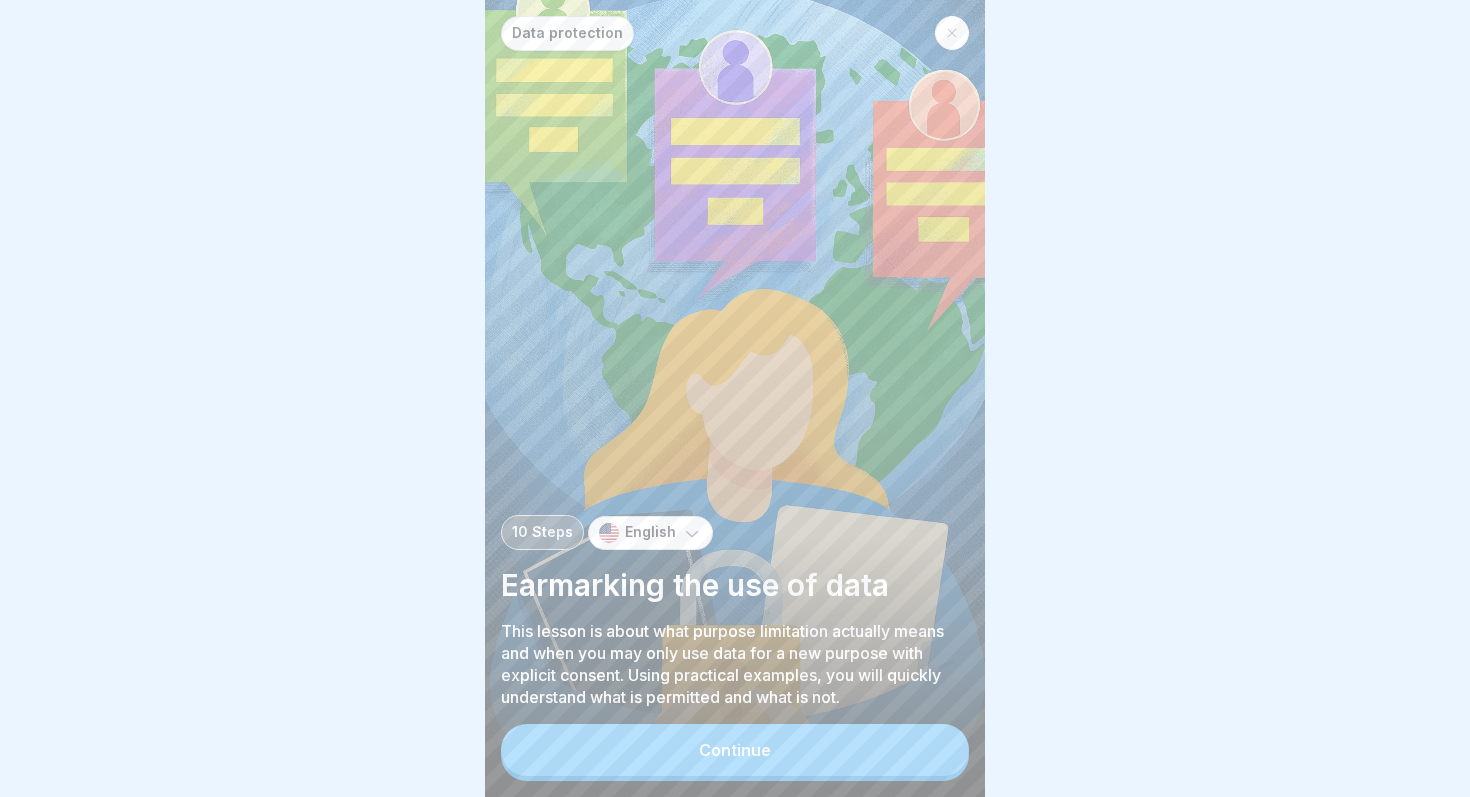 click on "Continue" at bounding box center [735, 750] 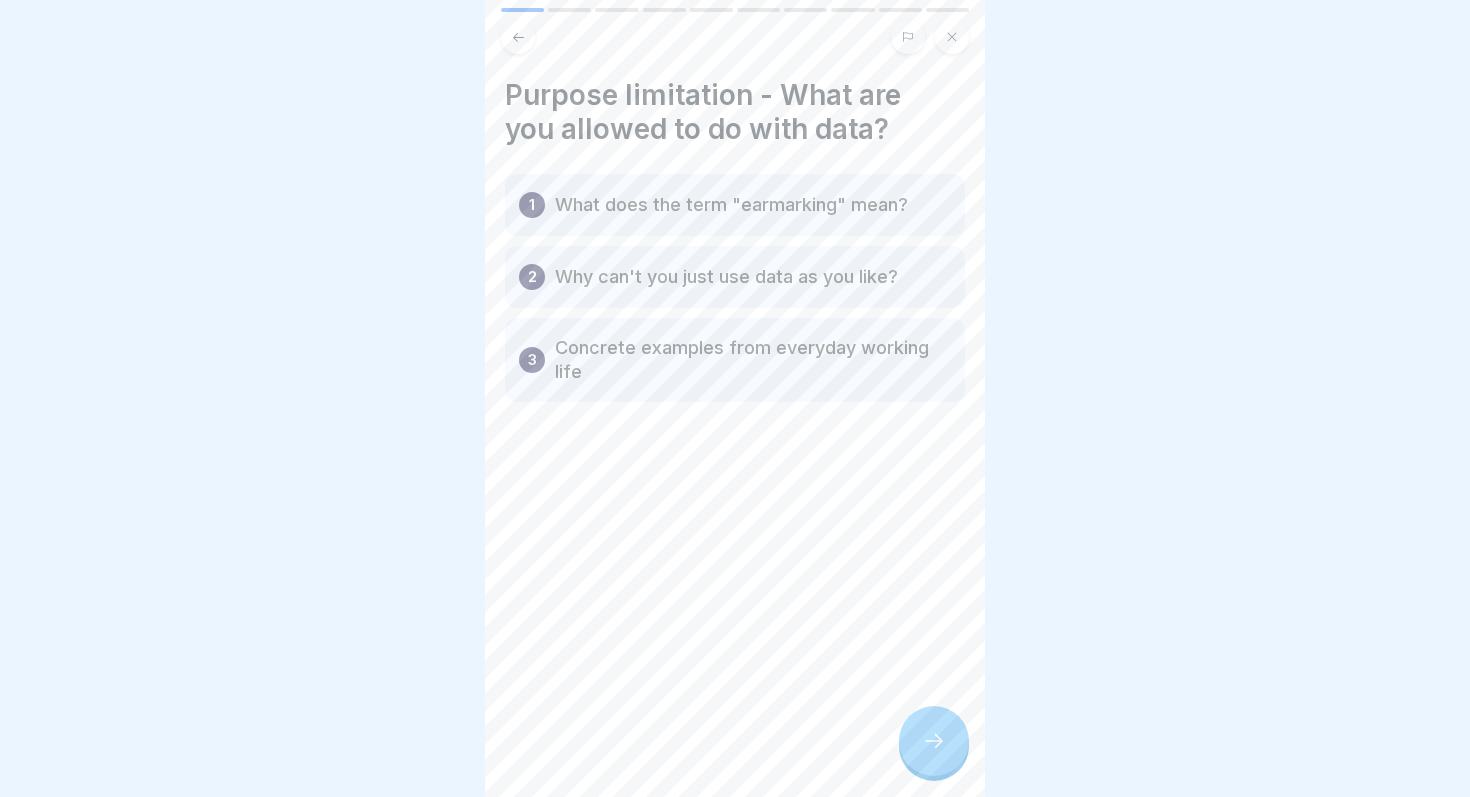 click on "Purpose limitation - What are you allowed to do with data? 1 What does the term "earmarking" mean? 2 Why can't you just use data as you like? 3 Concrete examples from everyday working life" at bounding box center (735, 398) 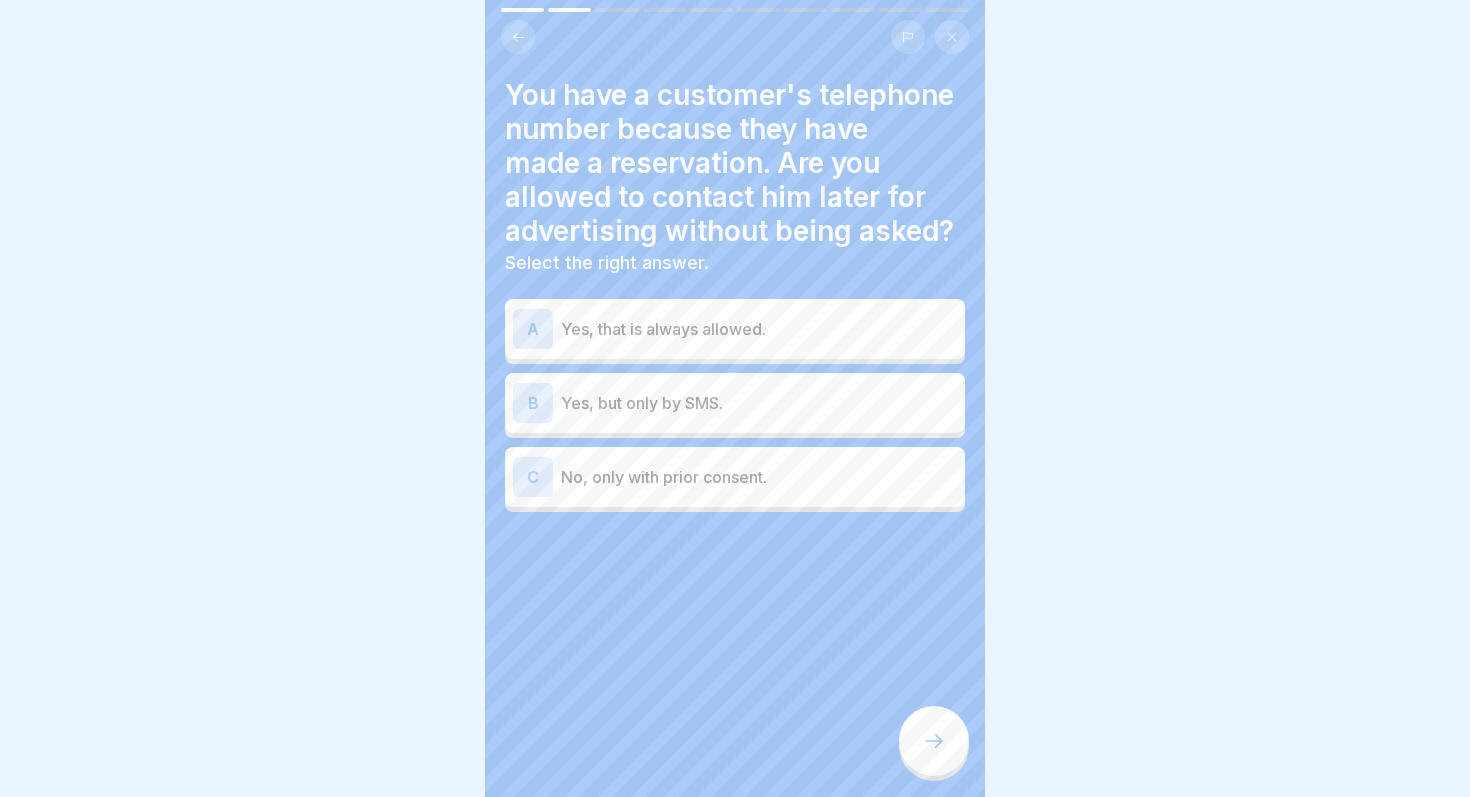 click on "You have a customer's telephone number because they have made a reservation. Are you allowed to contact him later for advertising without being asked?" at bounding box center [735, 163] 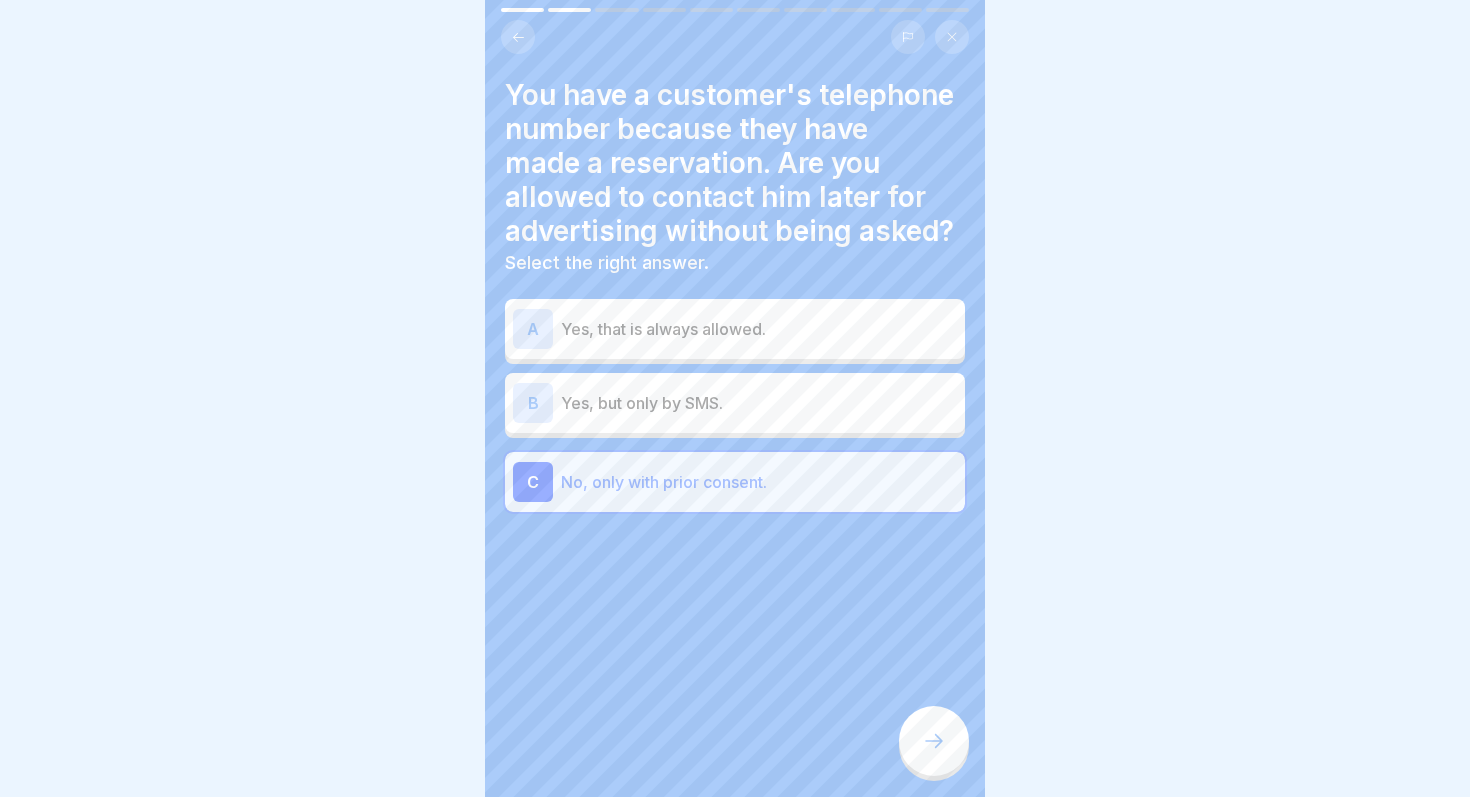 click at bounding box center (934, 741) 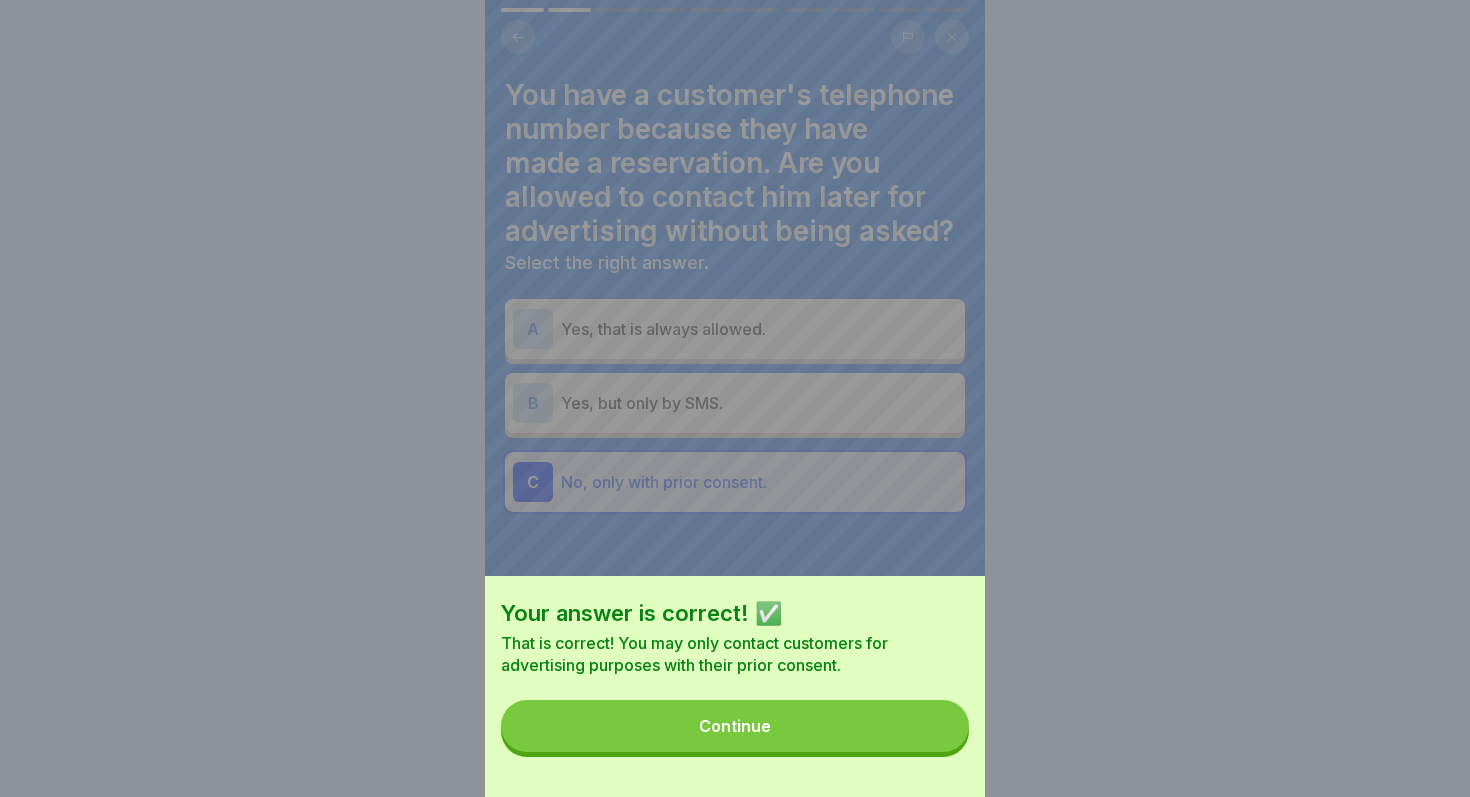 click on "Continue" at bounding box center (735, 726) 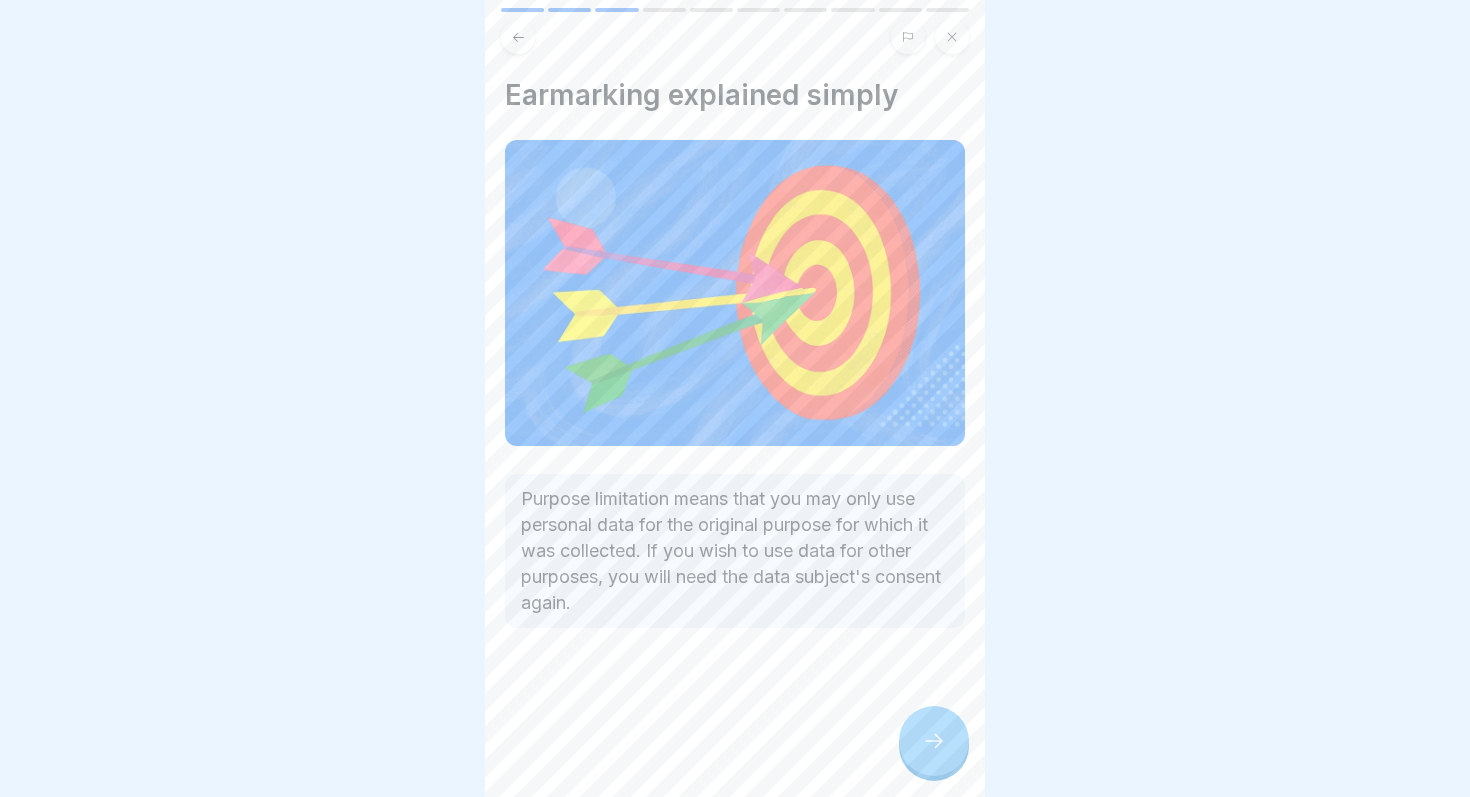 click at bounding box center [934, 741] 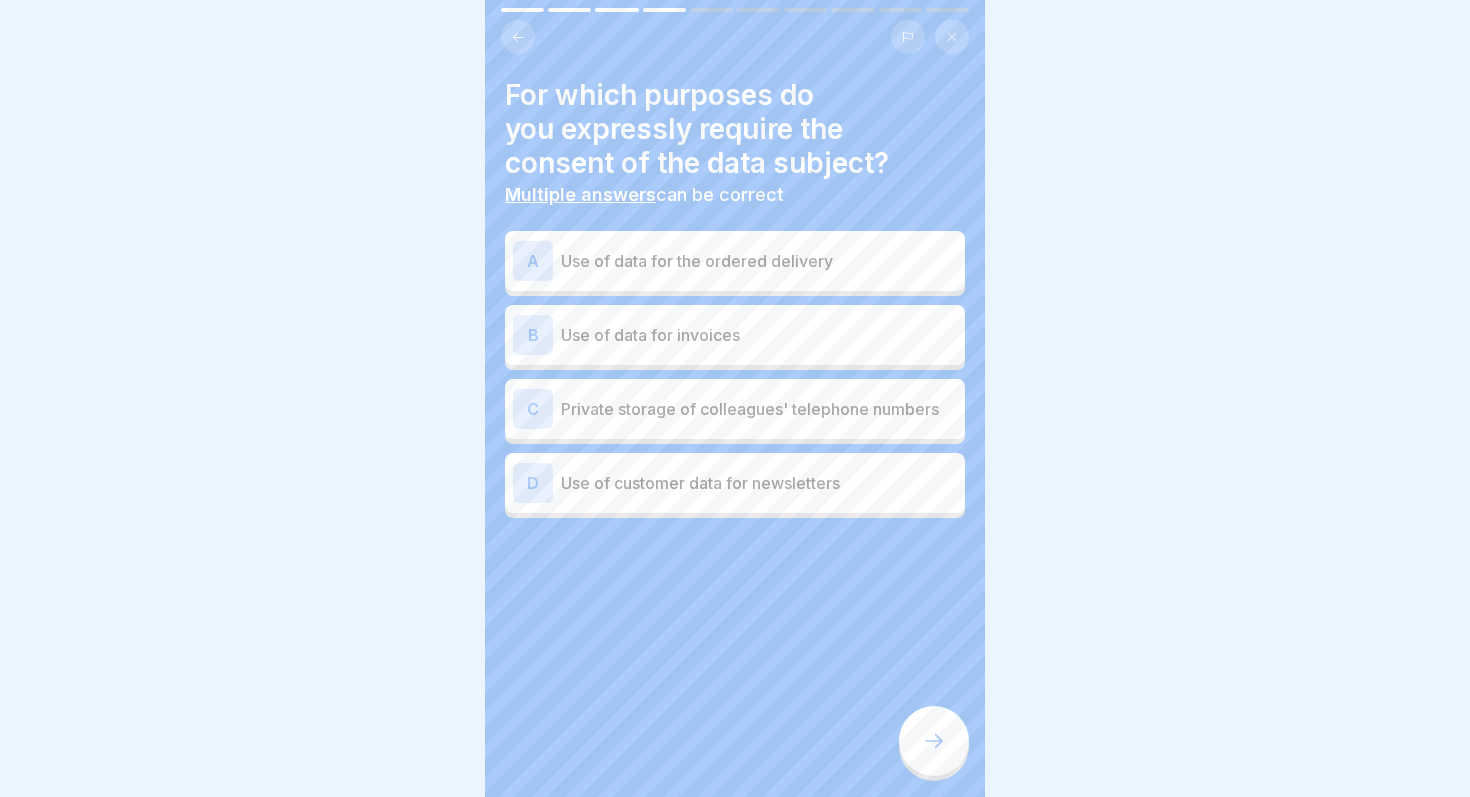 click on "Use of data for invoices" at bounding box center [759, 335] 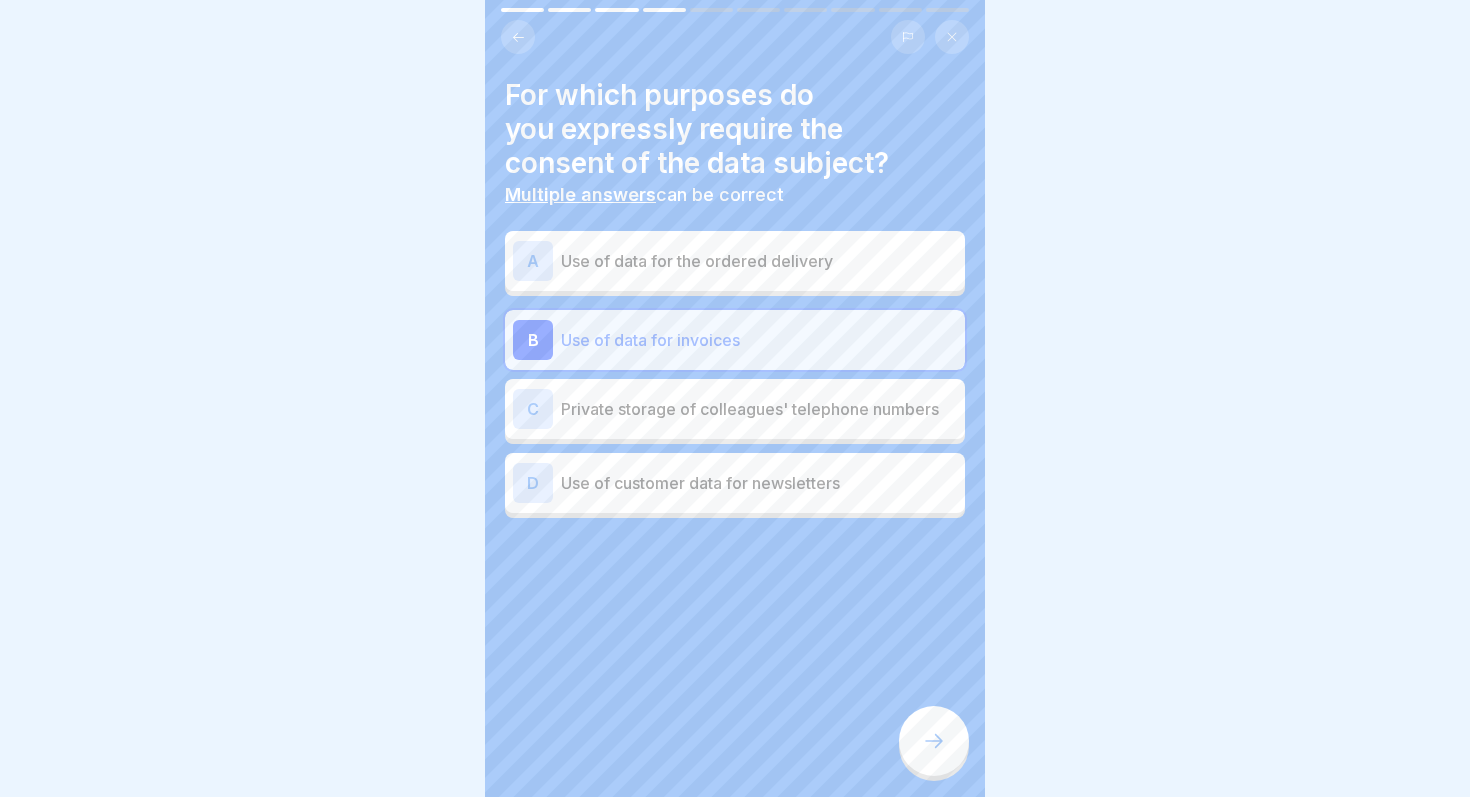 click on "Data protection 10 Steps English Earmarking the use of data This lesson is about what purpose limitation actually means and when you may only use data for a new purpose with explicit consent. Using practical examples, you will quickly understand what is permitted and what is not. Continue Purpose limitation - What are you allowed to do with data? 1 What does the term "earmarking" mean? 2 Why can't you just use data as you like? 3 Concrete examples from everyday working life You have a customer's telephone number because they have made a reservation. Are you allowed to contact him later for advertising without being asked? Select the right answer. A Yes, that is always allowed. B Yes, but only by SMS. C No, only with prior consent. Earmarking explained simply Purpose limitation means that you may only use personal data for the original purpose for which it was collected. If you wish to use data for other purposes, you will need the data subject's consent again. Multiple answers can be correct A B C D A B C" at bounding box center [735, 398] 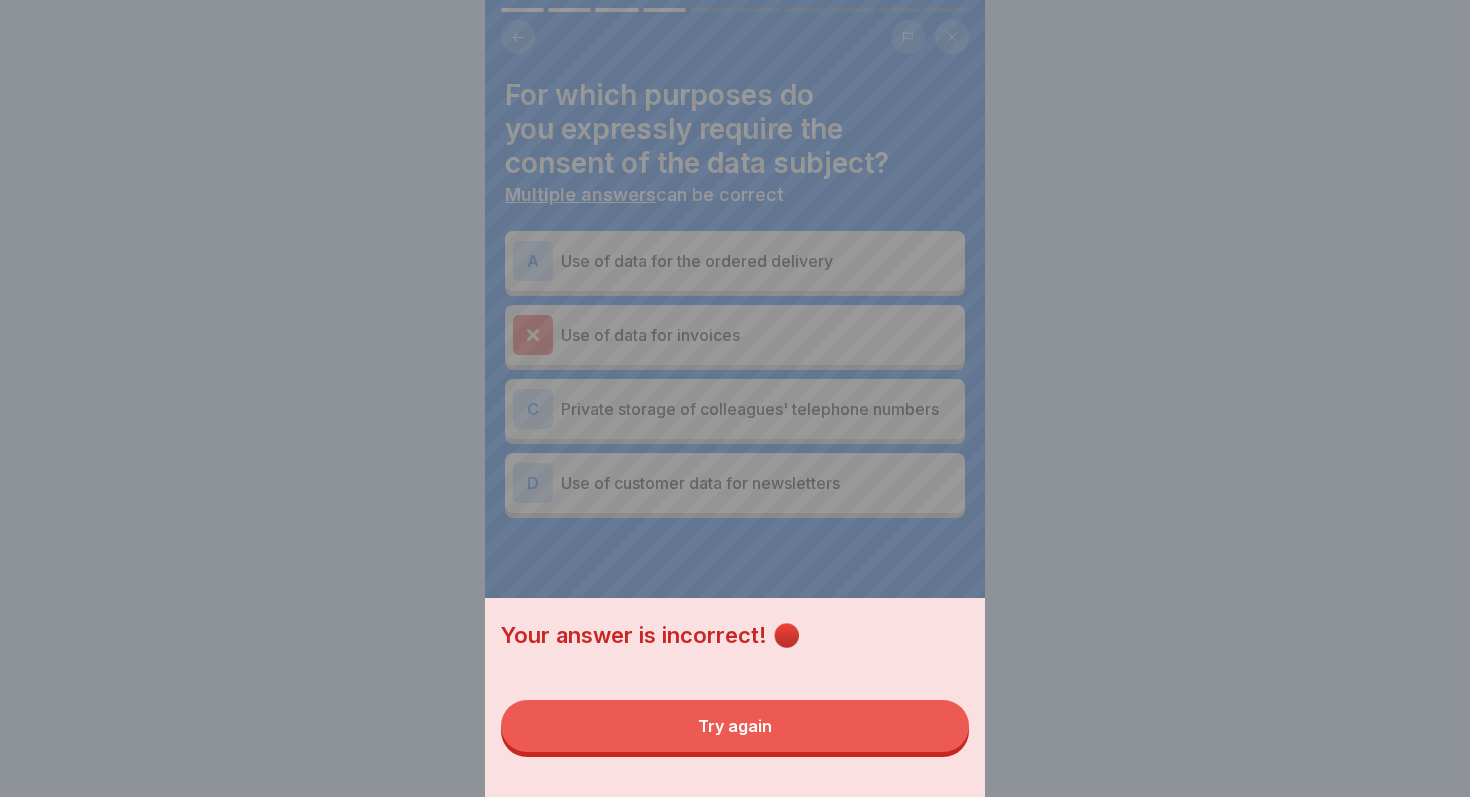 click on "Try again" at bounding box center [735, 726] 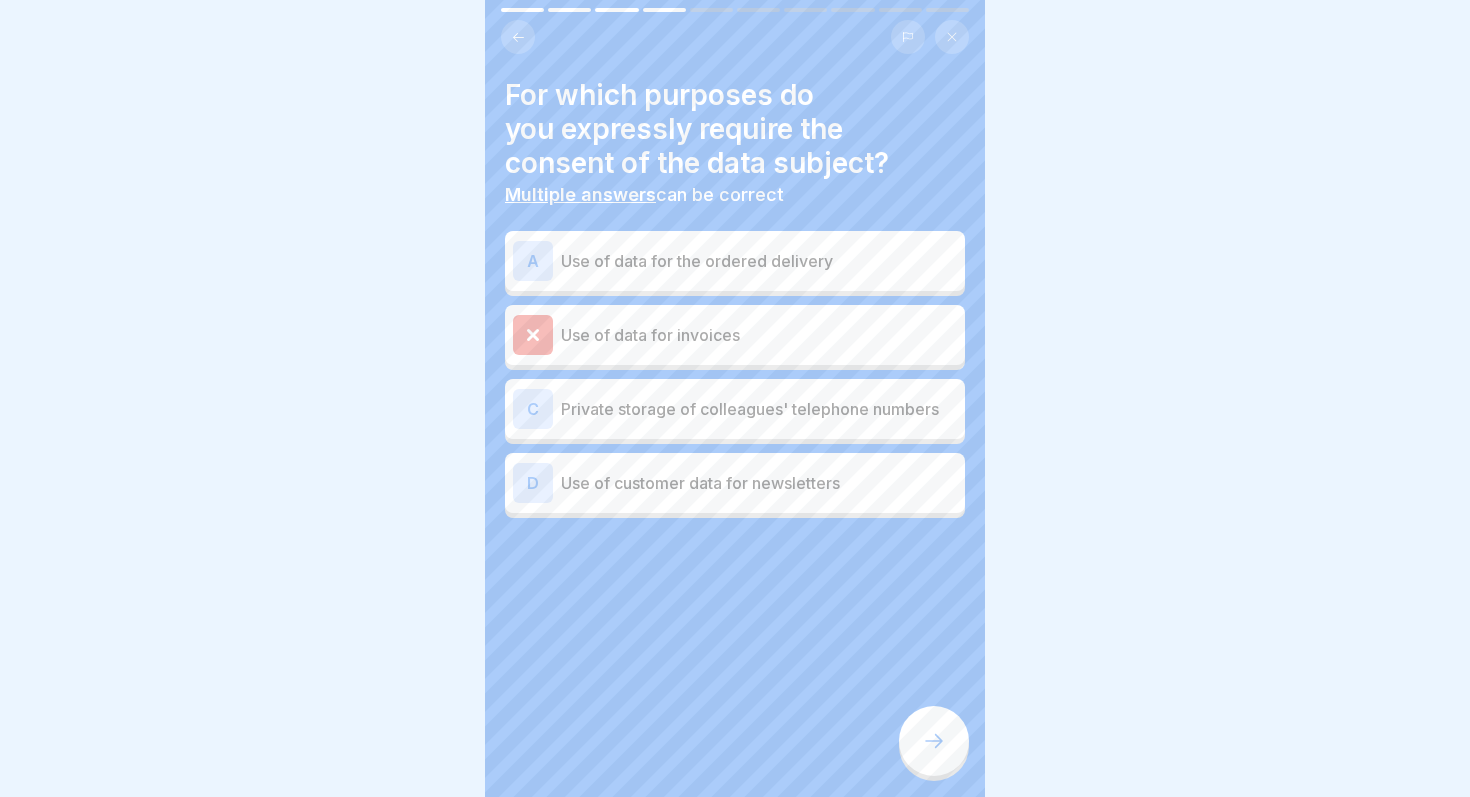 click on "Use of data for the ordered delivery" at bounding box center (759, 261) 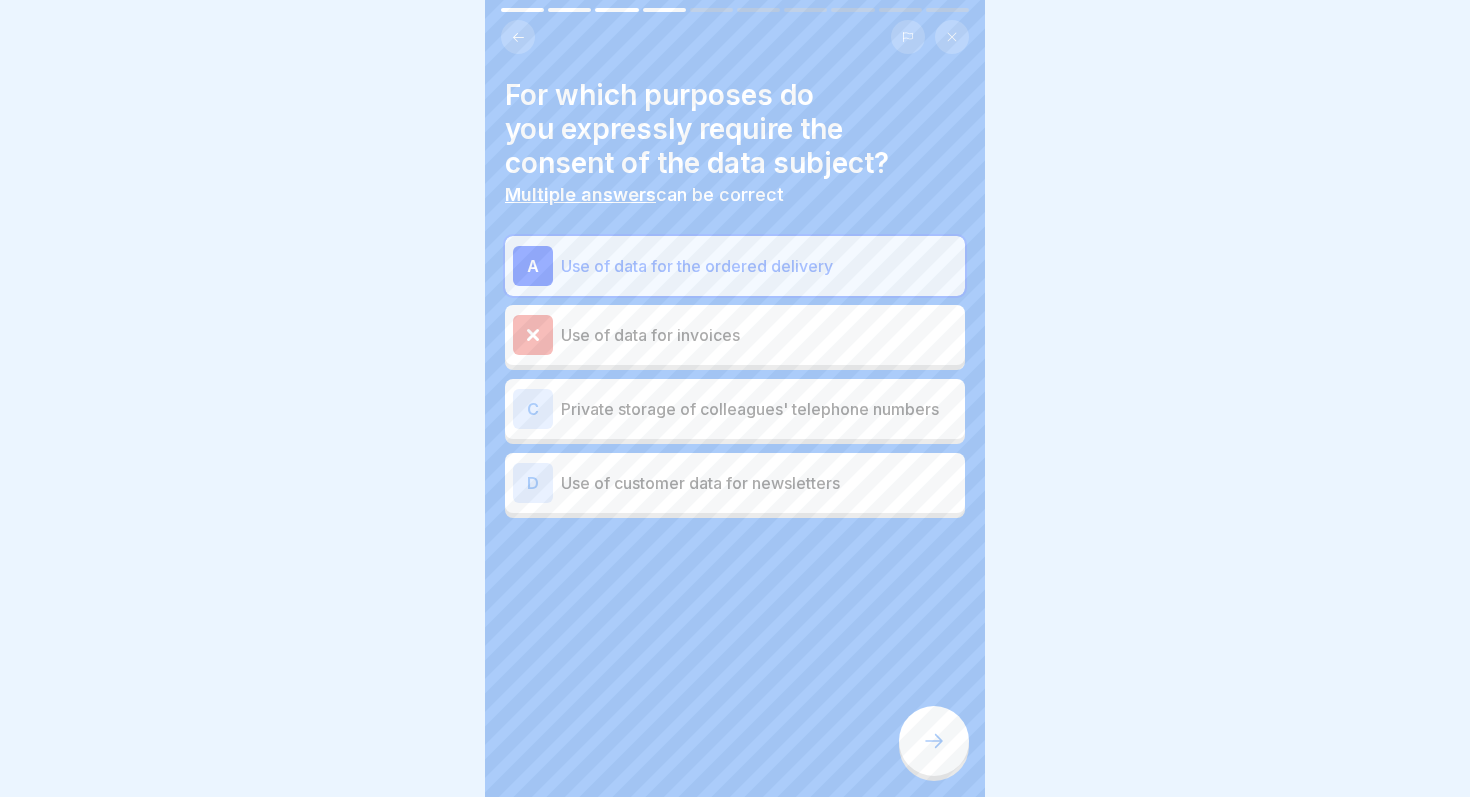 click on "For which purposes do you expressly require the consent of the data subject? Multiple answers  can be correct A Use of data for the ordered delivery Use of data for invoices C Private storage of colleagues' telephone numbers D Use of customer data for newsletters" at bounding box center [735, 398] 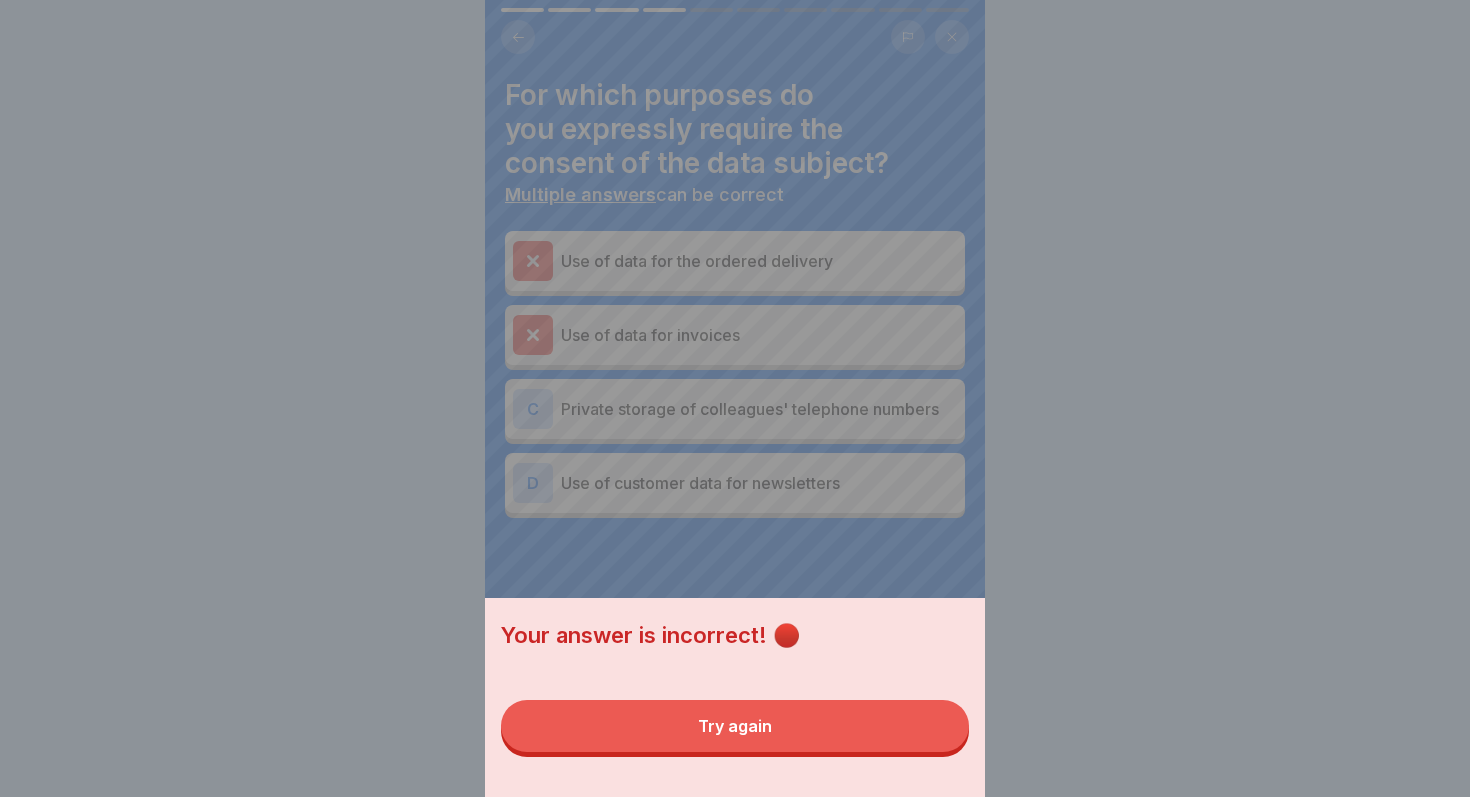 click on "Your answer is incorrect! 🔴   Try again" at bounding box center (735, 697) 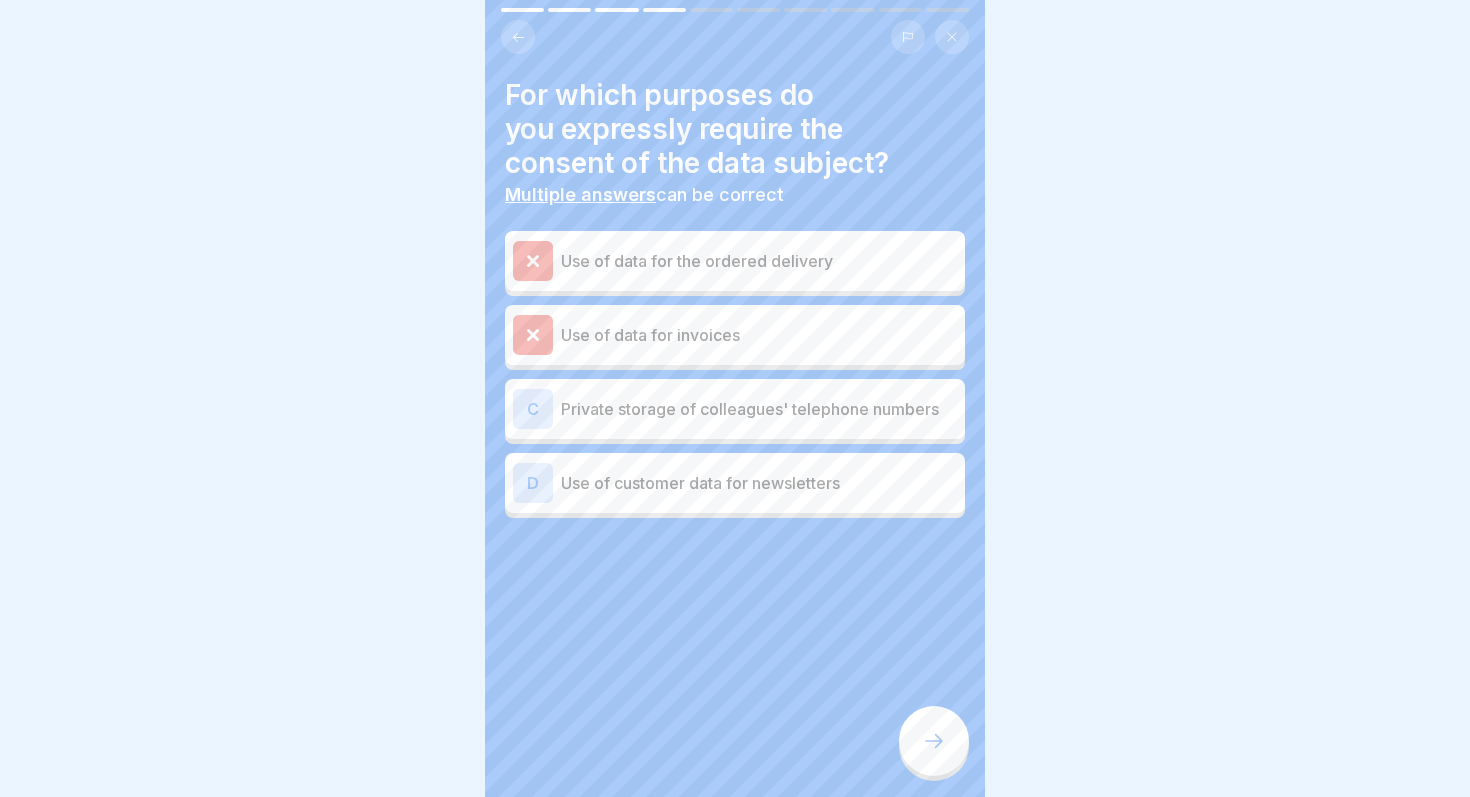 click on "Private storage of colleagues' telephone numbers" at bounding box center (759, 409) 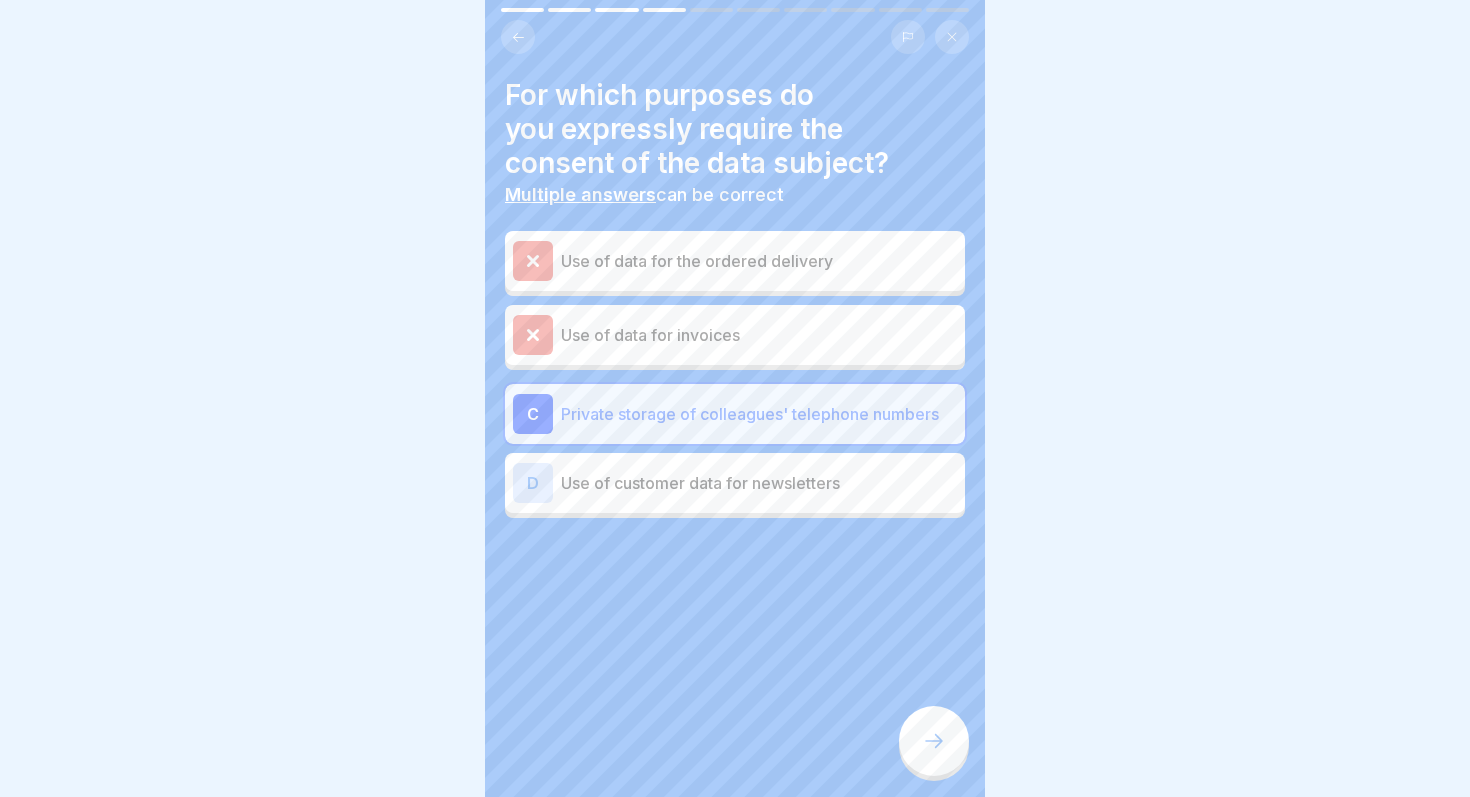 click on "Use of customer data for newsletters" at bounding box center [759, 483] 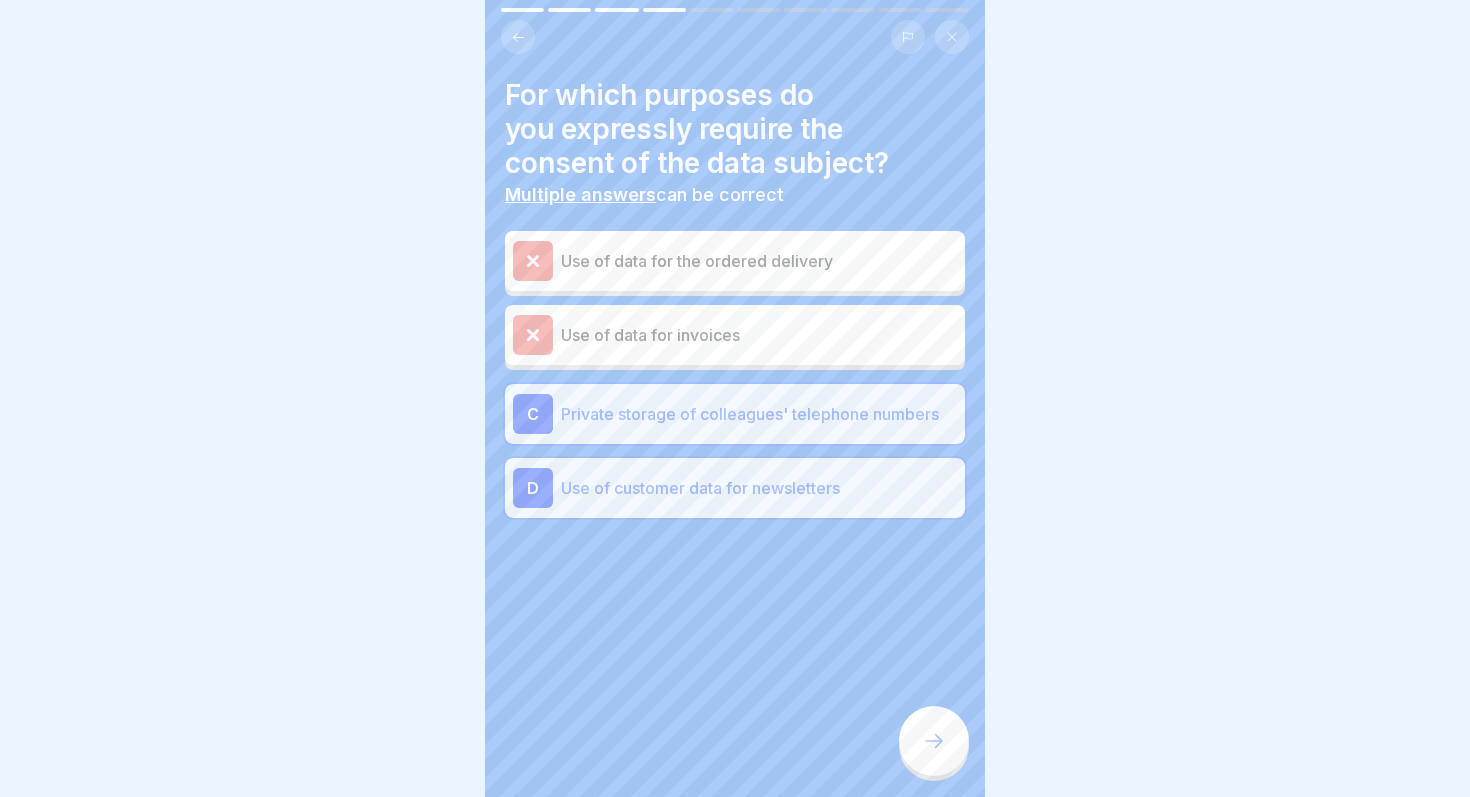 click 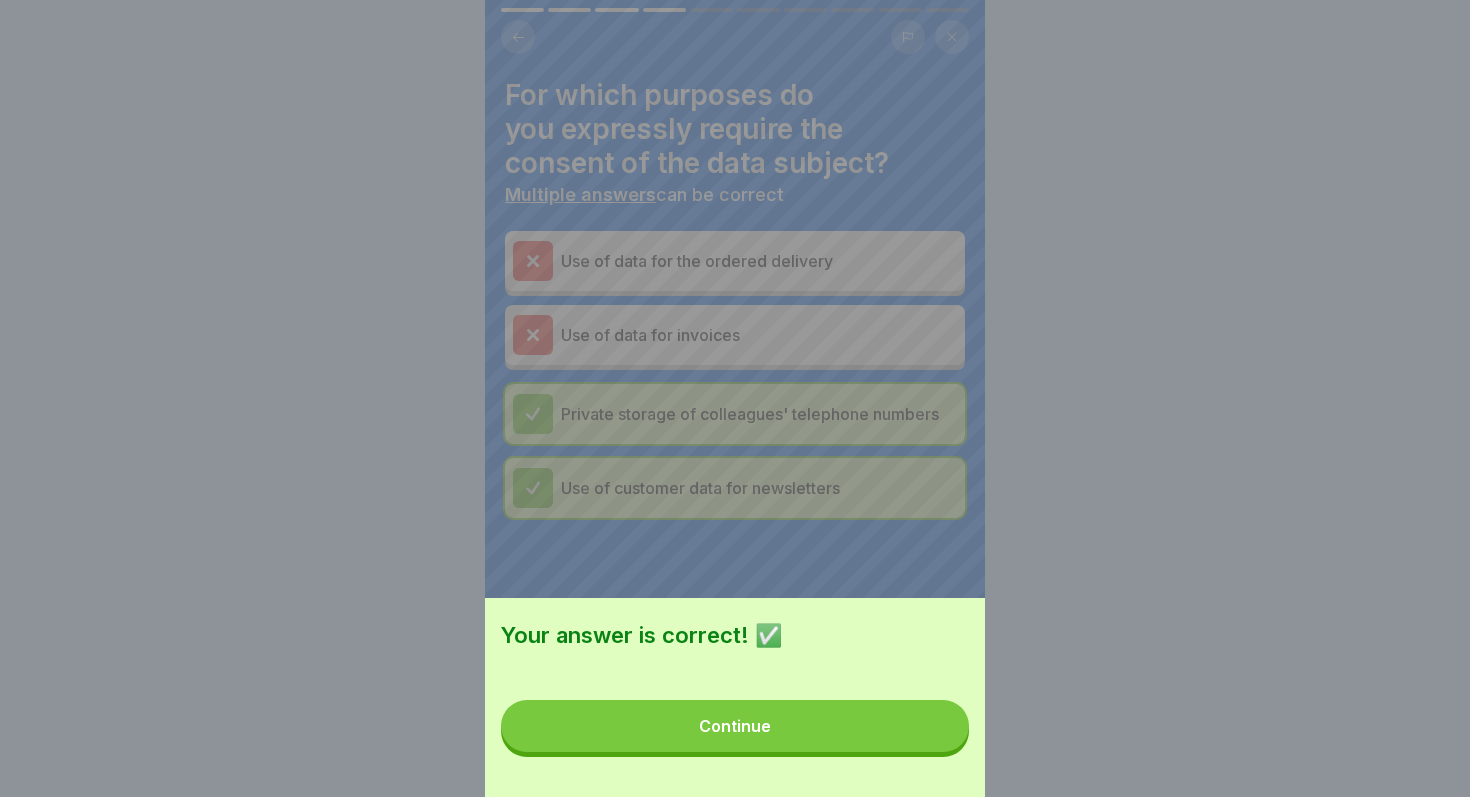 click on "Continue" at bounding box center [735, 726] 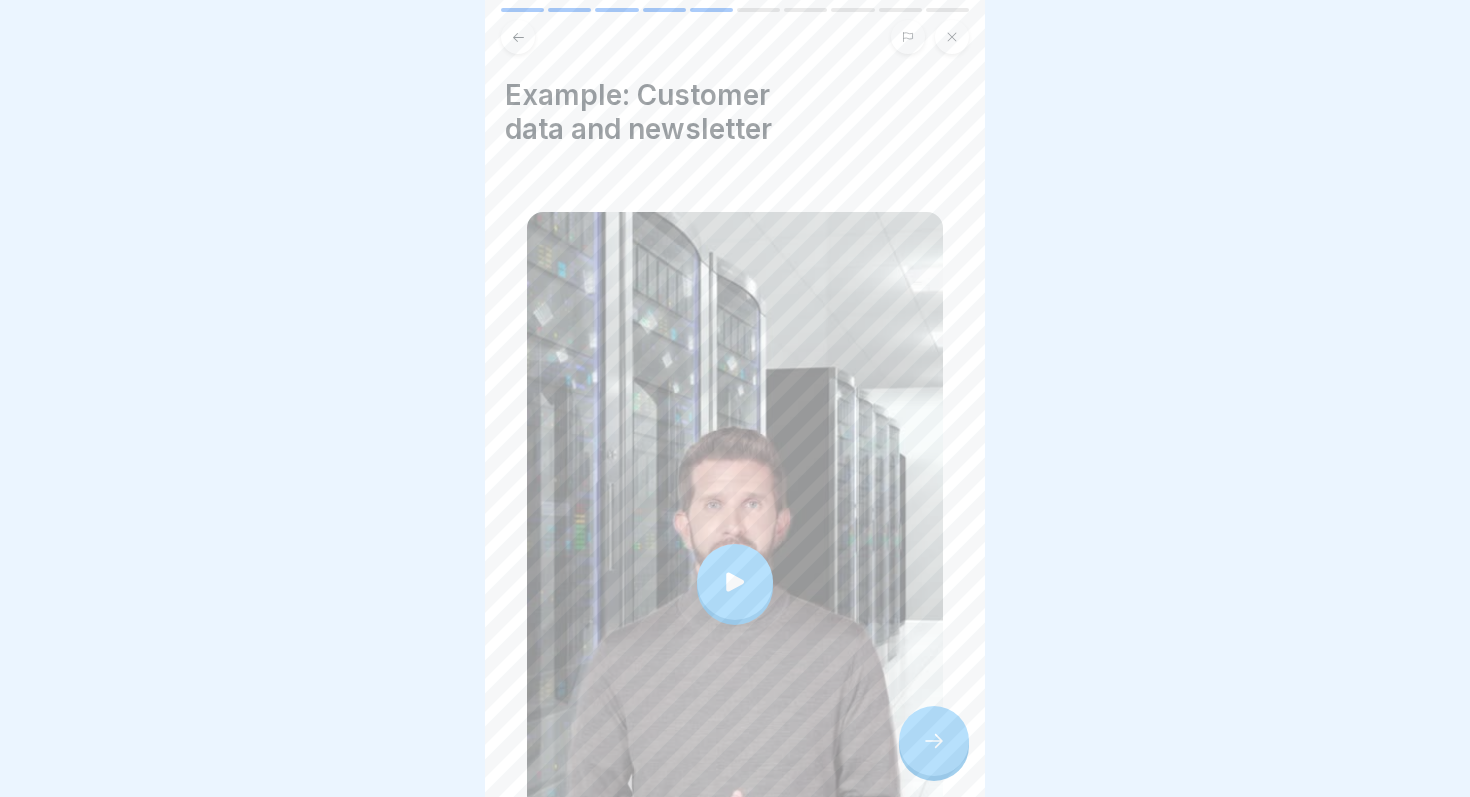 click 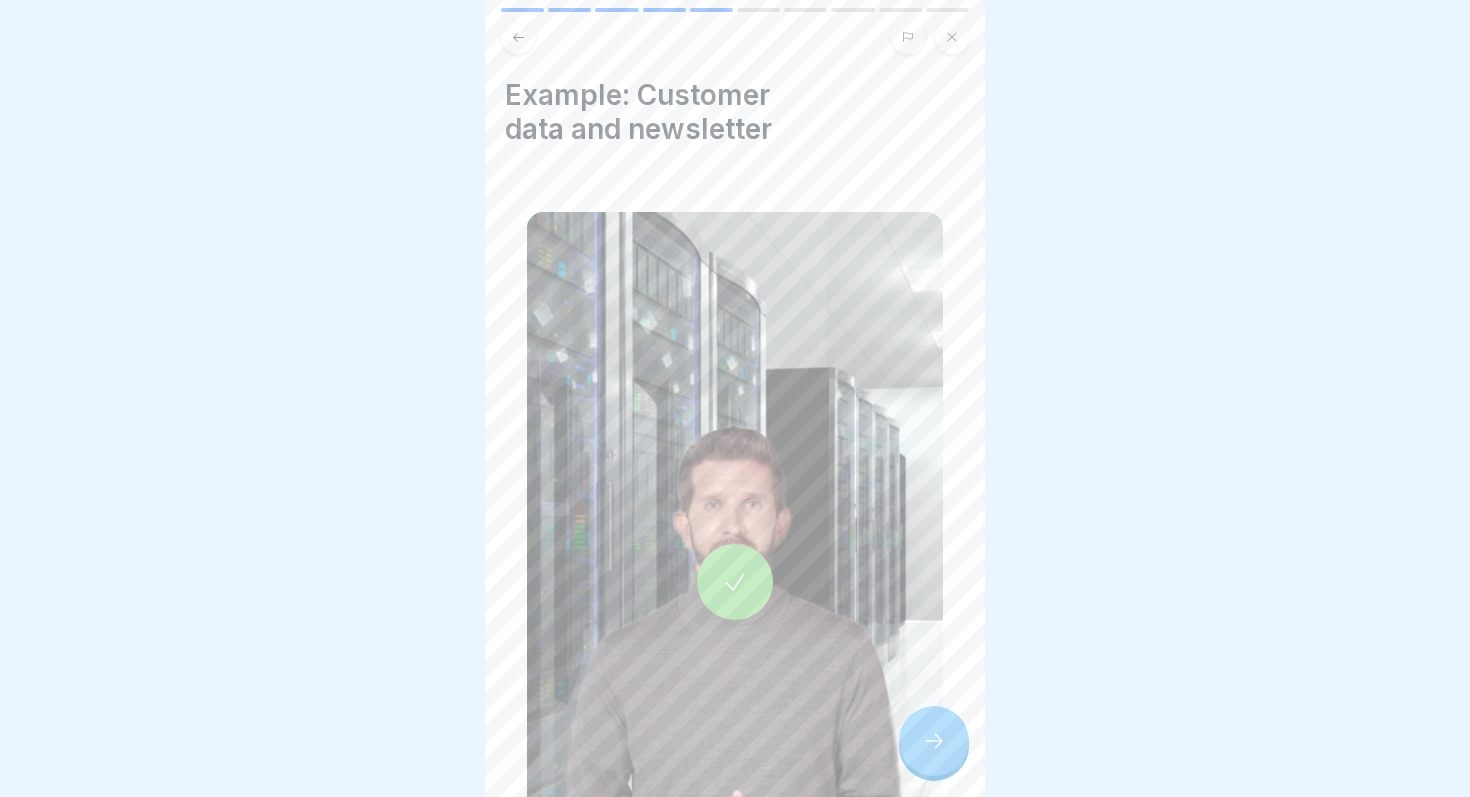 click 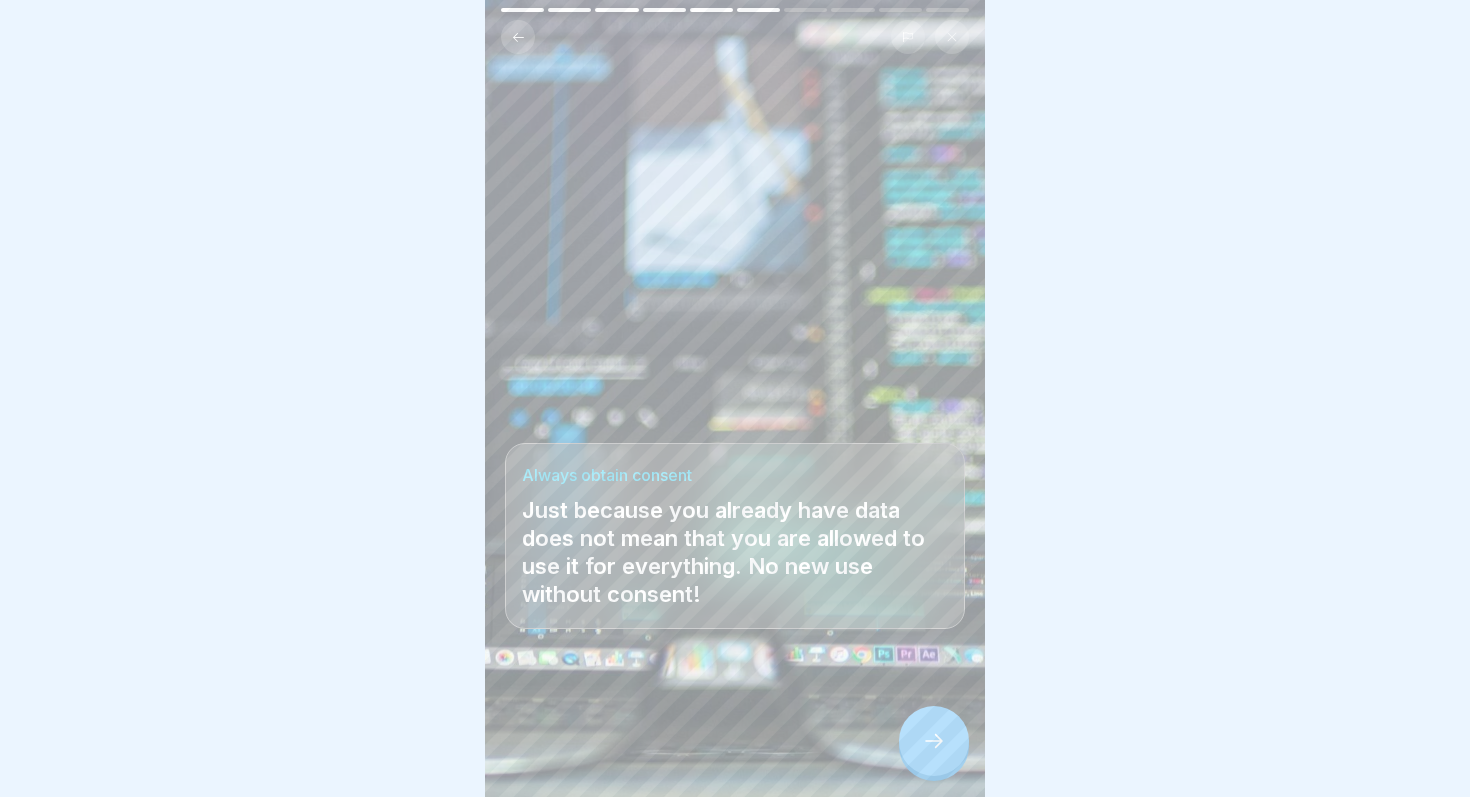 click 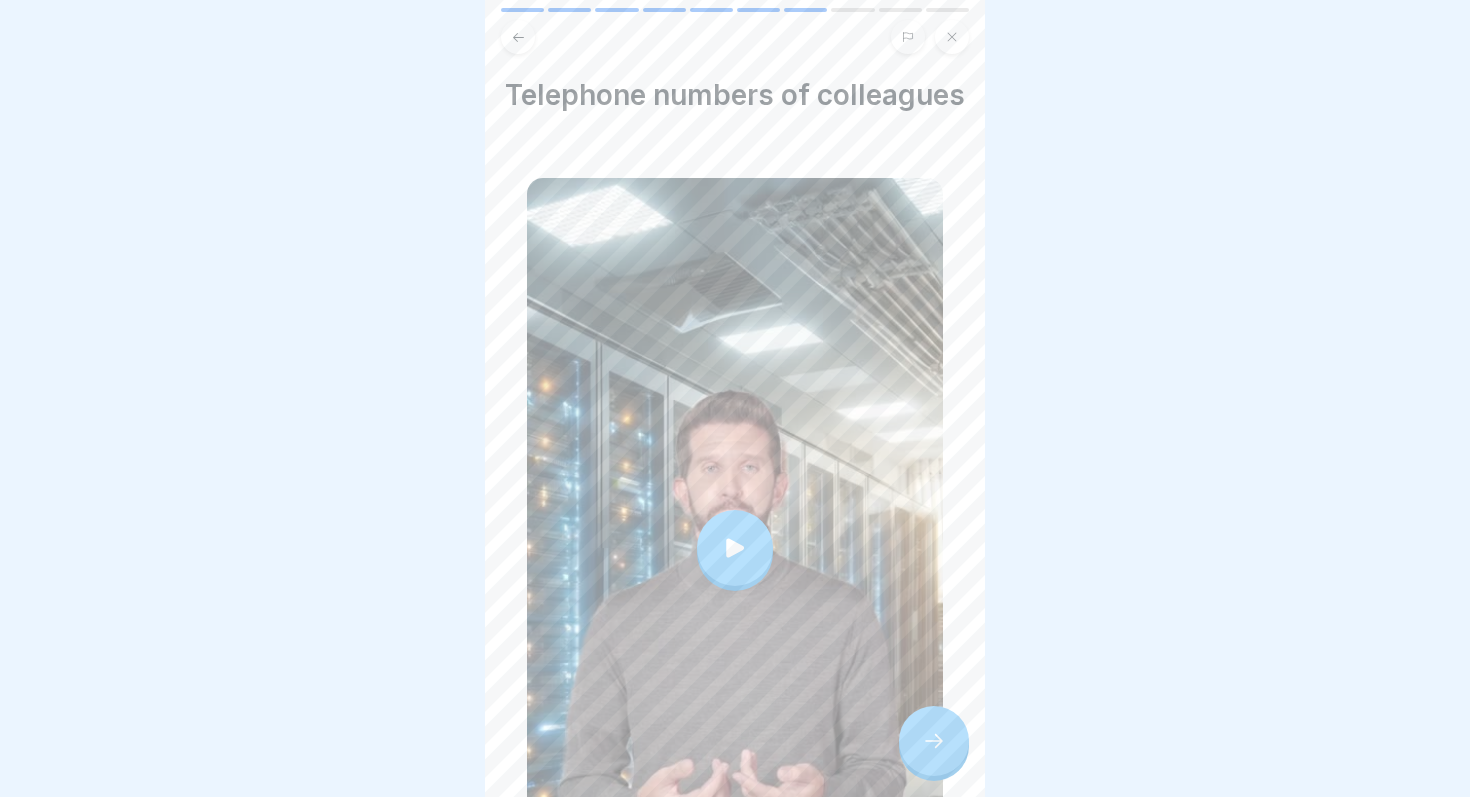click at bounding box center (934, 741) 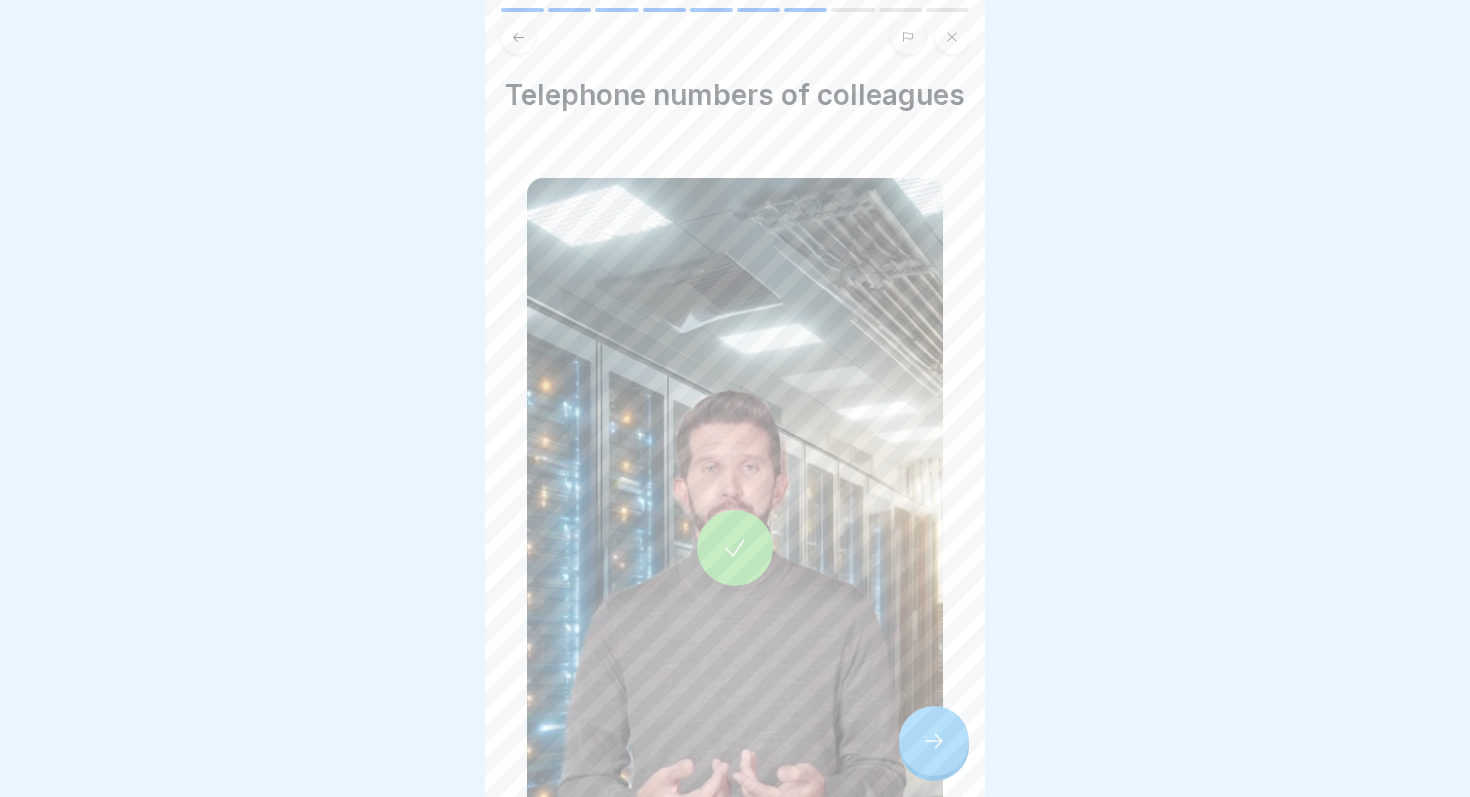 click at bounding box center (934, 741) 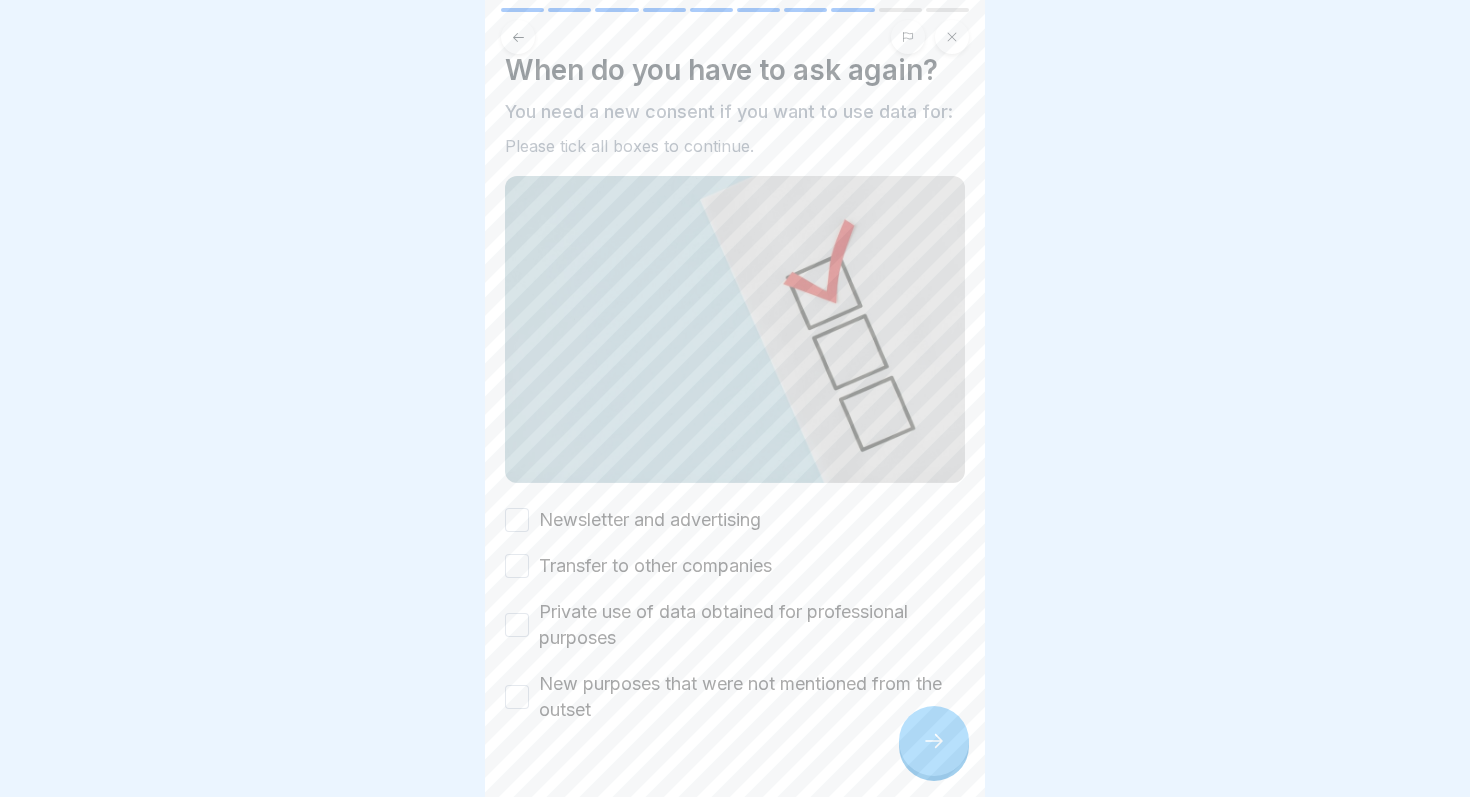 scroll, scrollTop: 0, scrollLeft: 0, axis: both 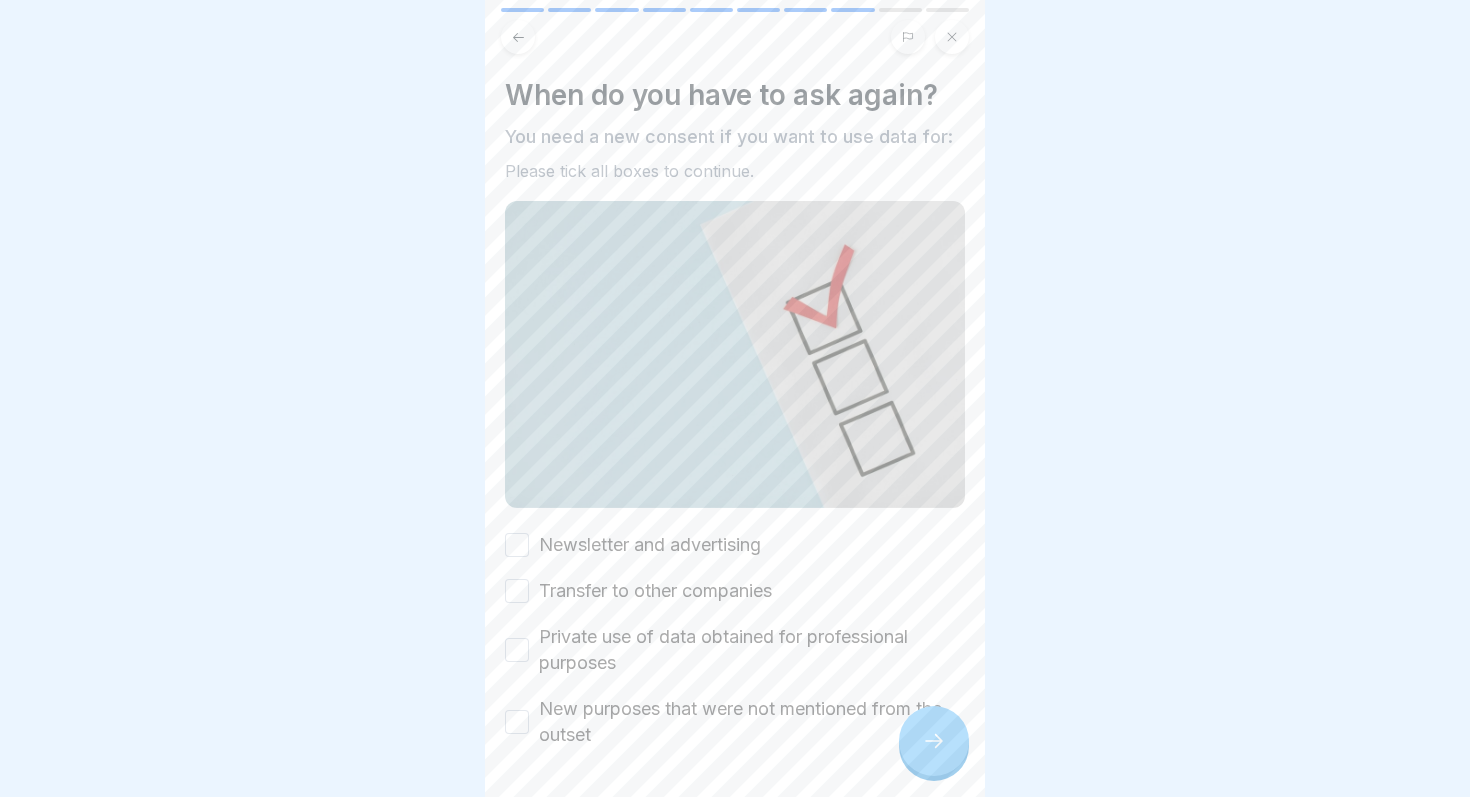click on "Newsletter and advertising" at bounding box center (650, 545) 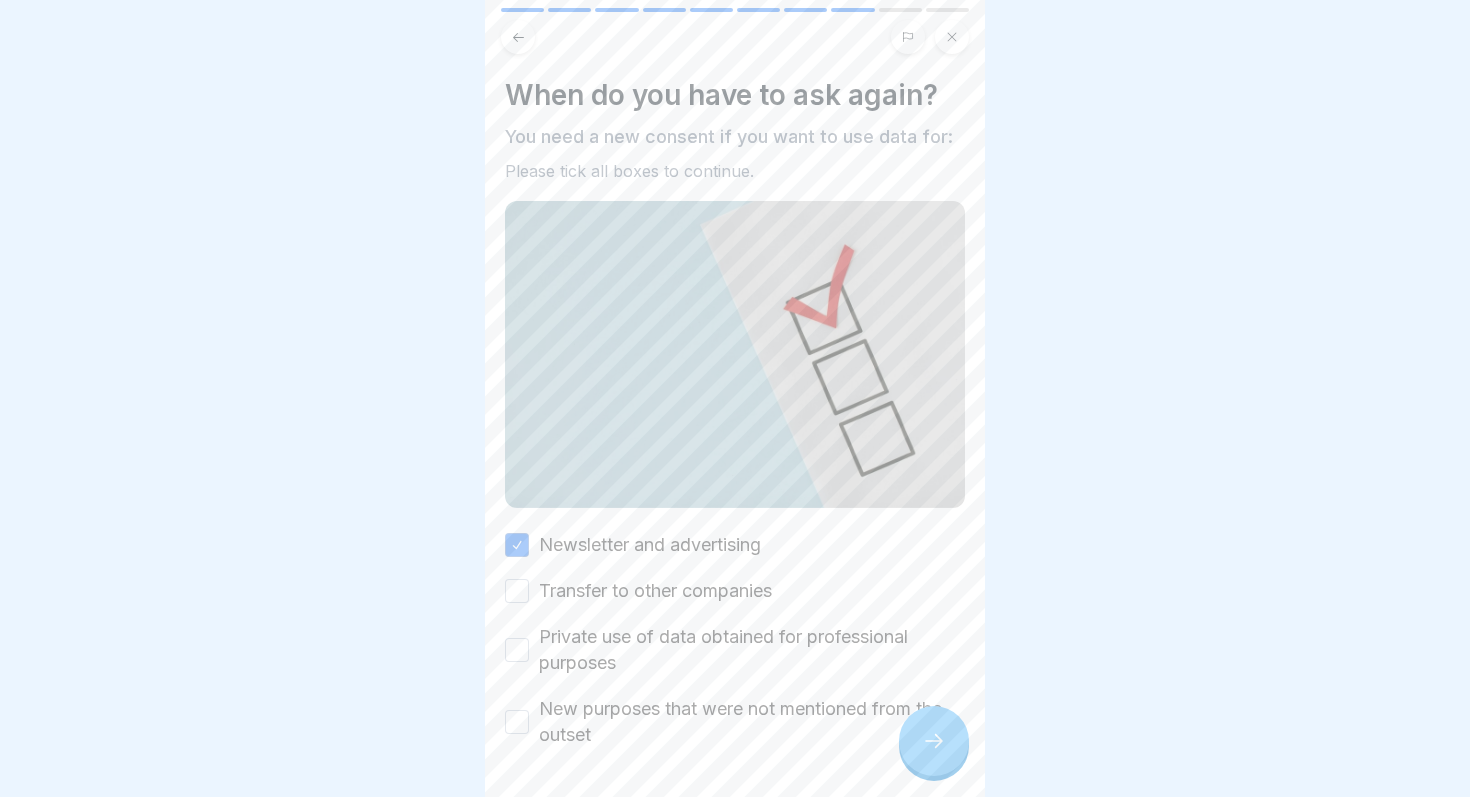 click on "Transfer to other companies" at bounding box center (655, 591) 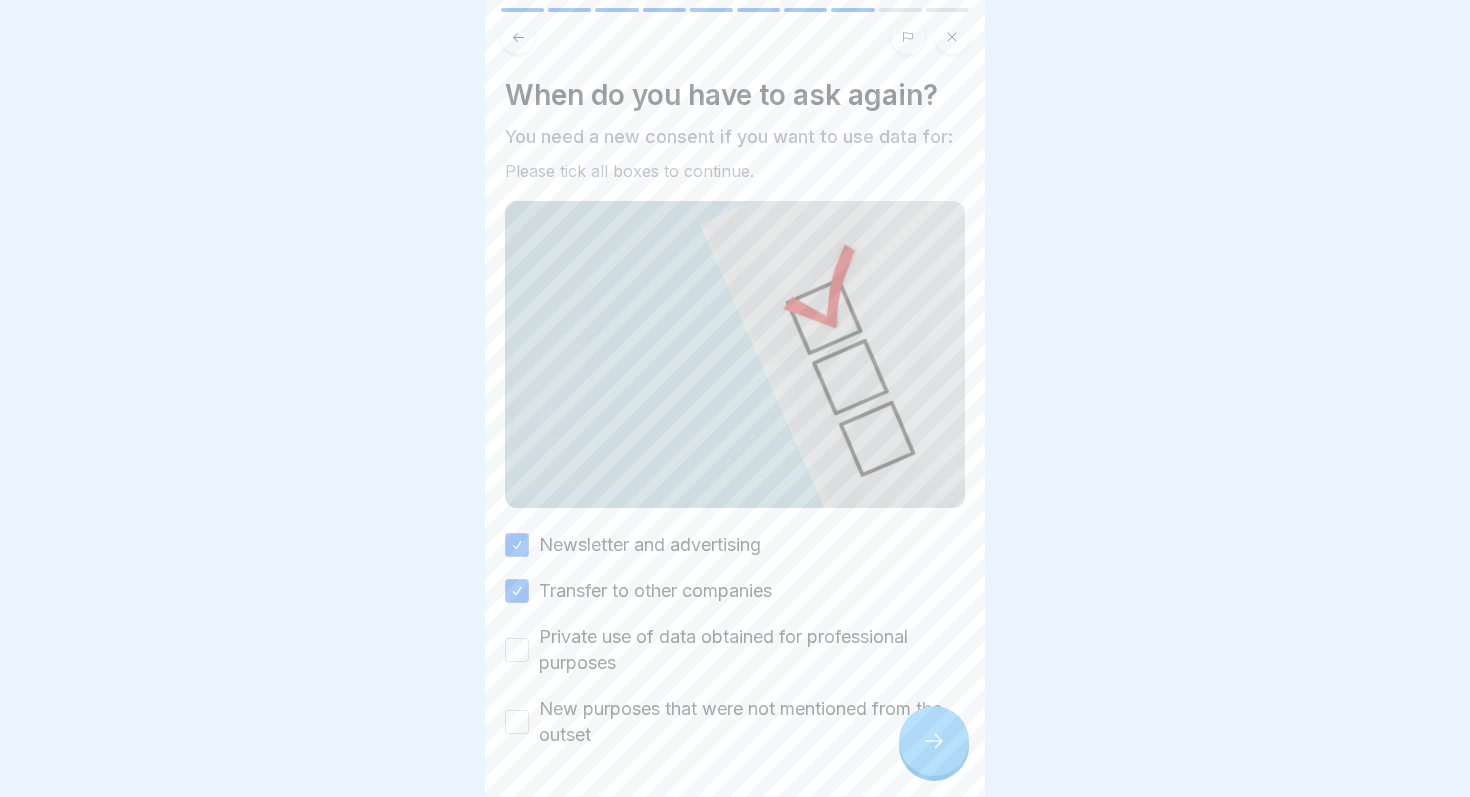 click on "Private use of data obtained for professional purposes" at bounding box center (752, 650) 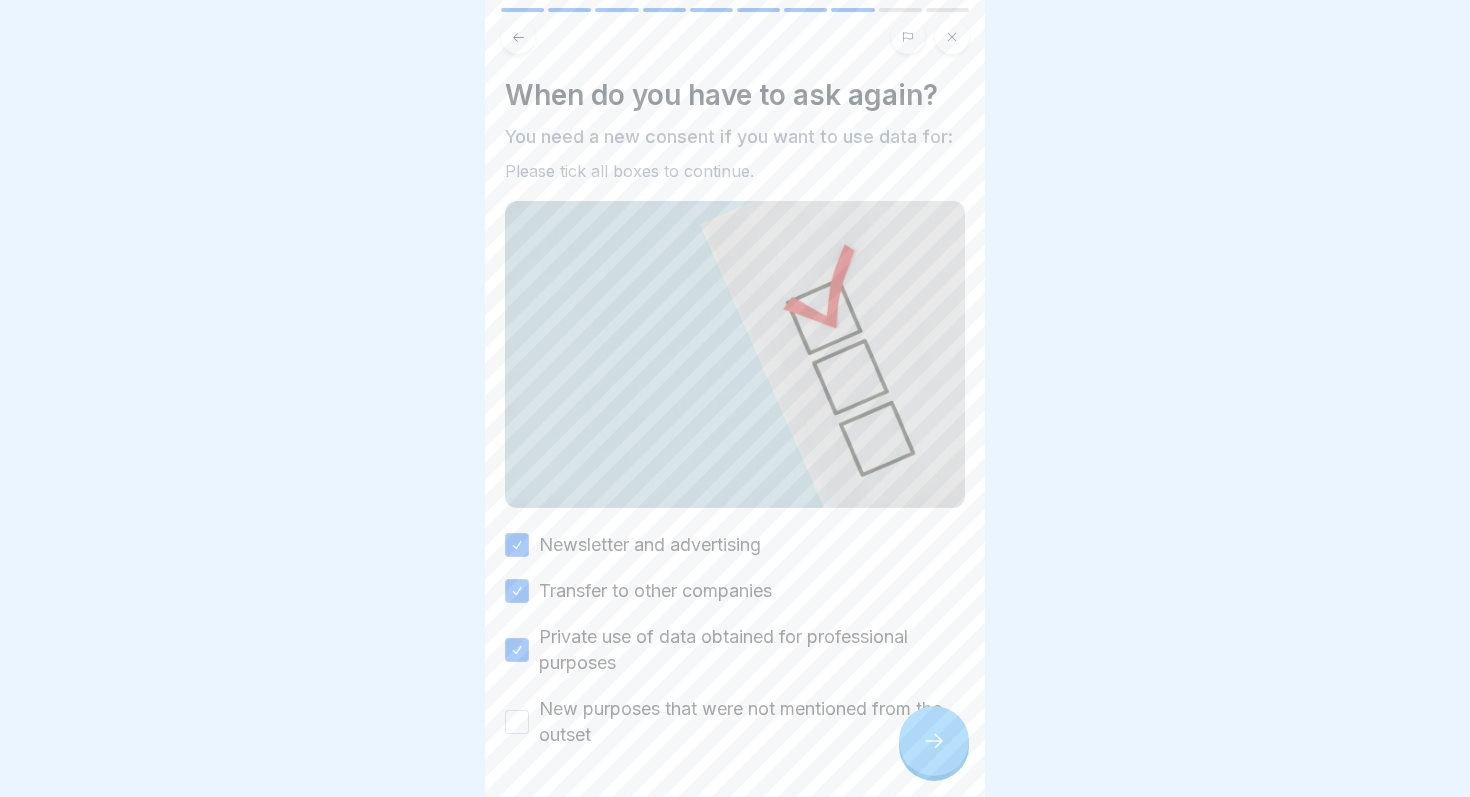click on "New purposes that were not mentioned from the outset" at bounding box center (752, 722) 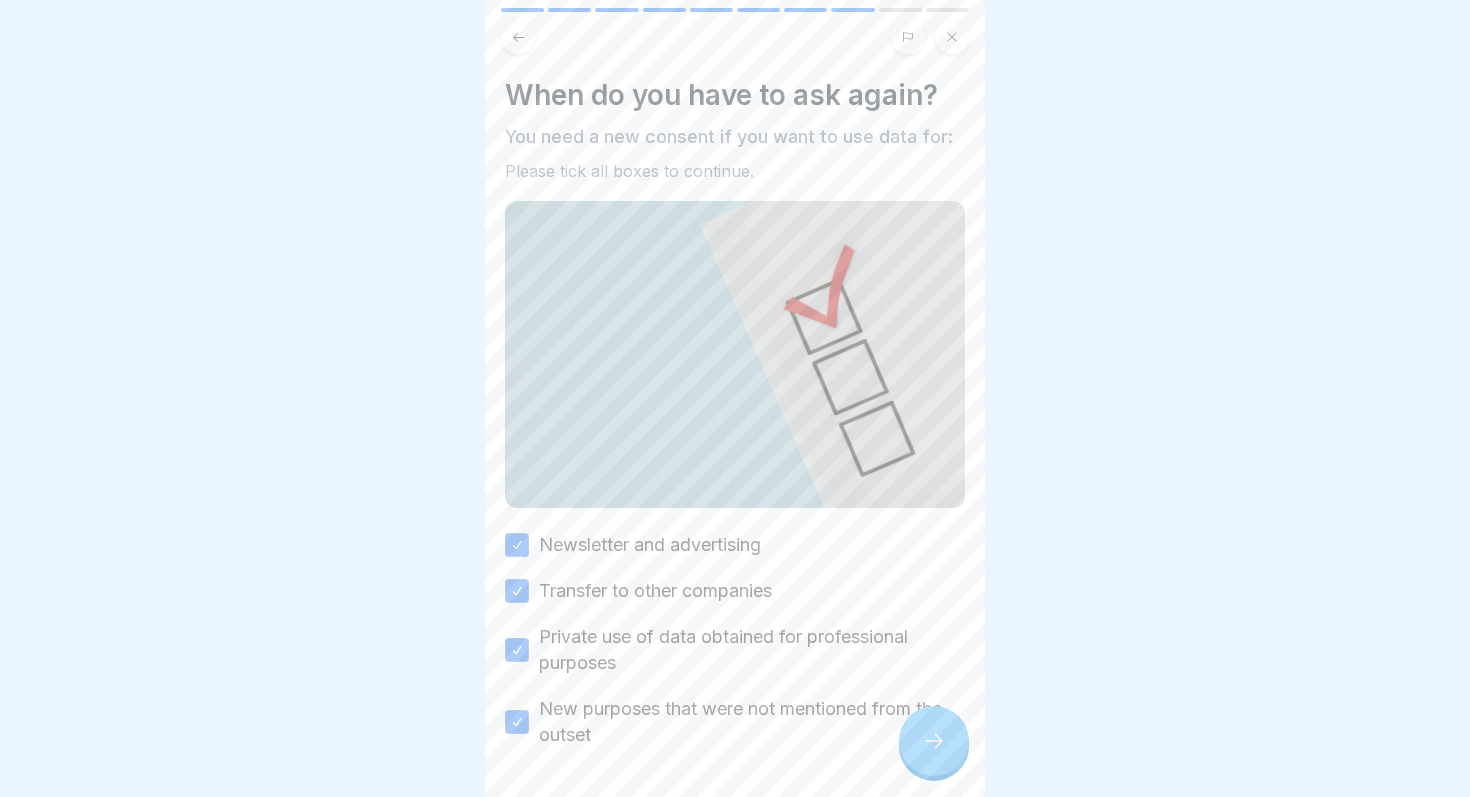 click at bounding box center (934, 741) 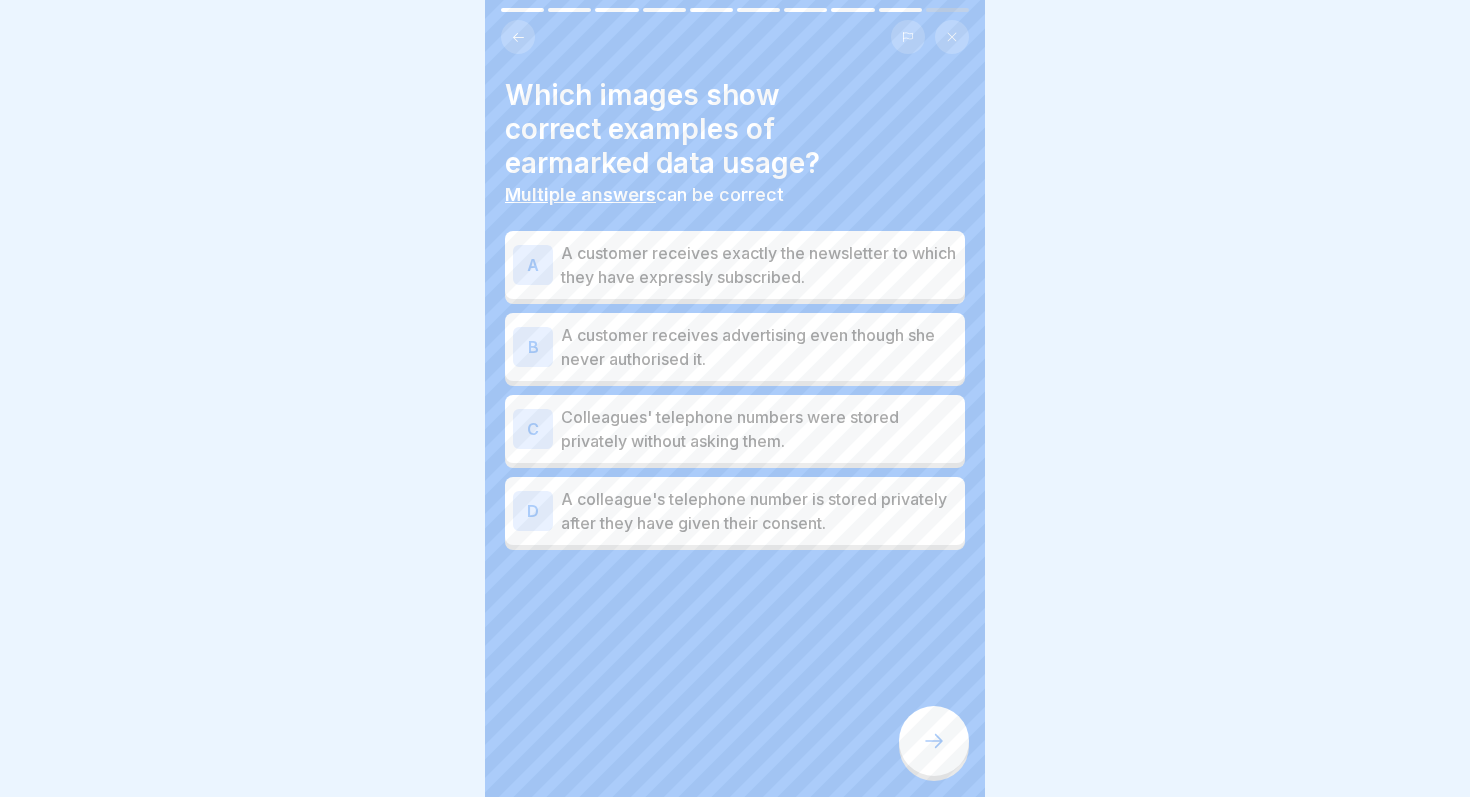 click on "A customer receives exactly the newsletter to which they have expressly subscribed." at bounding box center (759, 265) 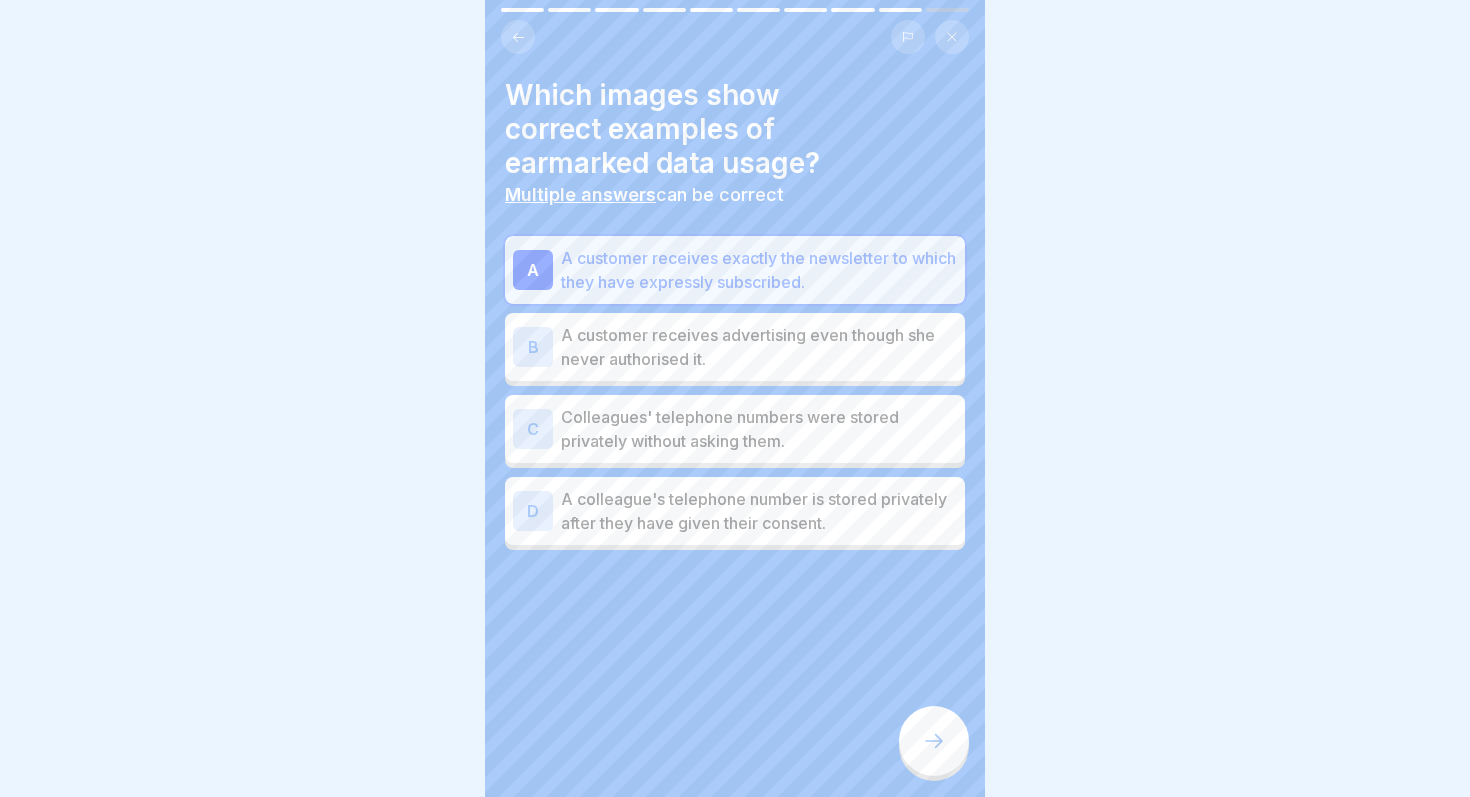 click on "D A colleague's telephone number is stored privately after they have given their consent." at bounding box center (735, 511) 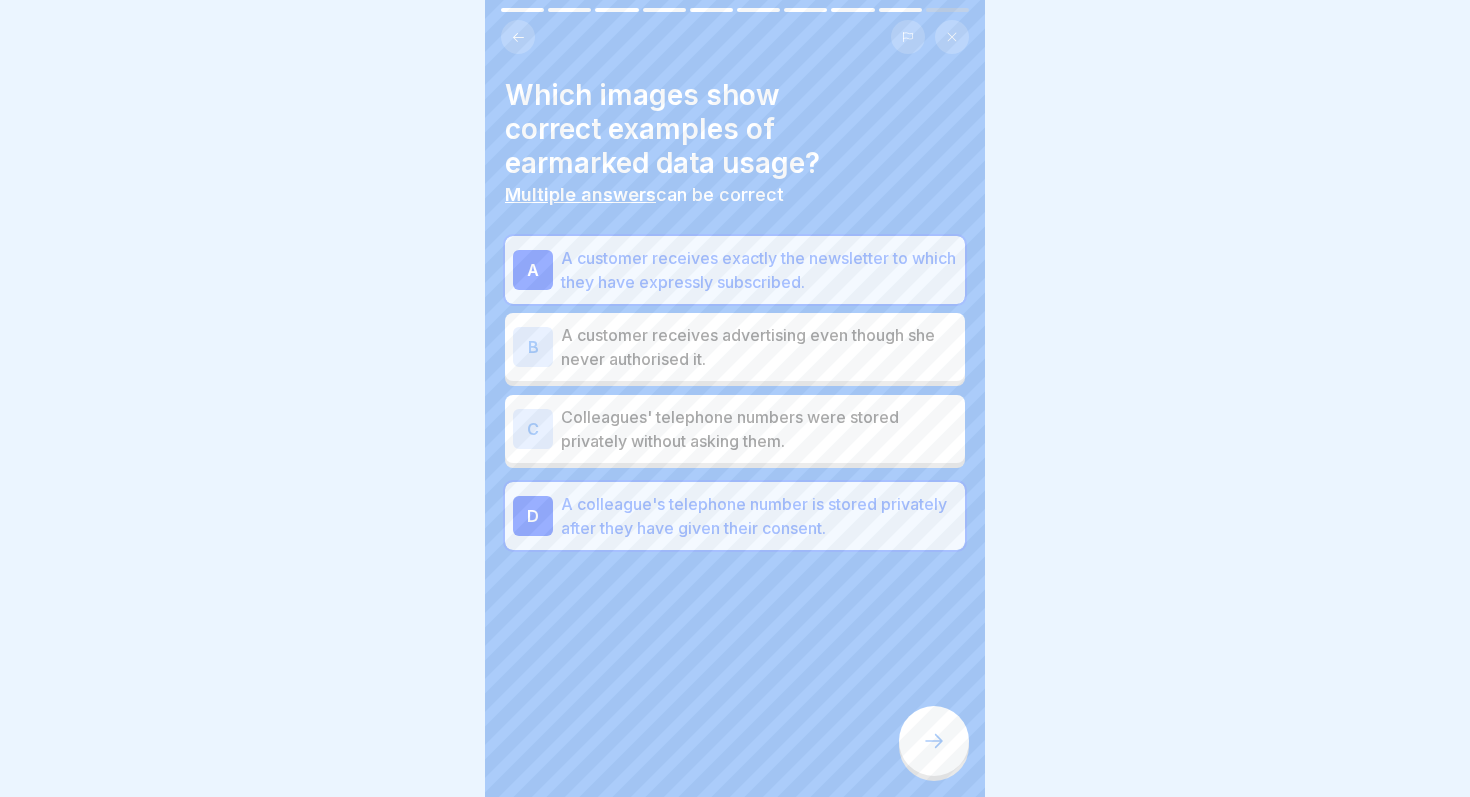 click at bounding box center (934, 741) 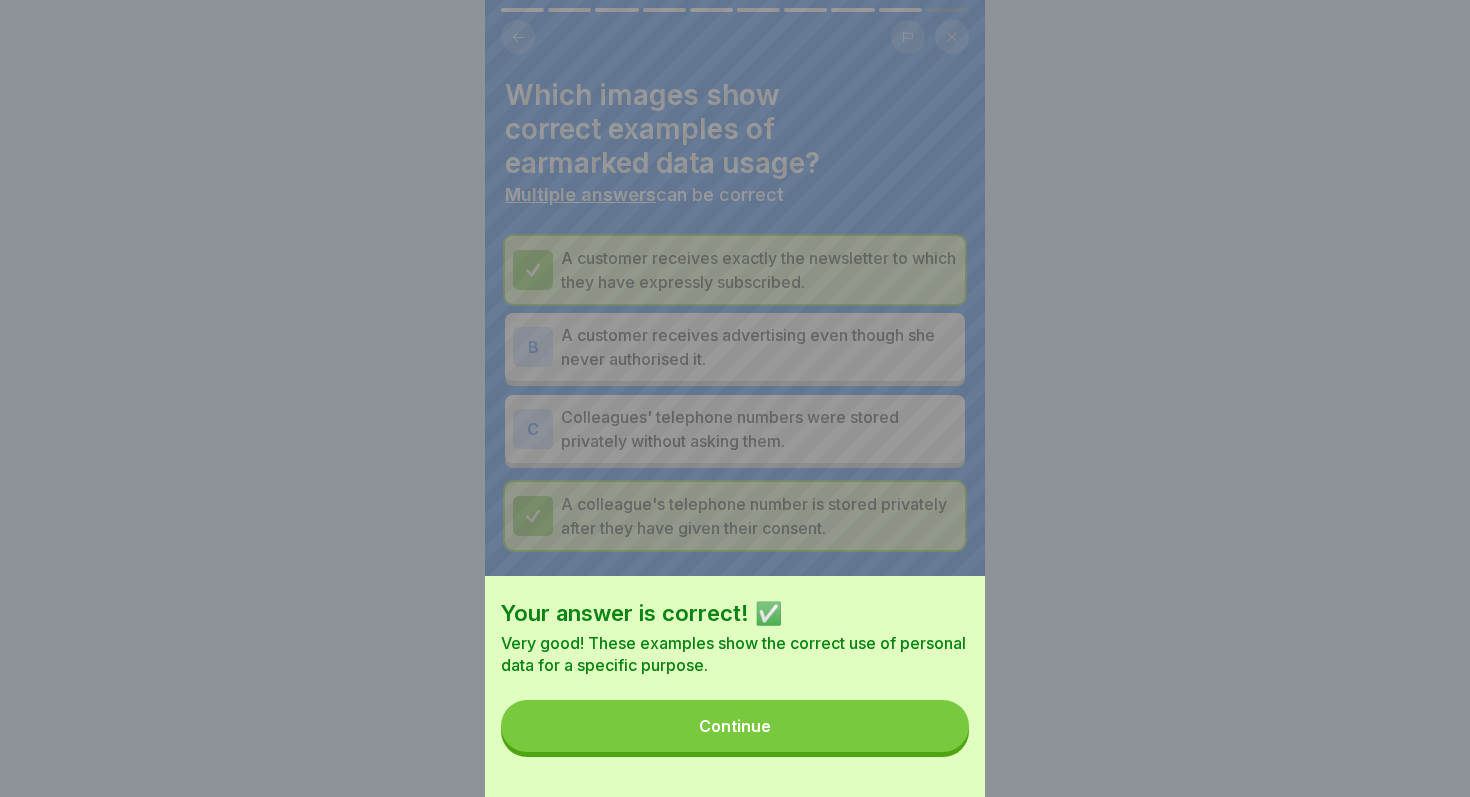 click on "Continue" at bounding box center (735, 726) 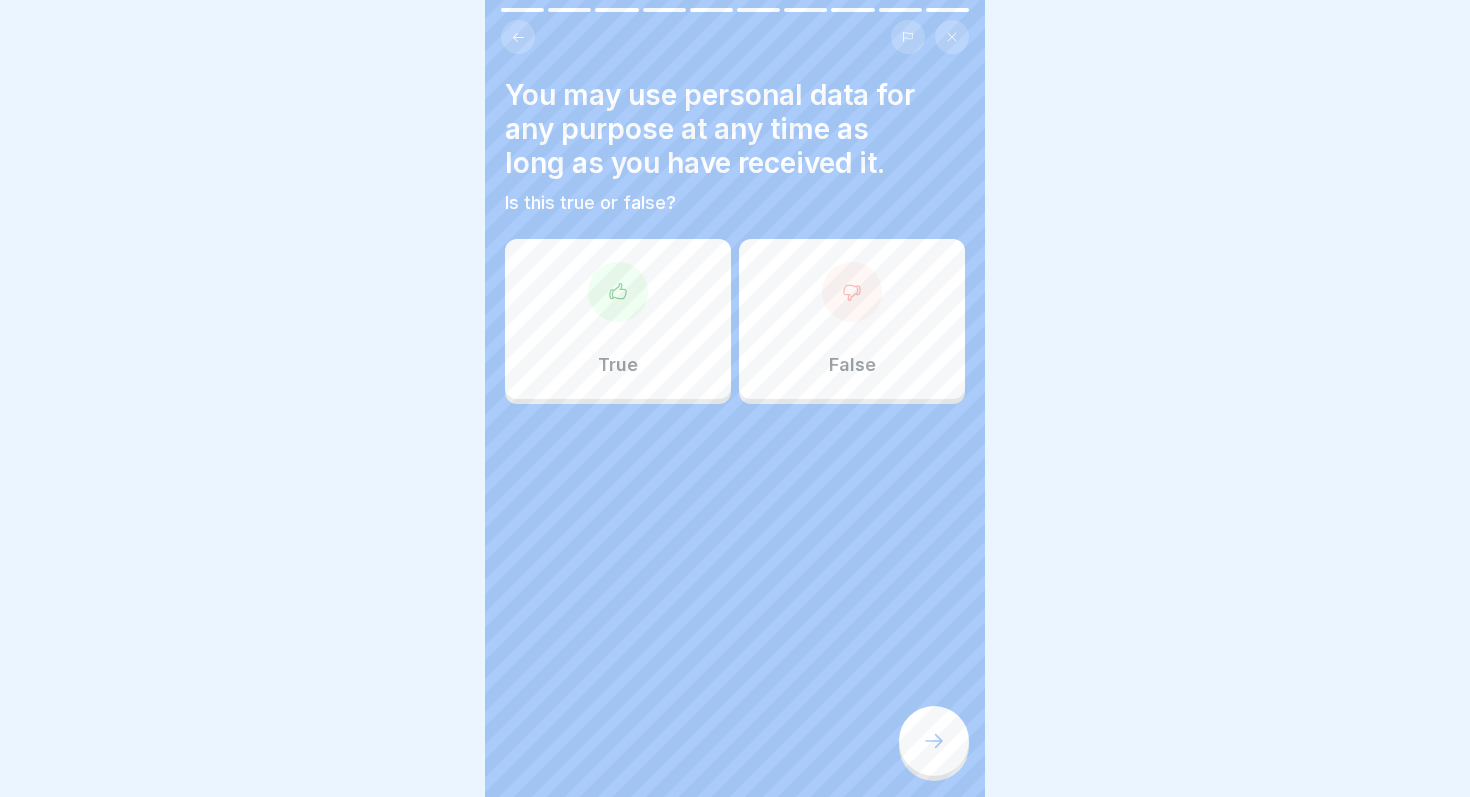 click on "False" at bounding box center (852, 319) 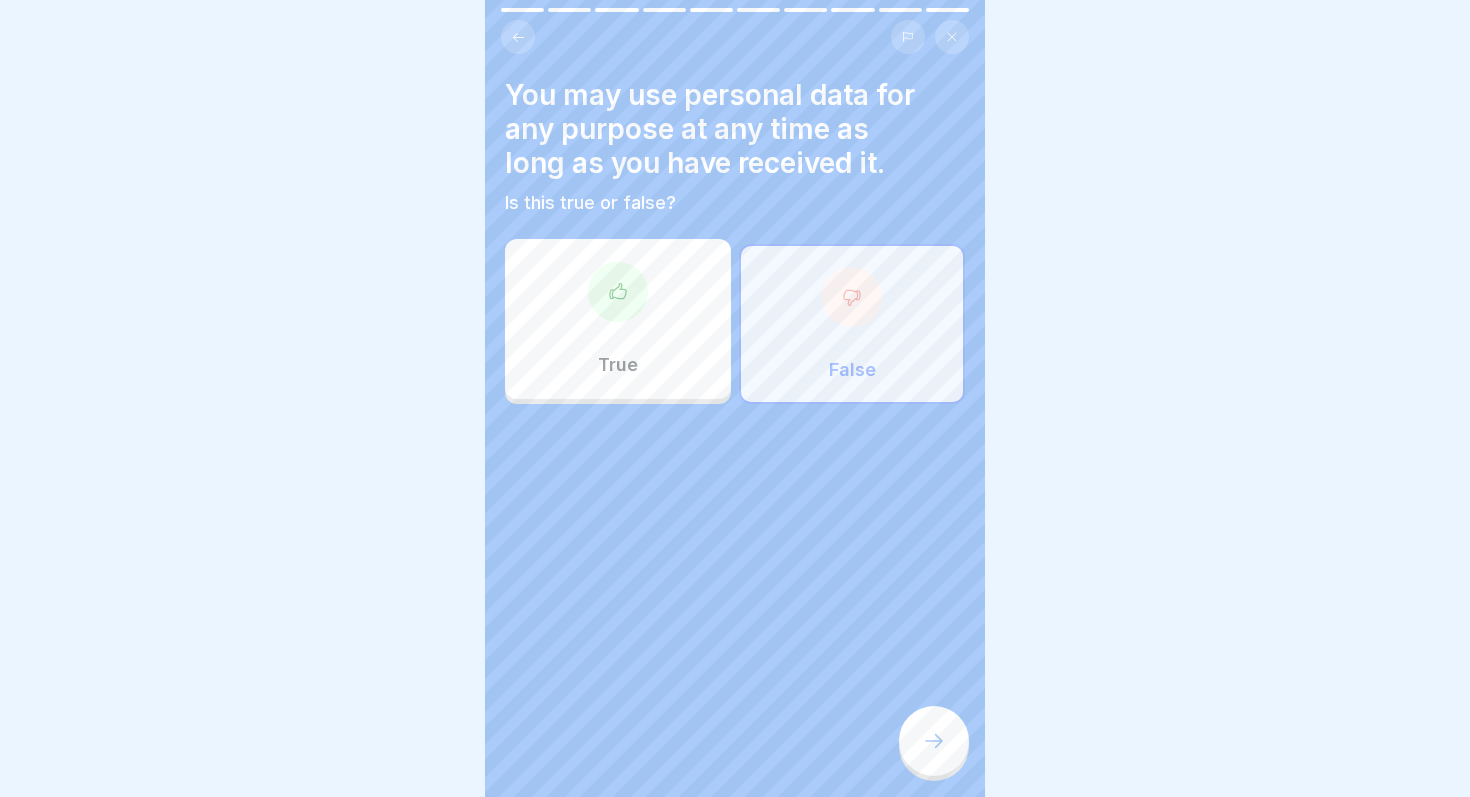 click at bounding box center [934, 741] 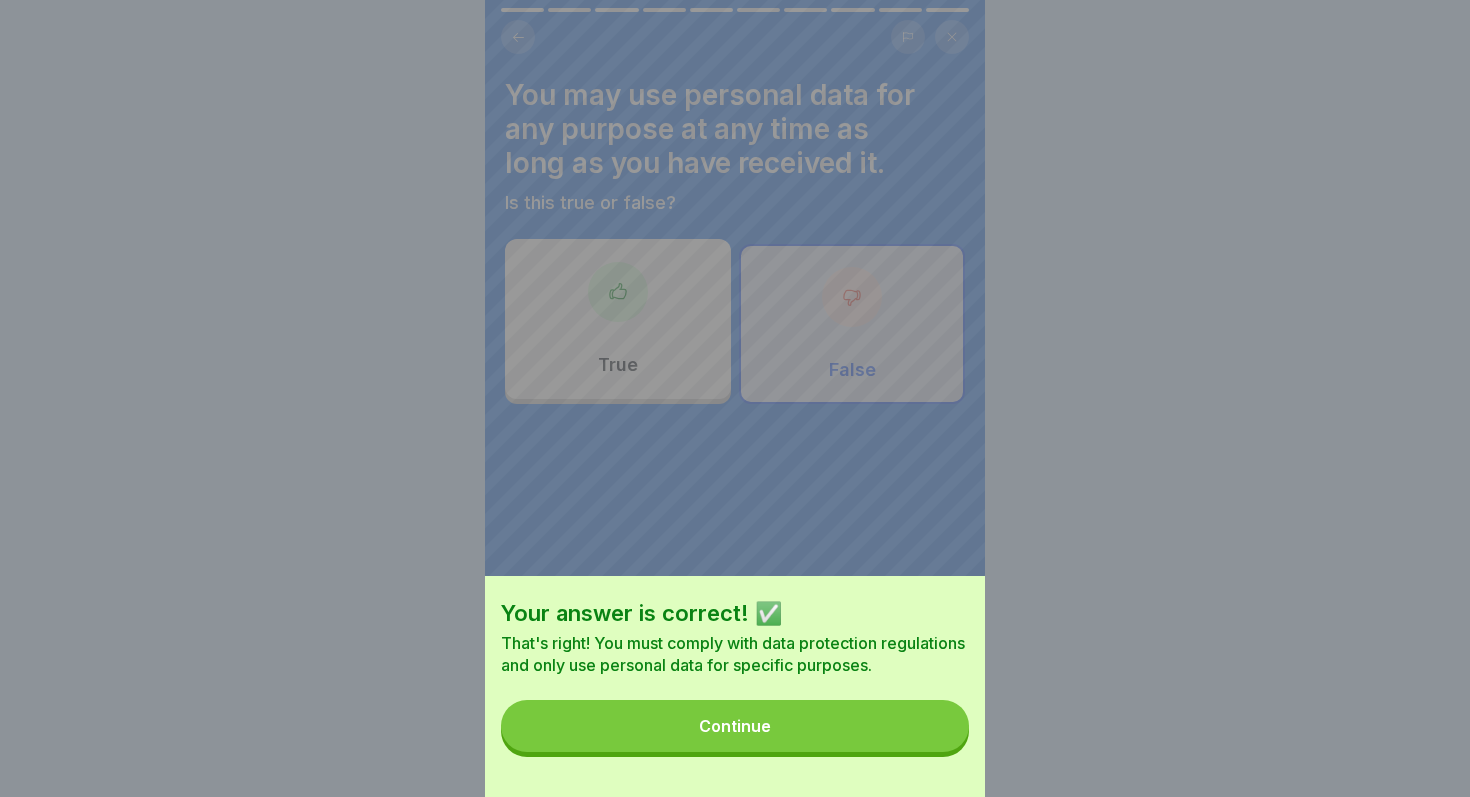 click on "Continue" at bounding box center (735, 726) 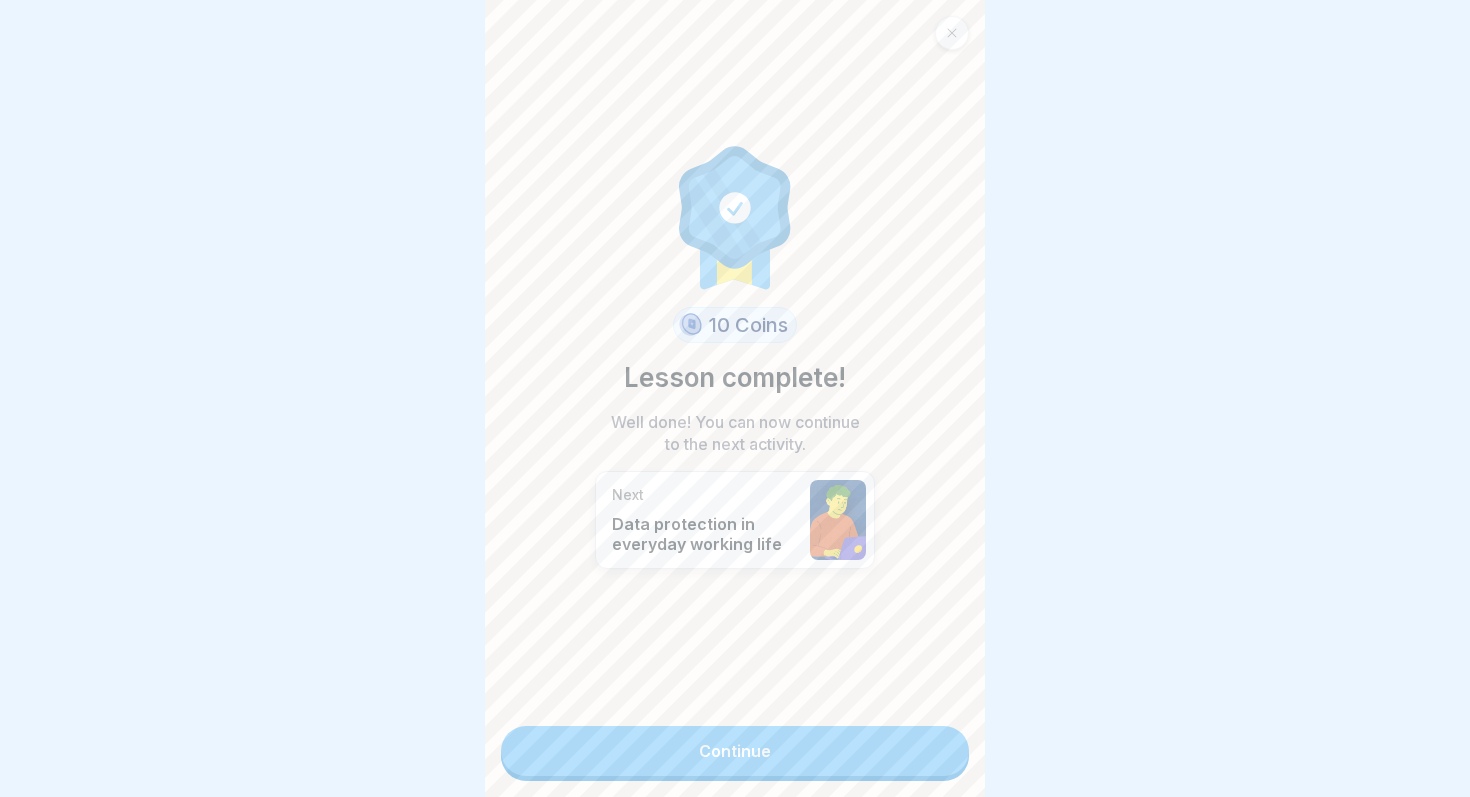 click on "Continue" at bounding box center [735, 751] 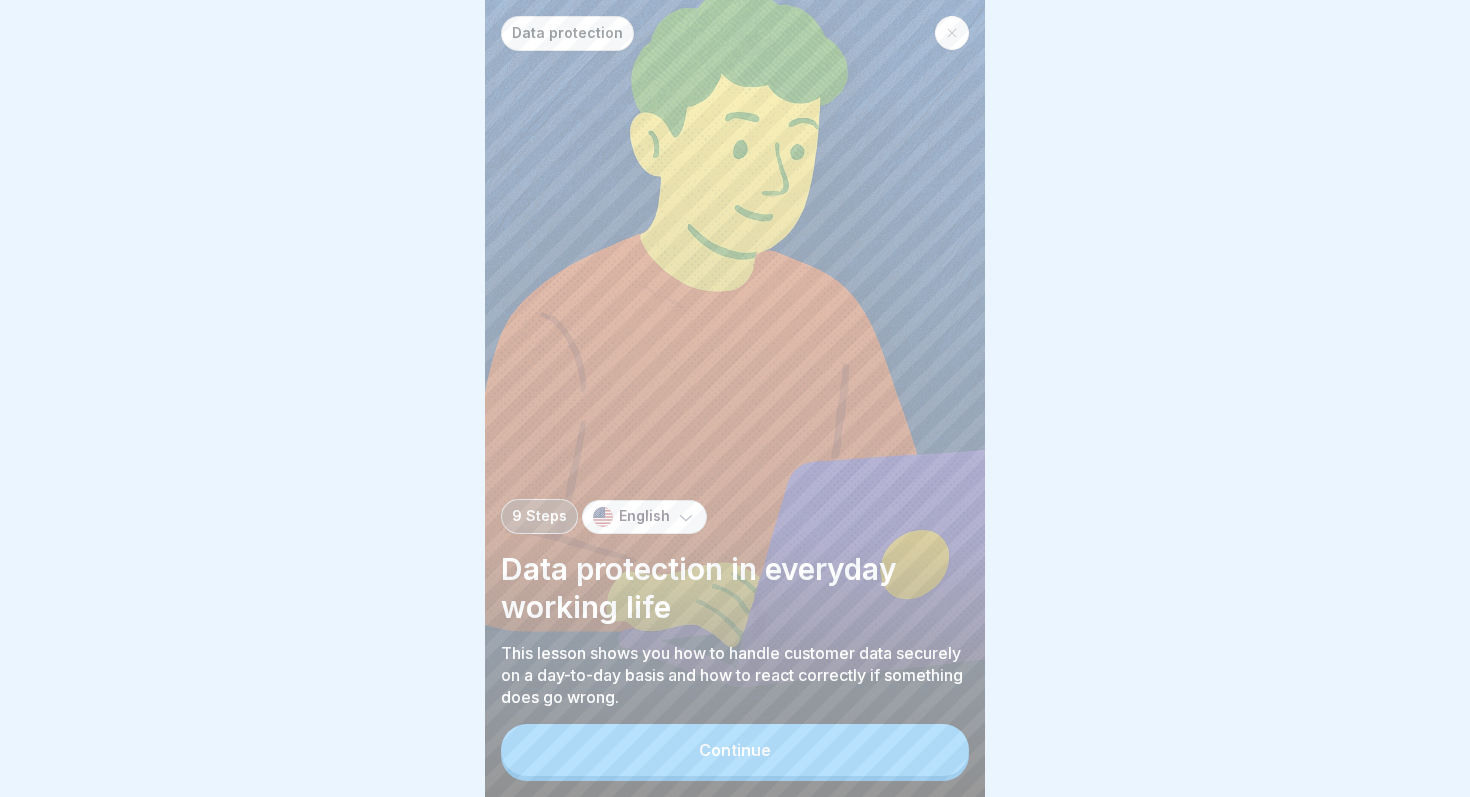 click on "Data protection" at bounding box center [567, 33] 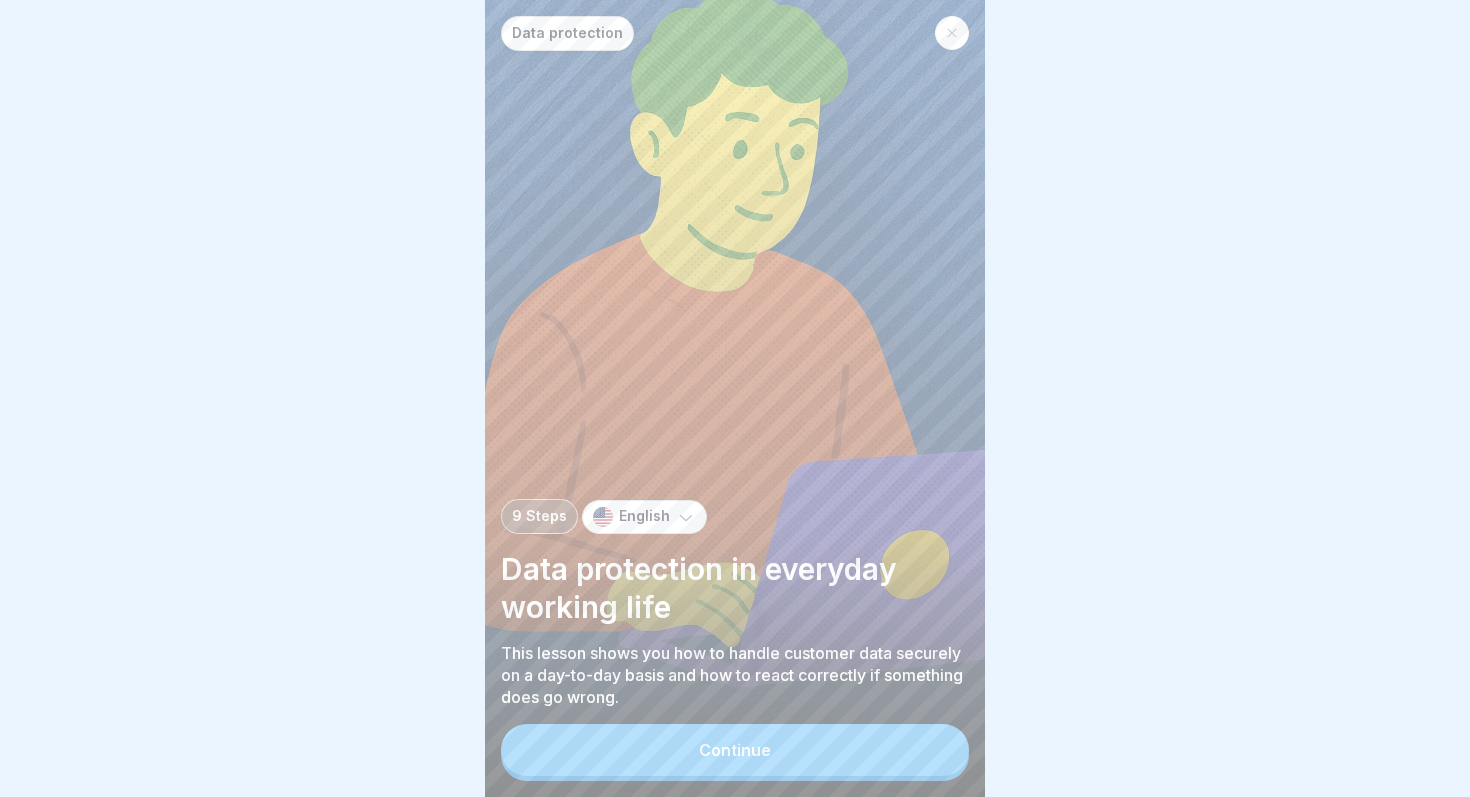 click on "Data protection 9 Steps English Data protection in everyday working life This lesson shows you how to handle customer data securely on a day-to-day basis and how to react correctly if something does go wrong. Continue" at bounding box center (735, 398) 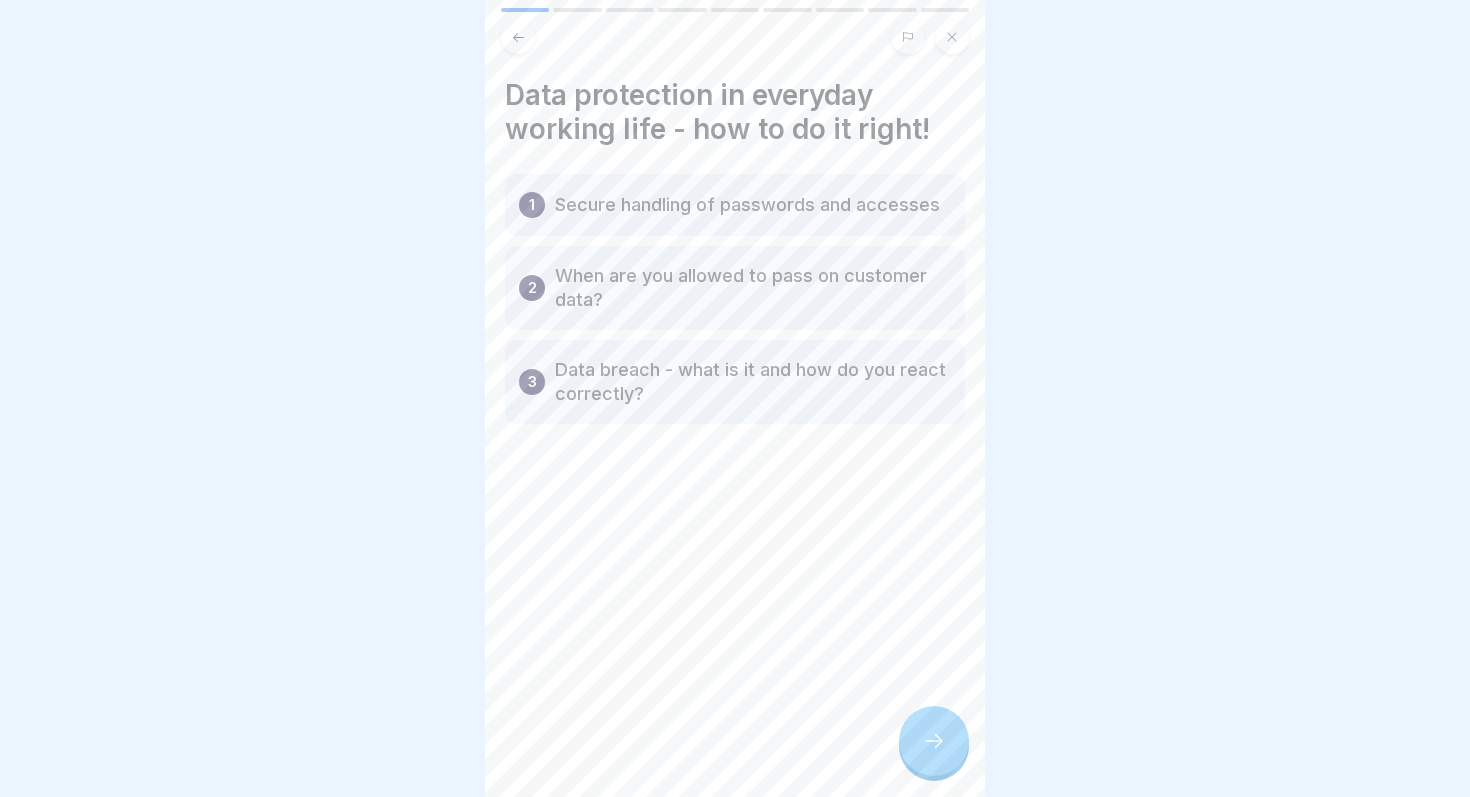 click 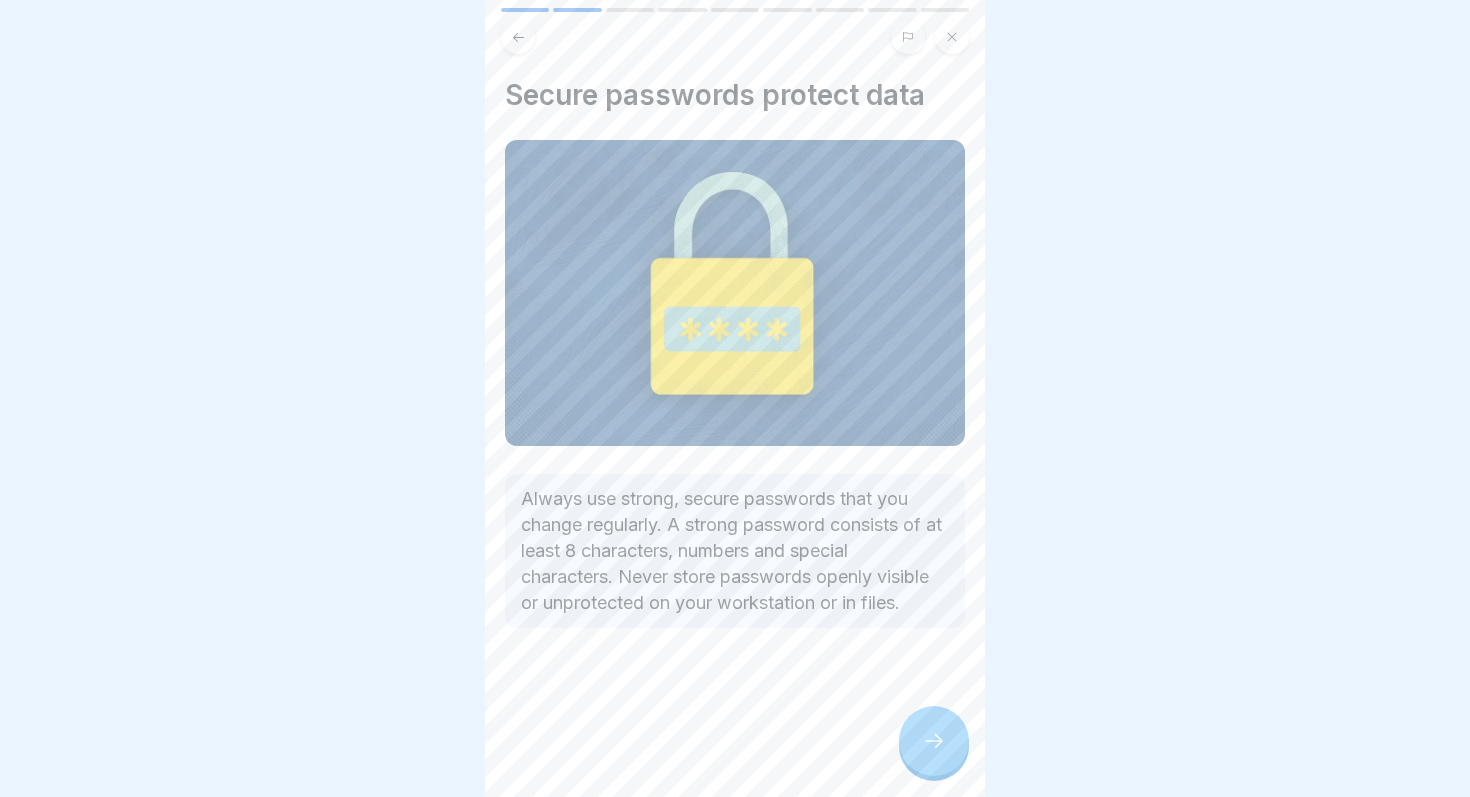click 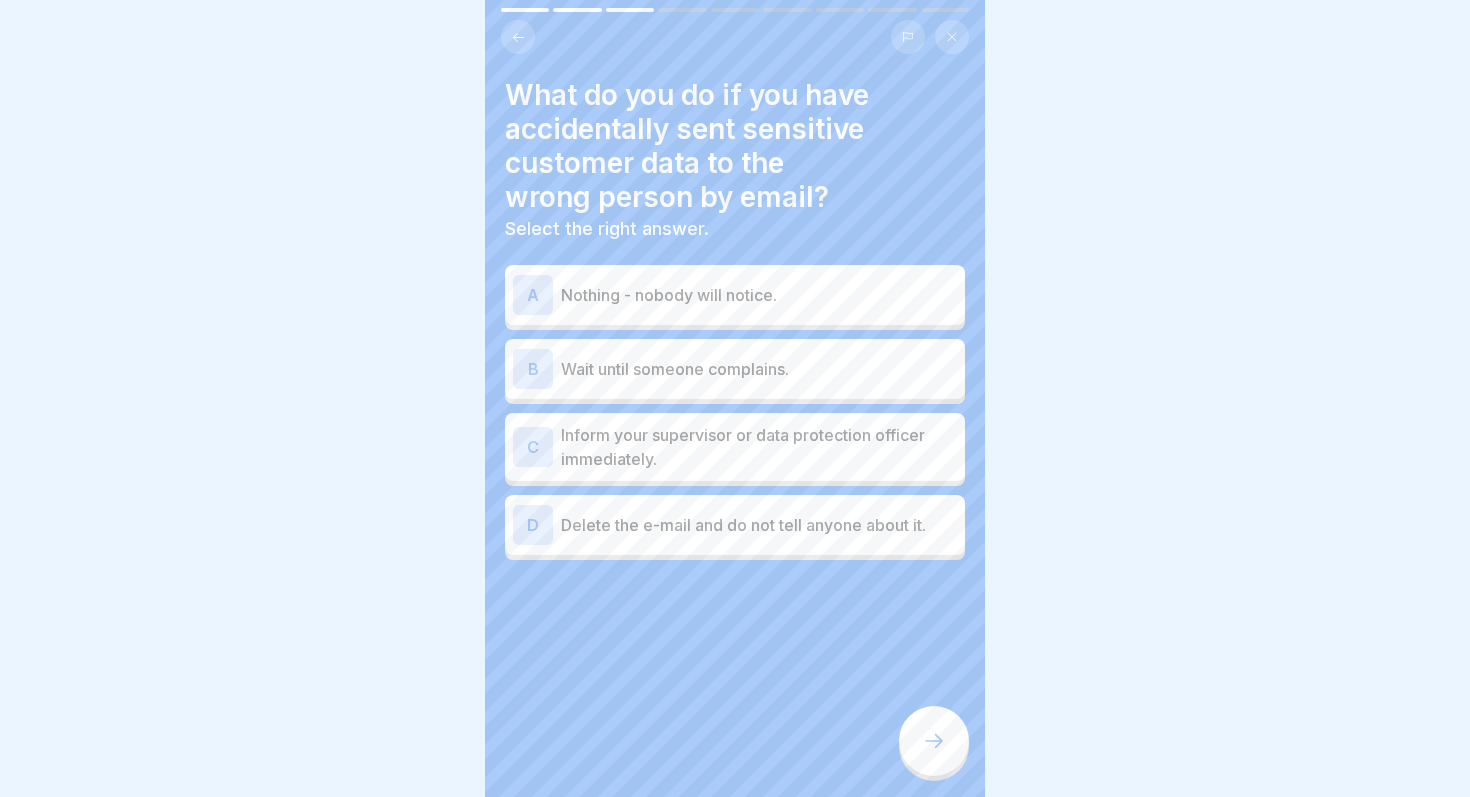 click on "Inform your supervisor or data protection officer immediately." at bounding box center [759, 447] 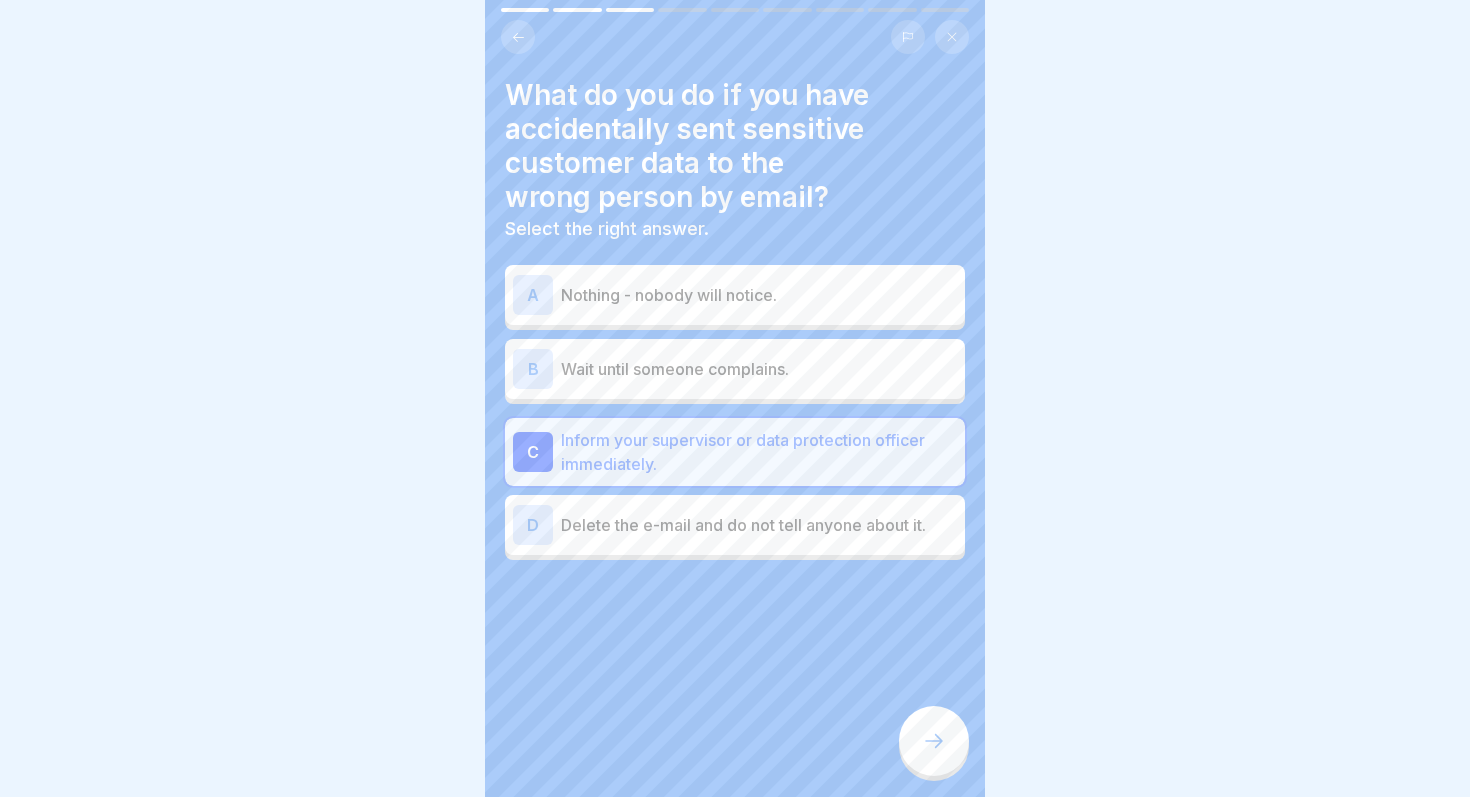 click at bounding box center [934, 741] 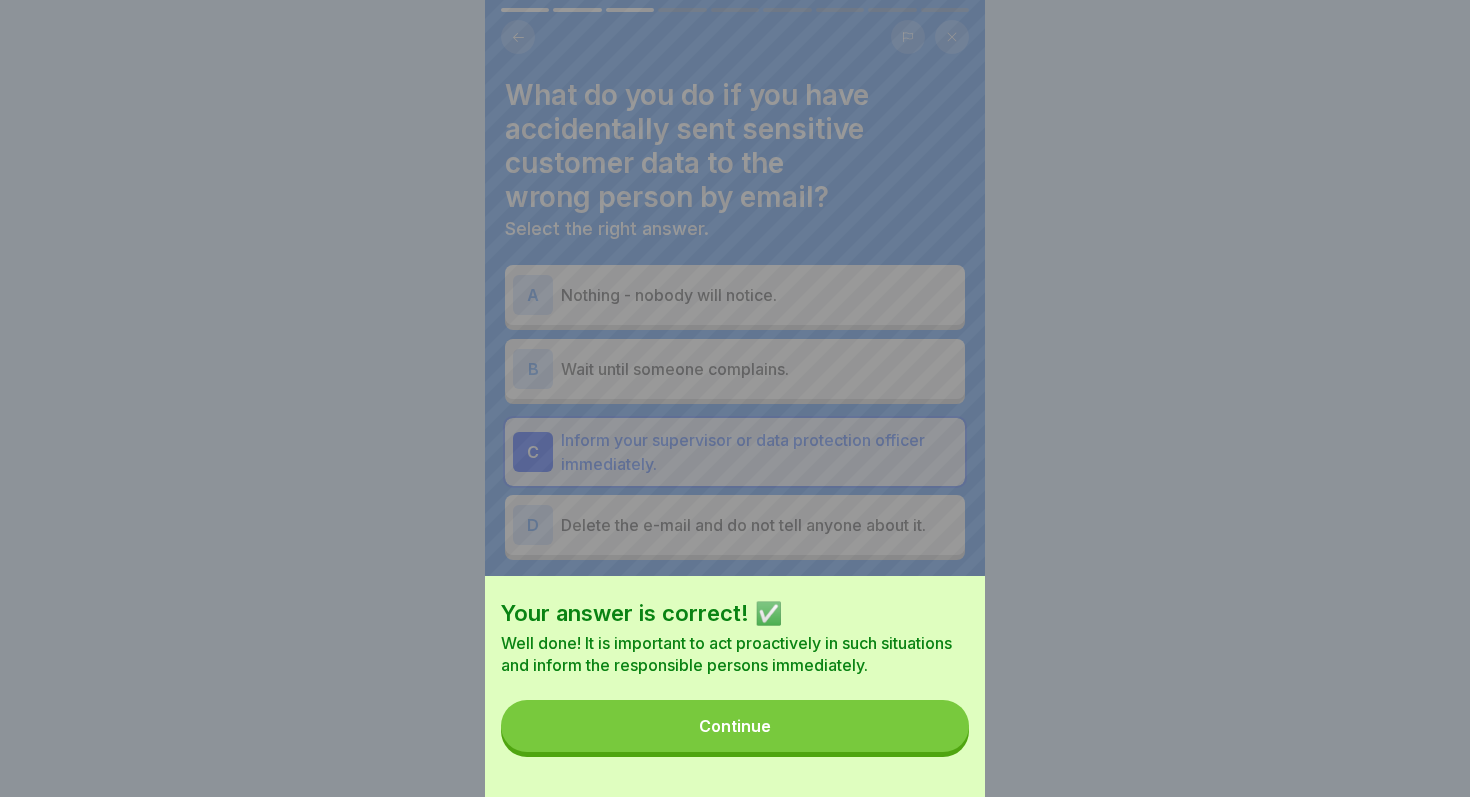 click on "Continue" at bounding box center (735, 726) 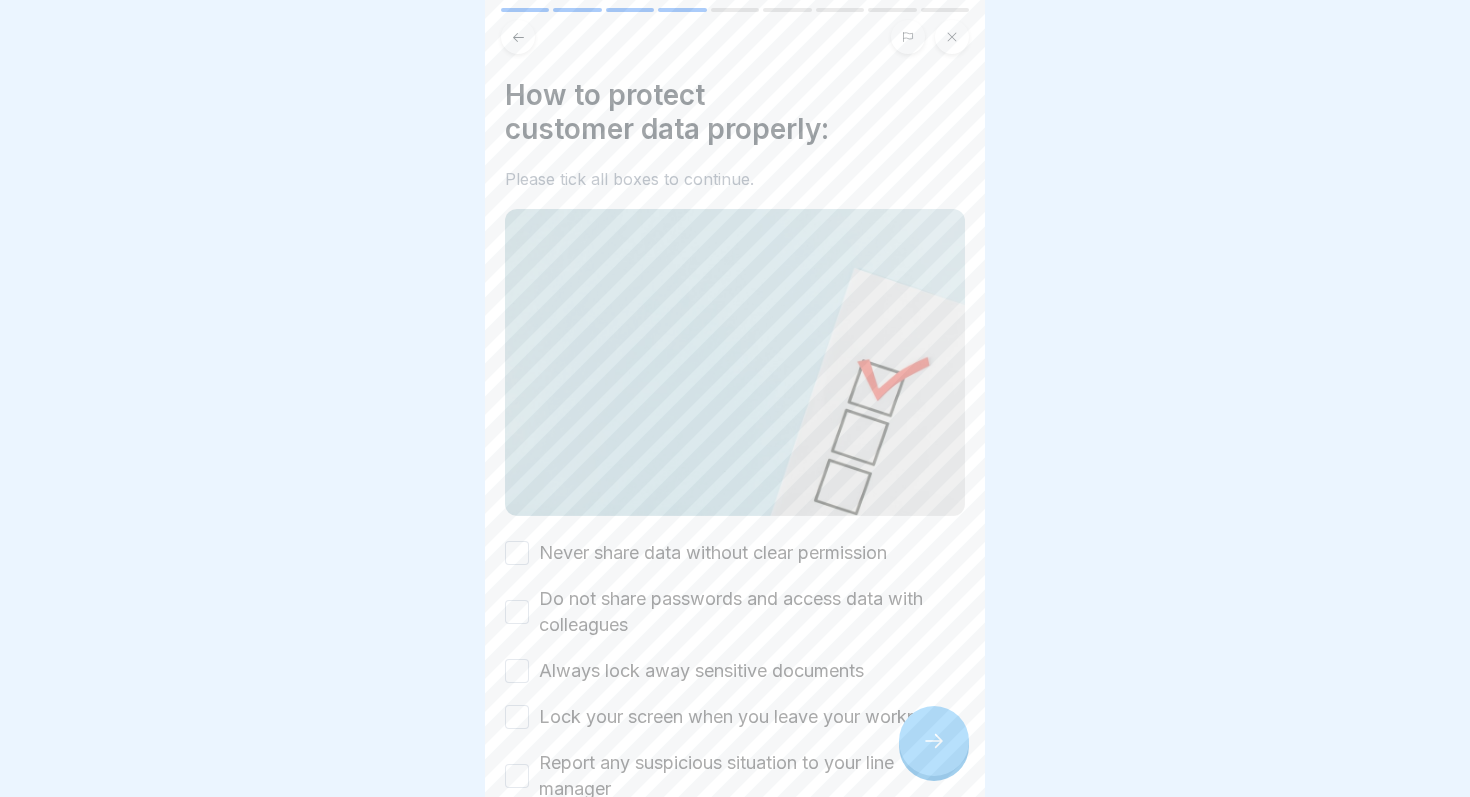 click on "Never share data without clear permission Do not share passwords and access data with colleagues Always lock away sensitive documents Lock your screen when you leave your workplace Report any suspicious situation to your line manager" at bounding box center (735, 671) 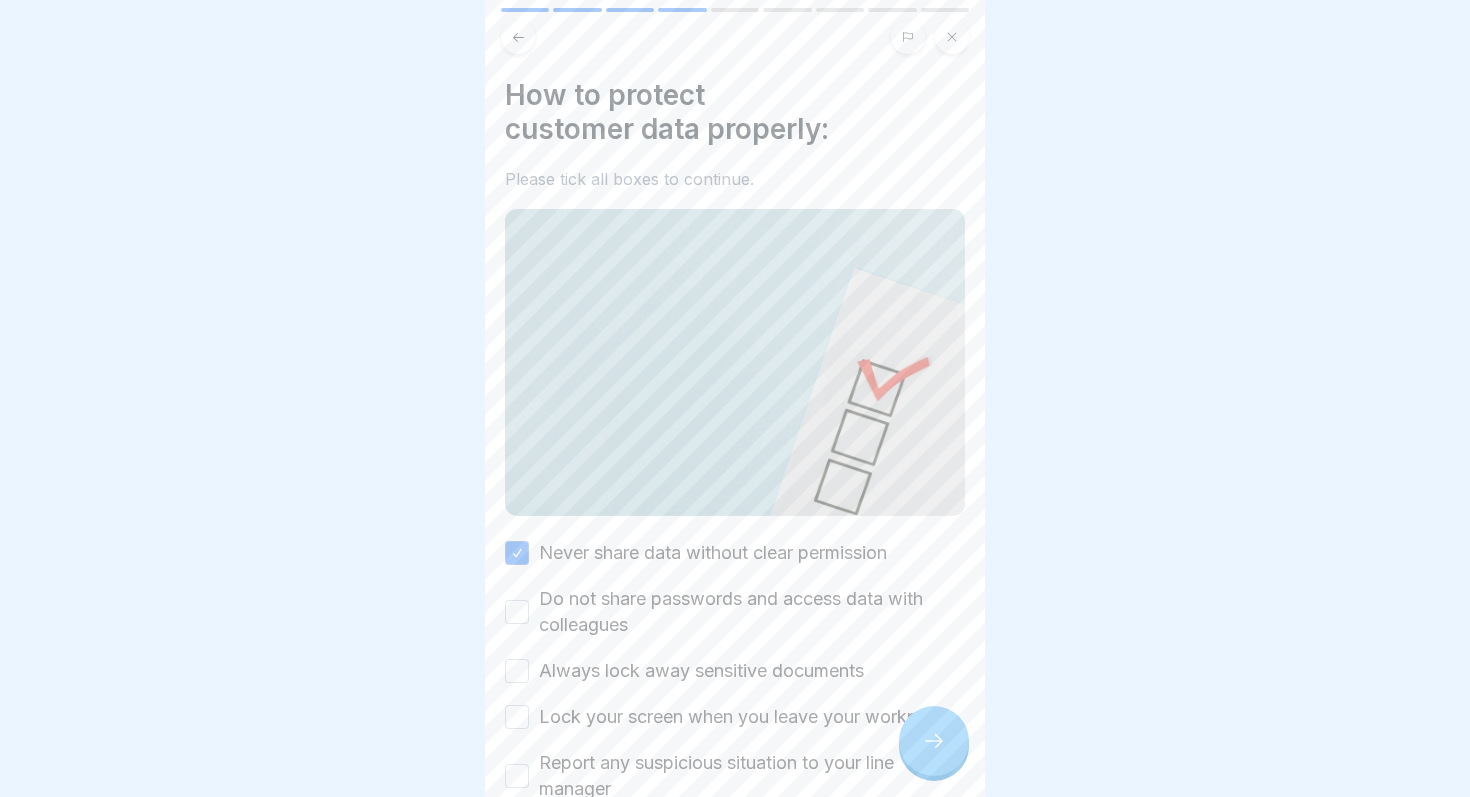 click on "Do not share passwords and access data with colleagues" at bounding box center (752, 612) 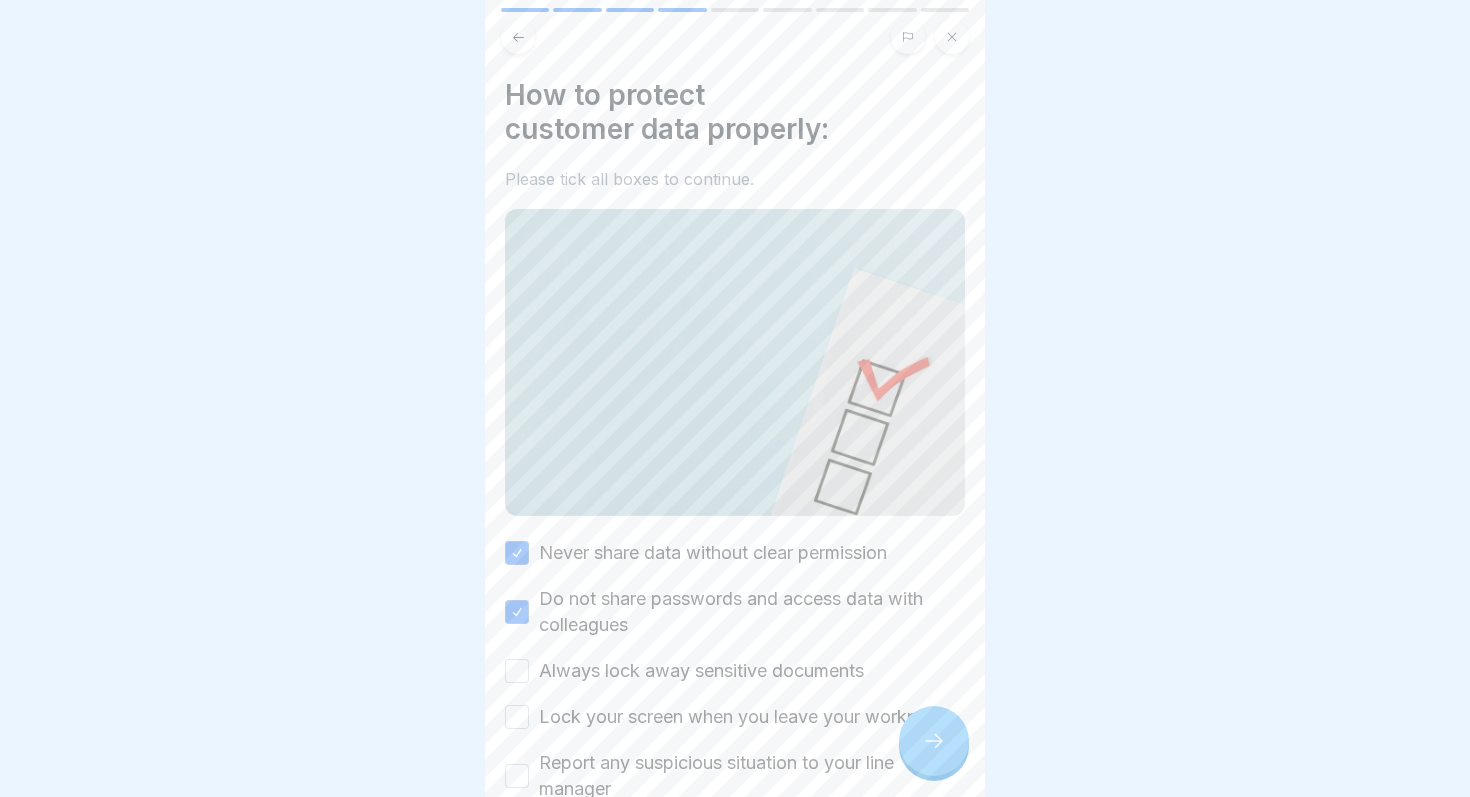 click on "Always lock away sensitive documents" at bounding box center (701, 671) 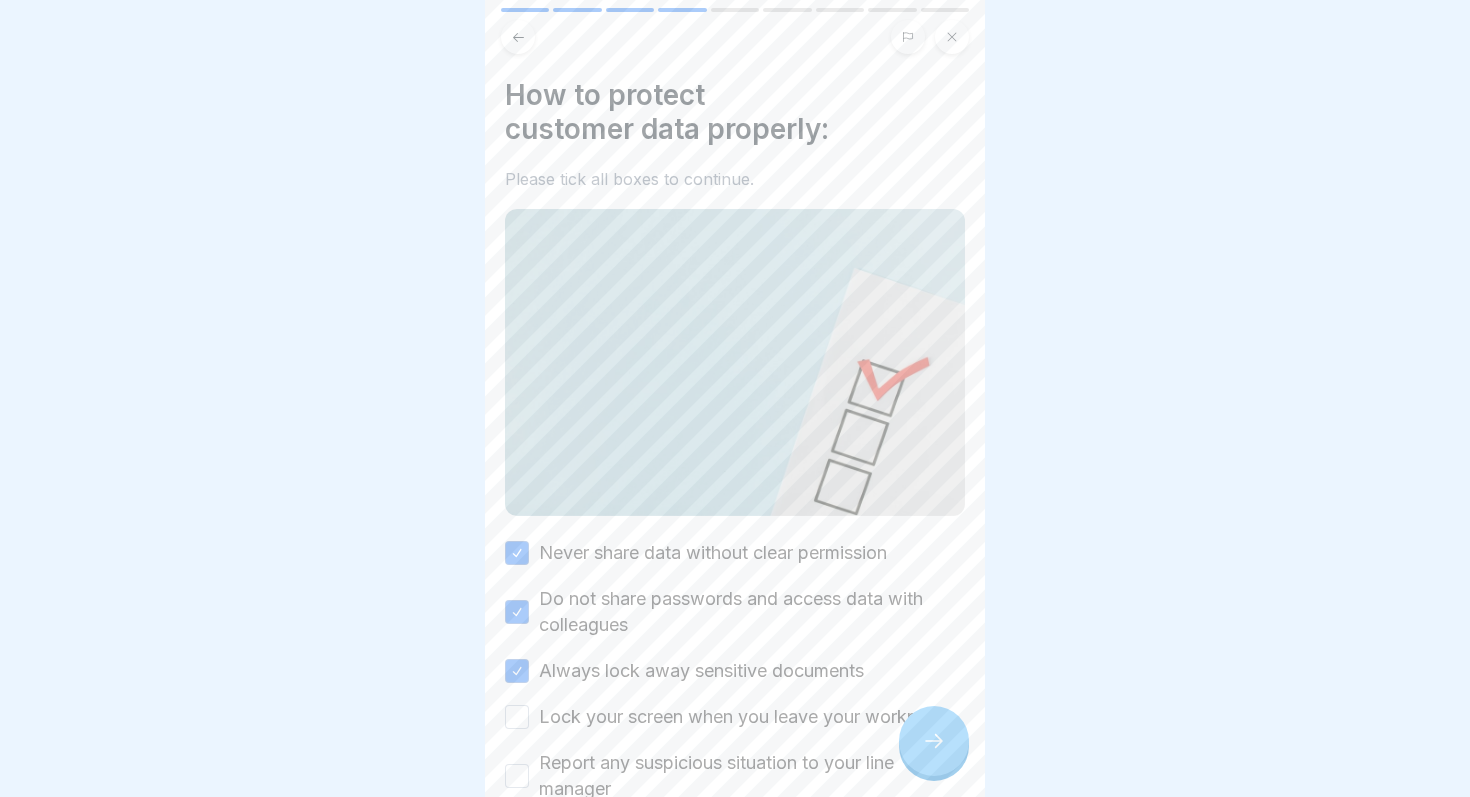 click on "Lock your screen when you leave your workplace" at bounding box center [745, 717] 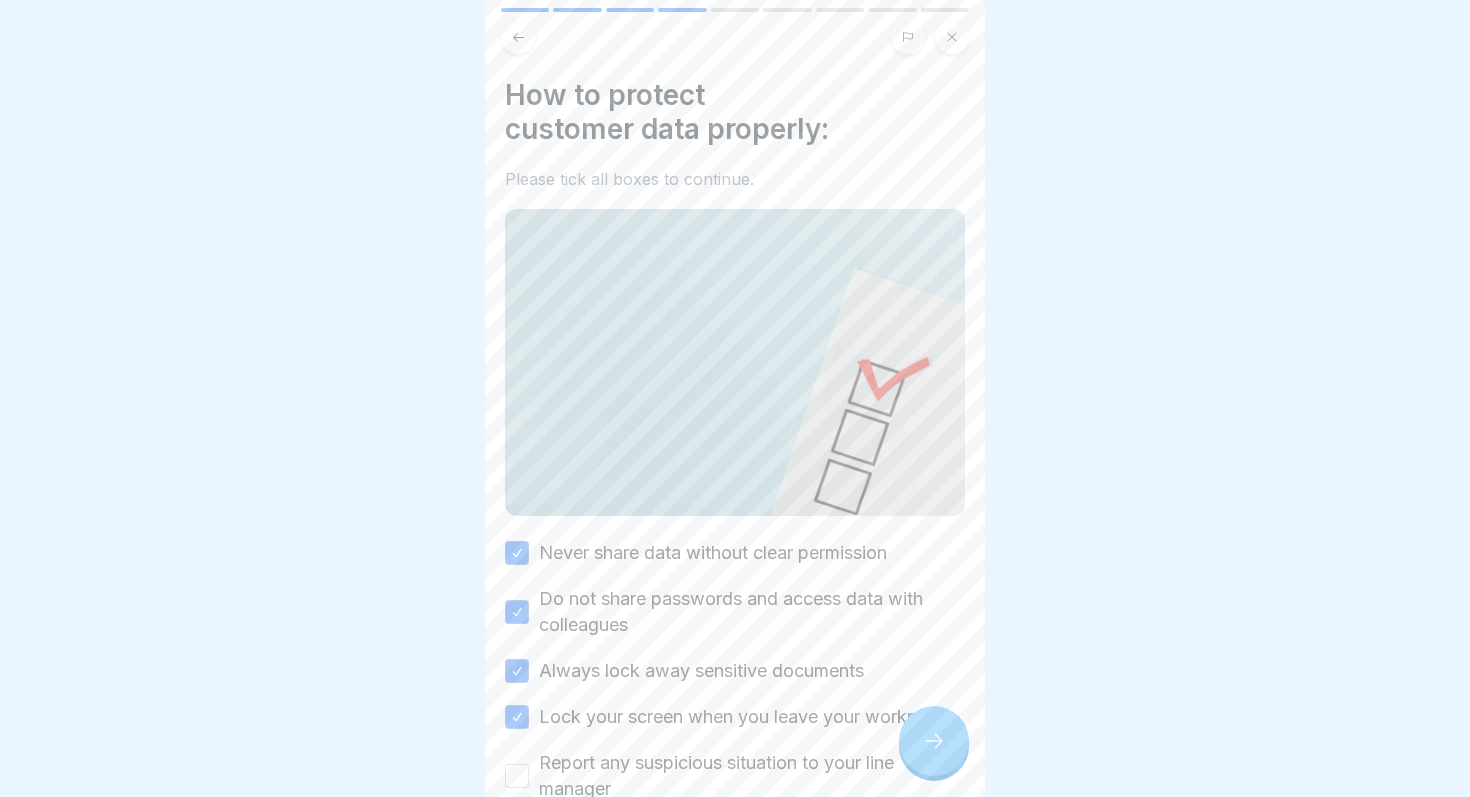 click on "Report any suspicious situation to your line manager" at bounding box center [752, 776] 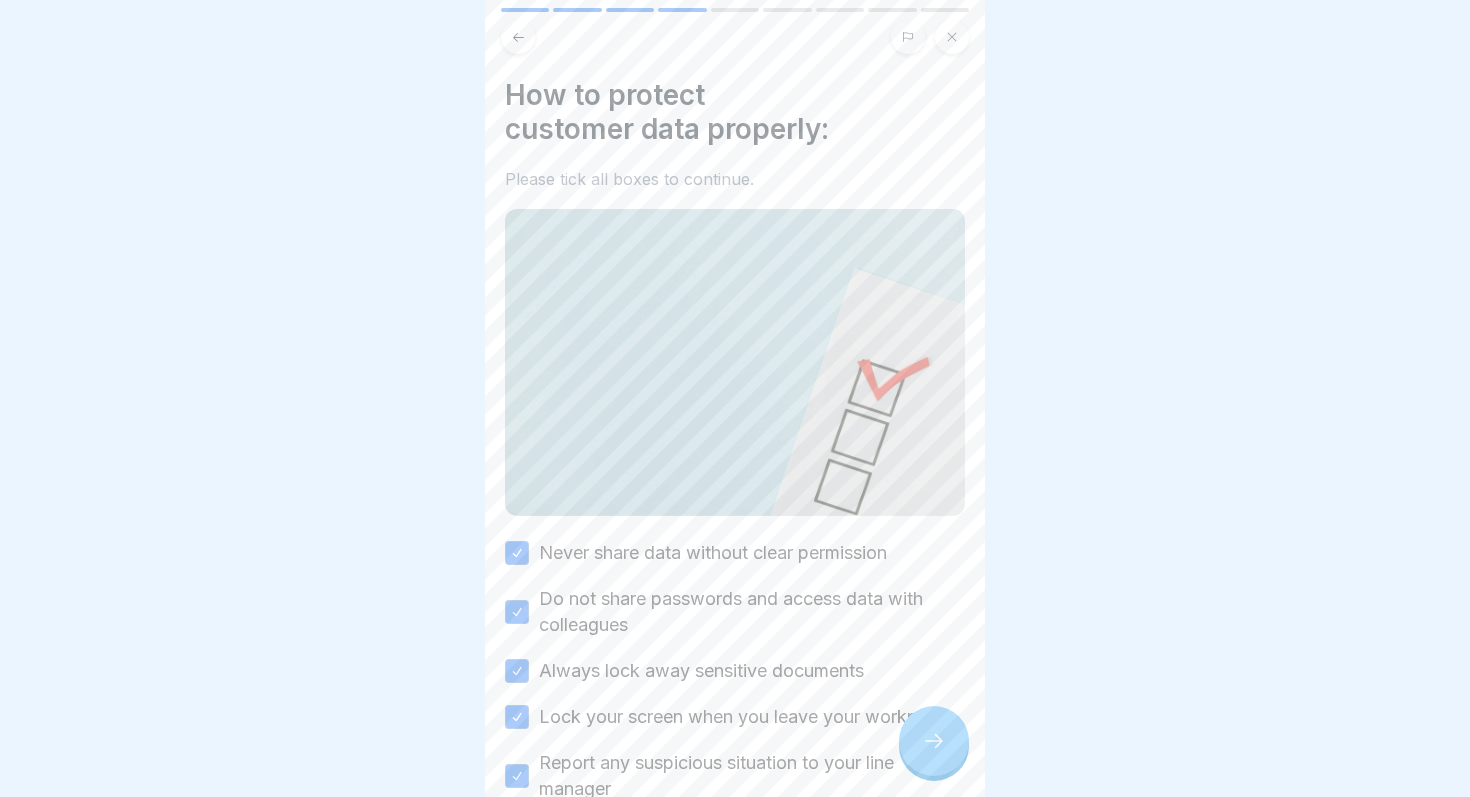 click at bounding box center (934, 741) 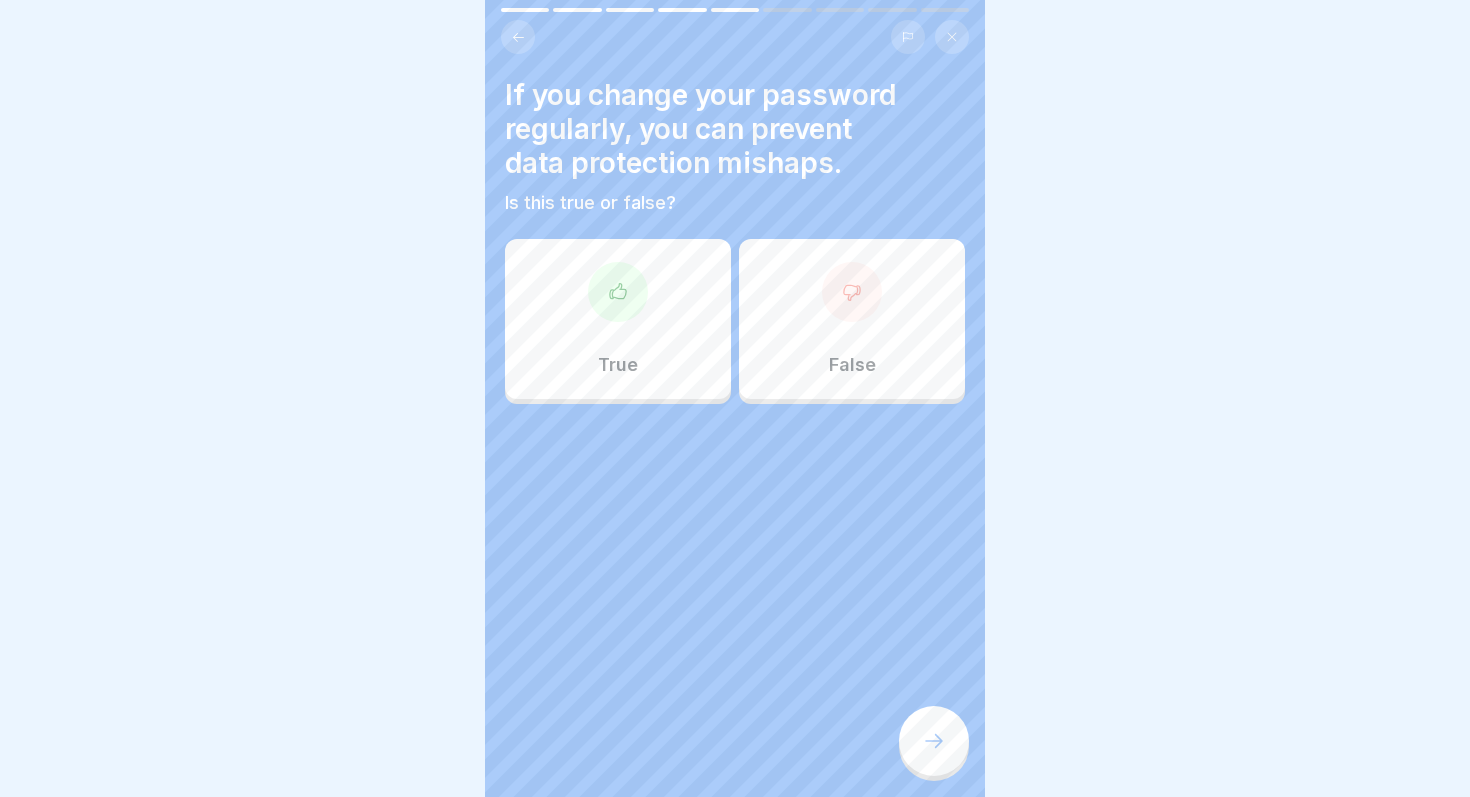 click at bounding box center (618, 292) 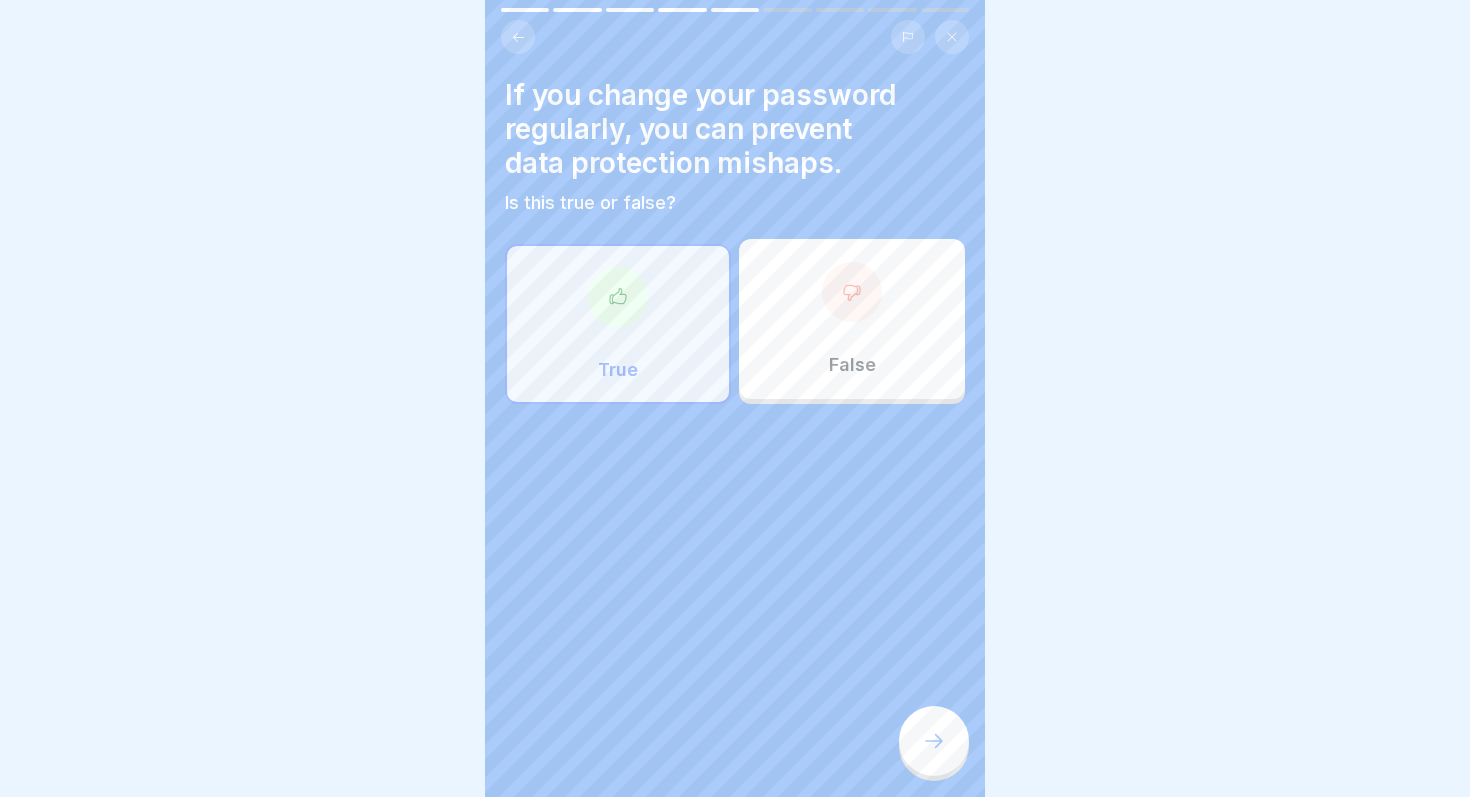click at bounding box center [934, 741] 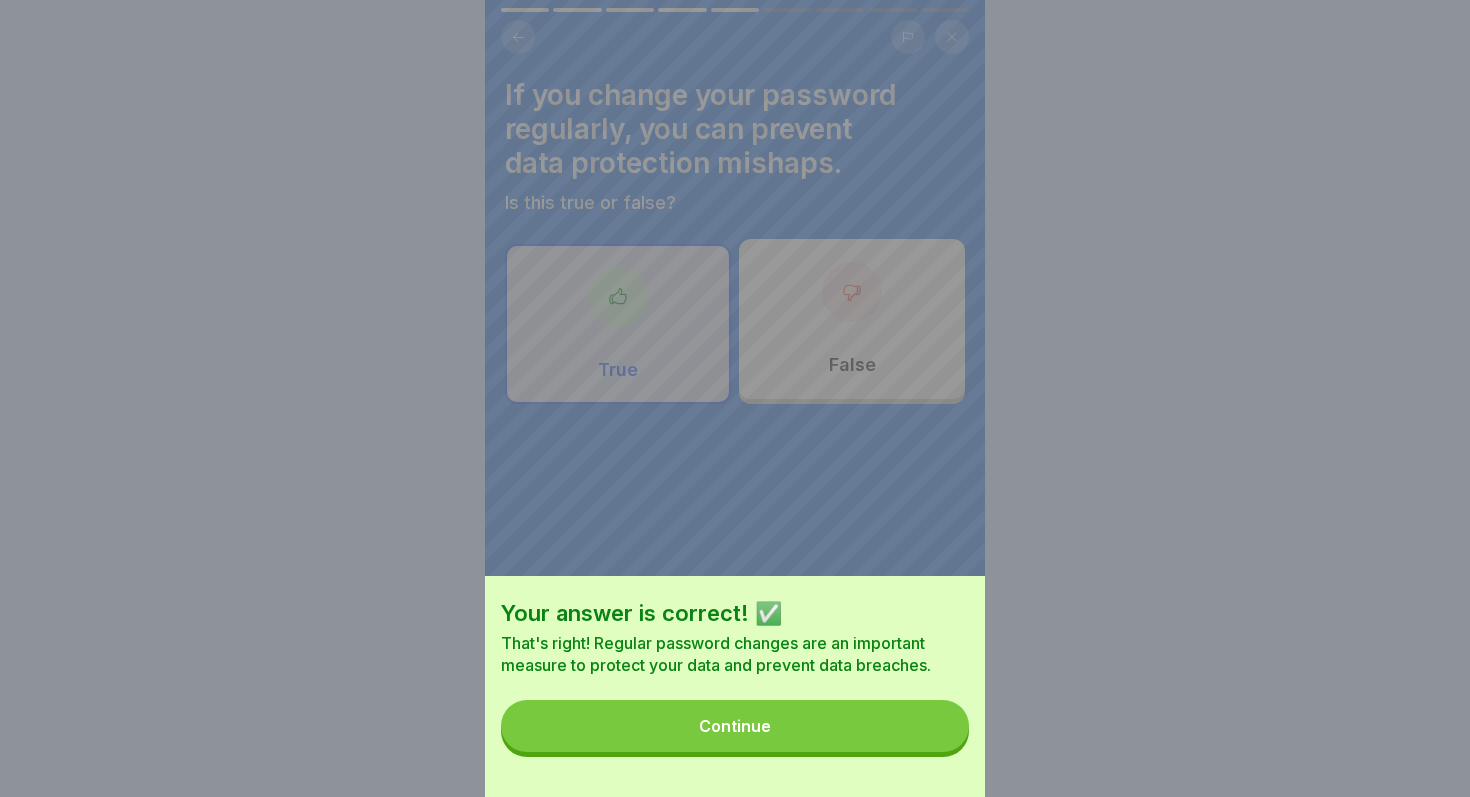 click on "Your answer is correct! ✅ That's right! Regular password changes are an important measure to protect your data and prevent data breaches.   Continue" at bounding box center [735, 686] 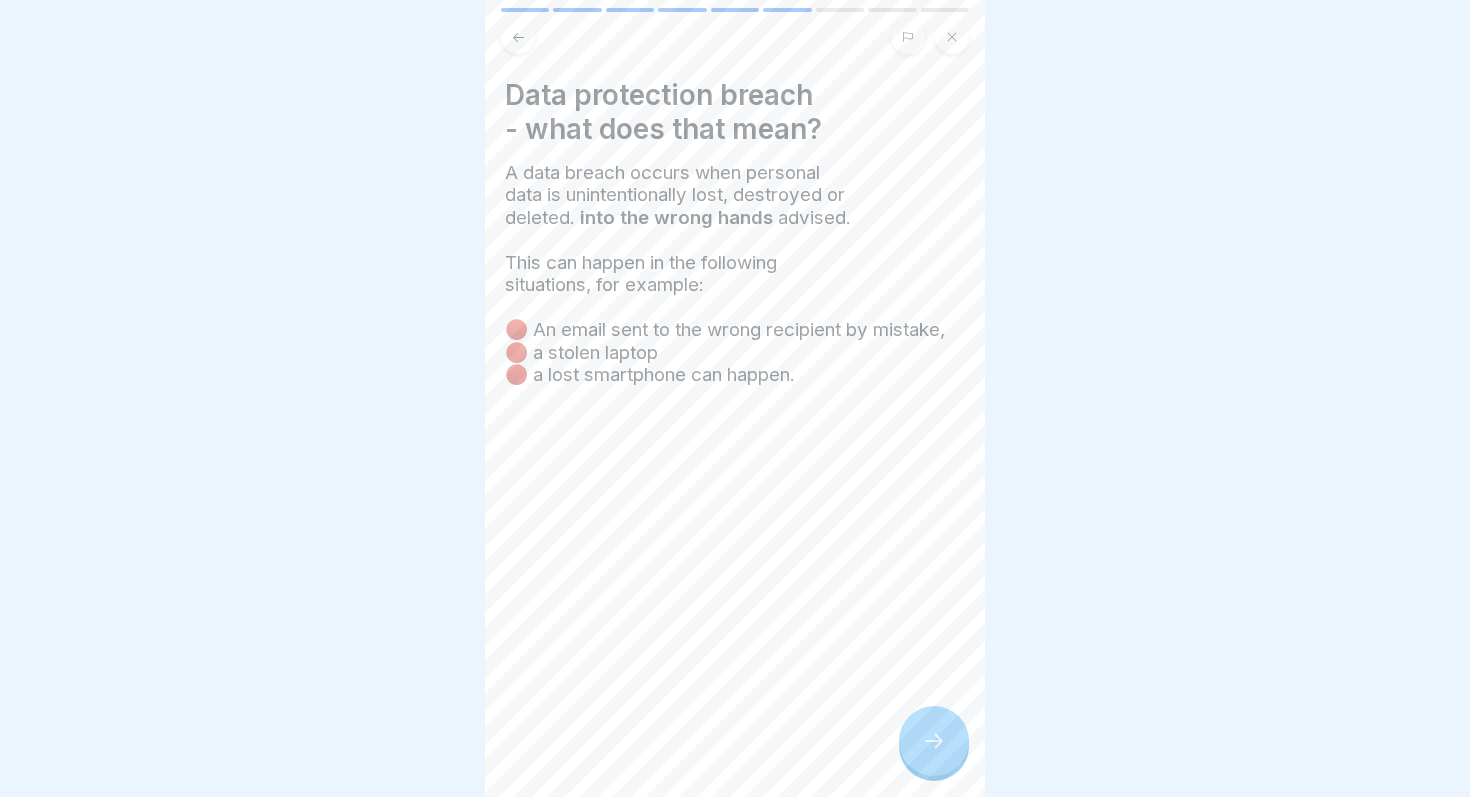 click 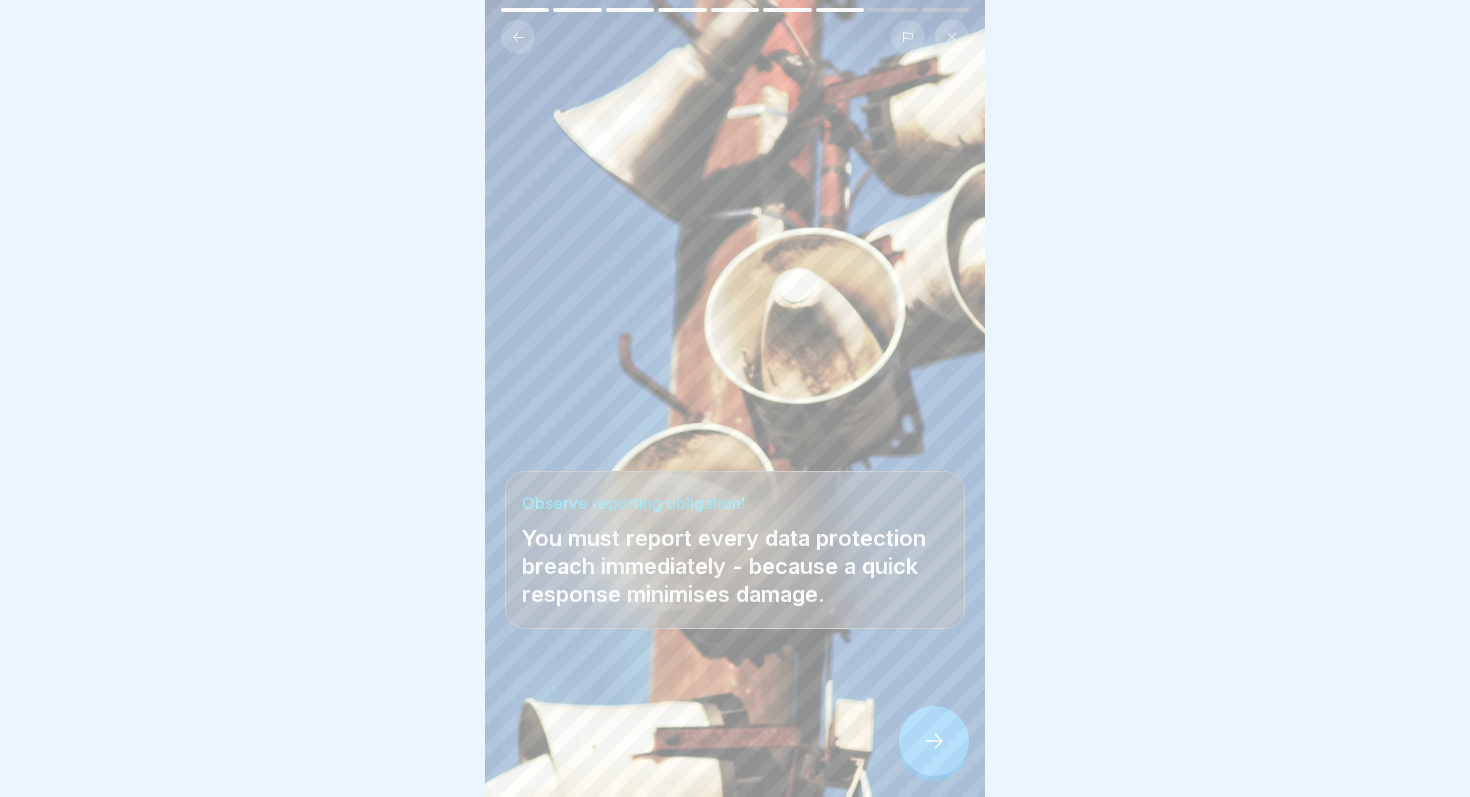 click 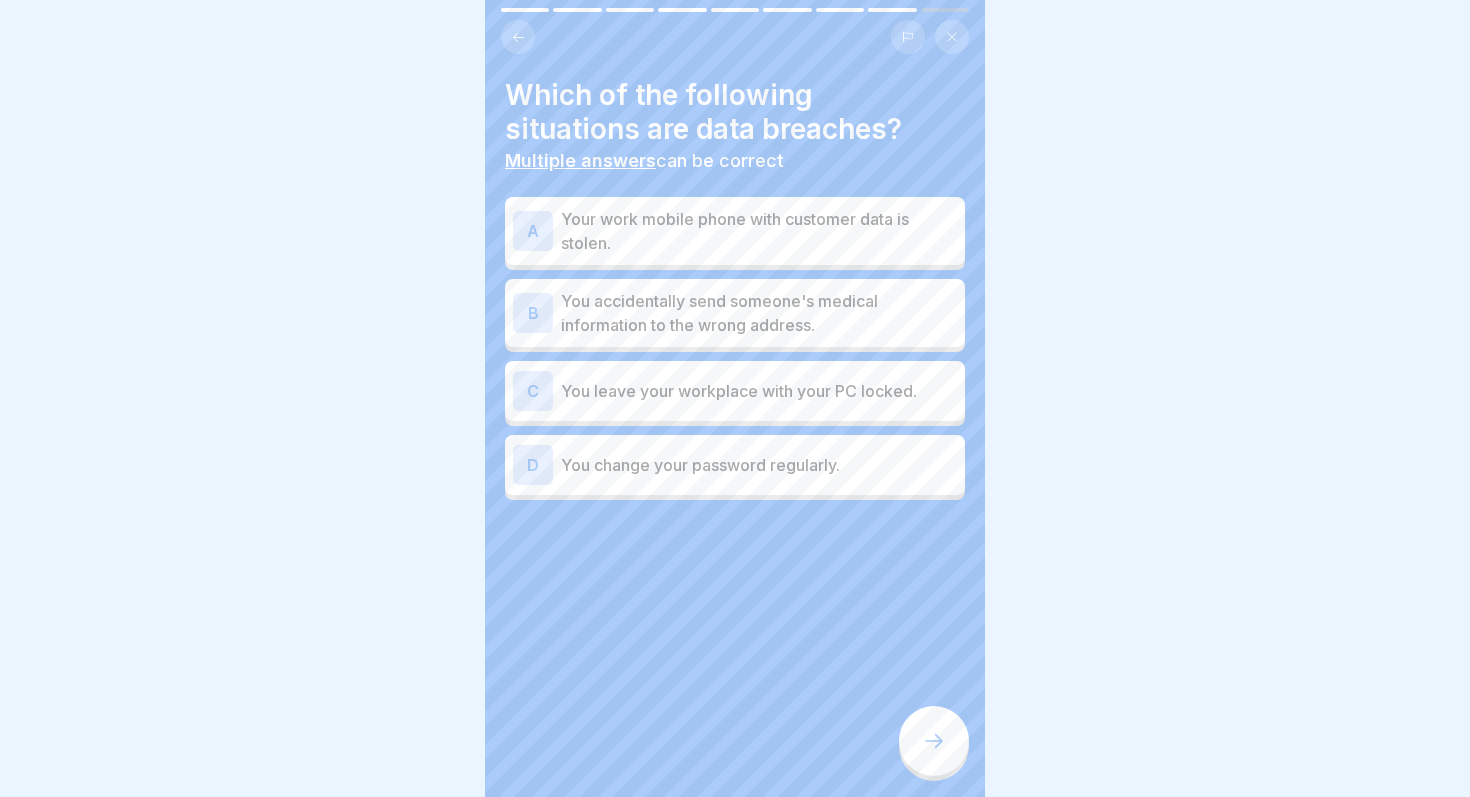 click on "A" at bounding box center [533, 231] 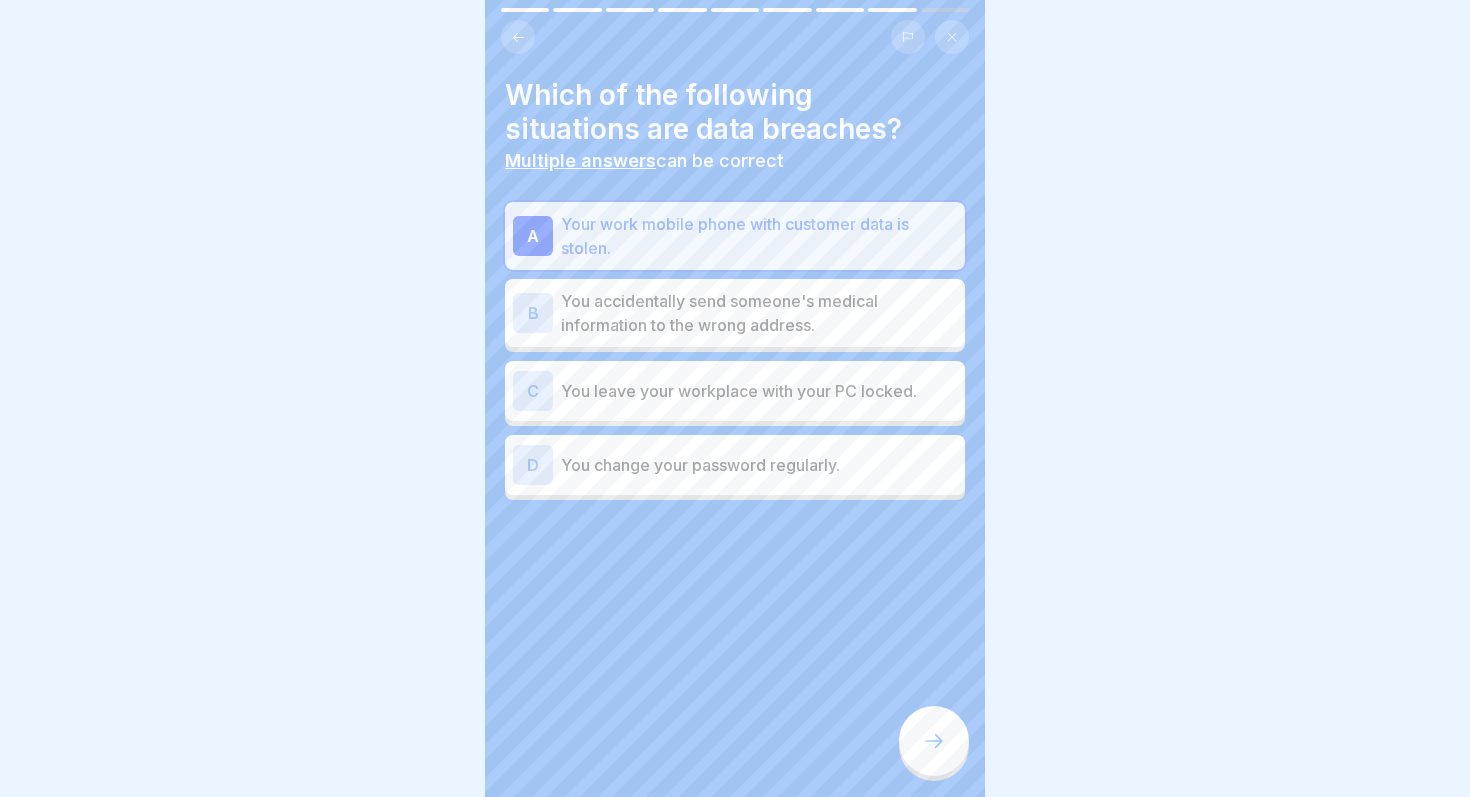 click on "B" at bounding box center [533, 313] 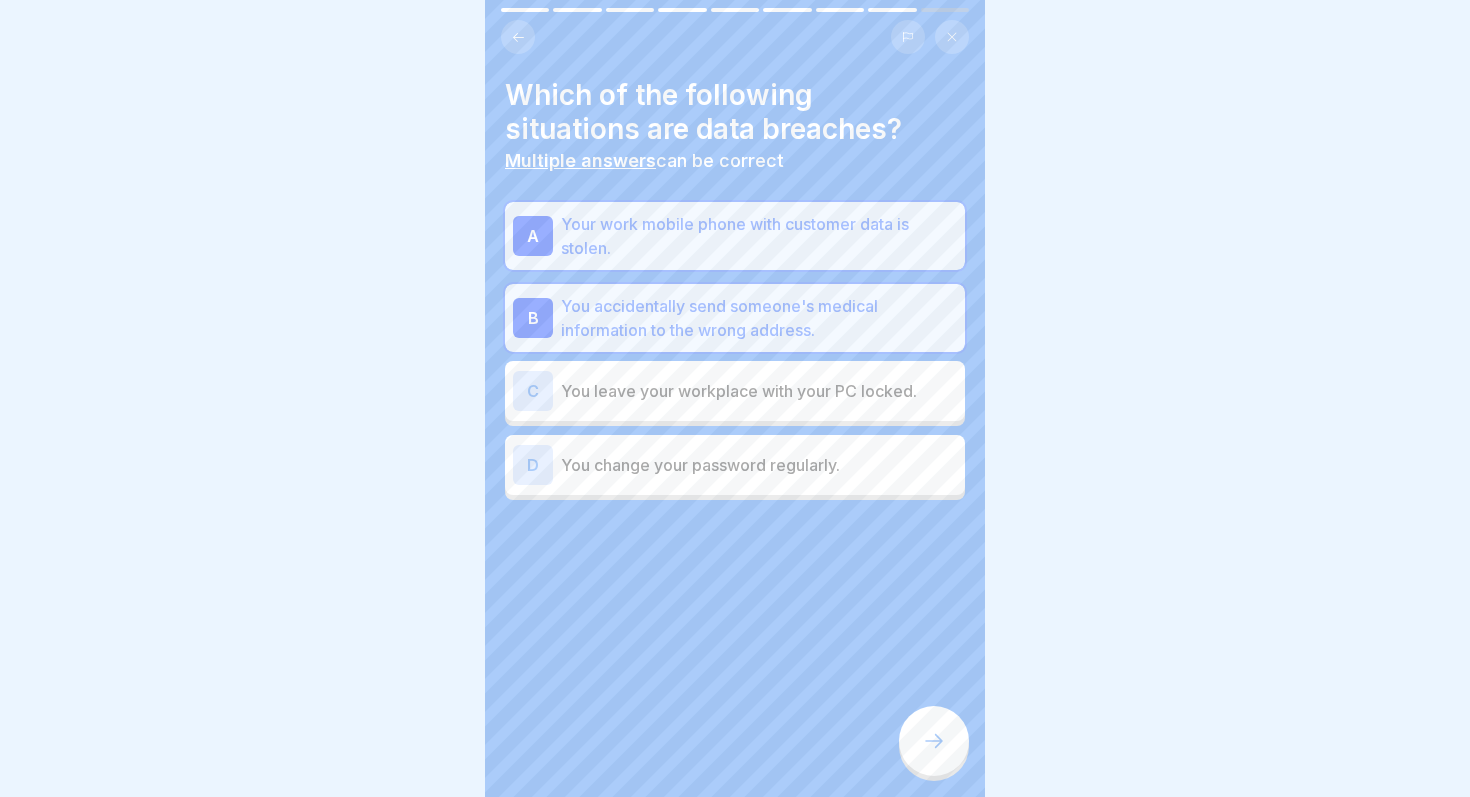 click 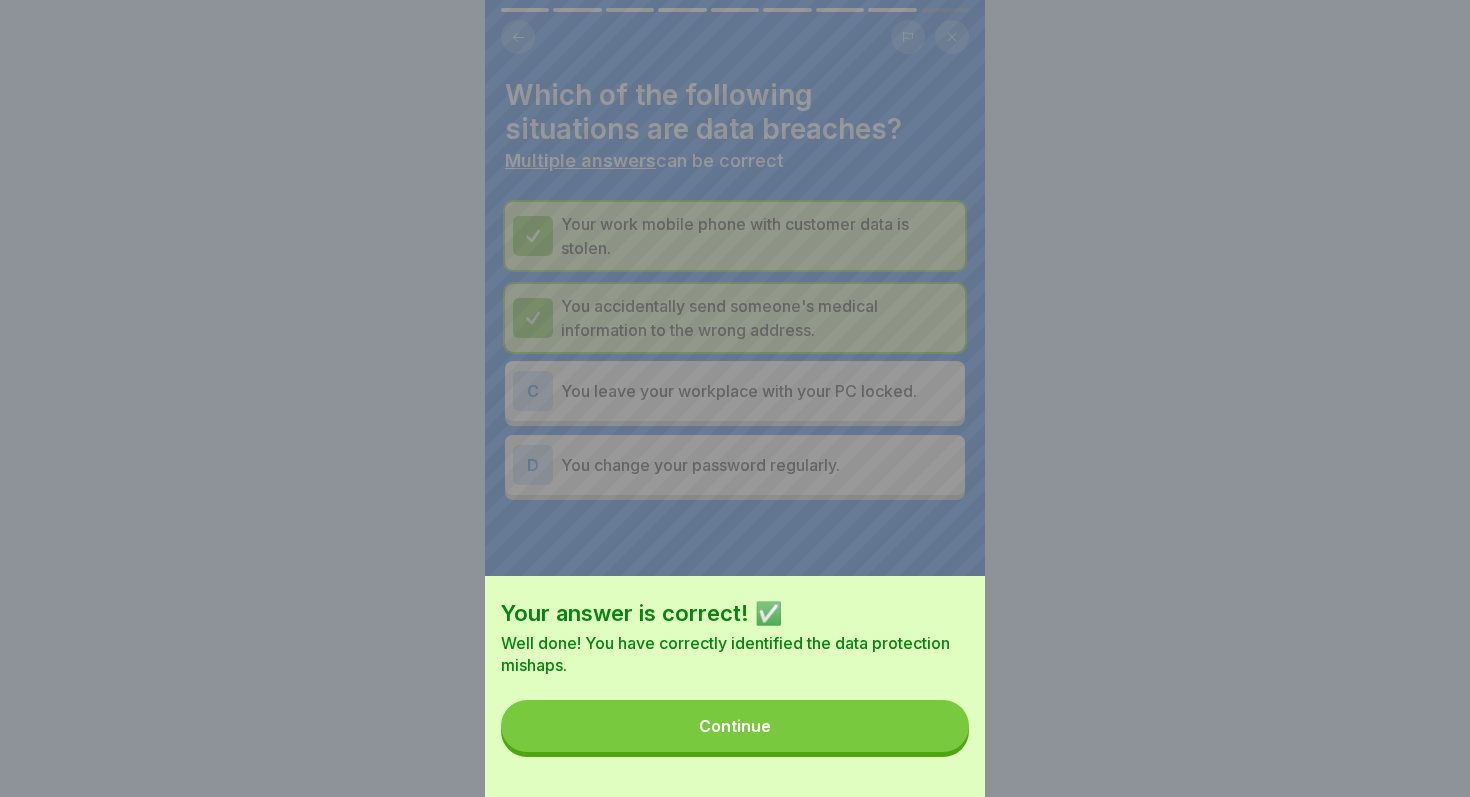 click on "Continue" at bounding box center (735, 726) 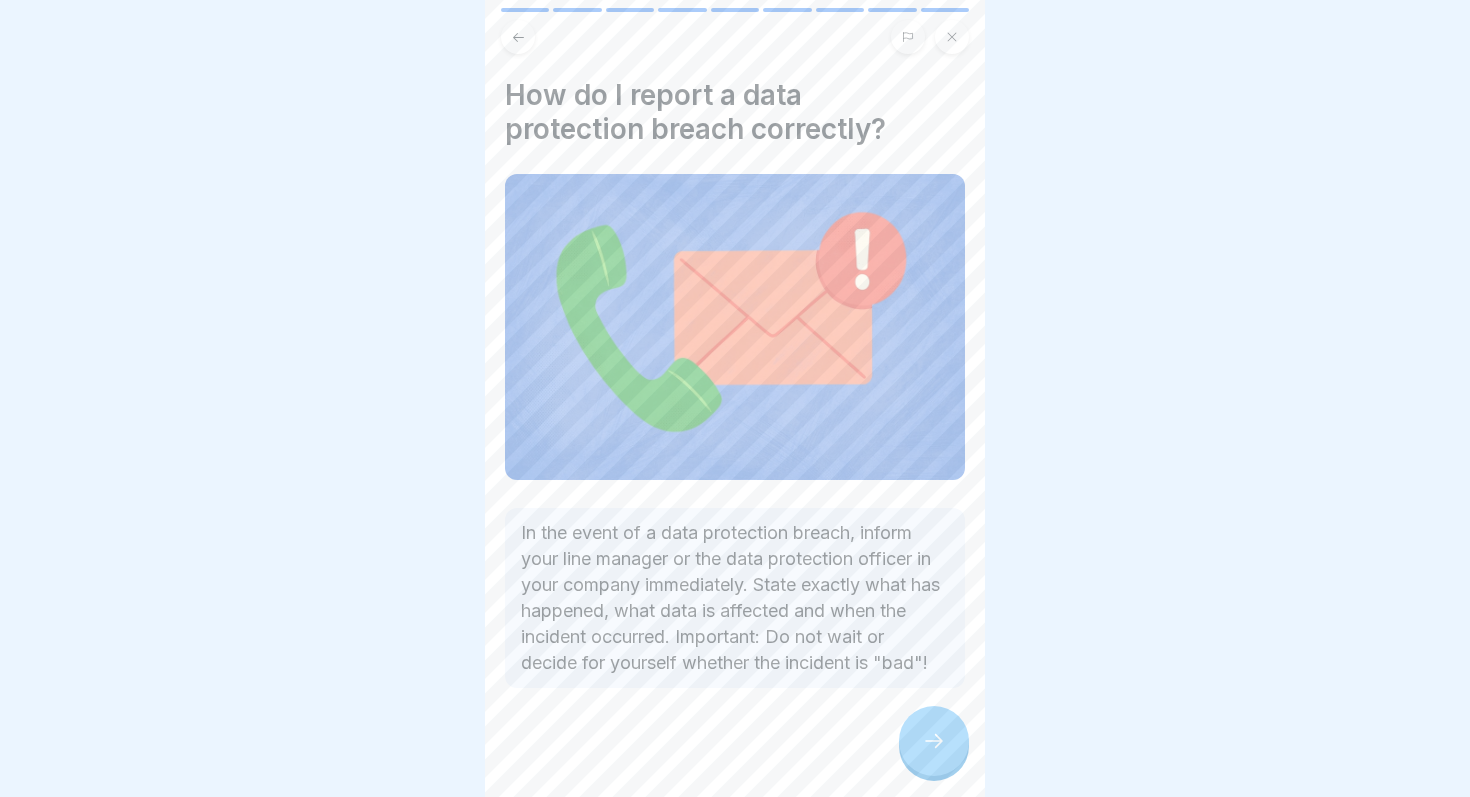 click 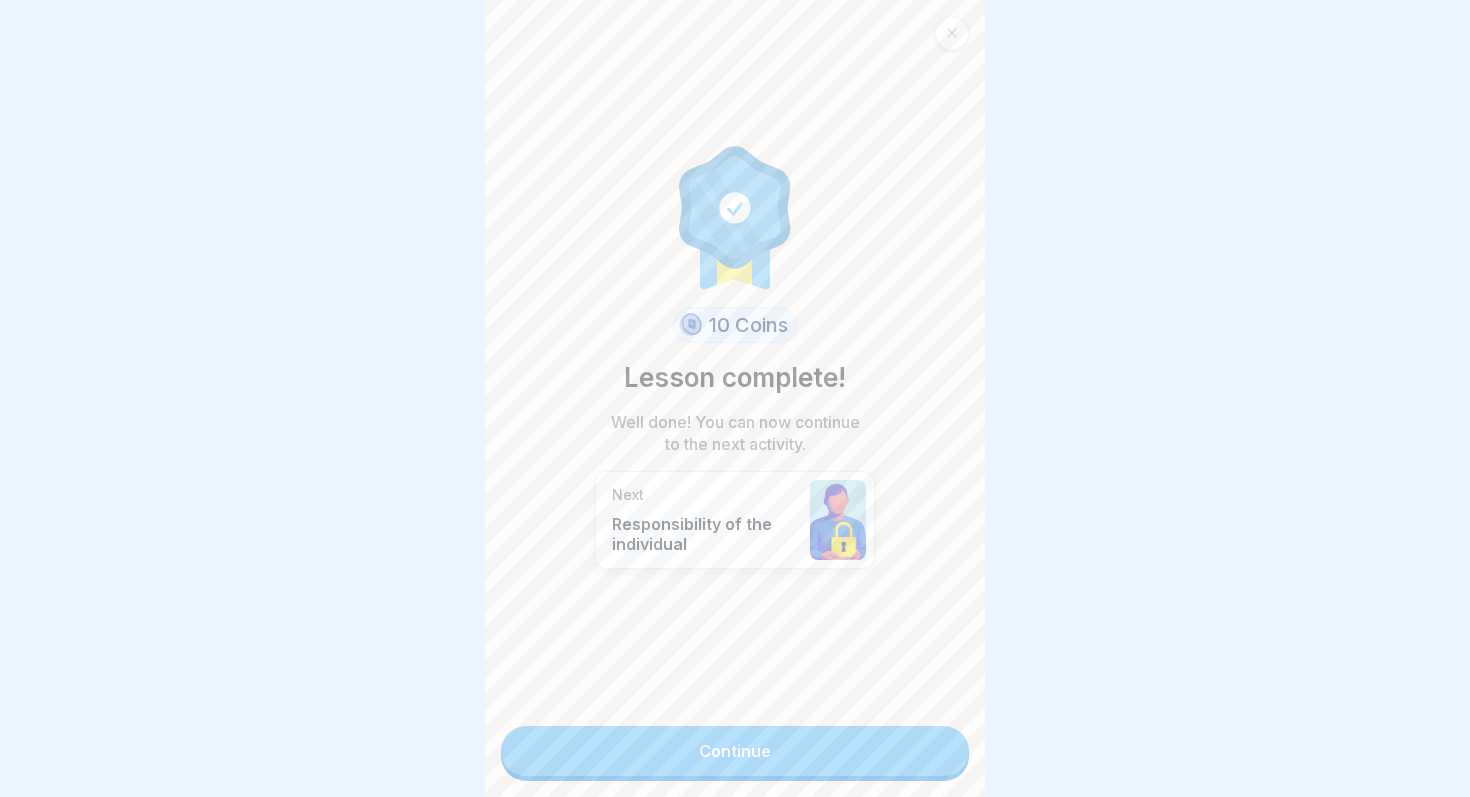 click on "Continue" at bounding box center [735, 751] 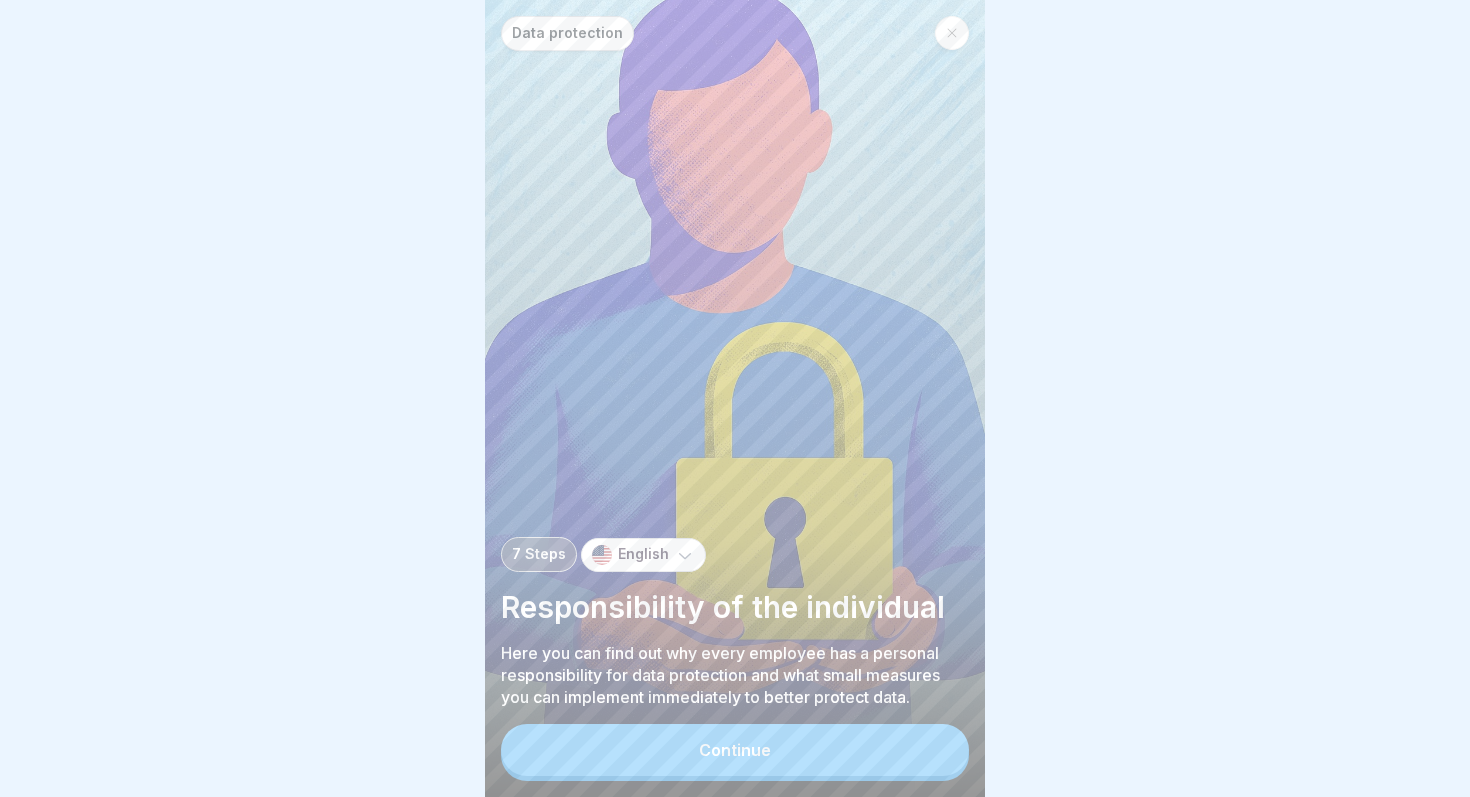 click on "Continue" at bounding box center [735, 750] 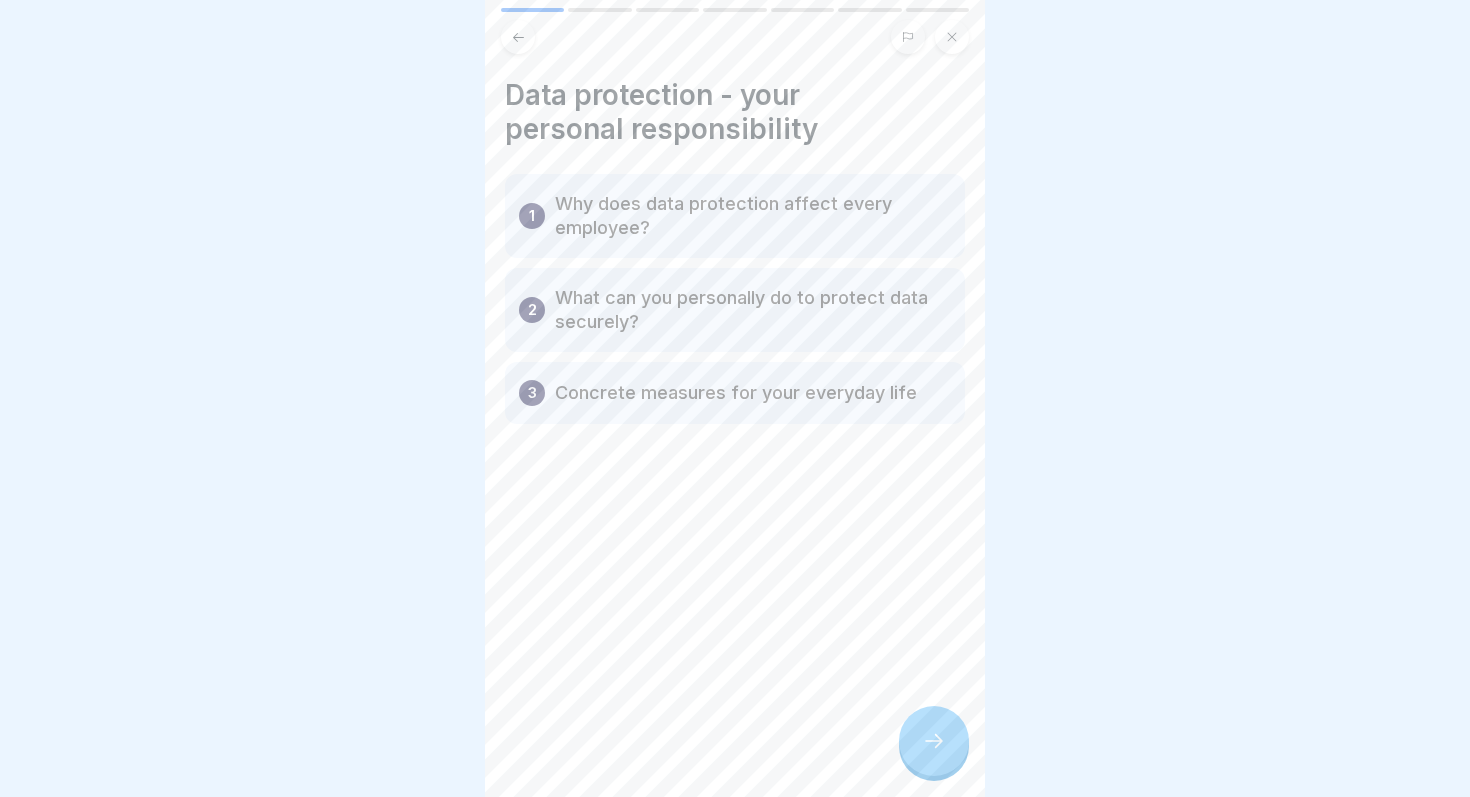 click 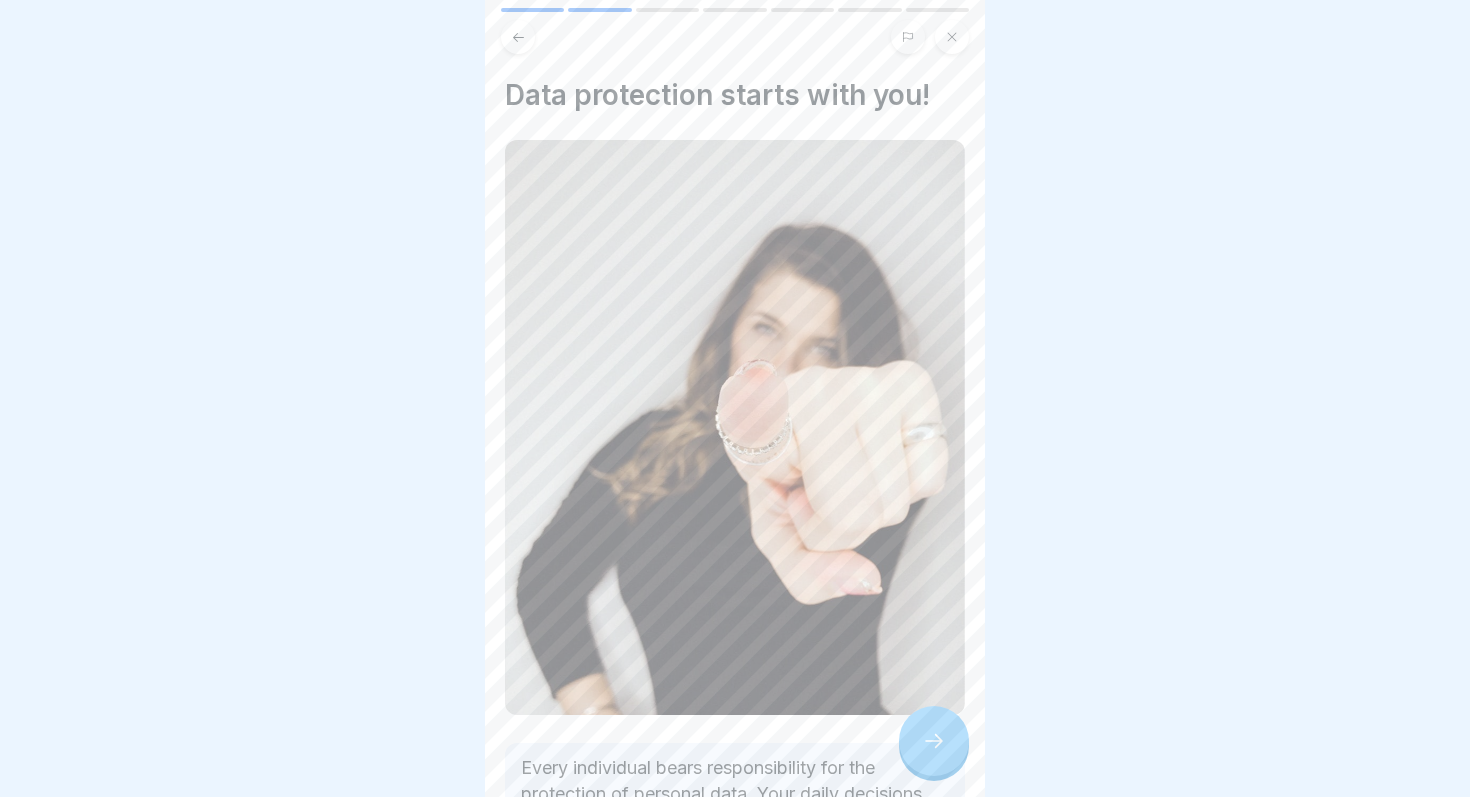 click 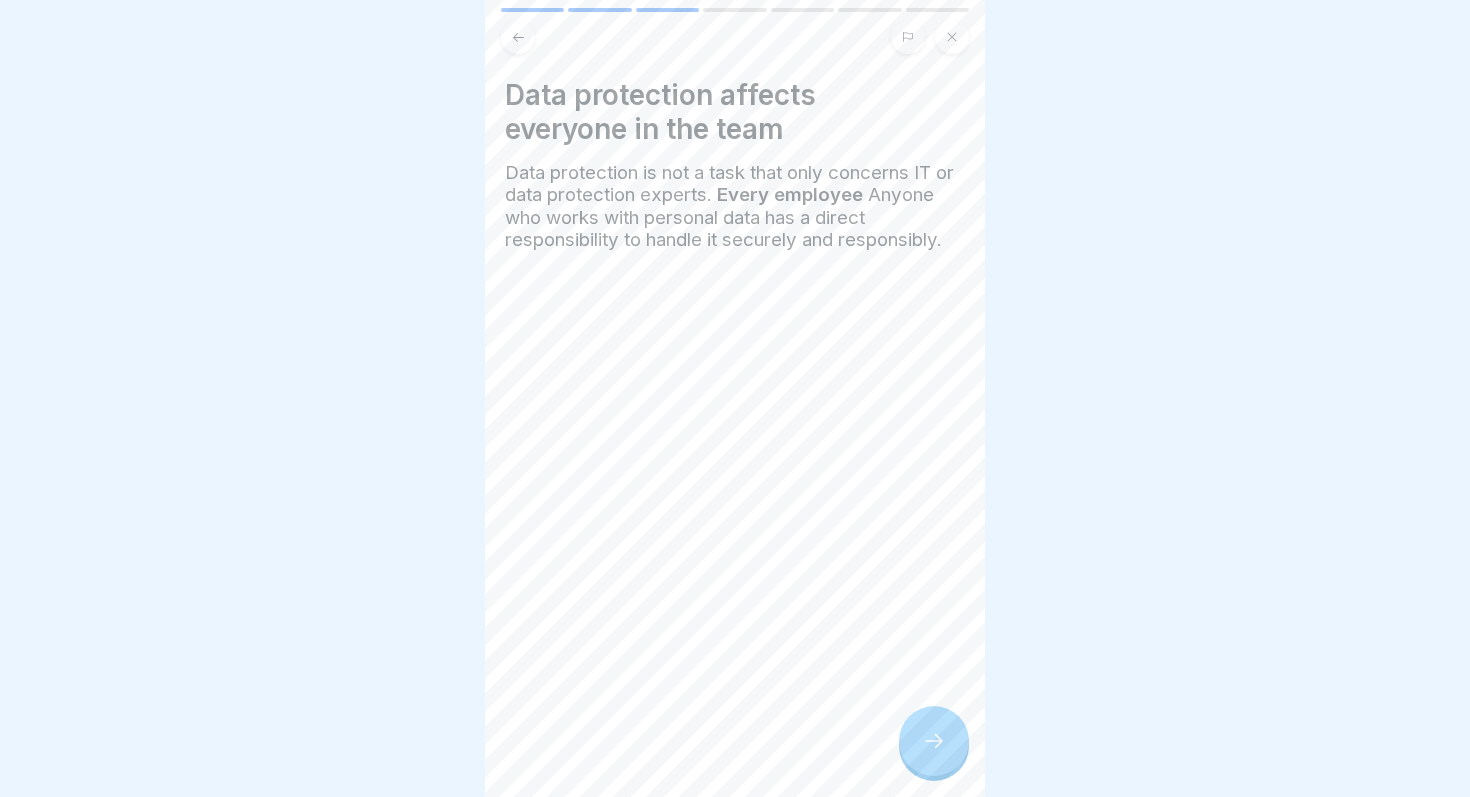 click 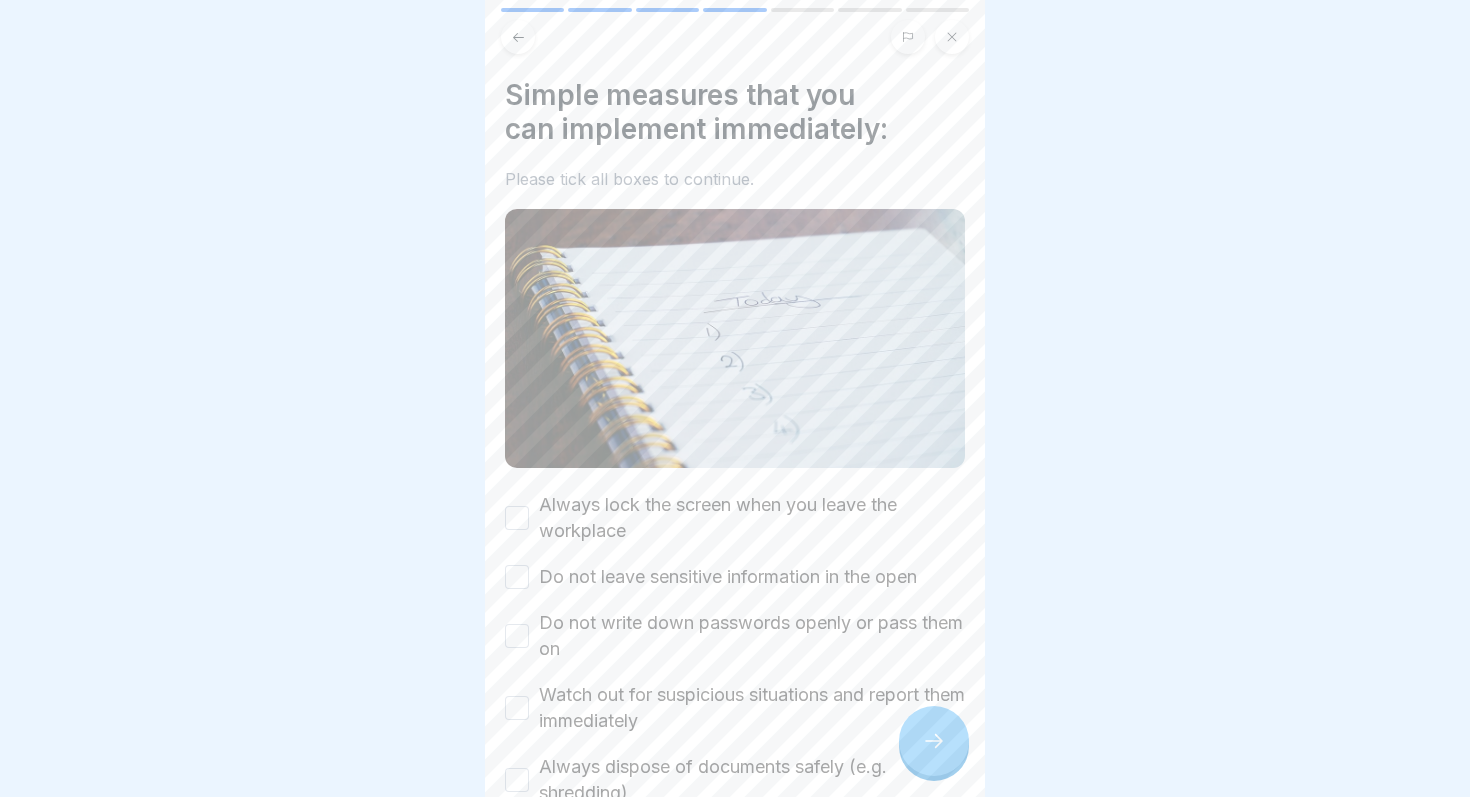 click 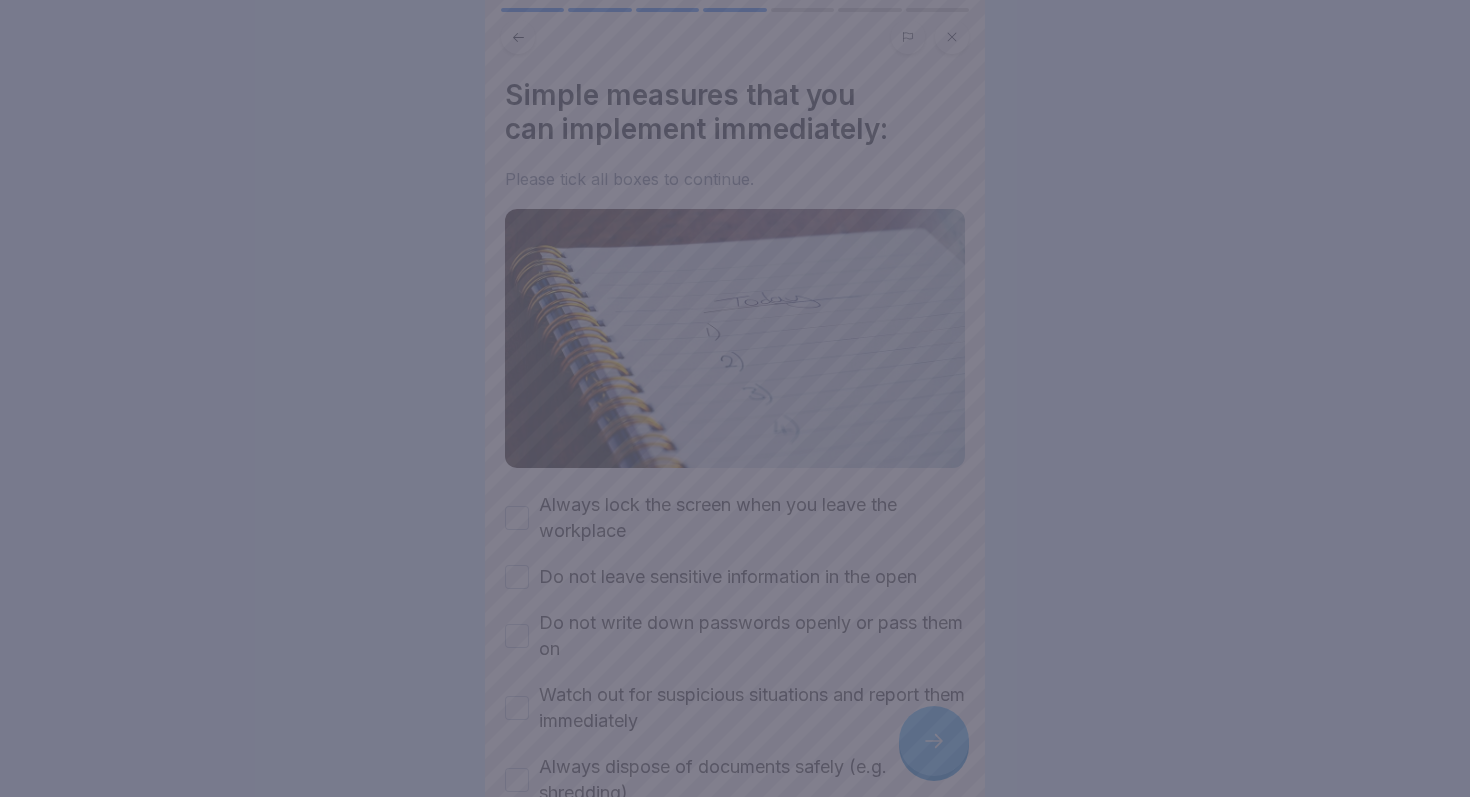 click at bounding box center [735, 398] 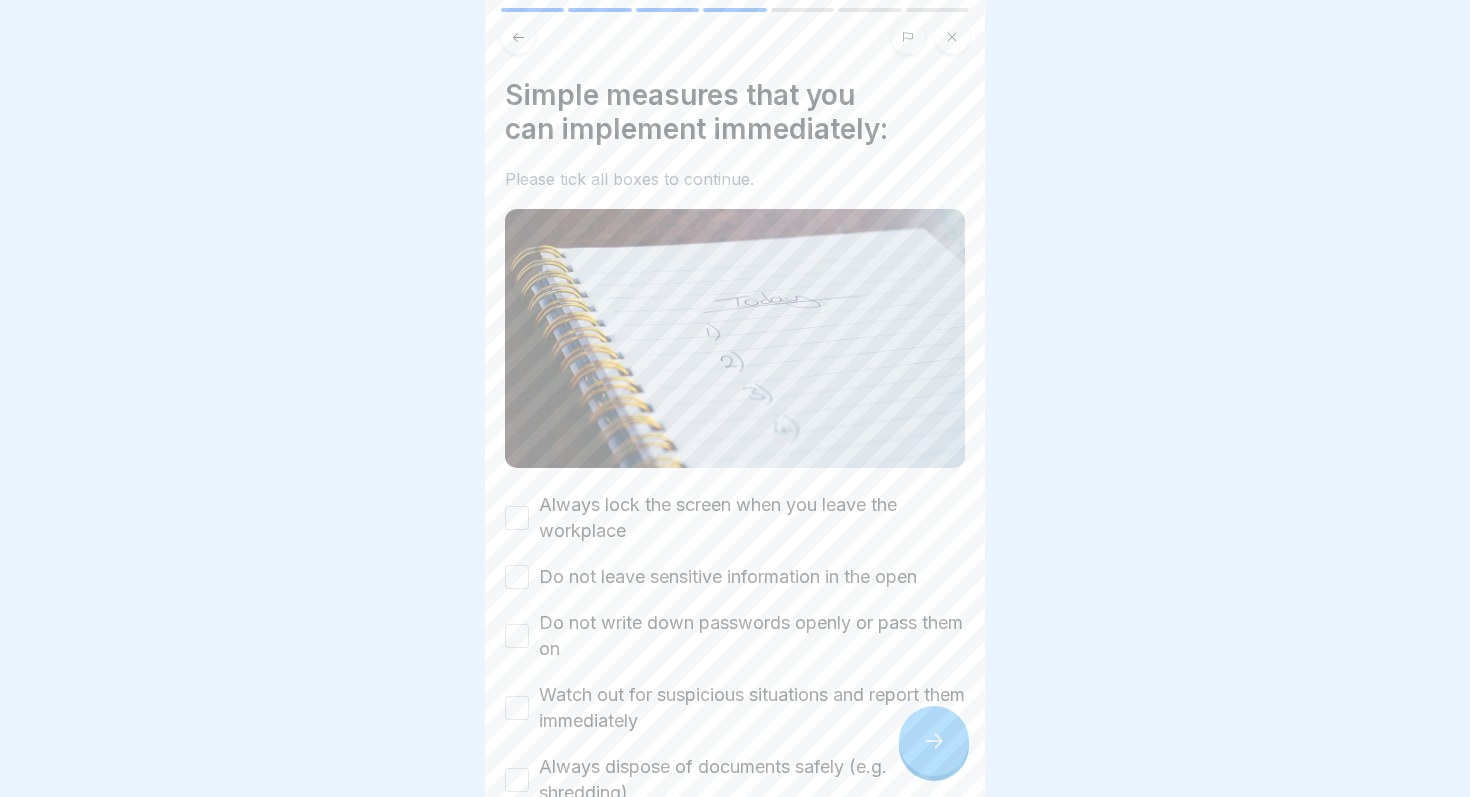 click on "Always lock the screen when you leave the workplace" at bounding box center (517, 518) 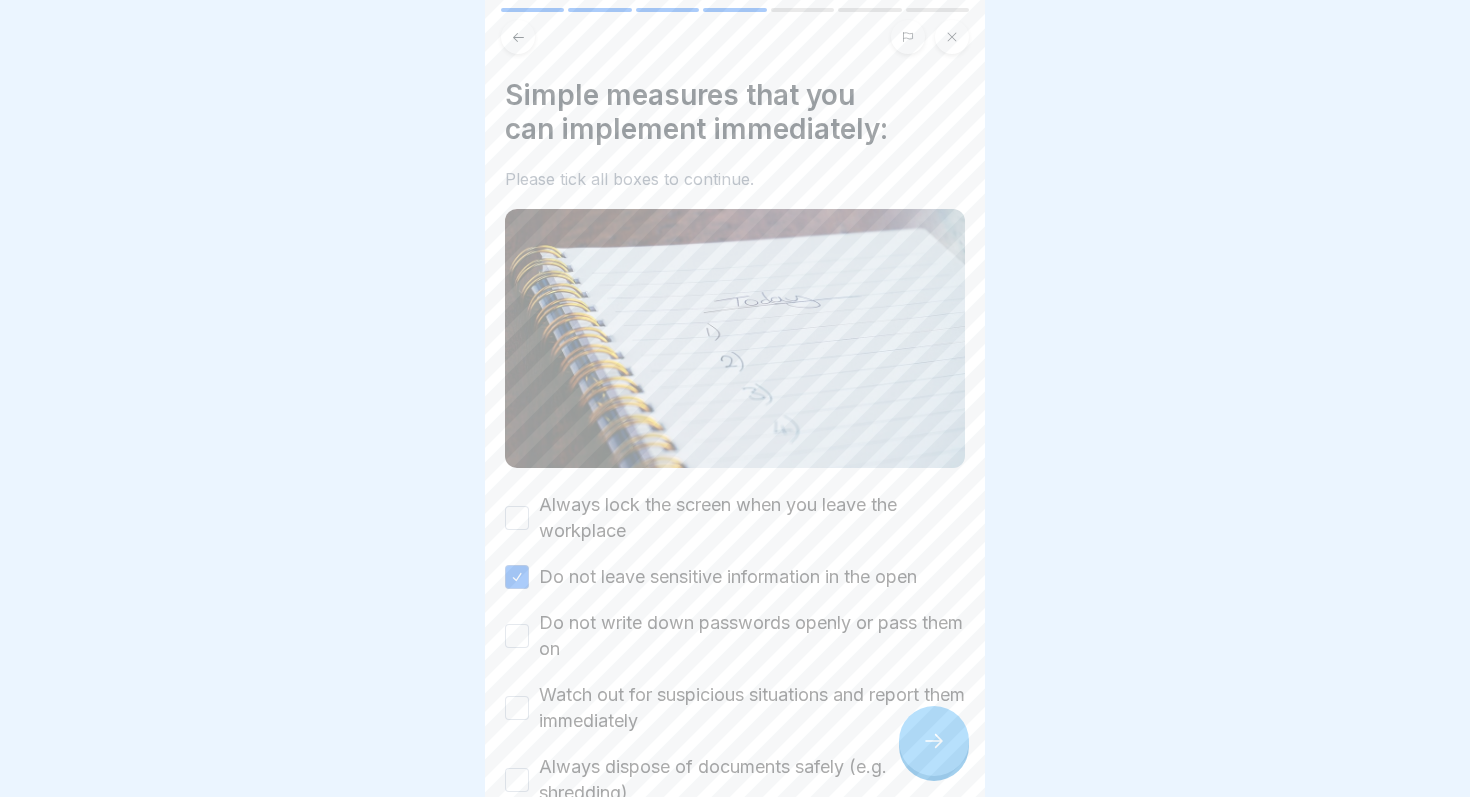 click on "Always lock the screen when you leave the workplace" at bounding box center (735, 518) 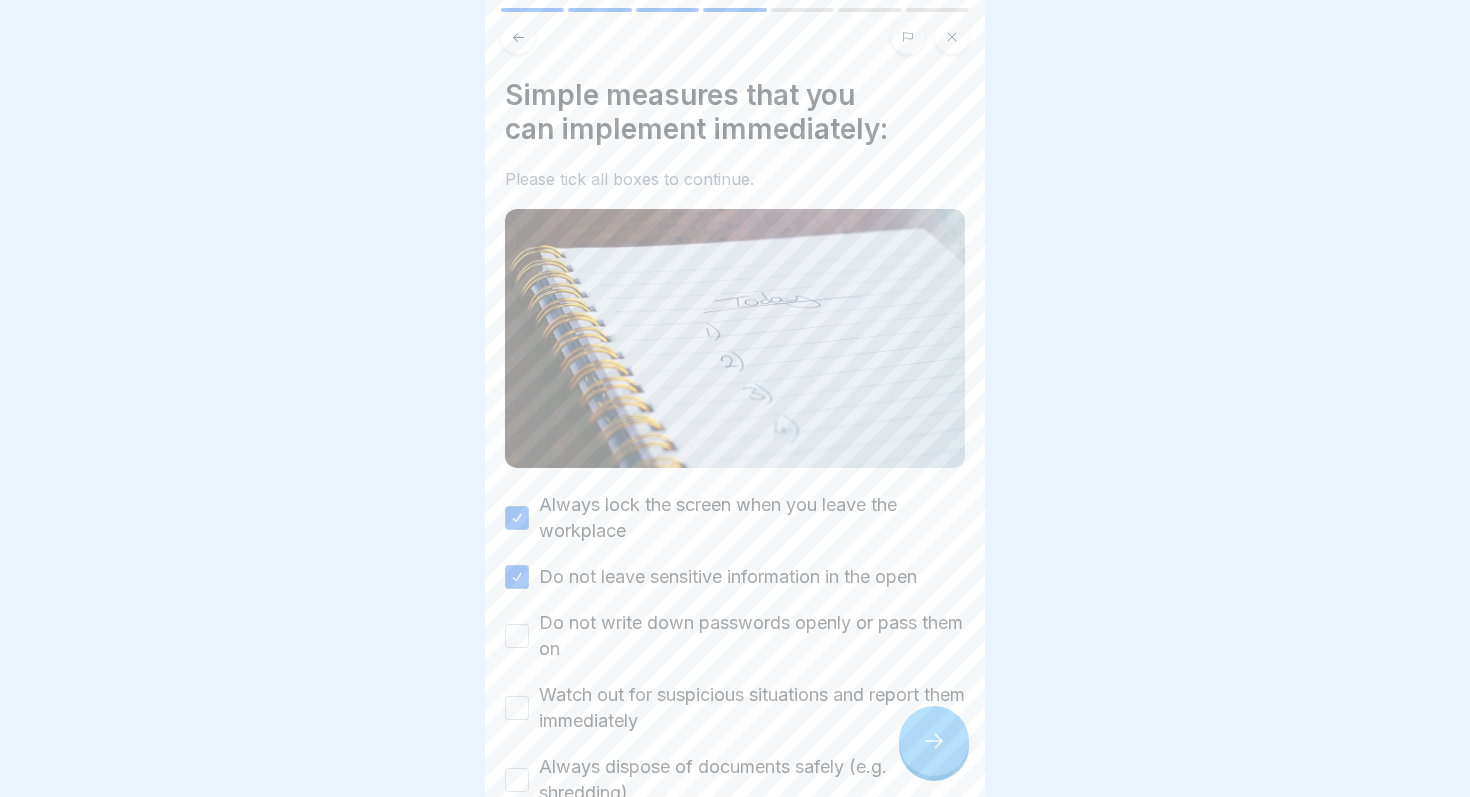 click on "Do not write down passwords openly or pass them on" at bounding box center [517, 636] 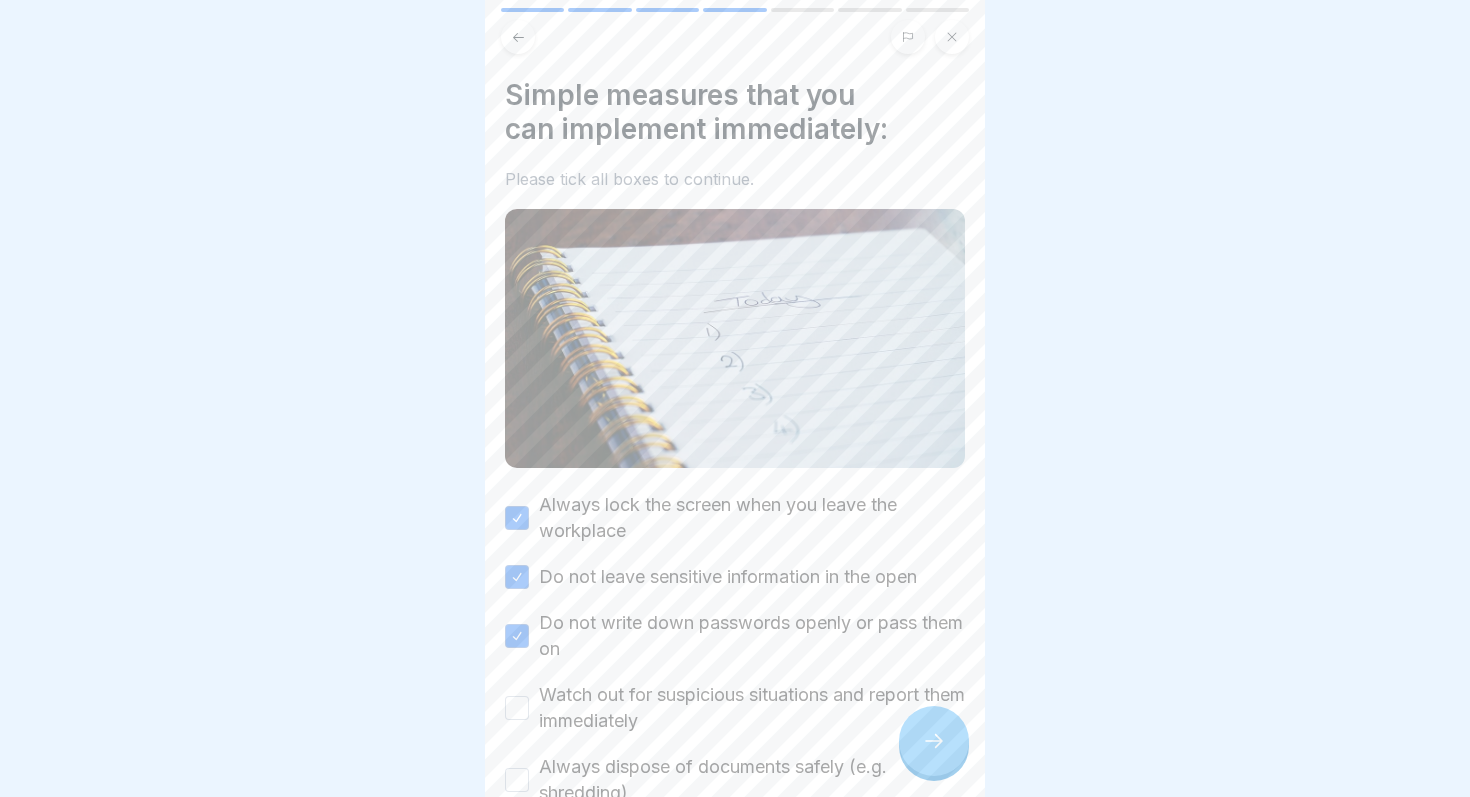 click on "Watch out for suspicious situations and report them immediately" at bounding box center [517, 708] 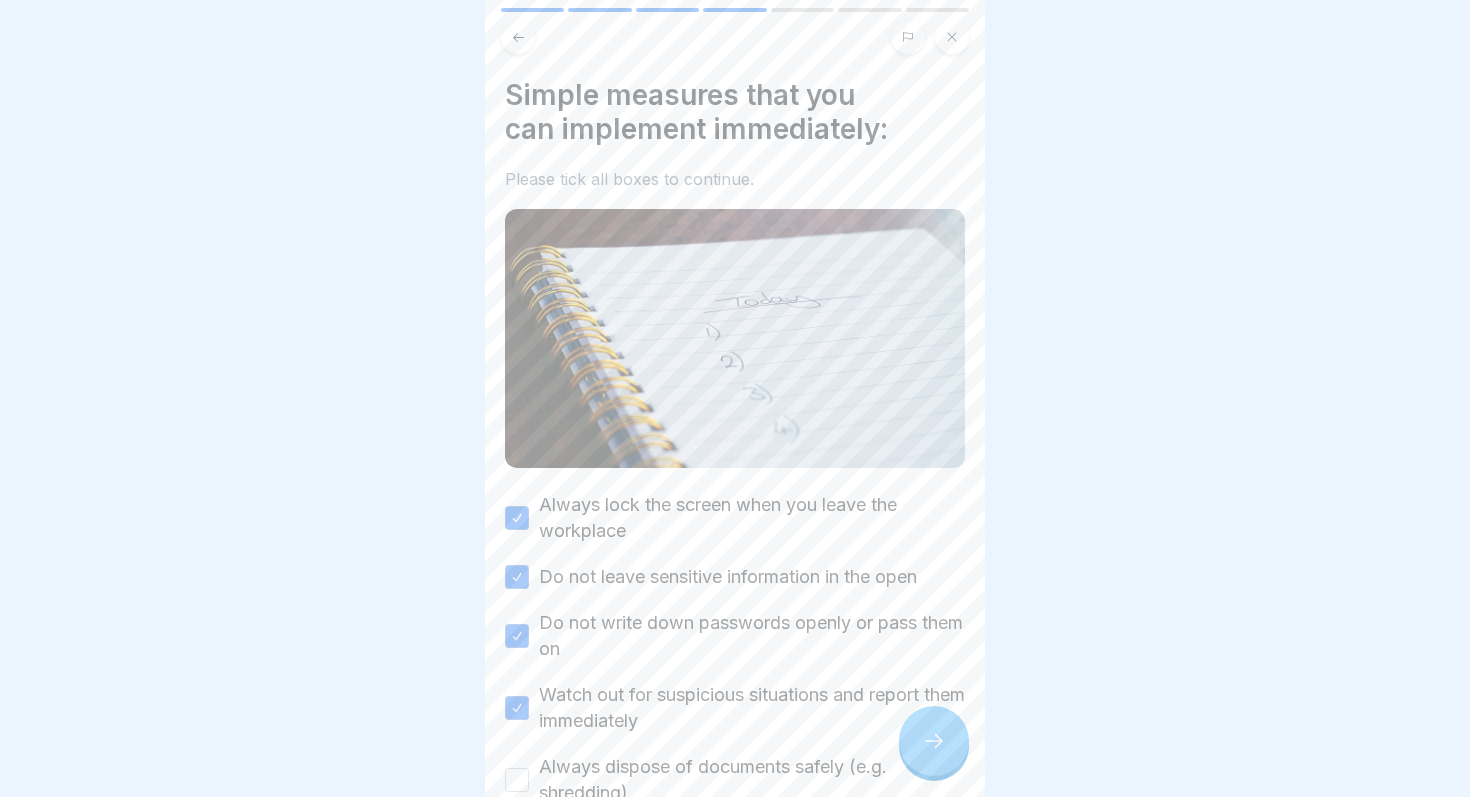 click on "Always dispose of documents safely (e.g. shredding)" at bounding box center [735, 780] 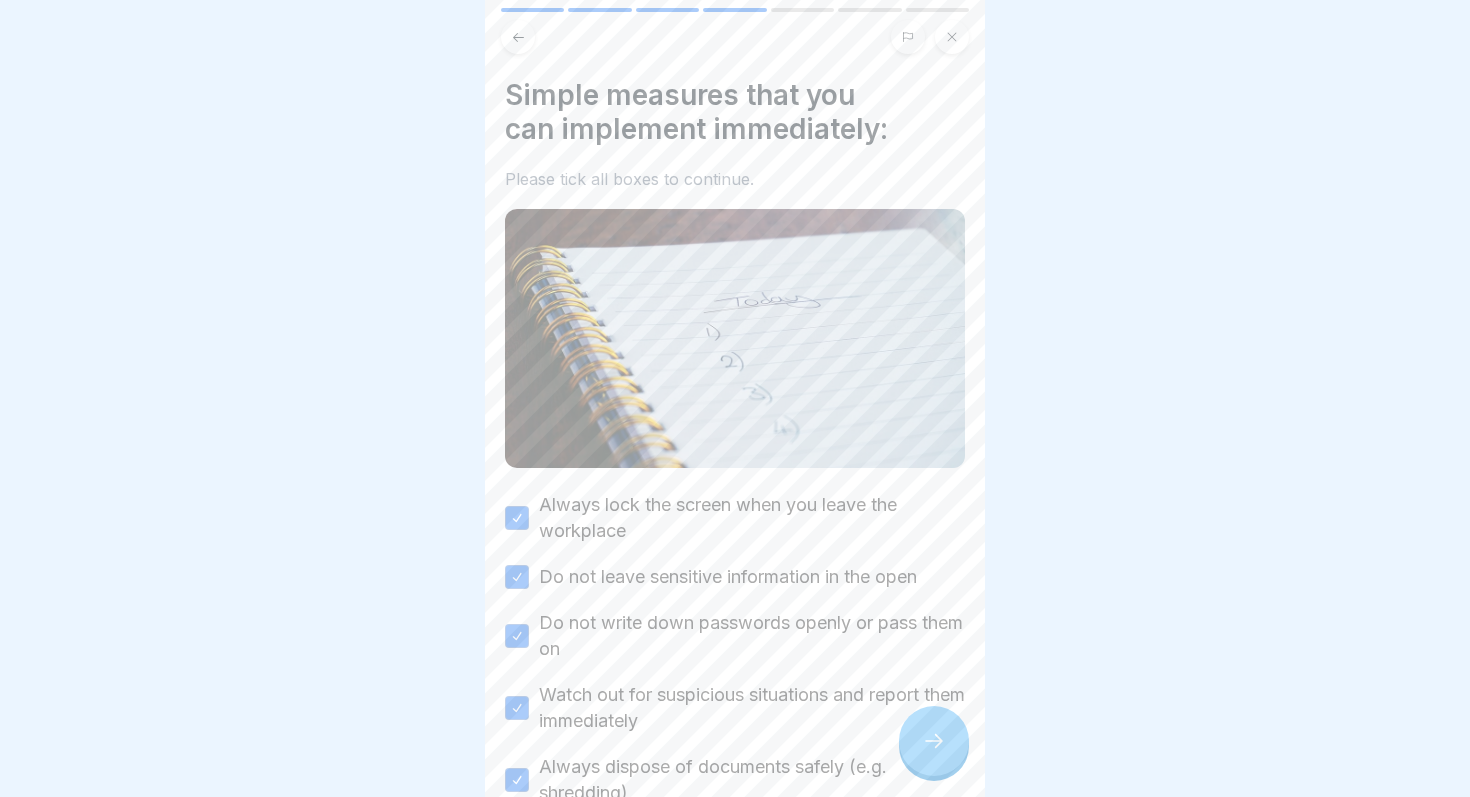 click 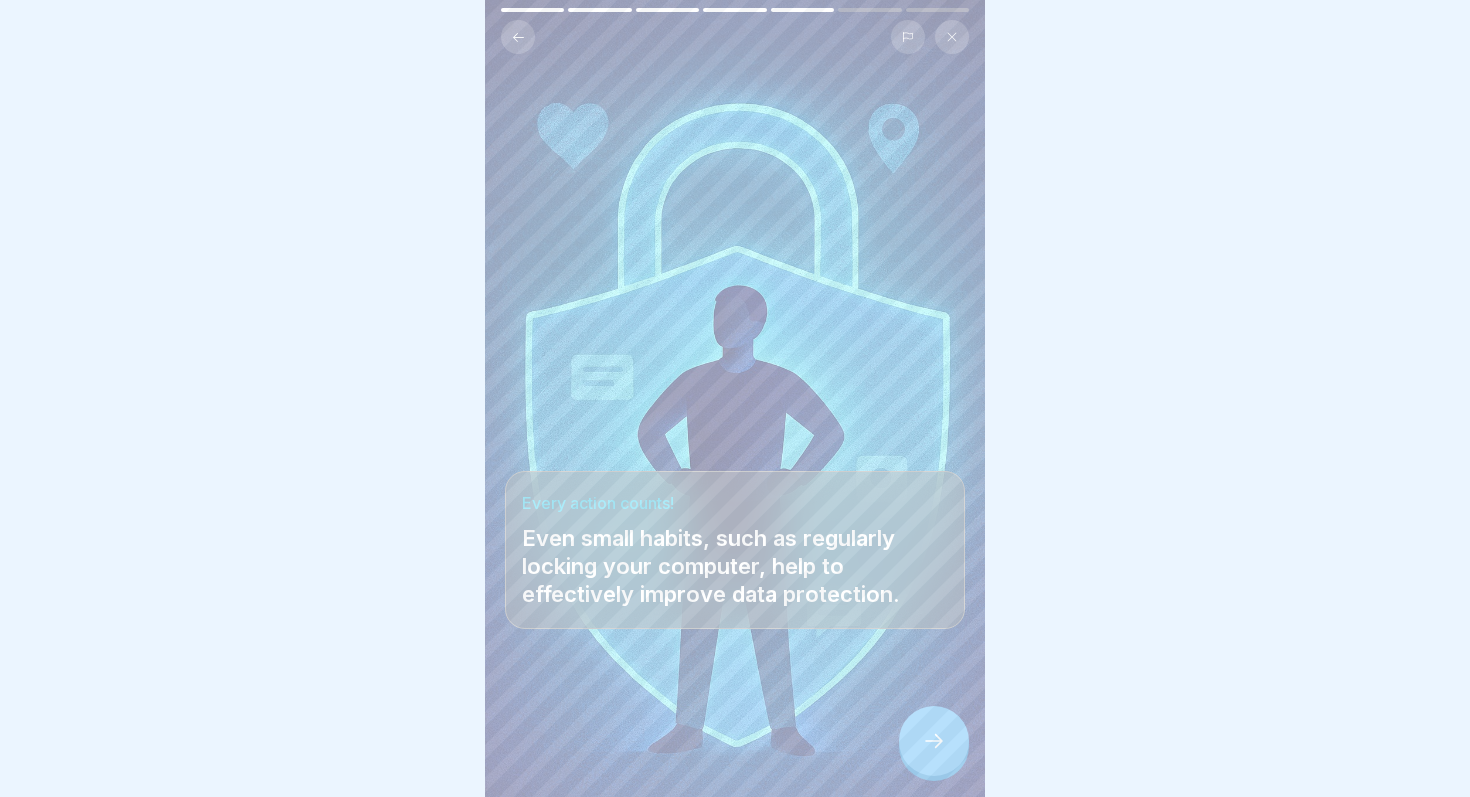 click 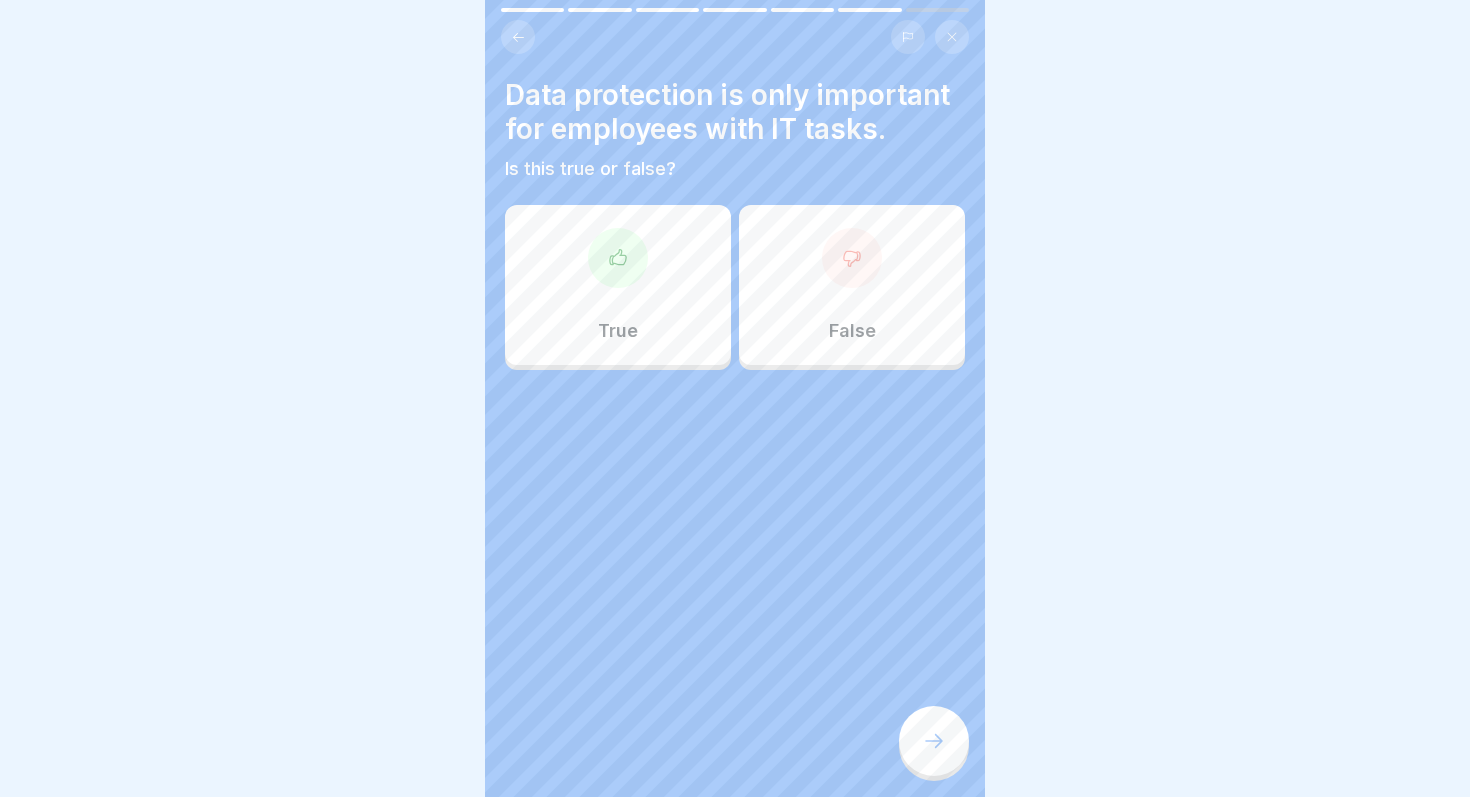 click 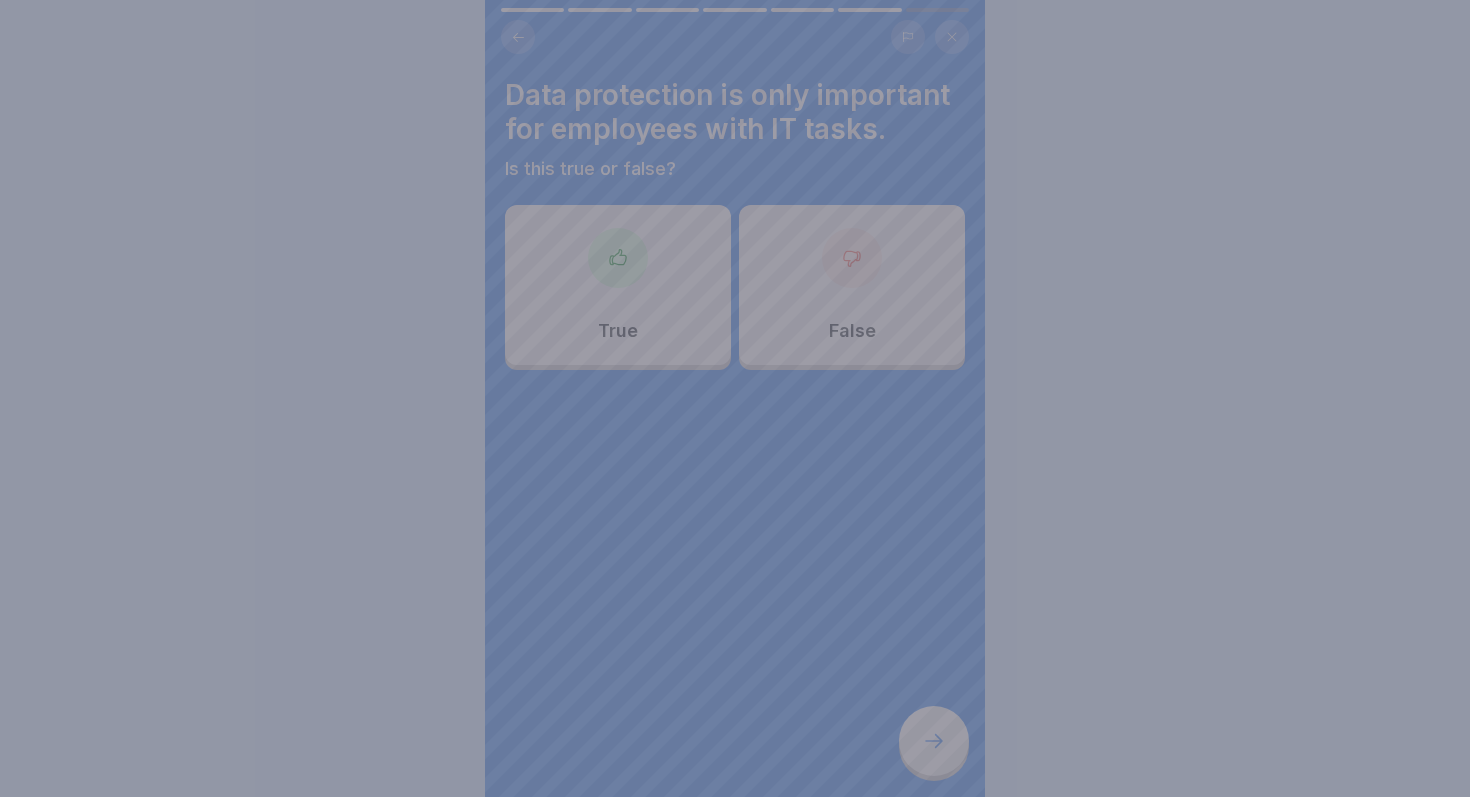 click at bounding box center [735, 398] 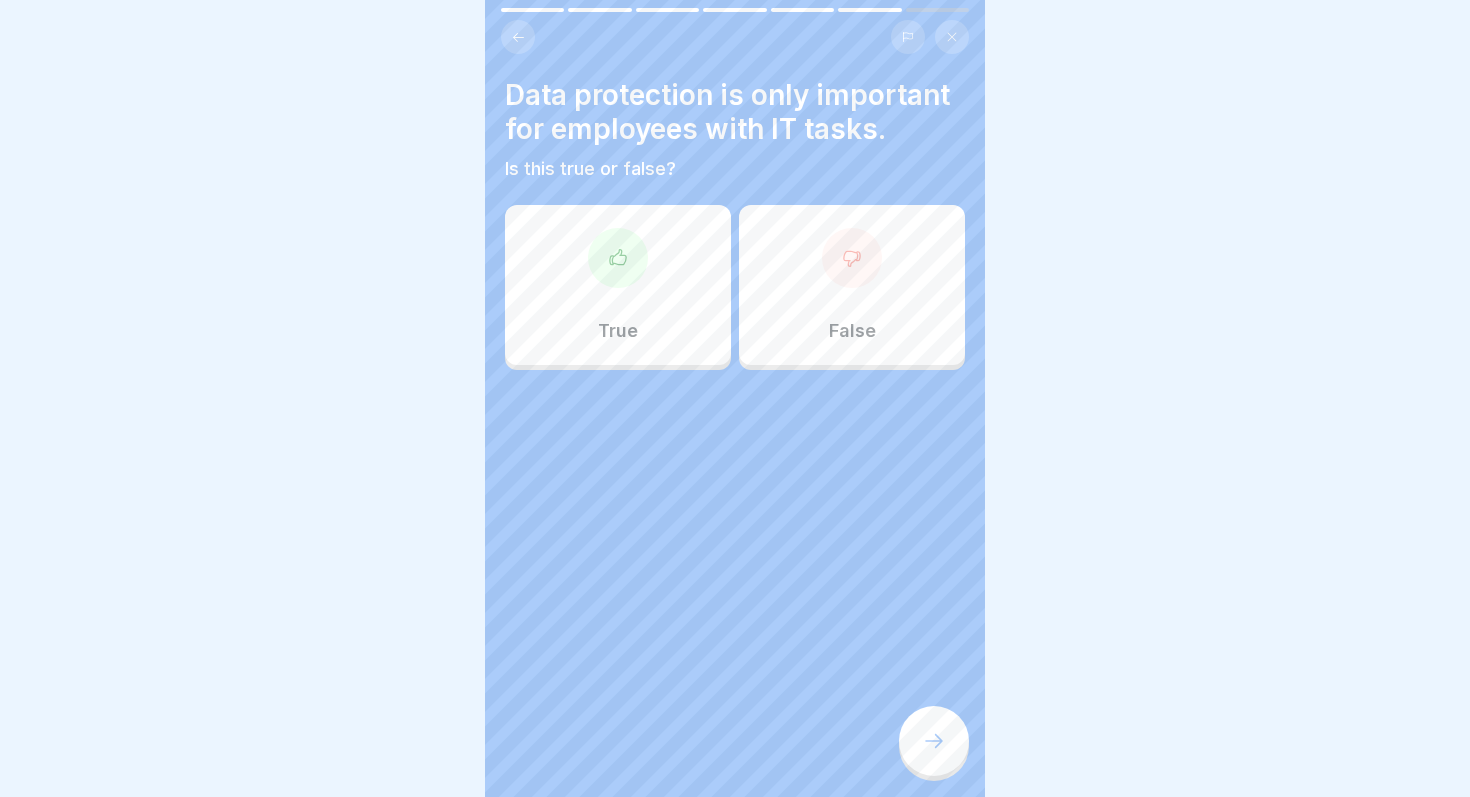 click at bounding box center (852, 258) 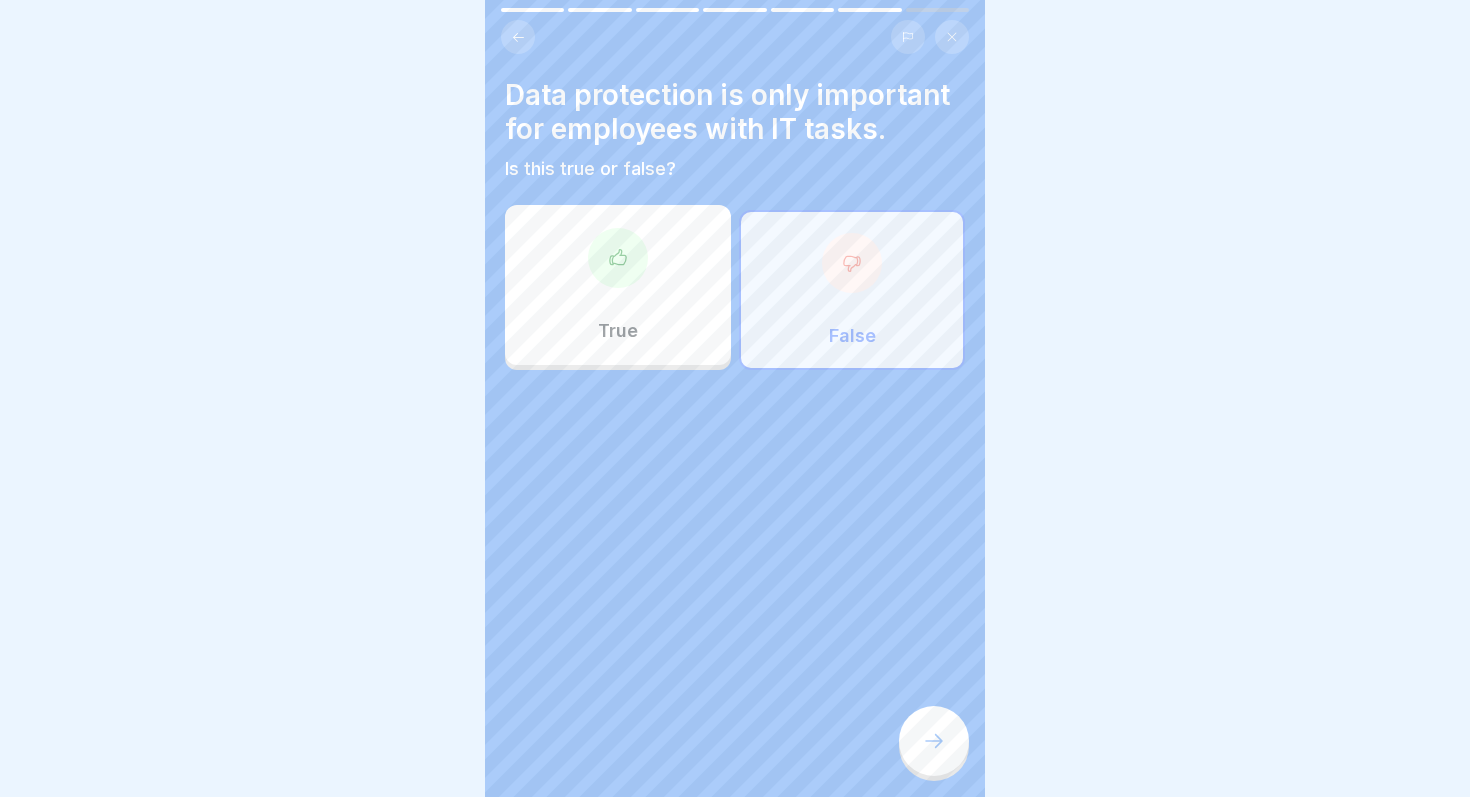 click at bounding box center [934, 741] 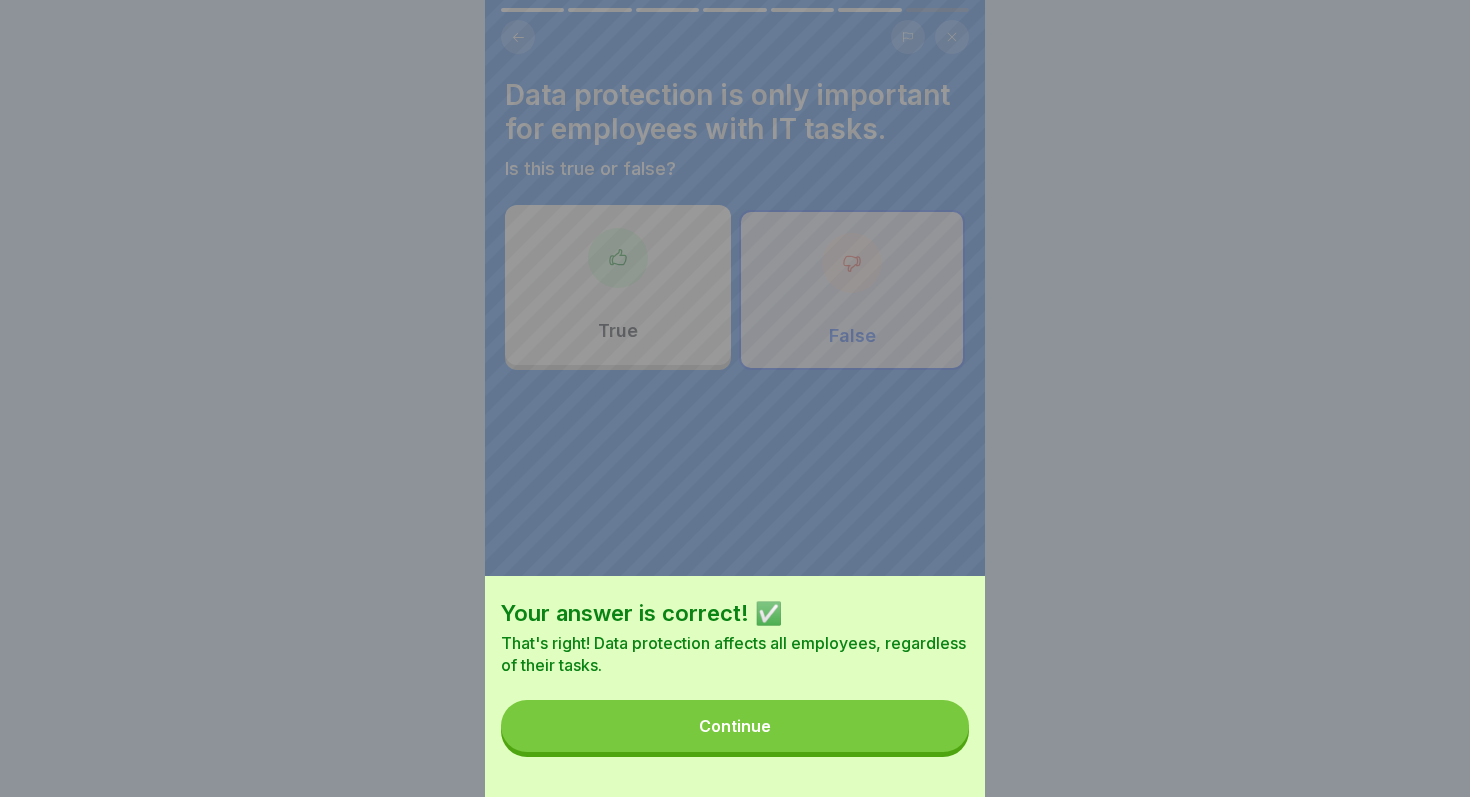 click on "Continue" at bounding box center (735, 726) 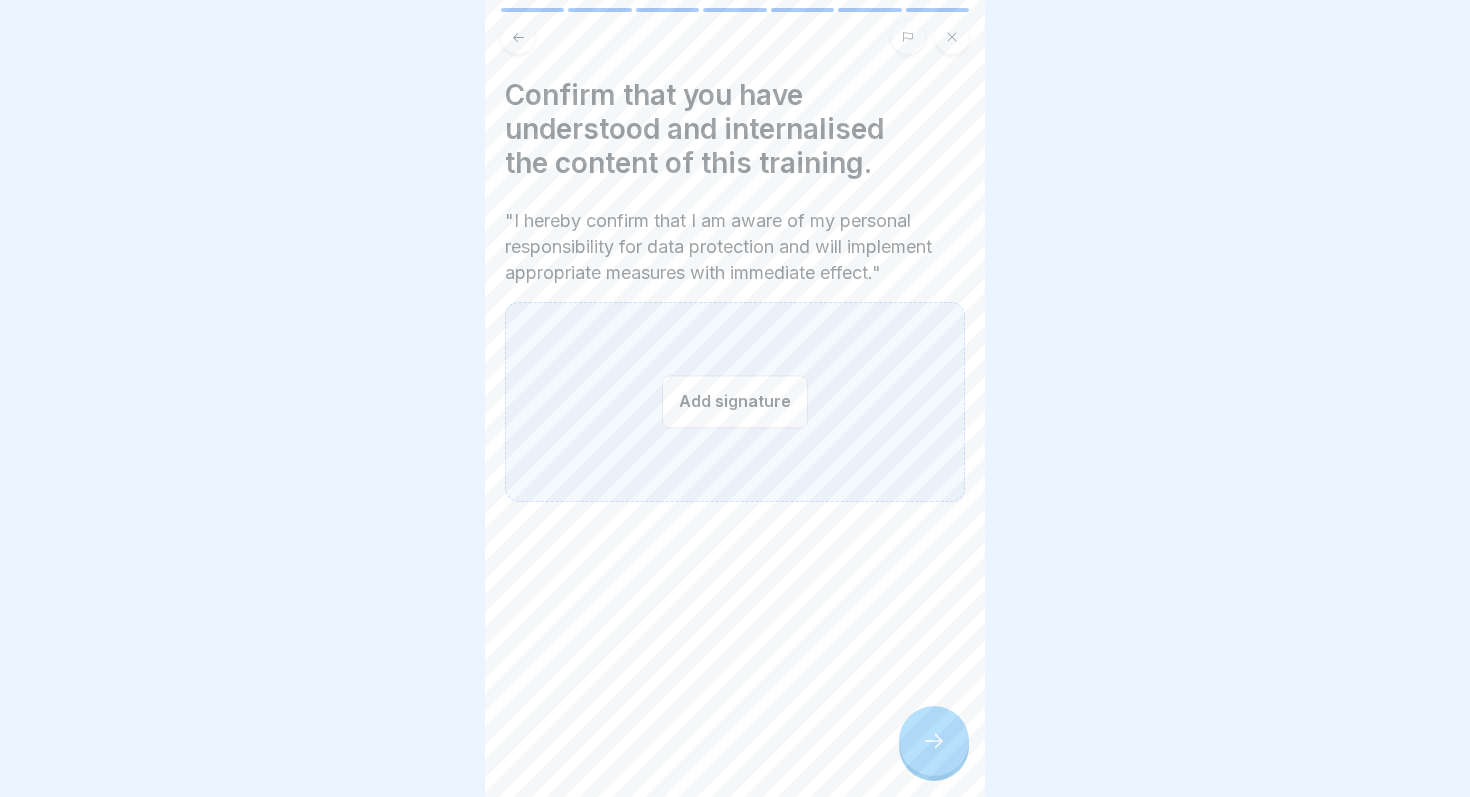 click on "Add signature" at bounding box center [735, 401] 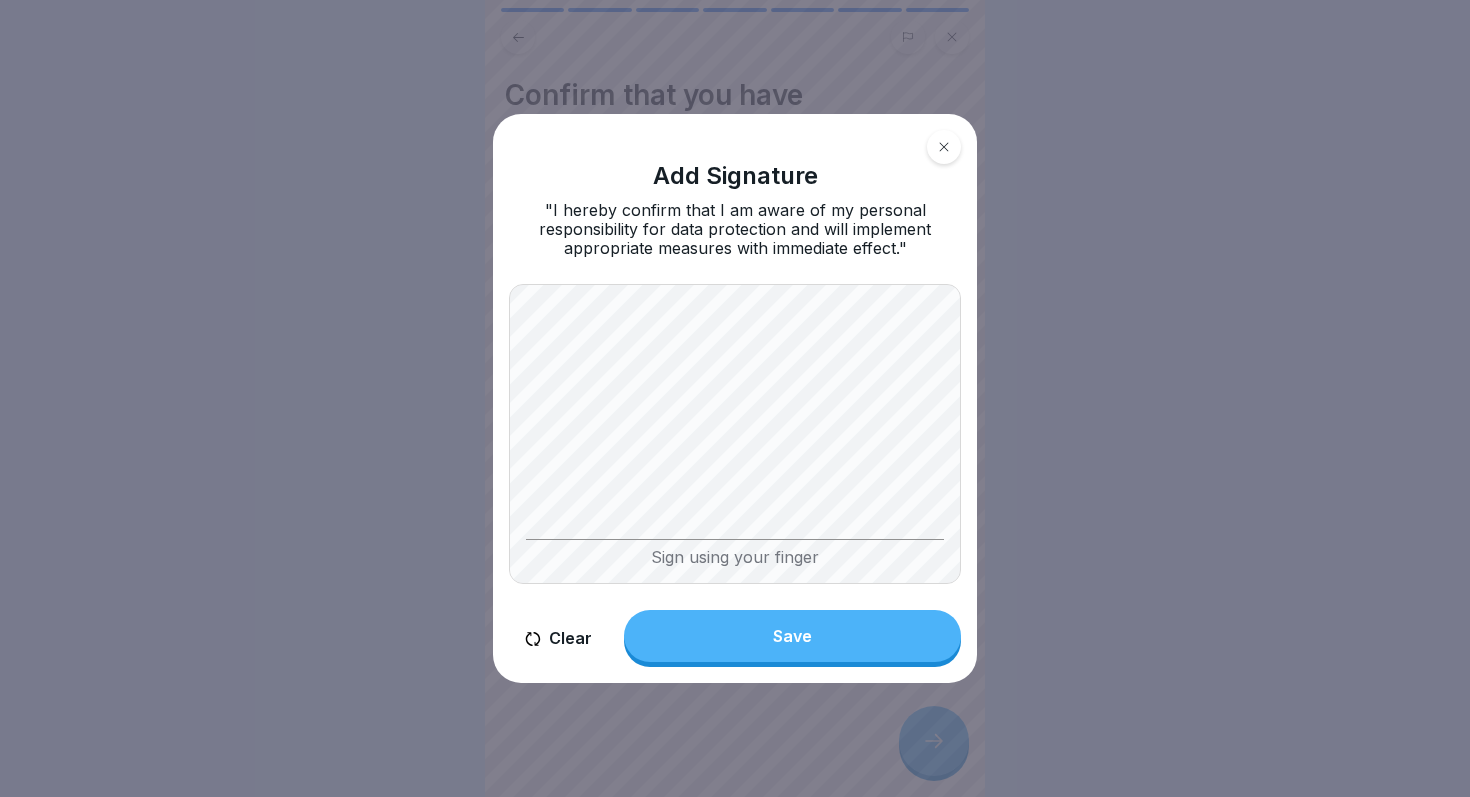 click on "Save" at bounding box center [792, 636] 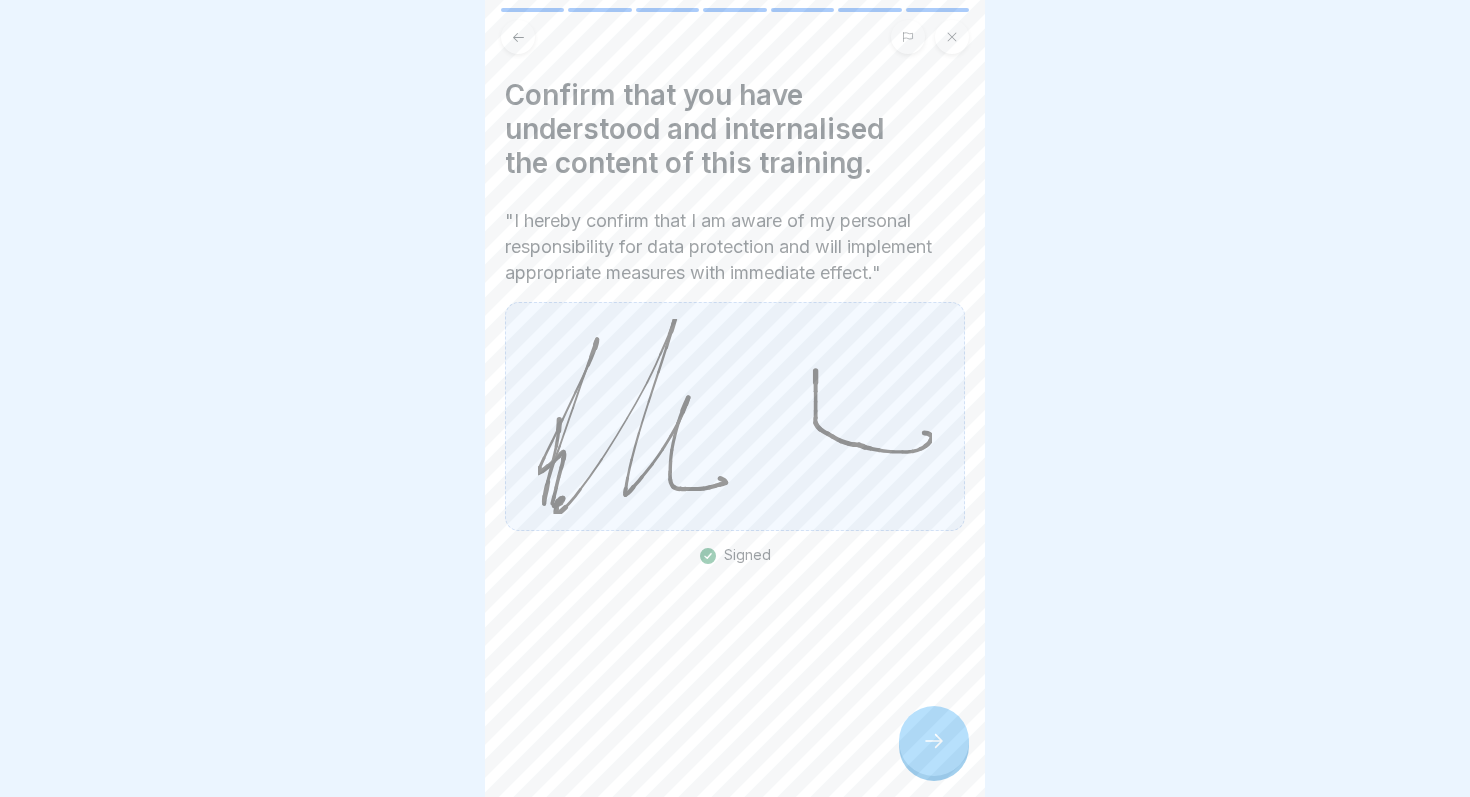 click at bounding box center (934, 741) 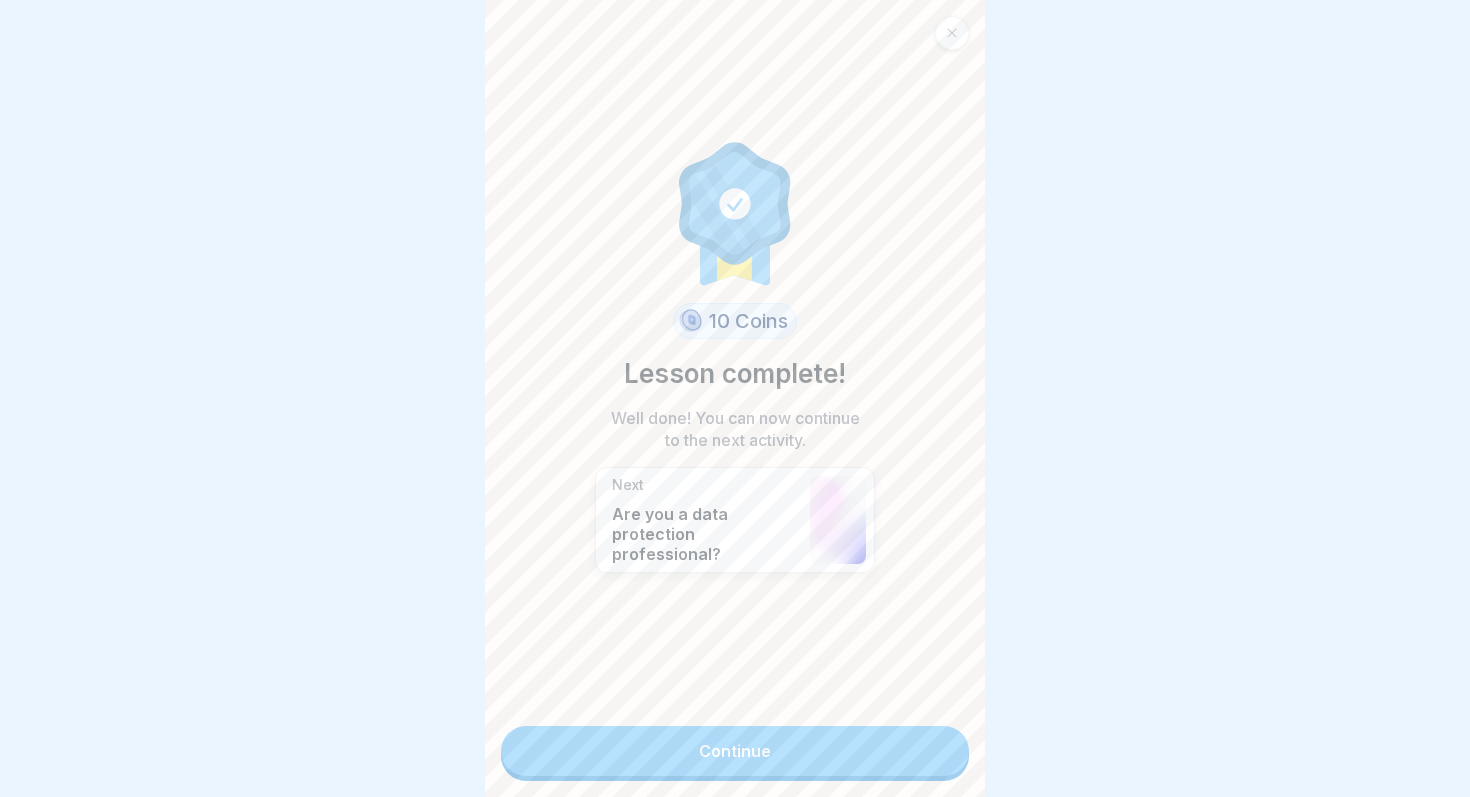 click on "Continue" at bounding box center [735, 751] 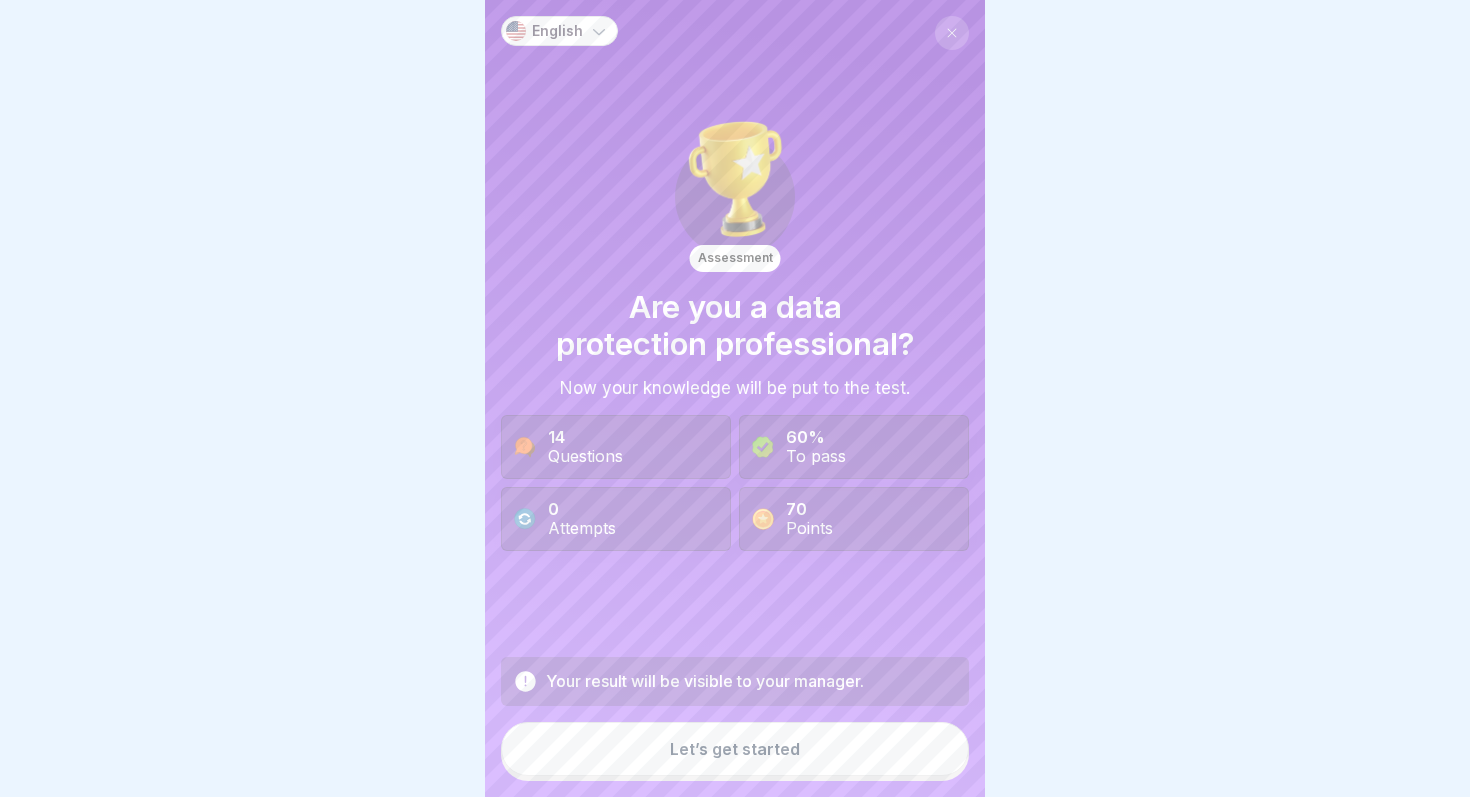 click on "Your result will be visible to your manager." at bounding box center [735, 681] 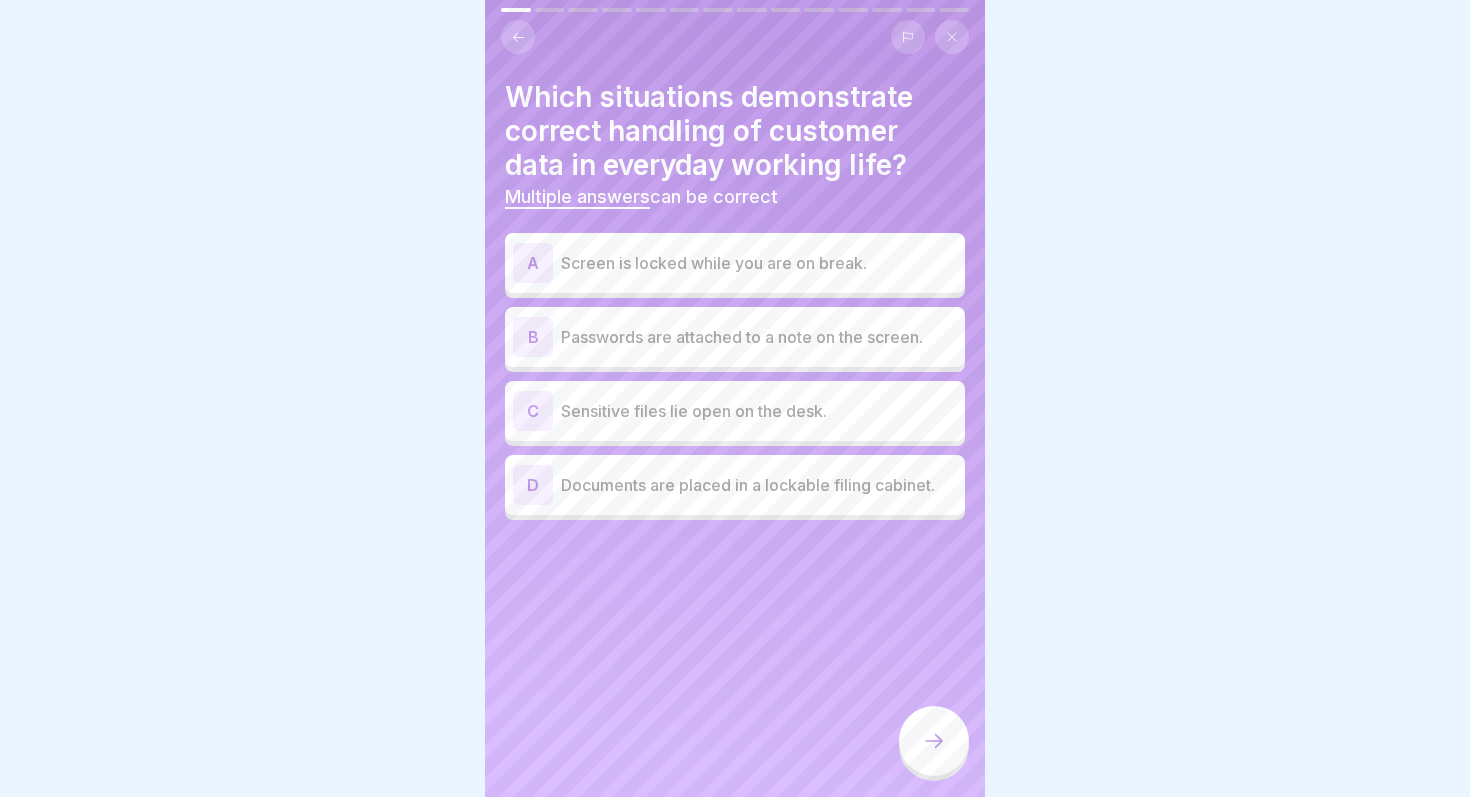 click on "Screen is locked while you are on break." at bounding box center [759, 263] 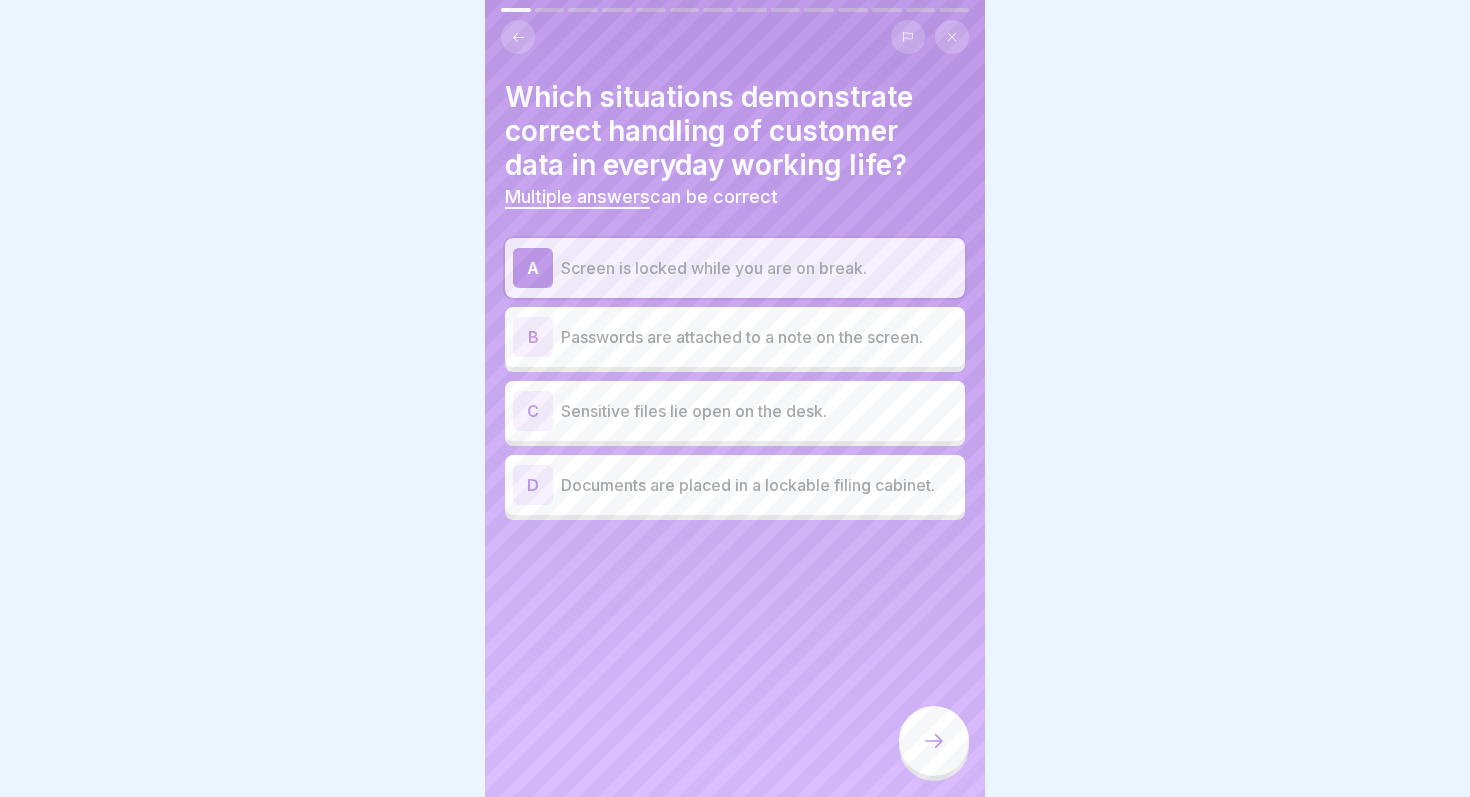 click on "Which situations demonstrate correct handling of customer data in everyday working life? Multiple answers  can be correct A Screen is locked while you are on break. B Passwords are attached to a note on the screen. C Sensitive files lie open on the desk. D Documents are placed in a lockable filing cabinet." at bounding box center [735, 398] 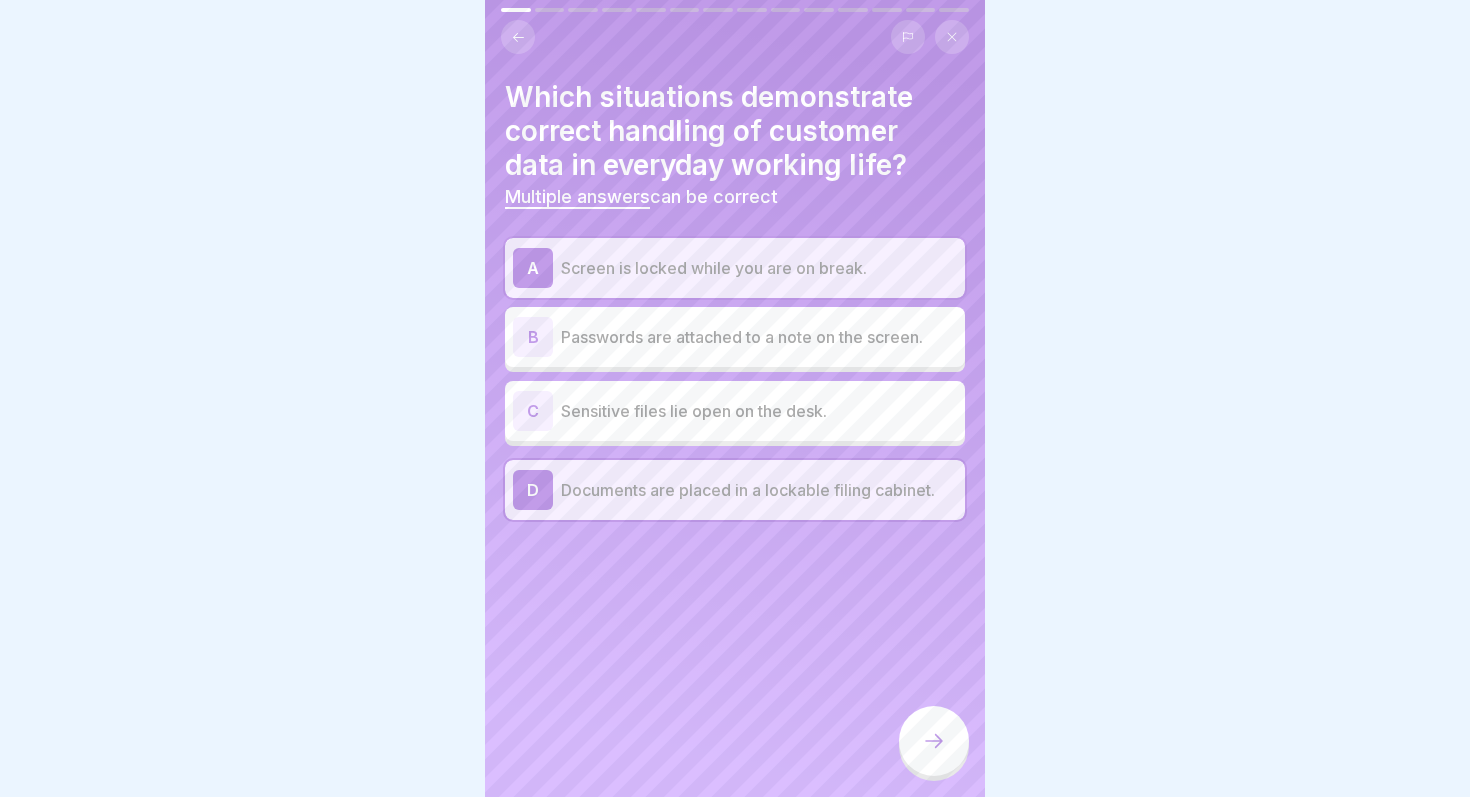 click 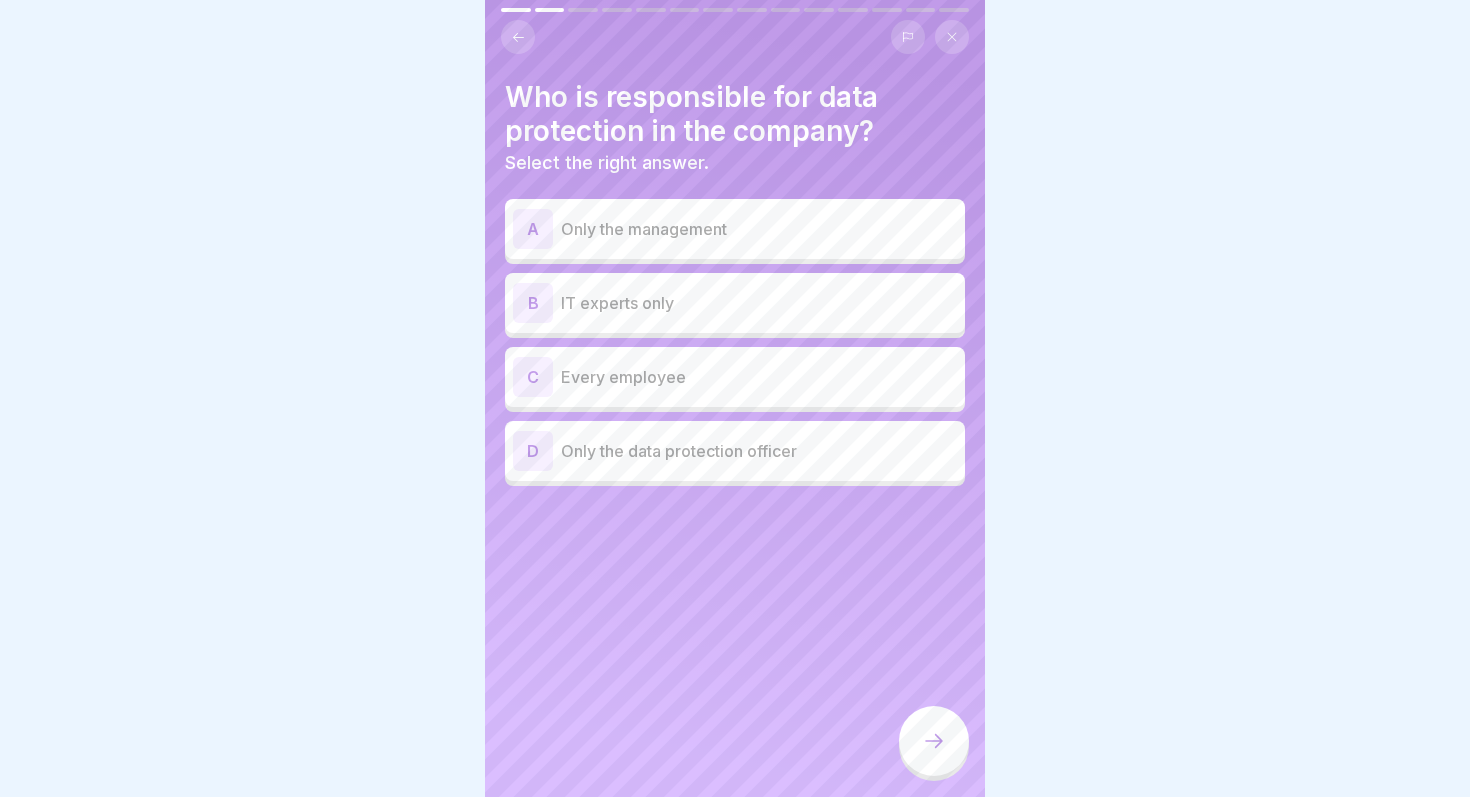 click on "C Every employee" at bounding box center [735, 377] 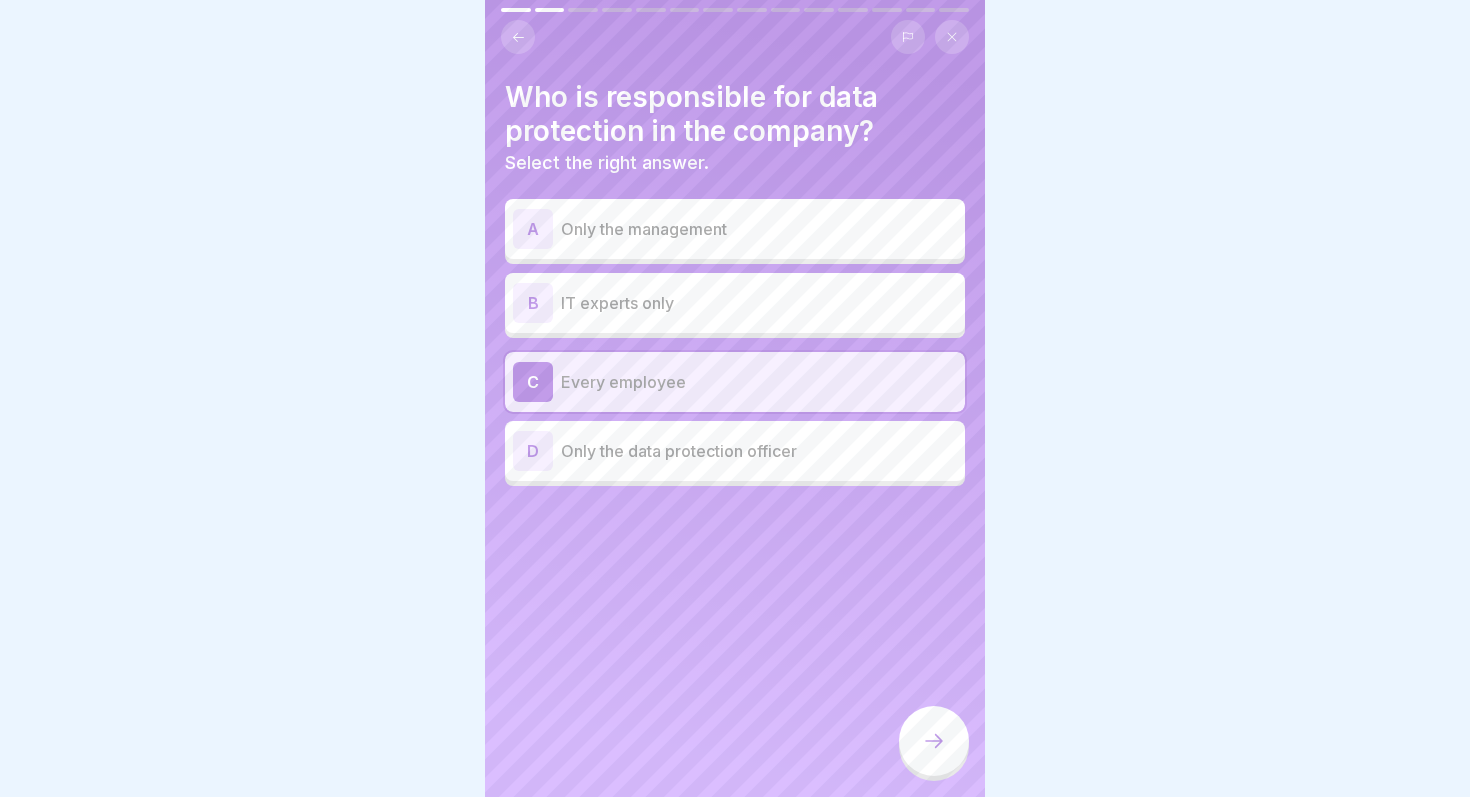 click 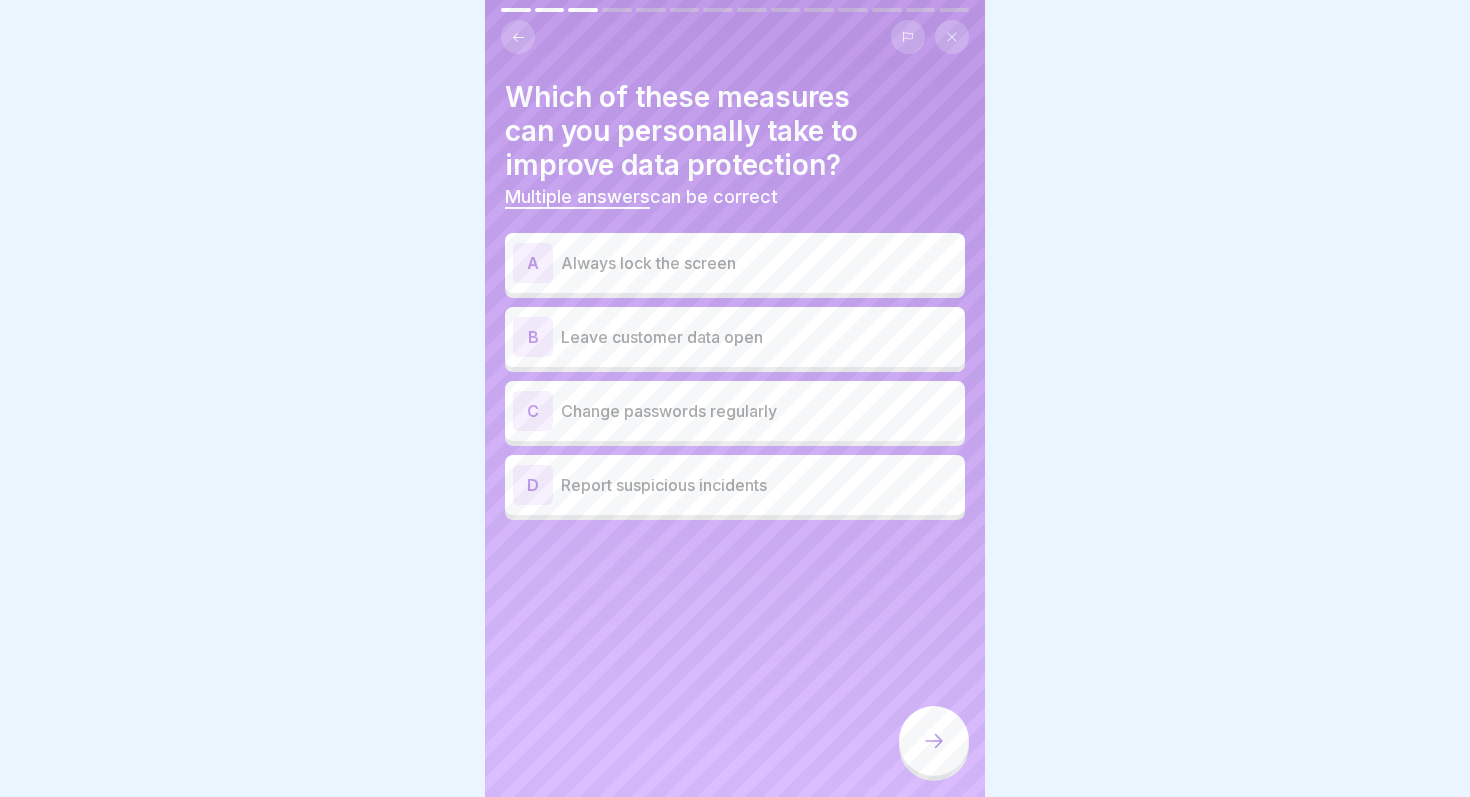 click on "A Always lock the screen" at bounding box center (735, 263) 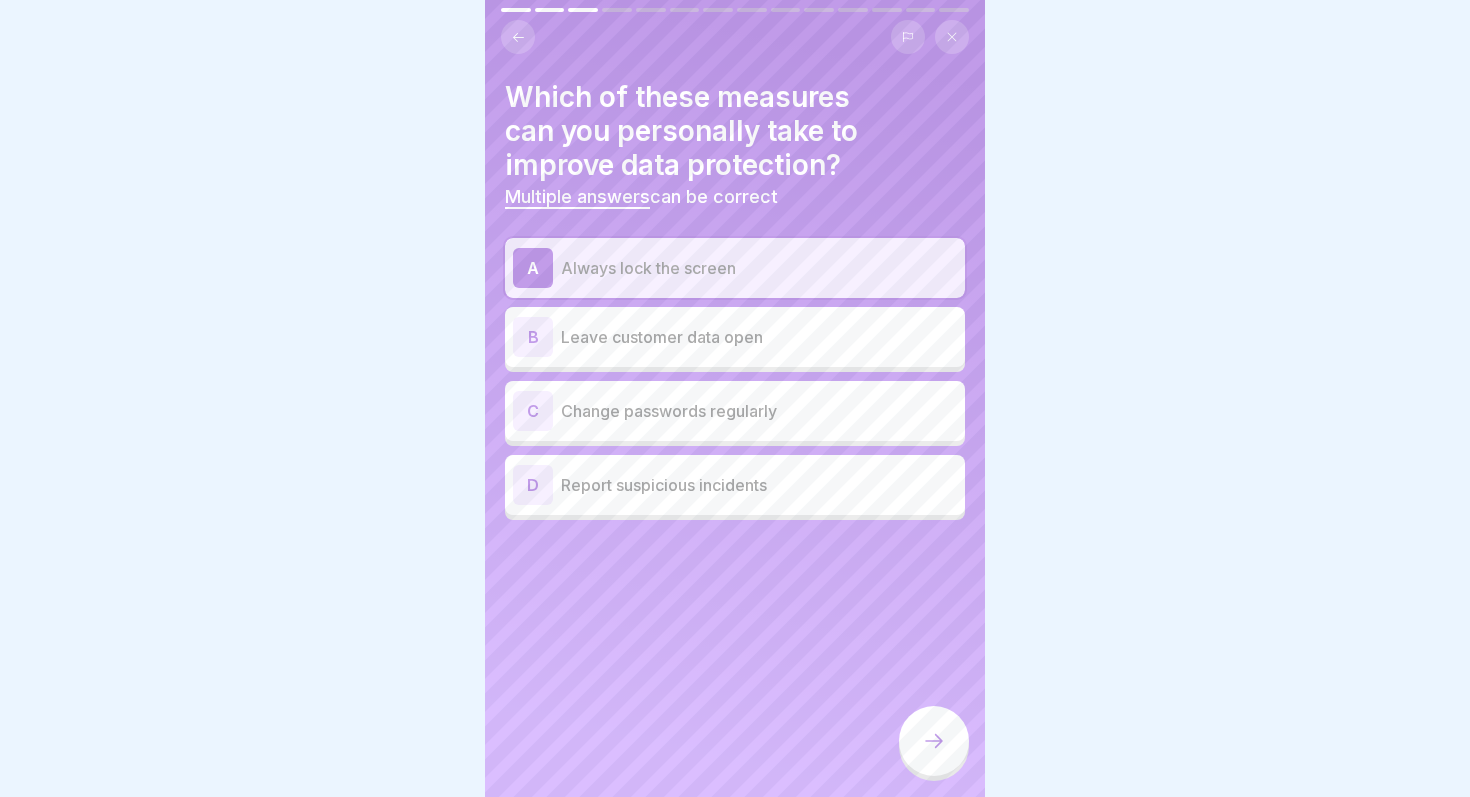 click on "Change passwords regularly" at bounding box center [759, 411] 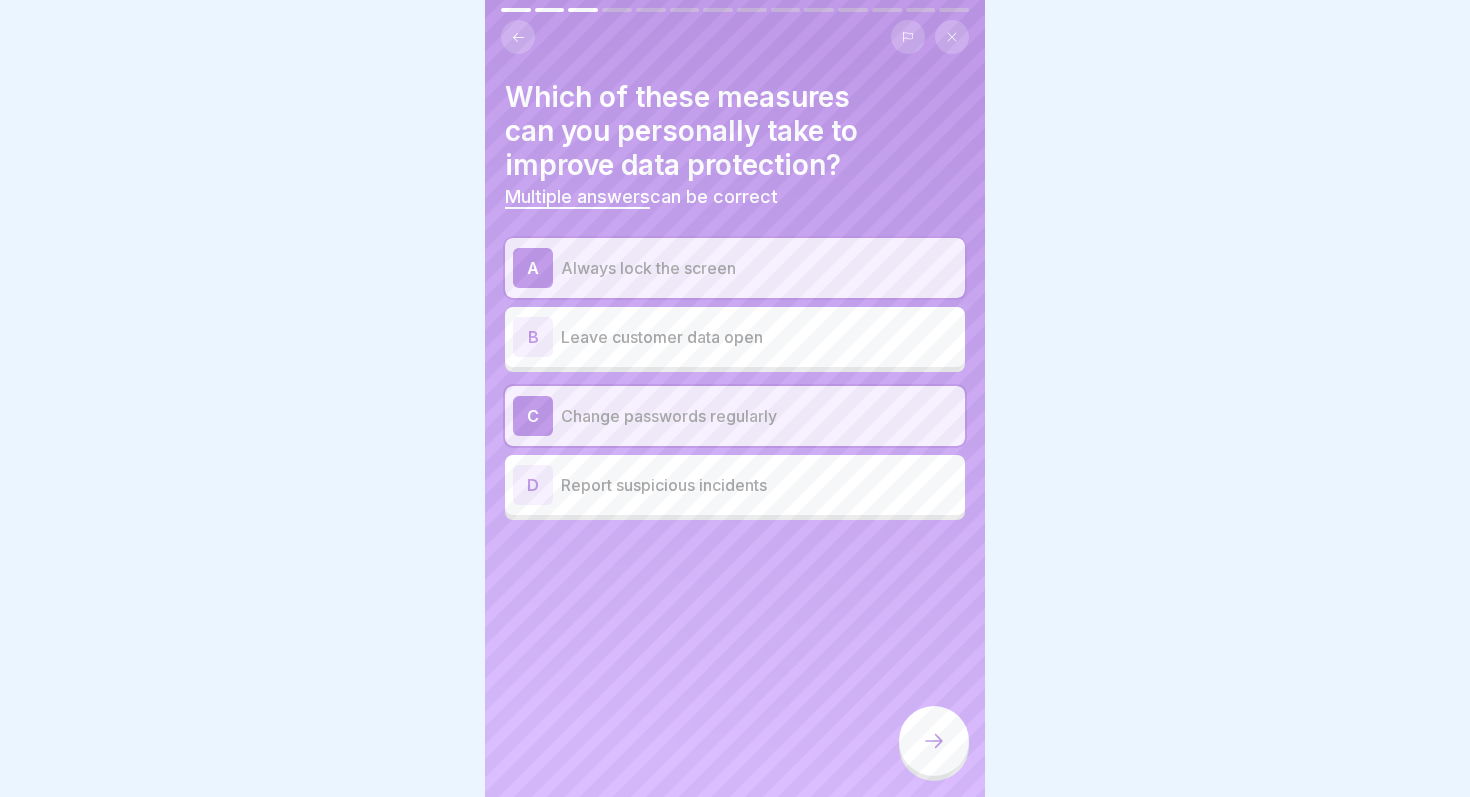 click on "D Report suspicious incidents" at bounding box center [735, 485] 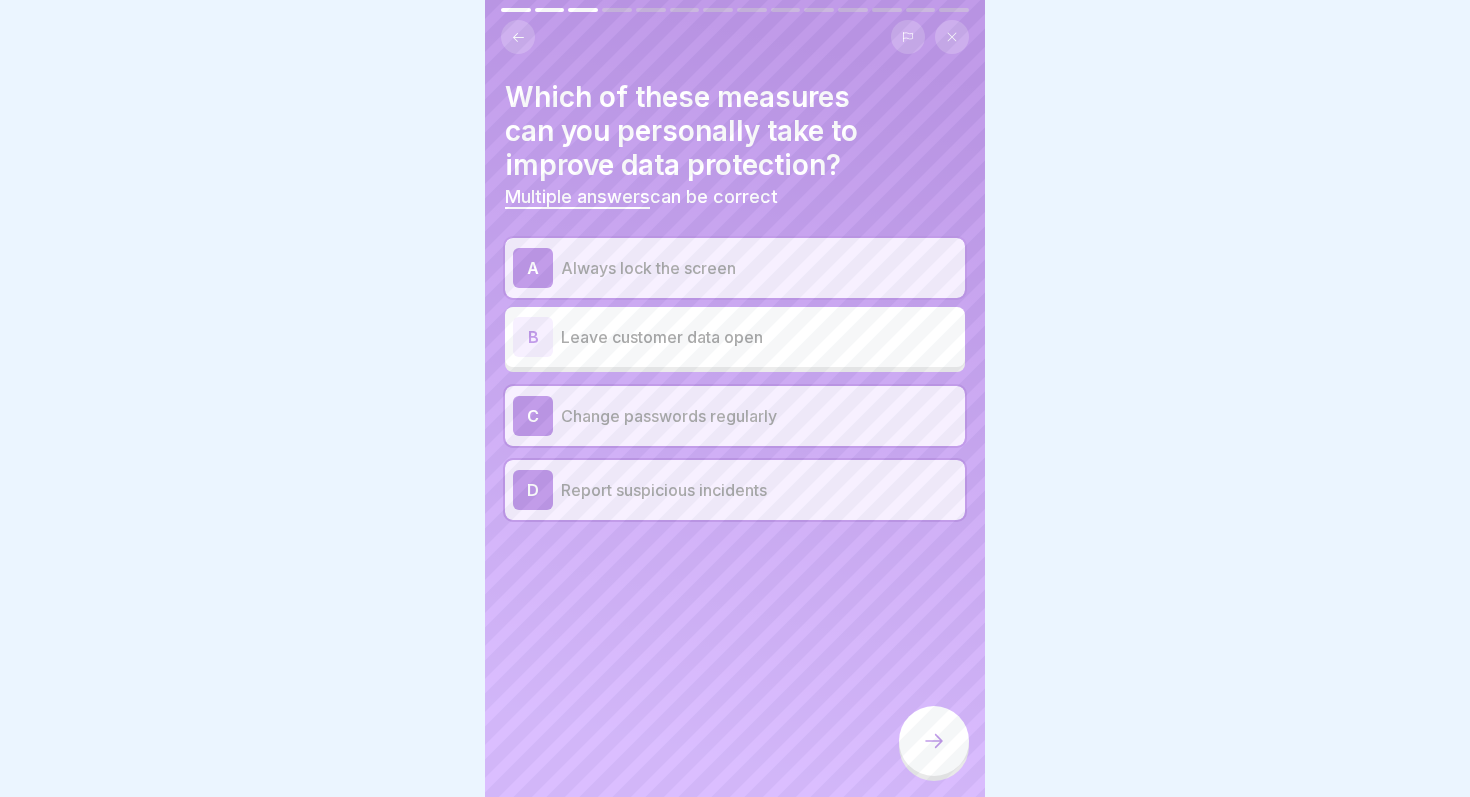 click 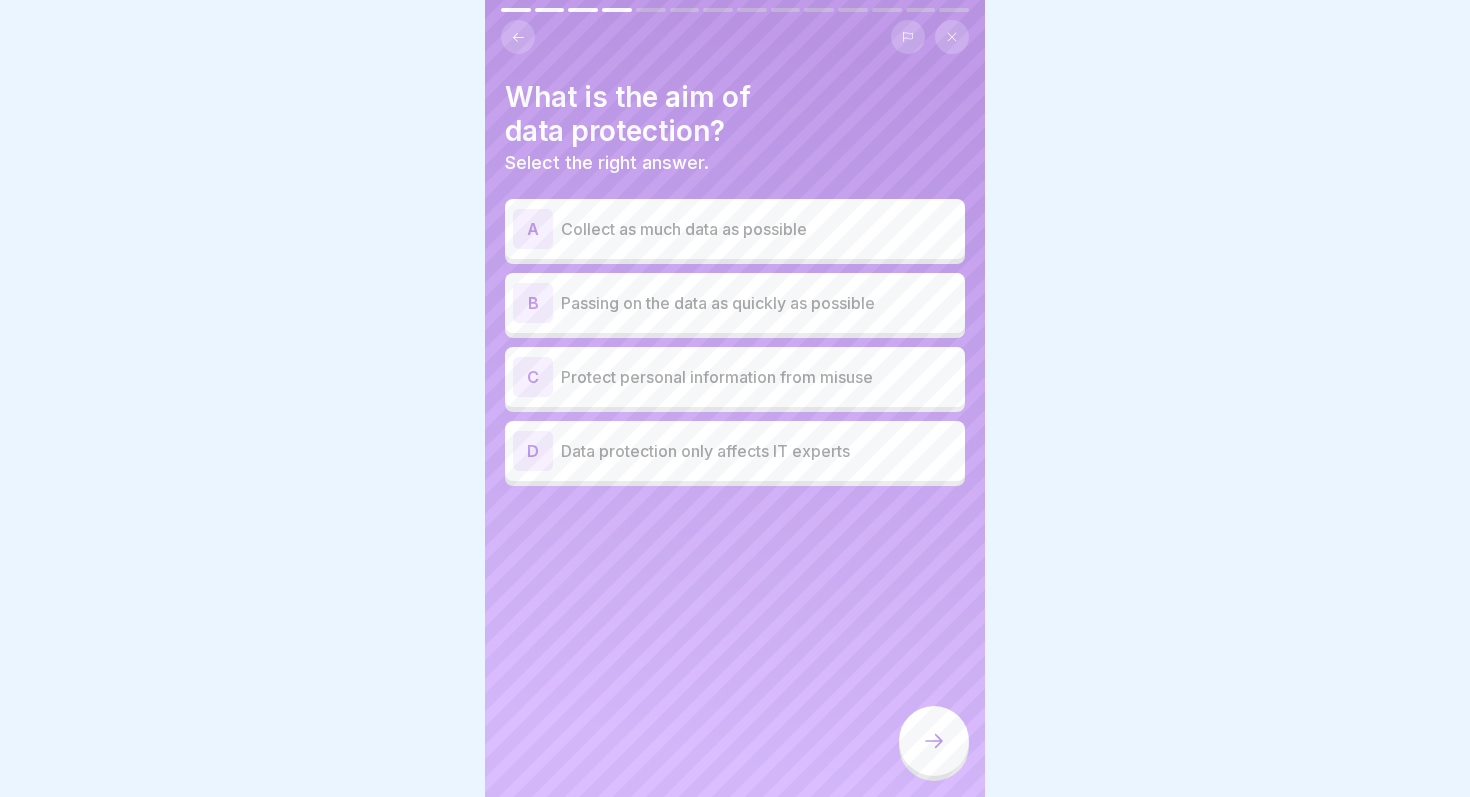 click on "C Protect personal information from misuse" at bounding box center [735, 377] 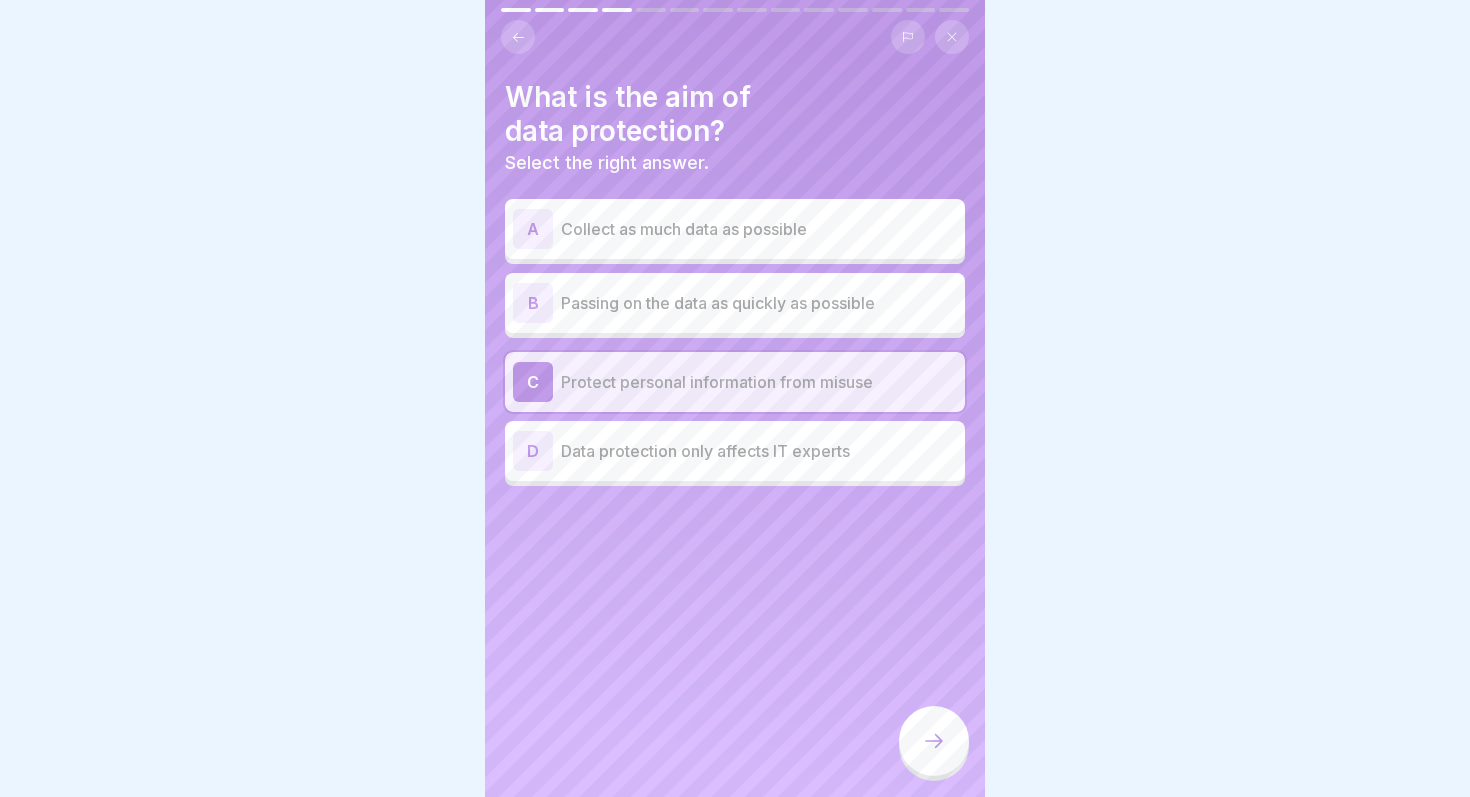 click at bounding box center (934, 741) 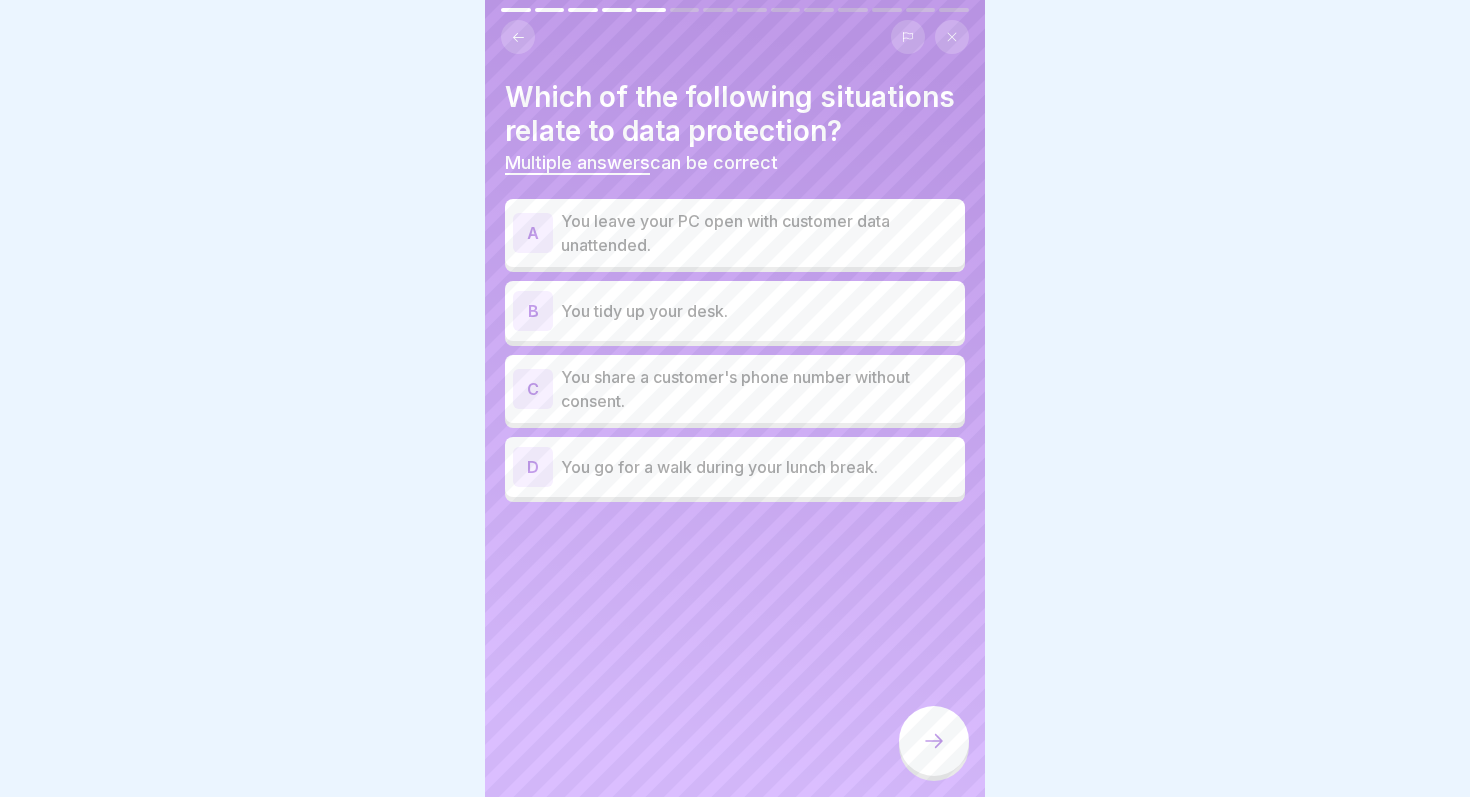click on "You tidy up your desk." at bounding box center (759, 311) 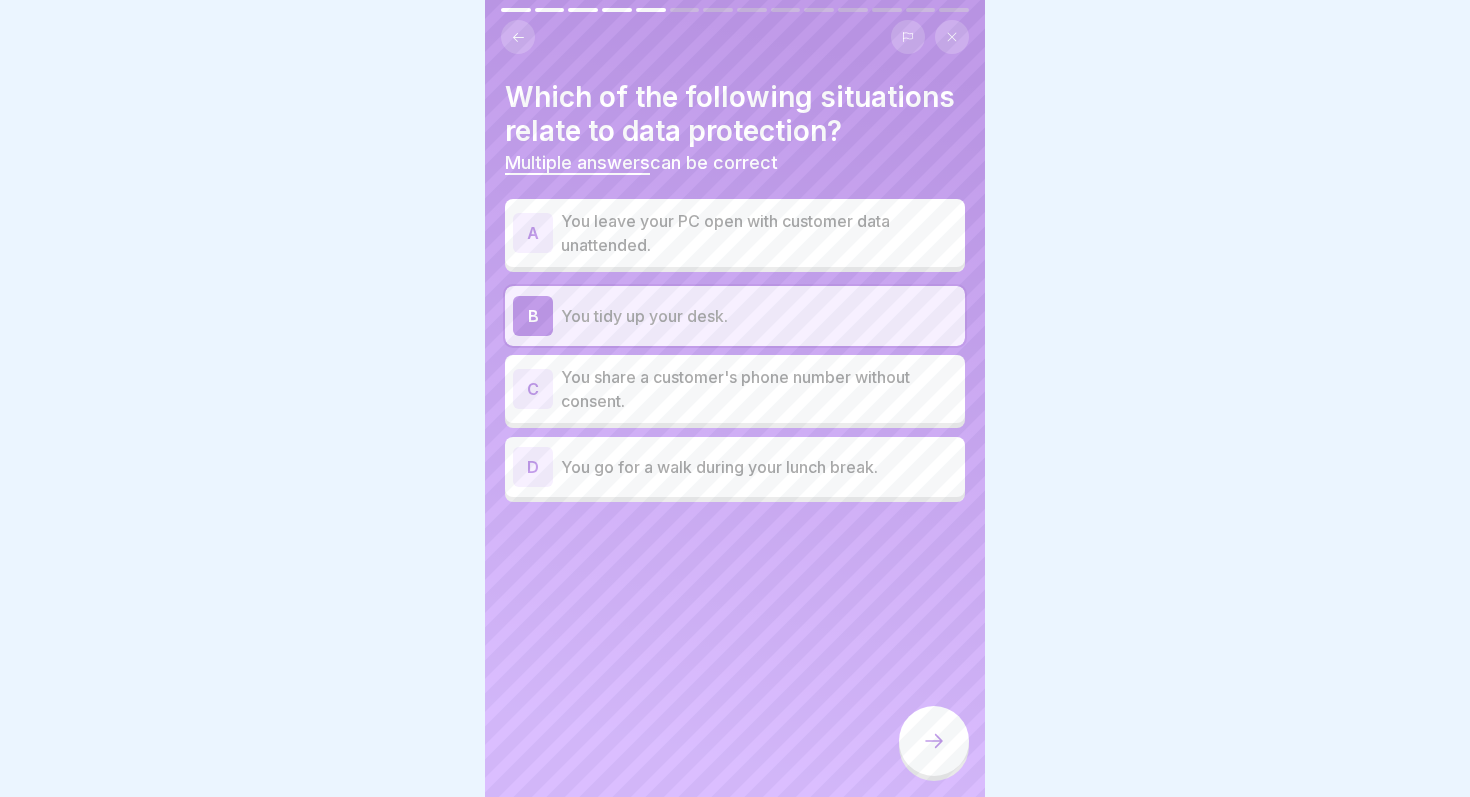 click on "B You tidy up your desk." at bounding box center (735, 316) 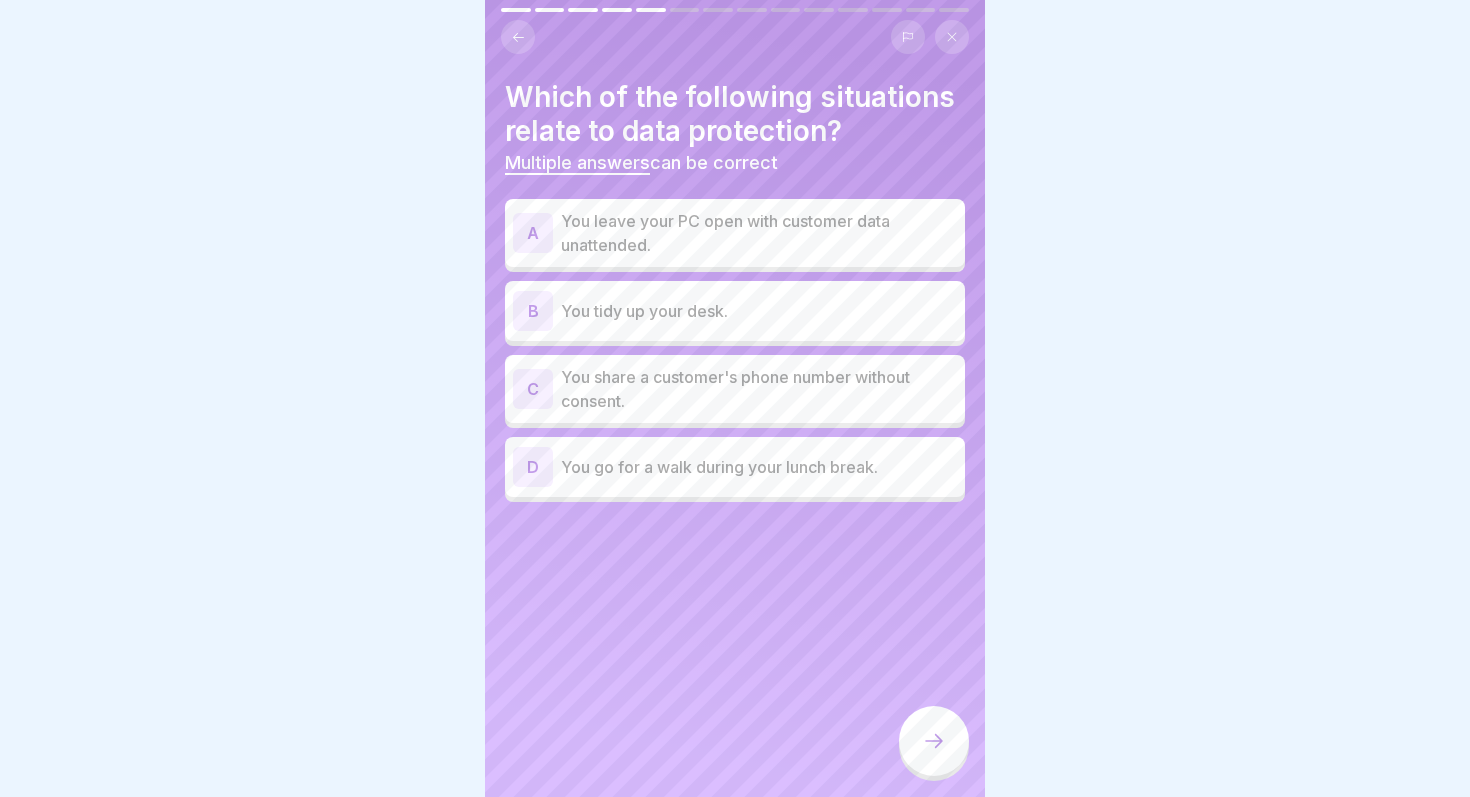 click on "You leave your PC open with customer data unattended." at bounding box center [759, 233] 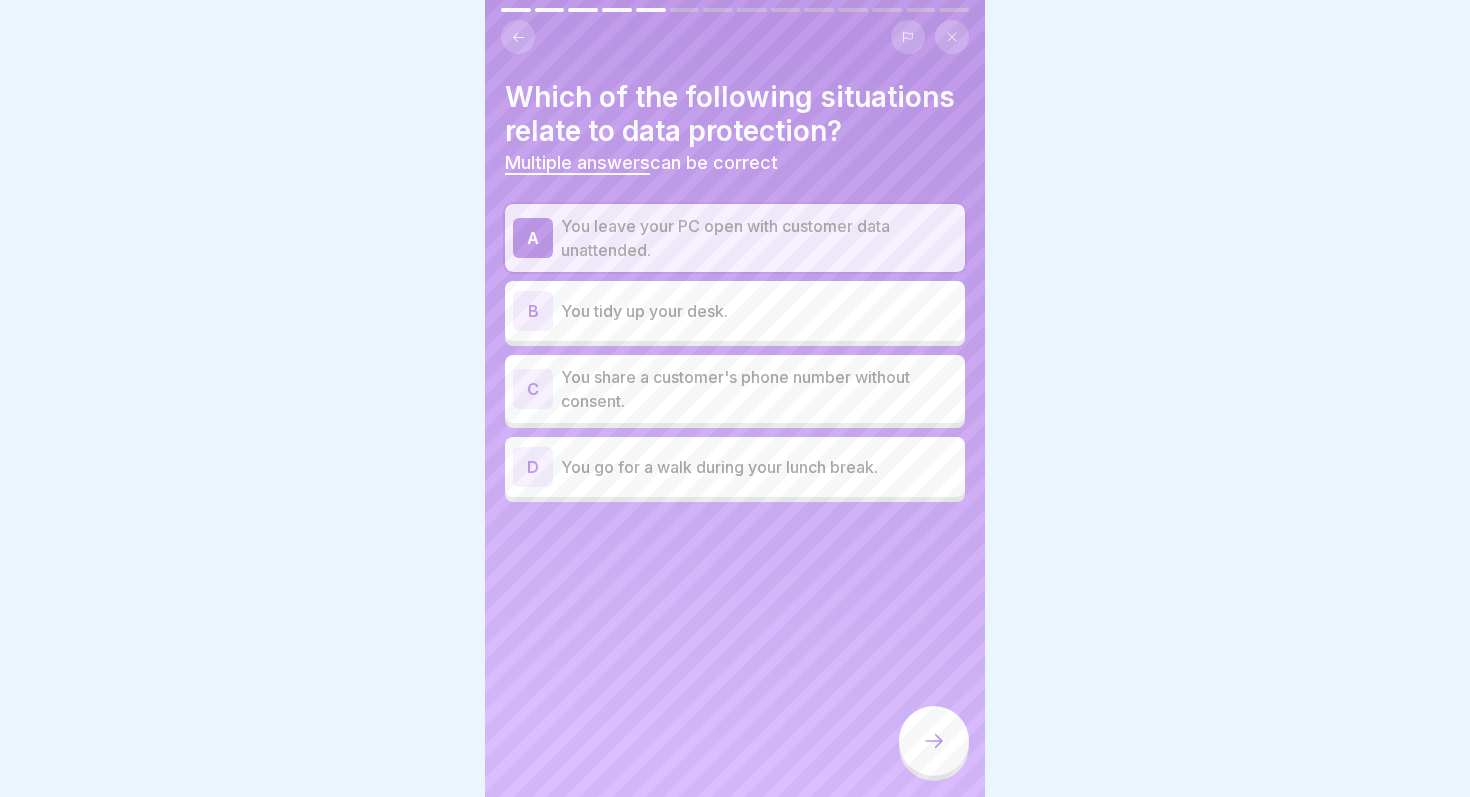 click on "You share a customer's phone number without consent." at bounding box center (759, 389) 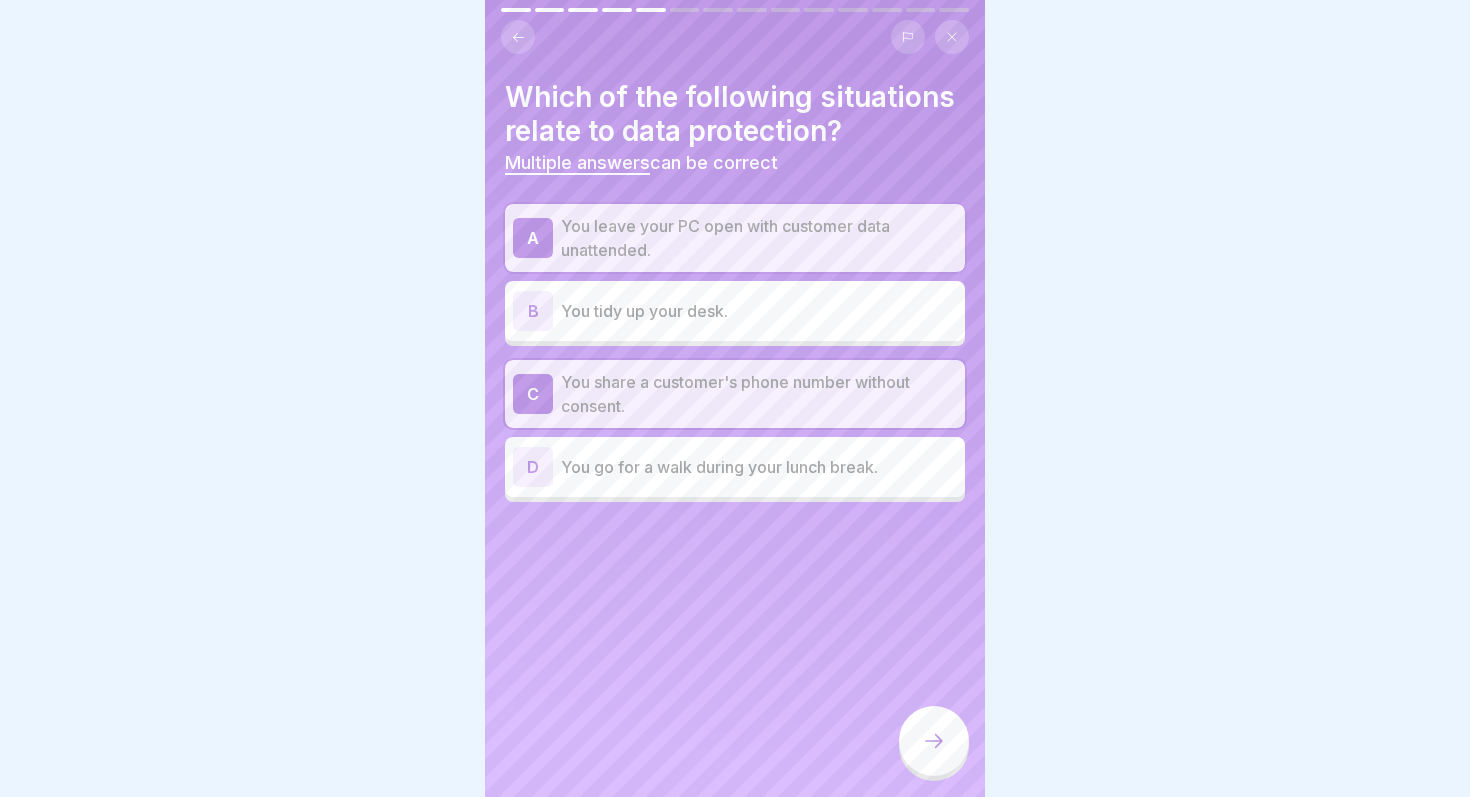 click at bounding box center (934, 743) 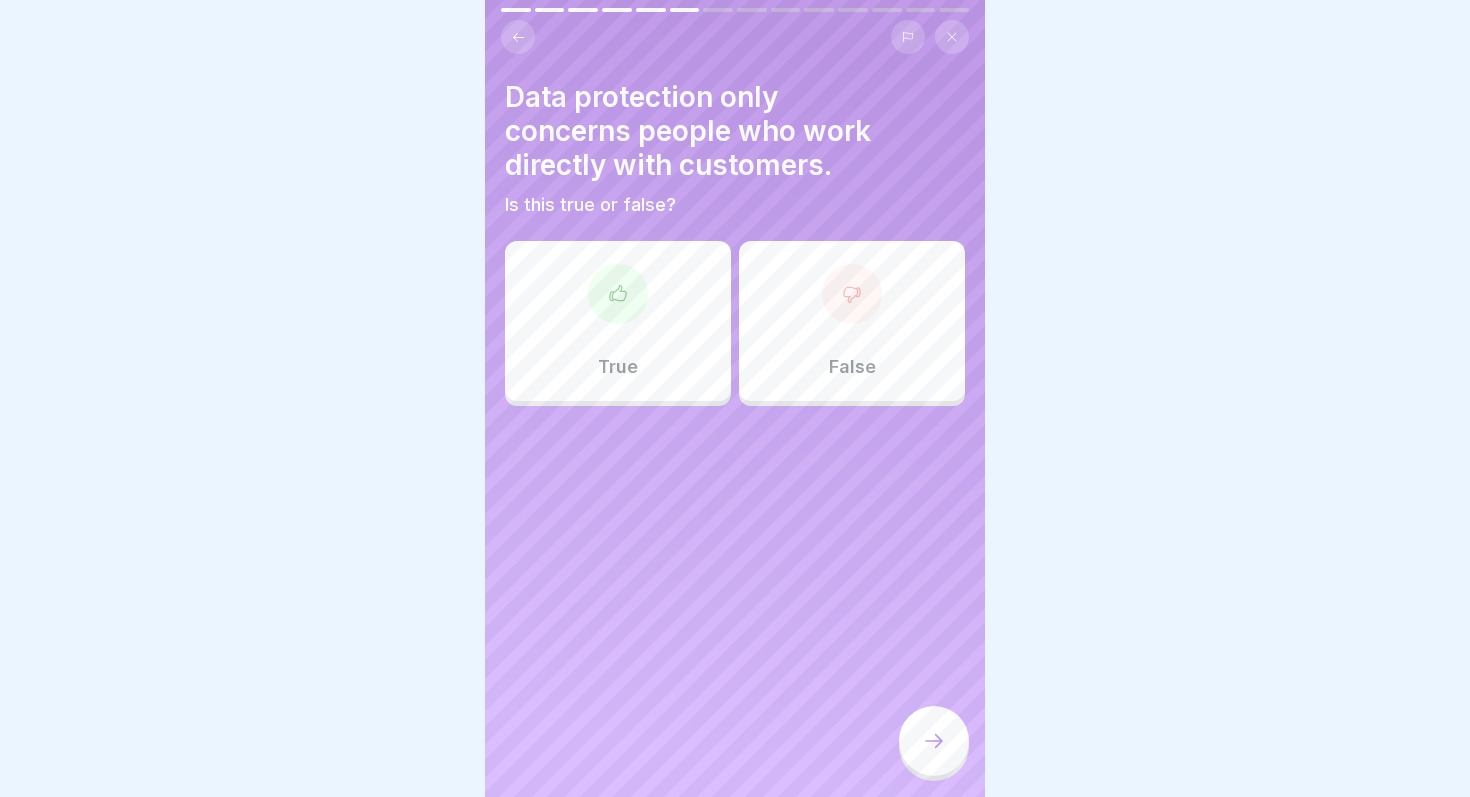 click at bounding box center (852, 294) 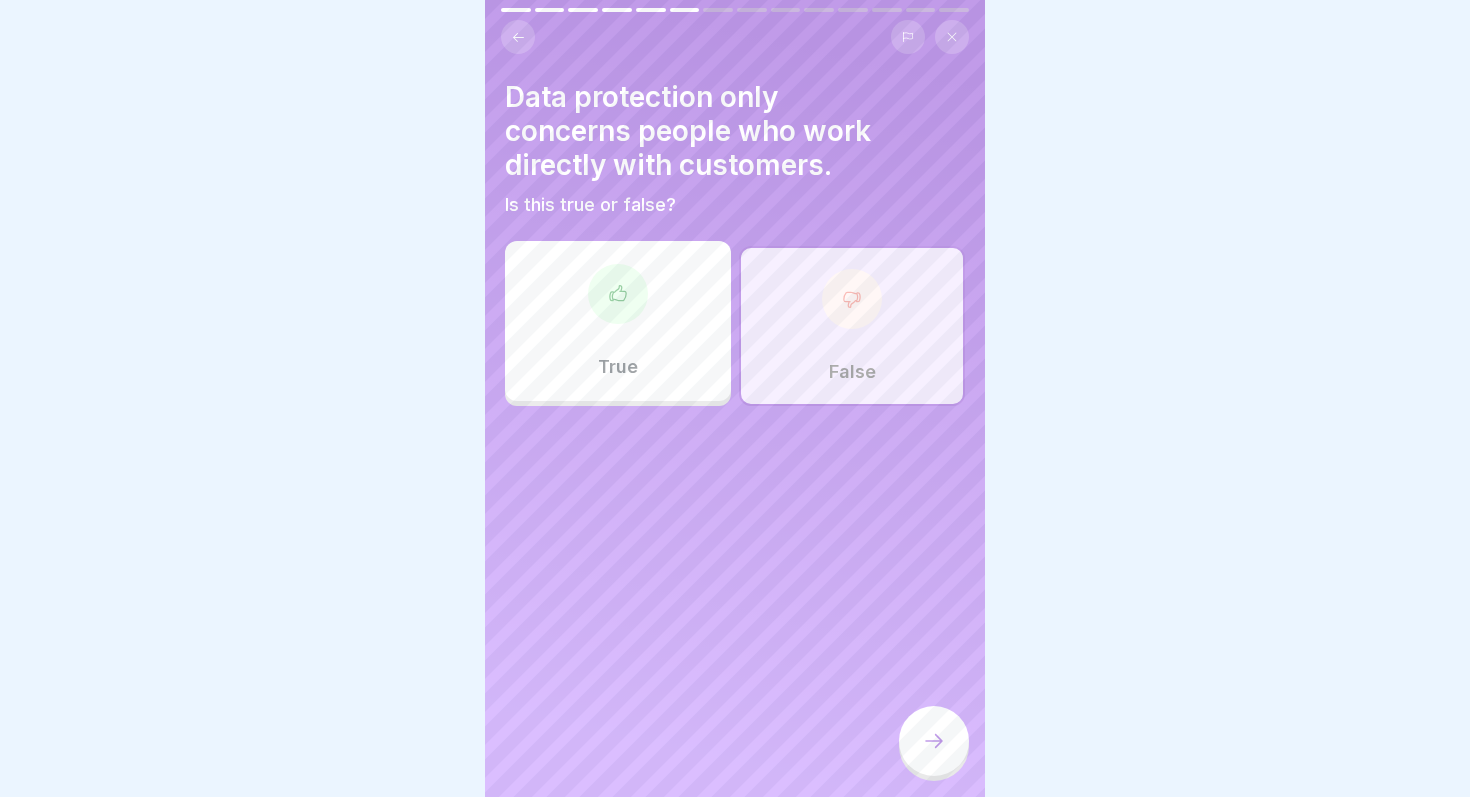 click at bounding box center [934, 741] 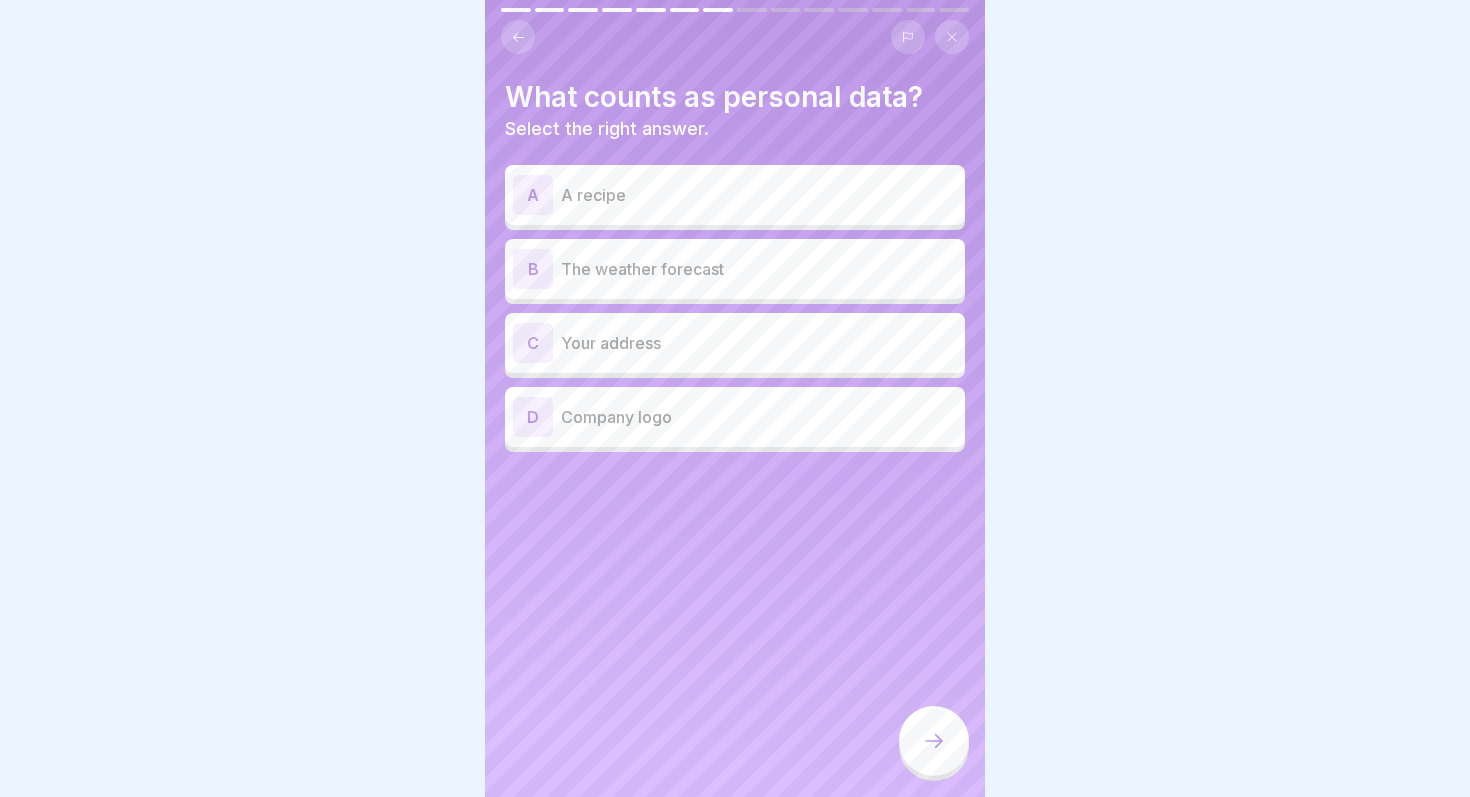 click on "C Your address" at bounding box center [735, 343] 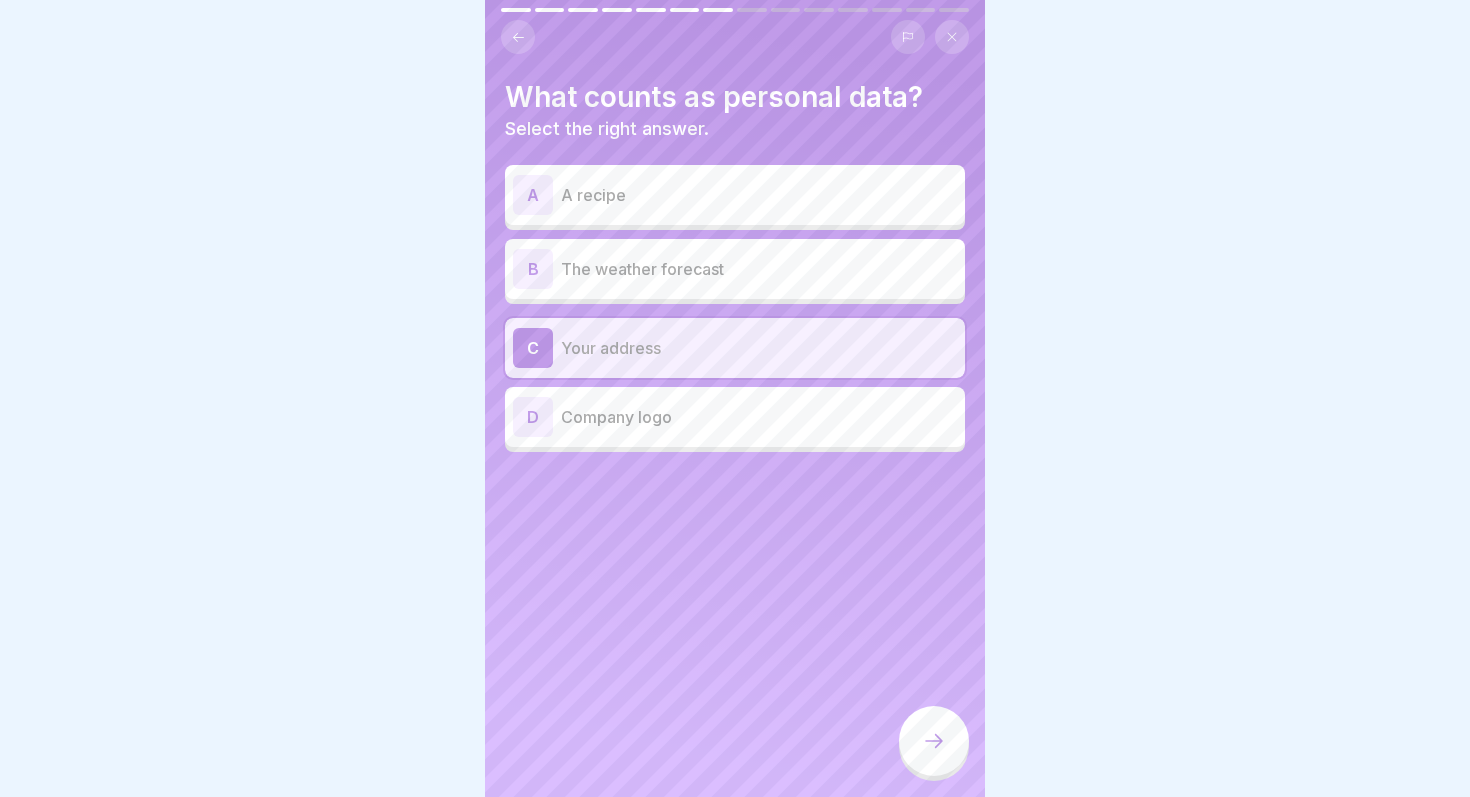 click at bounding box center (934, 741) 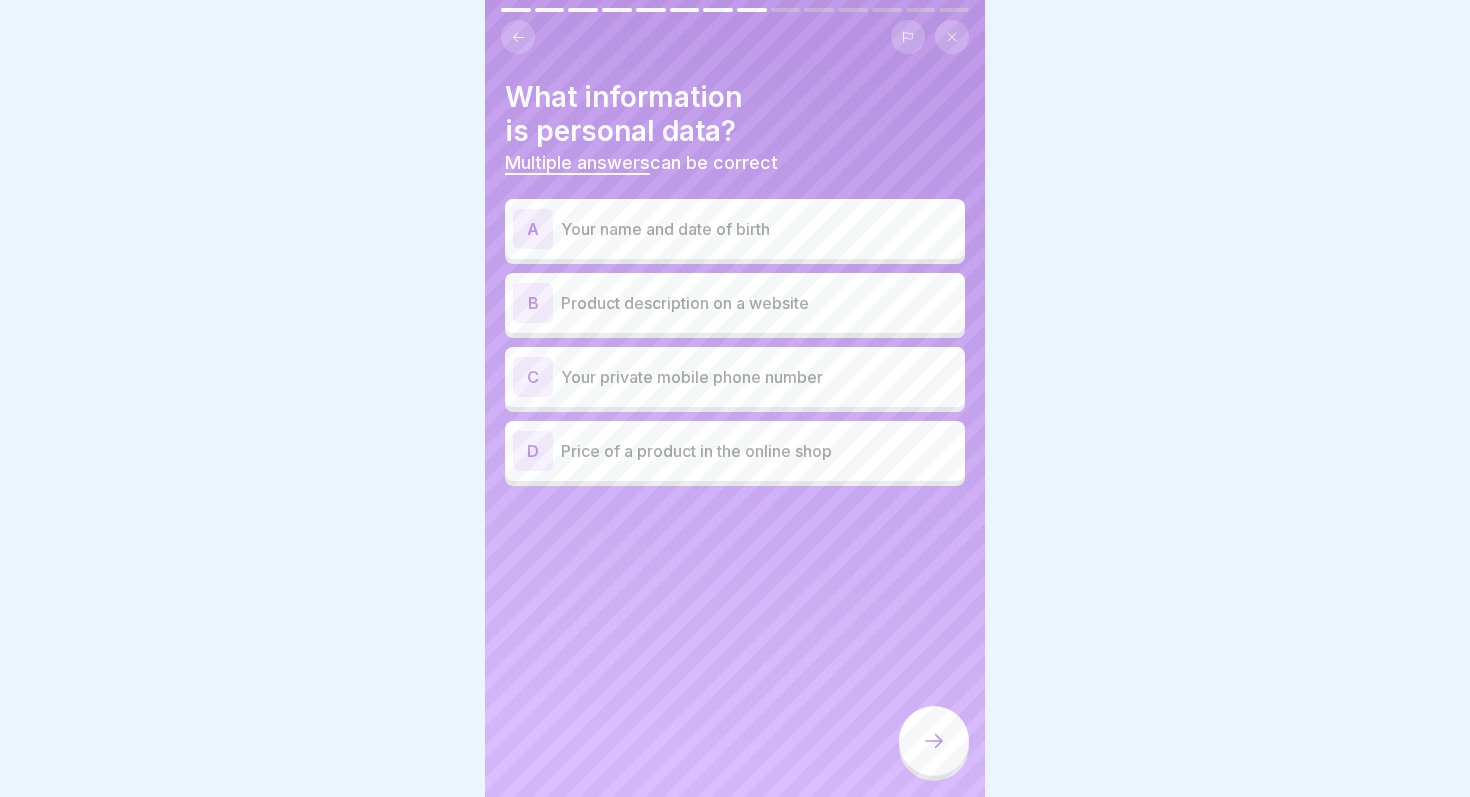 click on "A Your name and date of birth" at bounding box center [735, 229] 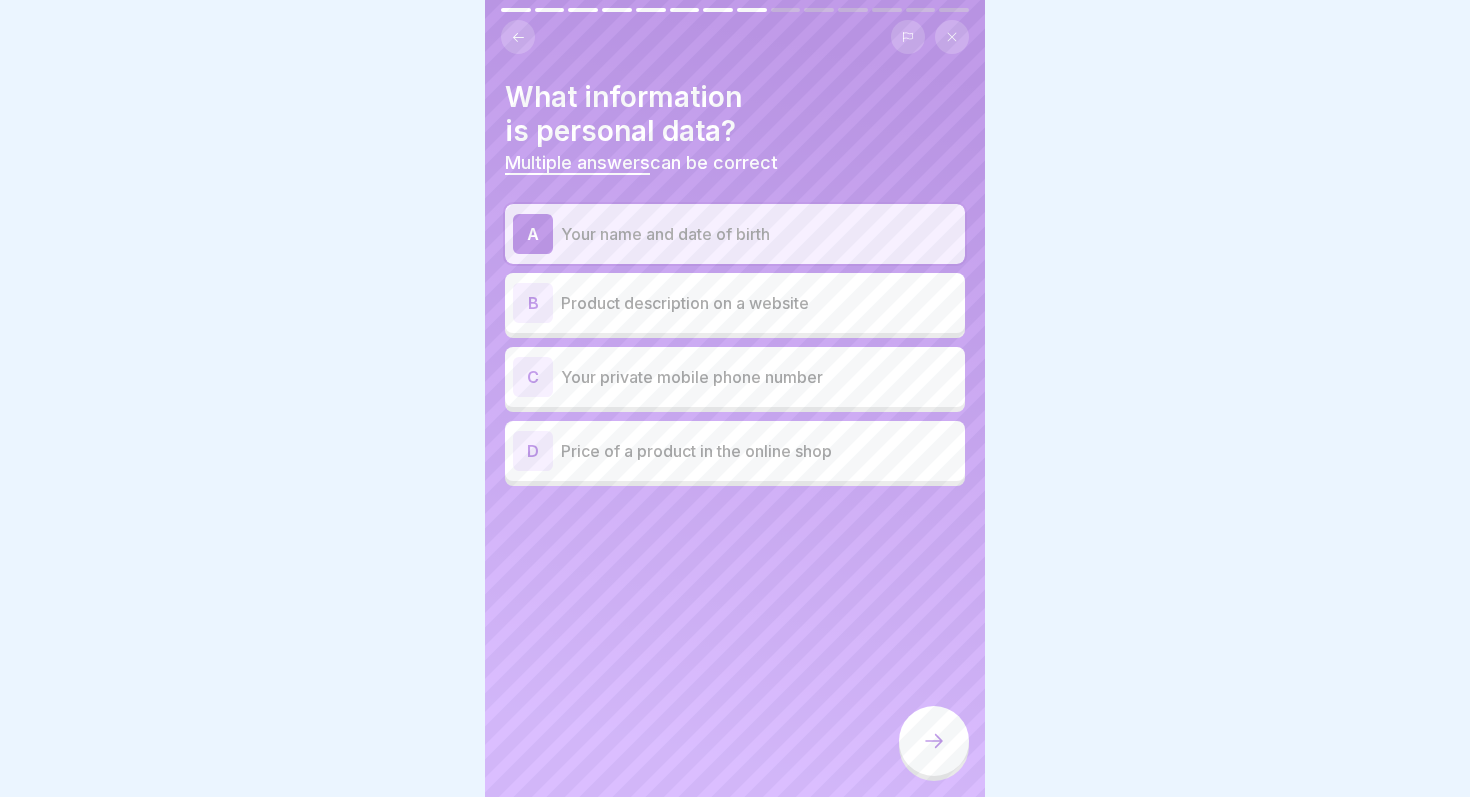 click on "Your private mobile phone number" at bounding box center [759, 377] 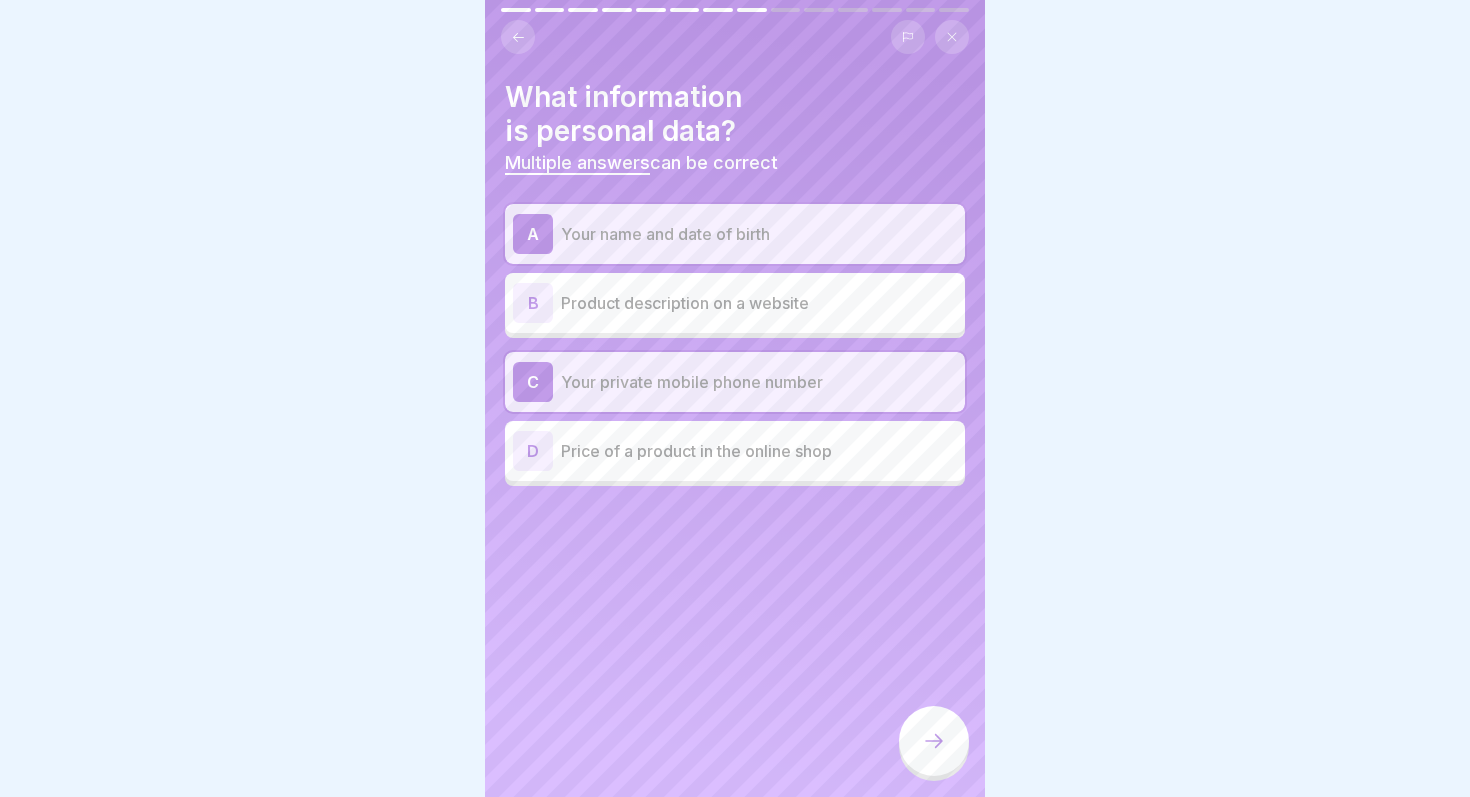 click at bounding box center (934, 741) 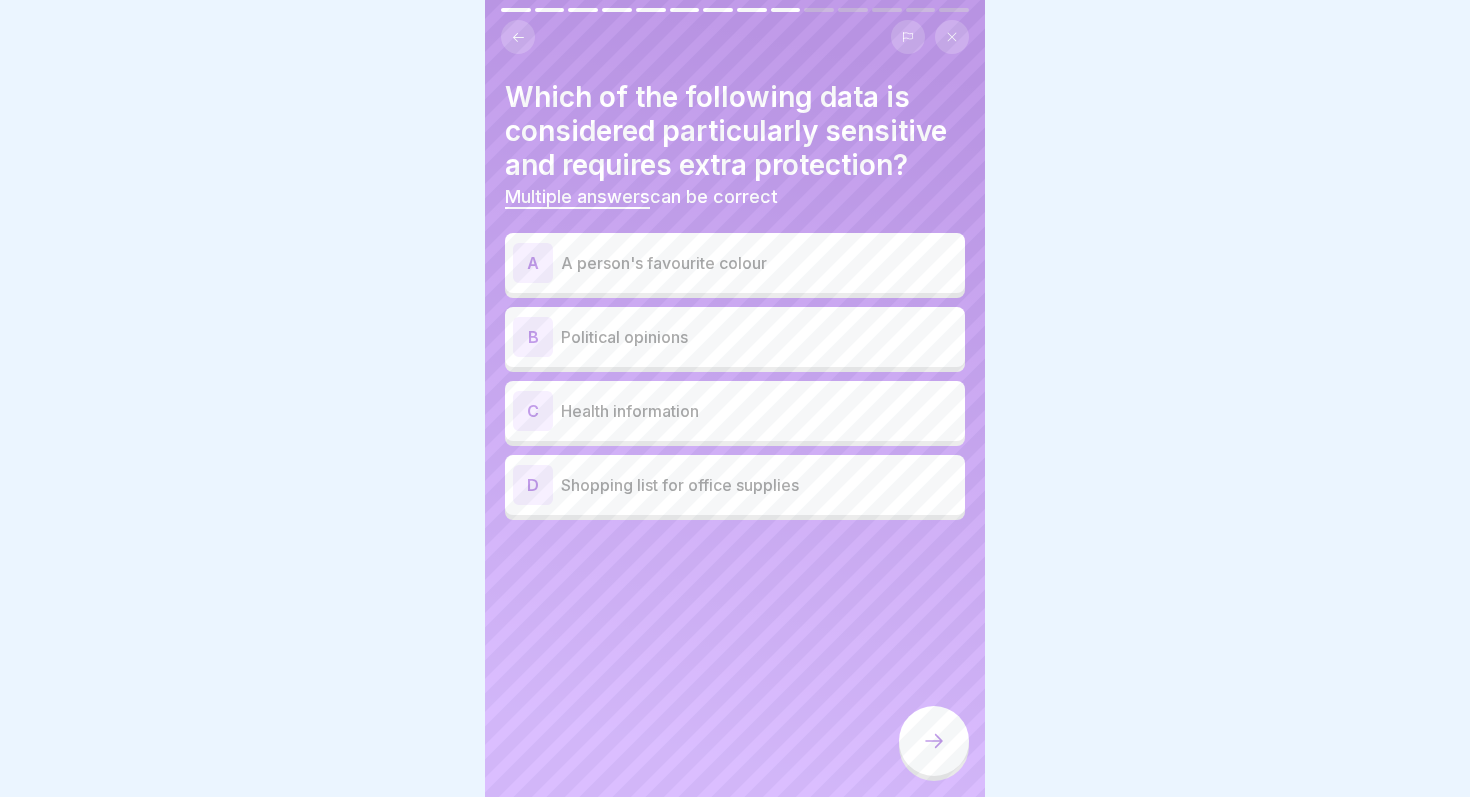 click on "B Political opinions" at bounding box center (735, 337) 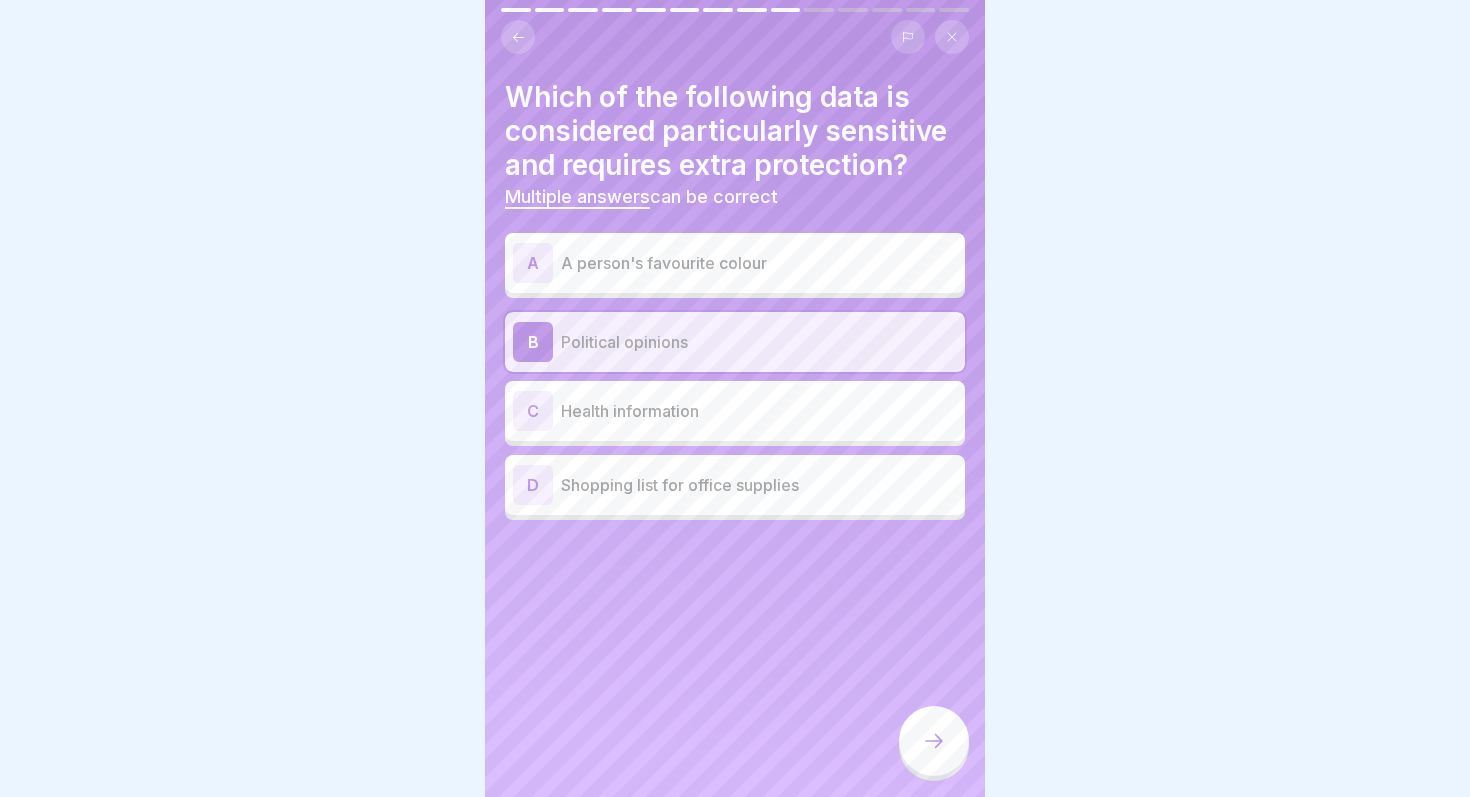 click on "C Health information" at bounding box center [735, 411] 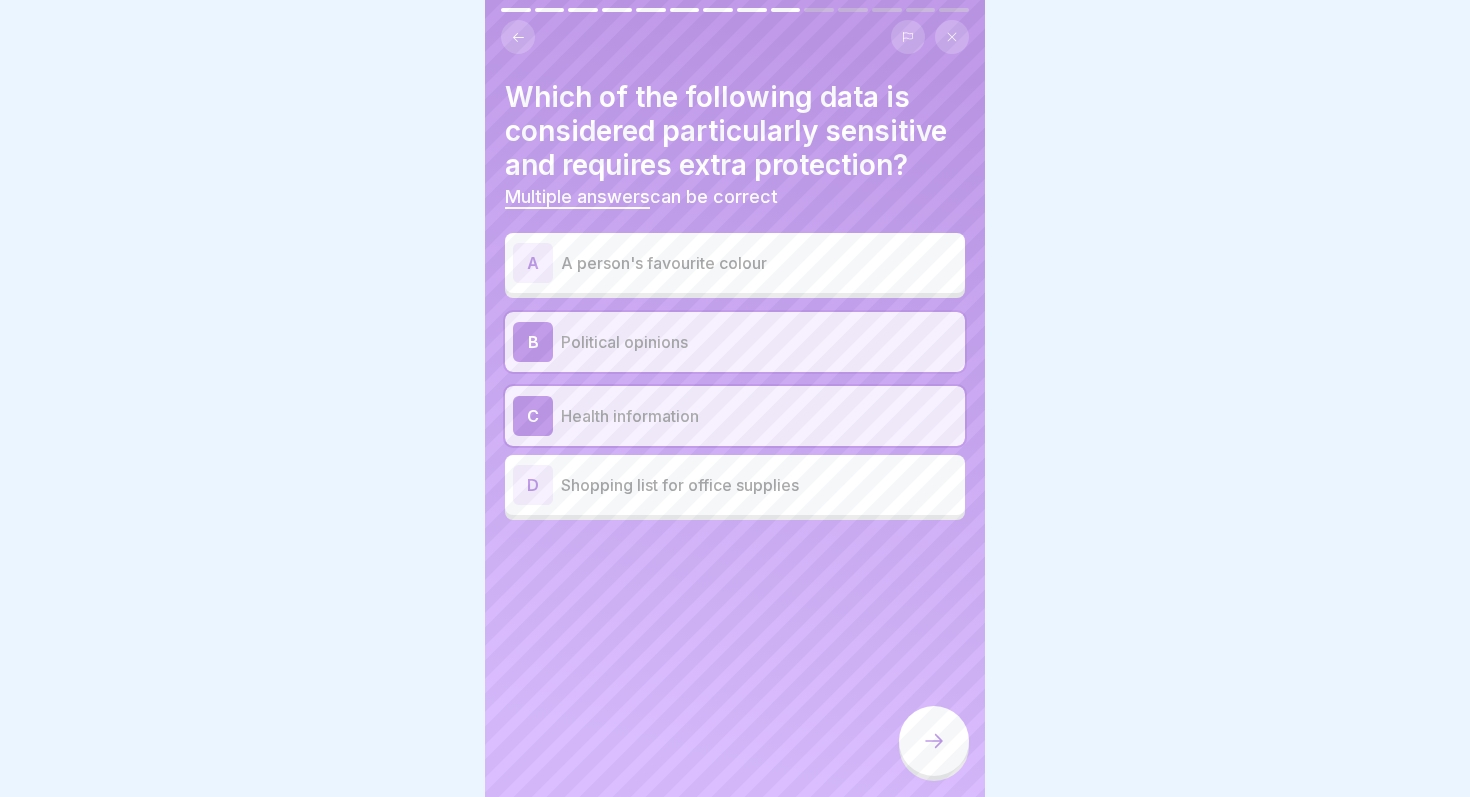 click at bounding box center (934, 741) 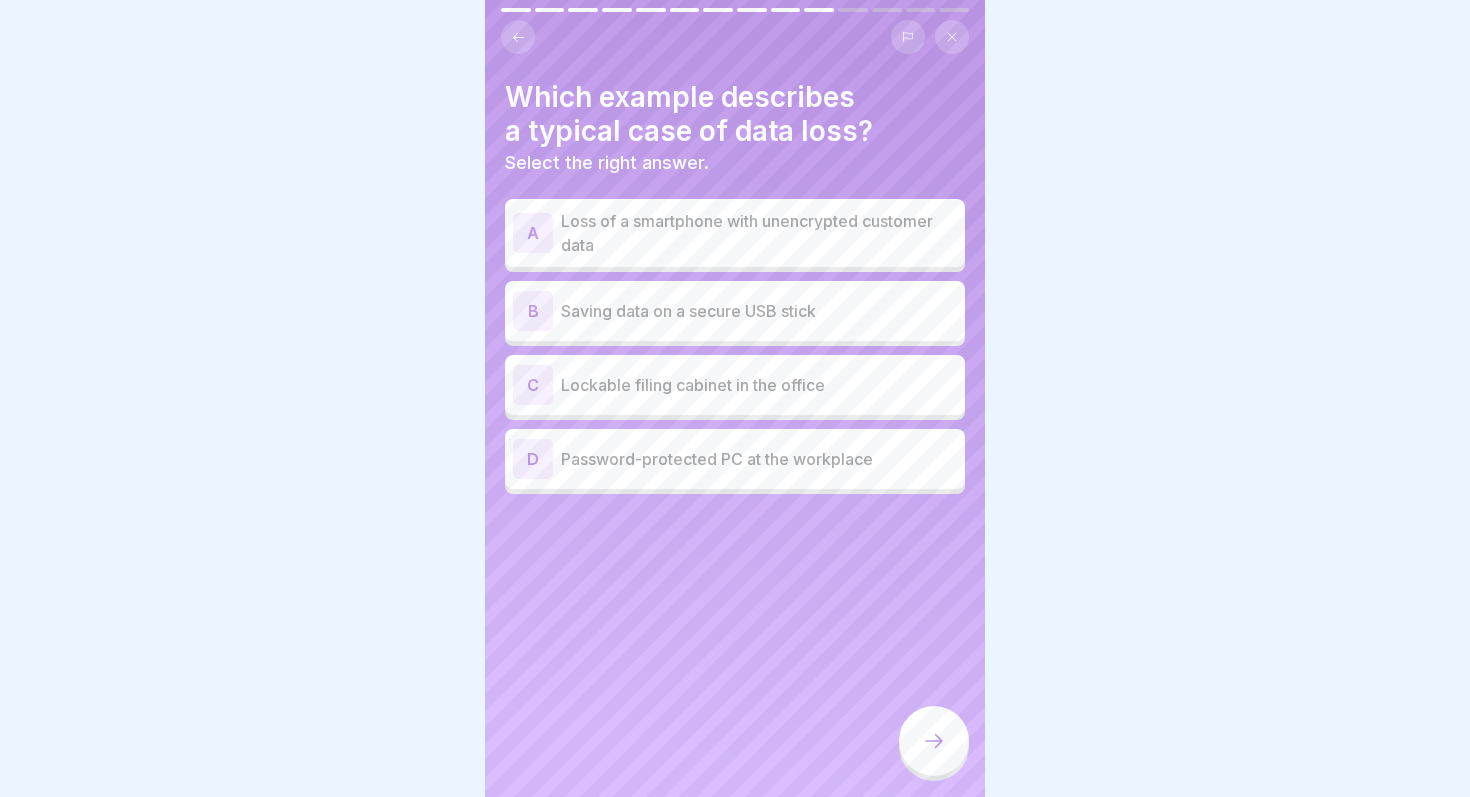 click on "Loss of a smartphone with unencrypted customer data" at bounding box center [759, 233] 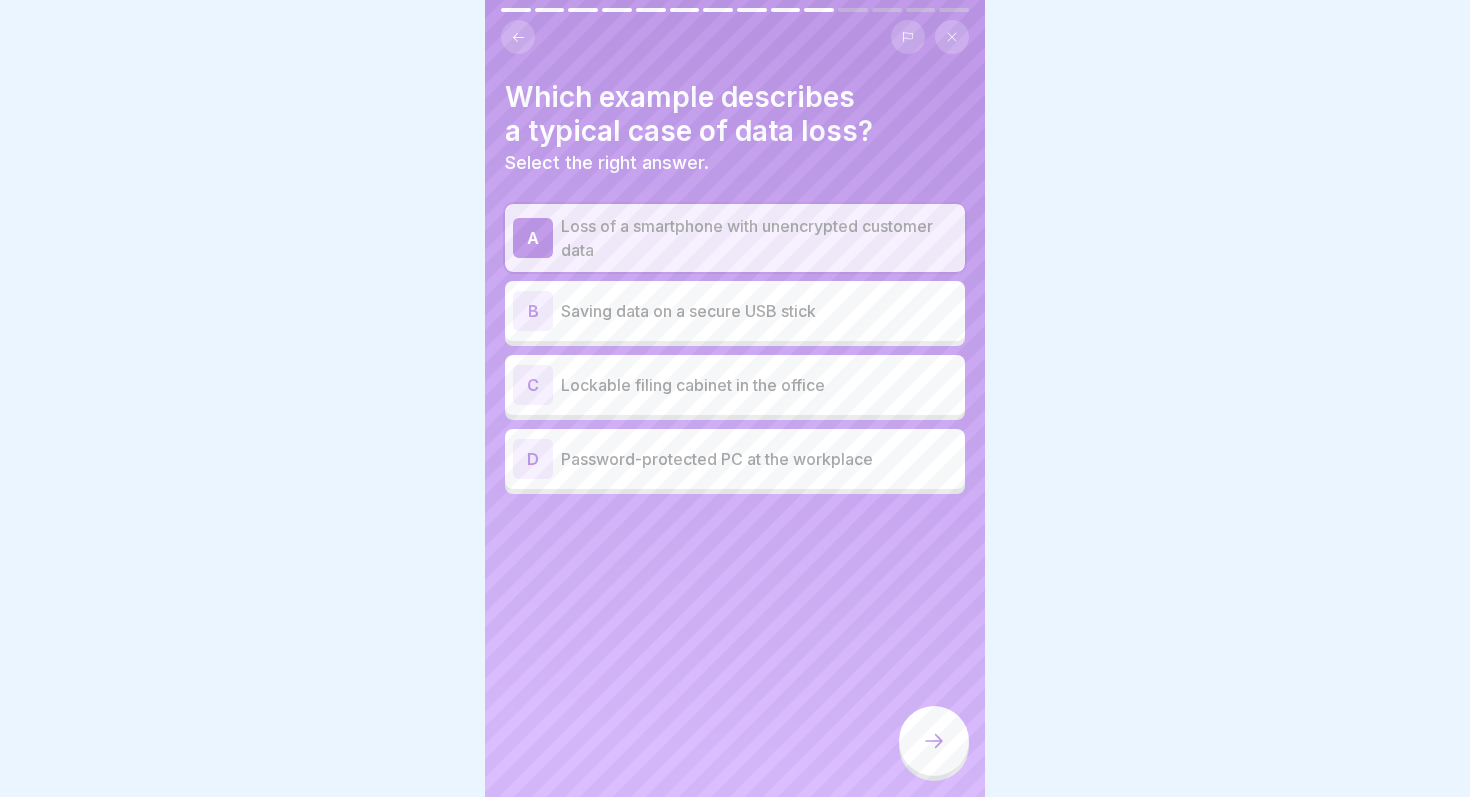 click 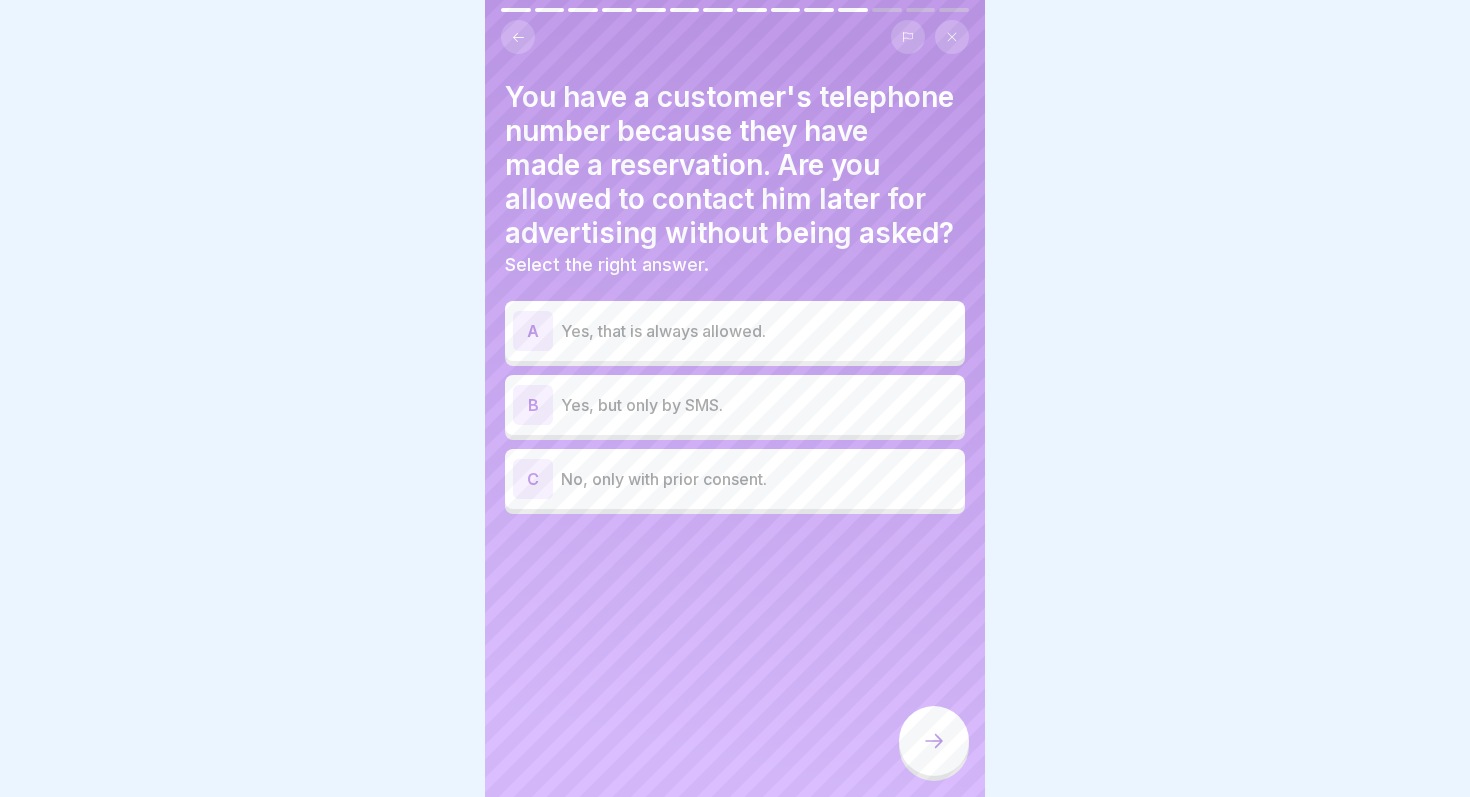 click on "No, only with prior consent." at bounding box center (759, 479) 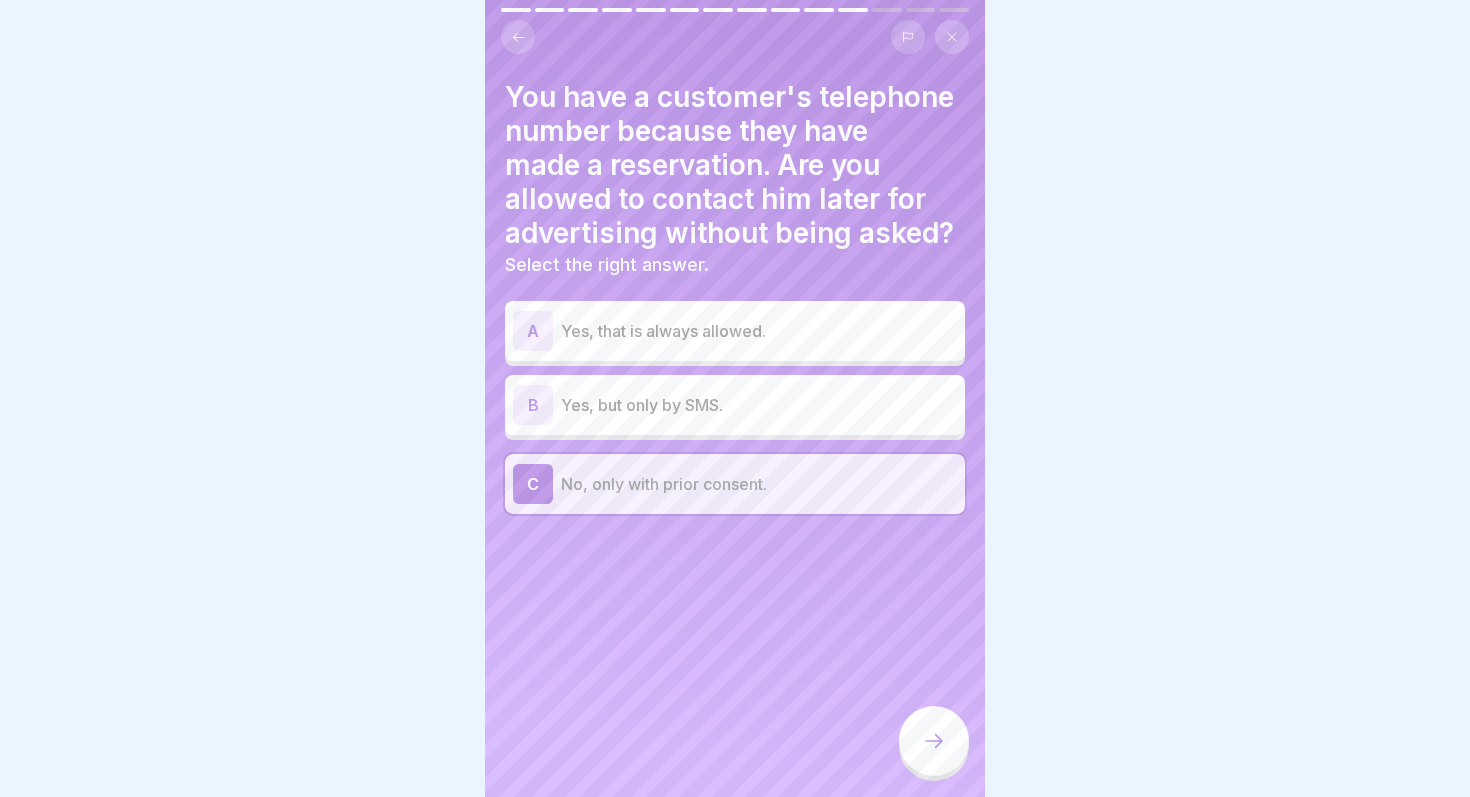 click at bounding box center [934, 741] 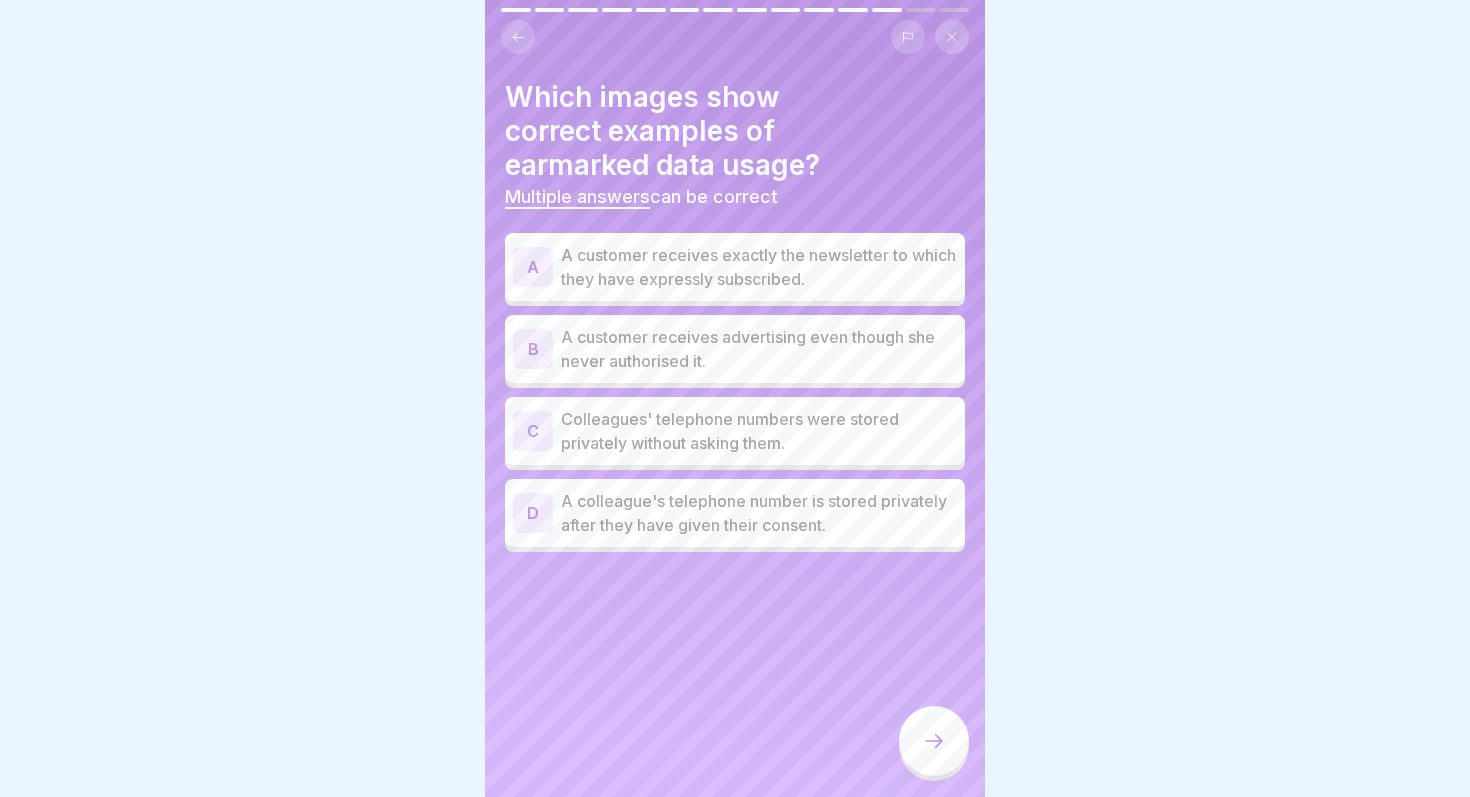 click on "A customer receives exactly the newsletter to which they have expressly subscribed." at bounding box center (759, 267) 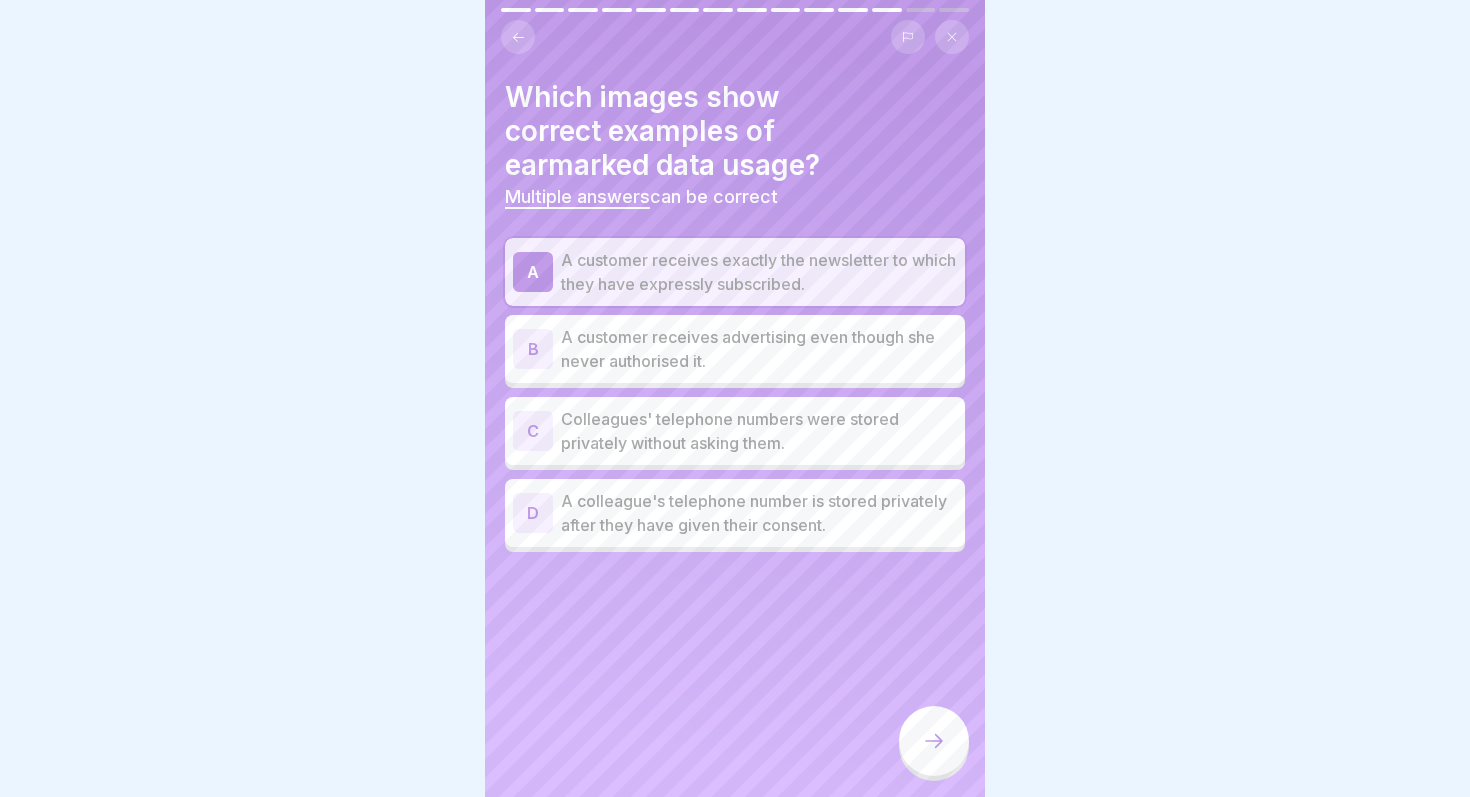 click on "A colleague's telephone number is stored privately after they have given their consent." at bounding box center (759, 513) 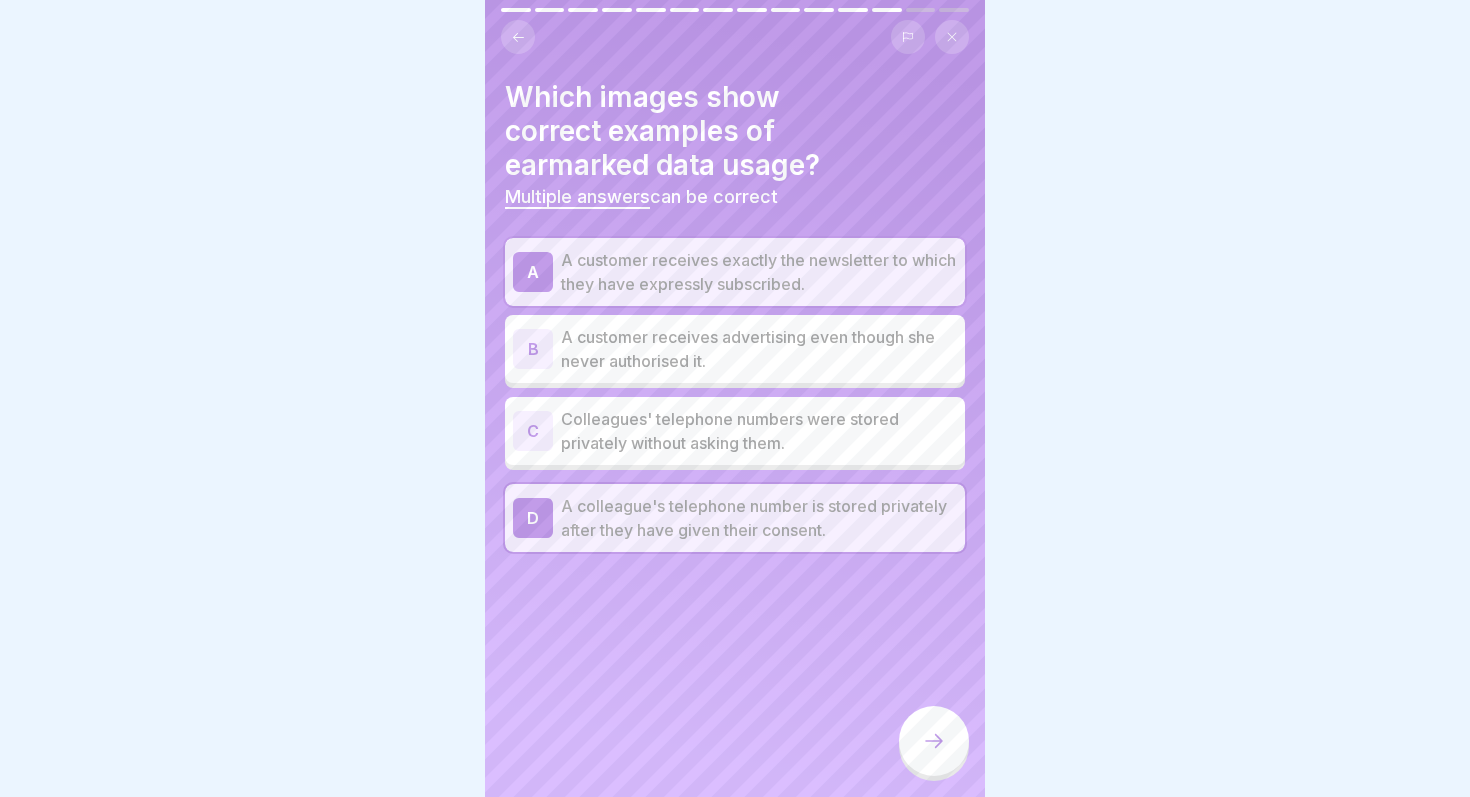 click at bounding box center [934, 741] 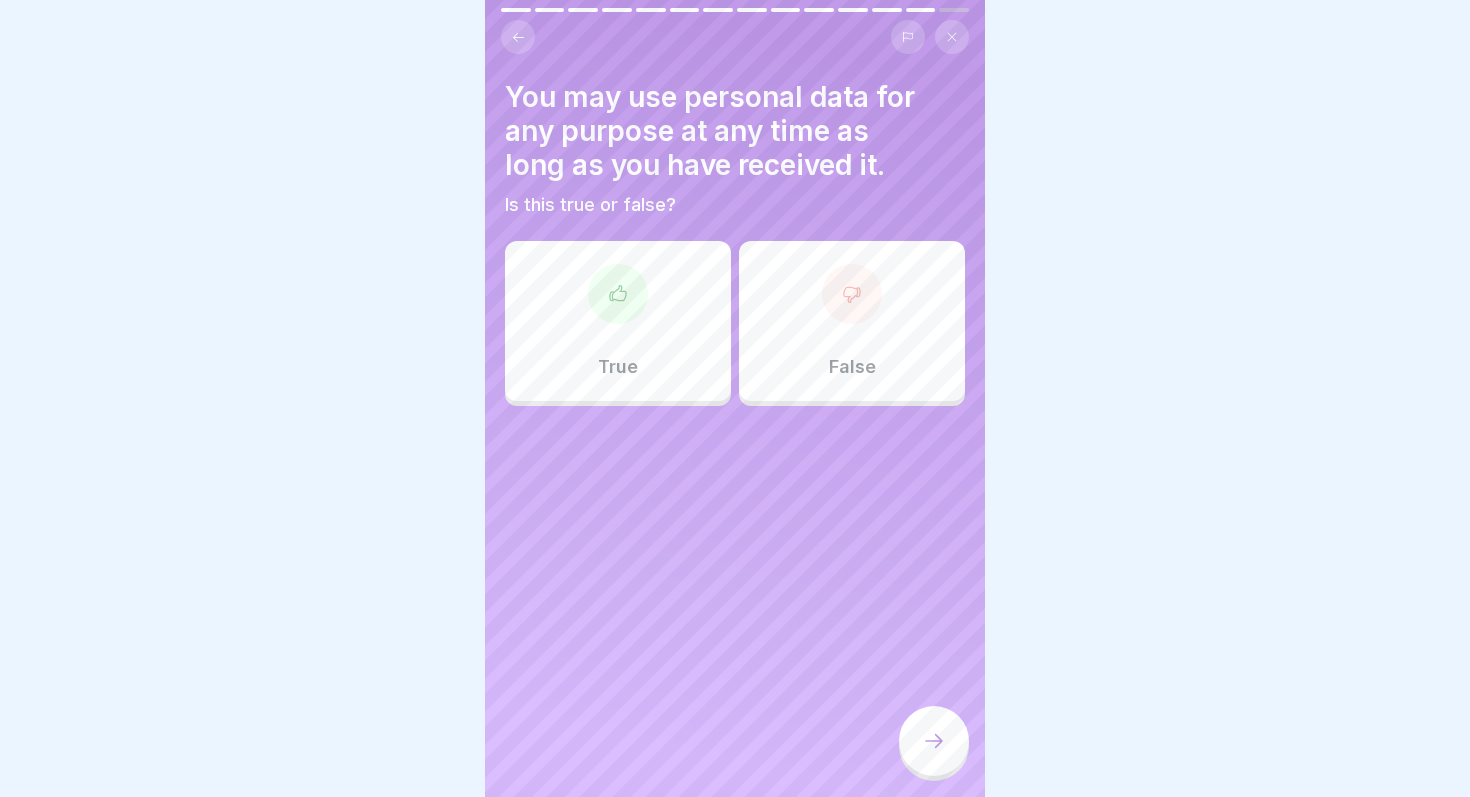click at bounding box center [852, 294] 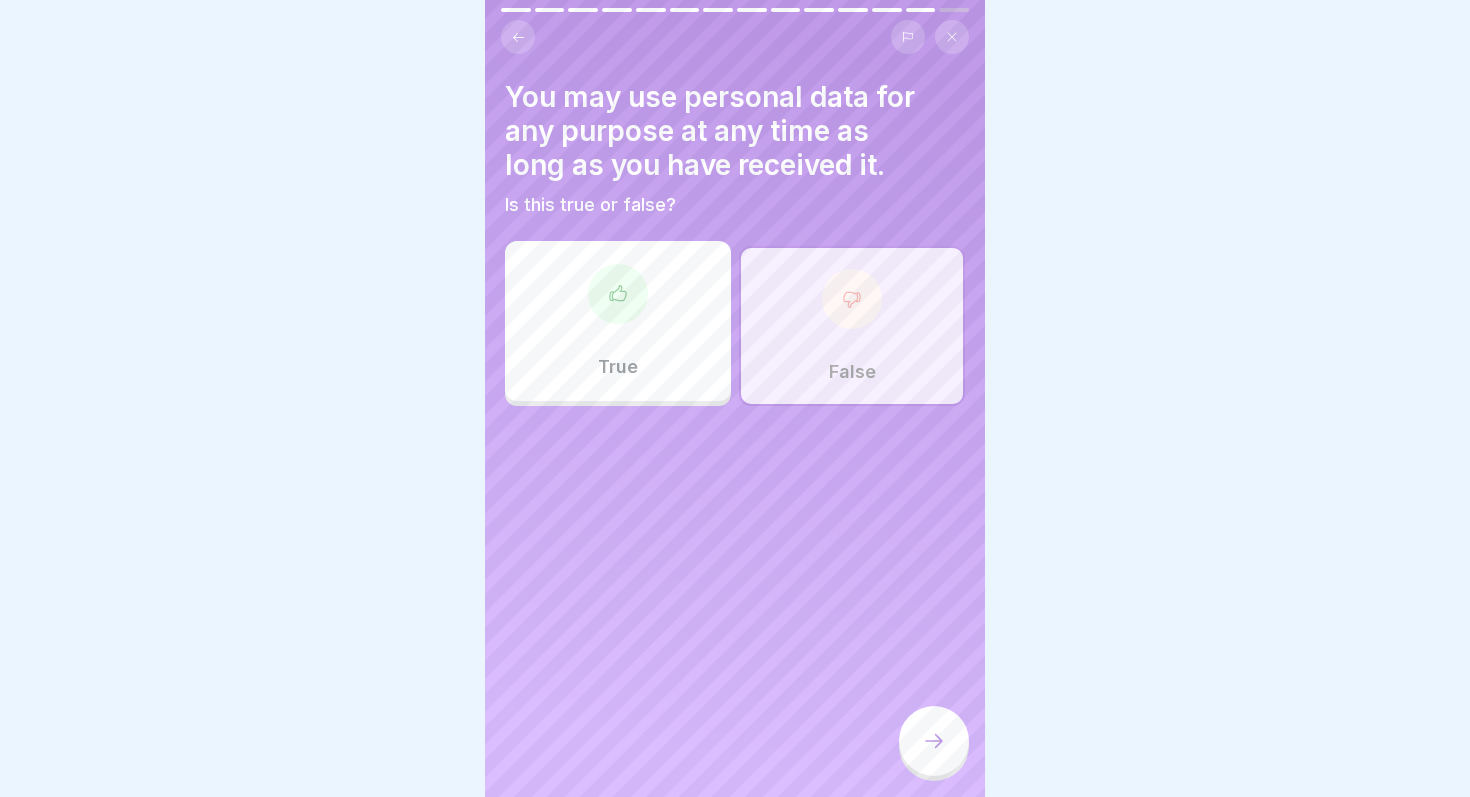 click at bounding box center [934, 741] 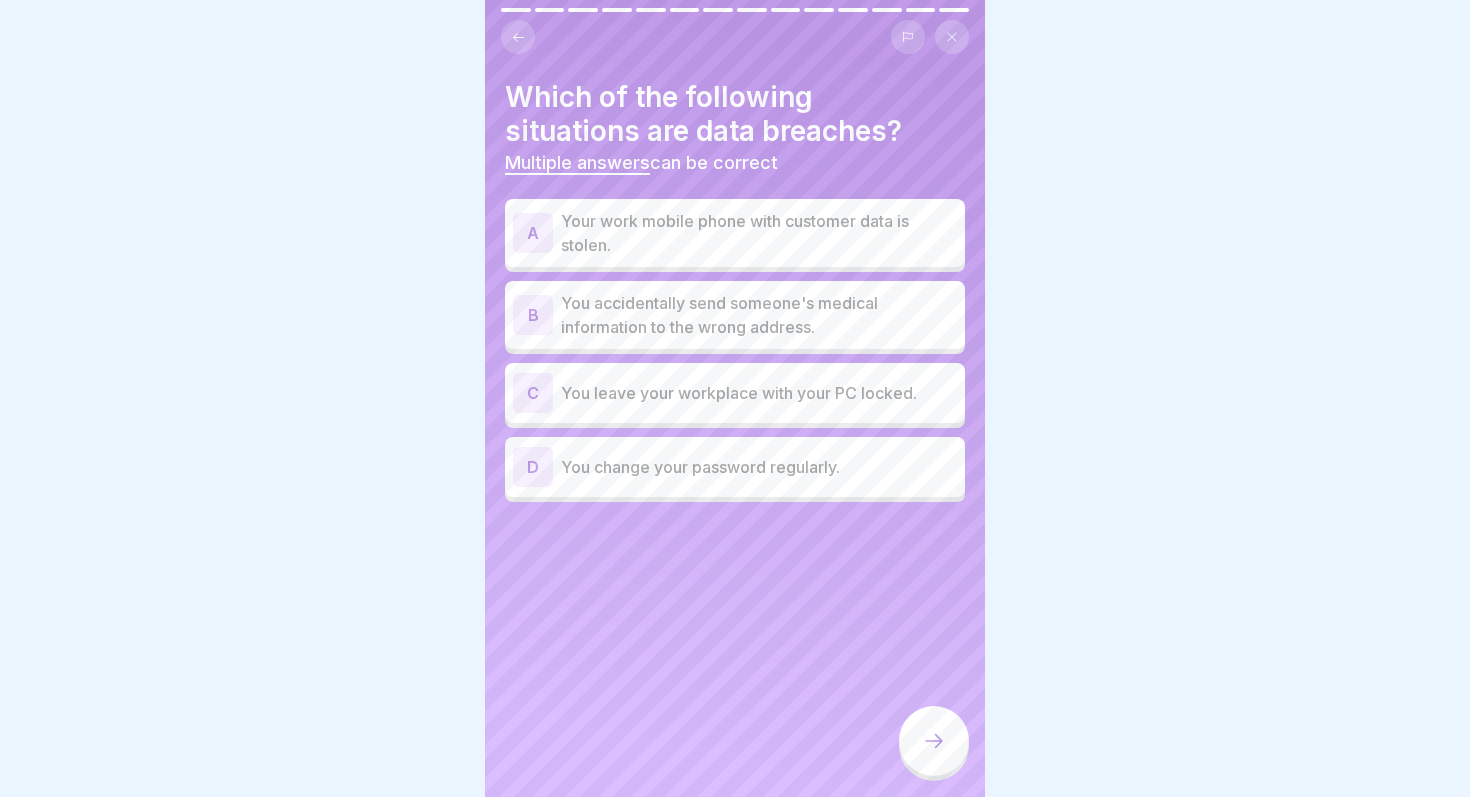 click on "Your work mobile phone with customer data is stolen." at bounding box center [759, 233] 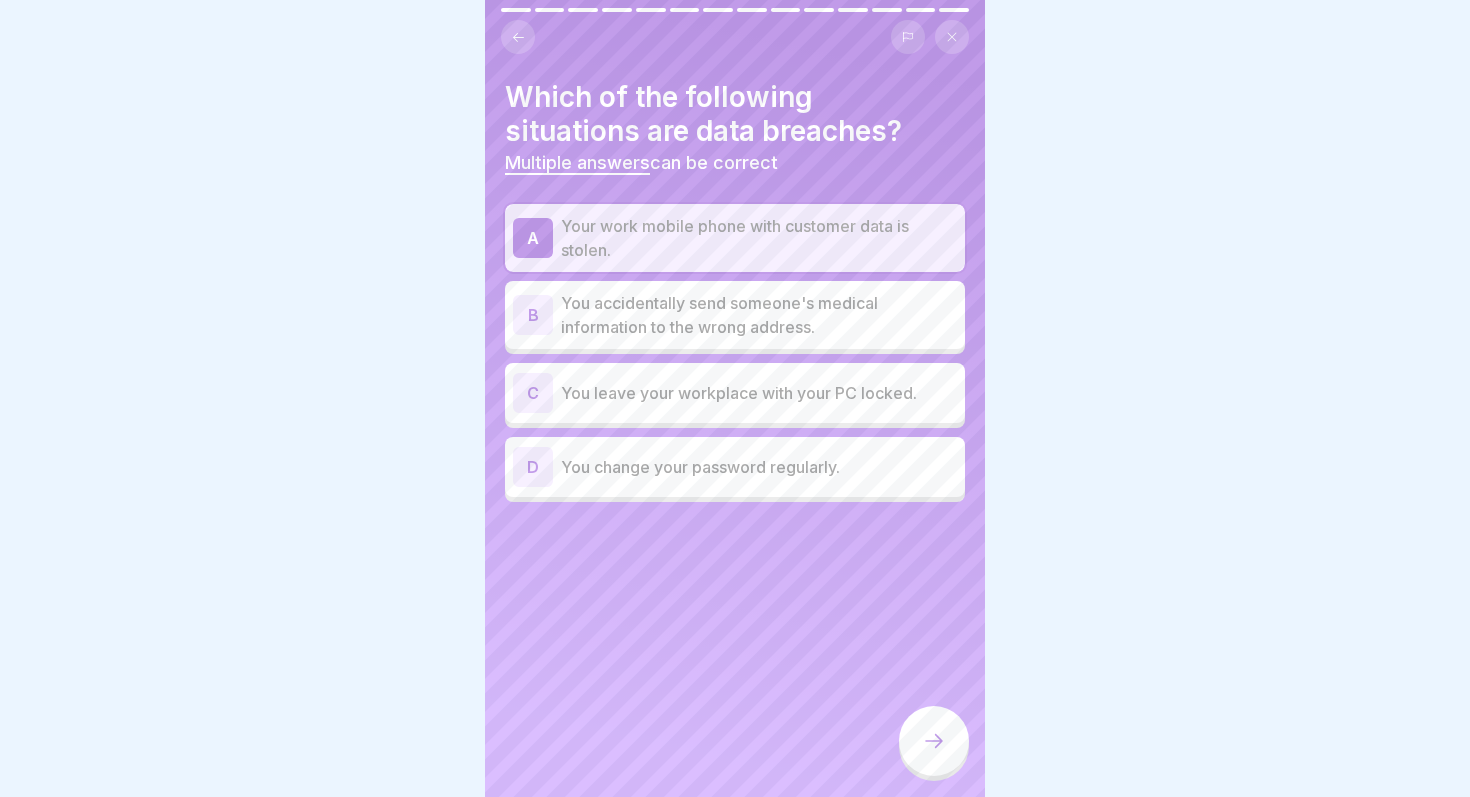 click on "You accidentally send someone's medical information to the wrong address." at bounding box center [759, 315] 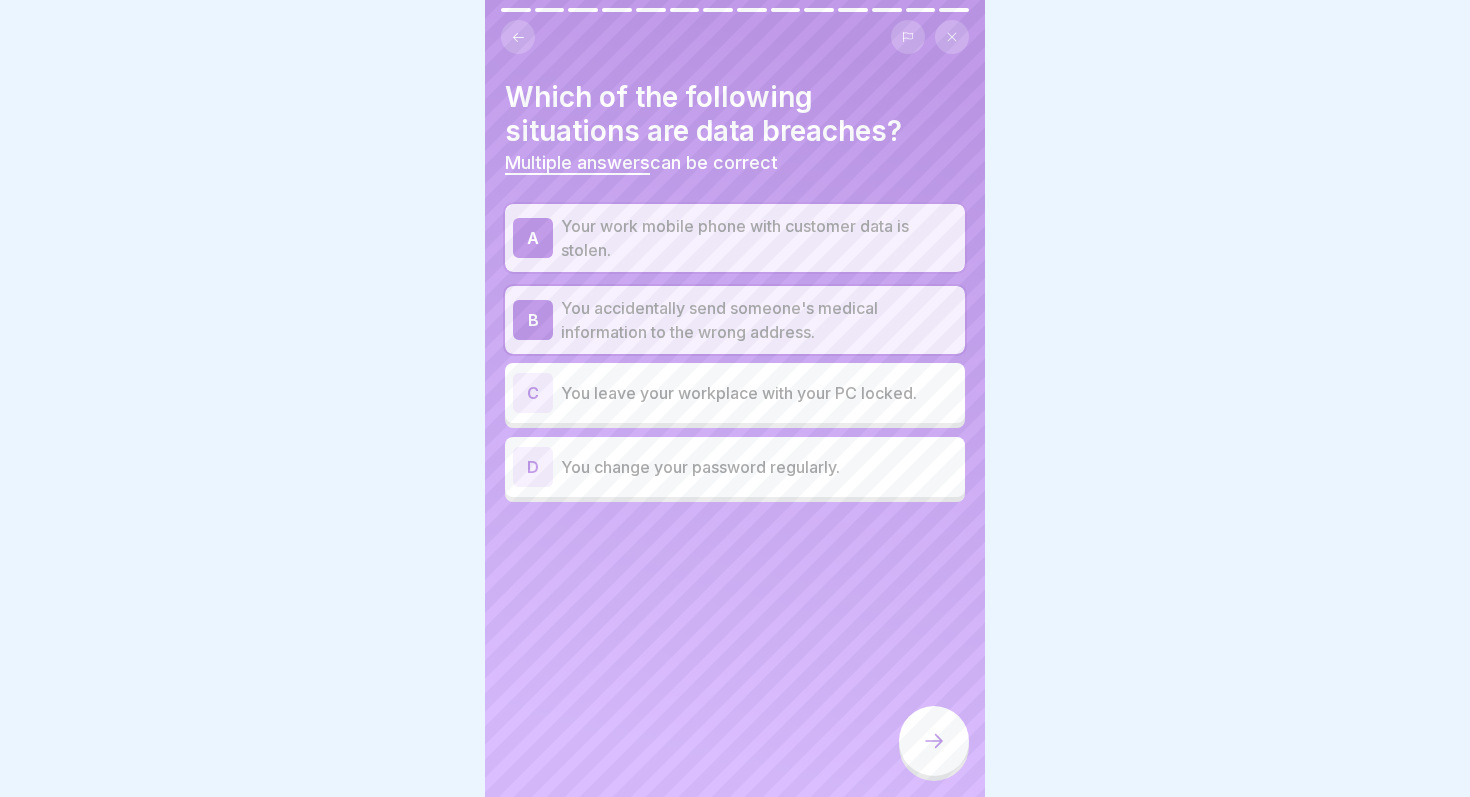 click at bounding box center [934, 741] 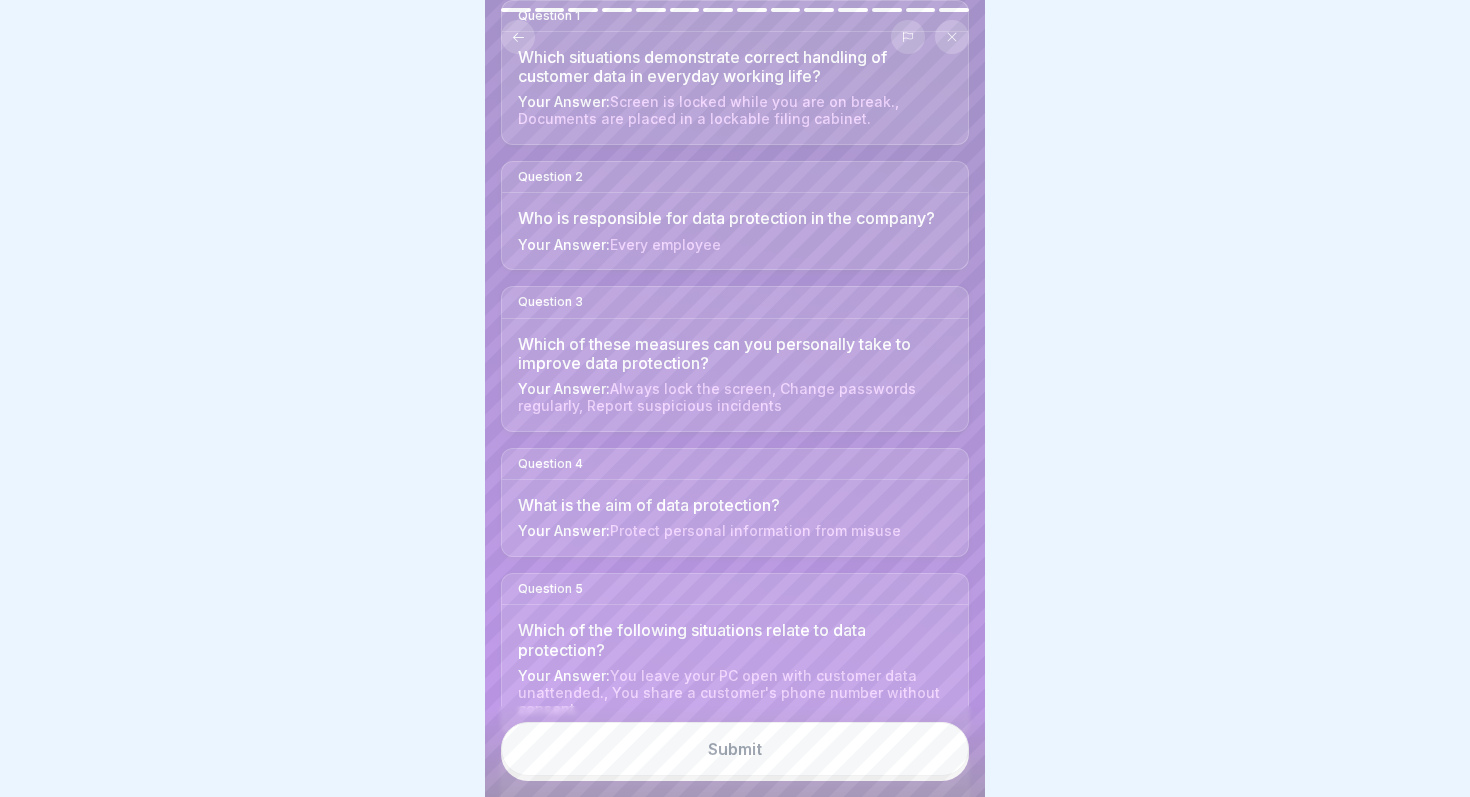 scroll, scrollTop: 248, scrollLeft: 0, axis: vertical 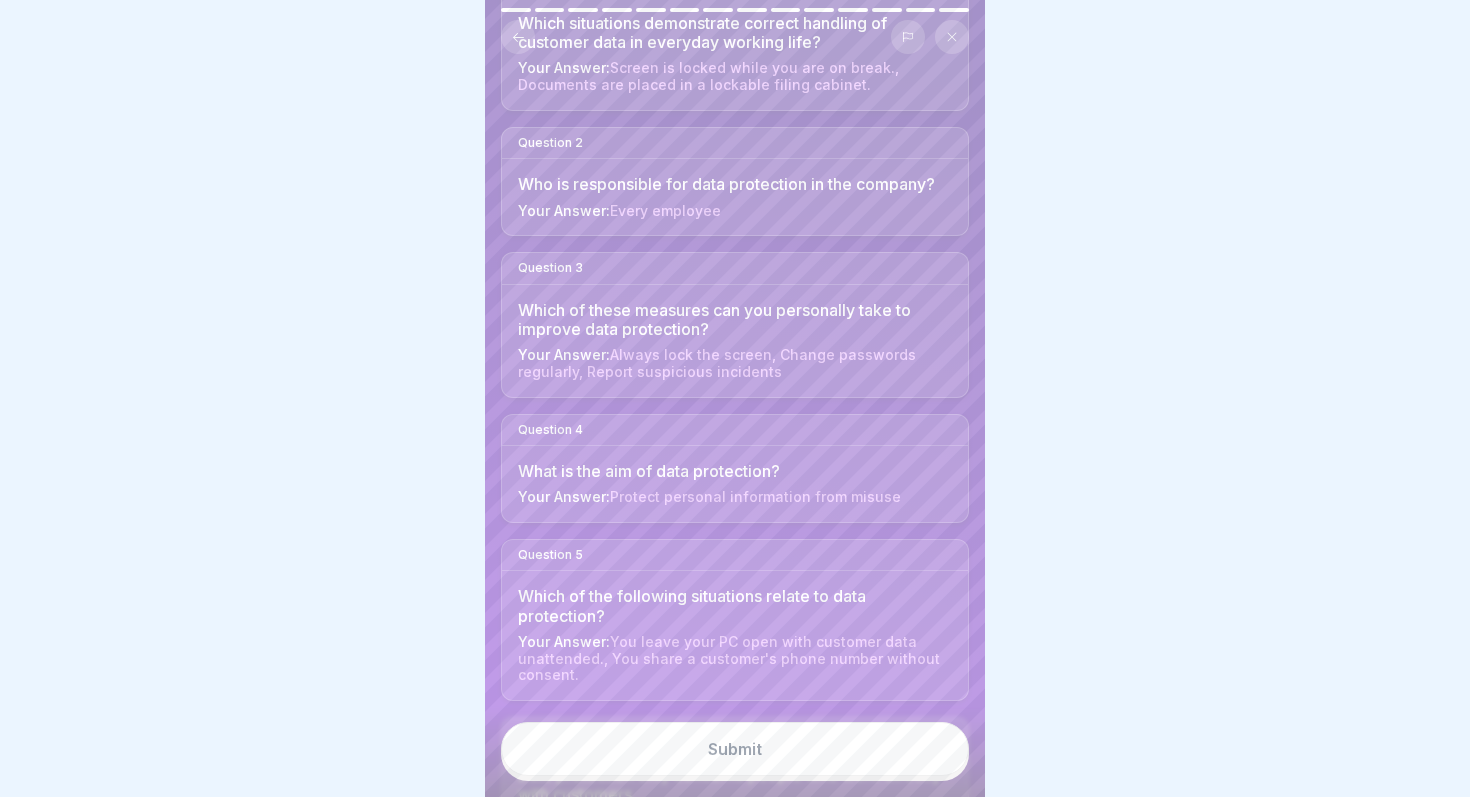 click on "Submit" at bounding box center [735, 749] 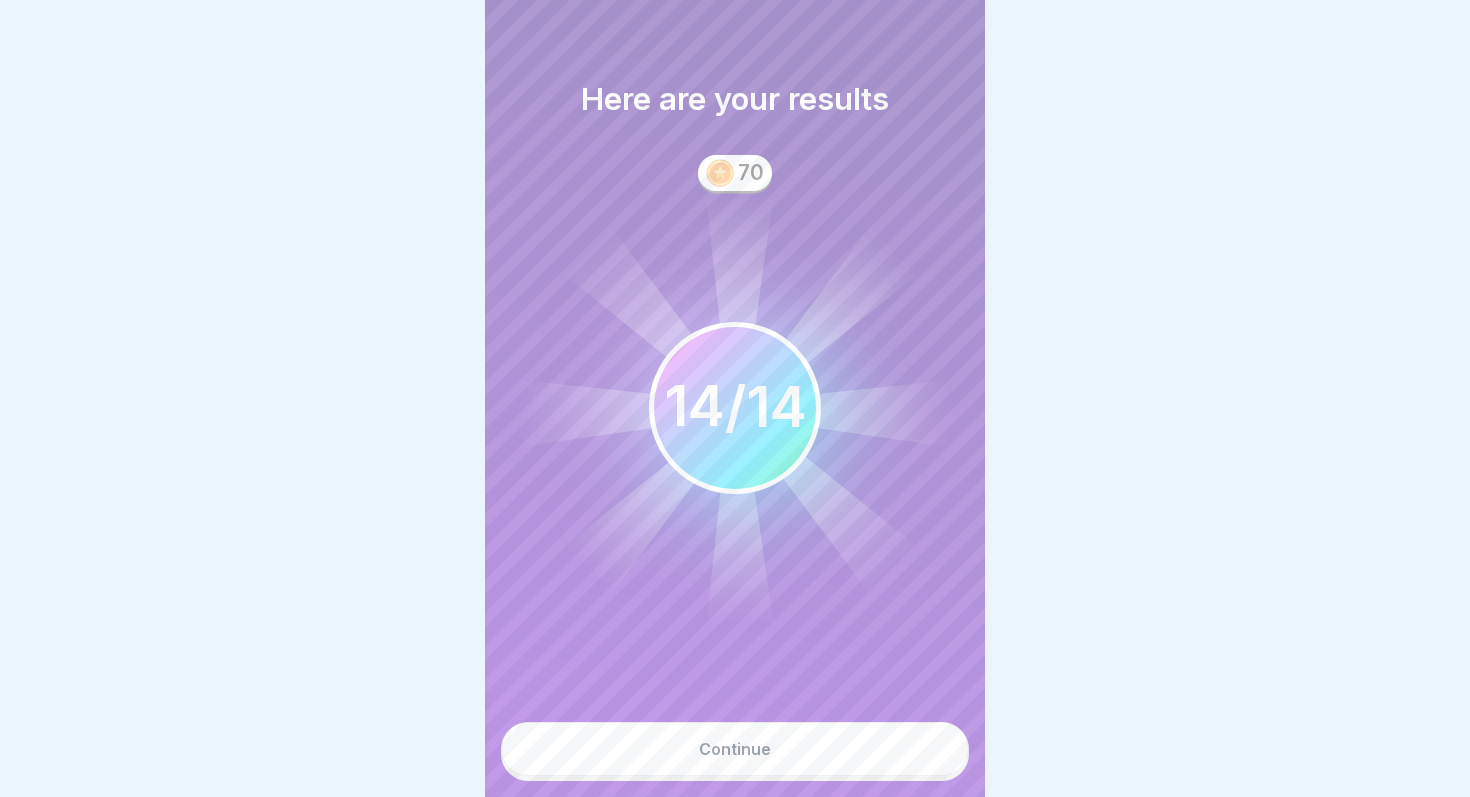 click on "Continue" at bounding box center [735, 749] 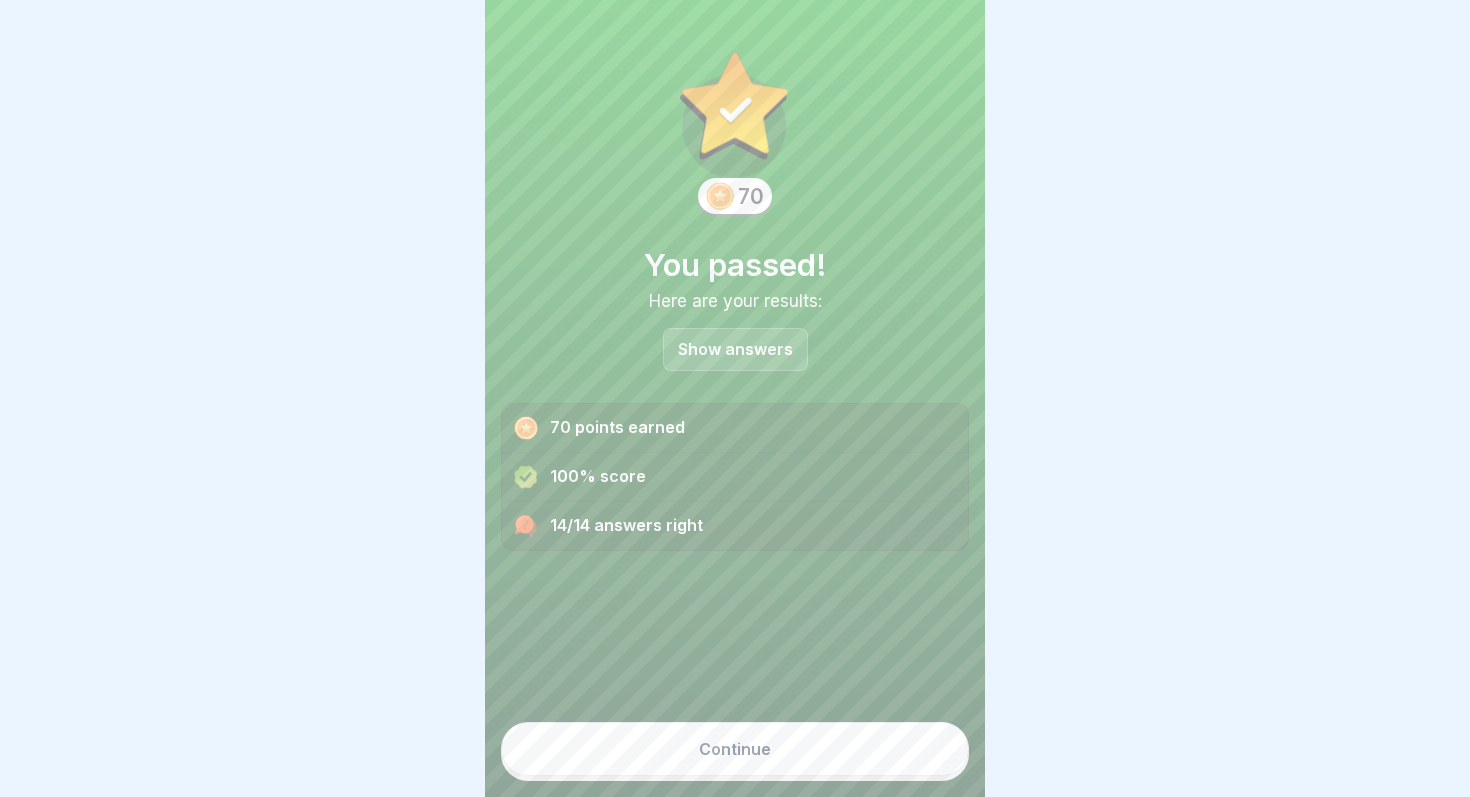 click on "Continue" at bounding box center [735, 749] 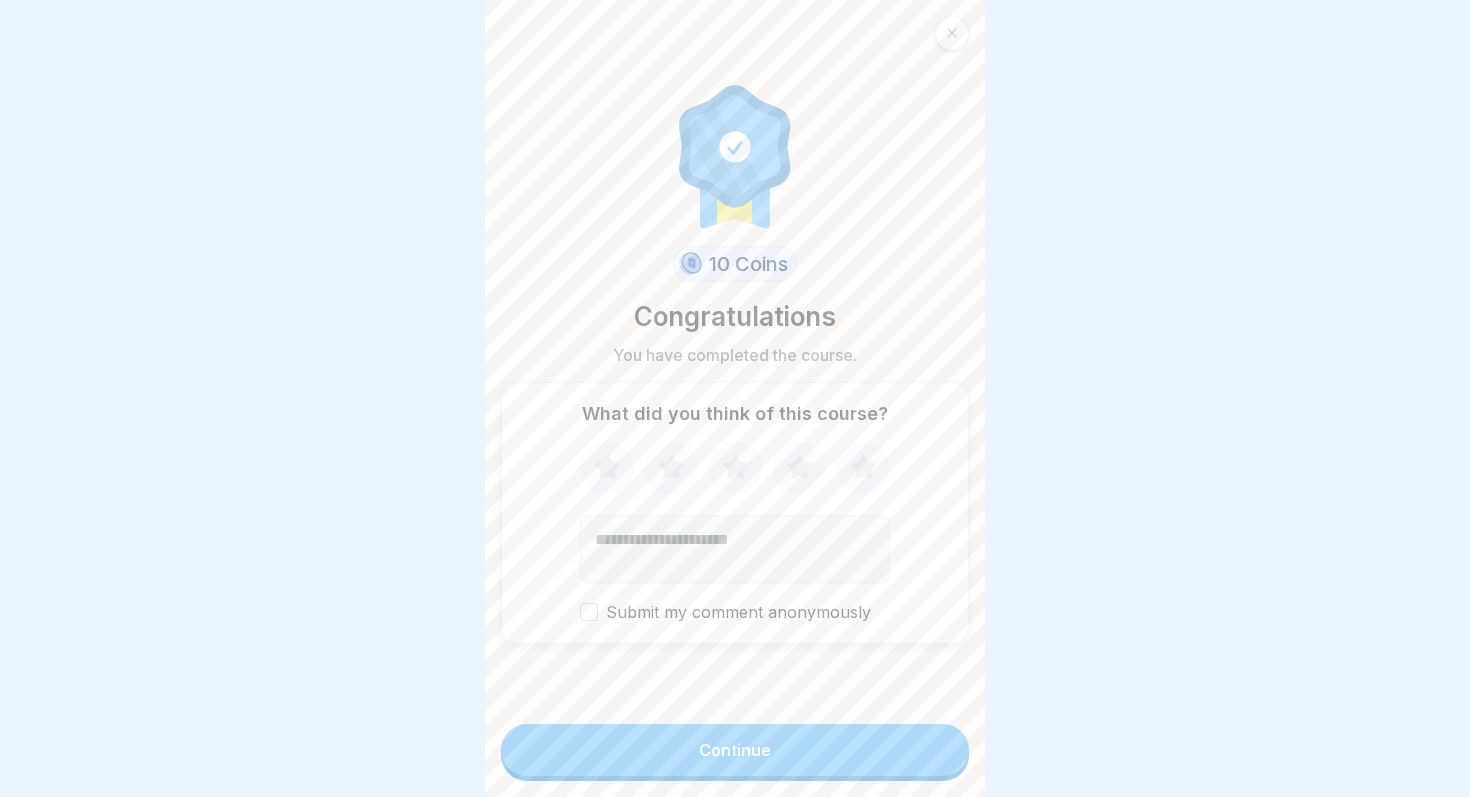 click 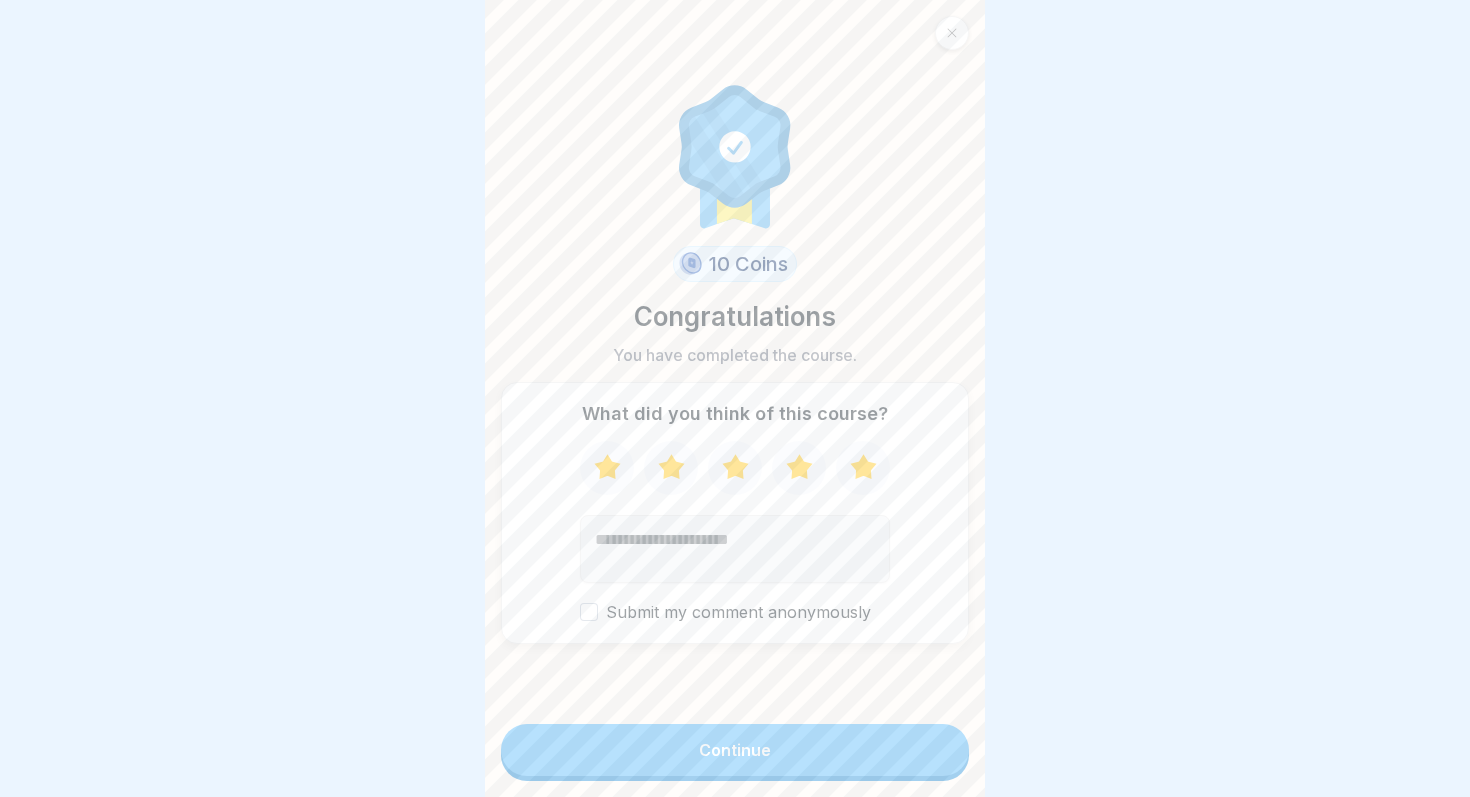click on "Continue" at bounding box center (735, 750) 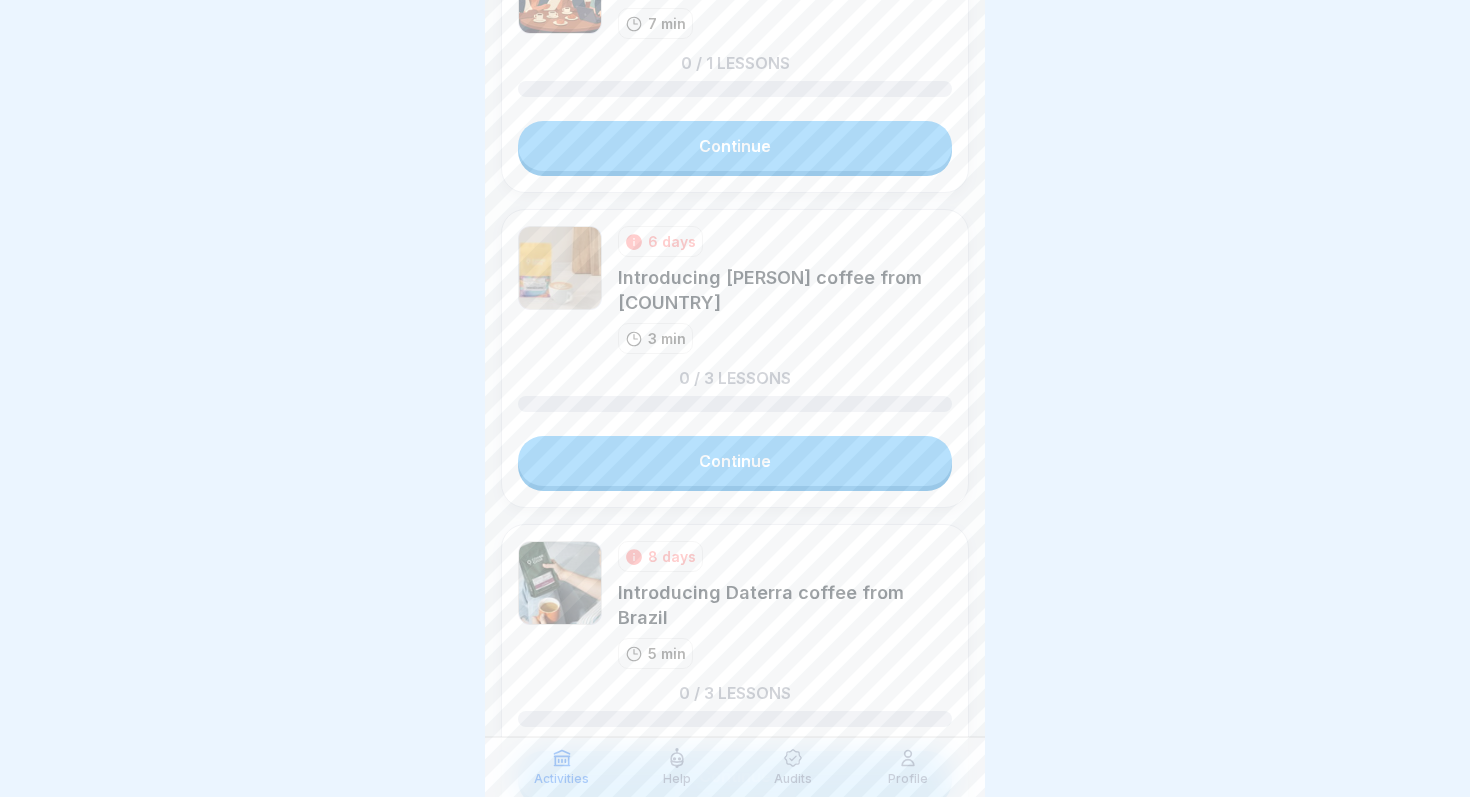 scroll, scrollTop: 0, scrollLeft: 0, axis: both 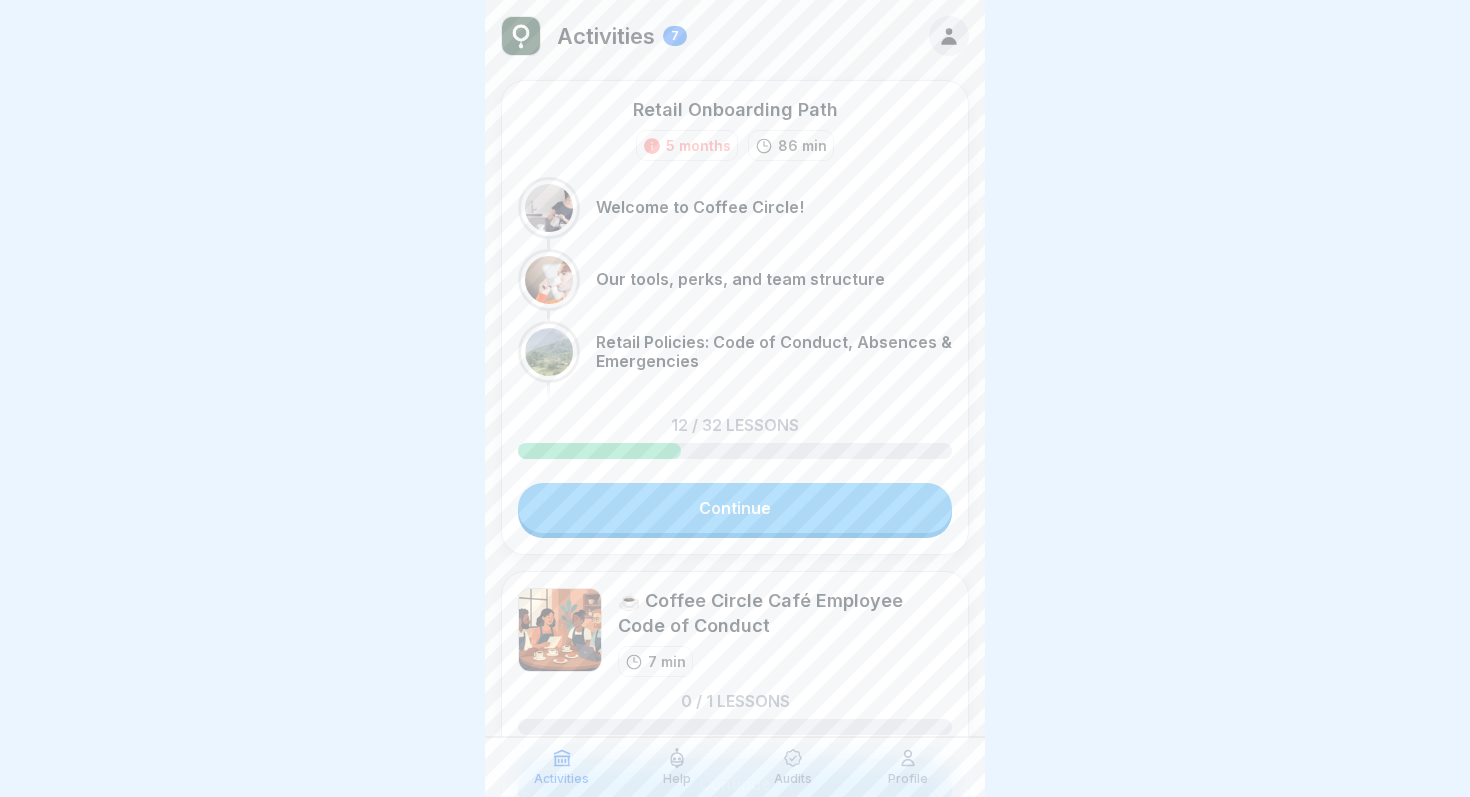 click 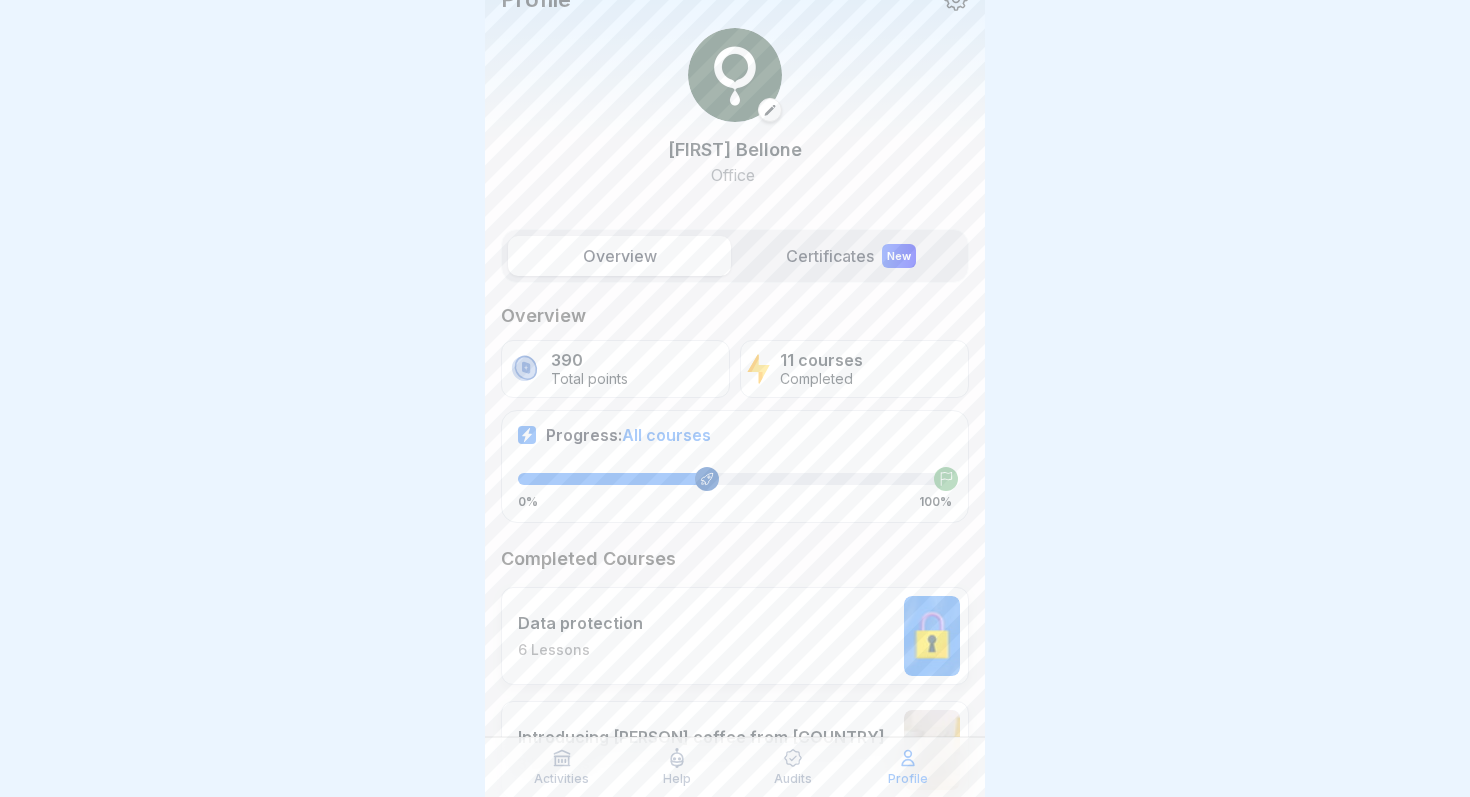 scroll, scrollTop: 43, scrollLeft: 0, axis: vertical 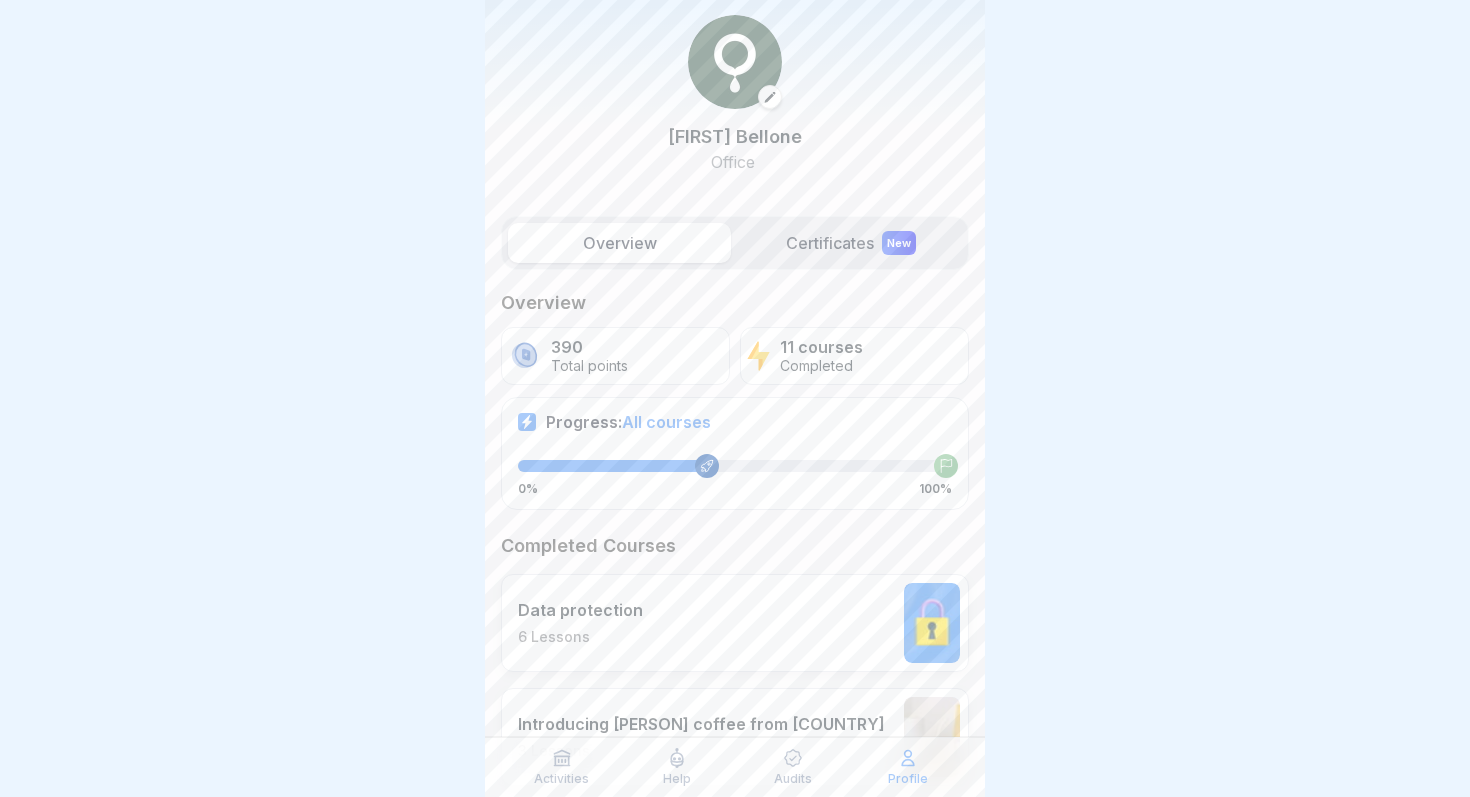 click on "Certificates New" at bounding box center [850, 243] 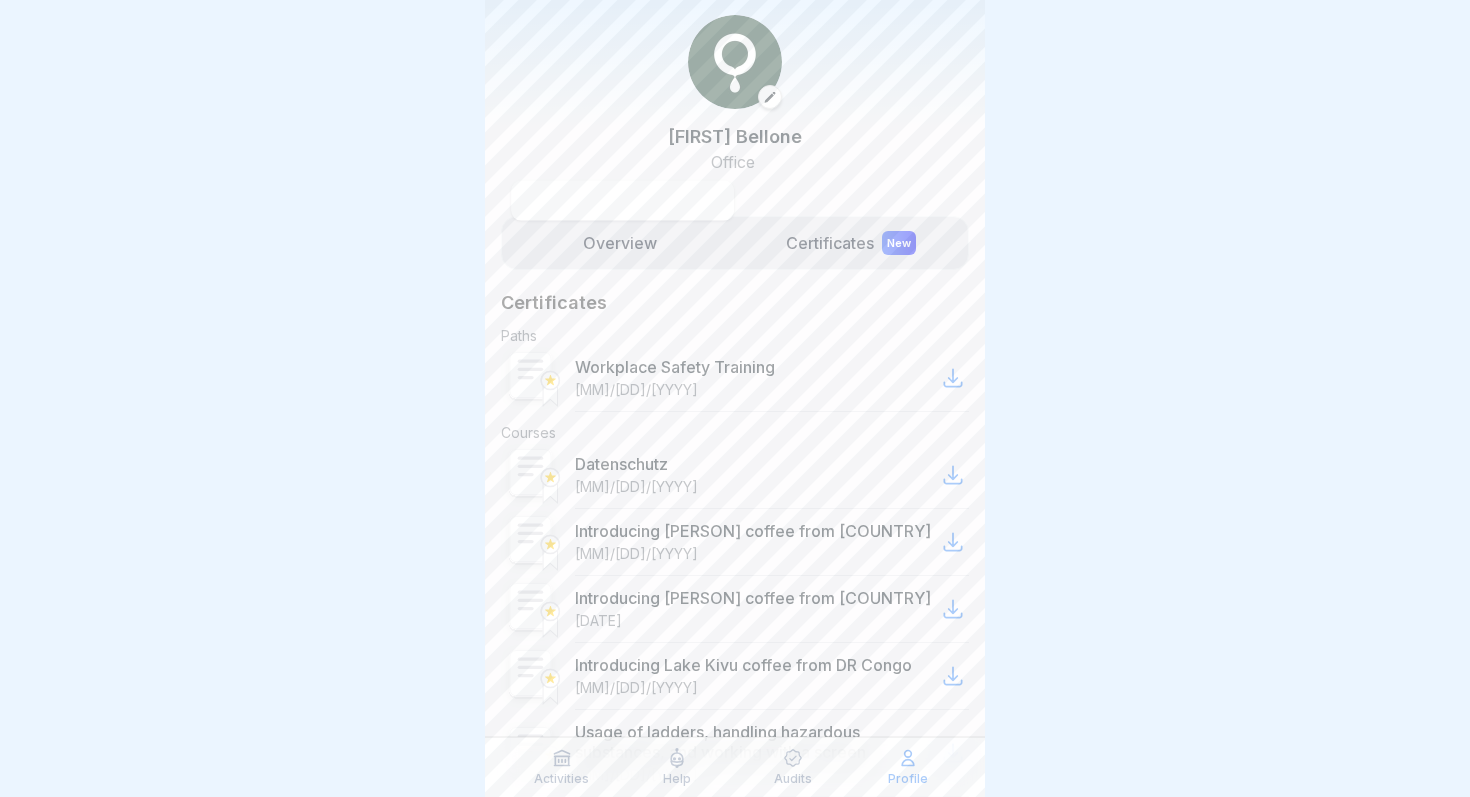 scroll, scrollTop: 0, scrollLeft: 0, axis: both 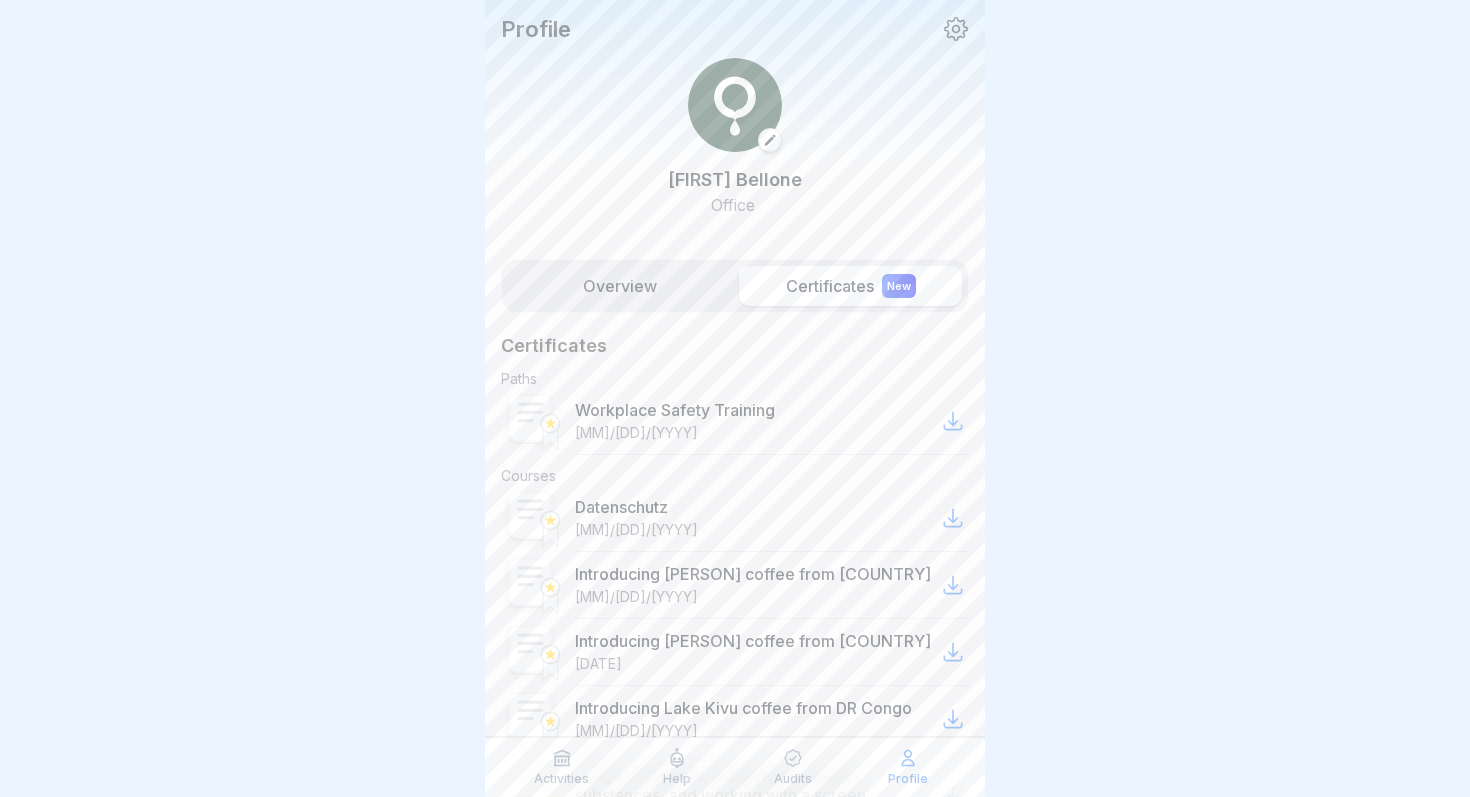 click on "Overview" at bounding box center (619, 286) 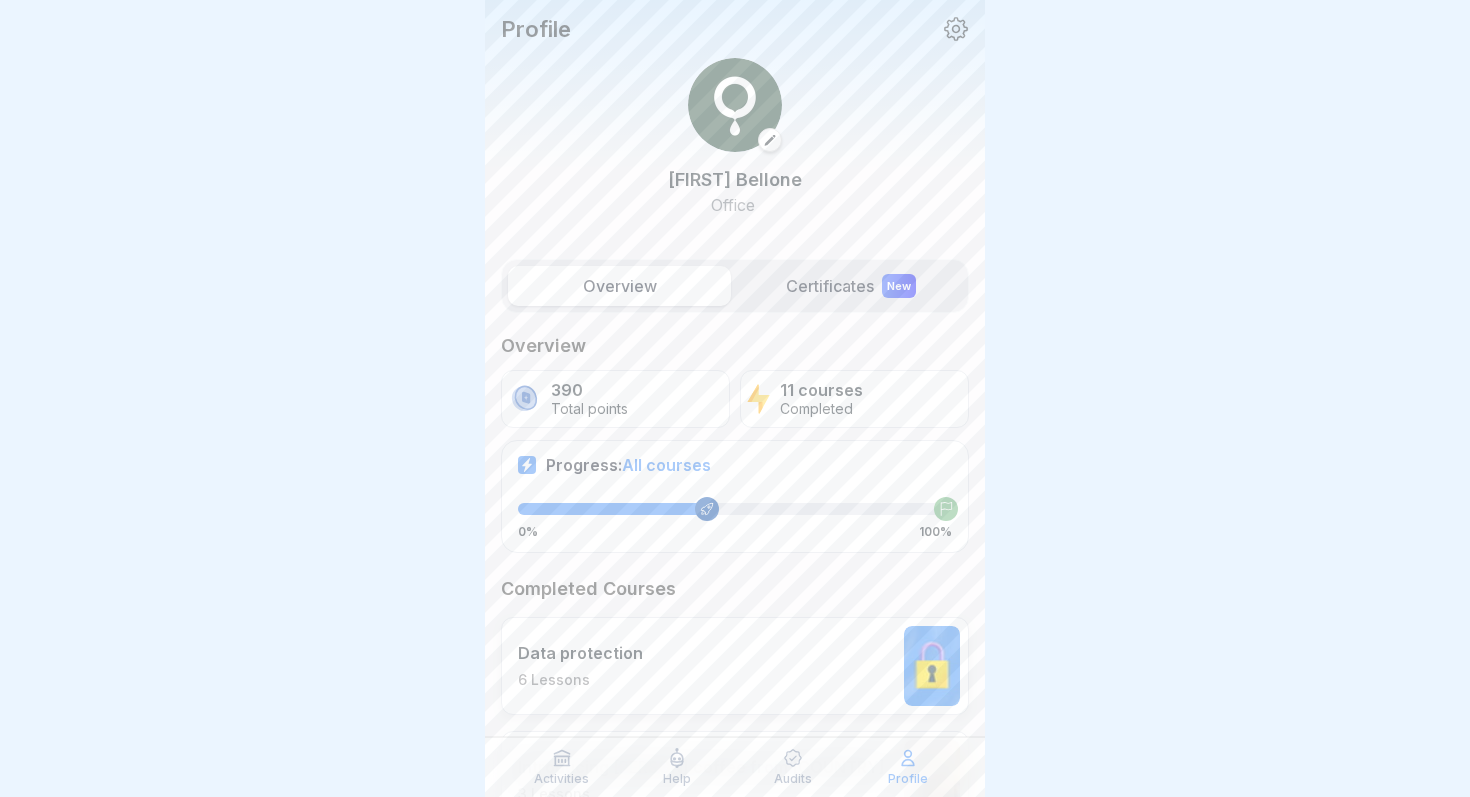 click on "Audits" at bounding box center [793, 767] 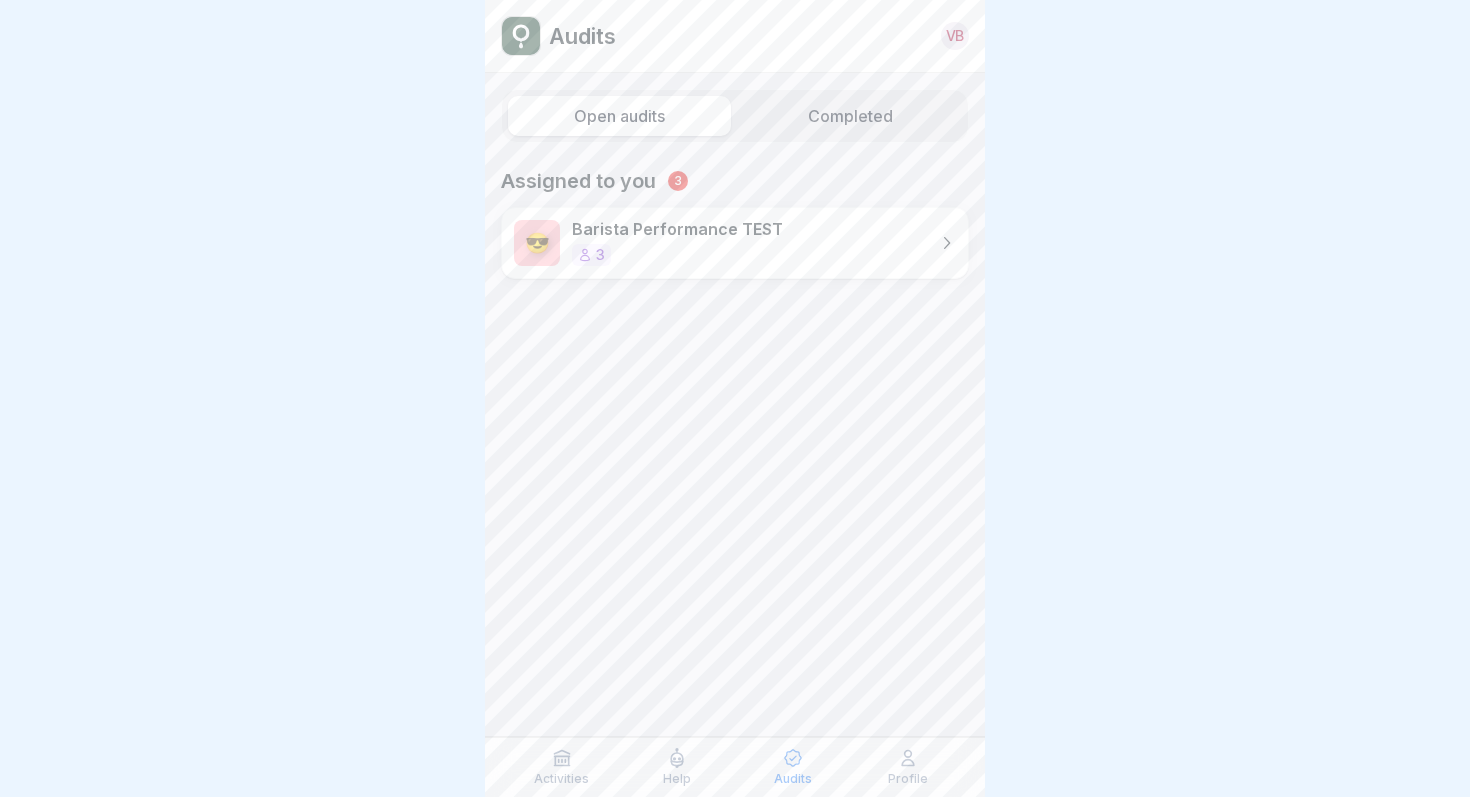 click on "Activities Help Audits Profile" at bounding box center [735, 767] 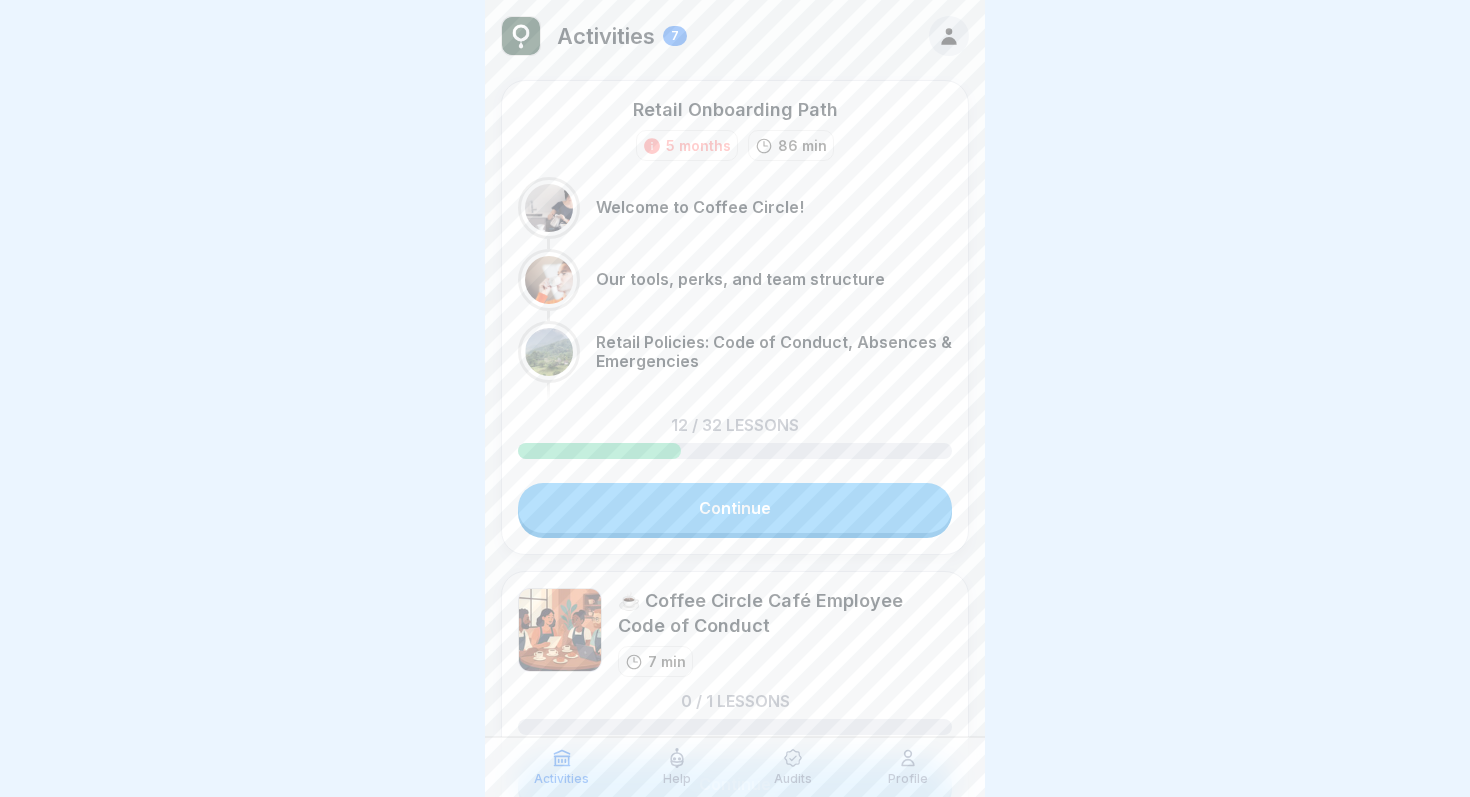 click on "Continue" at bounding box center [735, 508] 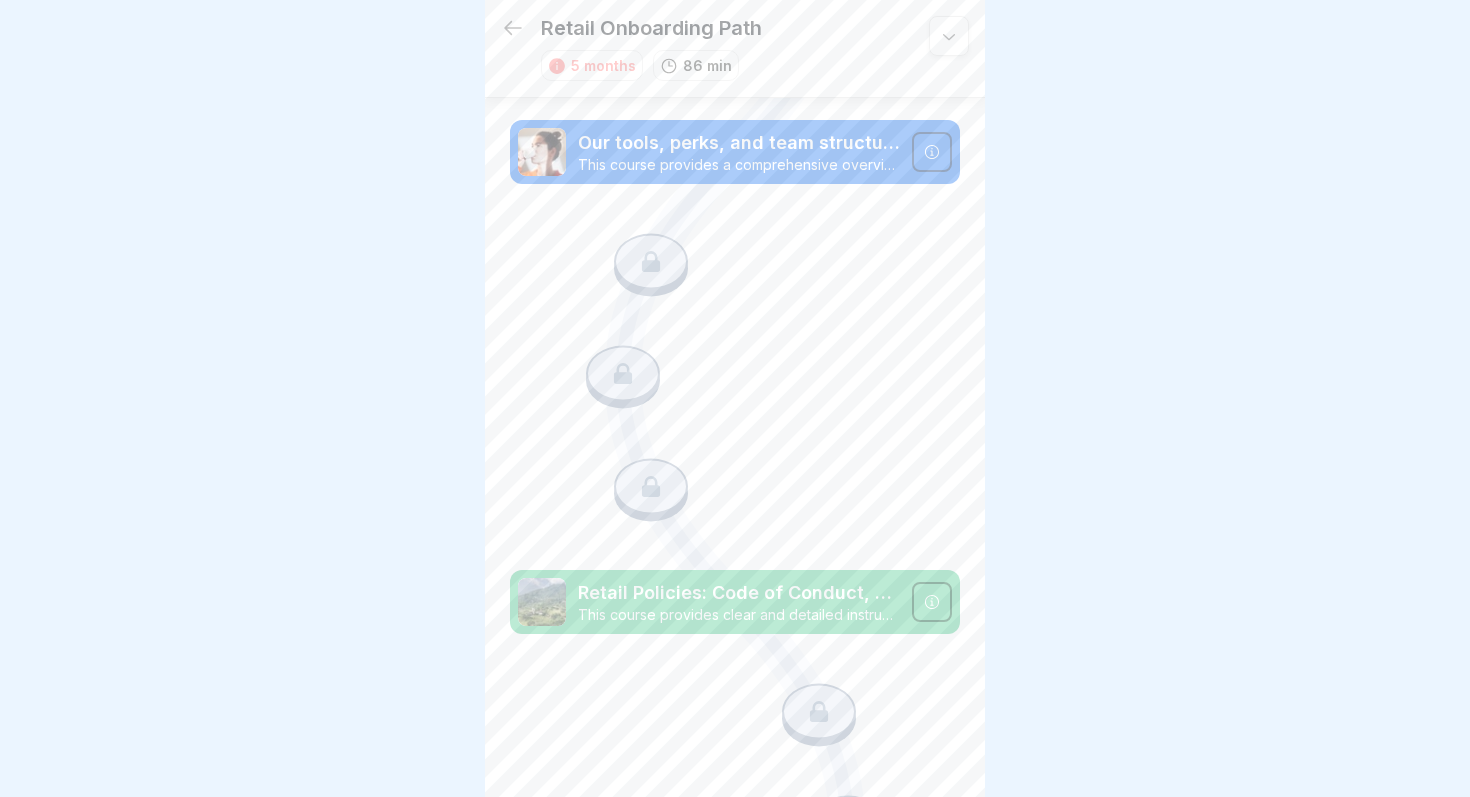 scroll, scrollTop: 0, scrollLeft: 0, axis: both 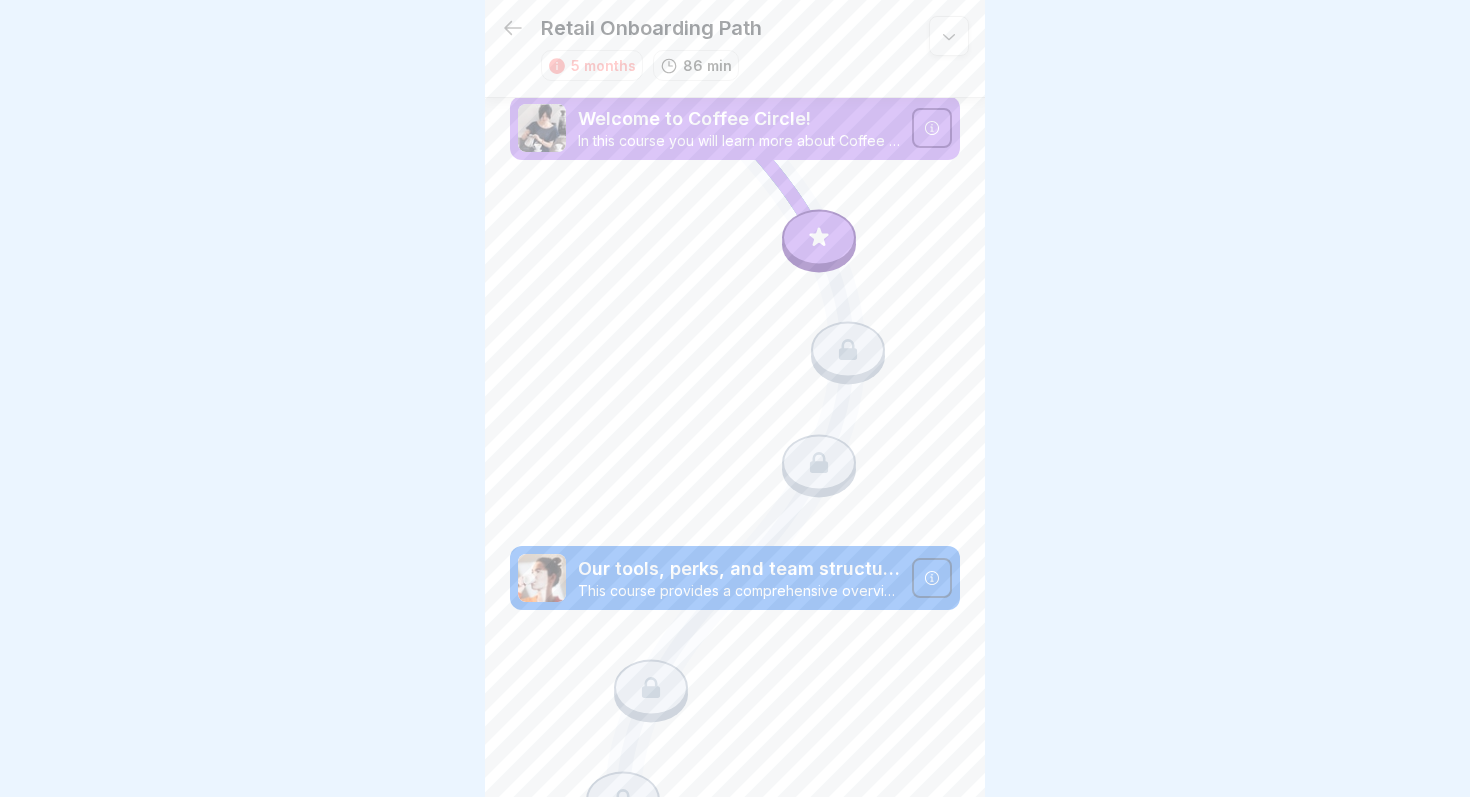 click at bounding box center (819, 237) 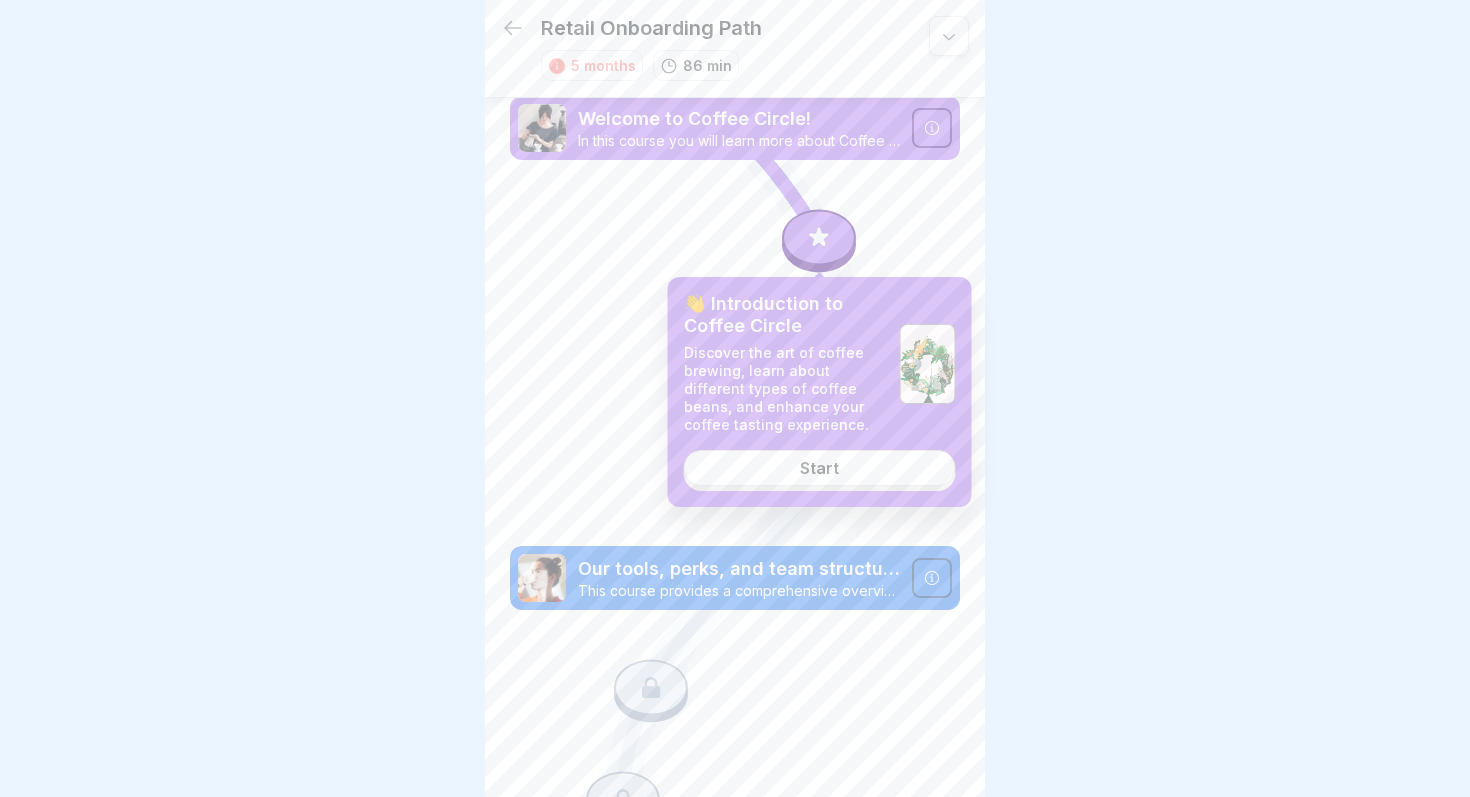 click on "Start" at bounding box center [820, 468] 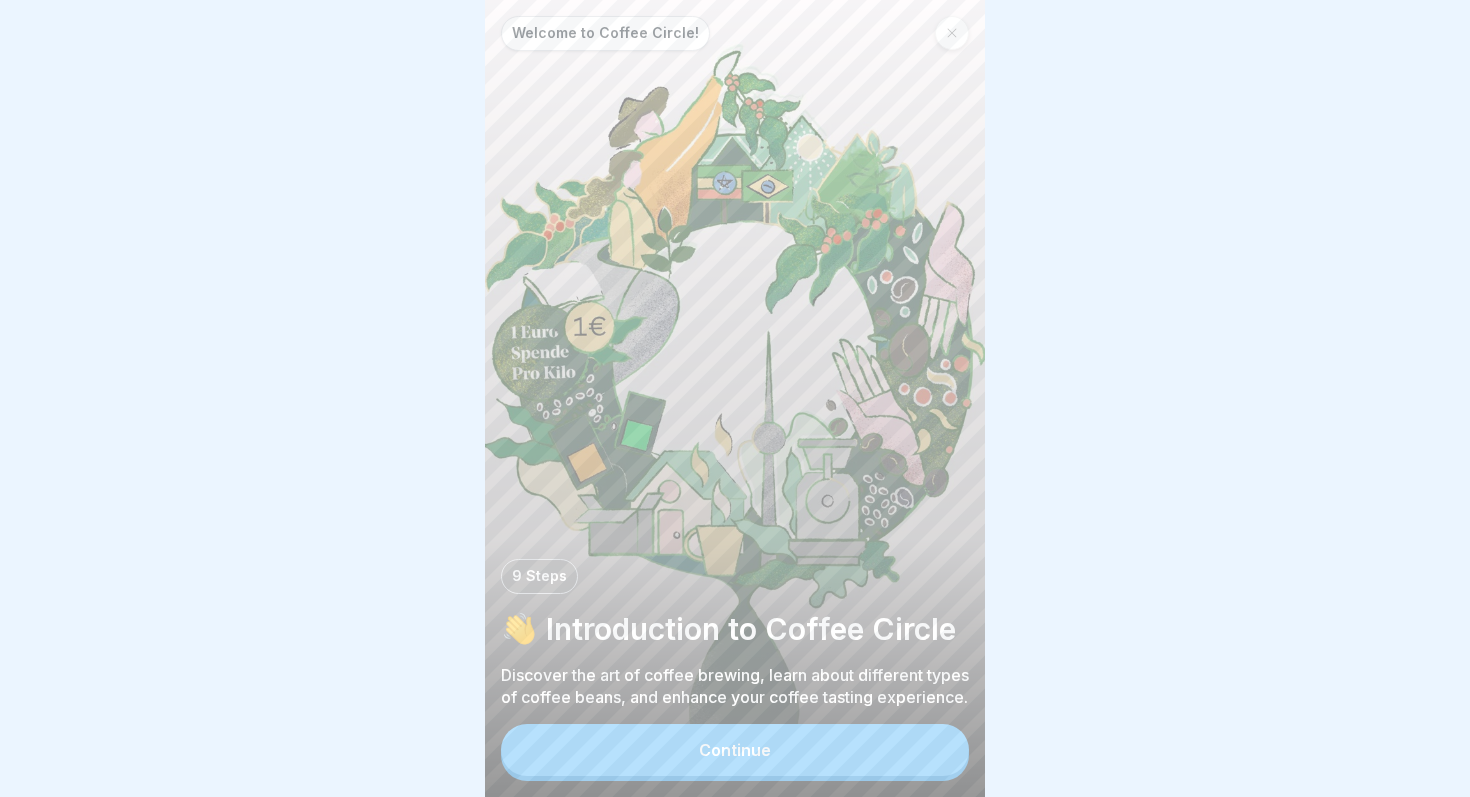 click on "Continue" at bounding box center (735, 750) 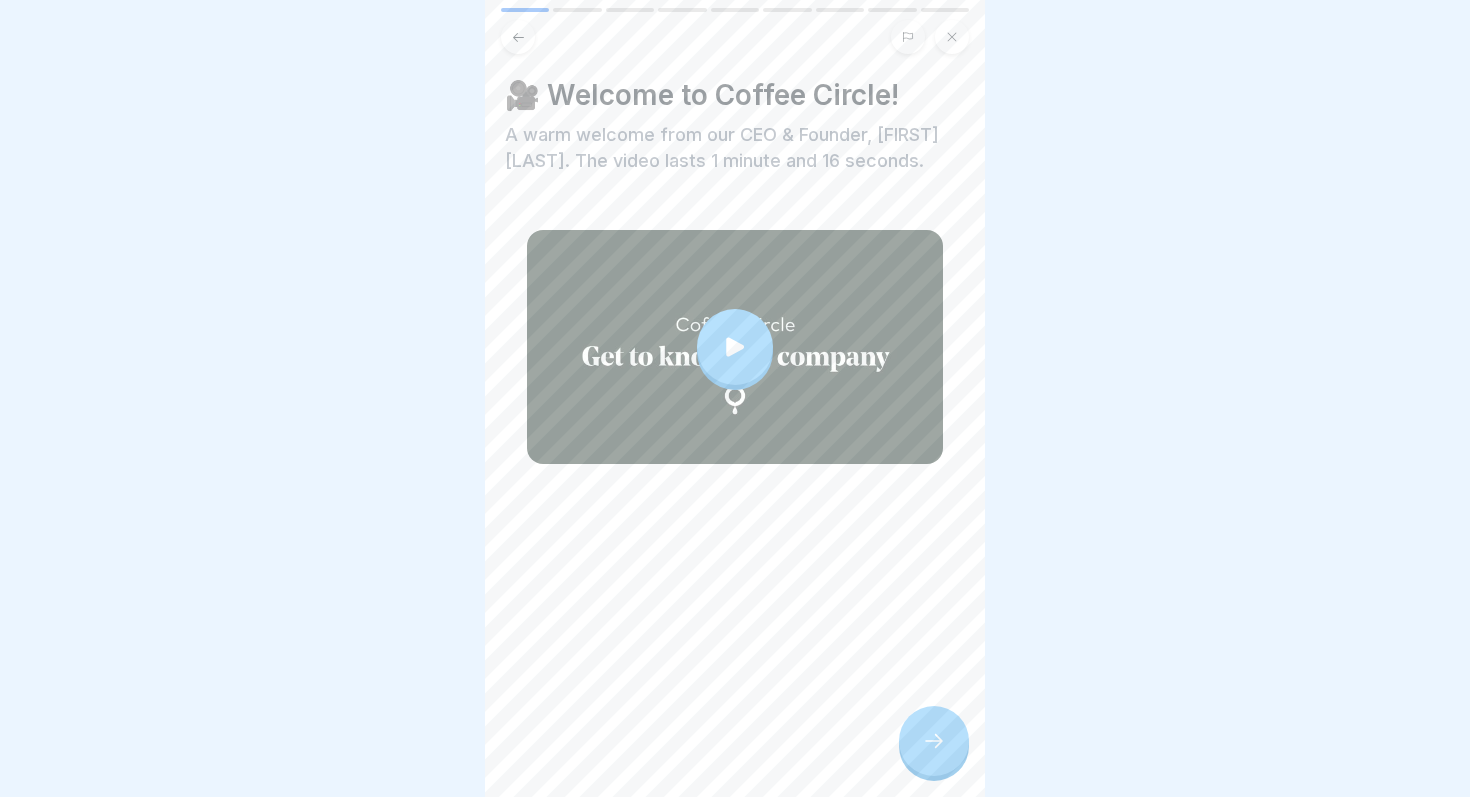 click at bounding box center [934, 741] 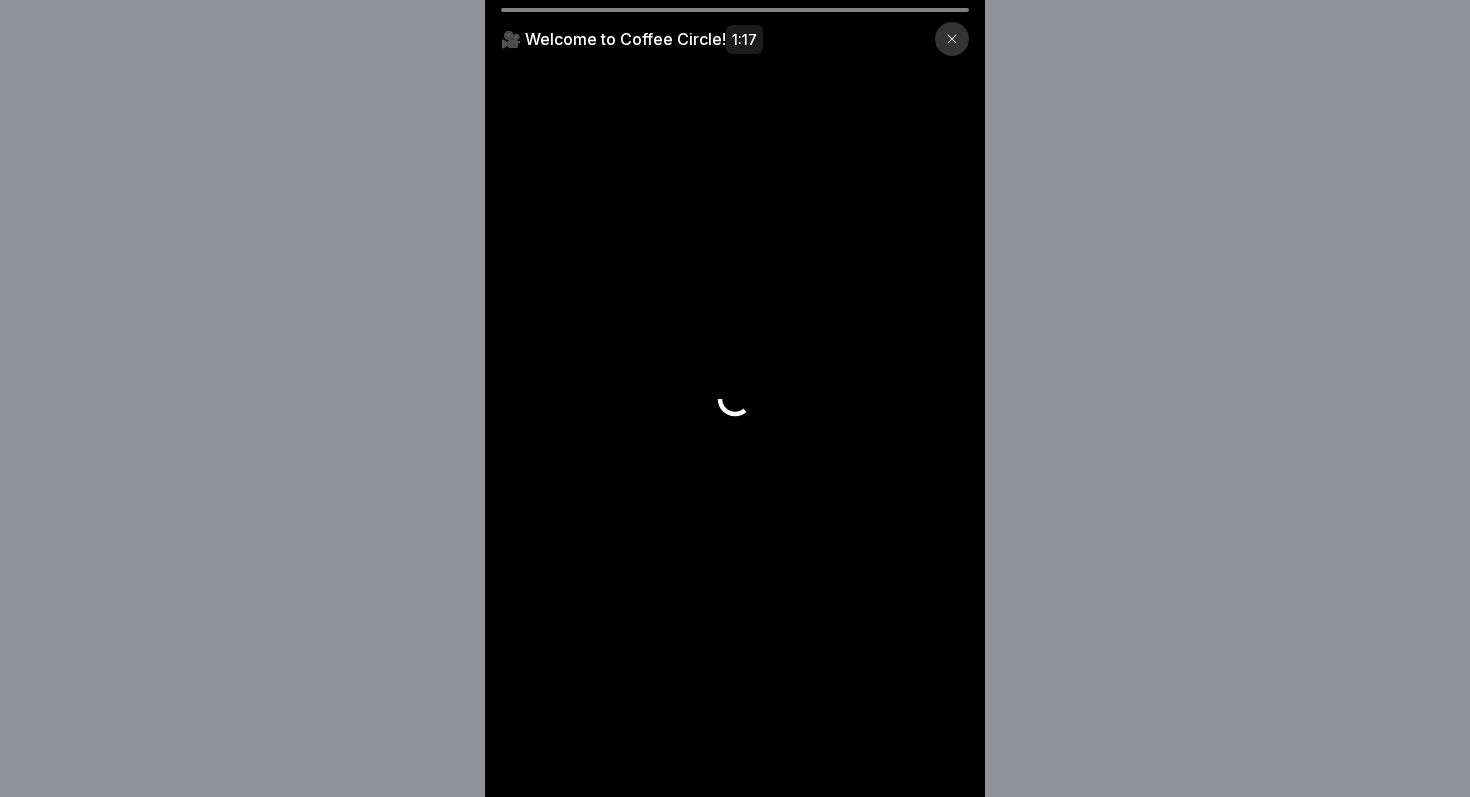click at bounding box center (735, 398) 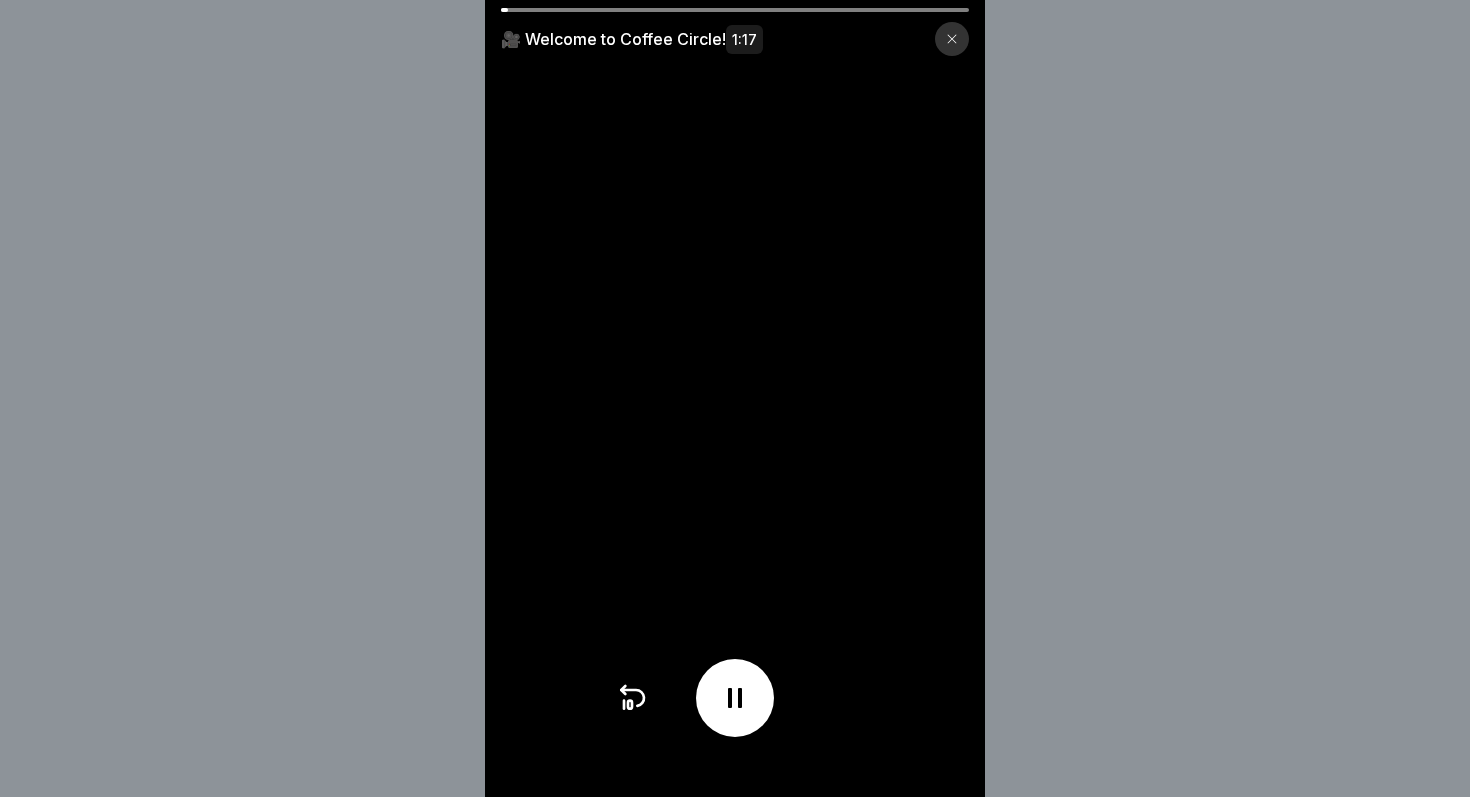 click on "🎥 Welcome to Coffee Circle! 1:17" at bounding box center [735, 32] 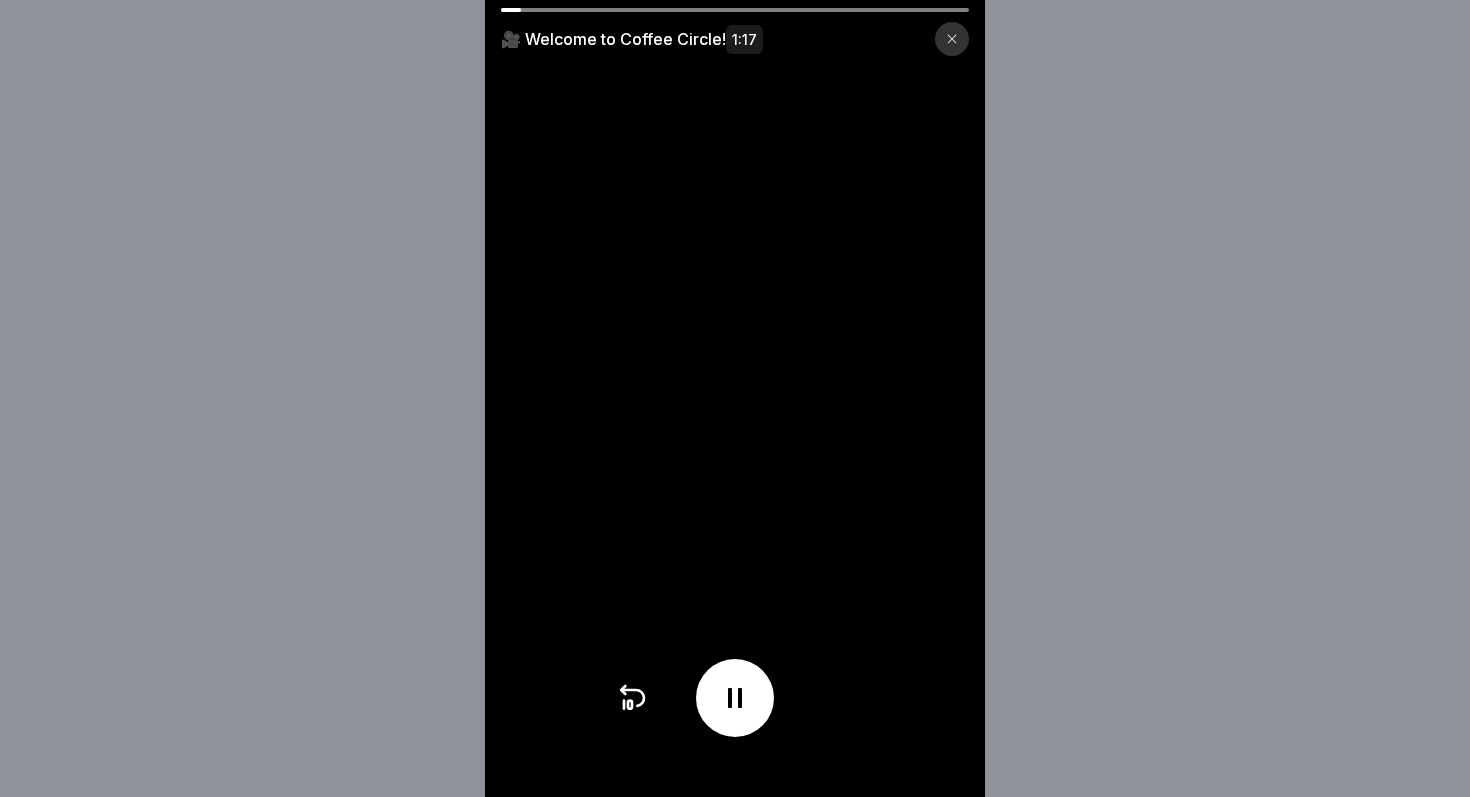click at bounding box center (952, 39) 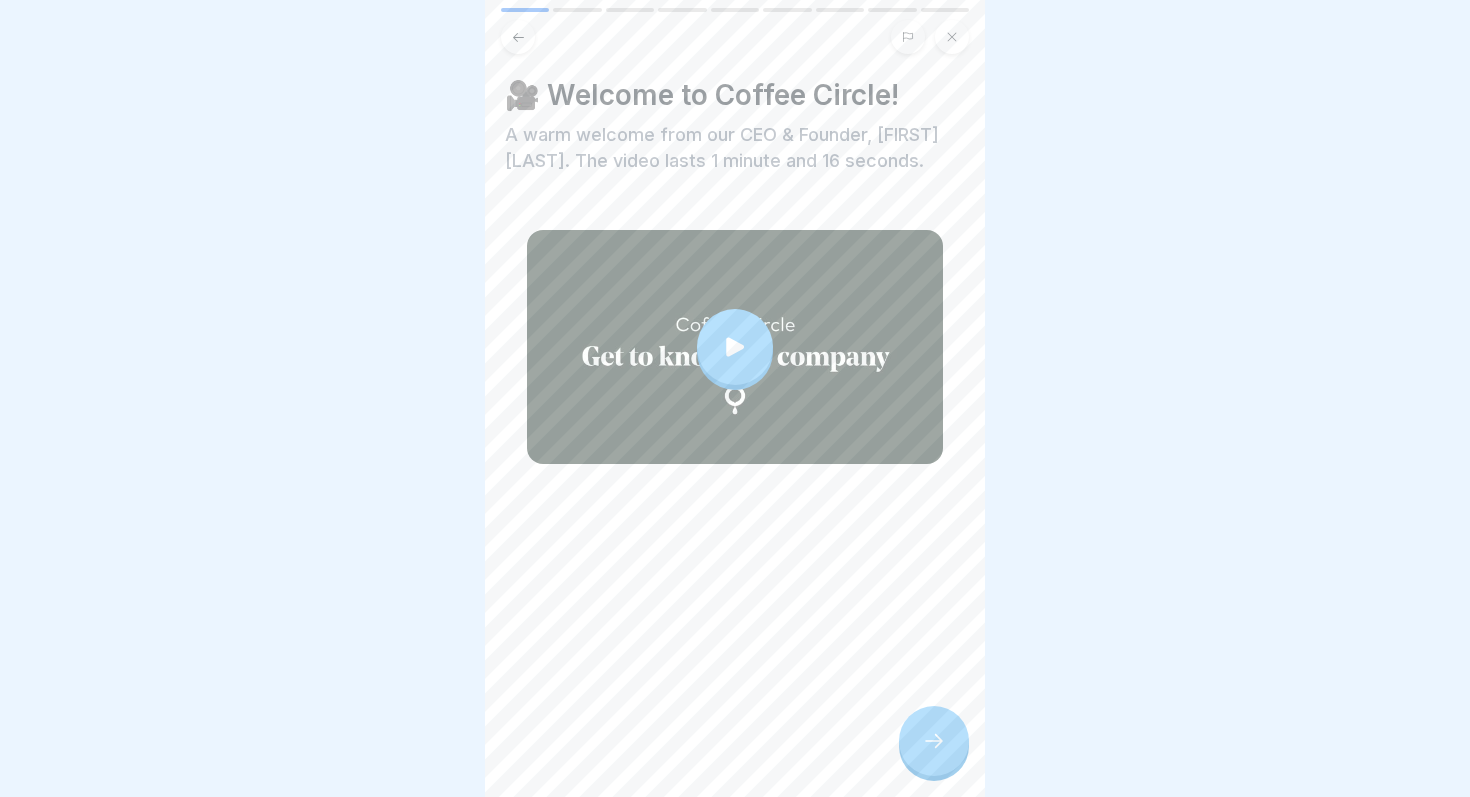 click 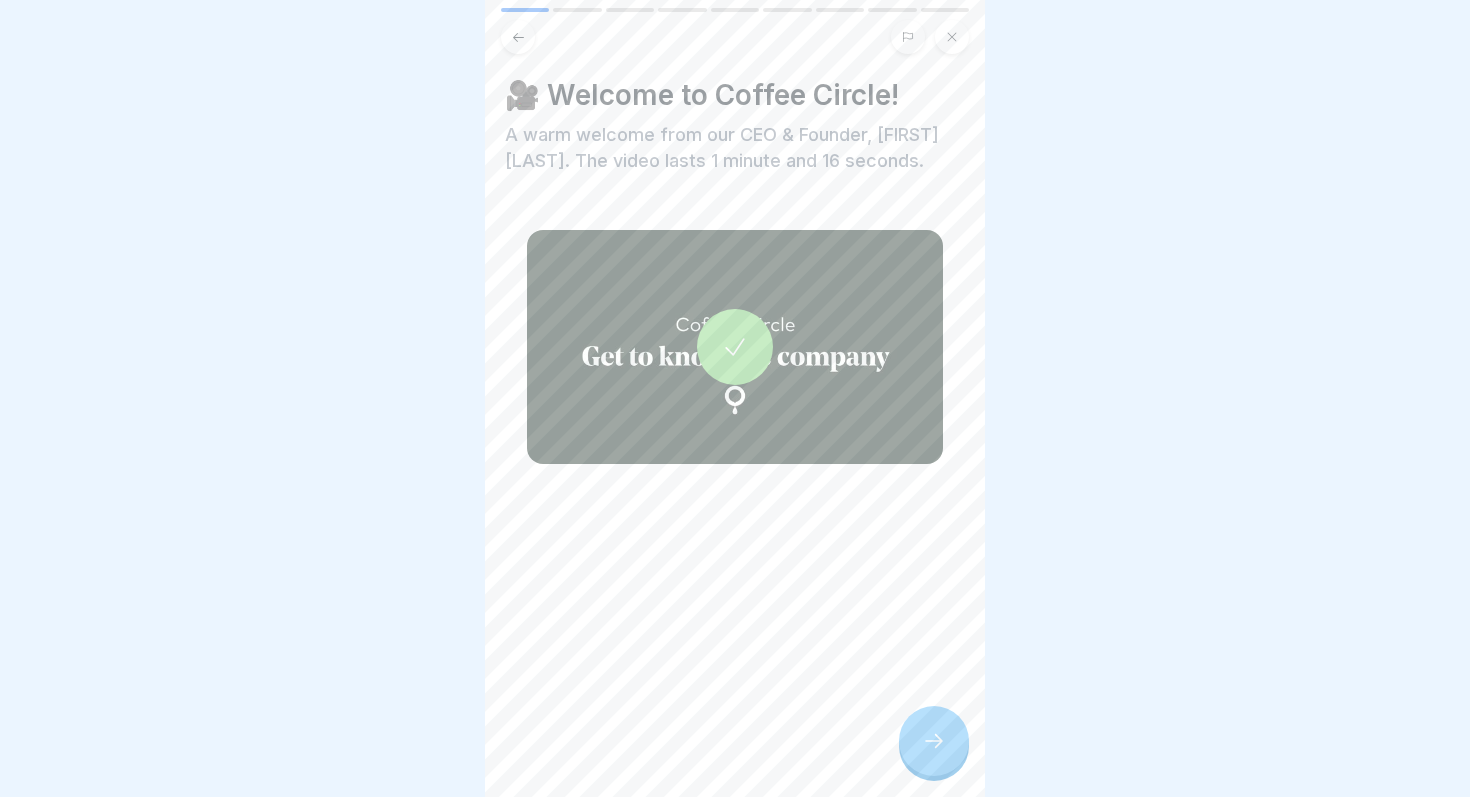 click at bounding box center (934, 741) 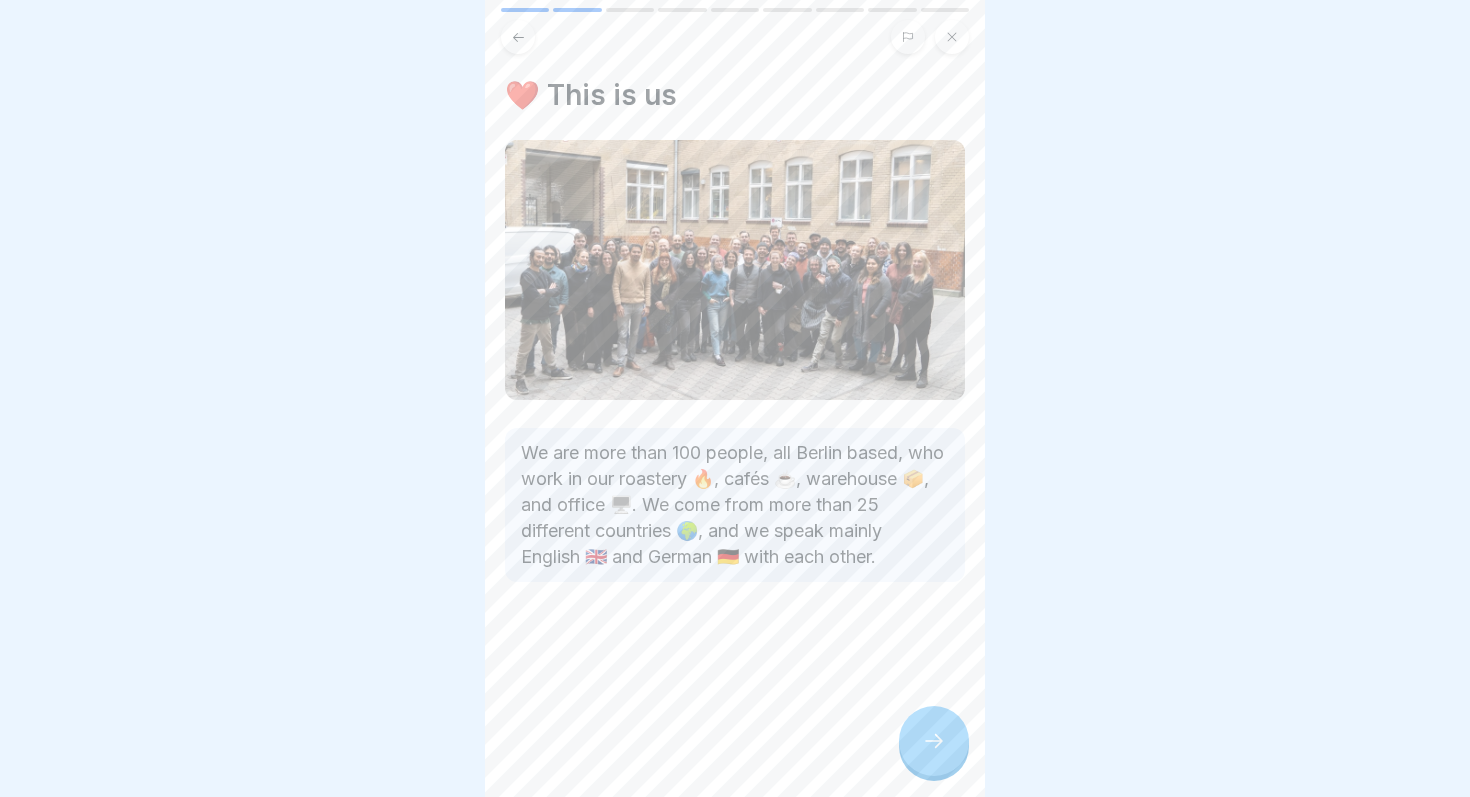 click at bounding box center (934, 741) 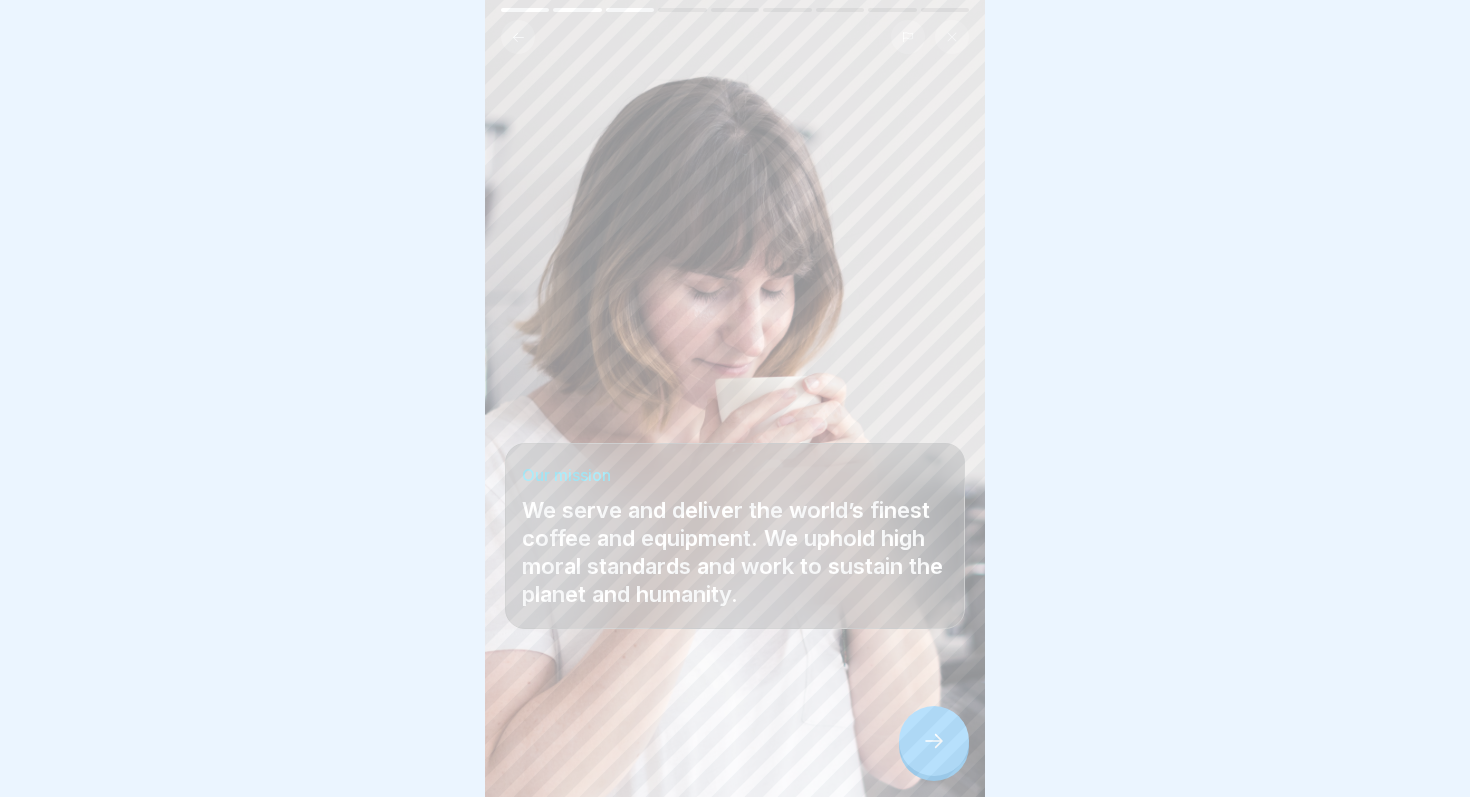 click at bounding box center (934, 741) 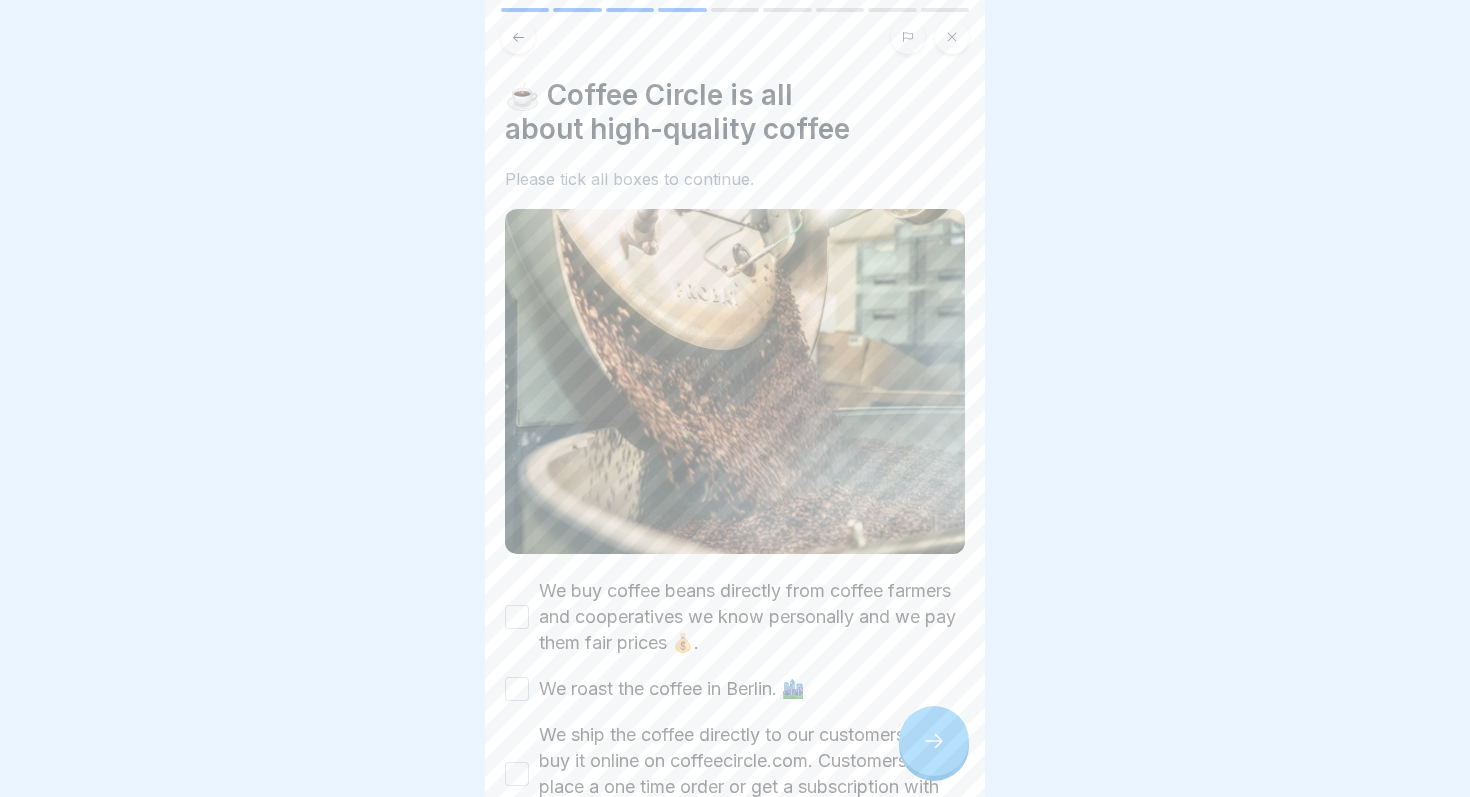 click at bounding box center (934, 741) 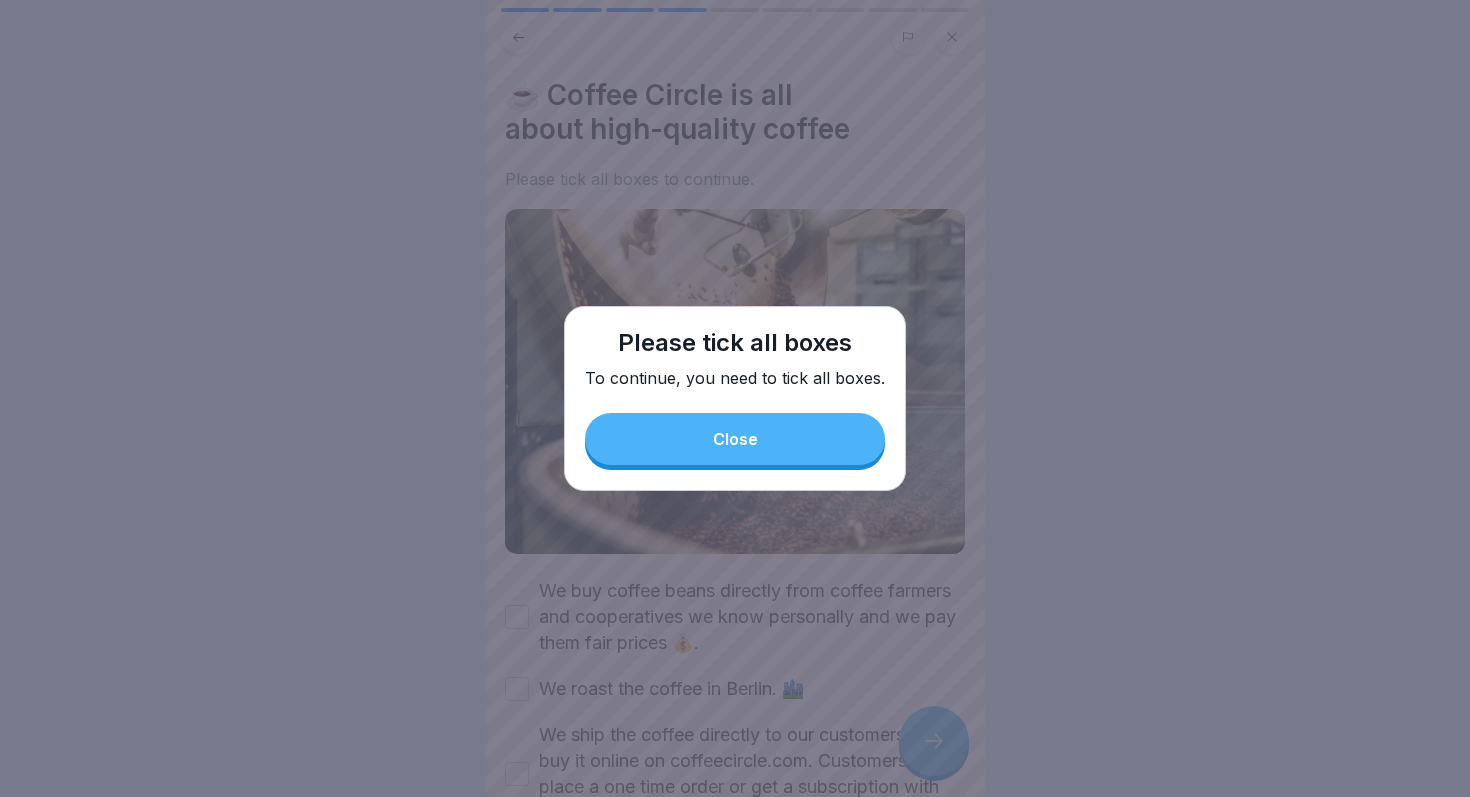 click on "Close" at bounding box center (735, 439) 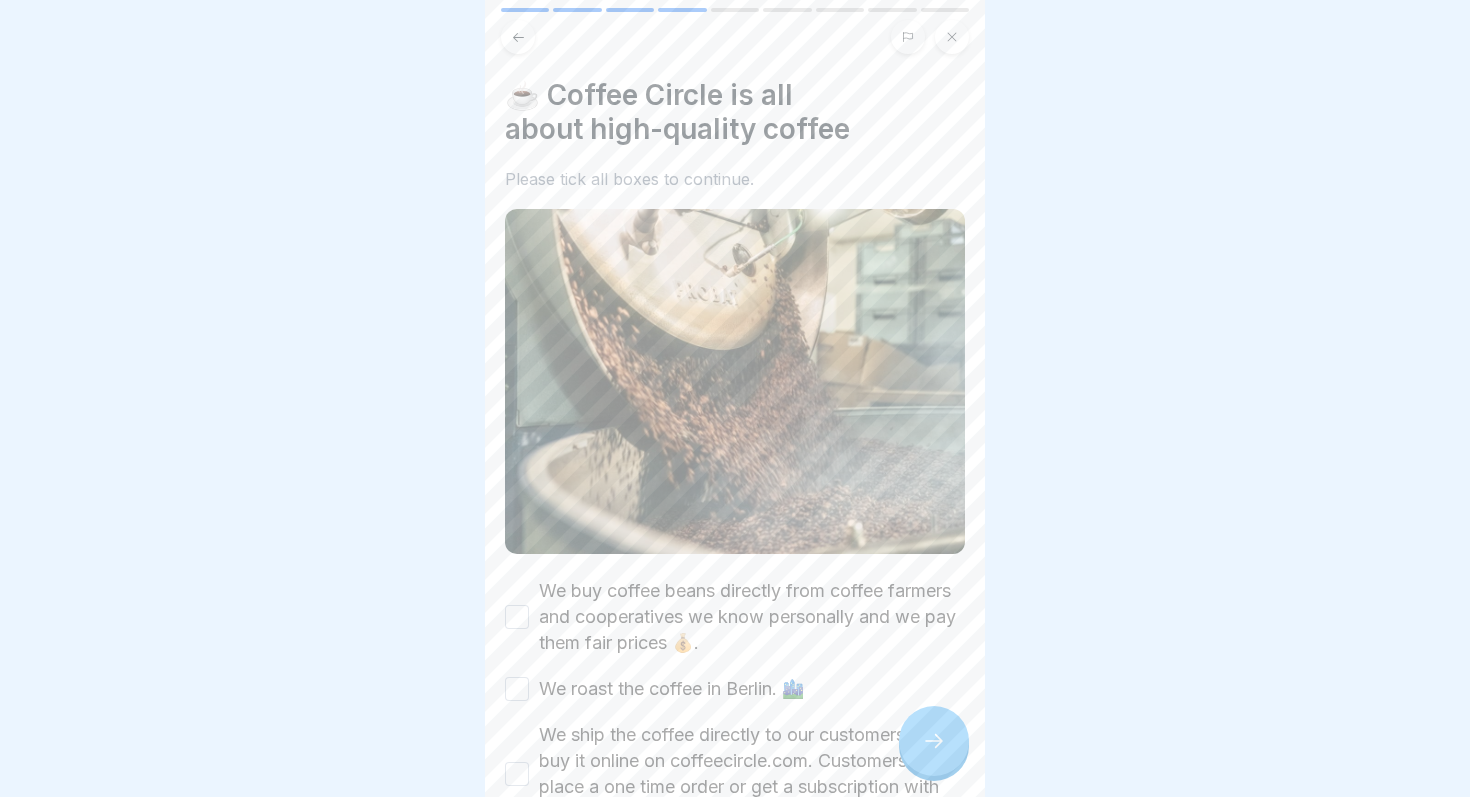 click on "We buy coffee beans directly from coffee farmers and cooperatives we know personally and we pay them fair prices 💰." at bounding box center (752, 617) 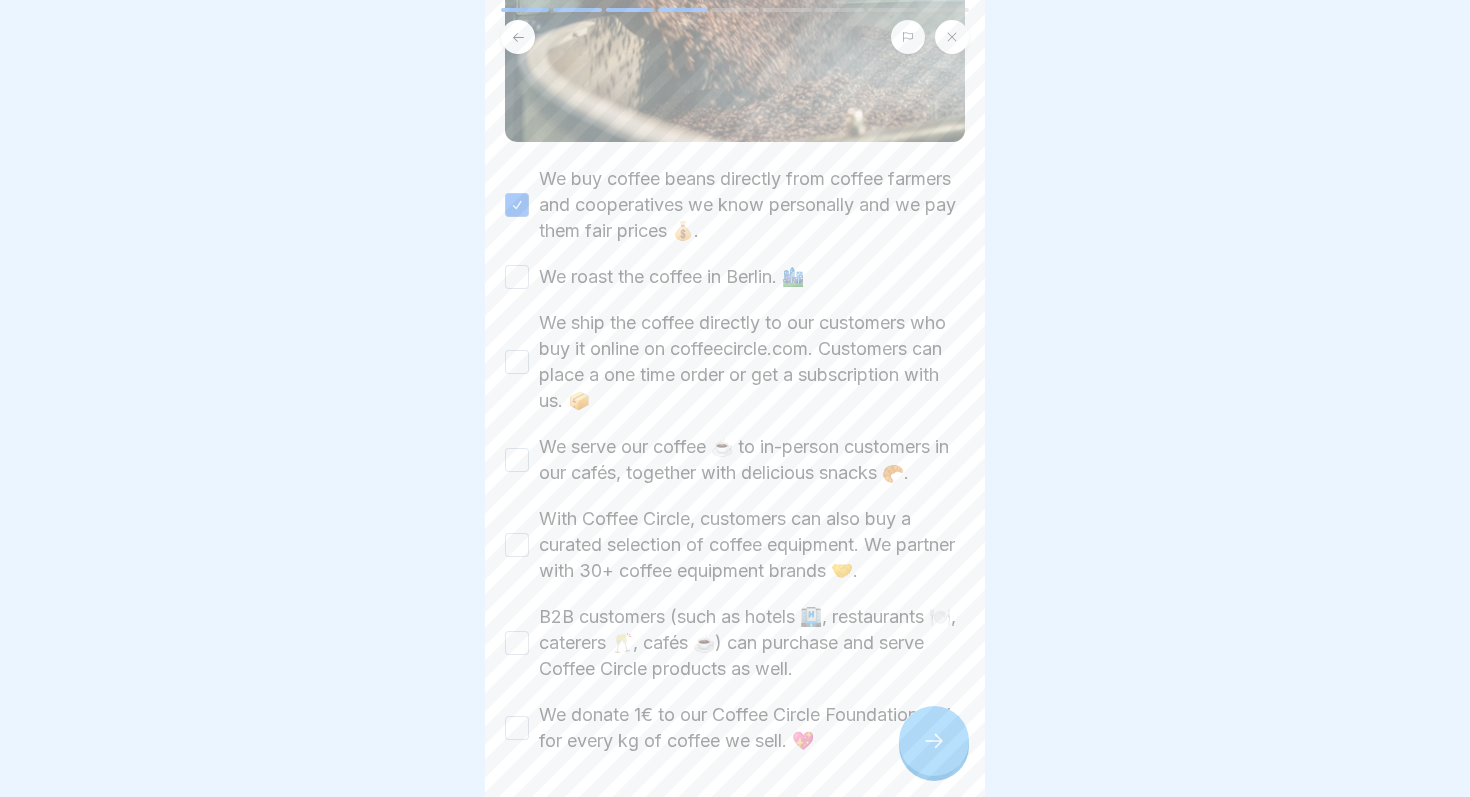 scroll, scrollTop: 489, scrollLeft: 0, axis: vertical 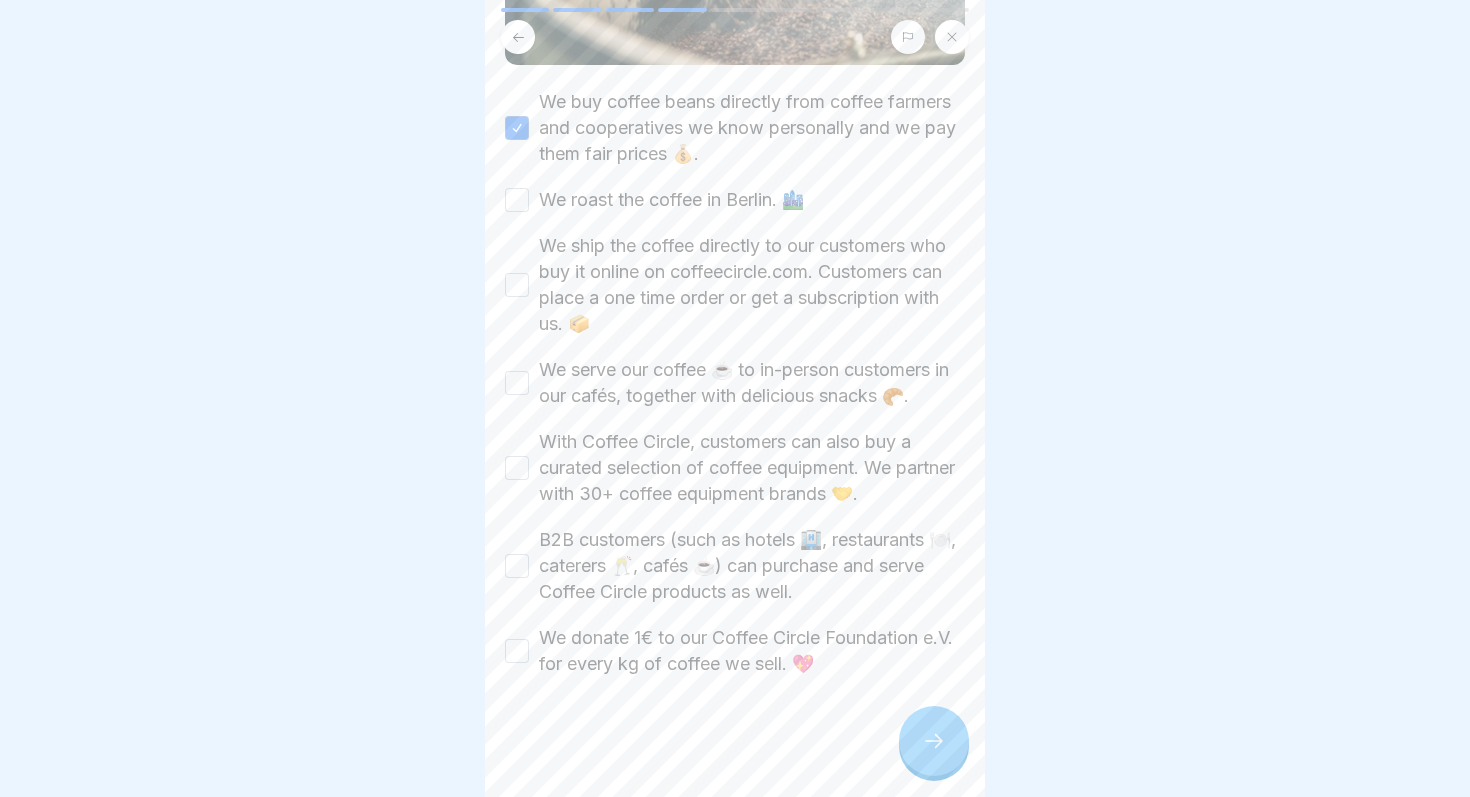 click on "We roast the coffee in Berlin. 🏙️" at bounding box center [671, 200] 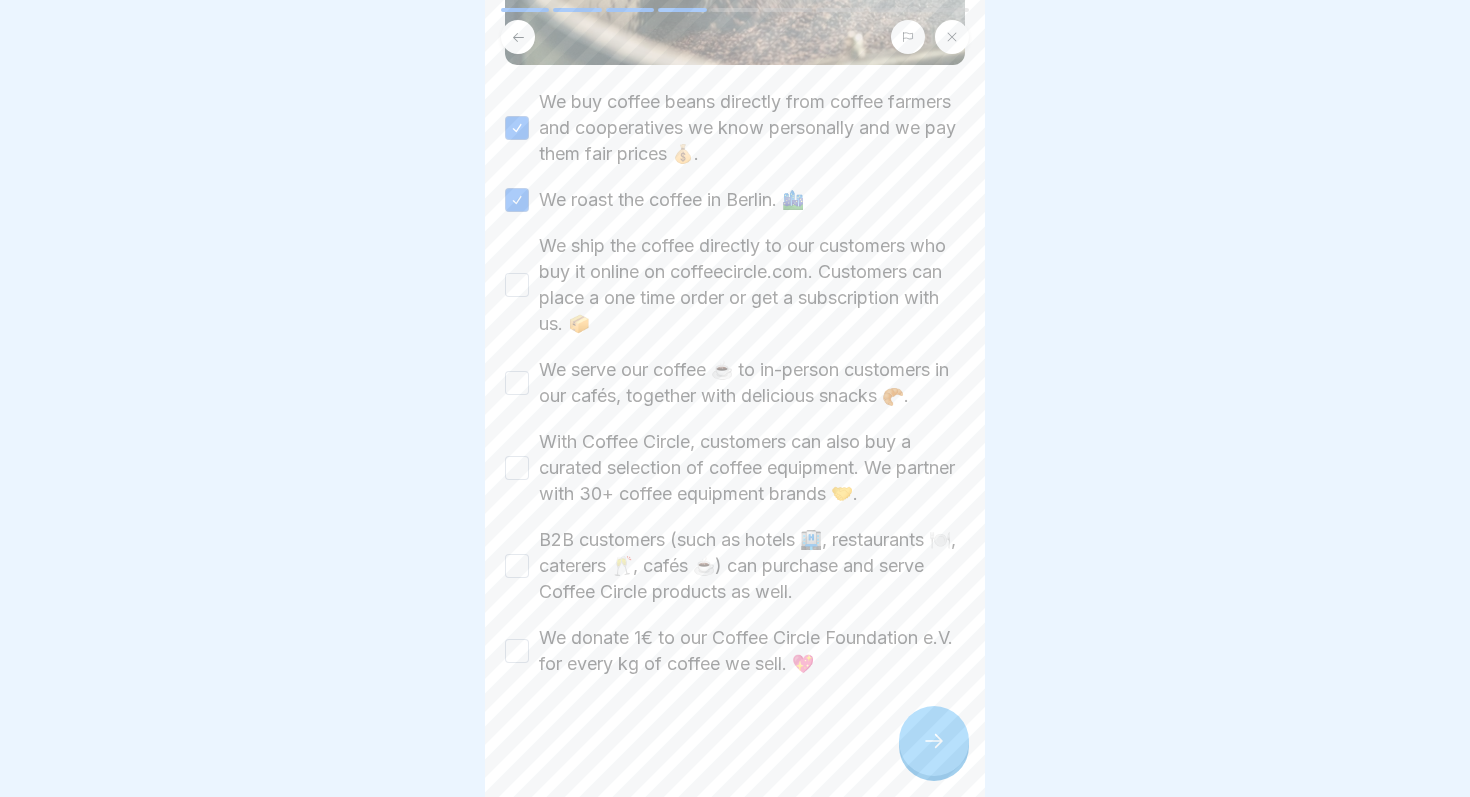 click on "We ship the coffee directly to our customers who buy it online on coffeecircle.com. Customers can place a one time order or get a subscription with us. 📦" at bounding box center [752, 285] 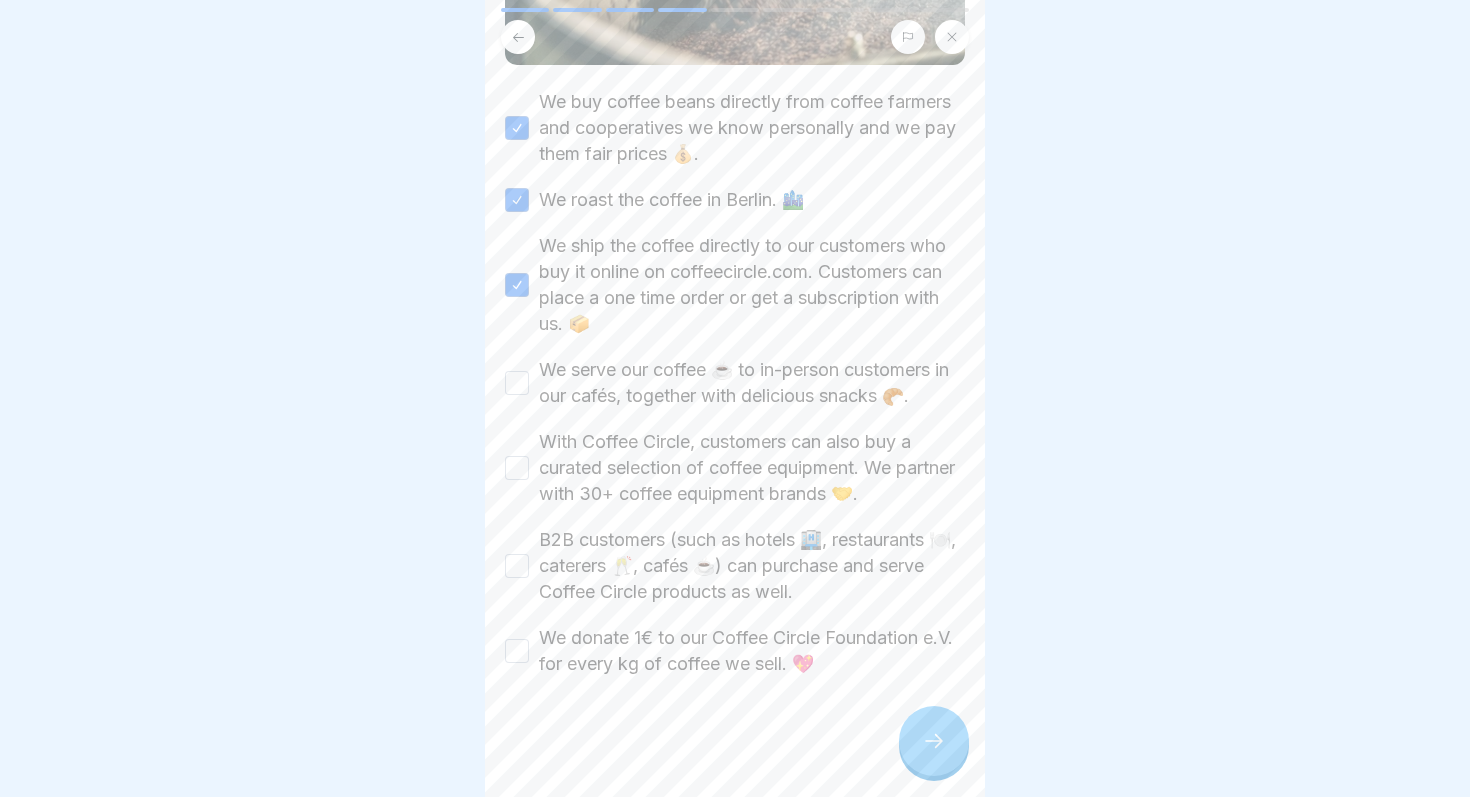 click on "We serve our coffee ☕ to in-person customers in our cafés, together with delicious snacks 🥐." at bounding box center (752, 383) 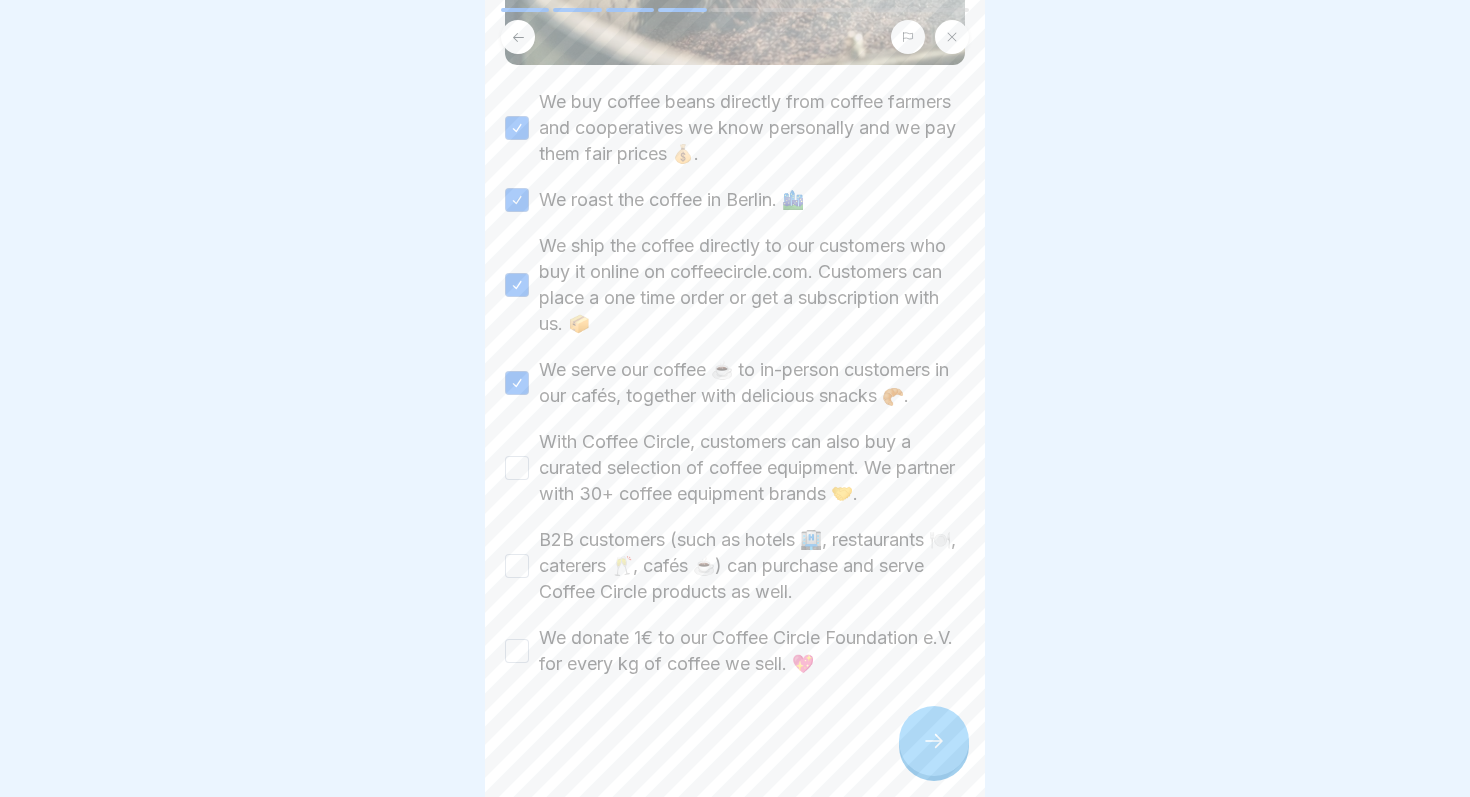 click on "With Coffee Circle, customers can also buy a curated selection of coffee equipment. We partner with 30+ coffee equipment brands 🤝." at bounding box center (752, 468) 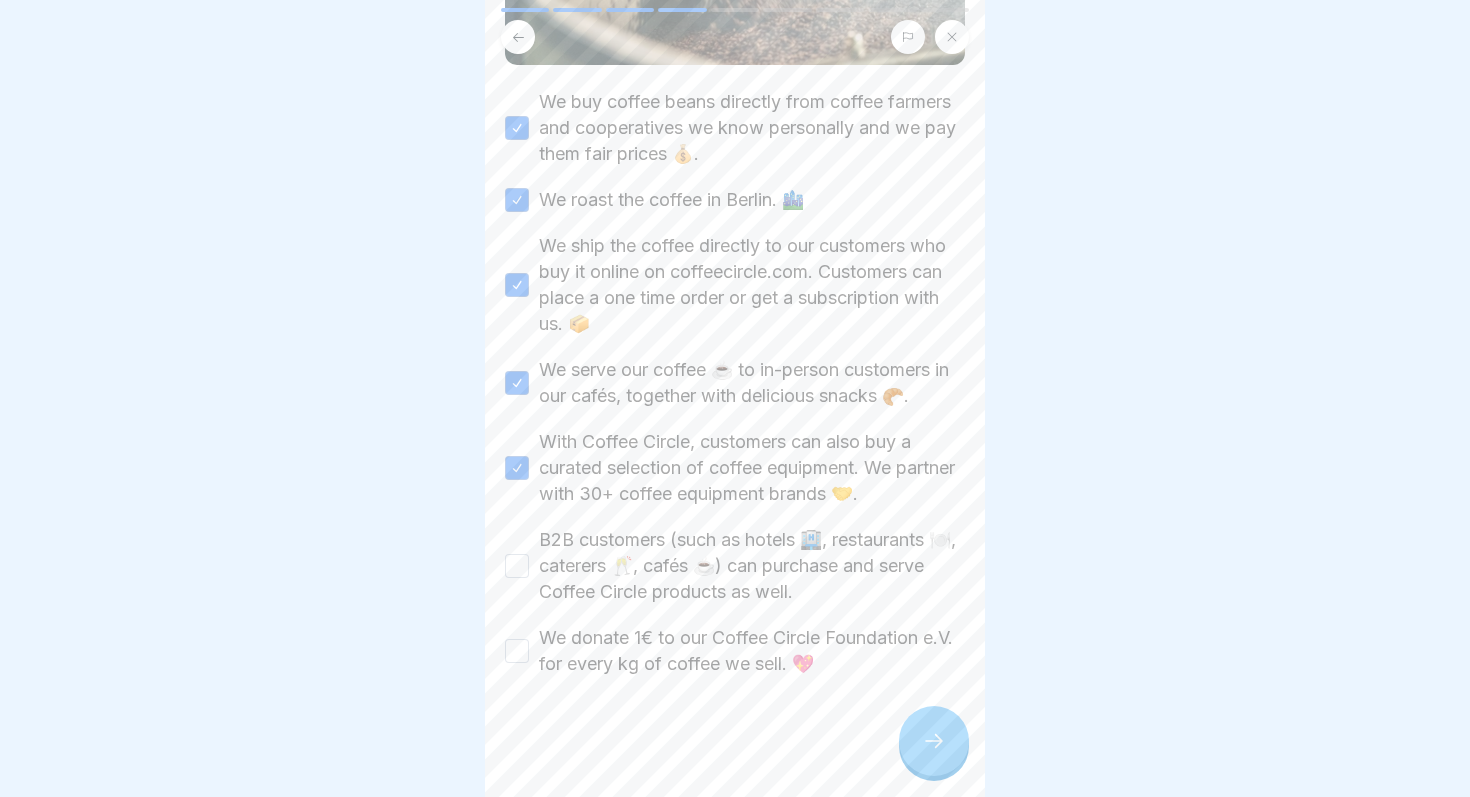 click on "B2B customers (such as hotels 🏨, restaurants 🍽️, caterers 🥂, cafés ☕) can purchase and serve Coffee Circle products as well." at bounding box center [752, 566] 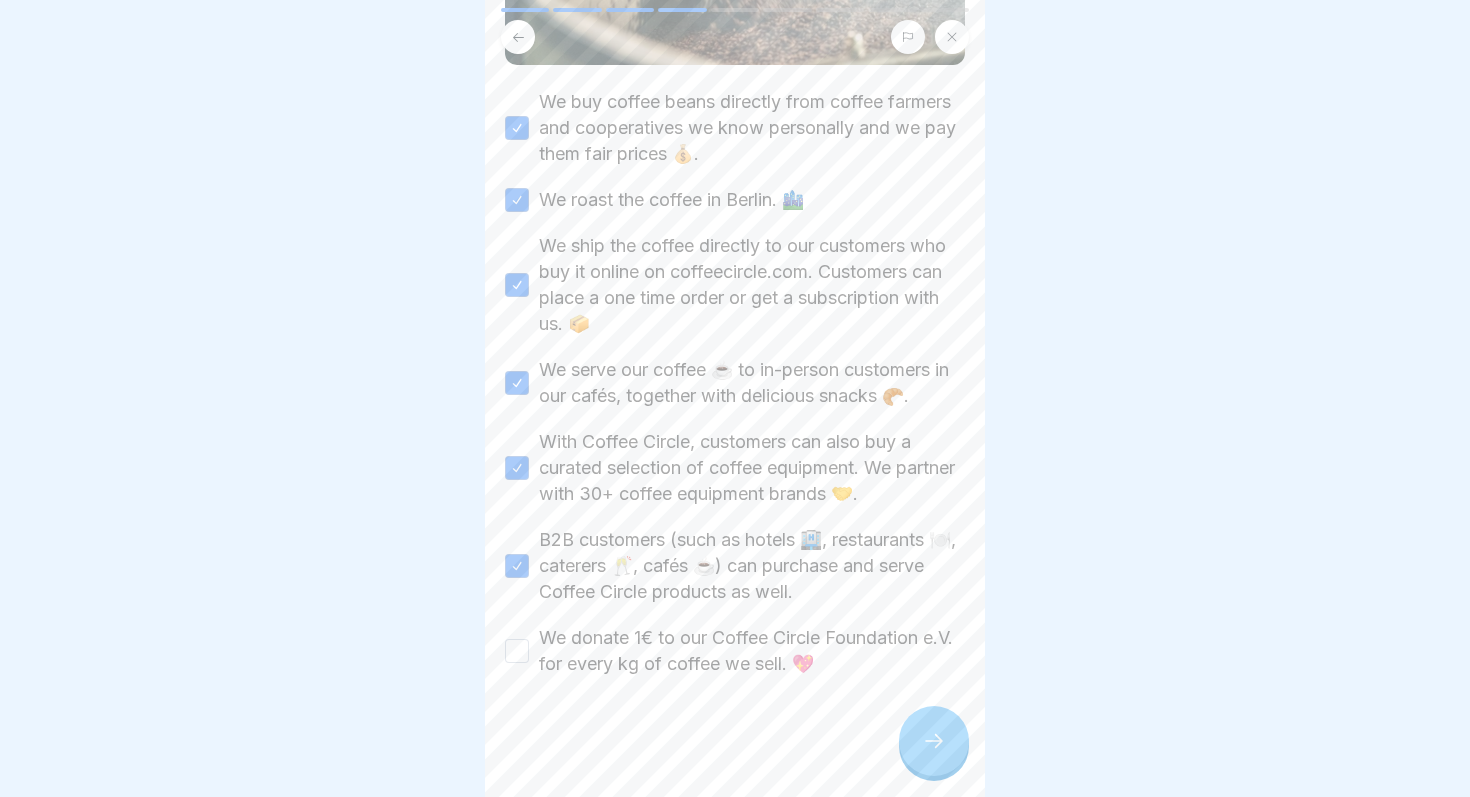 click on "We donate 1€ to our Coffee Circle Foundation e.V. for every kg of coffee we sell. 💖" at bounding box center (752, 651) 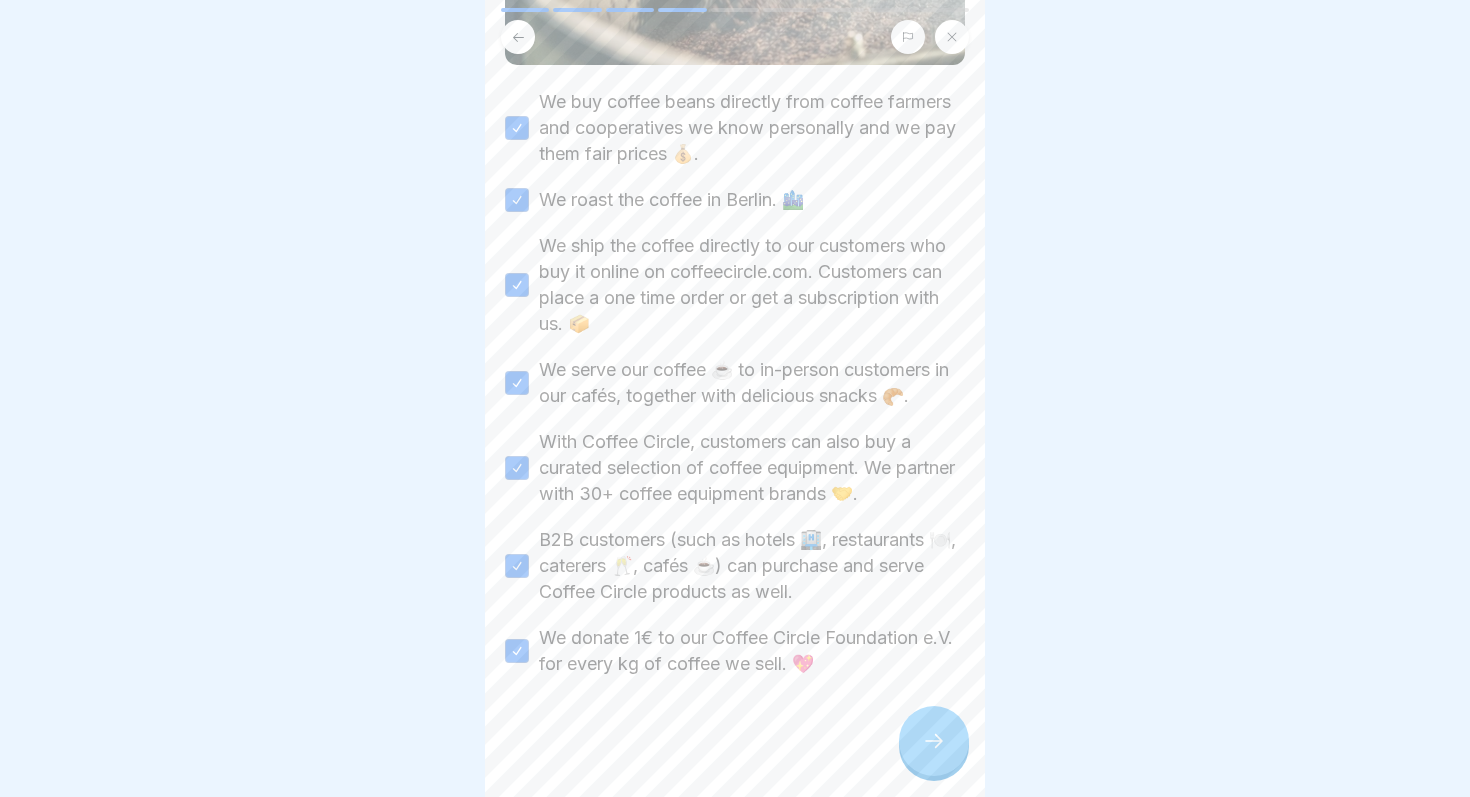 click at bounding box center [934, 741] 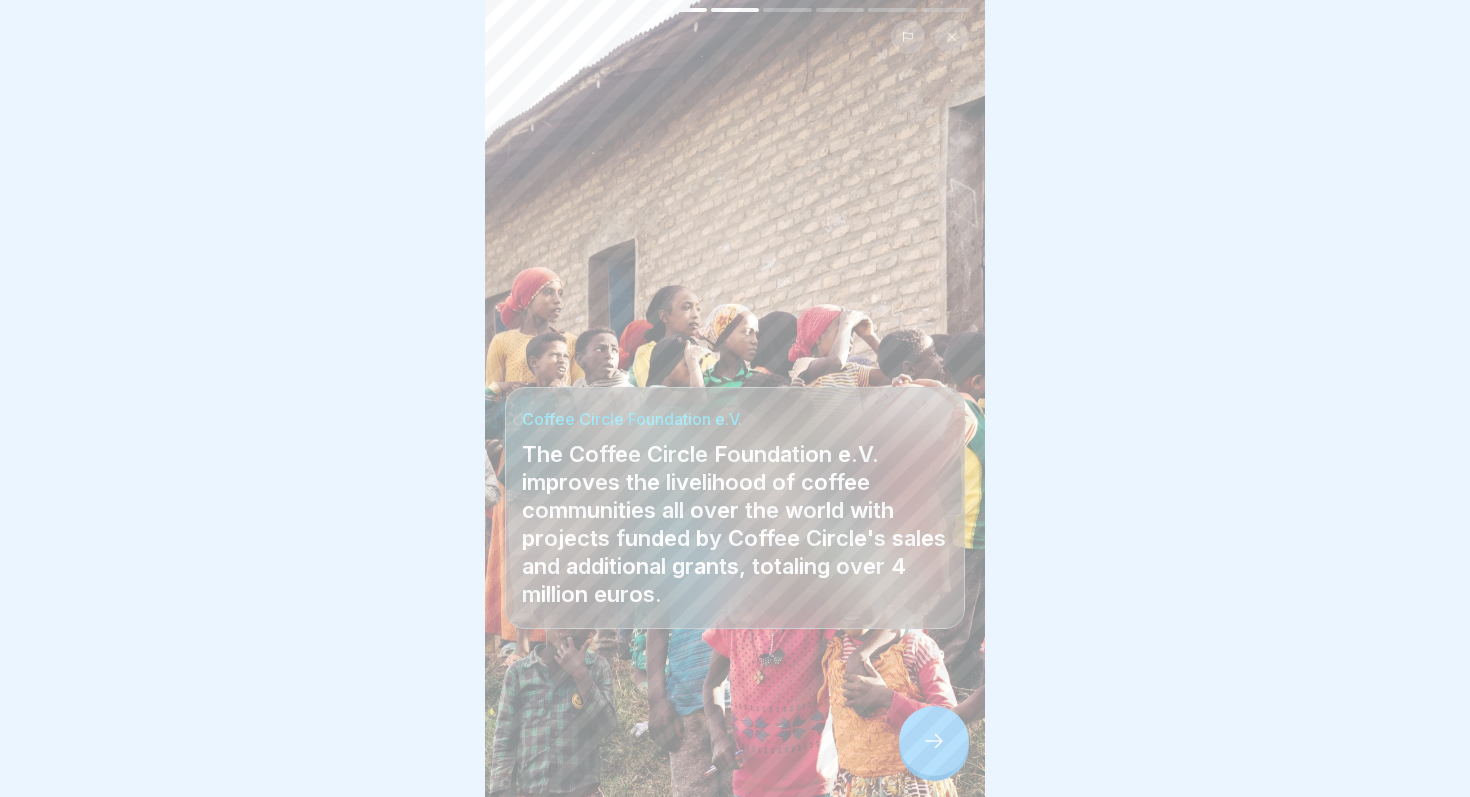 click 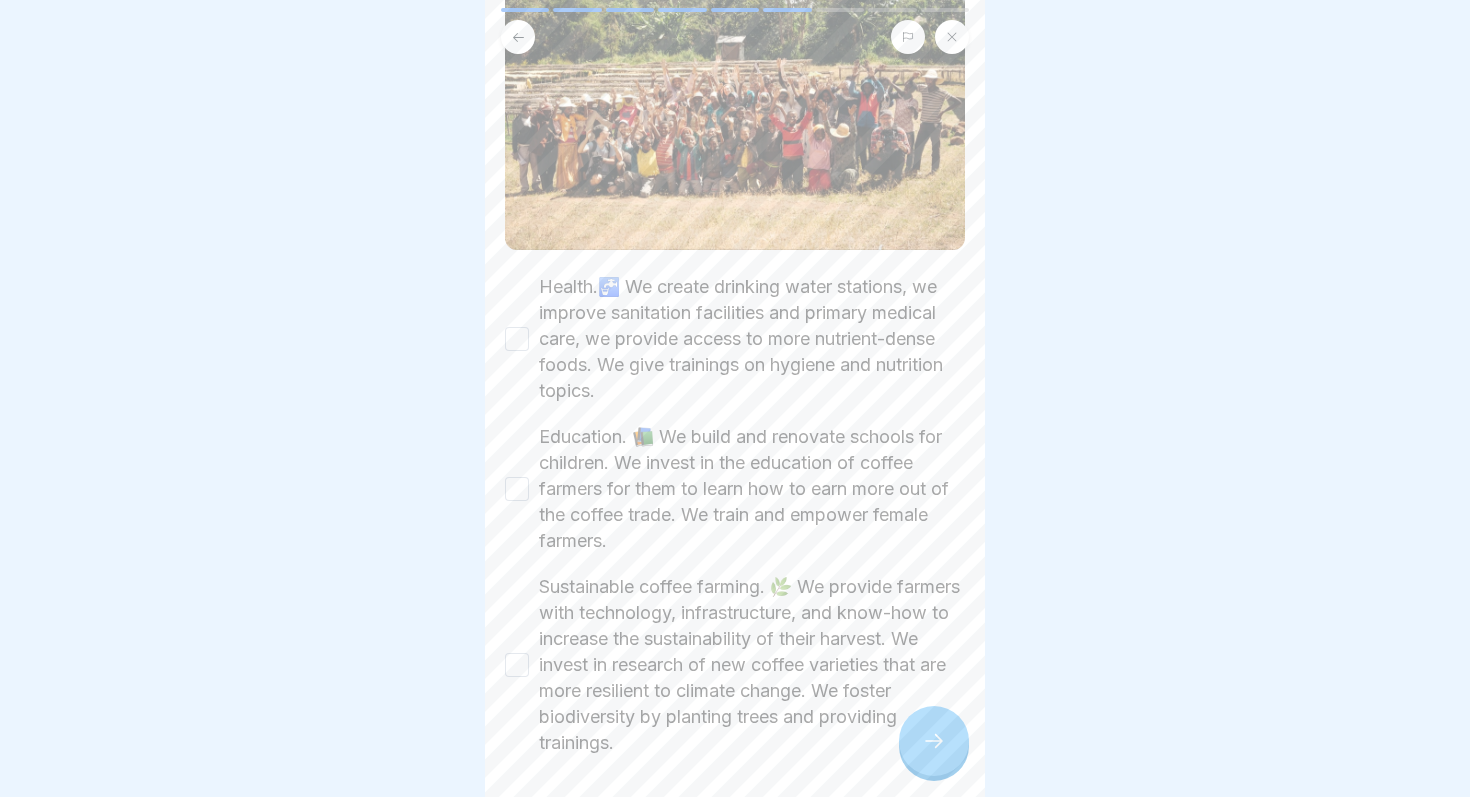 scroll, scrollTop: 526, scrollLeft: 0, axis: vertical 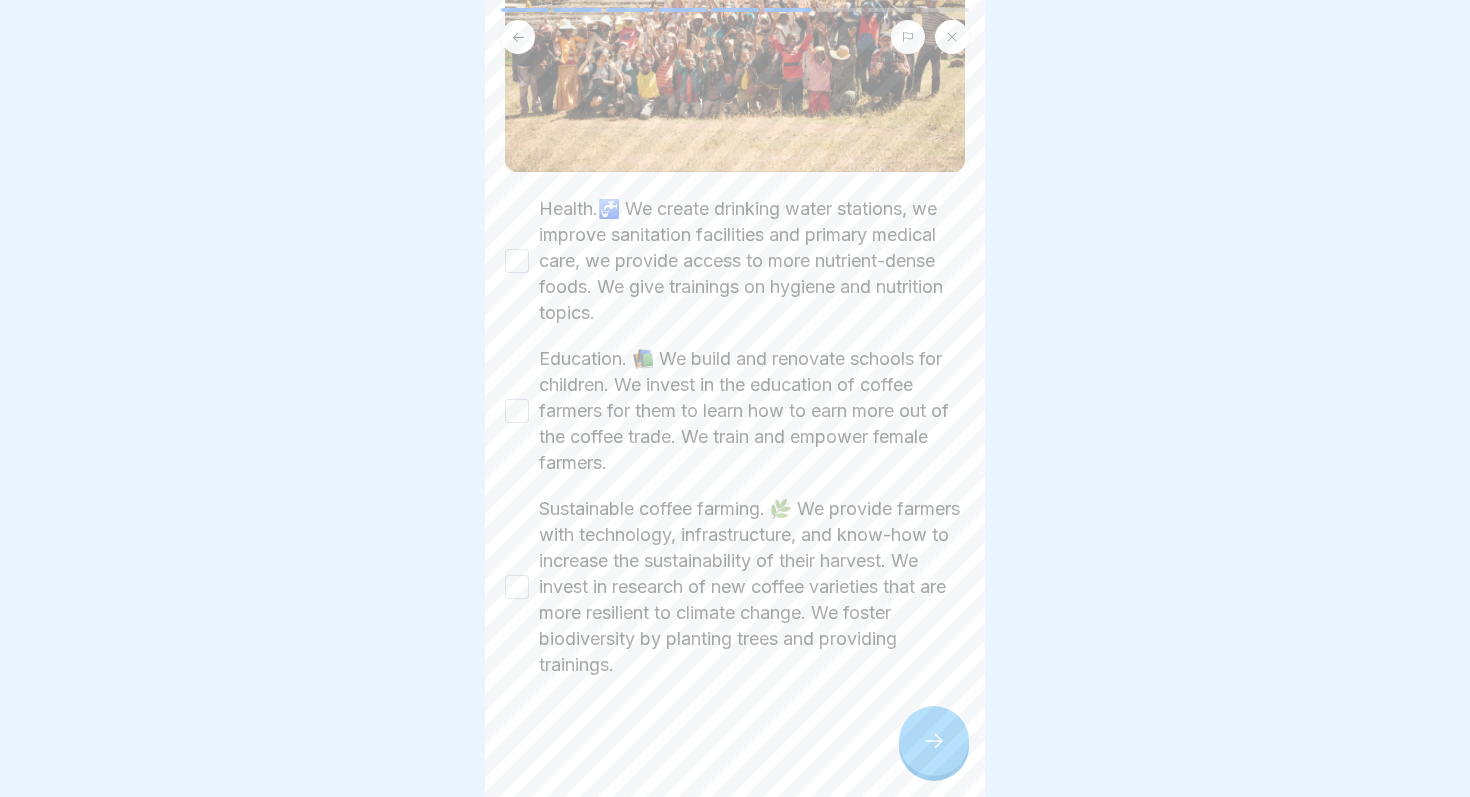 click on "Health.🚰 We create drinking water stations, we improve sanitation facilities and primary medical care, we provide access to more nutrient-dense foods. We give trainings on hygiene and nutrition topics." at bounding box center [752, 261] 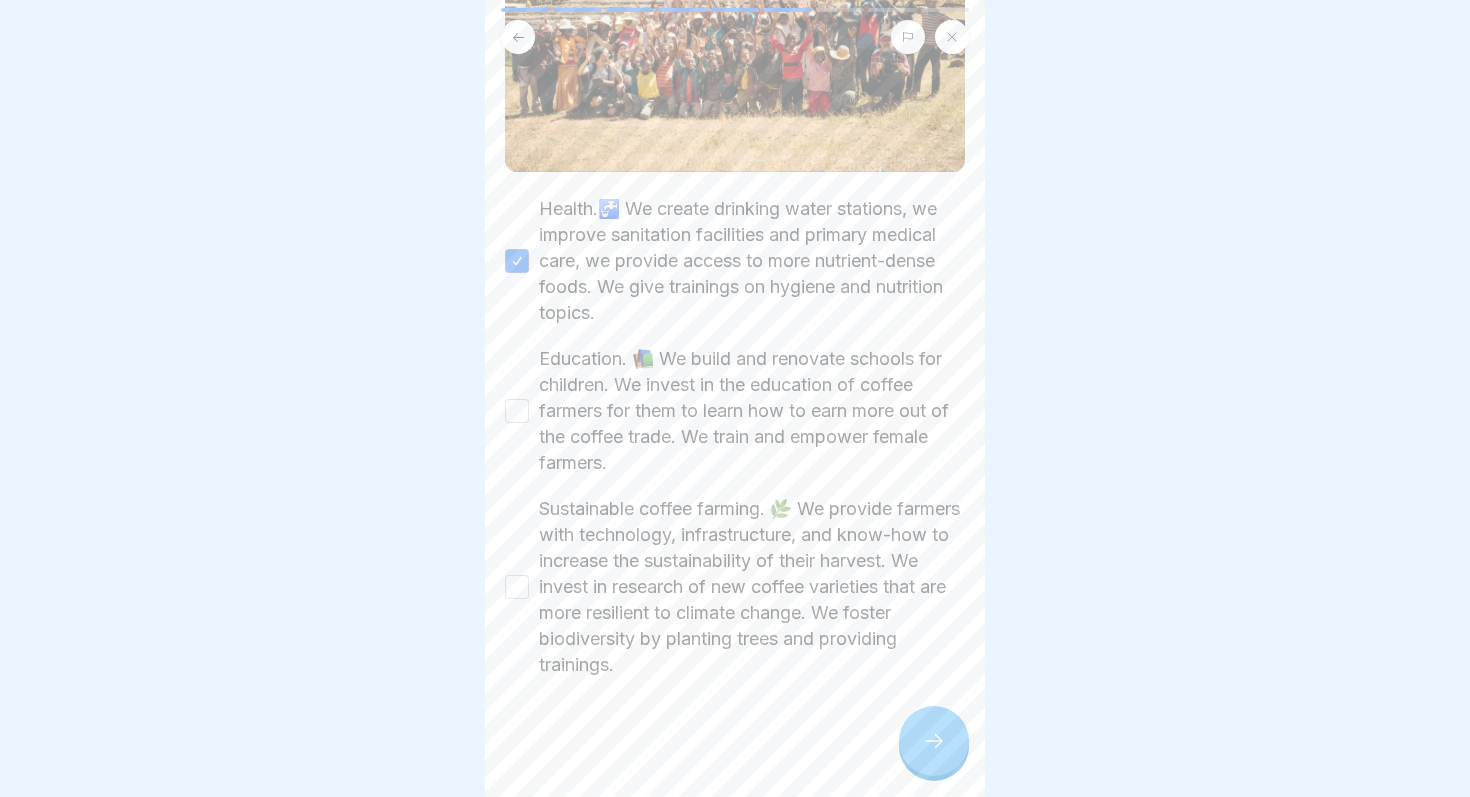 click on "Education. 📚 We build and renovate schools for children. We invest in the education of coffee farmers for them to learn how to earn more out of the coffee trade. We train and empower female farmers." at bounding box center (752, 411) 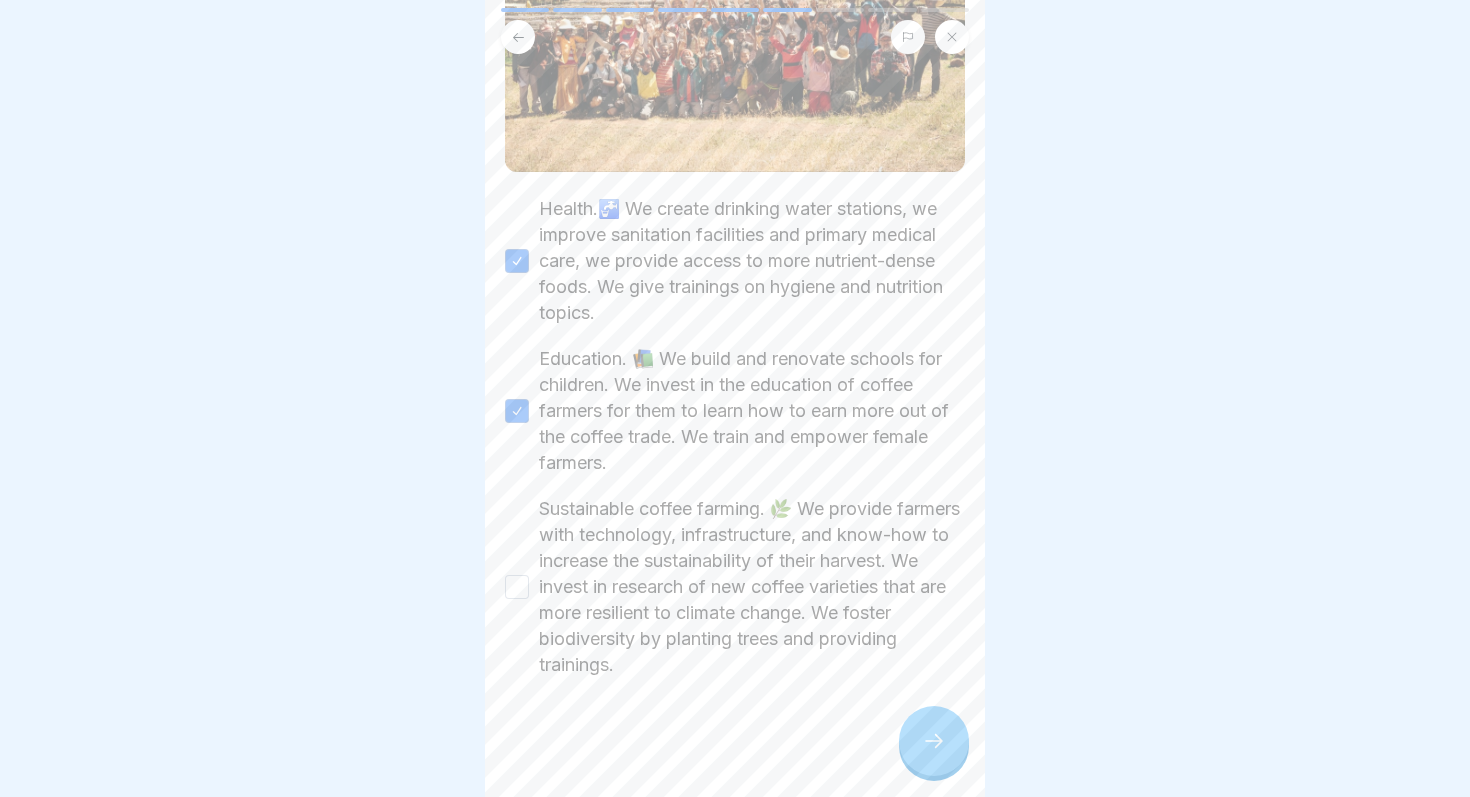 click on "Sustainable coffee farming. 🌿 We provide farmers with technology, infrastructure, and know-how to increase the sustainability of their harvest. We invest in research of new coffee varieties that are more resilient to climate change. We foster biodiversity by planting trees and providing trainings." at bounding box center (752, 587) 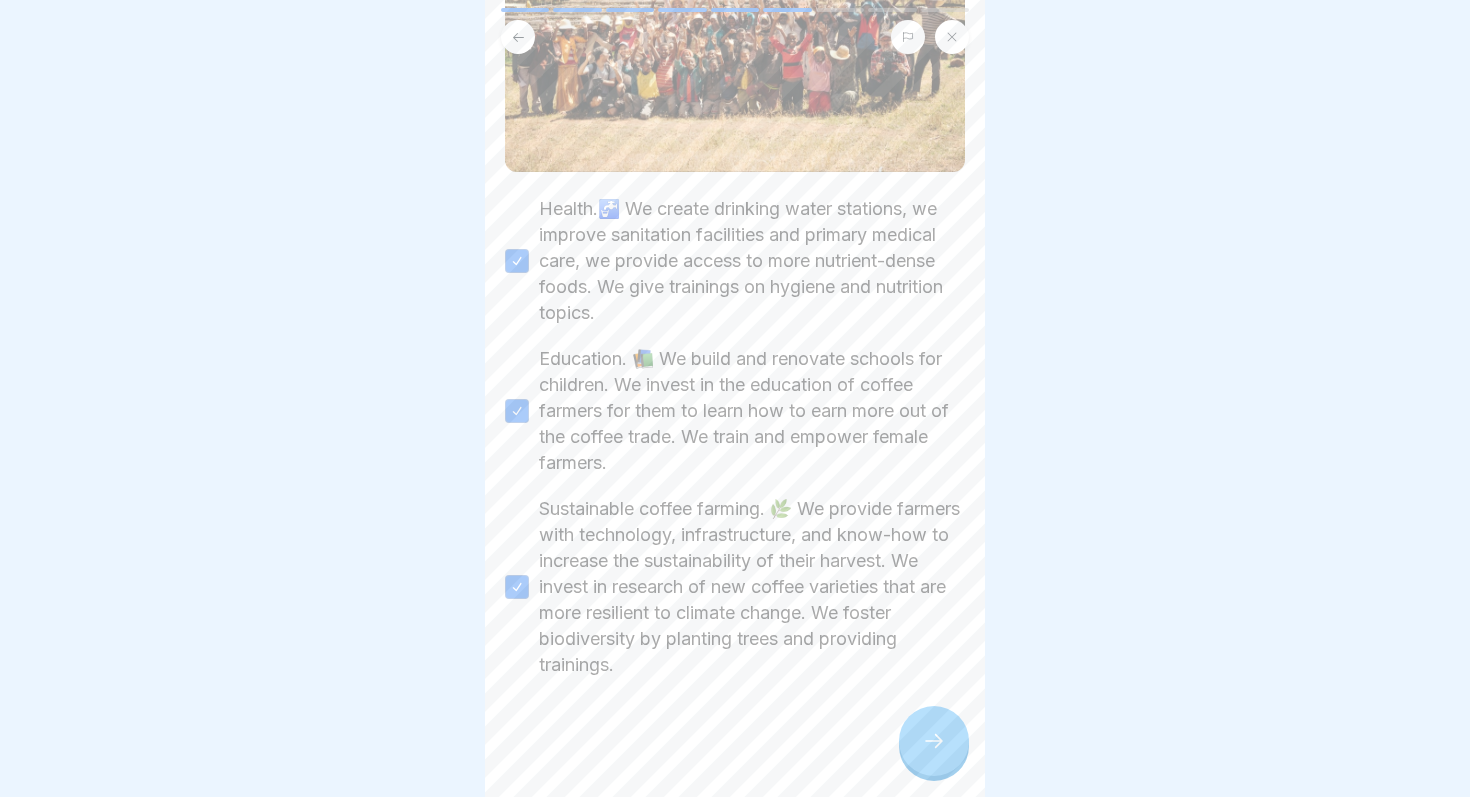 click at bounding box center (934, 741) 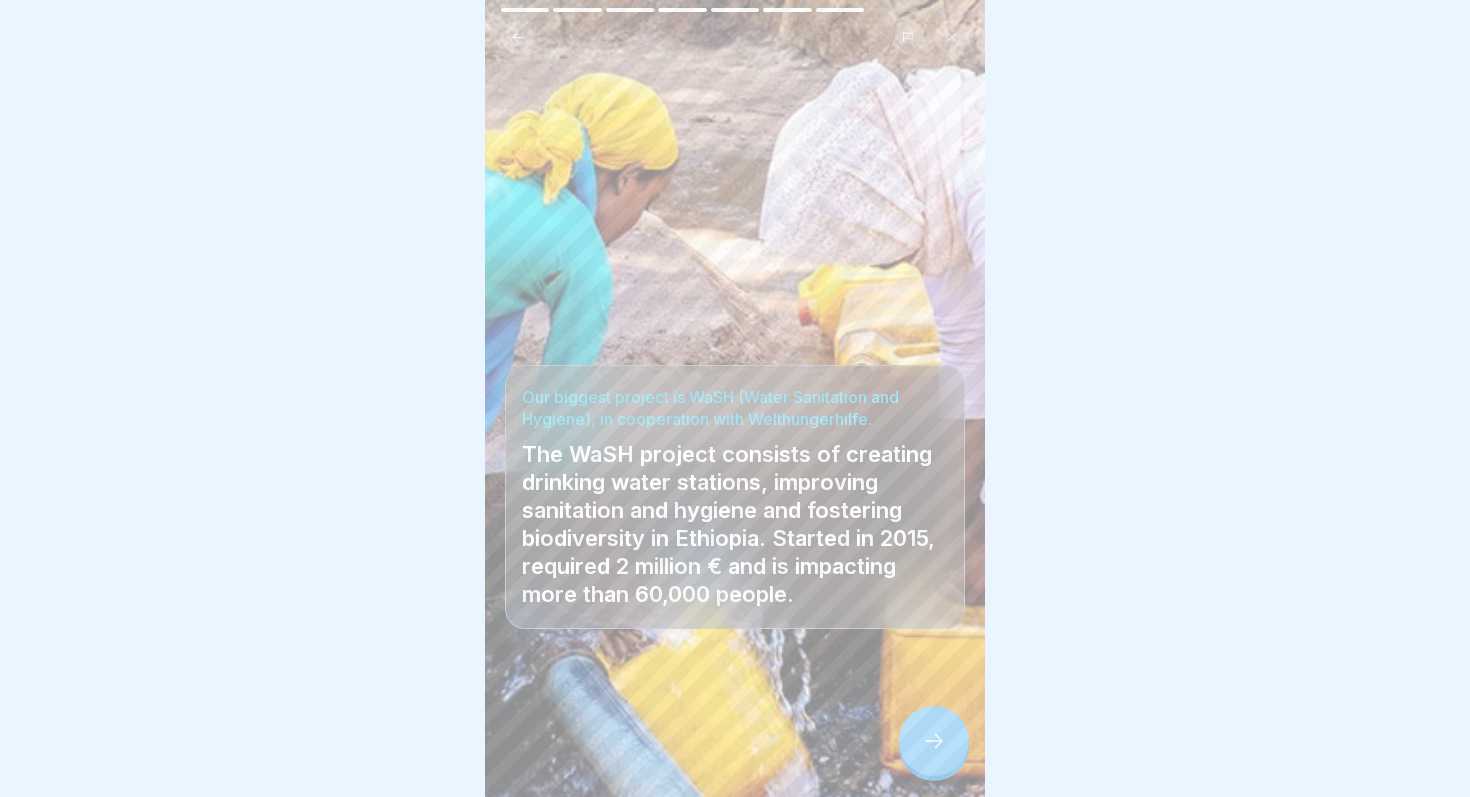click on "Our biggest project is WaSH (Water Sanitation and Hygiene), in cooperation with Welthungerhilfe. The WaSH project consists of creating drinking water stations, improving sanitation and hygiene and fostering biodiversity in Ethiopia. Started in 2015, required 2 million € and is impacting more than 60,000 people." at bounding box center (735, 398) 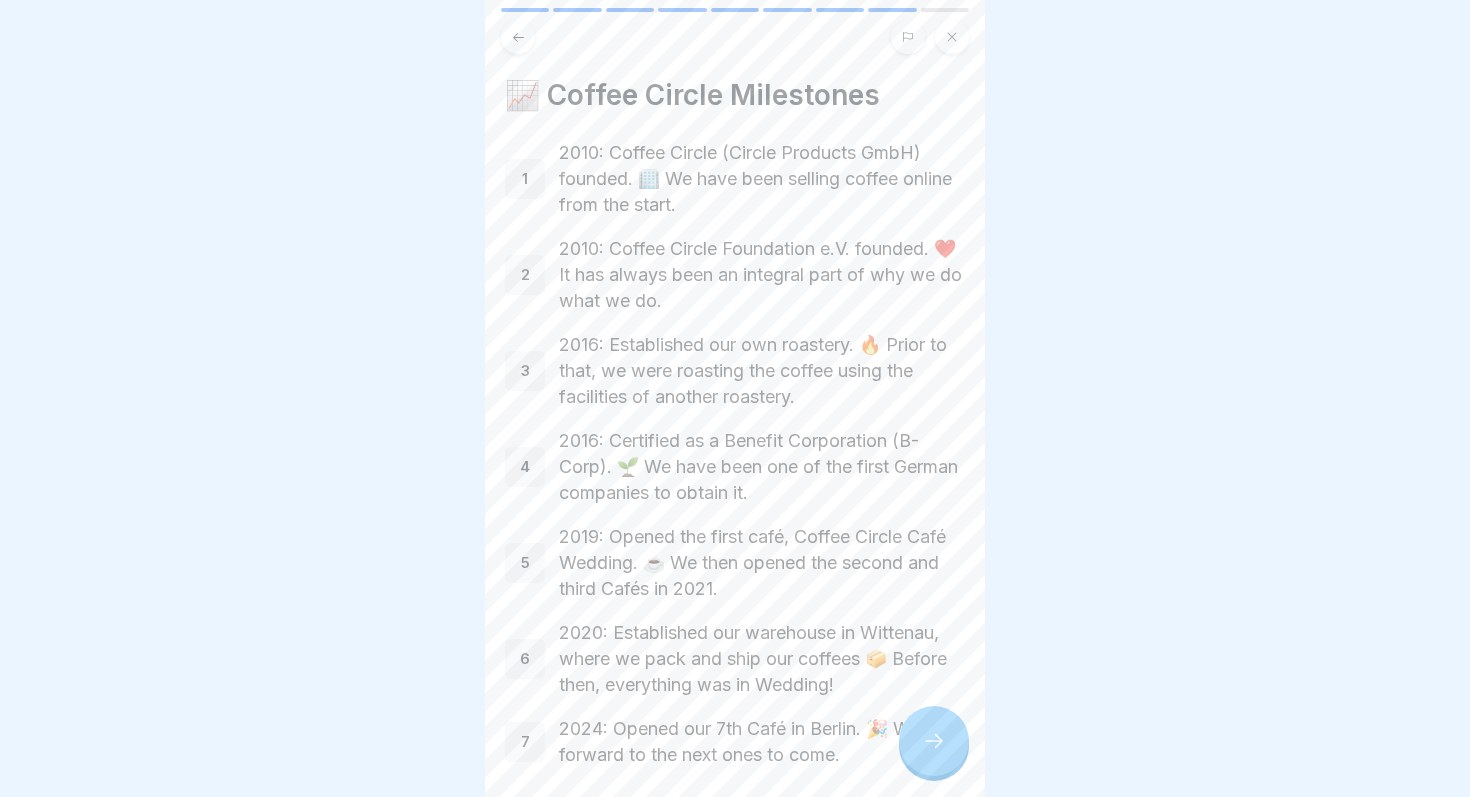 scroll, scrollTop: 91, scrollLeft: 0, axis: vertical 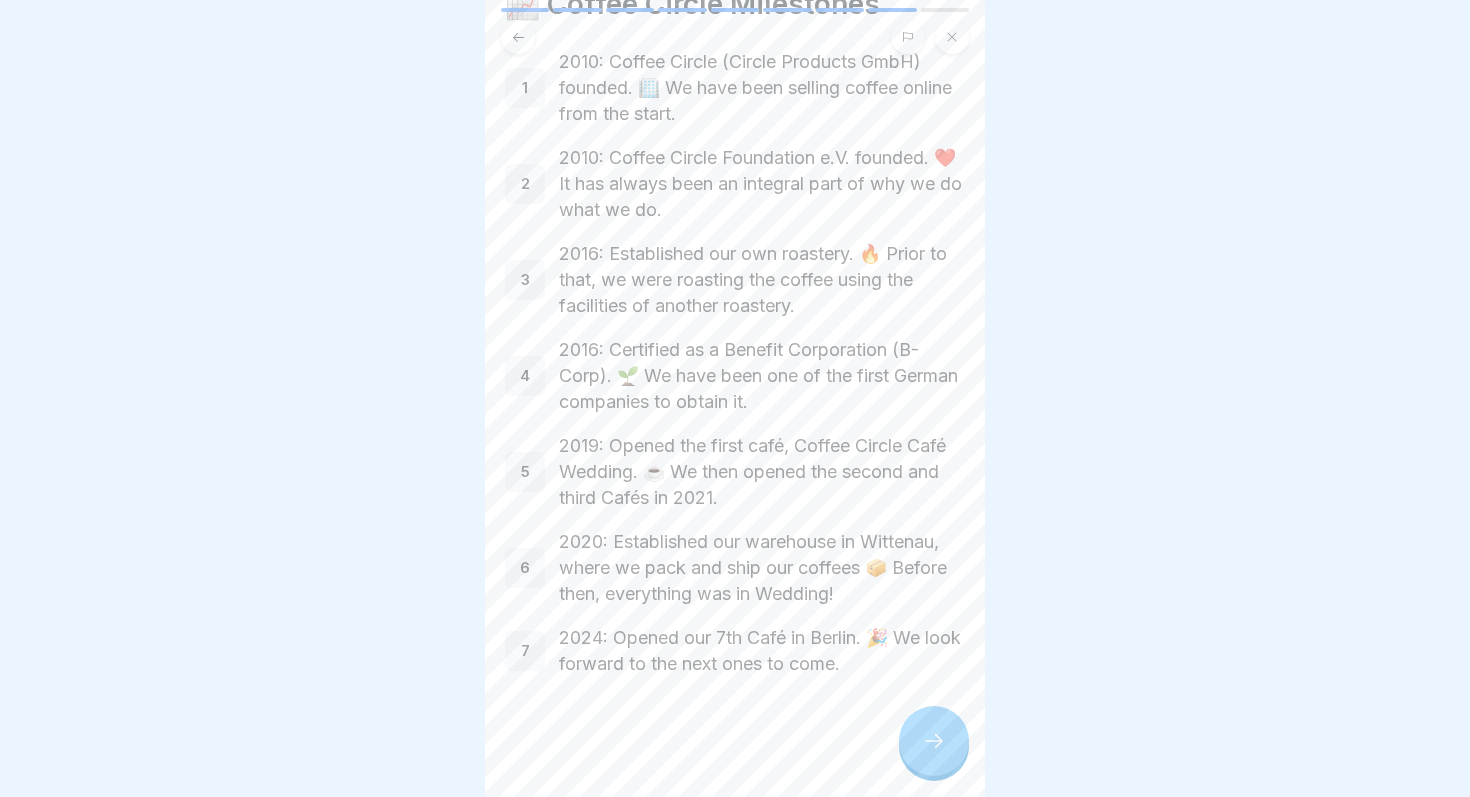 click at bounding box center [934, 741] 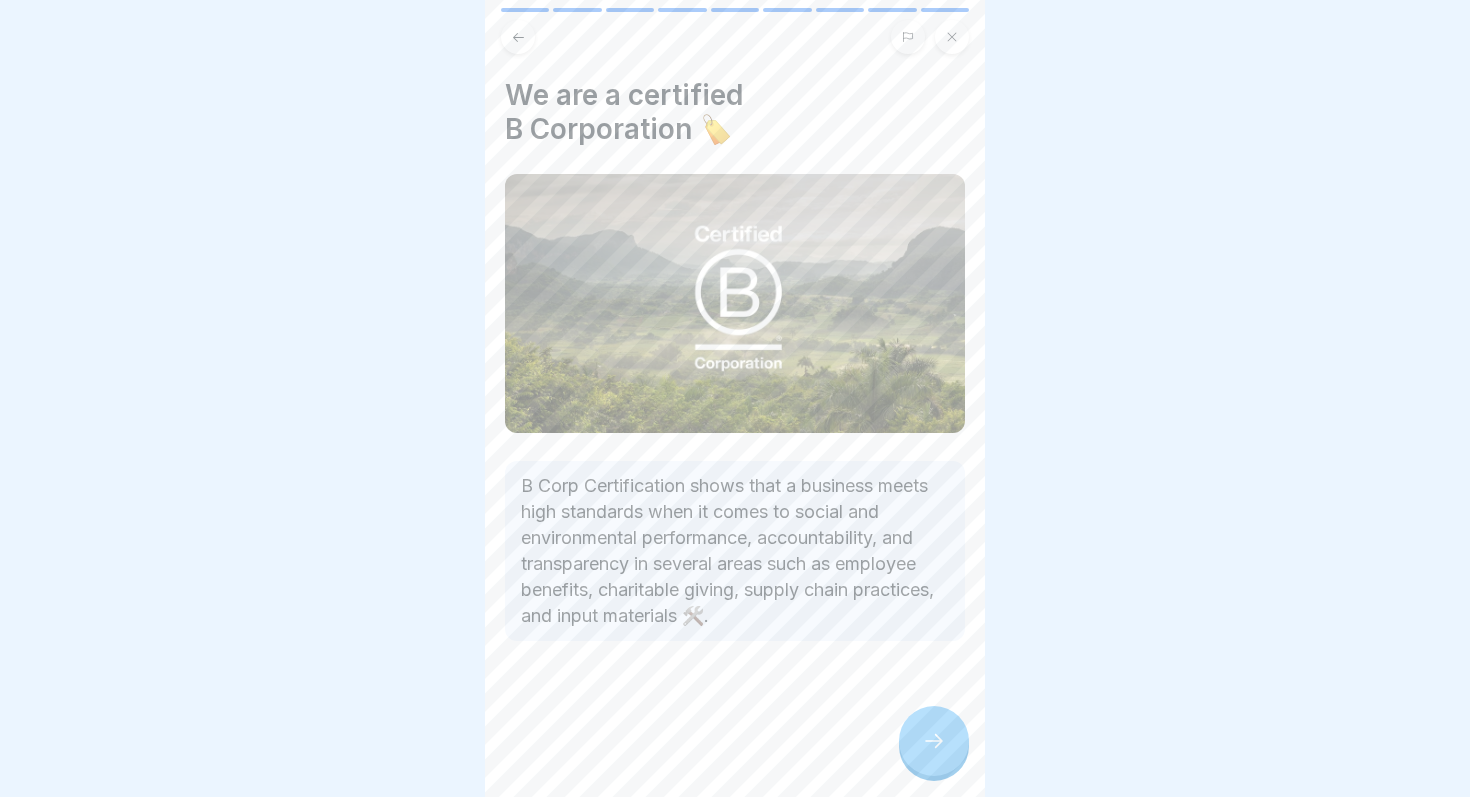 click at bounding box center (934, 741) 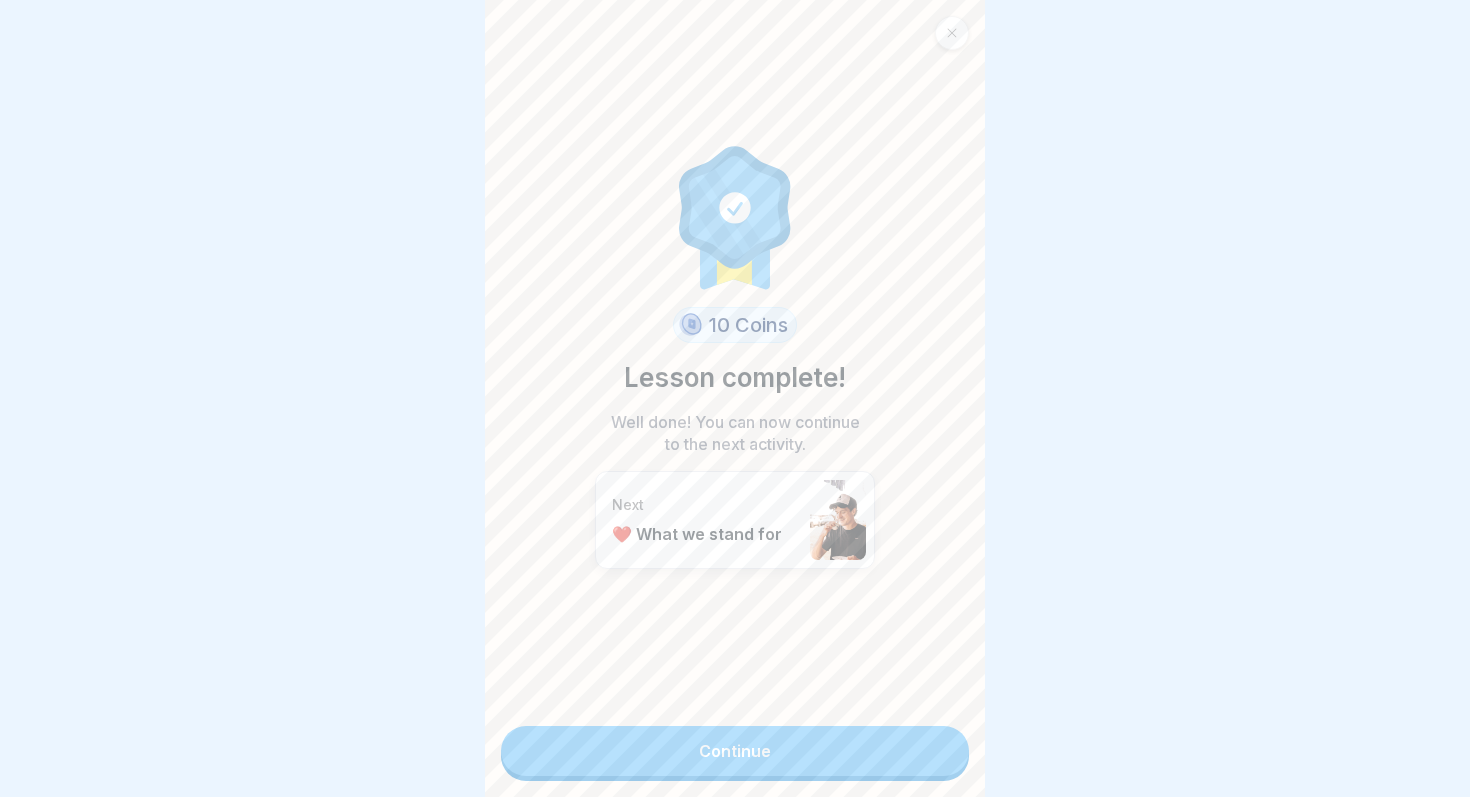 click on "Continue" at bounding box center (735, 751) 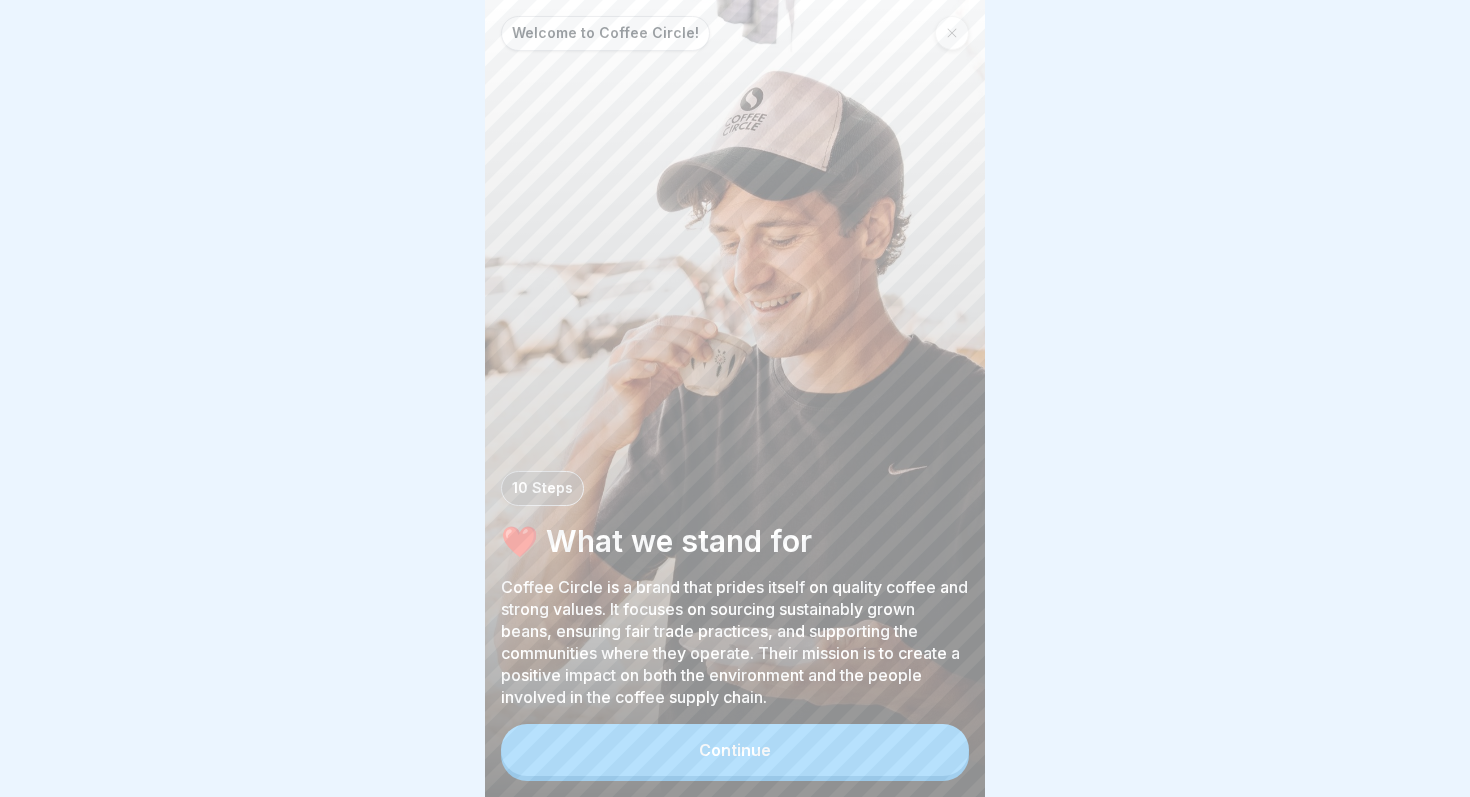 click on "Continue" at bounding box center [735, 750] 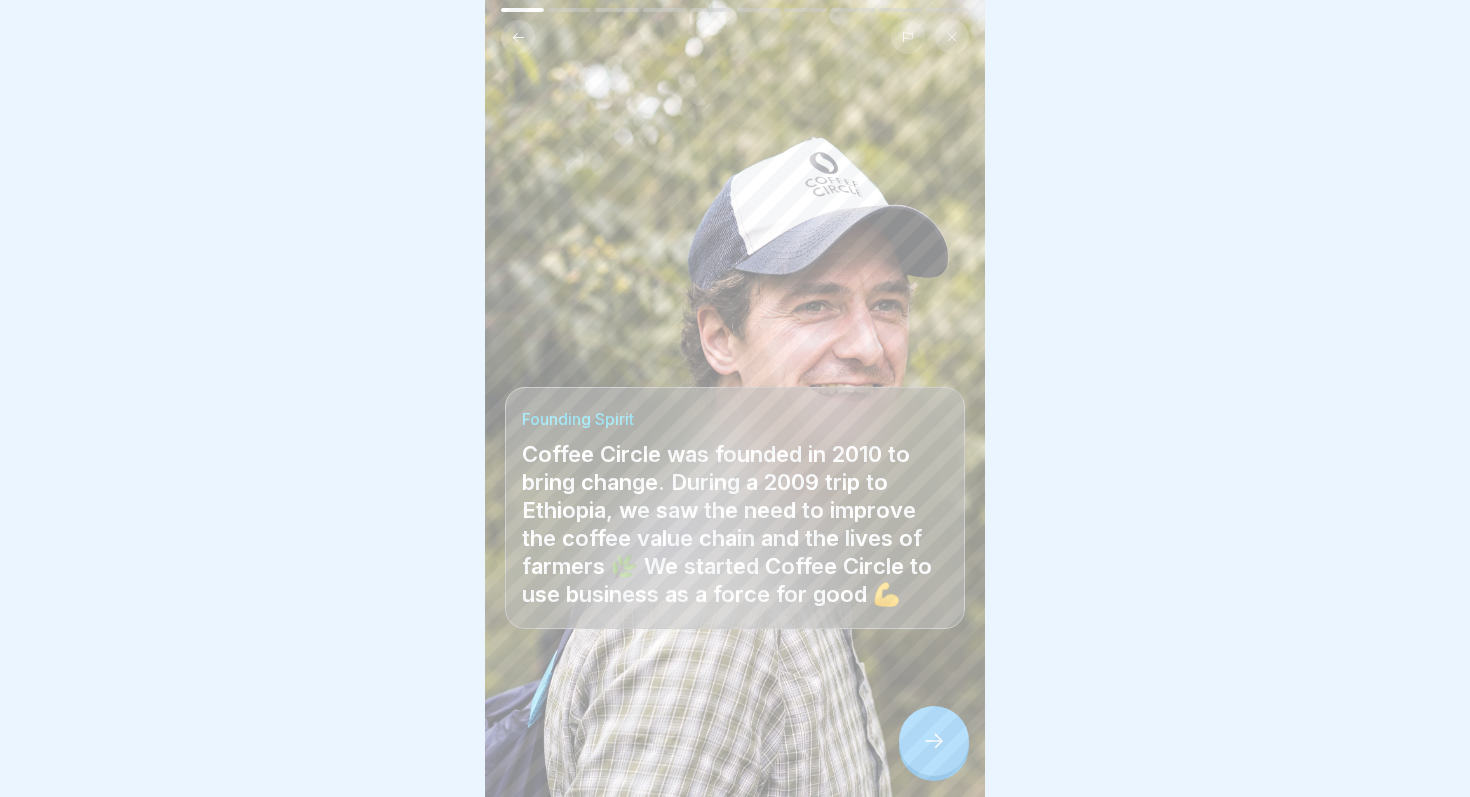 click at bounding box center (934, 741) 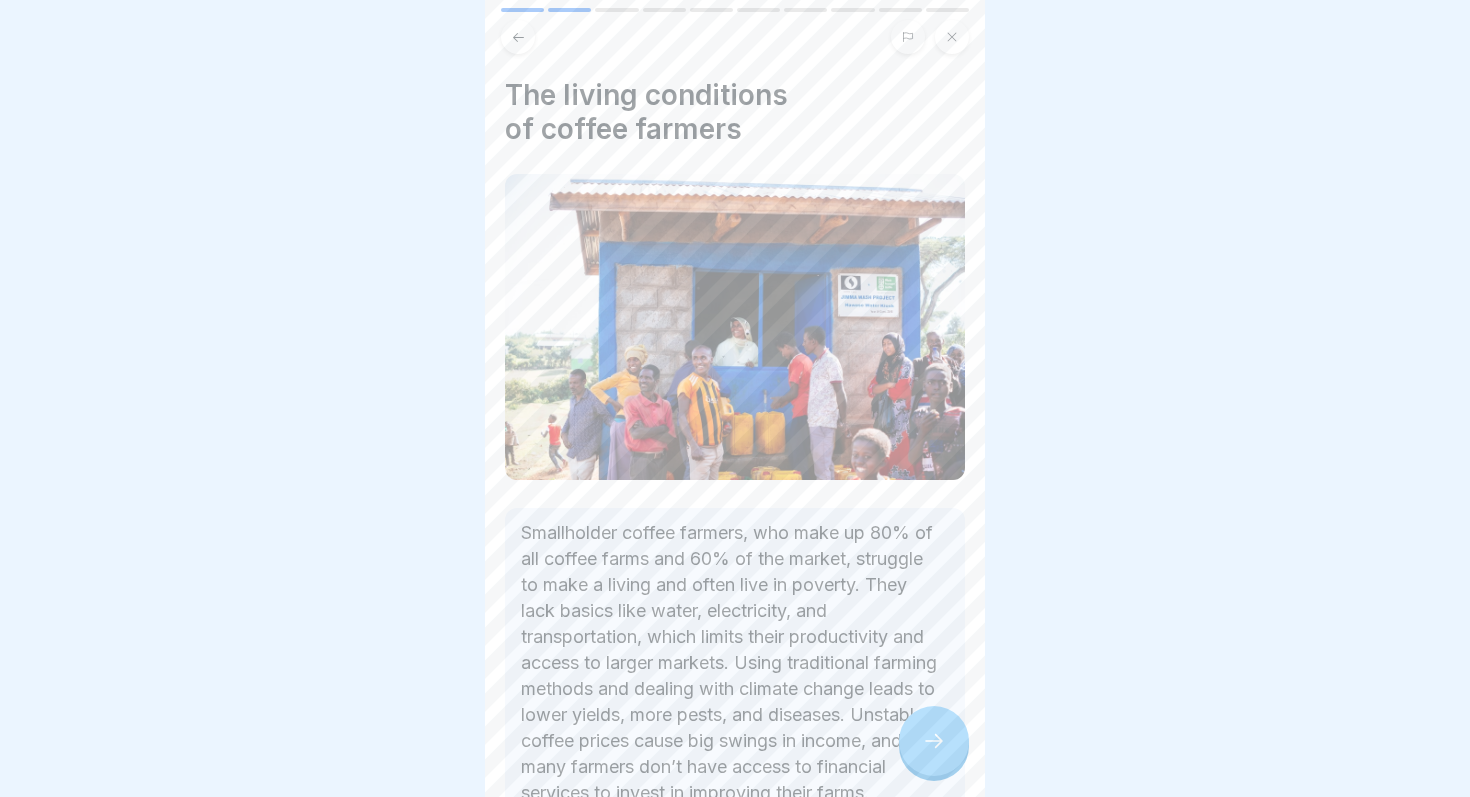 click at bounding box center (934, 741) 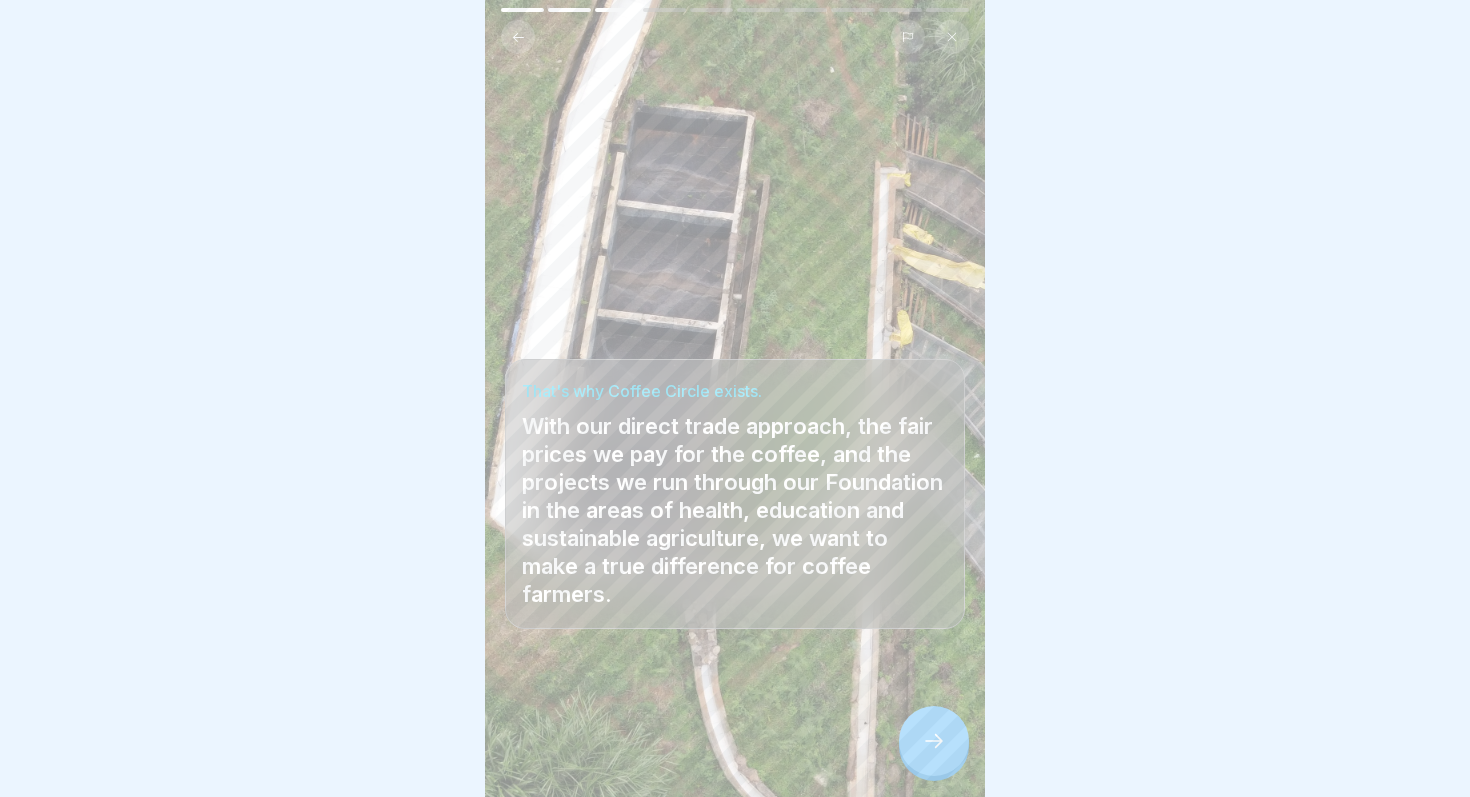 click at bounding box center (934, 741) 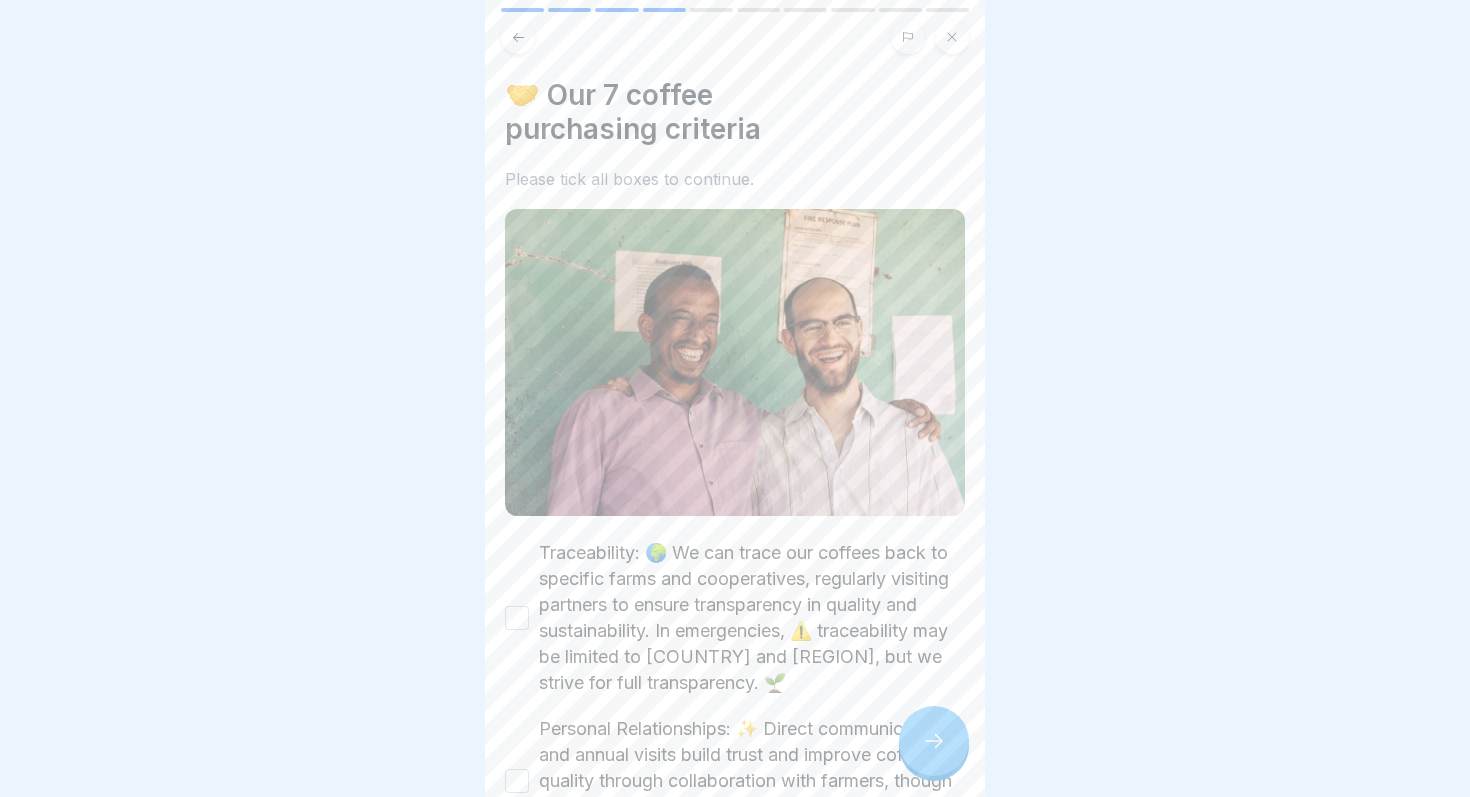 click at bounding box center (934, 741) 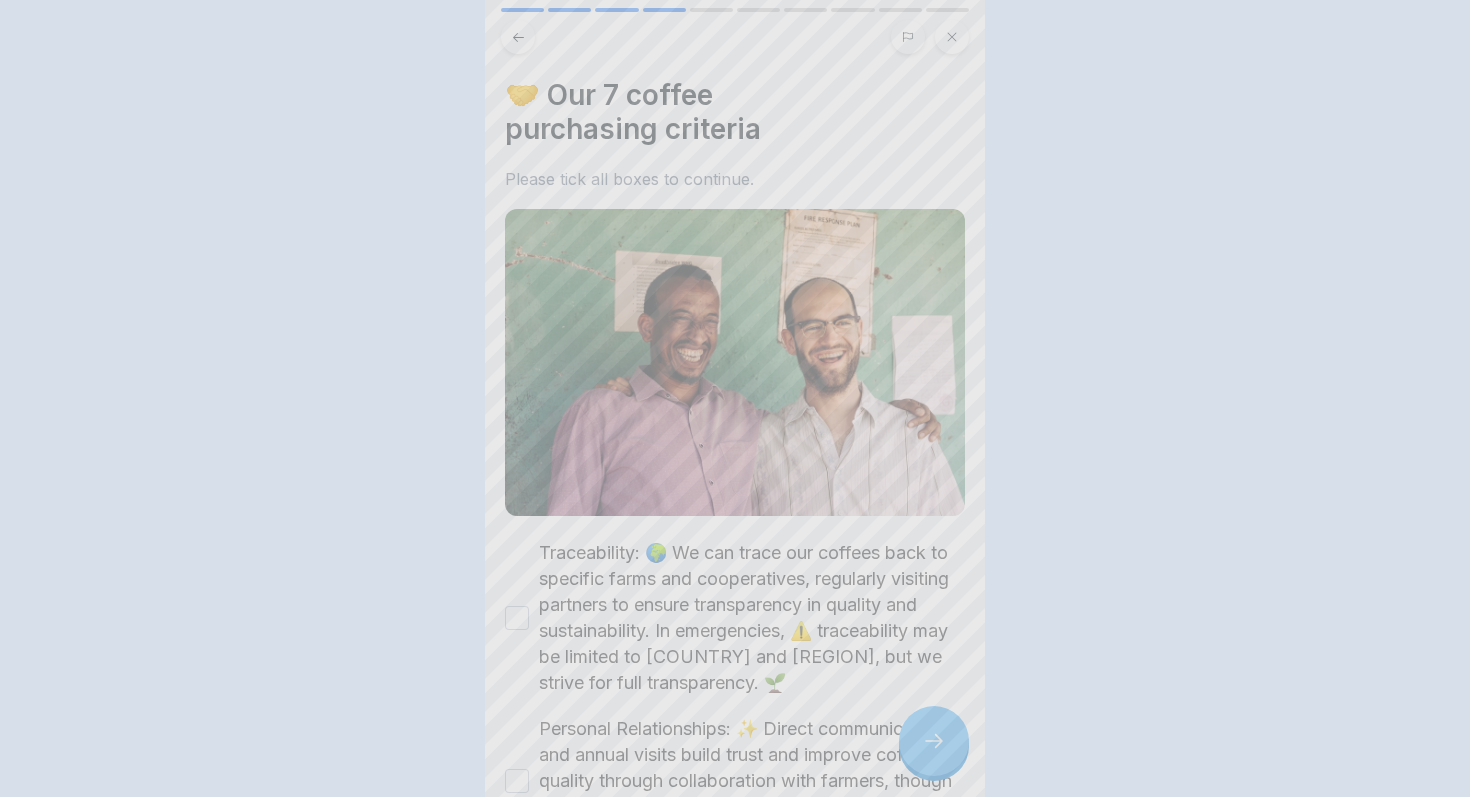 click at bounding box center (735, 398) 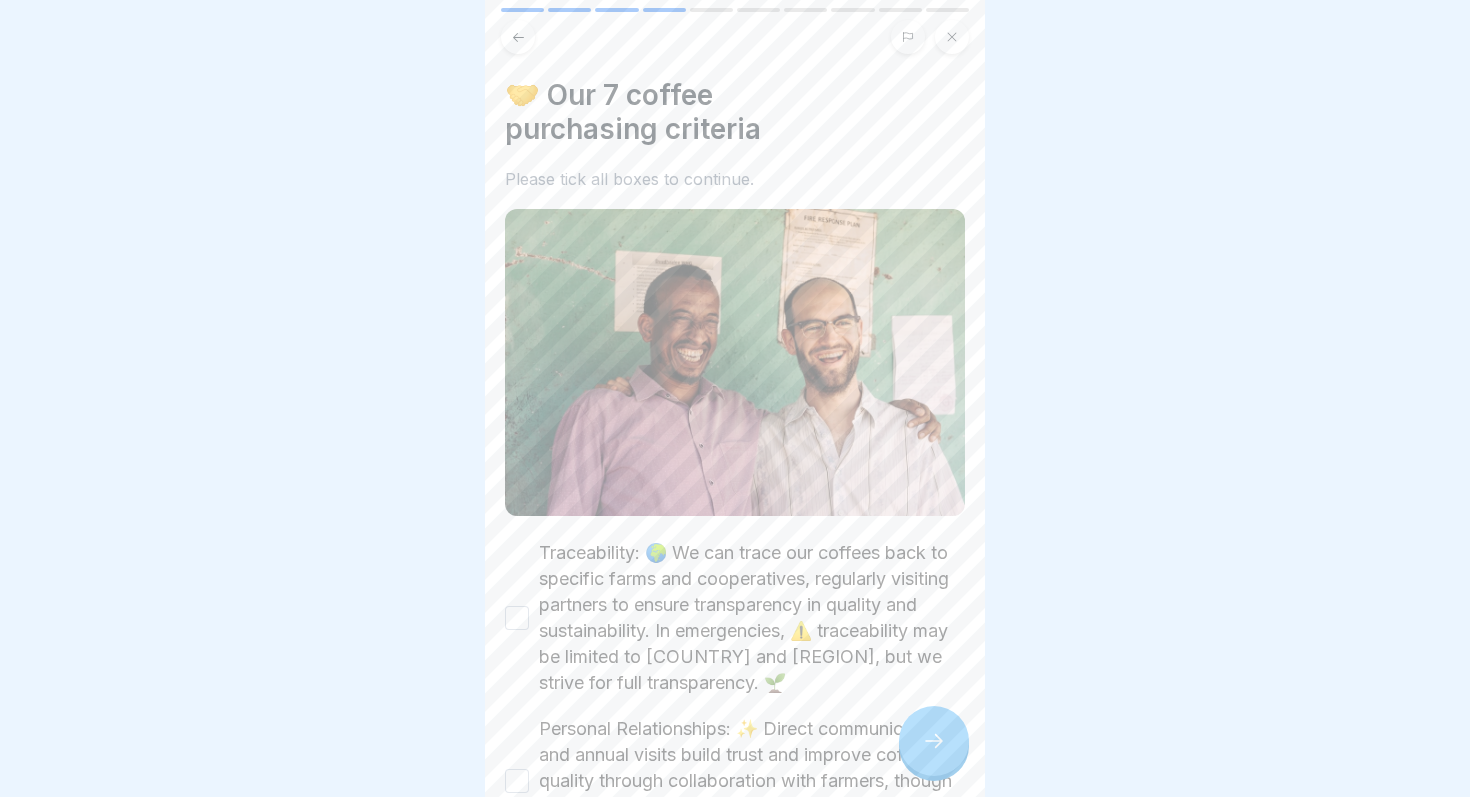 click at bounding box center (934, 741) 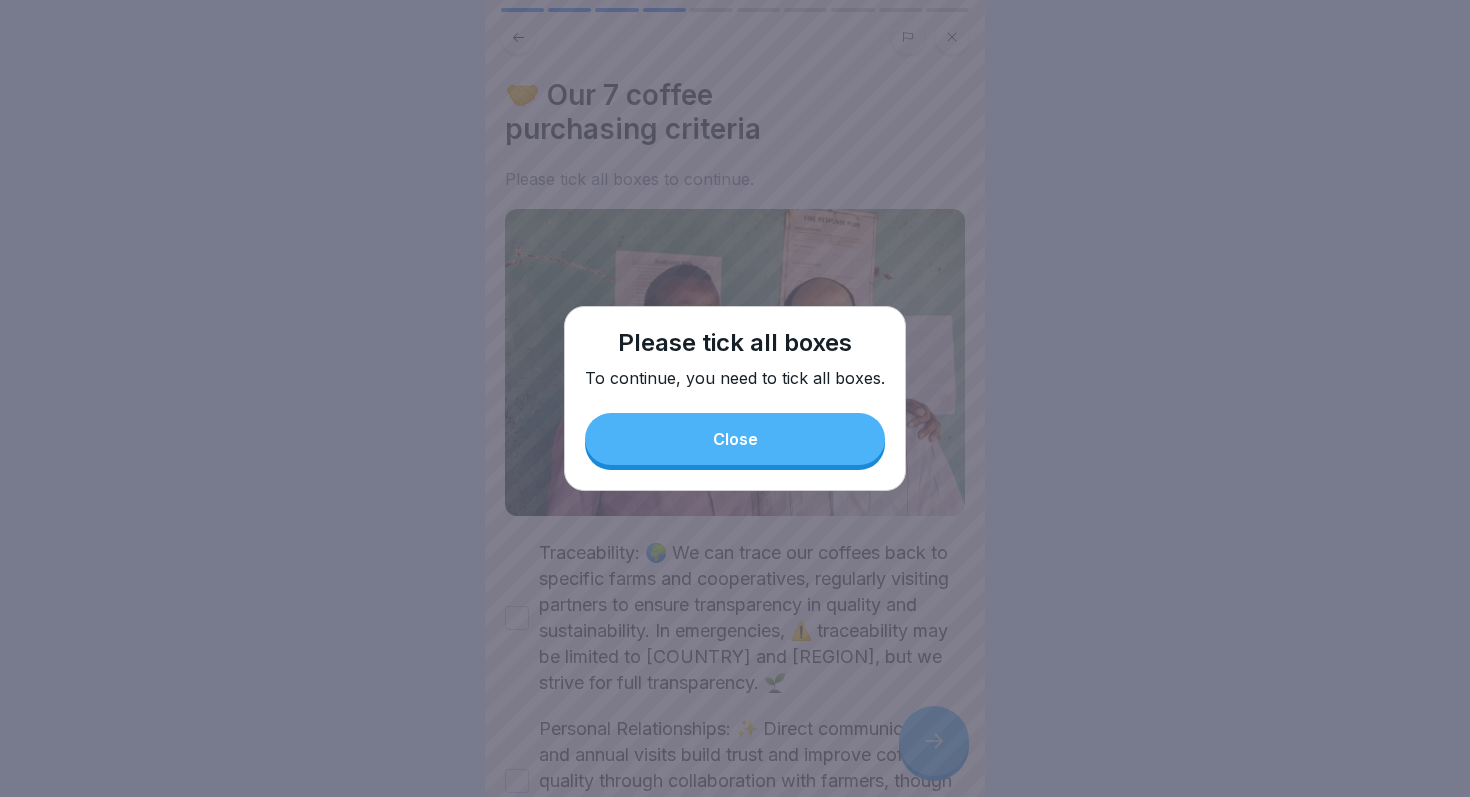 click on "Close" at bounding box center [735, 439] 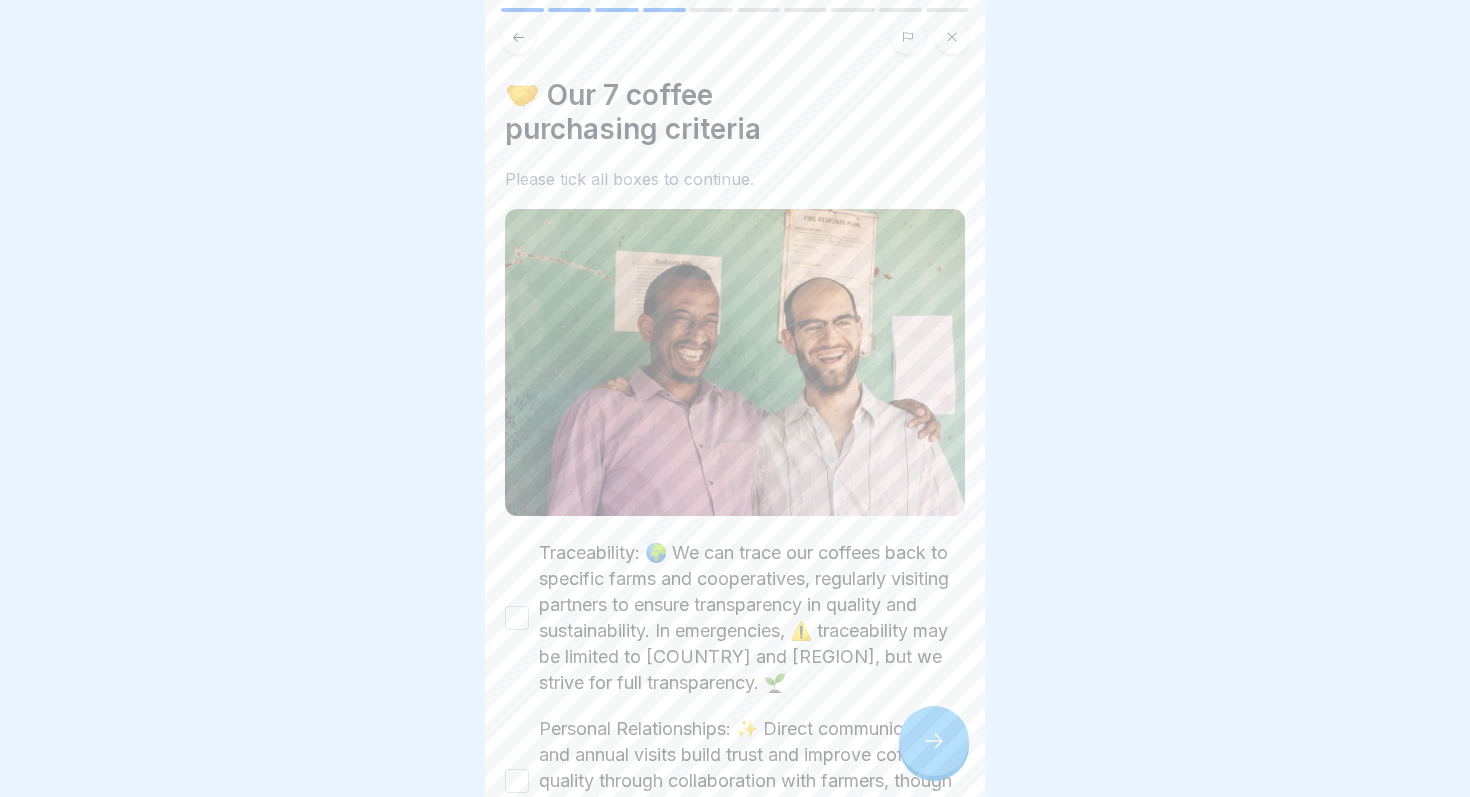 click on "Traceability: 🌍 We can trace our coffees back to specific farms and cooperatives, regularly visiting partners to ensure transparency in quality and sustainability. In emergencies, ⚠️ traceability may be limited to [COUNTRY] and [REGION], but we strive for full transparency. 🌱" at bounding box center (752, 618) 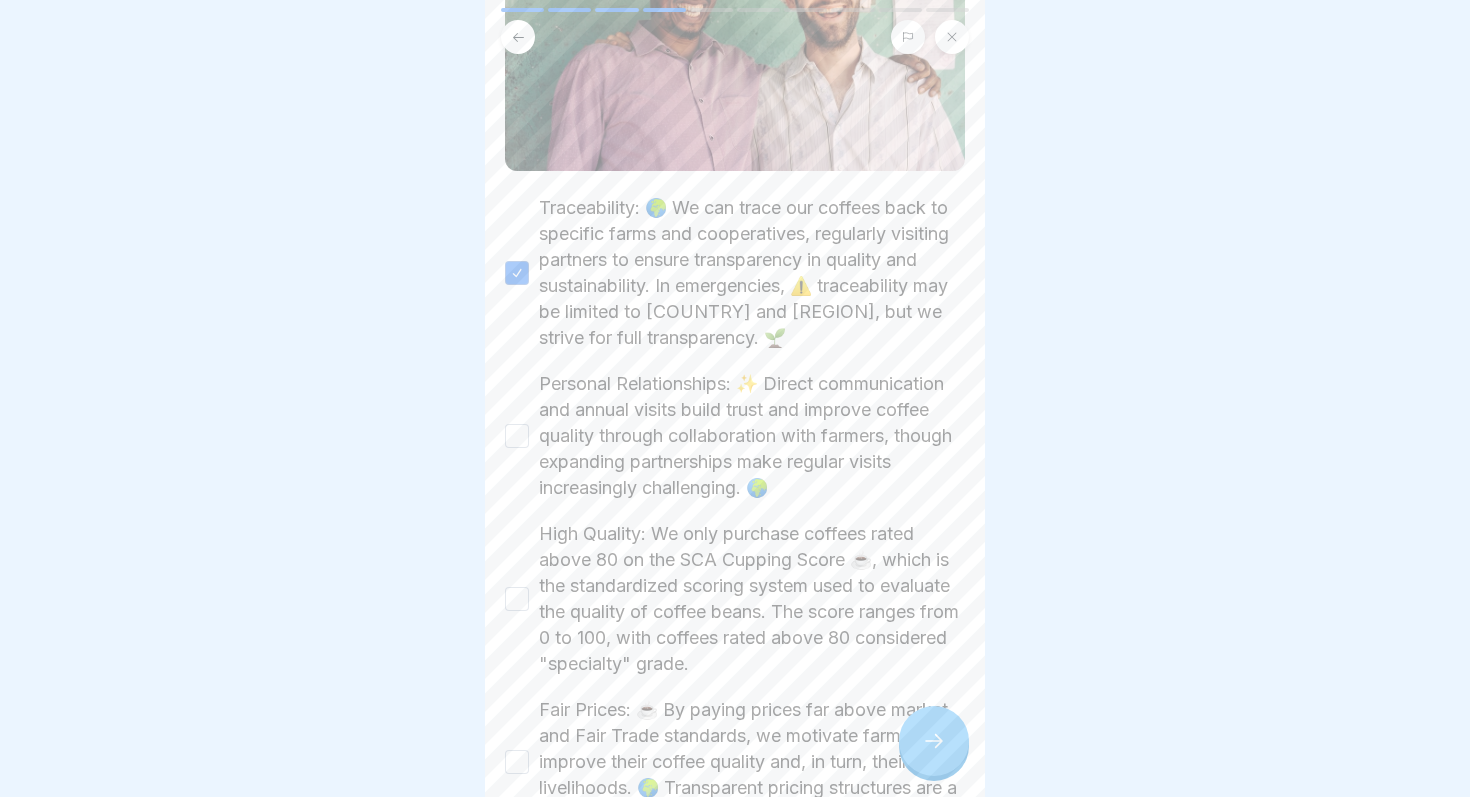 scroll, scrollTop: 424, scrollLeft: 0, axis: vertical 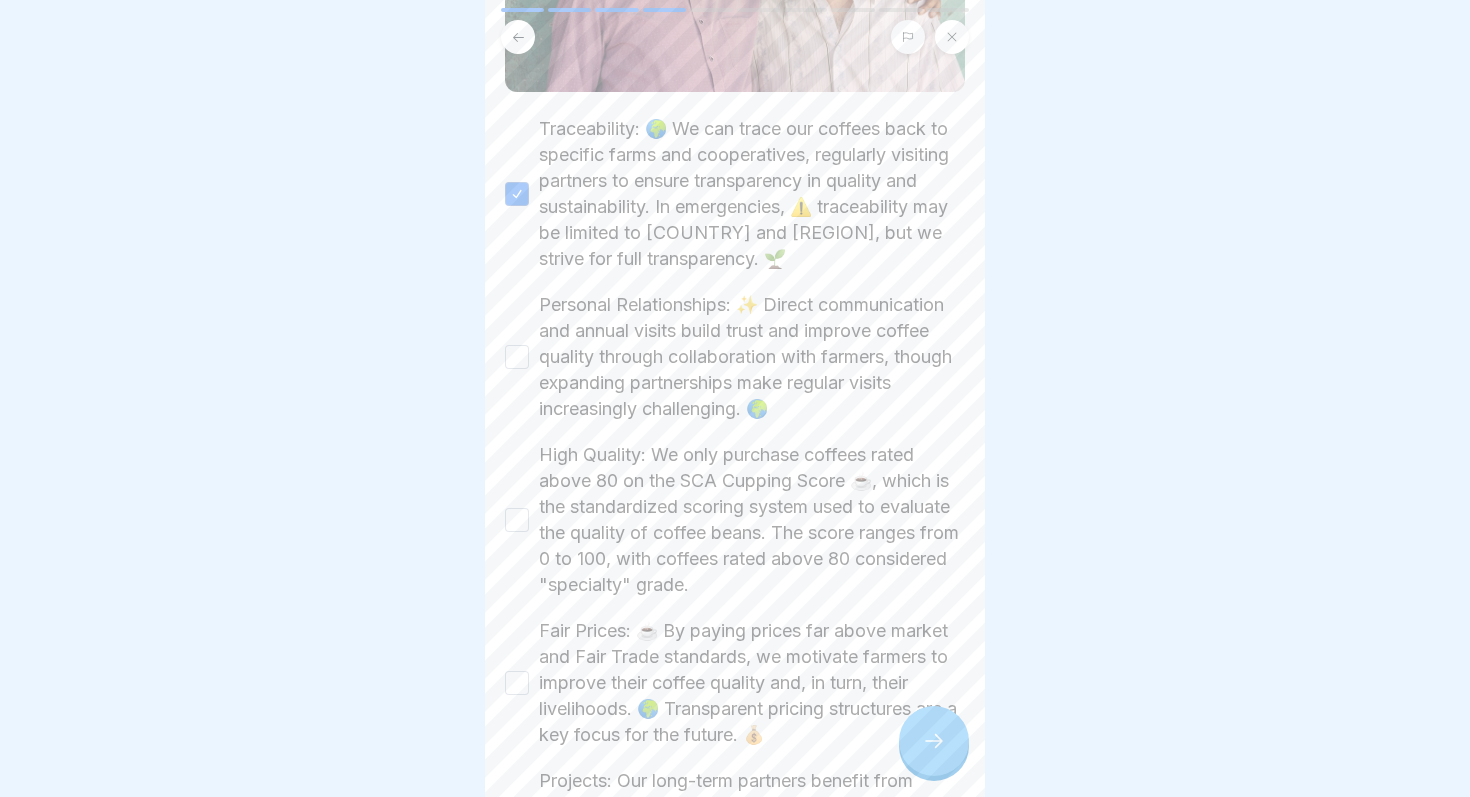 click on "Personal Relationships: ✨ Direct communication and annual visits build trust and improve coffee quality through collaboration with farmers, though expanding partnerships make regular visits increasingly challenging. 🌍" at bounding box center [752, 357] 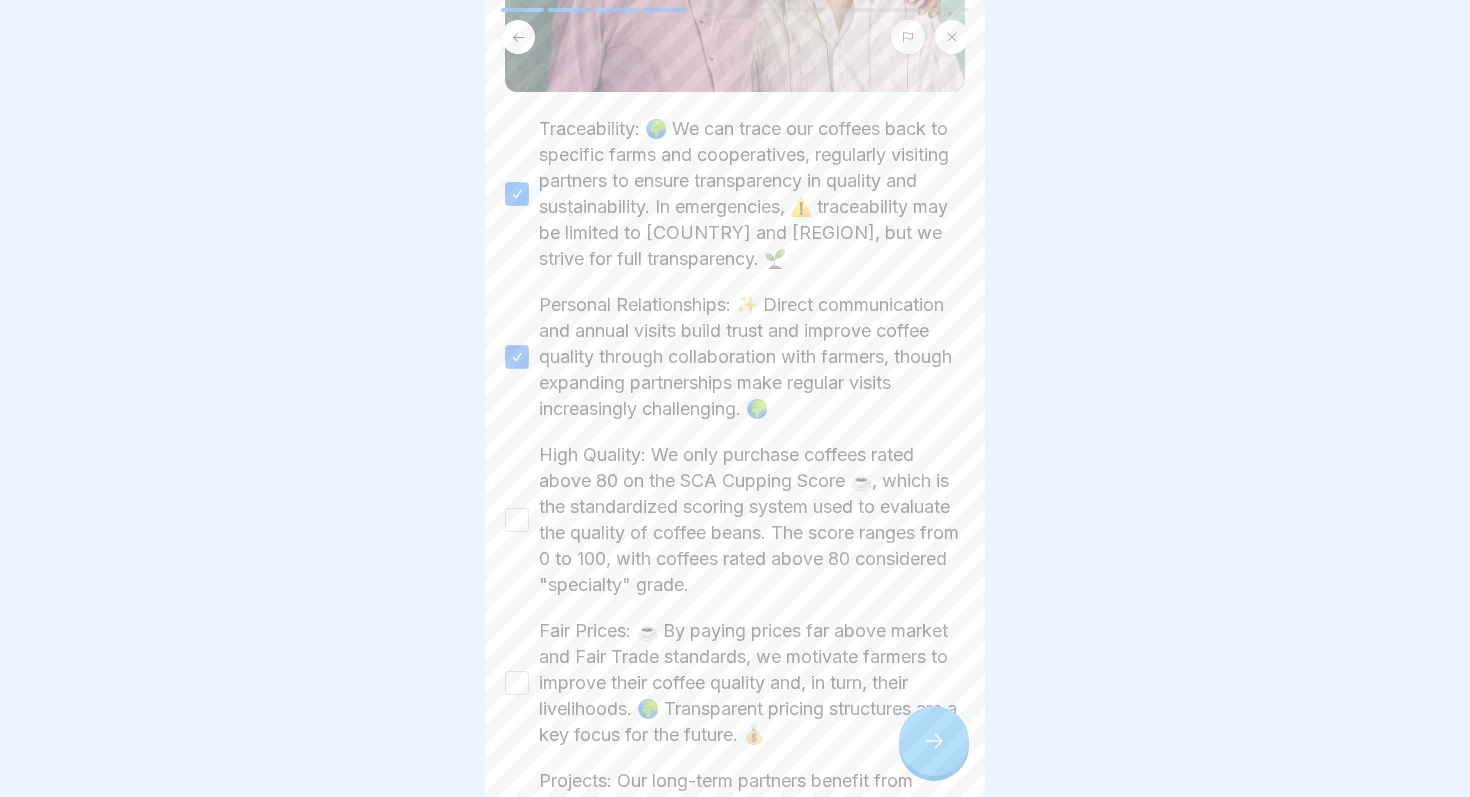 click on "High Quality: We only purchase coffees rated above 80 on the SCA Cupping Score ☕, which is the standardized scoring system used to evaluate the quality of coffee beans. The score ranges from 0 to 100, with coffees rated above 80 considered "specialty" grade." at bounding box center (752, 520) 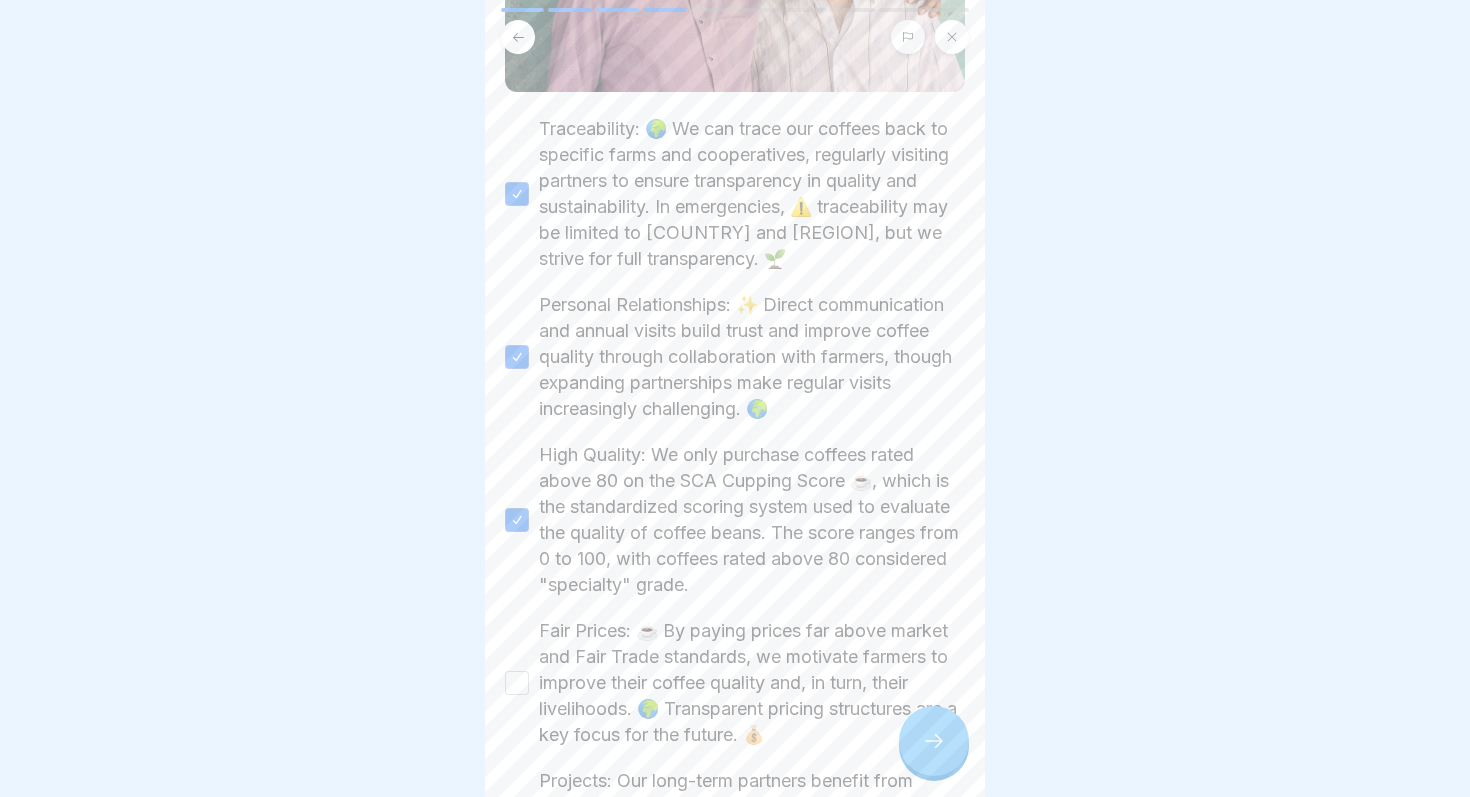 click on "Traceability: 🌍 We can trace our coffees back to specific farms and cooperatives, regularly visiting partners to ensure transparency in quality and sustainability. In emergencies, ⚠️ traceability may be limited to country and region, but we strive for full transparency. 🌱 Personal Relationships: ✨ Direct communication and annual visits build trust and improve coffee quality through collaboration with farmers, though expanding partnerships make regular visits increasingly challenging. 🌍 High Quality: We only purchase coffees rated above 80 on the SCA Cupping Score ☕, which is the standardized scoring system used to evaluate the quality of coffee beans. The score ranges from 0 to 100, with coffees rated above 80 considered "specialty" grade. Fair Prices: ☕ By paying prices far above market and Fair Trade standards, we motivate farmers to improve their coffee quality and, in turn, their livelihoods. 🌍 Transparent pricing structures are a key focus for the future. 💰" at bounding box center (735, 644) 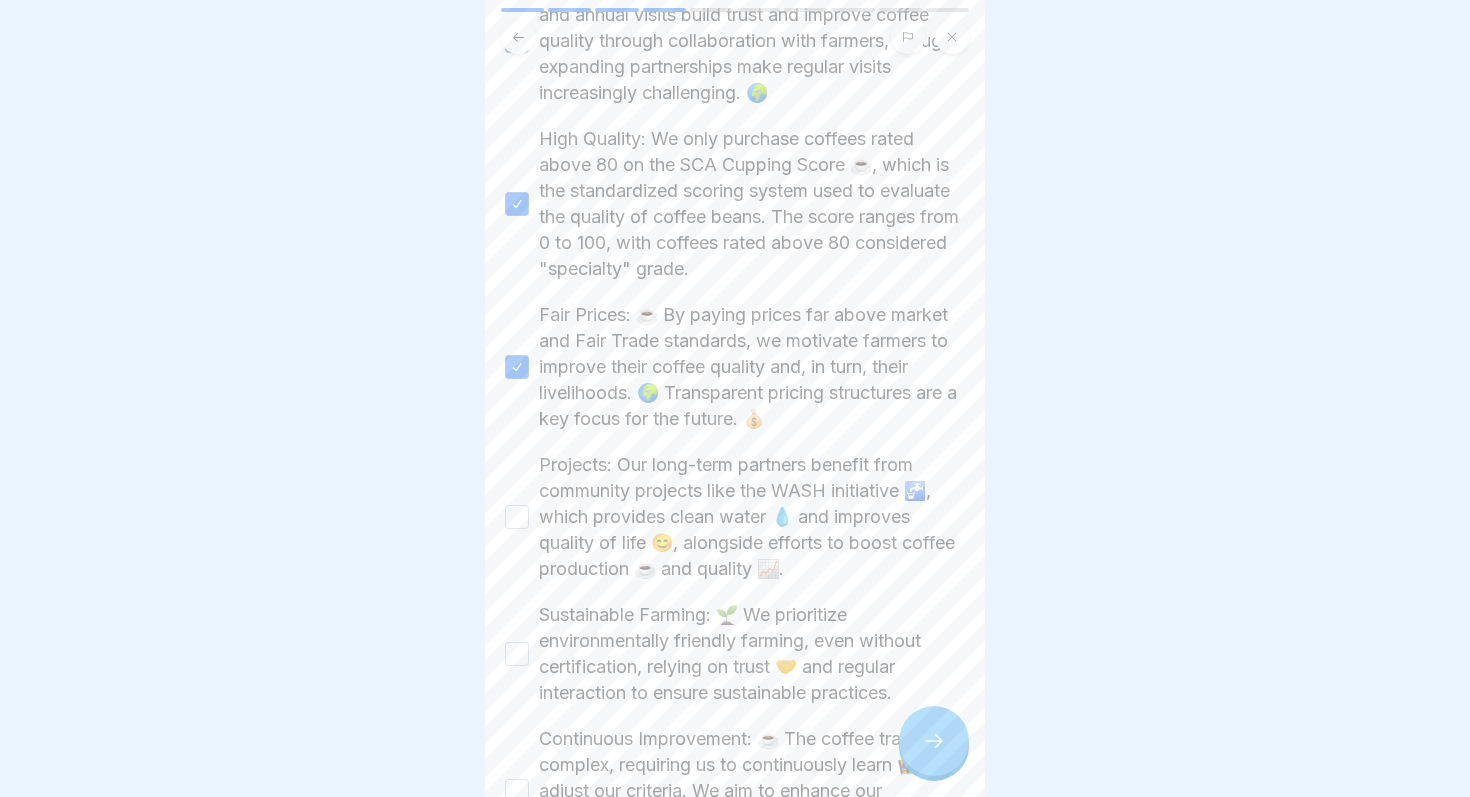 scroll, scrollTop: 869, scrollLeft: 0, axis: vertical 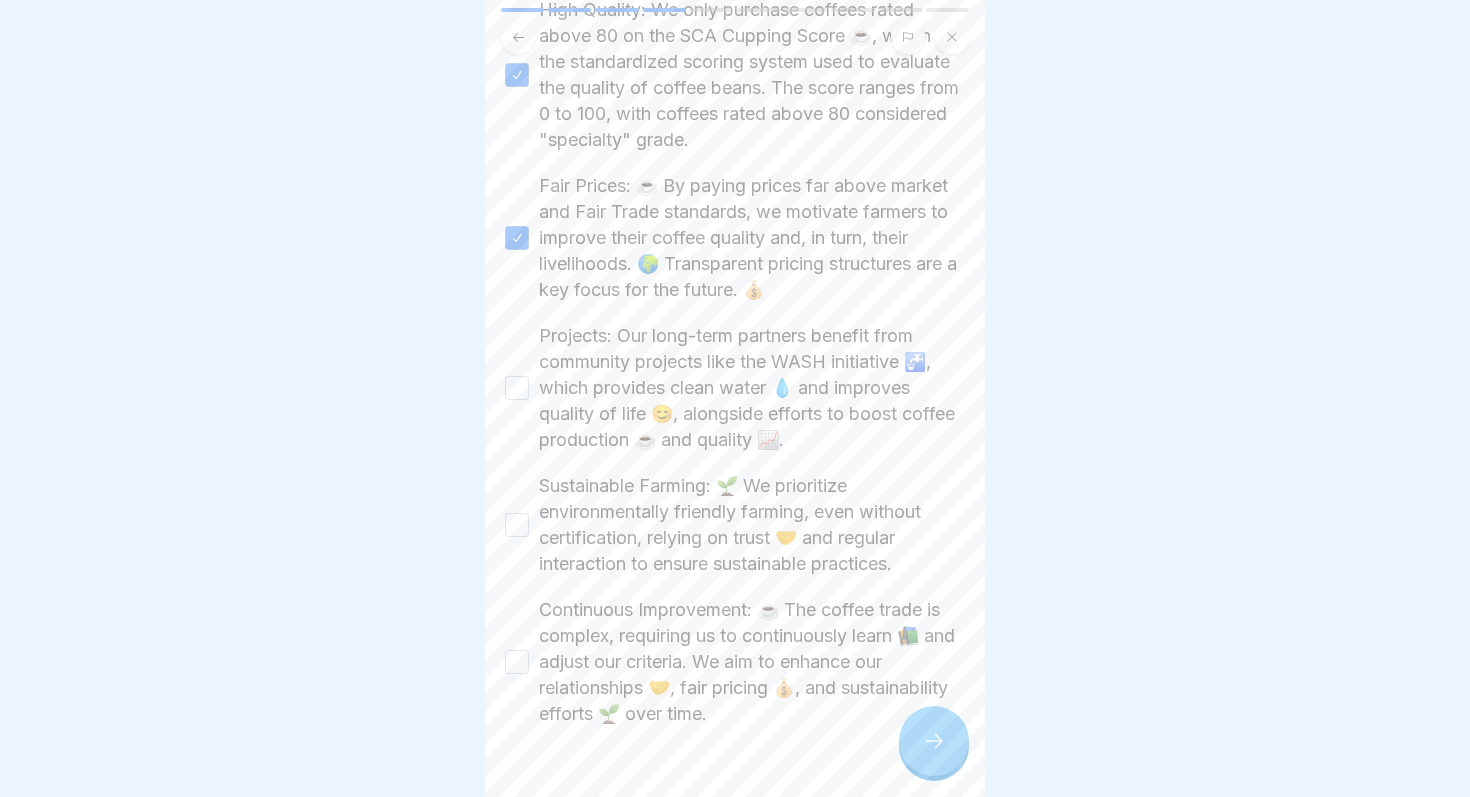click on "Projects: Our long-term partners benefit from community projects like the WASH initiative 🚰, which provides clean water 💧 and improves quality of life 😊, alongside efforts to boost coffee production ☕ and quality 📈." at bounding box center (752, 388) 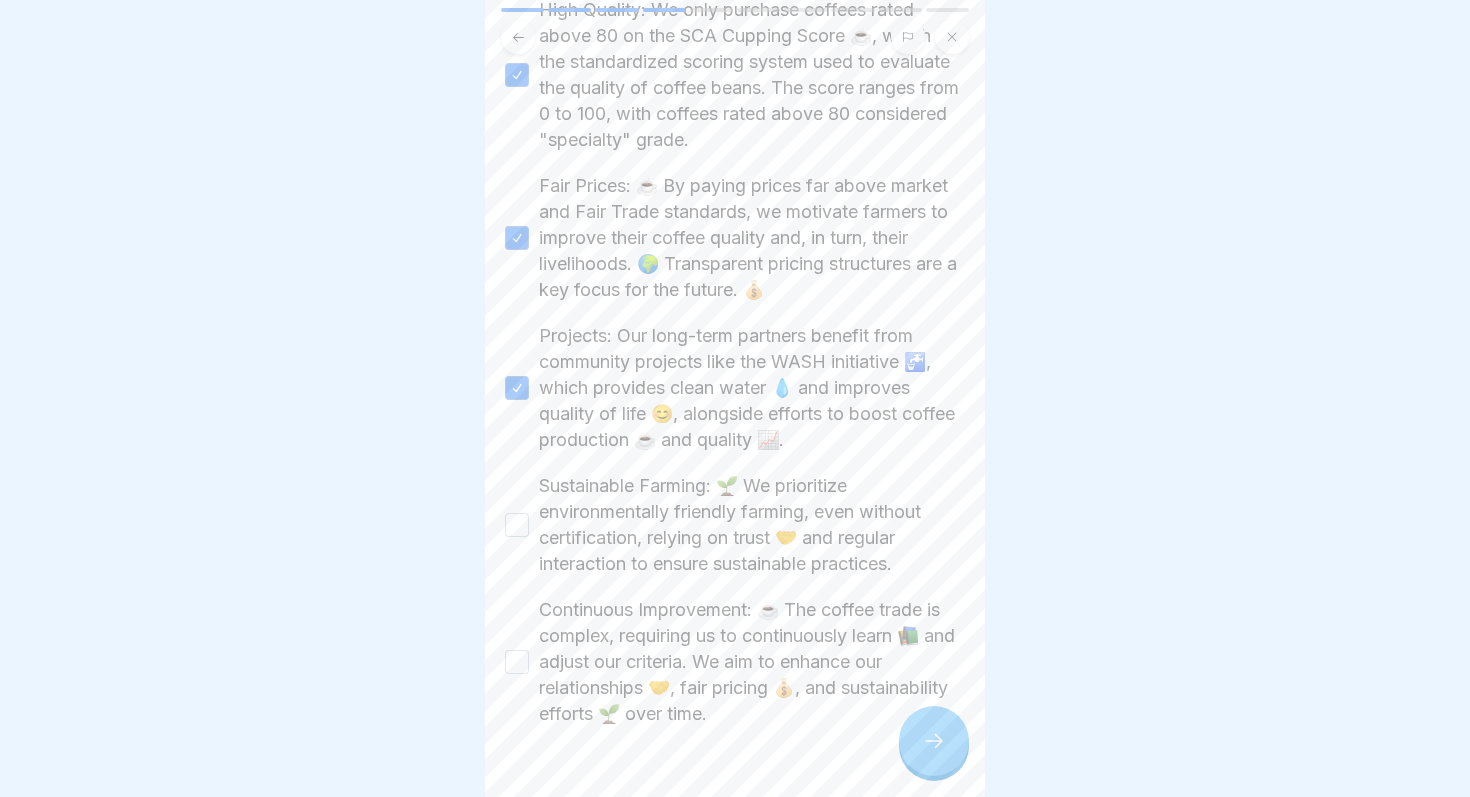 click on "Sustainable Farming: 🌱 We prioritize environmentally friendly farming, even without certification, relying on trust 🤝 and regular interaction to ensure sustainable practices." at bounding box center [752, 525] 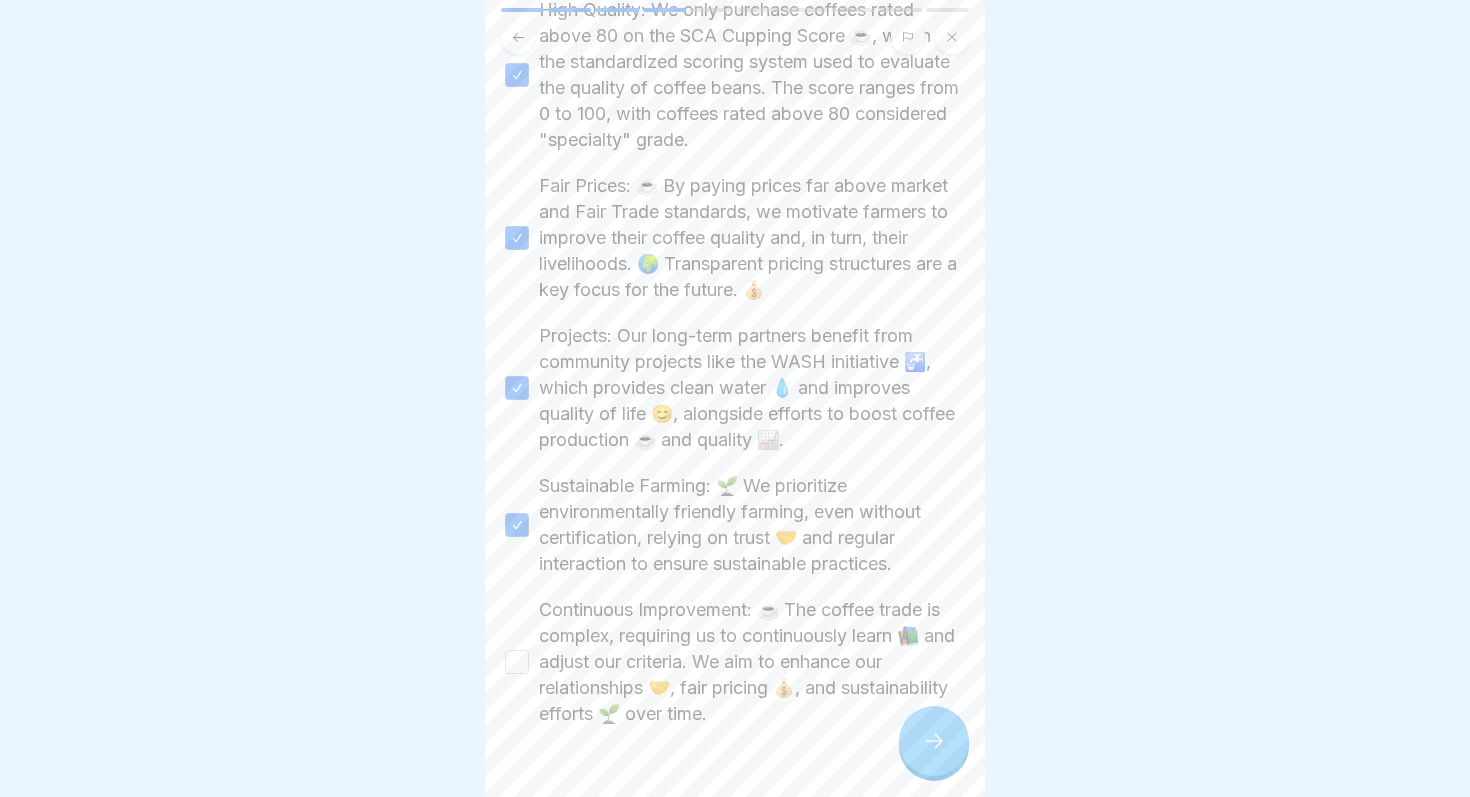 click on "Continuous Improvement: ☕ The coffee trade is complex, requiring us to continuously learn 📚 and adjust our criteria. We aim to enhance our relationships 🤝, fair pricing 💰, and sustainability efforts 🌱 over time." at bounding box center (752, 662) 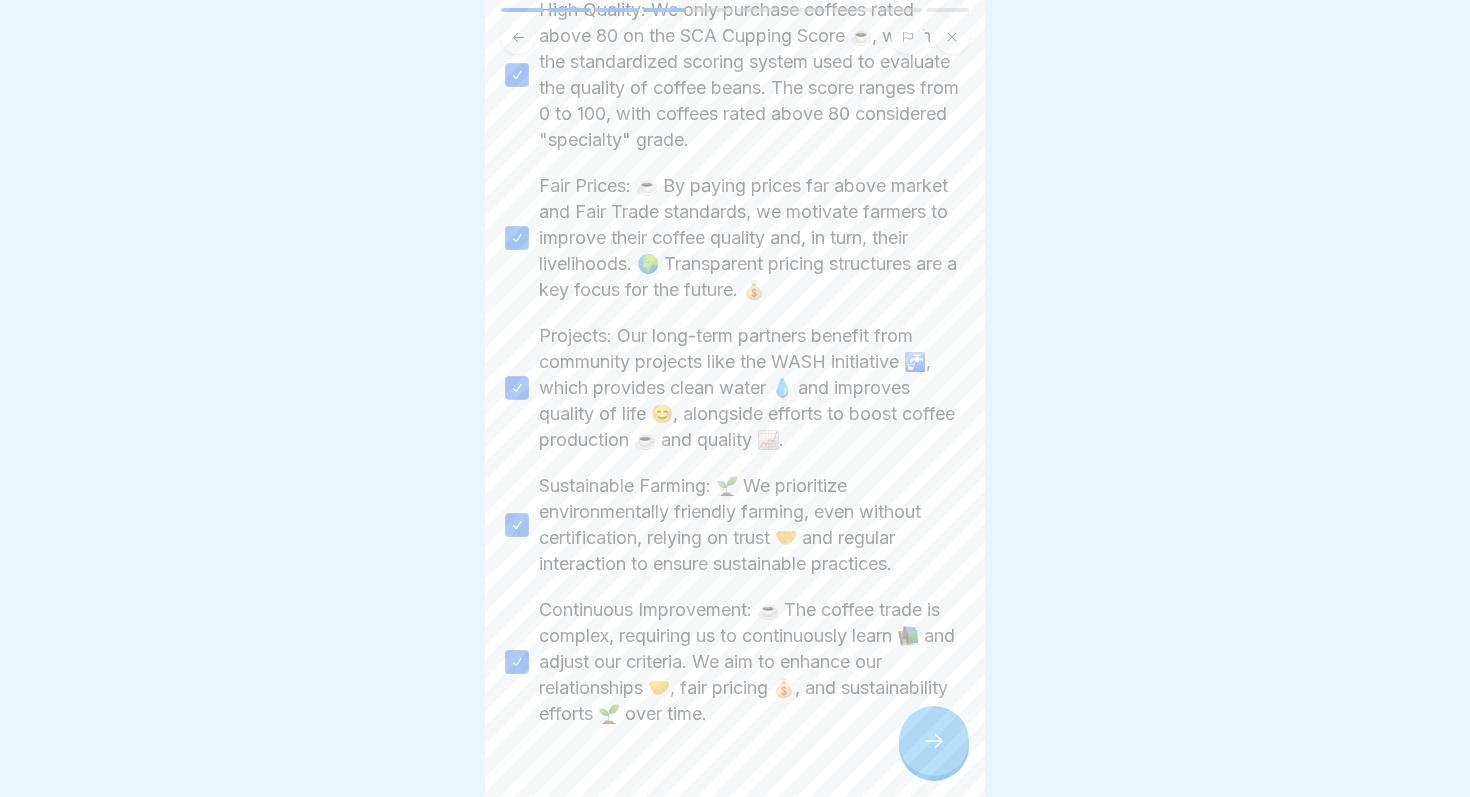 click 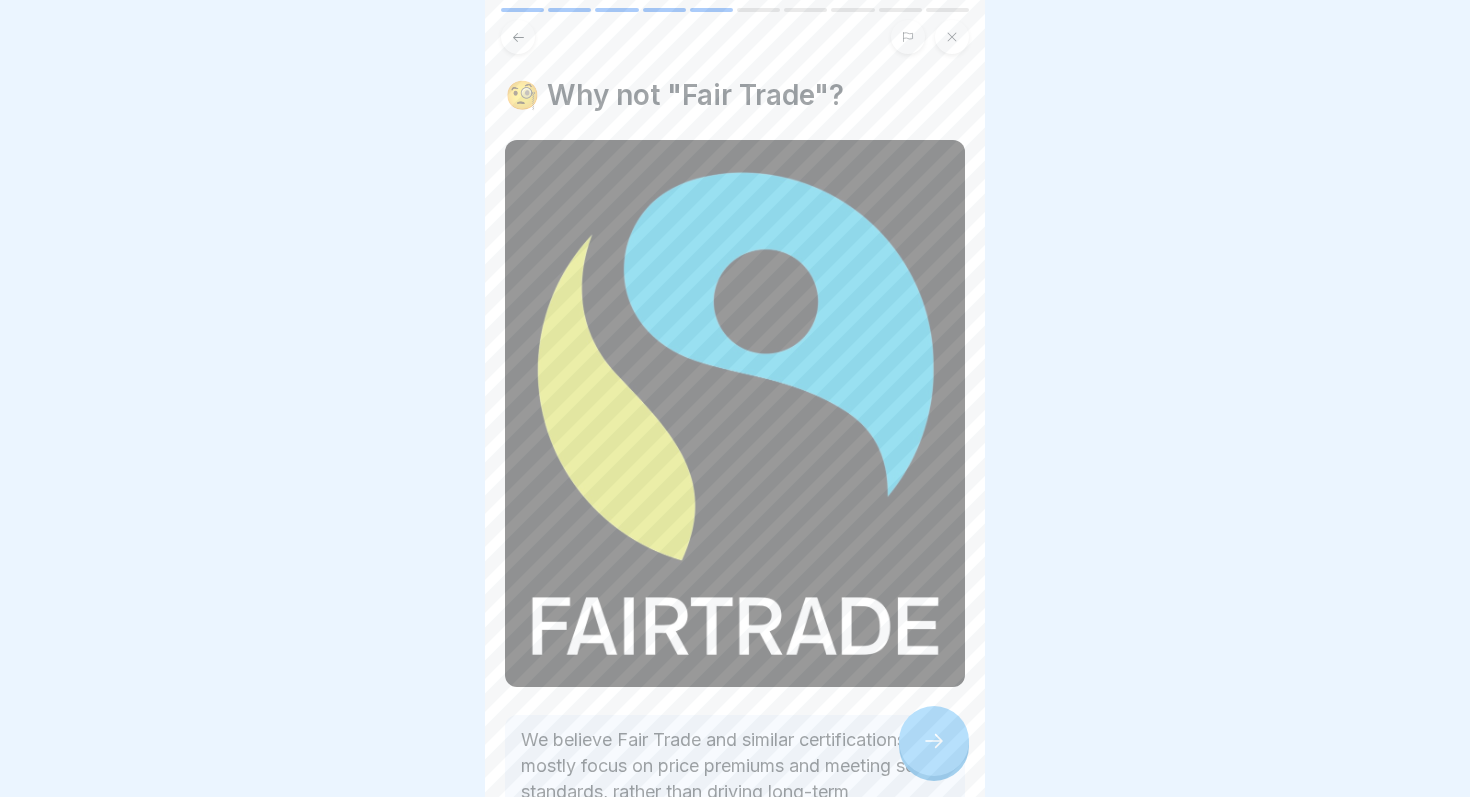 click 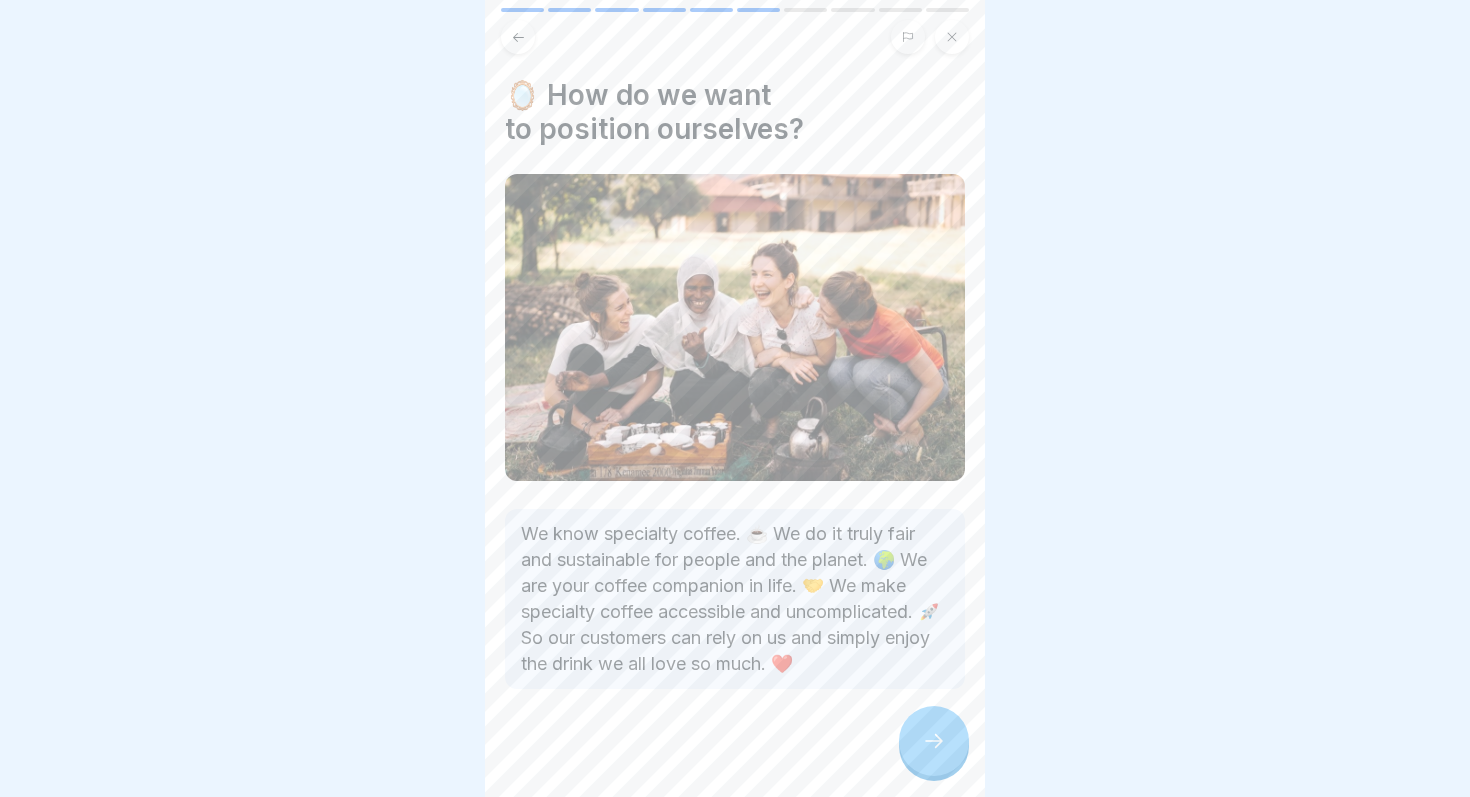 click 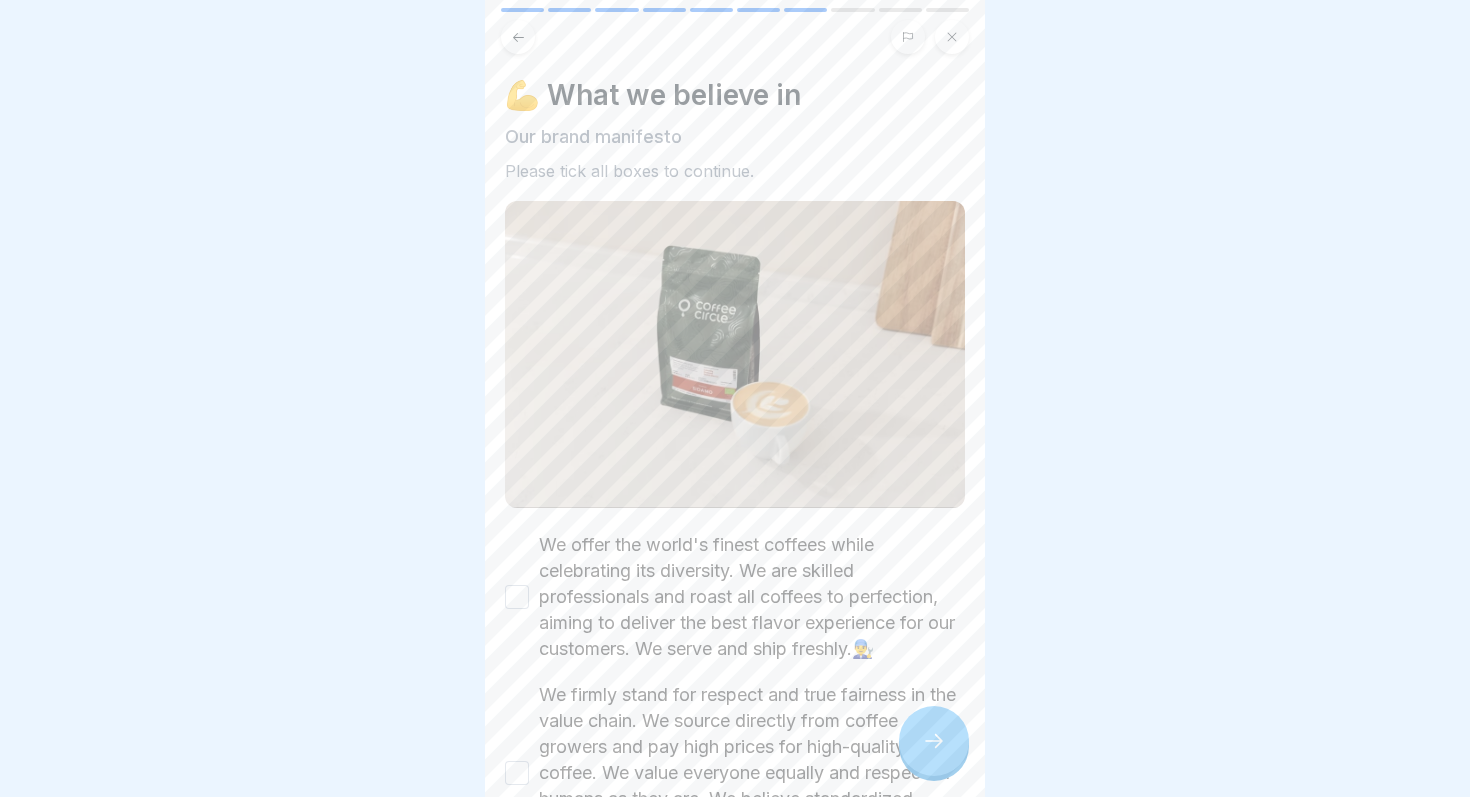 click on "We offer the world's finest coffees while celebrating its diversity. We are skilled professionals and roast all coffees to perfection, aiming to deliver the best flavor experience for our customers. We serve and ship freshly.👨‍🔧" at bounding box center [752, 597] 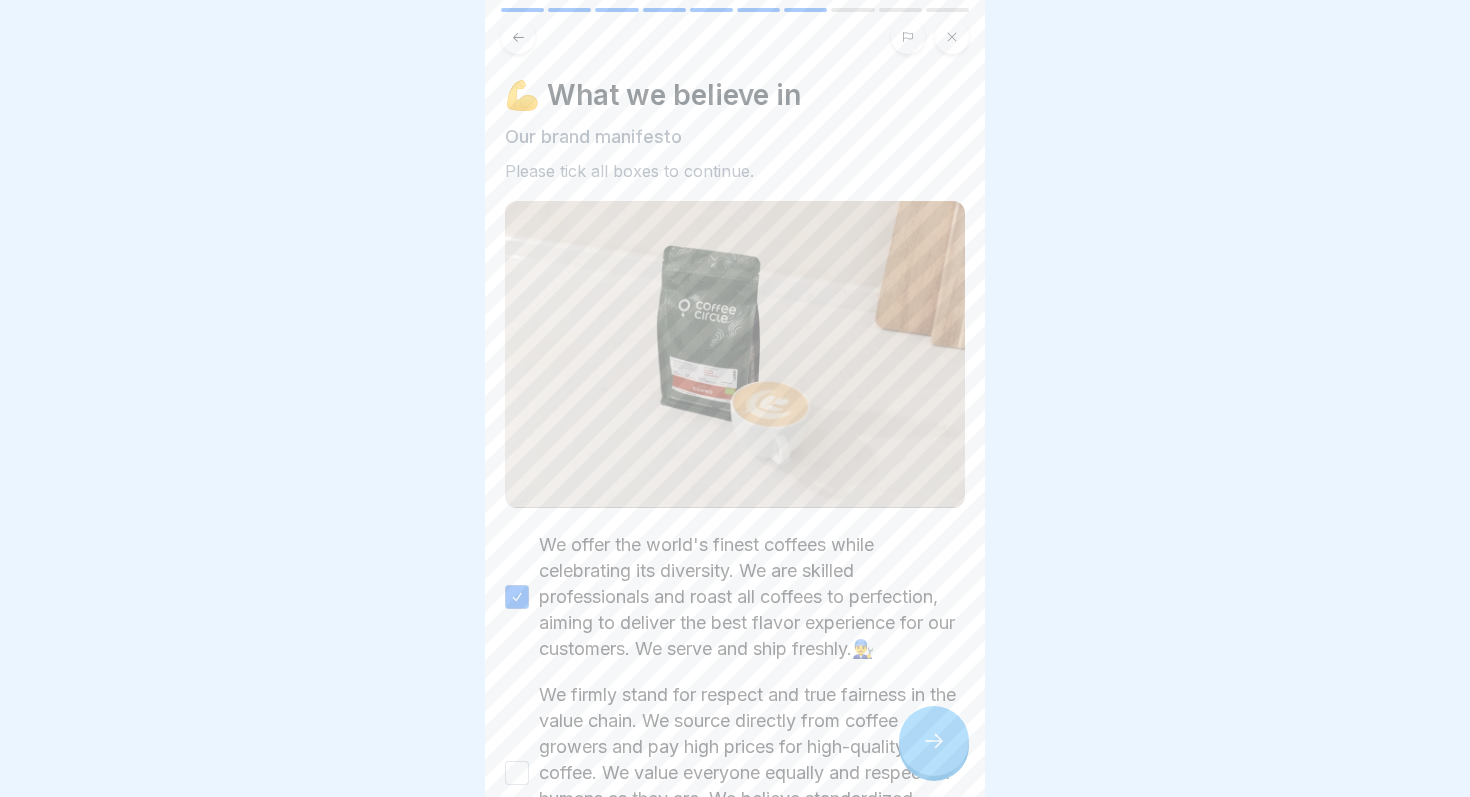 click on "We firmly stand for respect and true fairness in the value chain. We source directly from coffee growers and pay high prices for high-quality coffee. We value everyone equally and respect all humans as they are. We believe standardized labels like “Fair Trade” are not enough to guarantee an ethical value chain. ❤️" at bounding box center (752, 773) 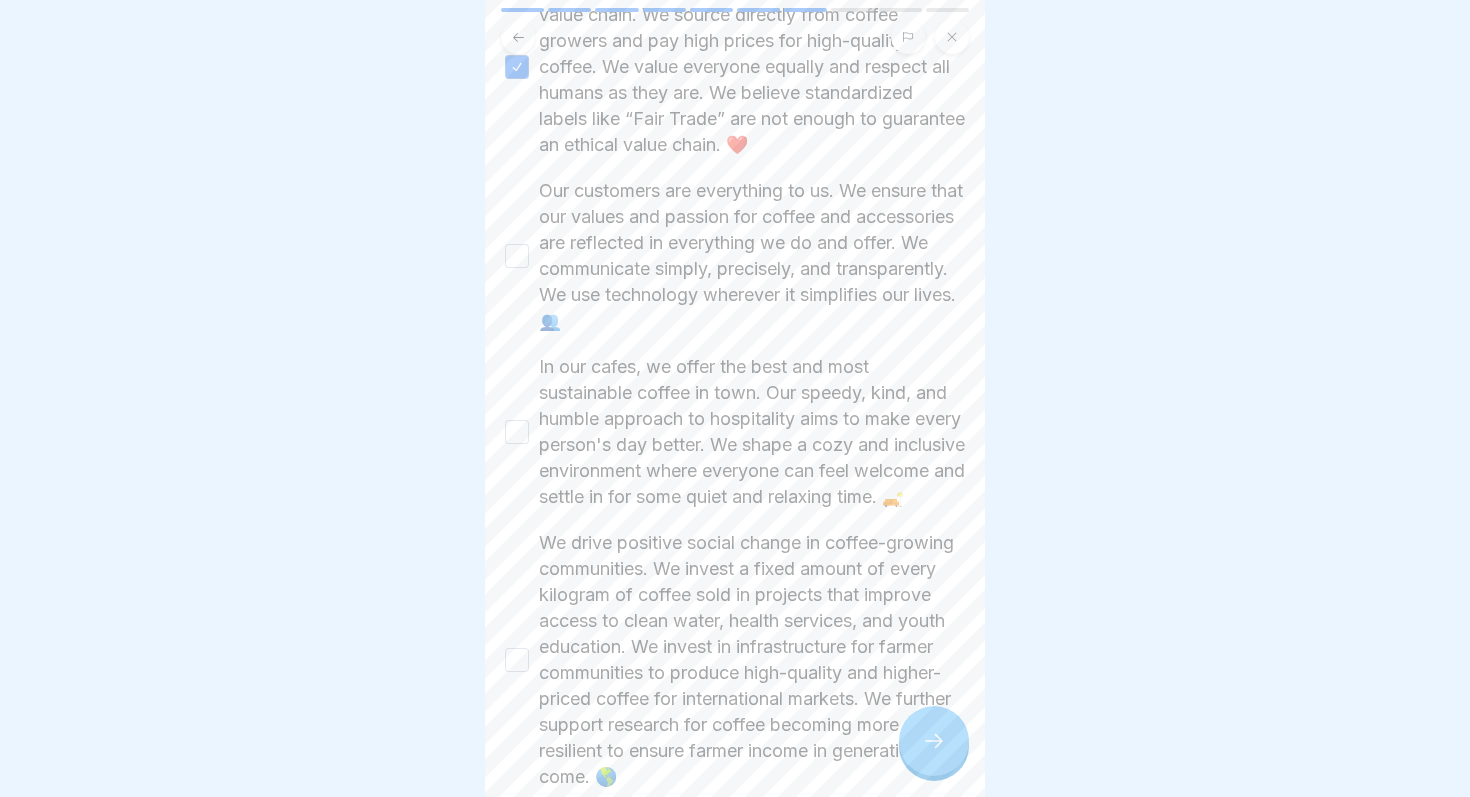 scroll, scrollTop: 576, scrollLeft: 0, axis: vertical 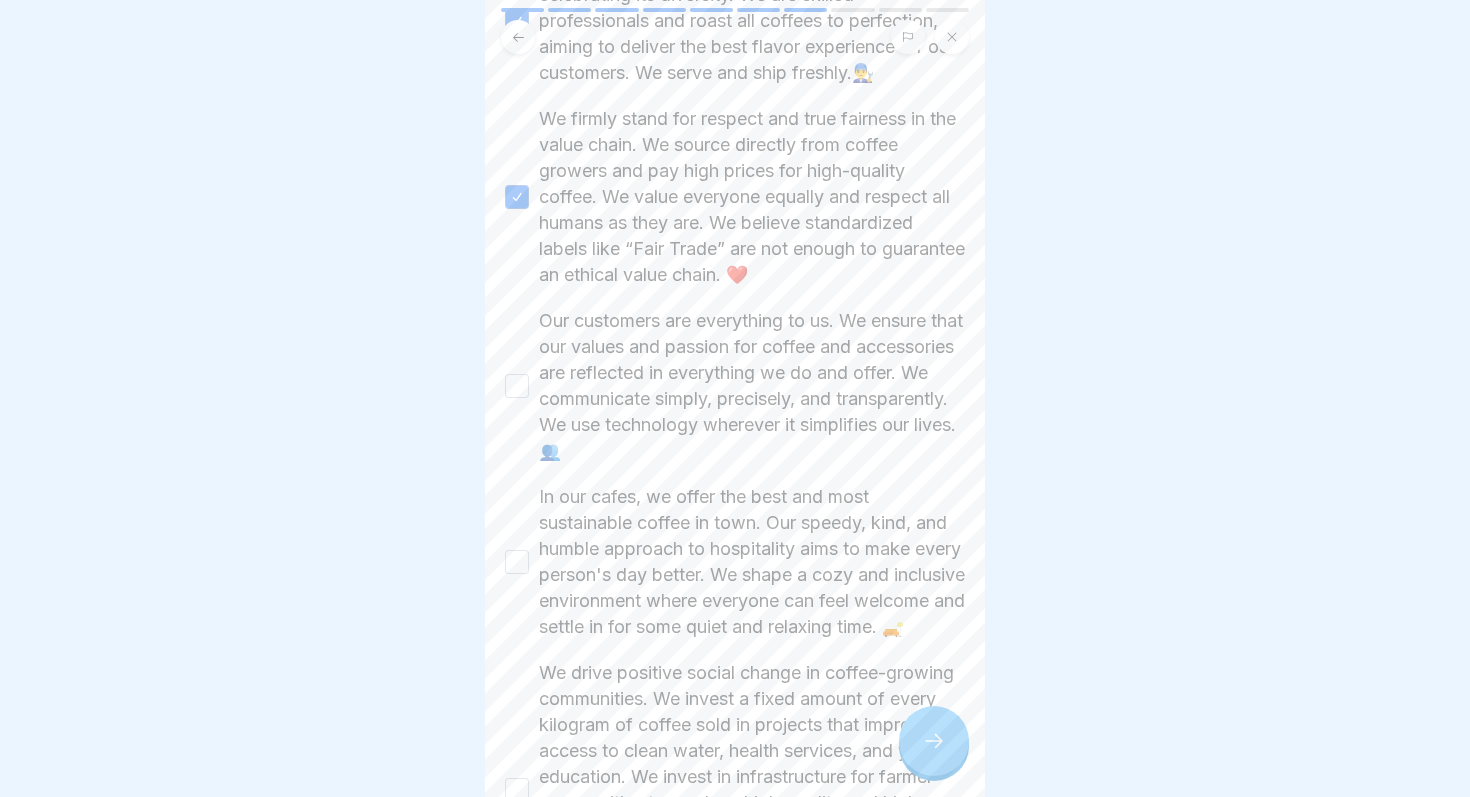 click on "Our customers are everything to us. We ensure that our values and passion for coffee and accessories are reflected in everything we do and offer. We communicate simply, precisely, and transparently. We use technology wherever it simplifies our lives. 👥" at bounding box center (752, 386) 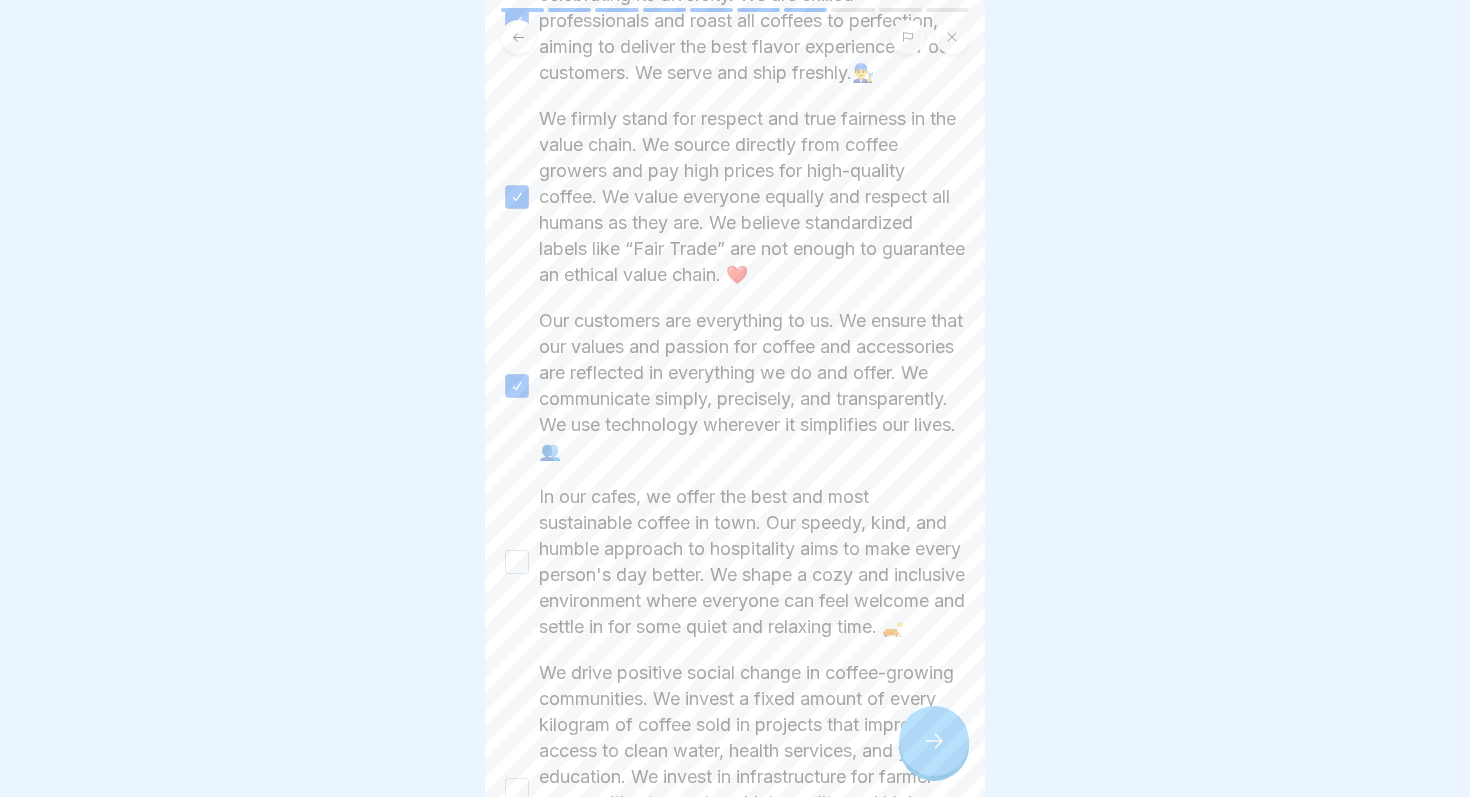 click on "In our cafes, we offer the best and most sustainable coffee in town. Our speedy, kind, and humble approach to hospitality aims to make every person's day better. We shape a cozy and inclusive environment where everyone can feel welcome and settle in for some quiet and relaxing time. 🛋️" at bounding box center (752, 562) 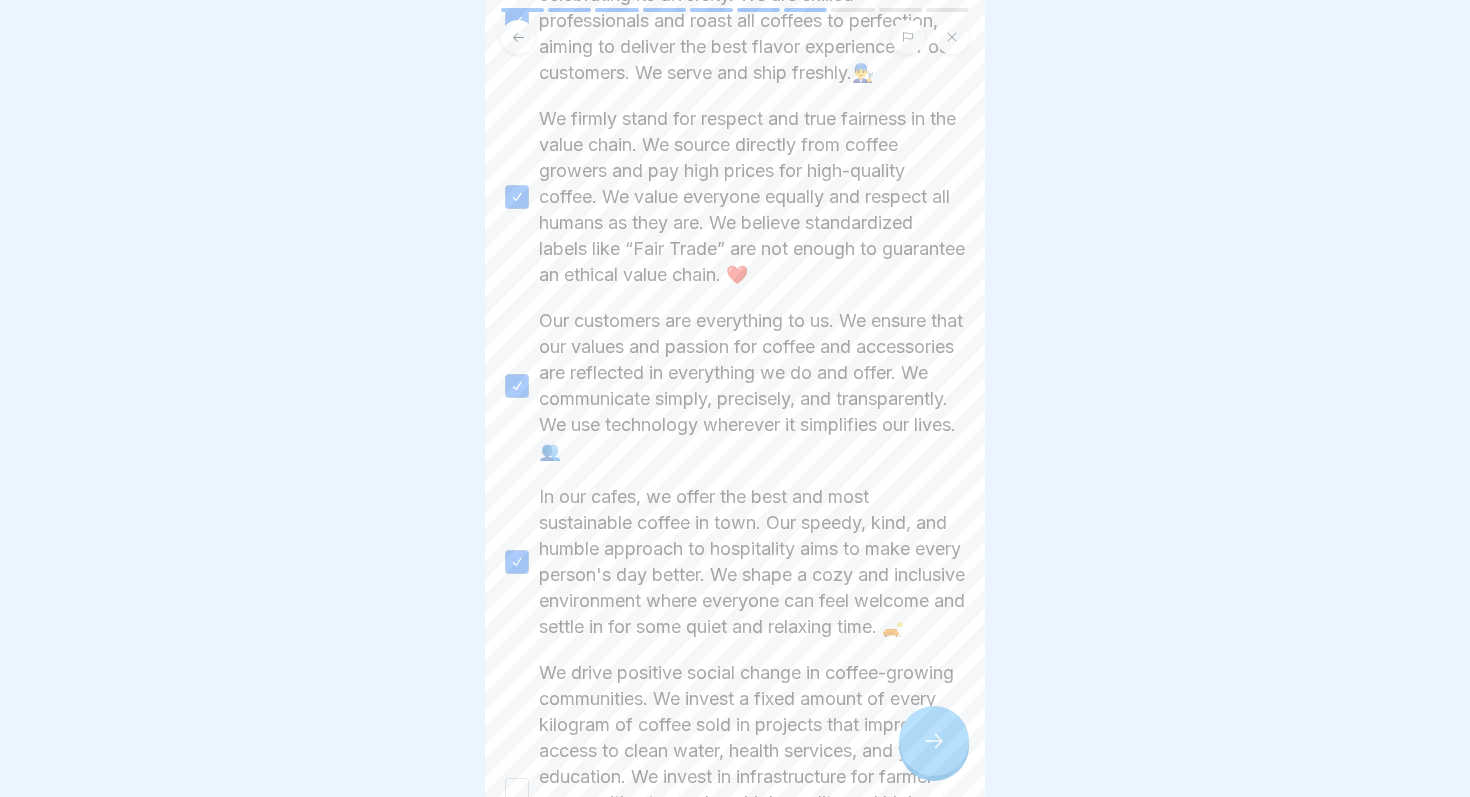 click on "We drive positive social change in coffee-growing communities. We invest a fixed amount of every kilogram of coffee sold in projects that improve access to clean water, health services, and youth education. We invest in infrastructure for farmer communities to produce high-quality and higher-priced coffee for international markets. We further support research for coffee becoming more climate resilient to ensure farmer income in generations to come. 🌎" at bounding box center (752, 790) 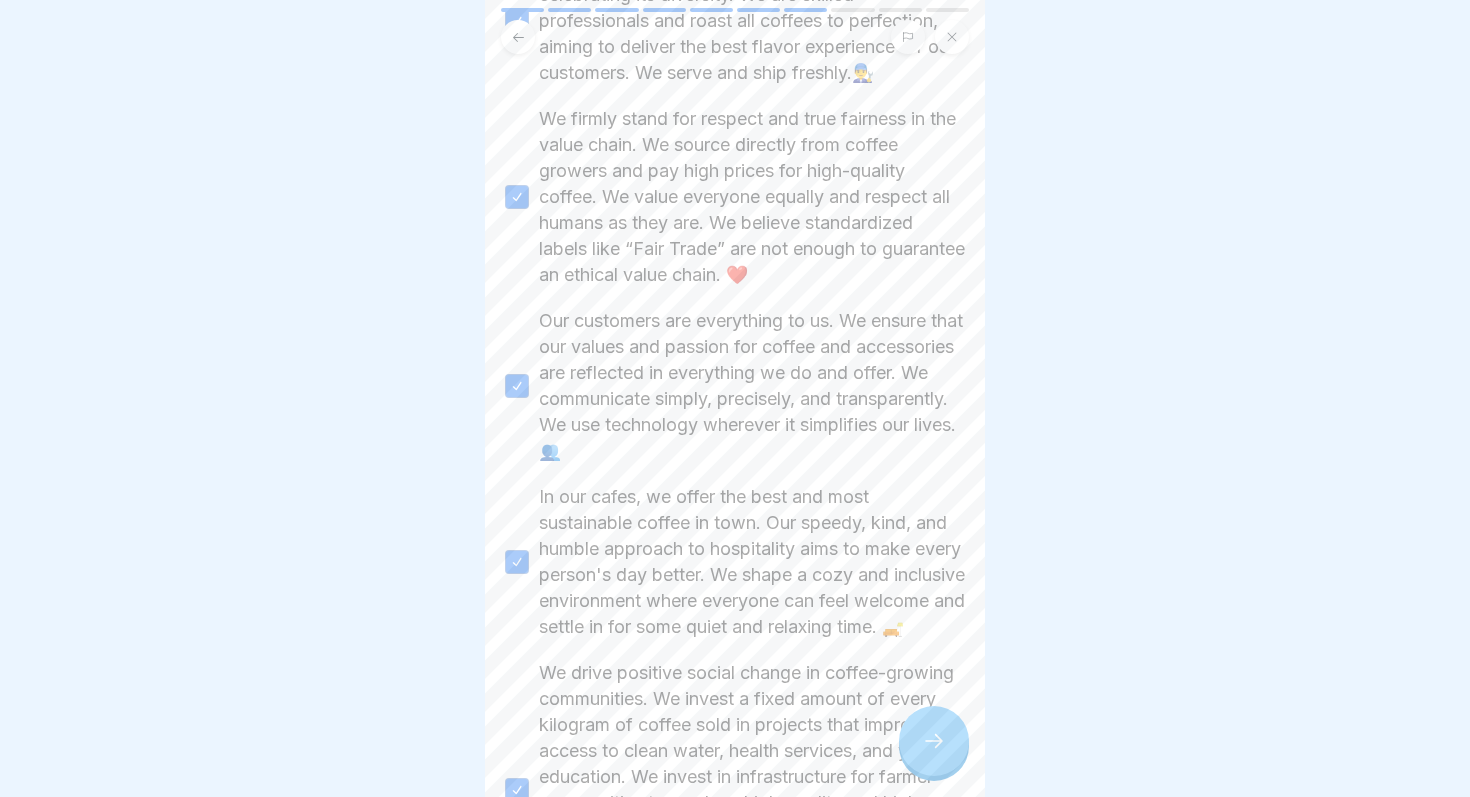 scroll, scrollTop: 993, scrollLeft: 0, axis: vertical 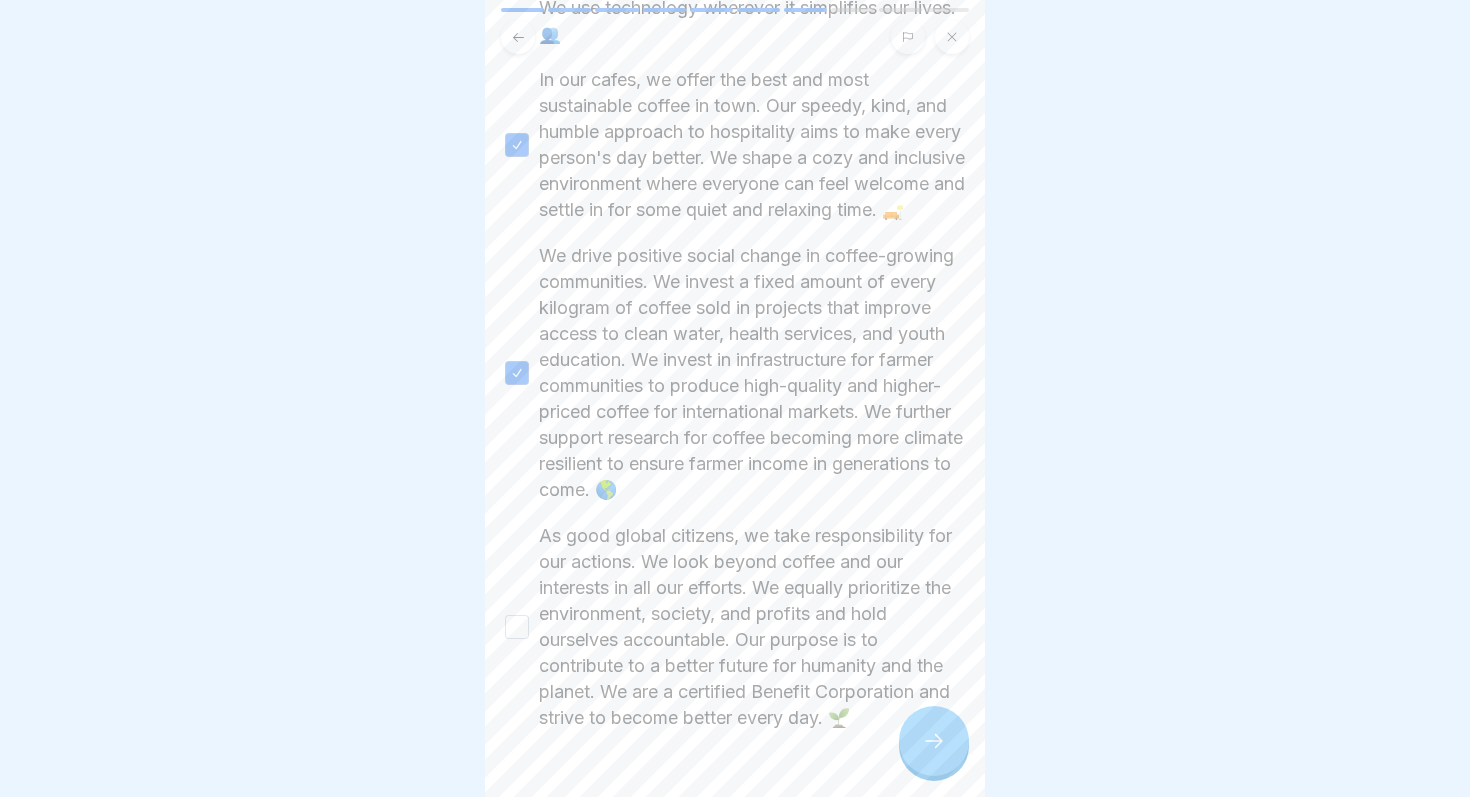 click on "As good global citizens, we take responsibility for our actions. We look beyond coffee and our interests in all our efforts. We equally prioritize the environment, society, and profits and hold ourselves accountable. Our purpose is to contribute to a better future for humanity and the planet. We are a certified Benefit Corporation and strive to become better every day. 🌱" at bounding box center [752, 627] 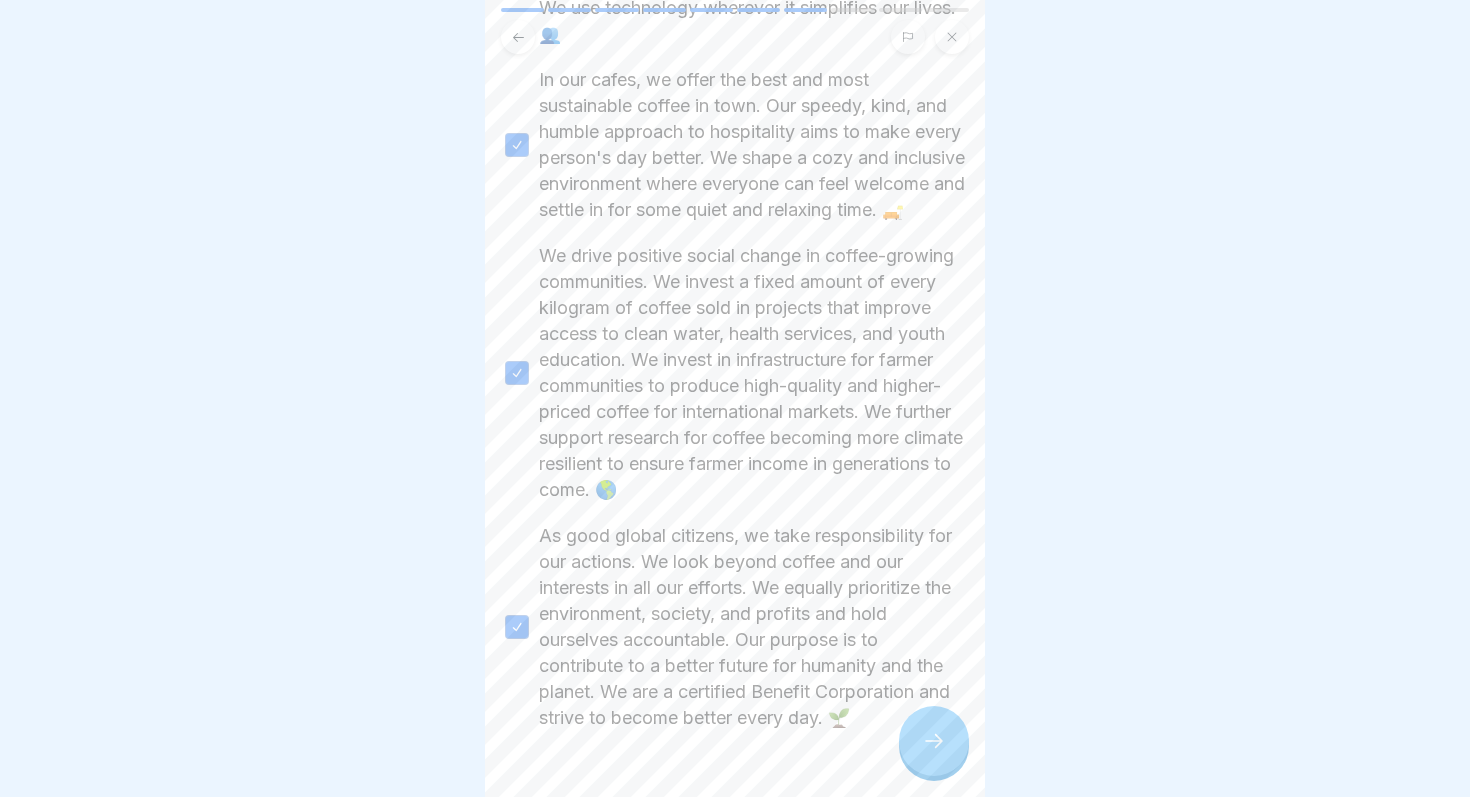 click at bounding box center [934, 741] 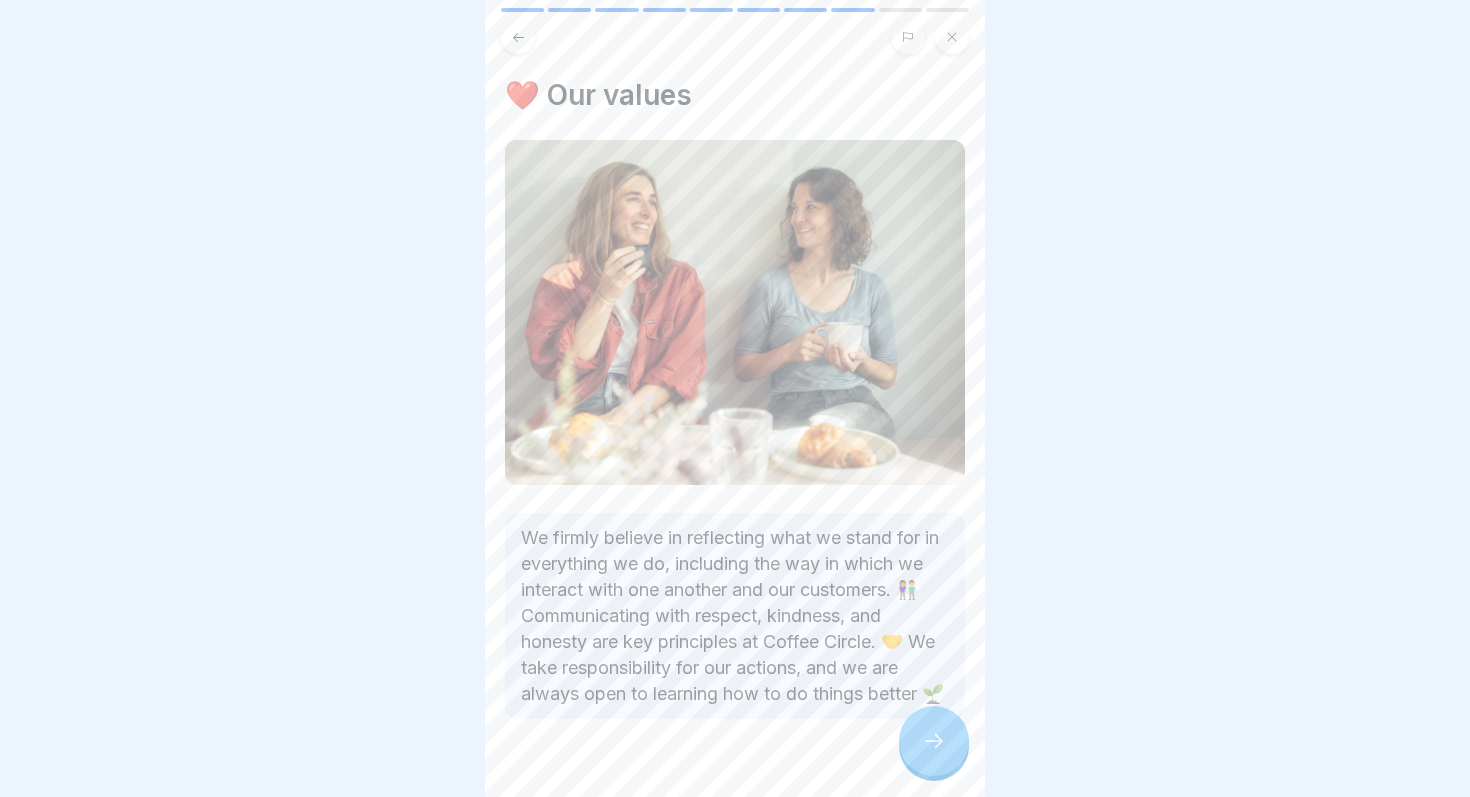 click at bounding box center [934, 741] 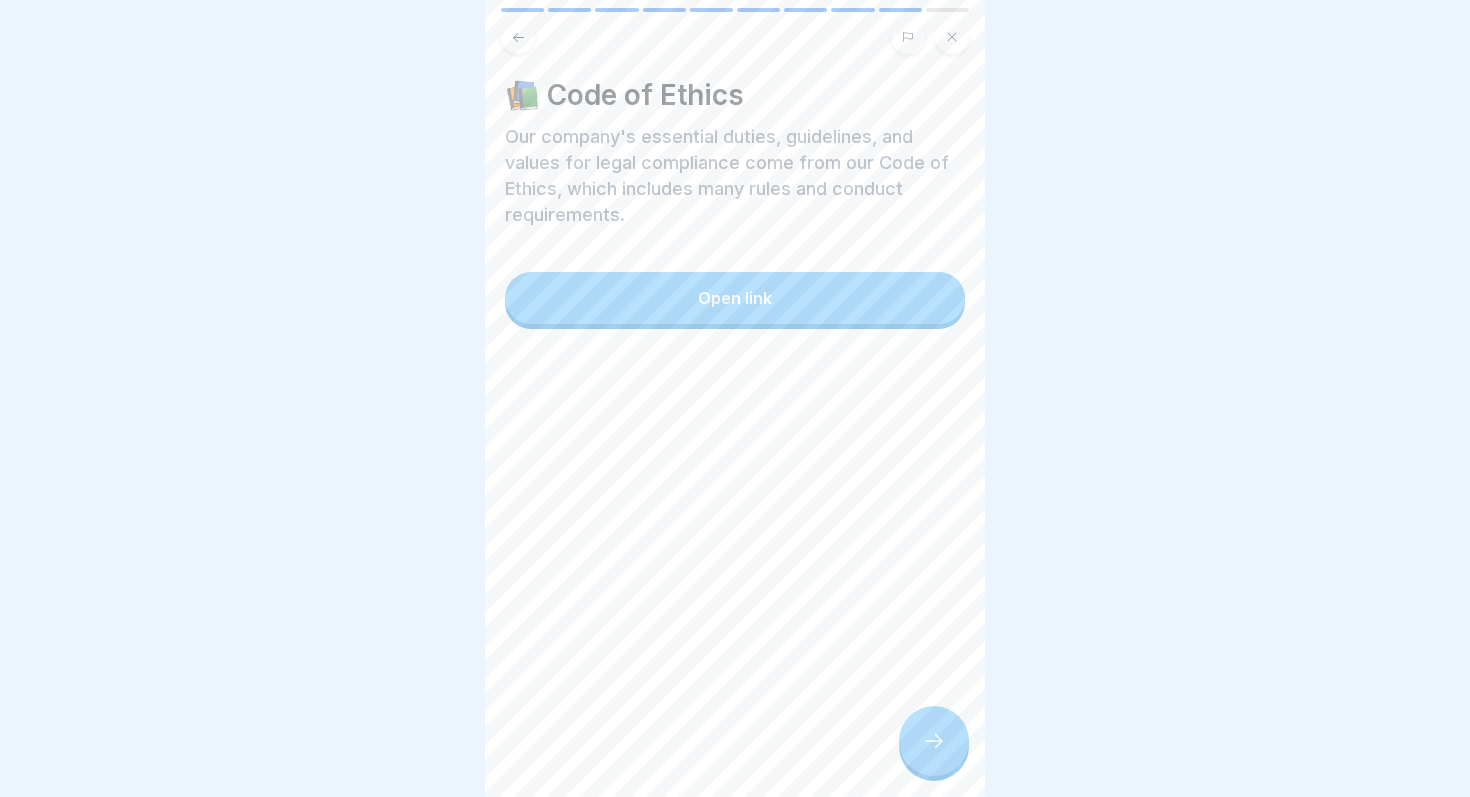 click at bounding box center (934, 741) 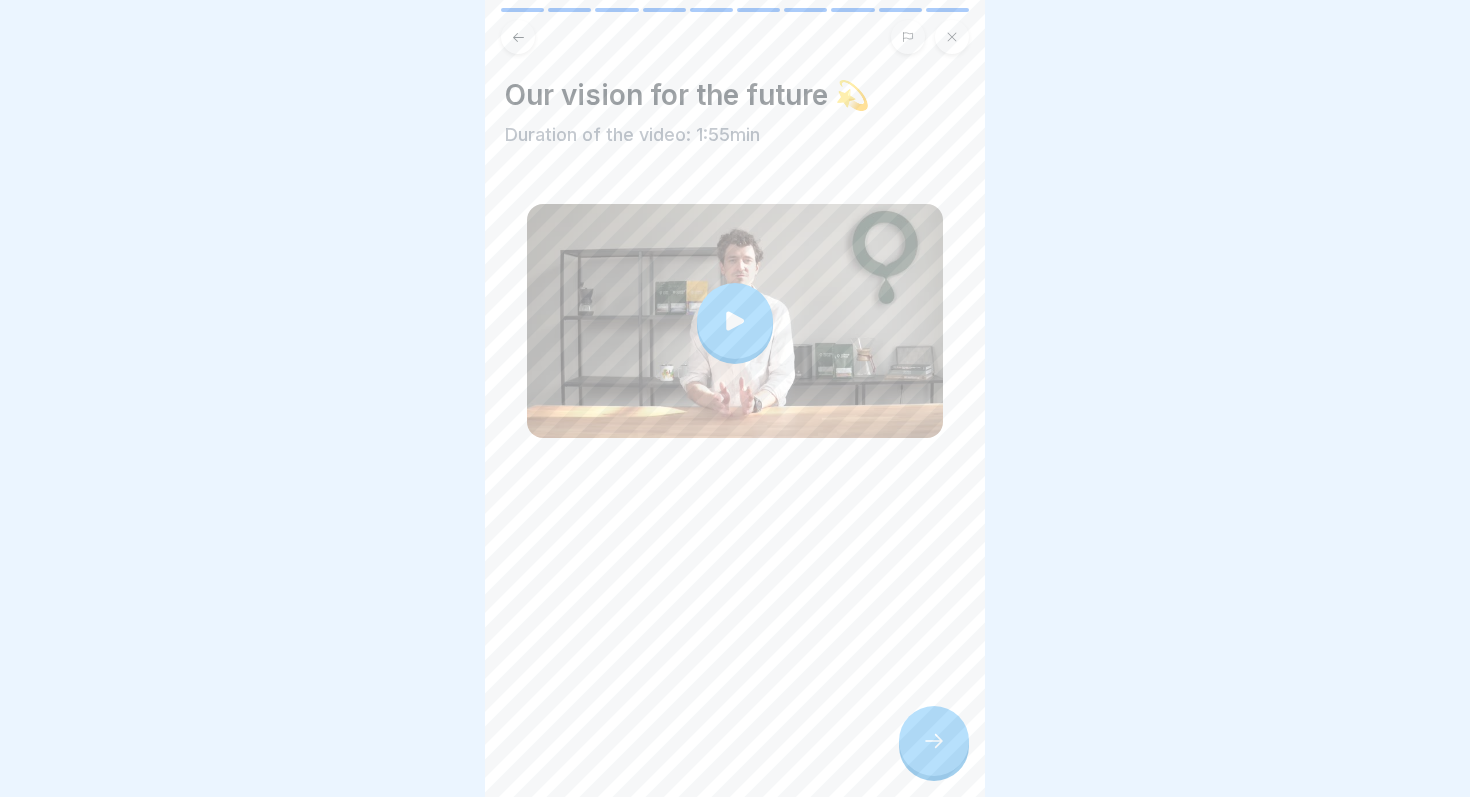 click at bounding box center [934, 741] 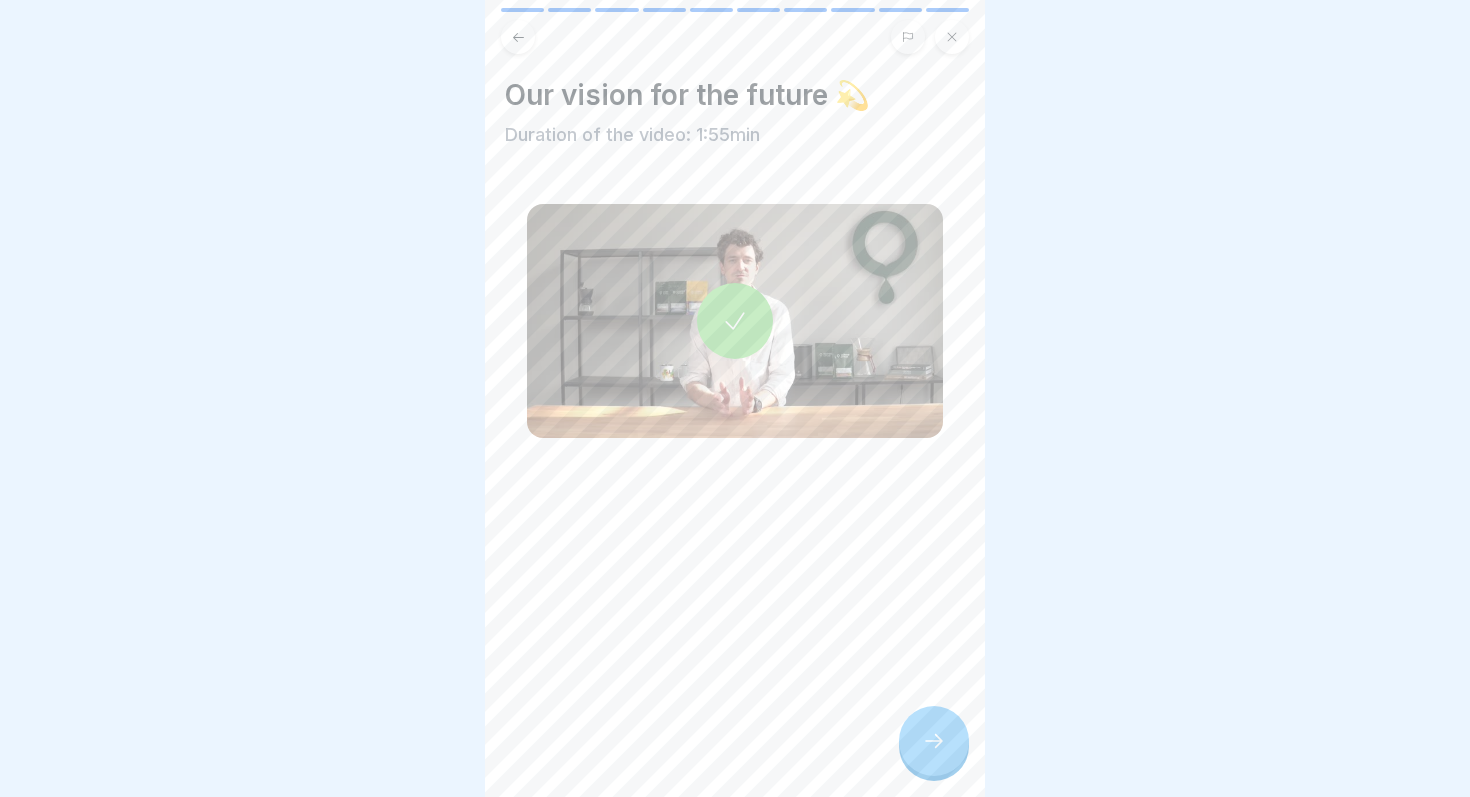 click 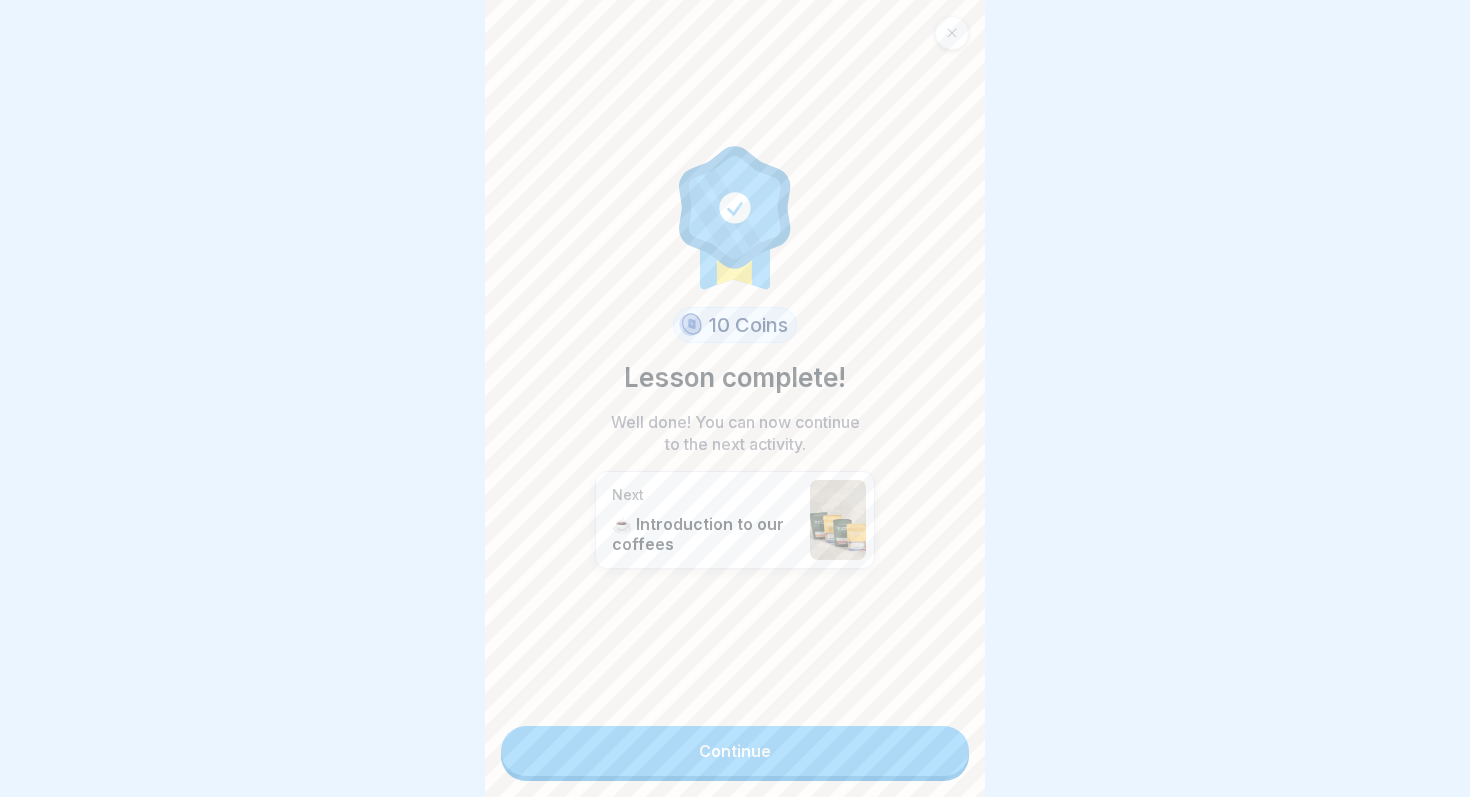 click on "Continue" at bounding box center [735, 751] 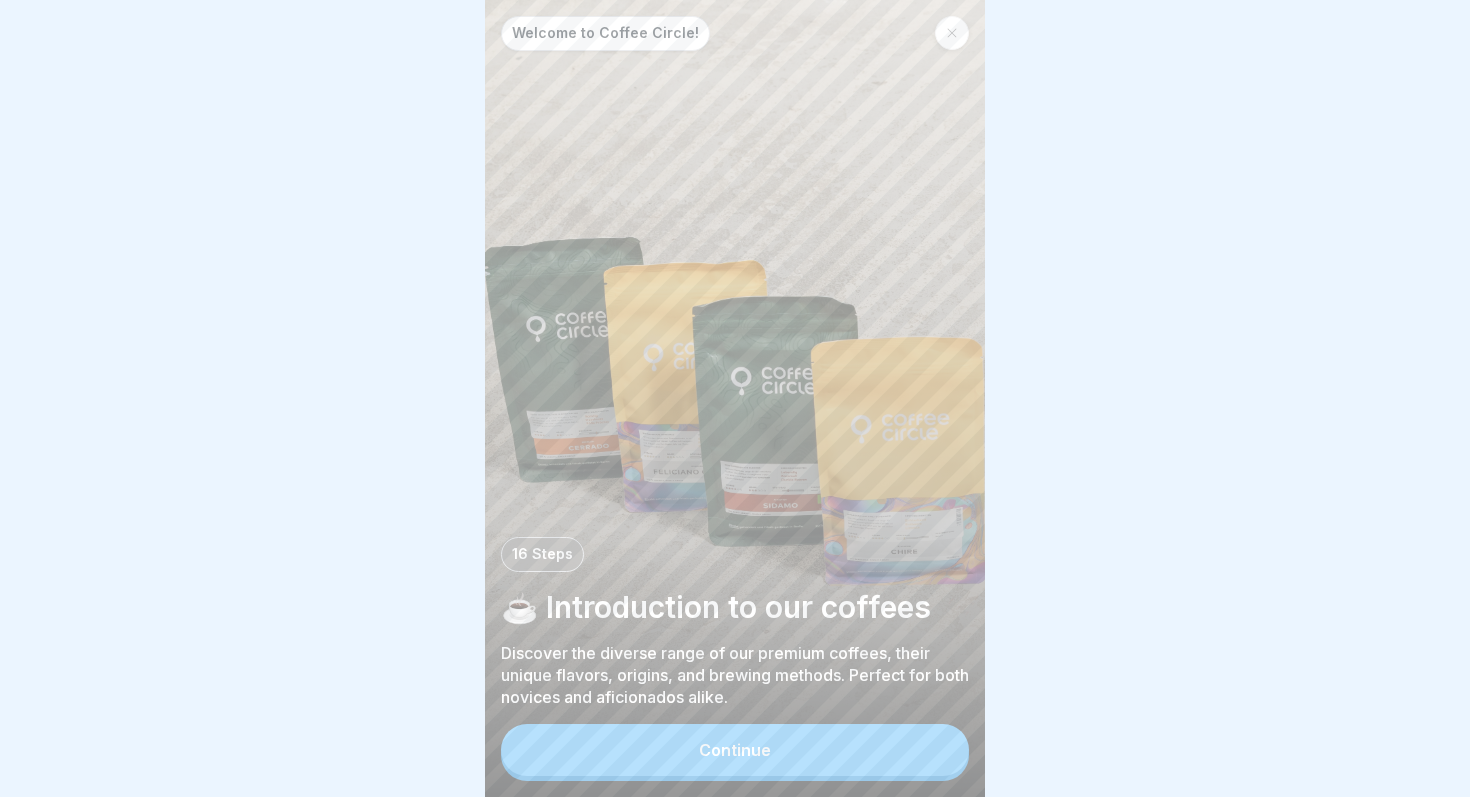 click on "Continue" at bounding box center (735, 750) 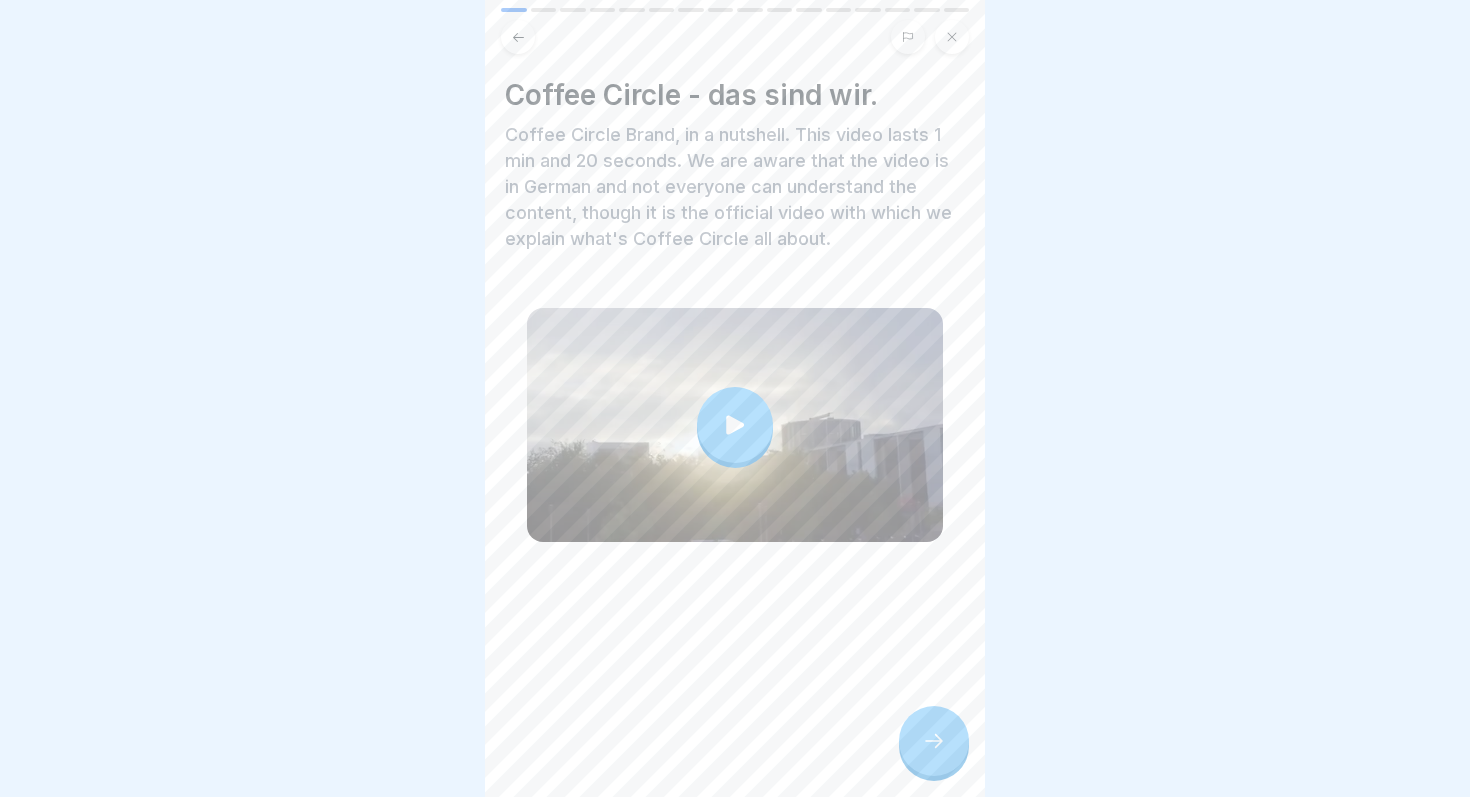 click 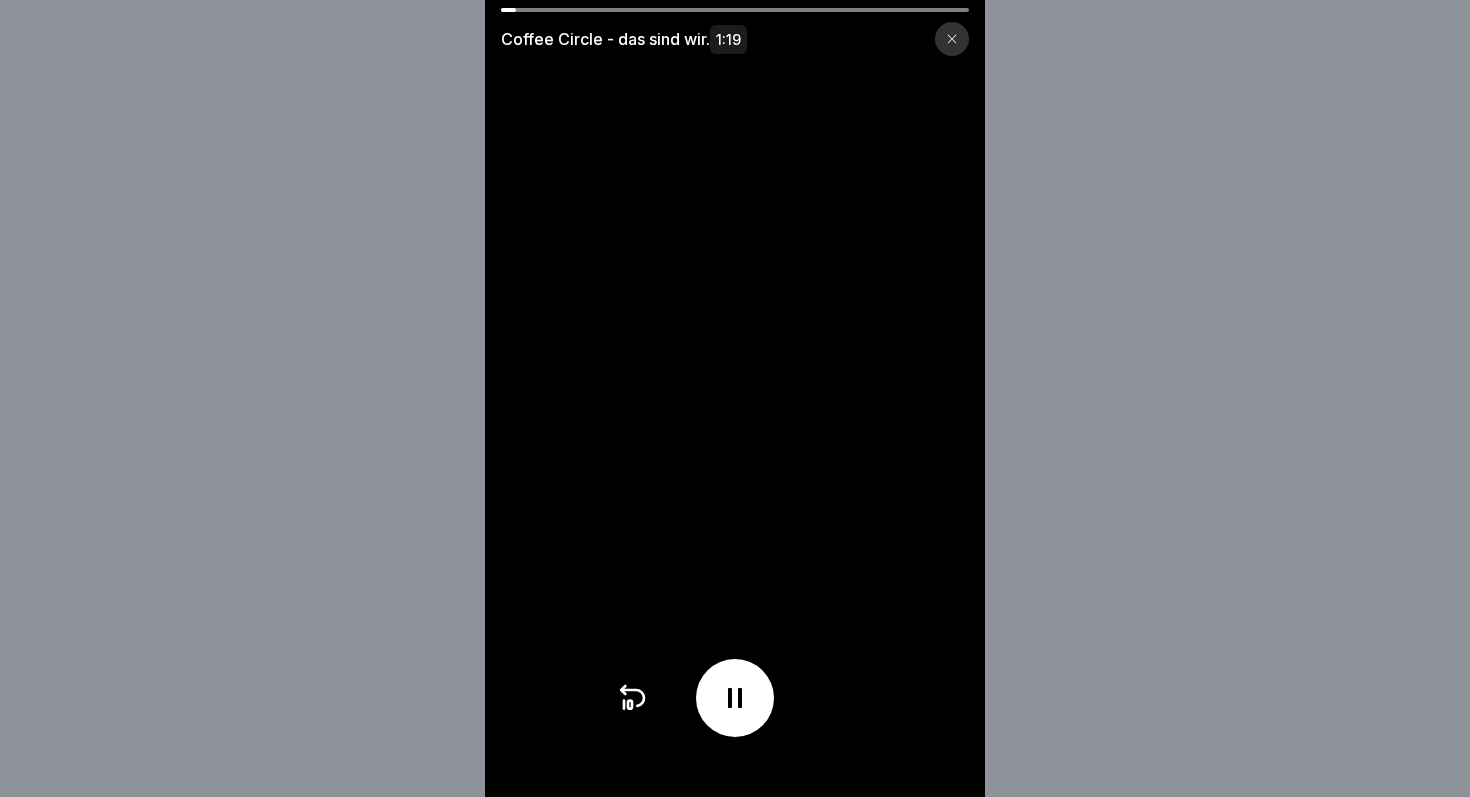 click on "Coffee Circle - das sind wir.  1:19" at bounding box center (735, 32) 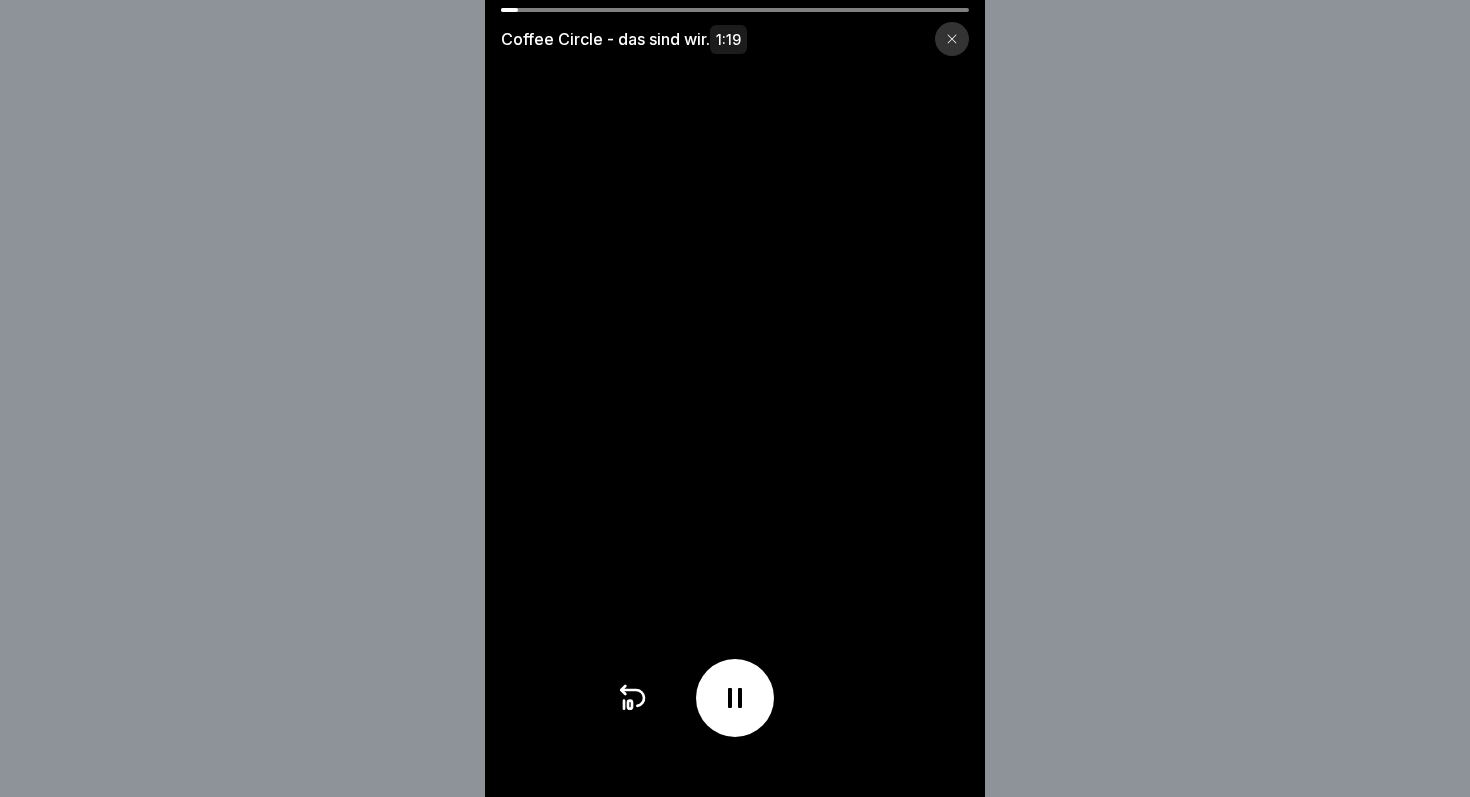 click on "Coffee Circle - das sind wir.  1:19" at bounding box center (735, 32) 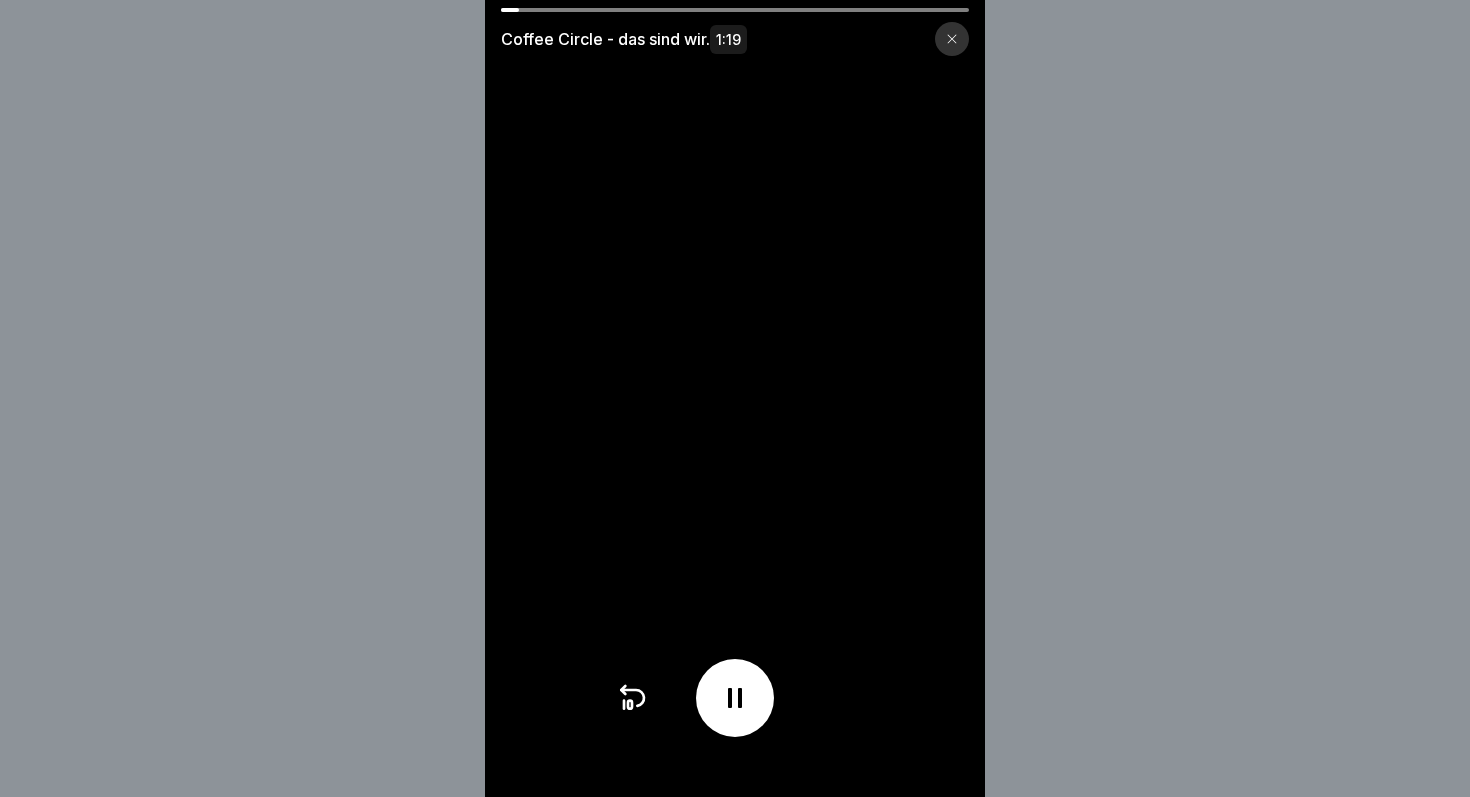 click on "Coffee Circle - das sind wir.  1:19" at bounding box center (735, 32) 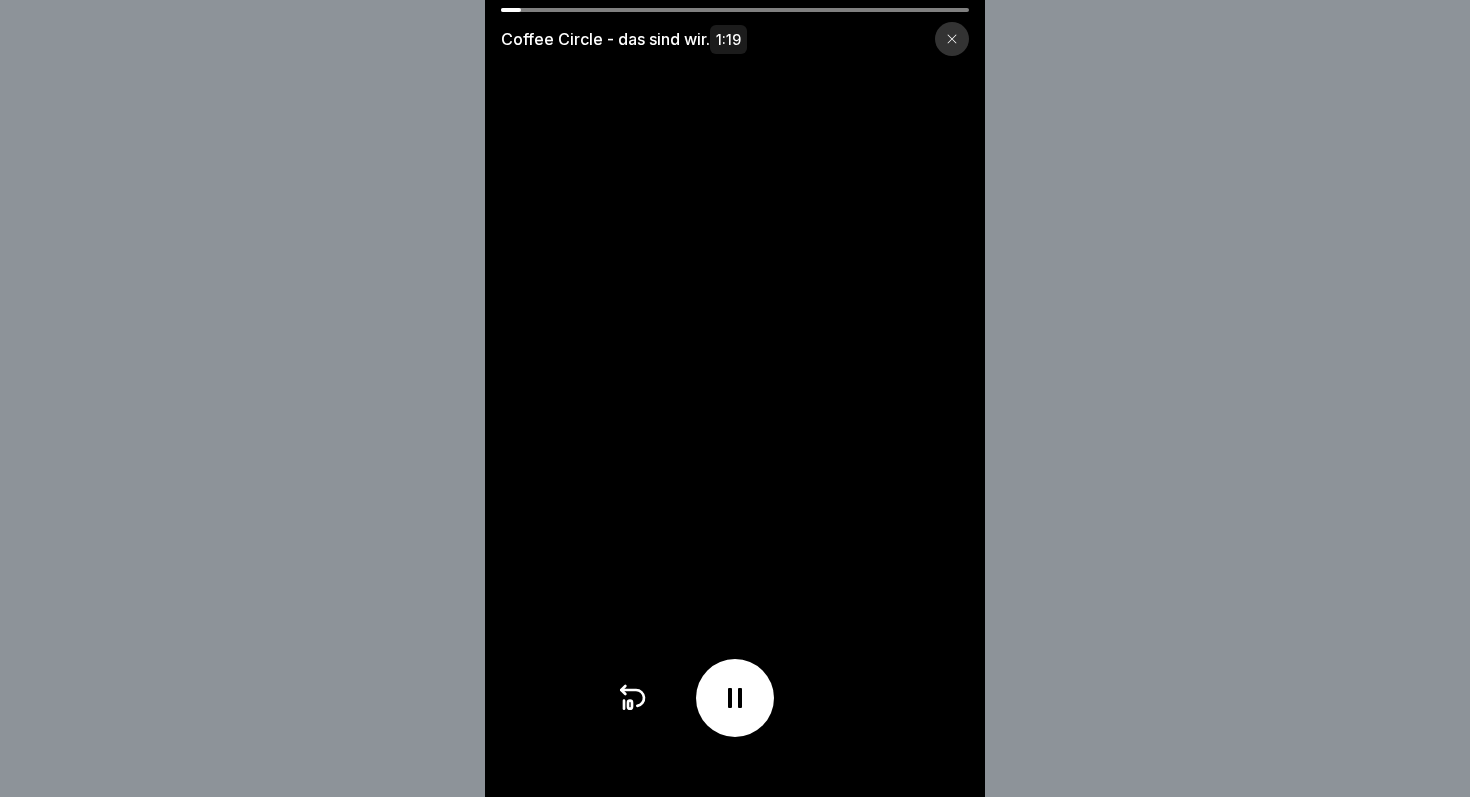 click on "Coffee Circle - das sind wir.  1:19" at bounding box center (735, 32) 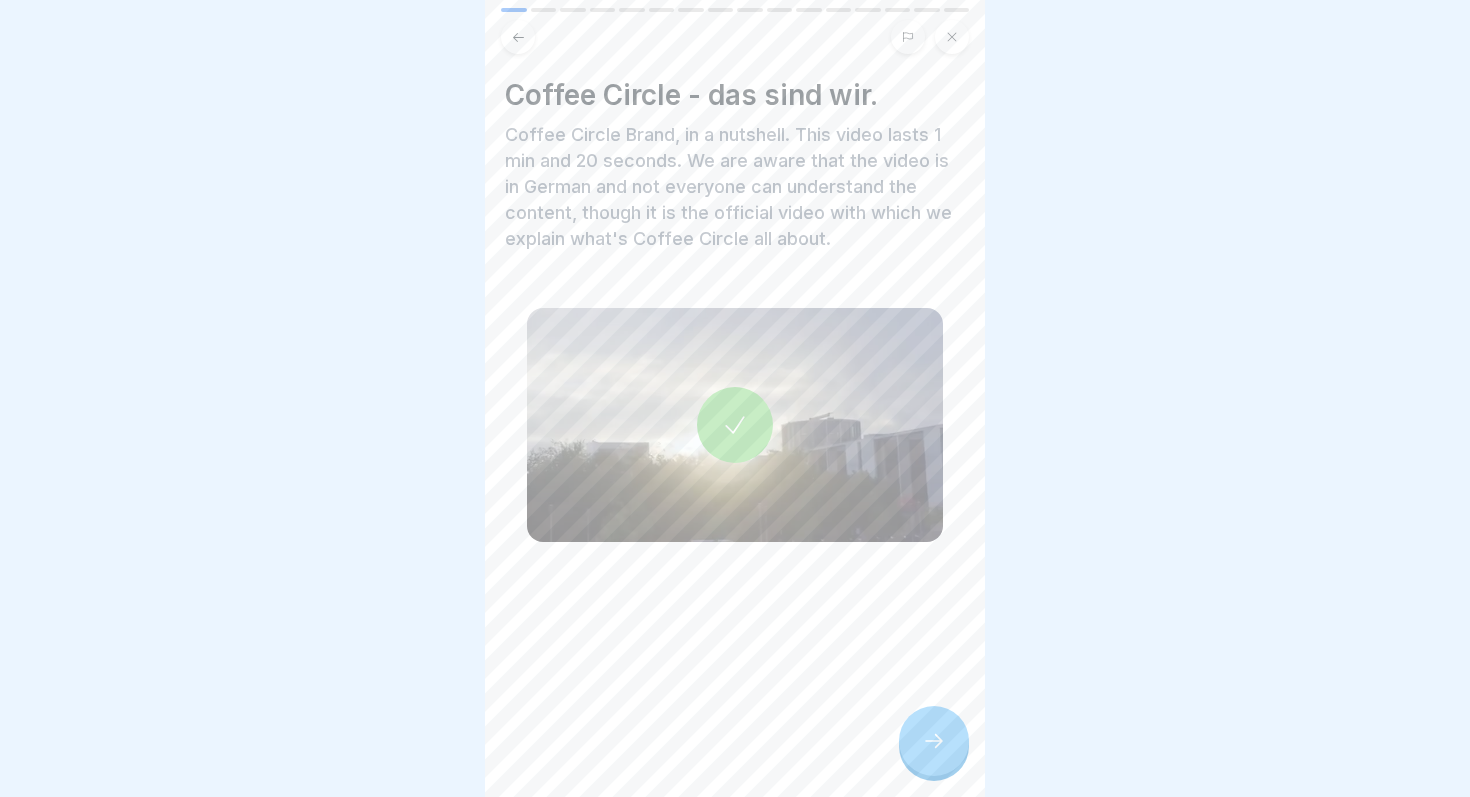 click at bounding box center [934, 741] 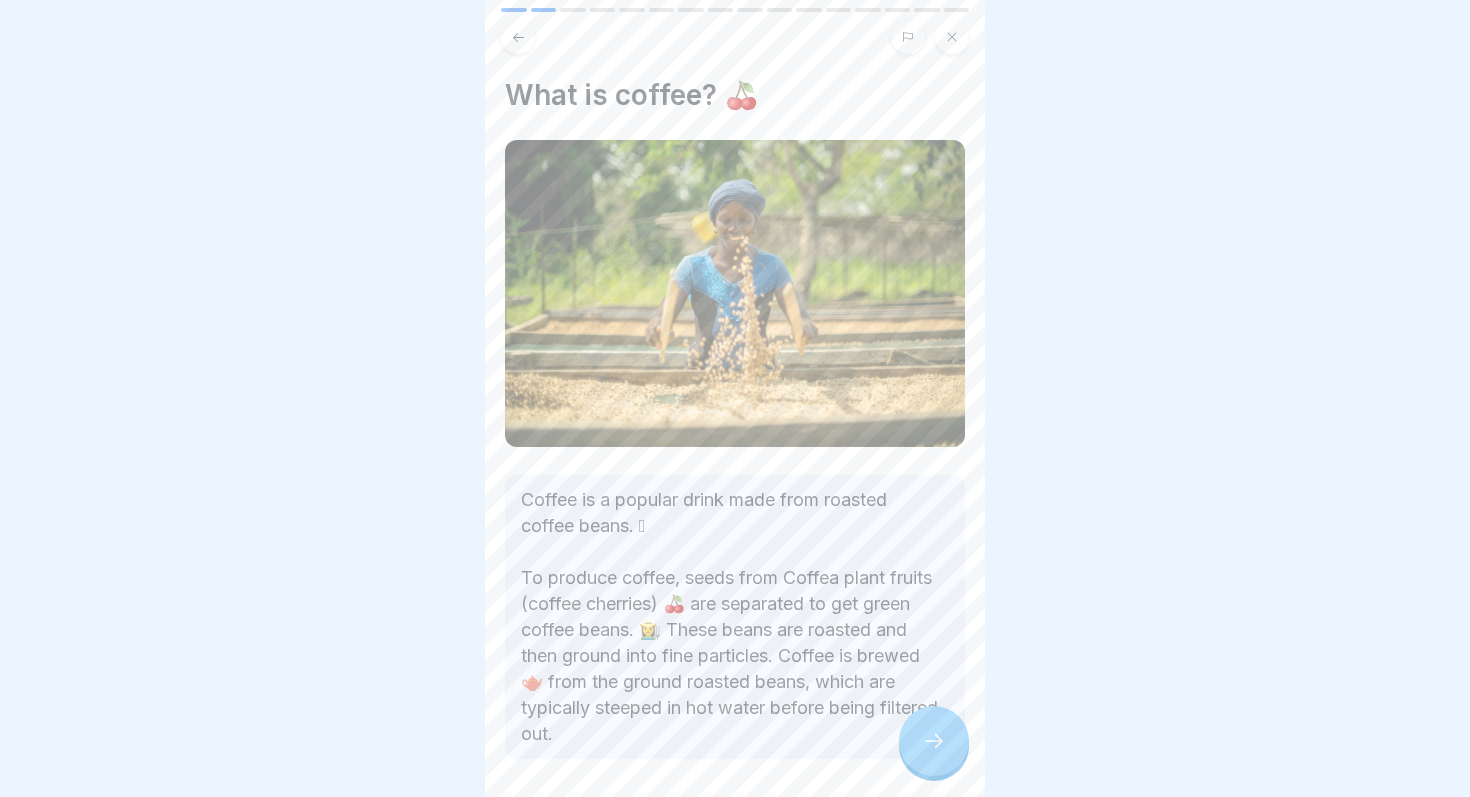 click 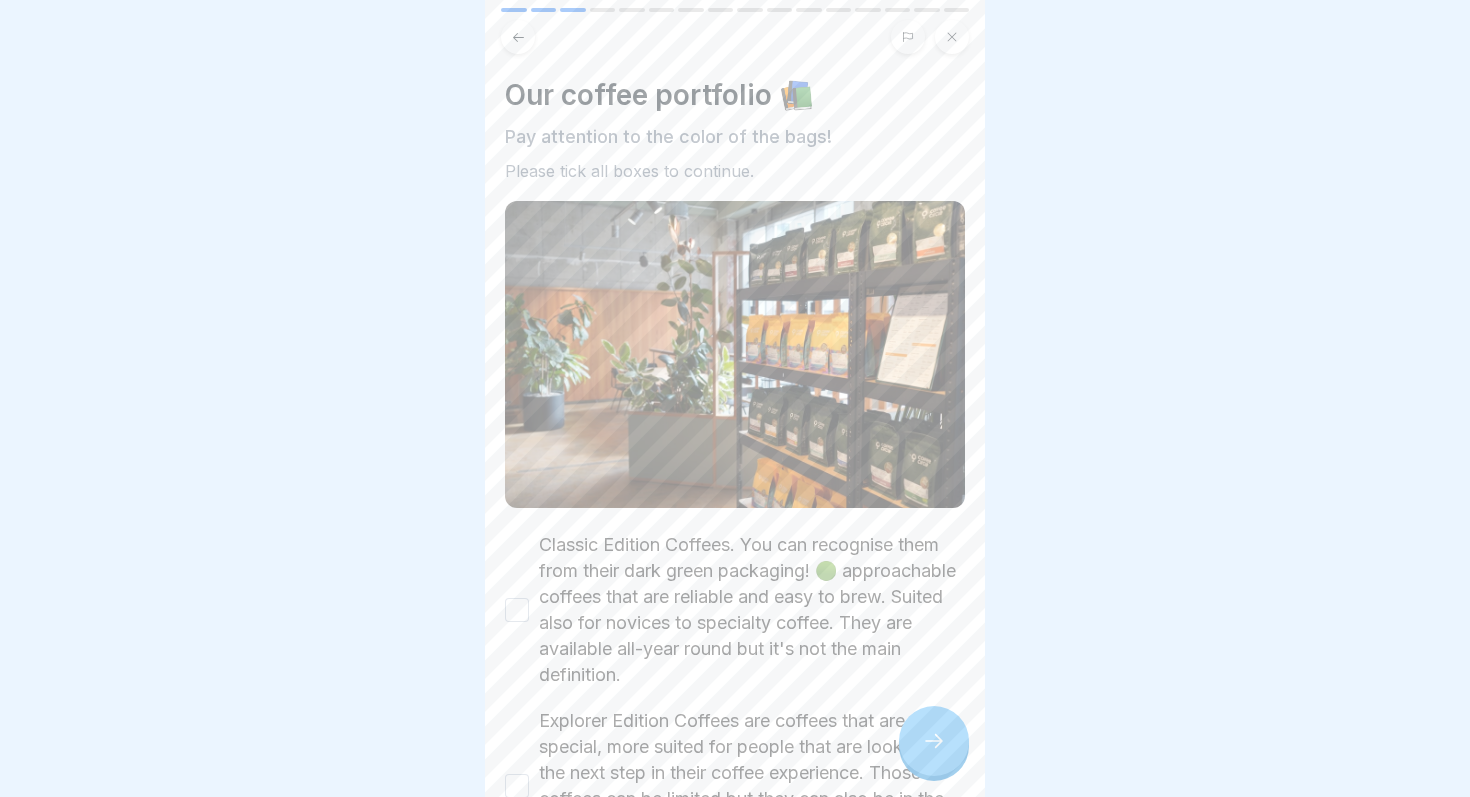 click 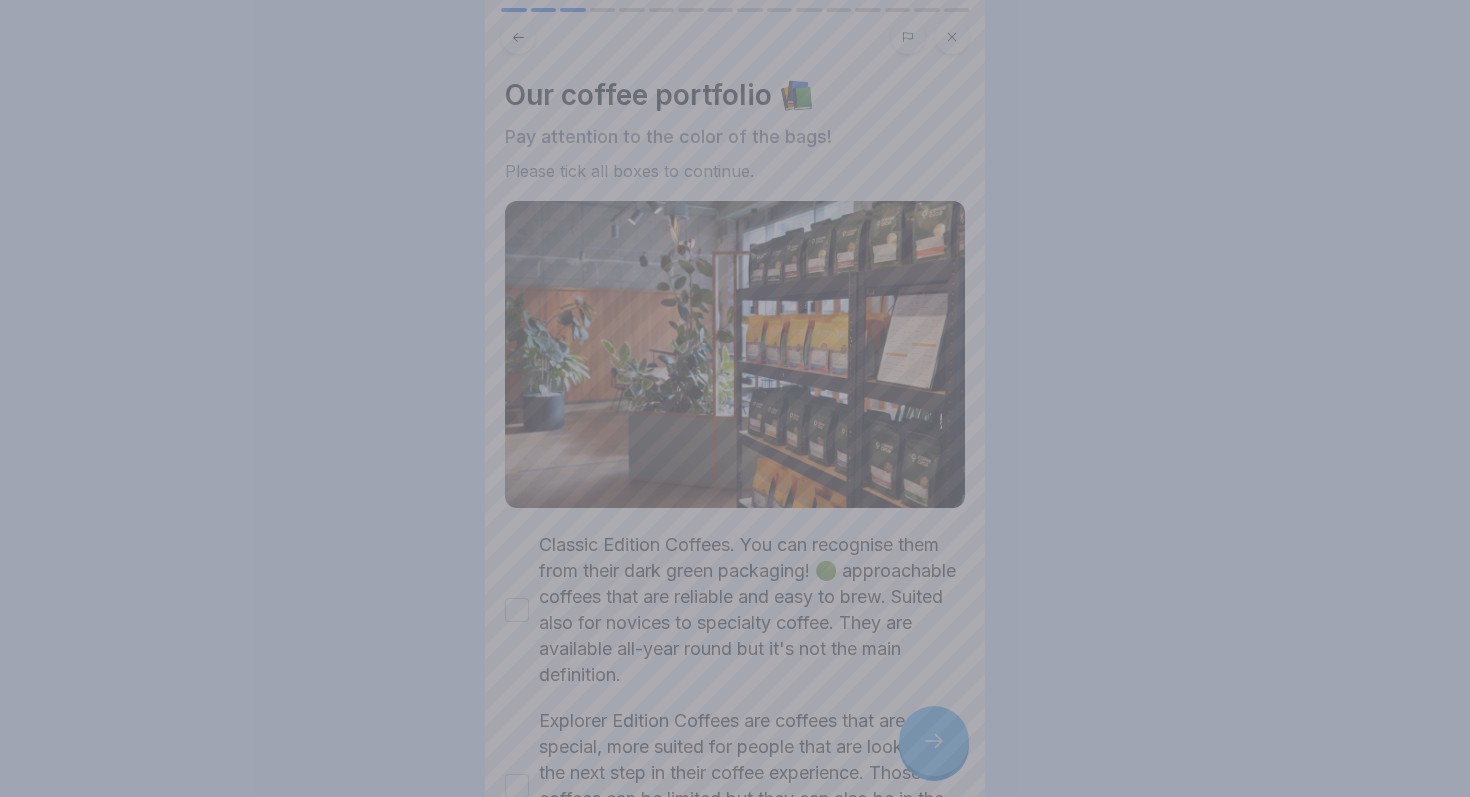 click at bounding box center (735, 398) 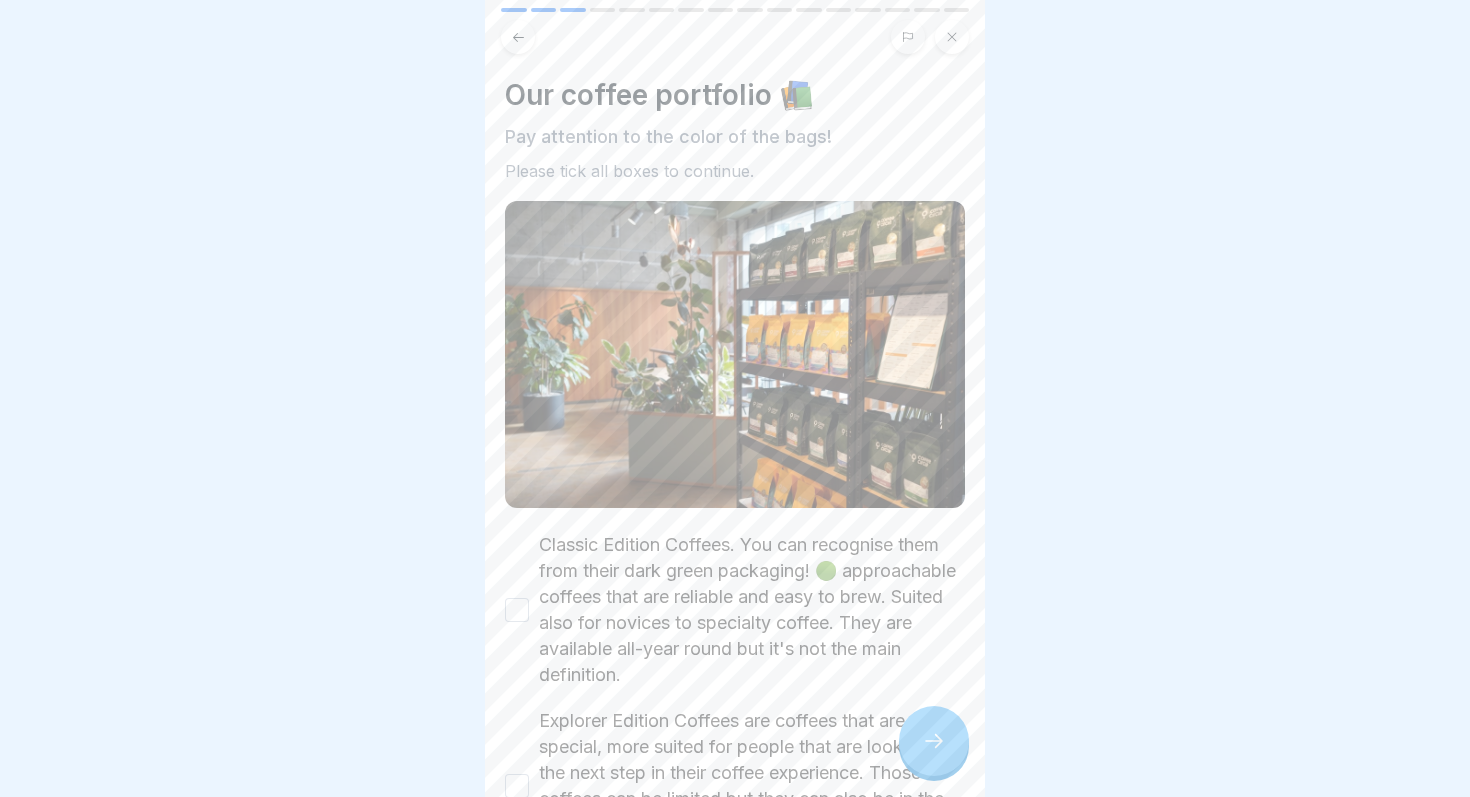 click on "Classic Edition Coffees. You can recognise them from their dark green packaging! 🟢 approachable coffees that are reliable and easy to brew. Suited also for novices to specialty coffee. They are available all-year round but it's not the main definition." at bounding box center (752, 610) 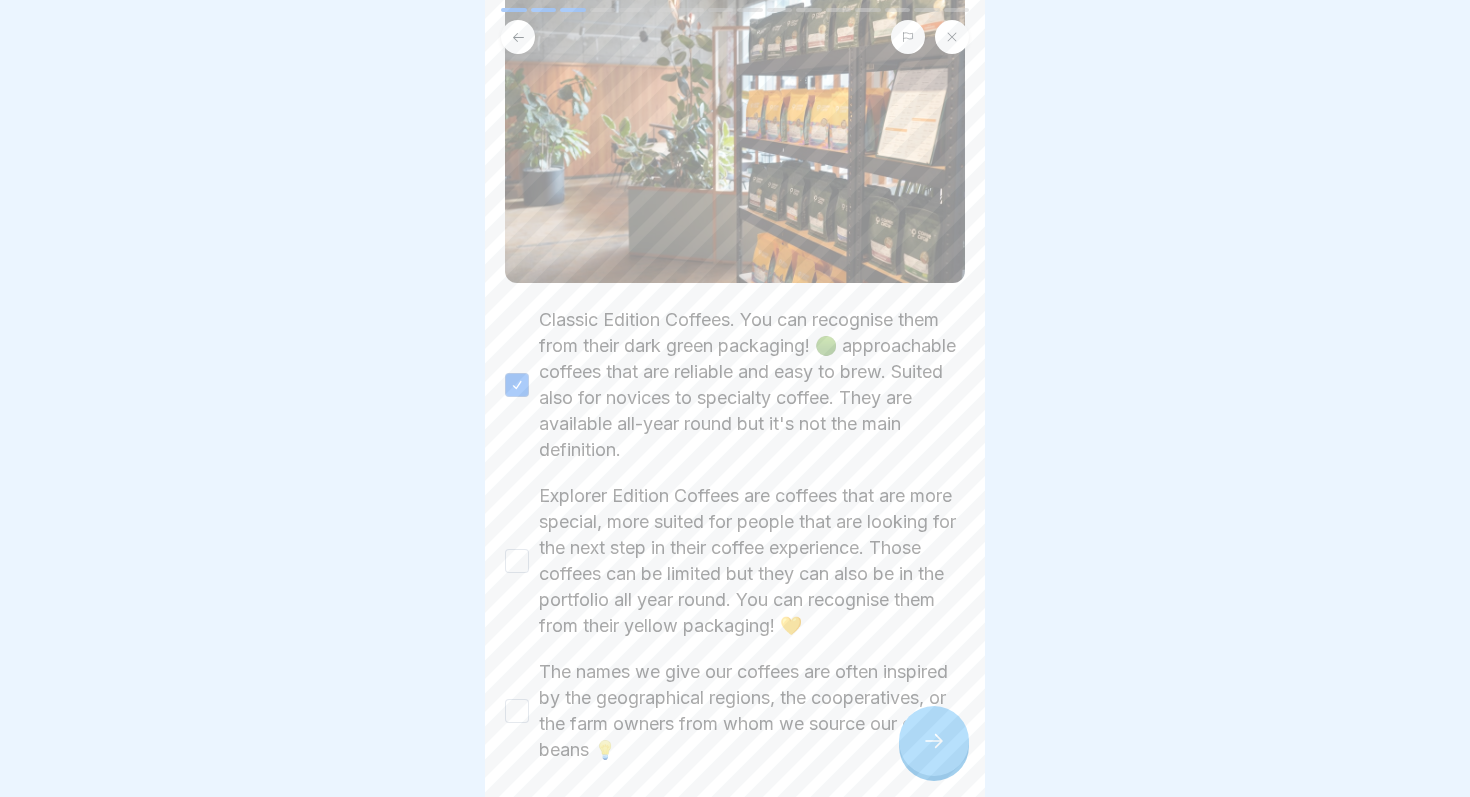 scroll, scrollTop: 310, scrollLeft: 0, axis: vertical 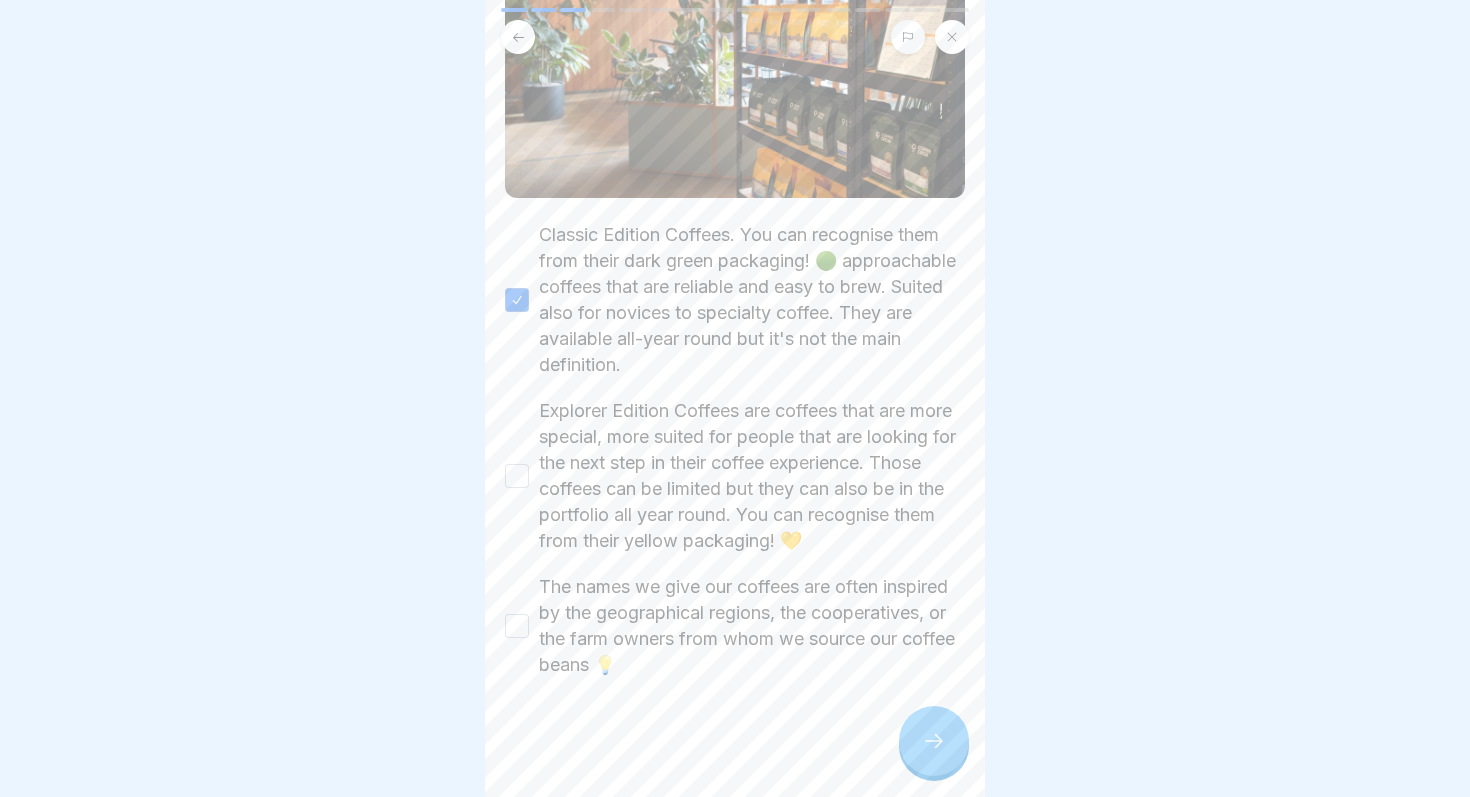 click on "Explorer Edition Coffees are coffees that are more special, more suited for people that are looking for the next step in their coffee experience. Those coffees can be limited but they can also be in the portfolio all year round. You can recognise them from their yellow packaging! 💛" at bounding box center (752, 476) 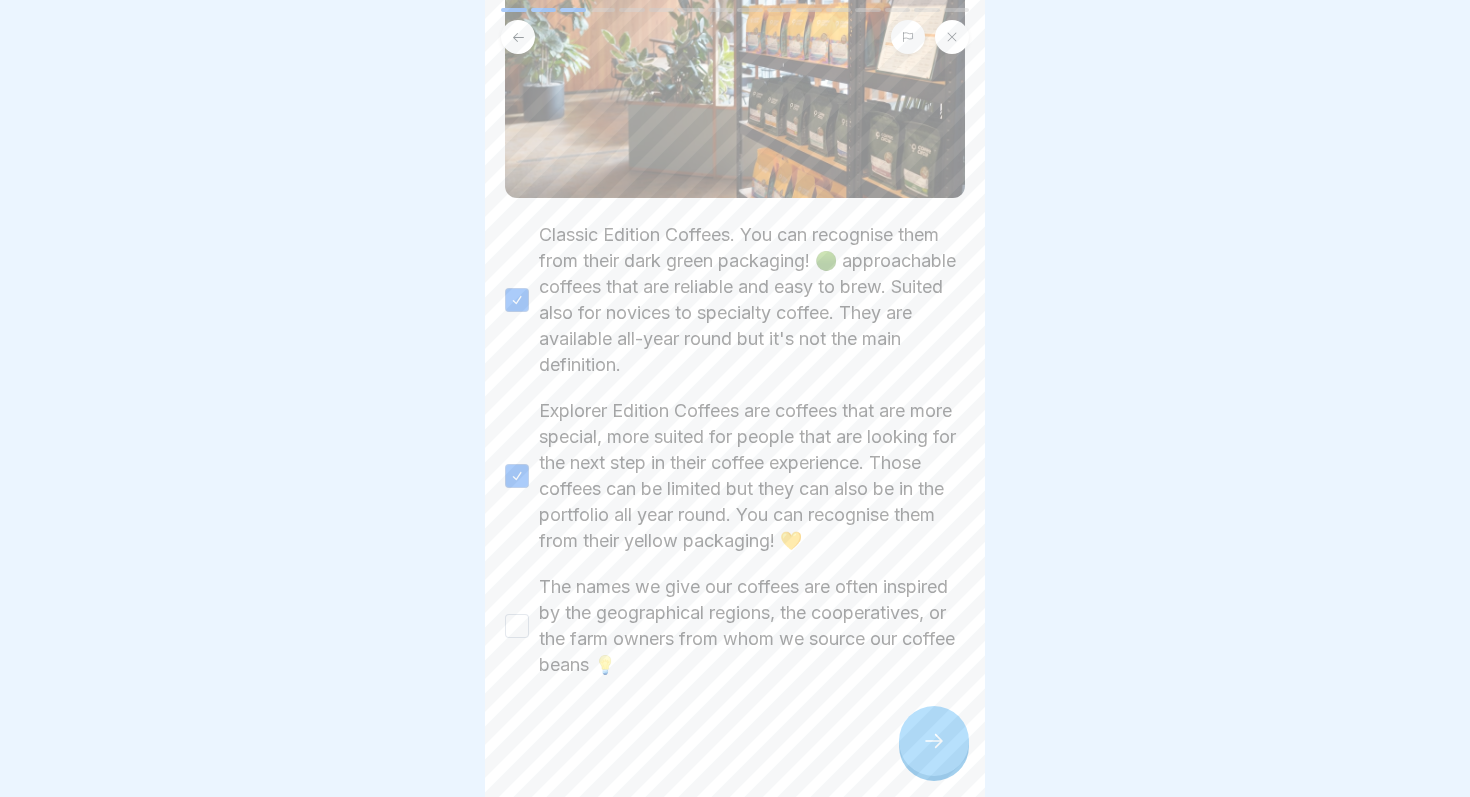 click on "The names we give our coffees are often inspired by the geographical regions, the cooperatives, or the farm owners from whom we source our coffee beans 💡" at bounding box center [752, 626] 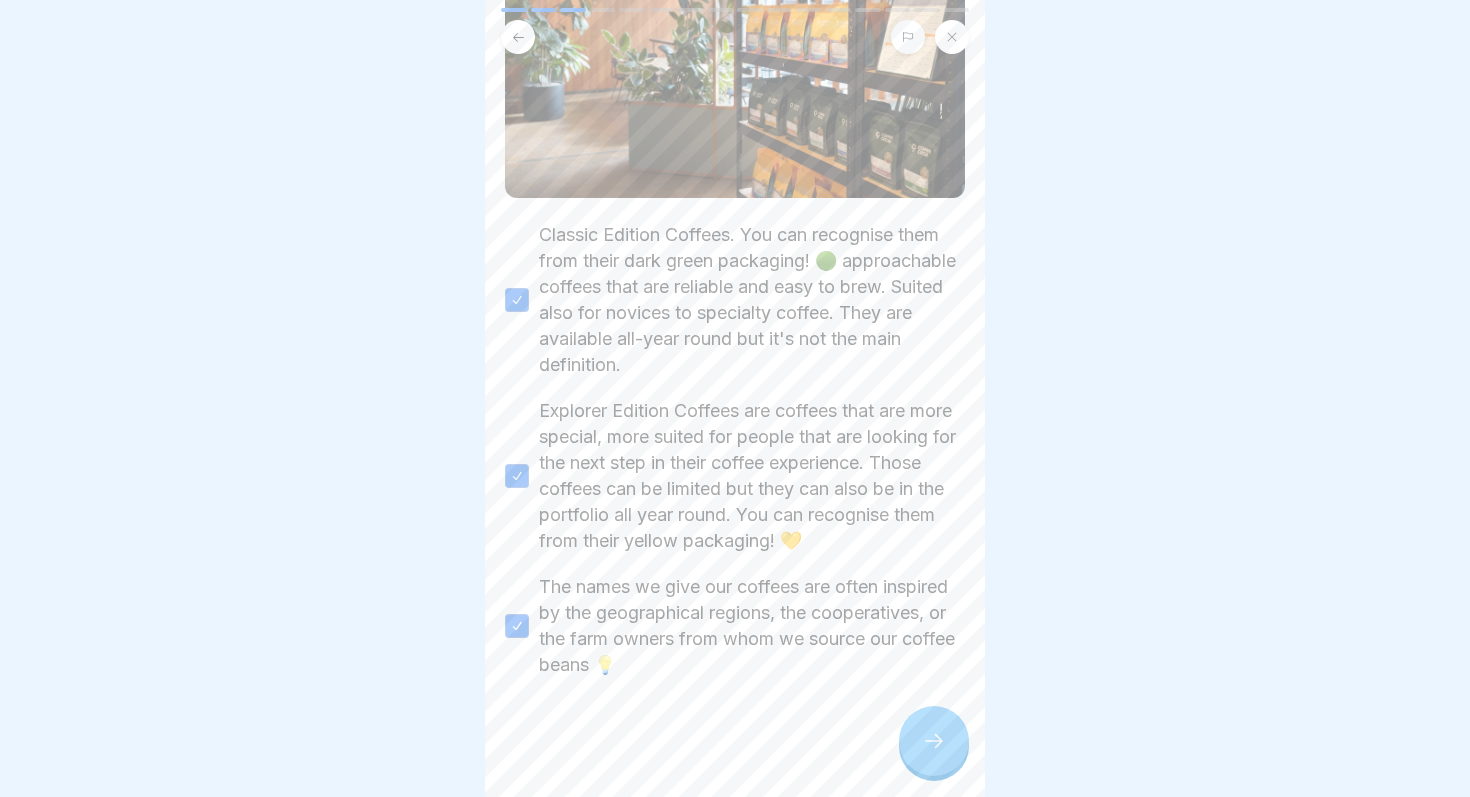 click at bounding box center (934, 741) 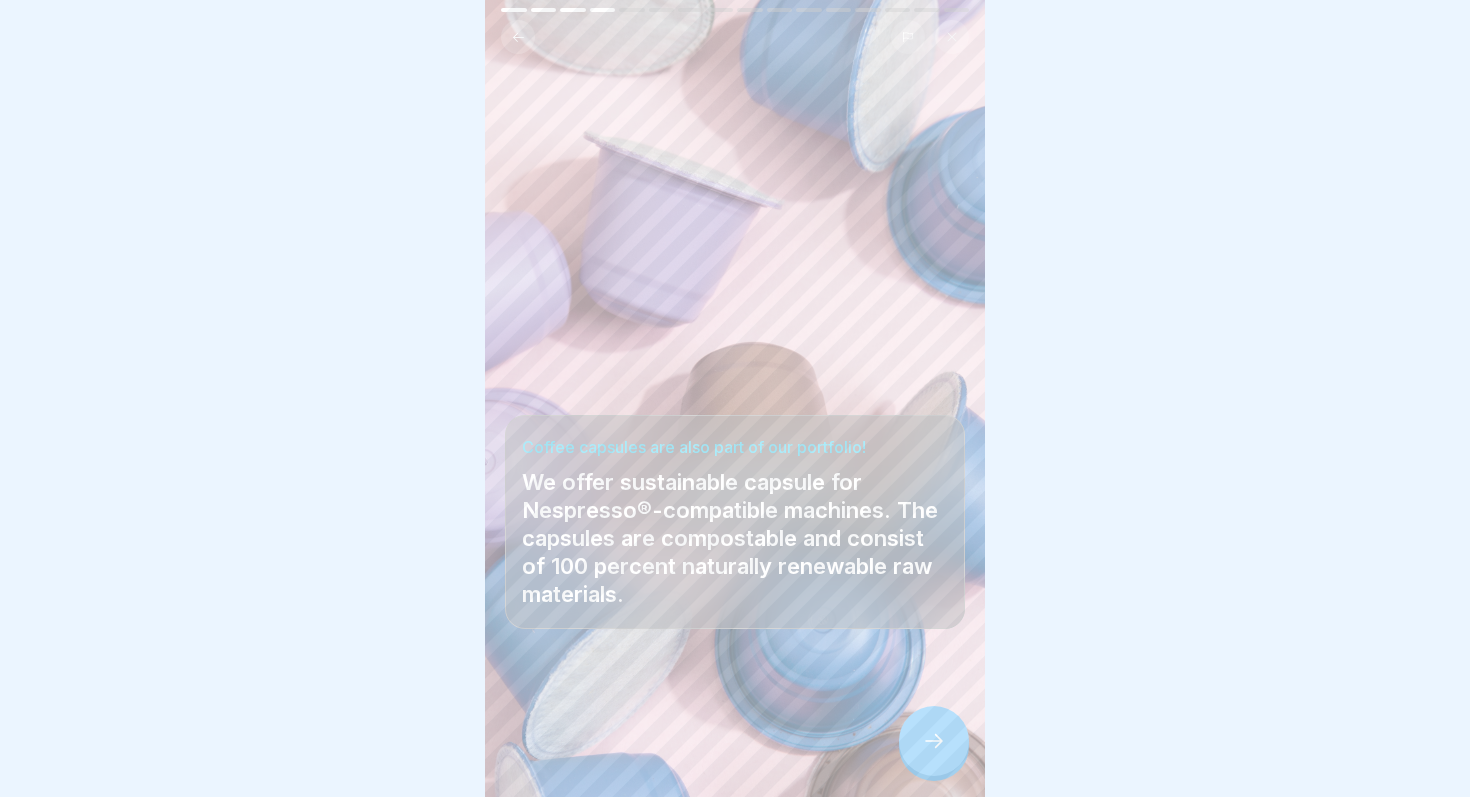click at bounding box center [934, 741] 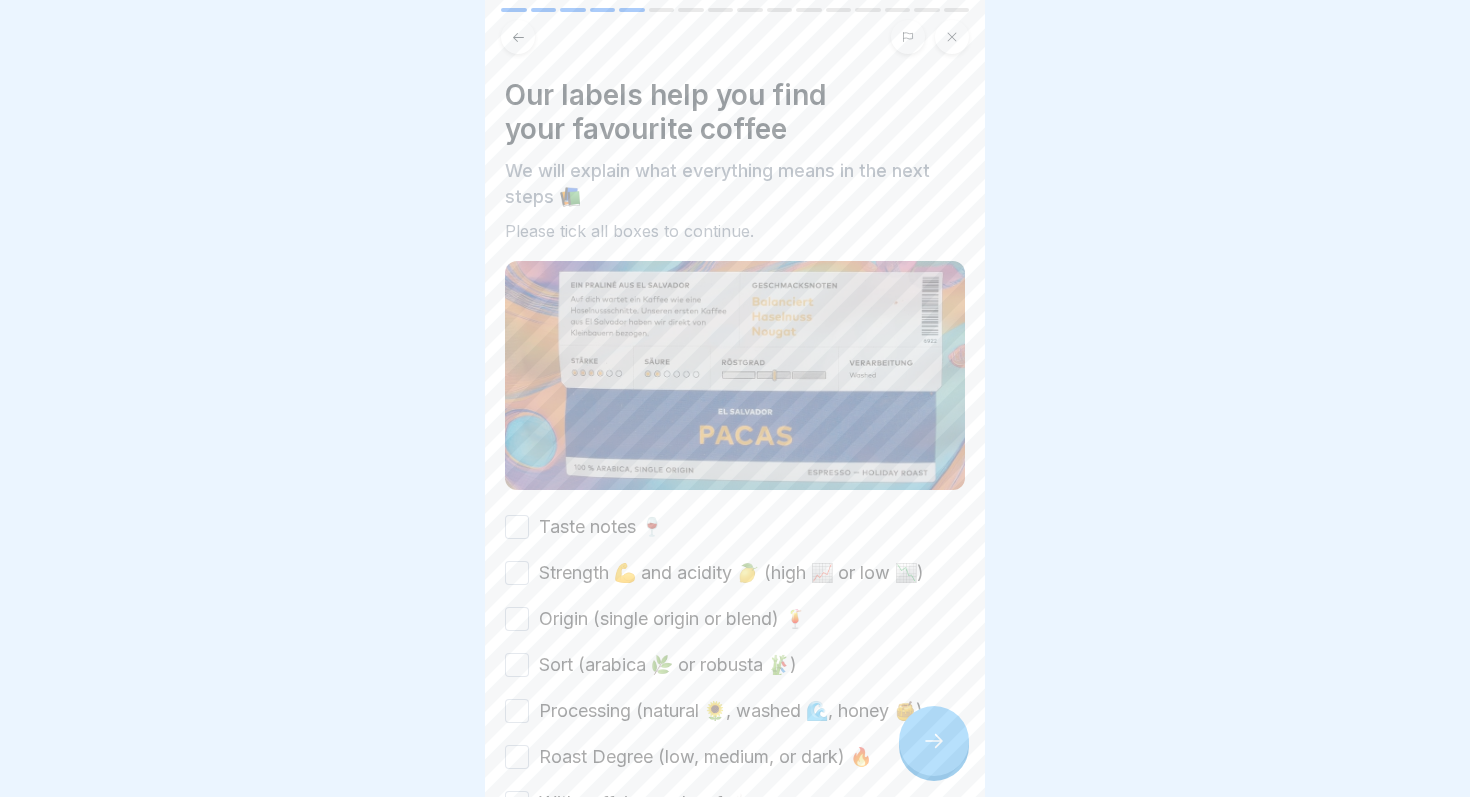 click on "Our labels help you find your favourite coffee  We will explain what everything means in the next steps 📚 Please tick all boxes to continue. Taste notes 🍷 Strength 💪 and acidity 🍋 (high 📈 or low 📉) Origin (single origin or blend) 🍹 Sort  (arabica 🌿 or robusta 🎋) Processing (natural 🌻, washed 🌊, honey 🍯) Roast Degree (low, medium, or dark) 🔥 With caffeine or decaf ☕ Brewing Method ☕ (espresso or filter )" at bounding box center (735, 470) 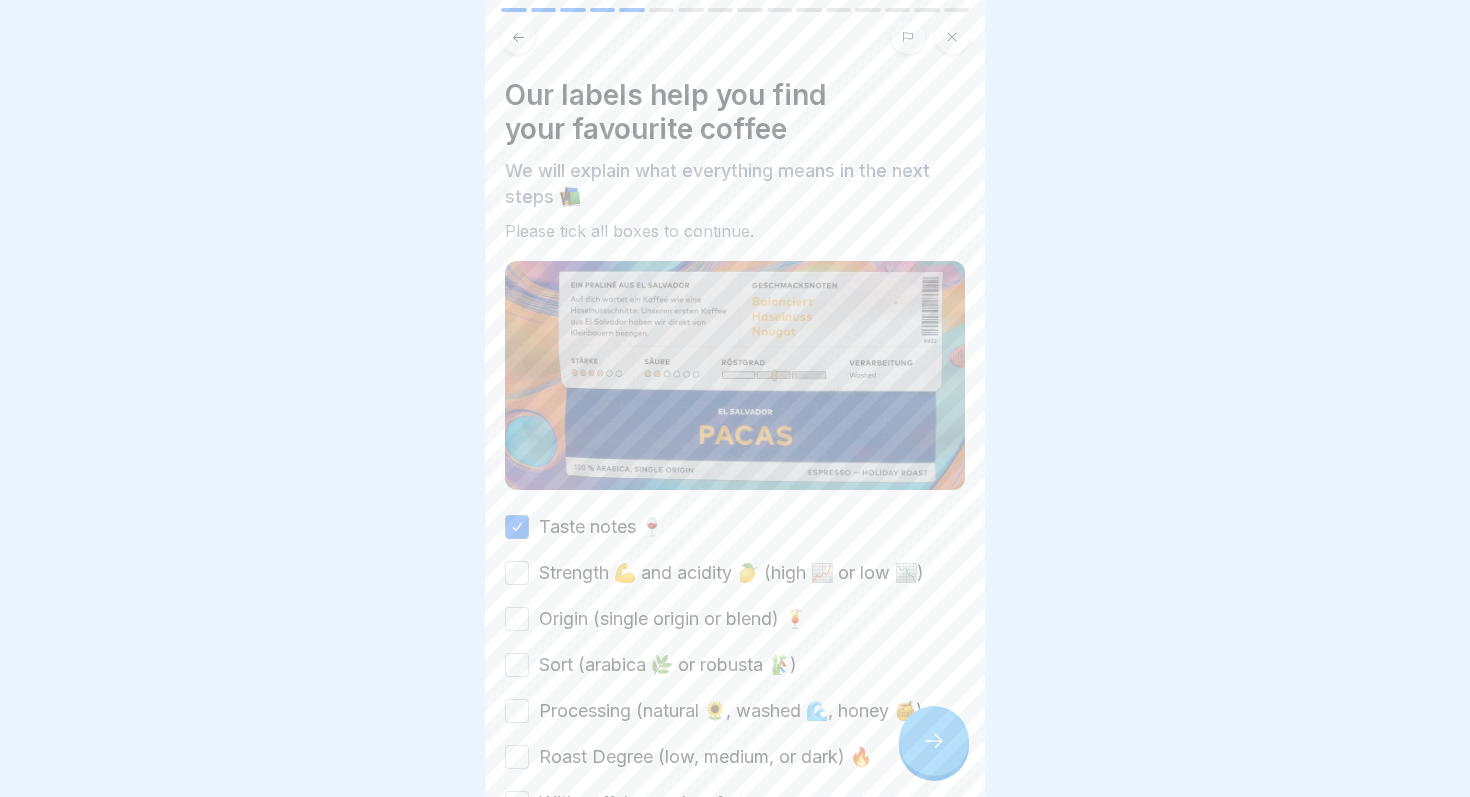 click on "Strength 💪 and acidity 🍋 (high 📈 or low 📉)" at bounding box center (731, 573) 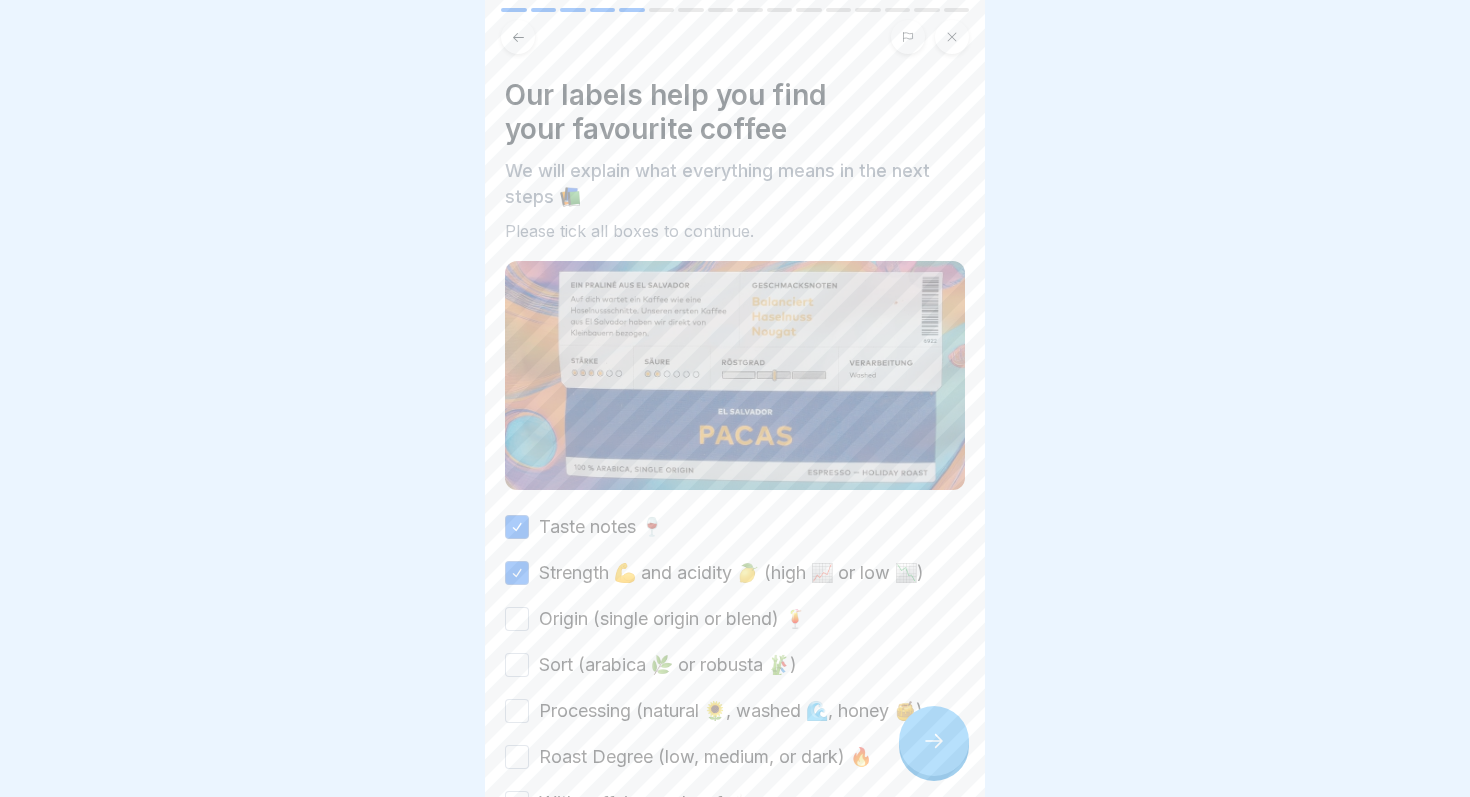 scroll, scrollTop: 68, scrollLeft: 0, axis: vertical 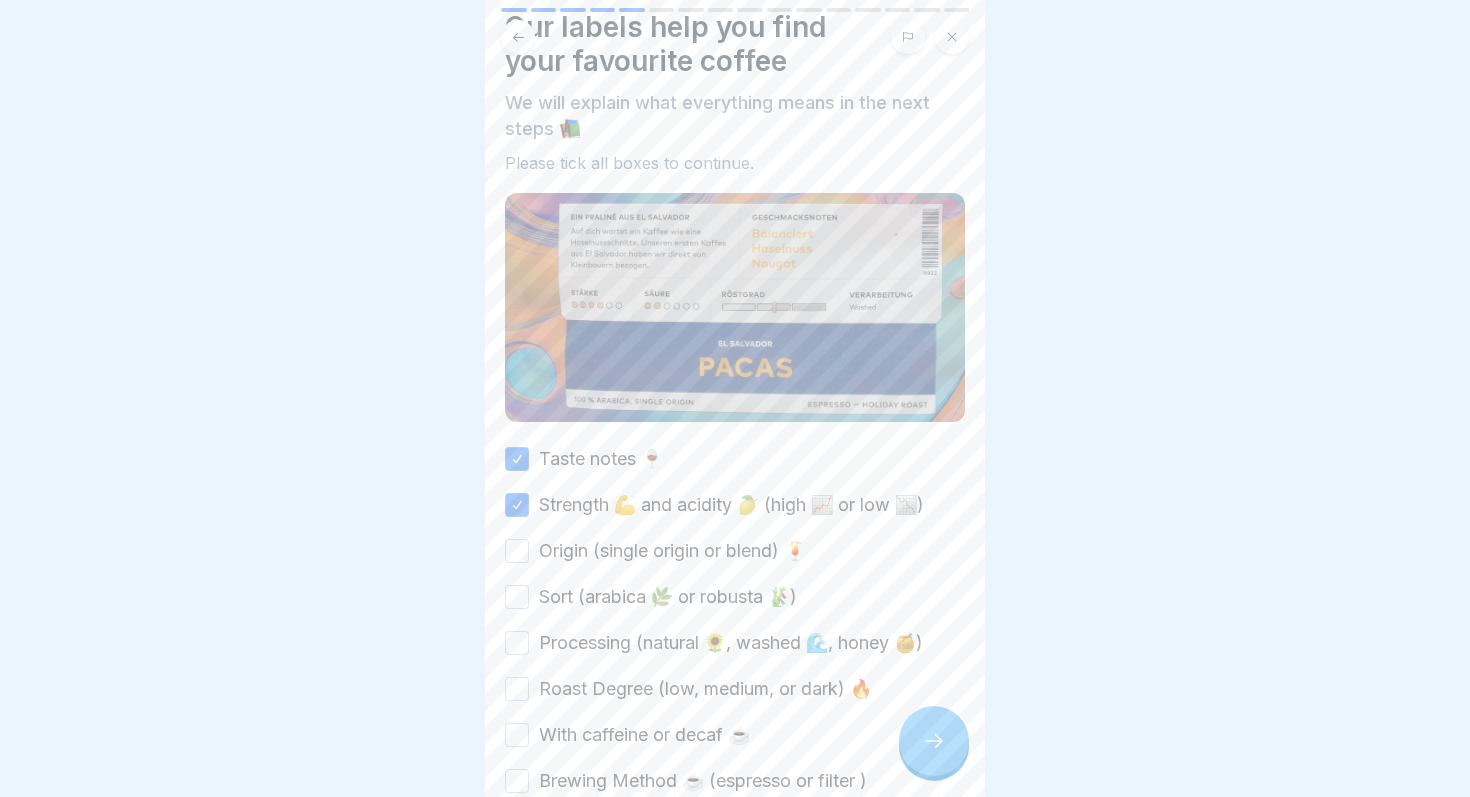 click on "Origin (single origin or blend) 🍹" at bounding box center (672, 551) 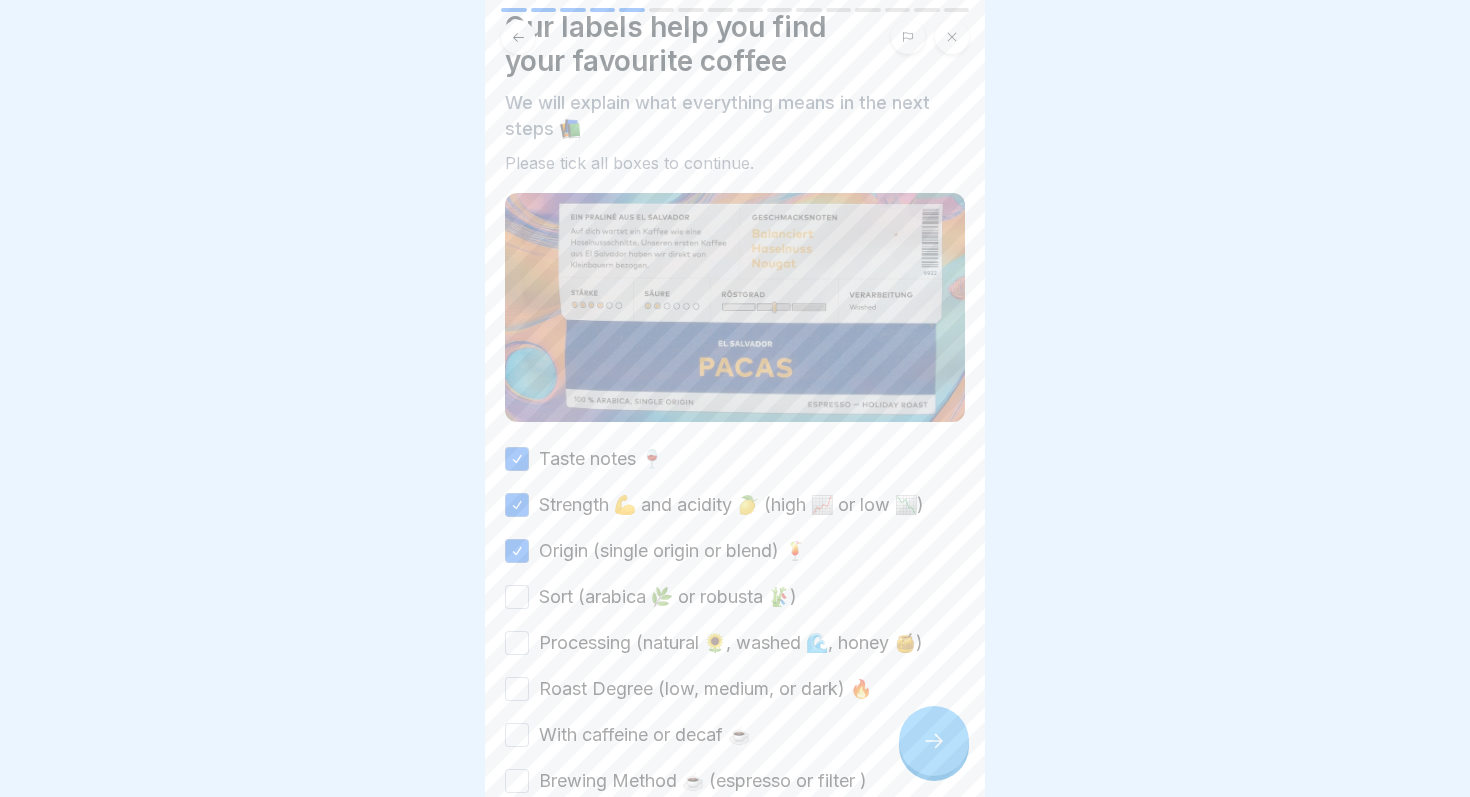click on "Sort  (arabica 🌿 or robusta 🎋)" at bounding box center (668, 597) 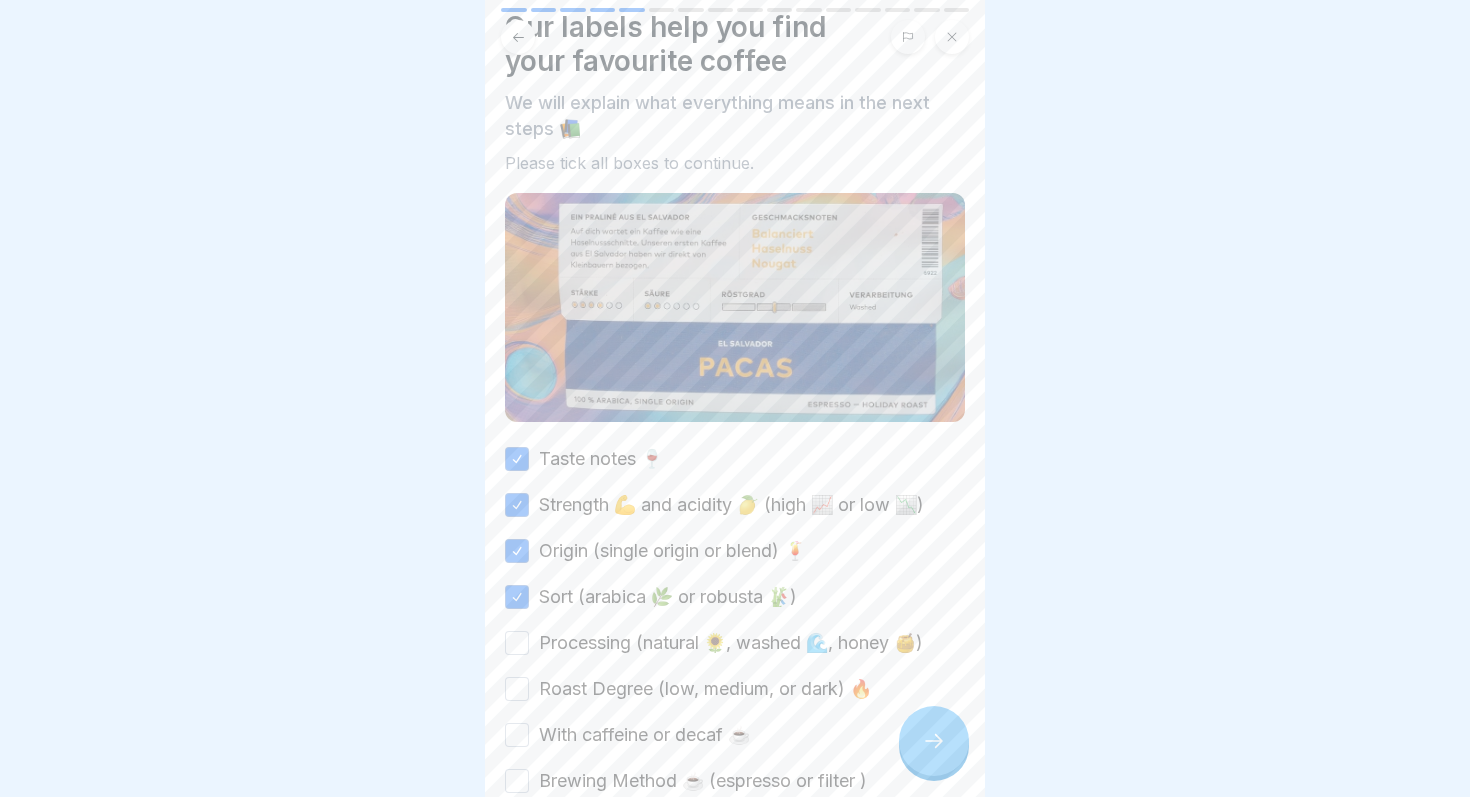 click on "Processing (natural 🌻, washed 🌊, honey 🍯)" at bounding box center (731, 643) 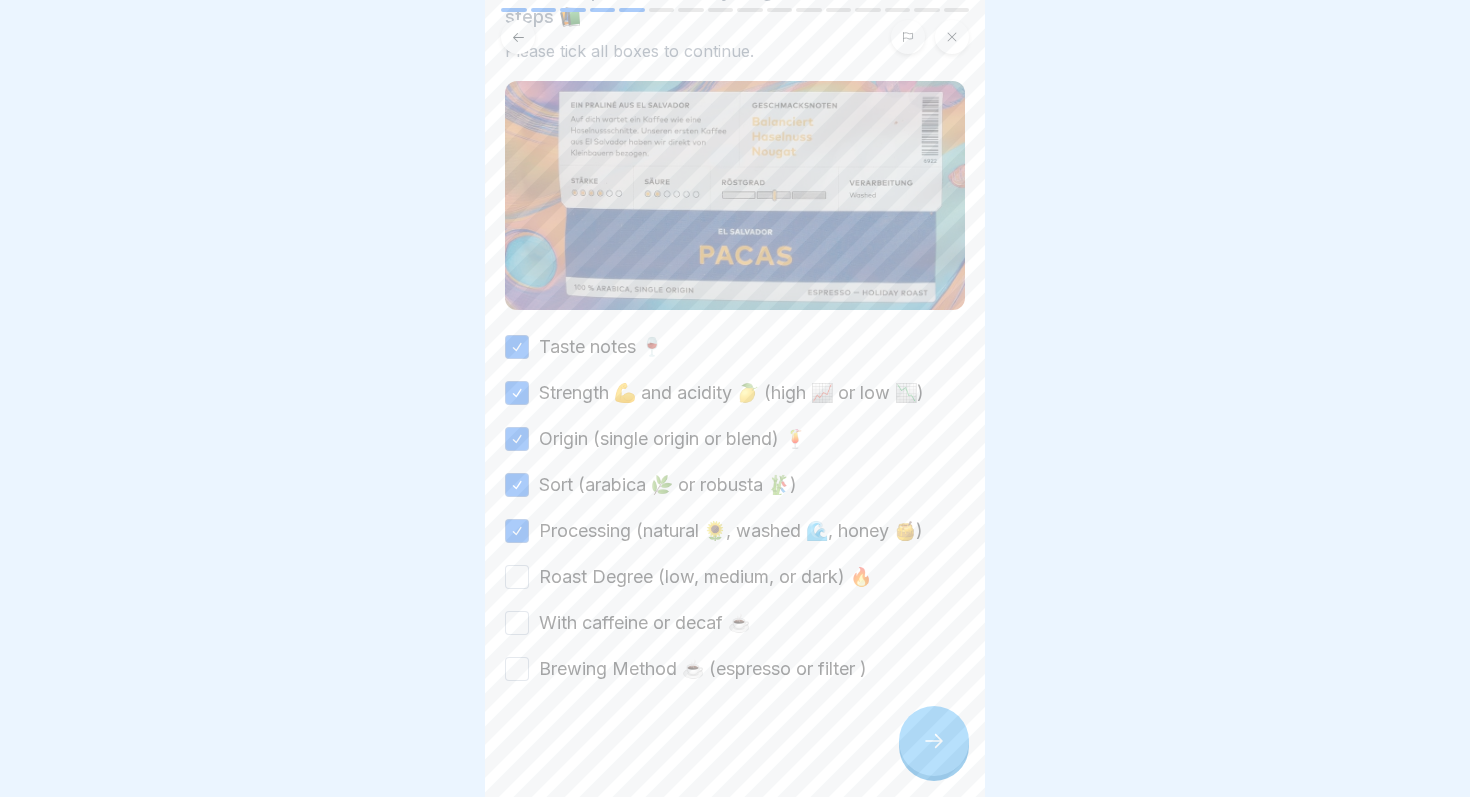 scroll, scrollTop: 185, scrollLeft: 0, axis: vertical 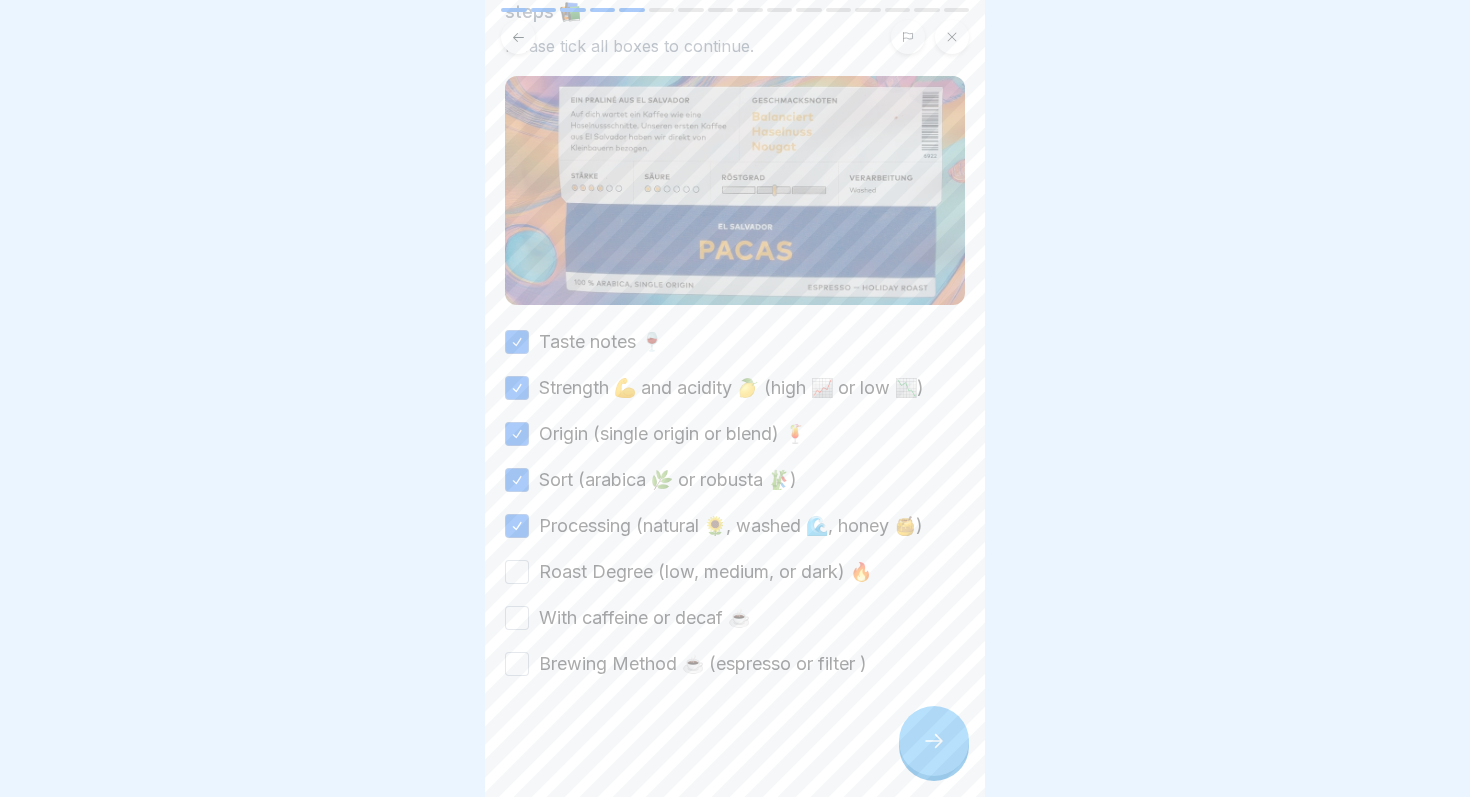 click on "Roast Degree (low, medium, or dark) 🔥" at bounding box center [705, 572] 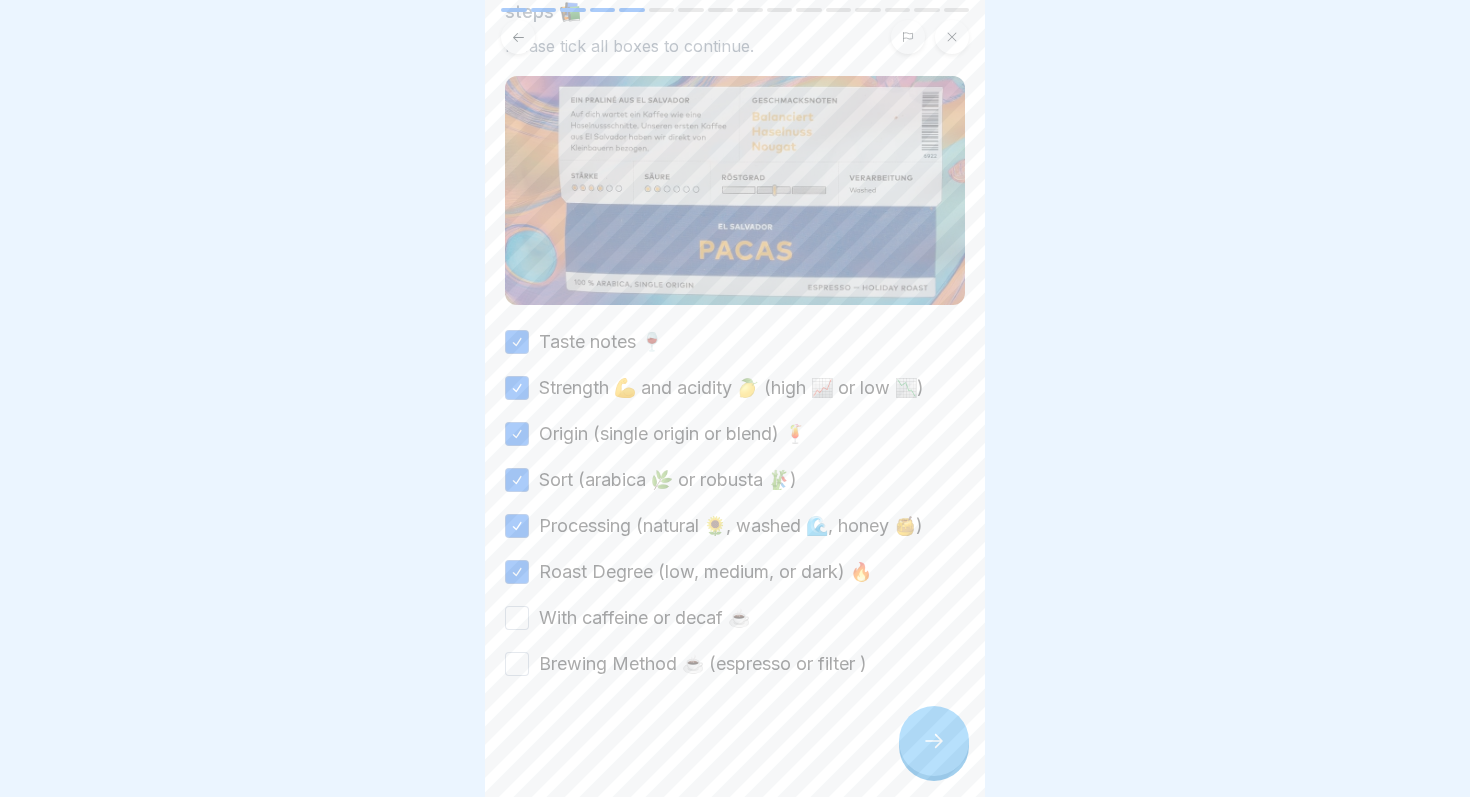 click on "With caffeine or decaf ☕" at bounding box center (644, 618) 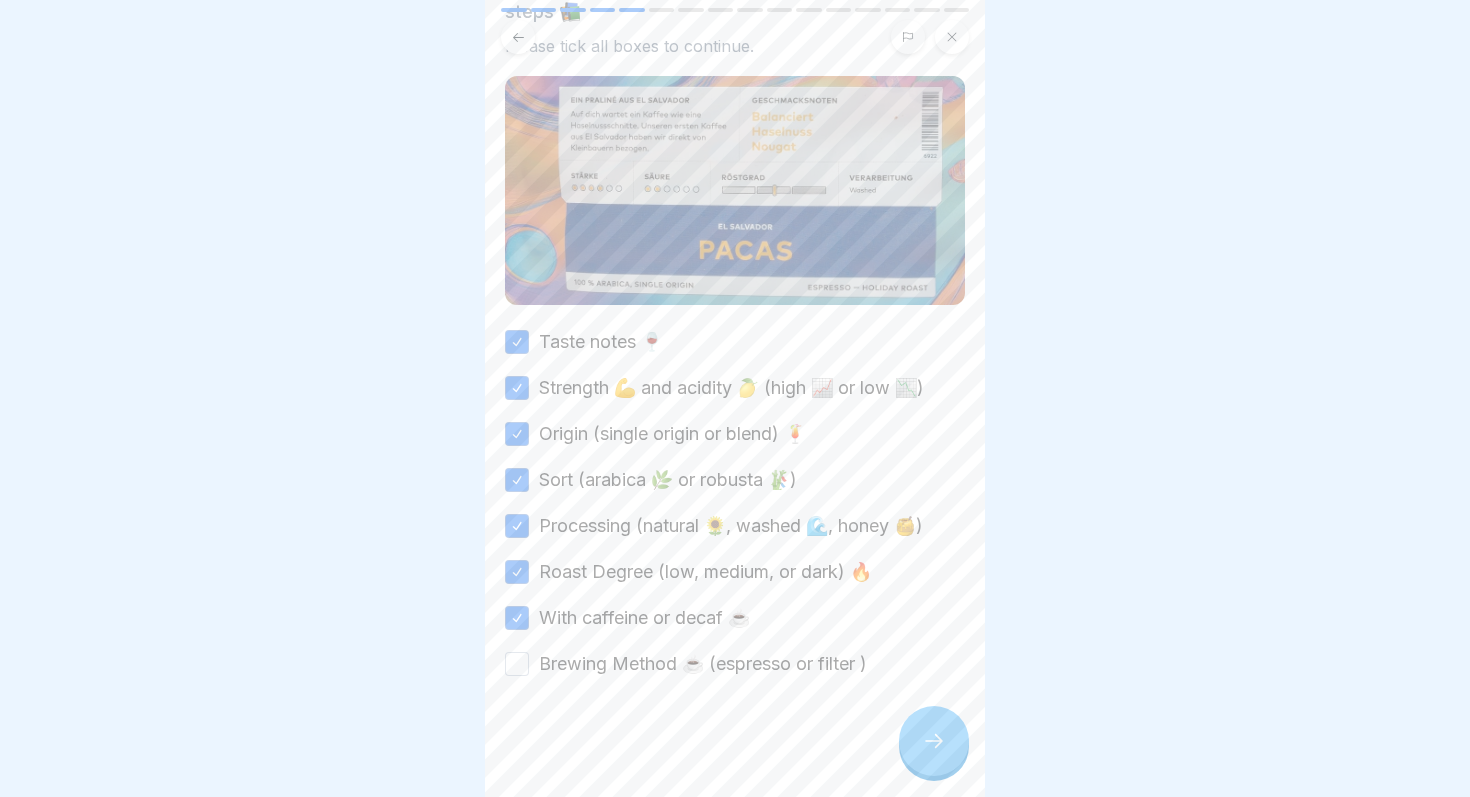 click on "Brewing Method ☕ (espresso or filter )" at bounding box center [703, 664] 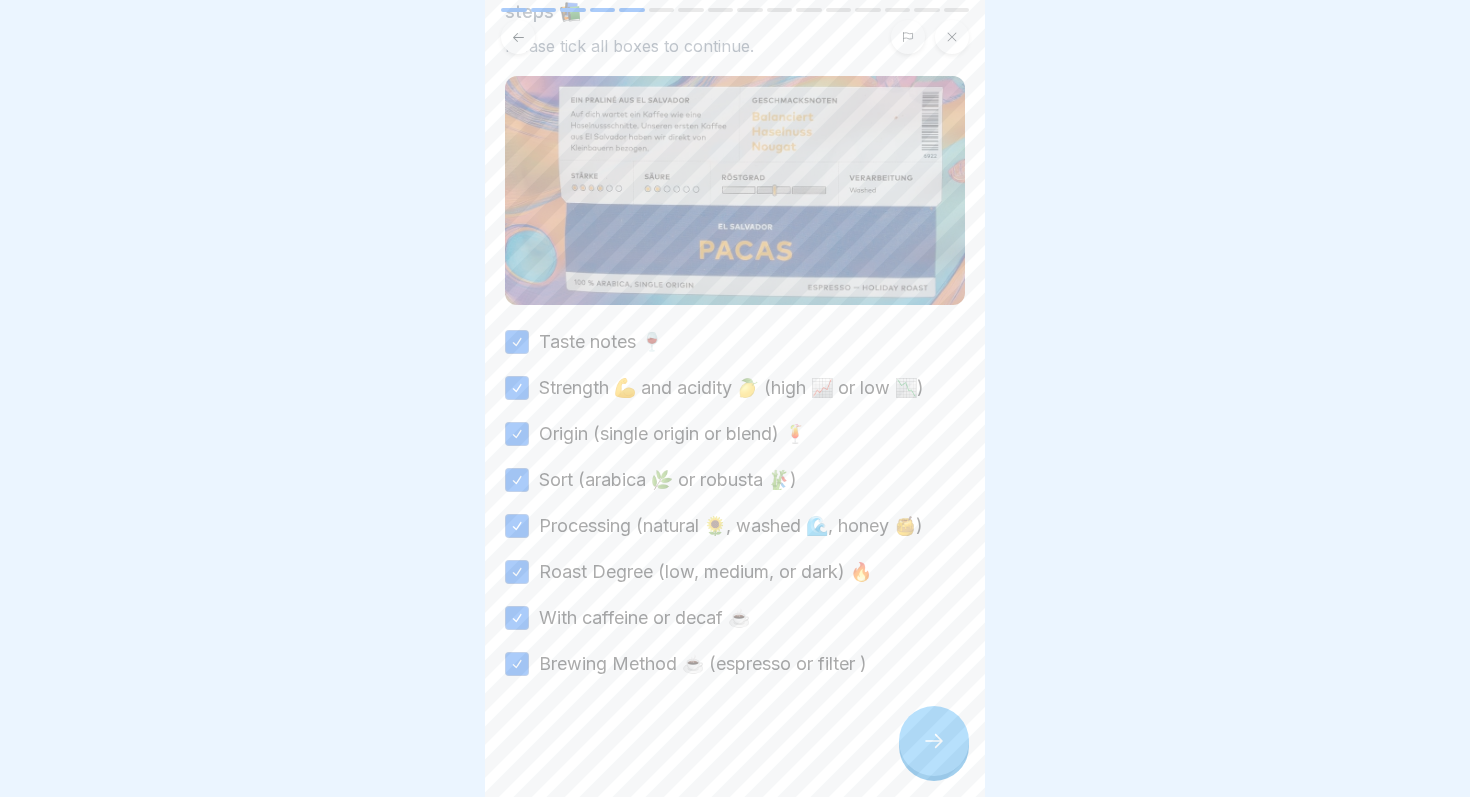 click at bounding box center (934, 741) 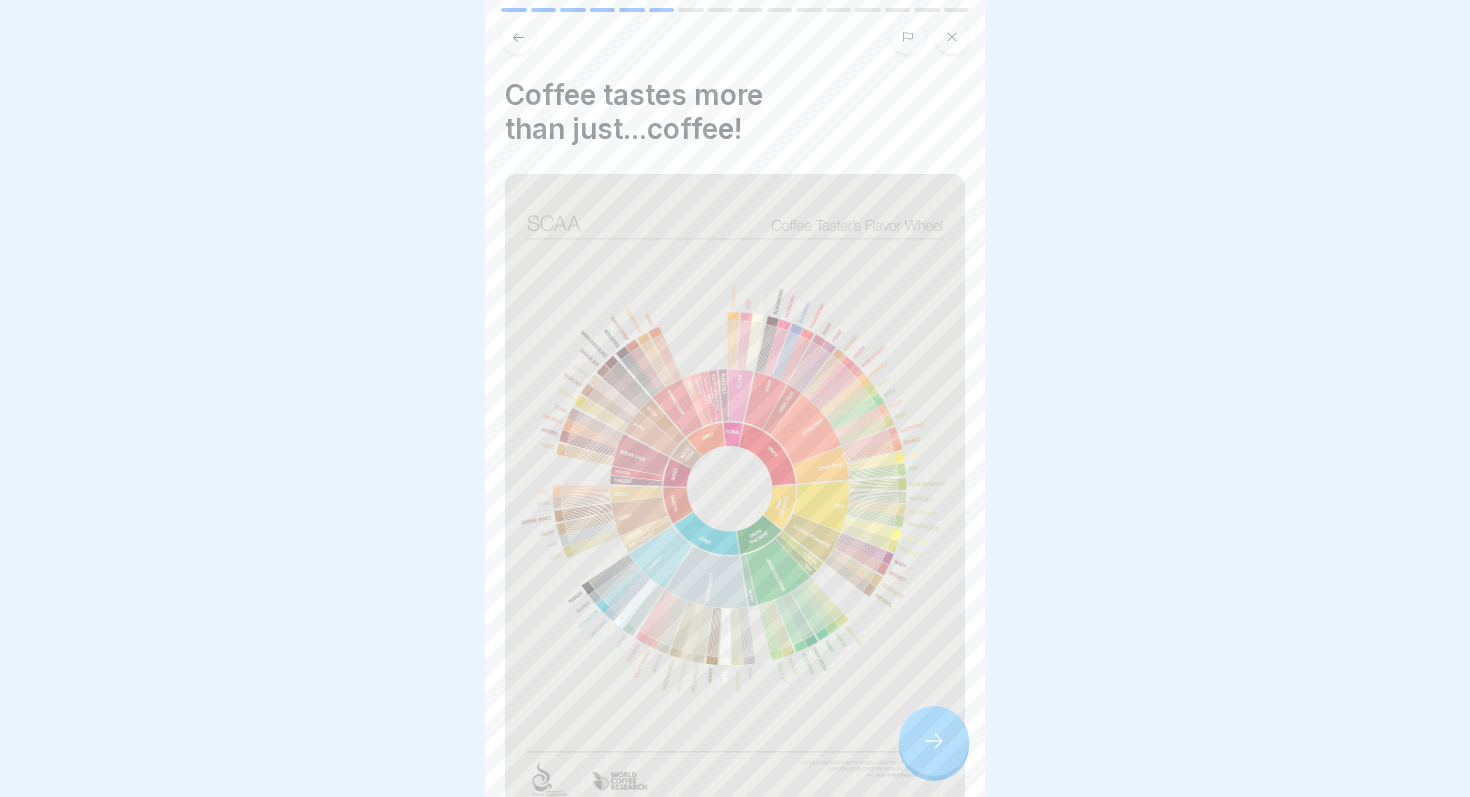 click at bounding box center [934, 741] 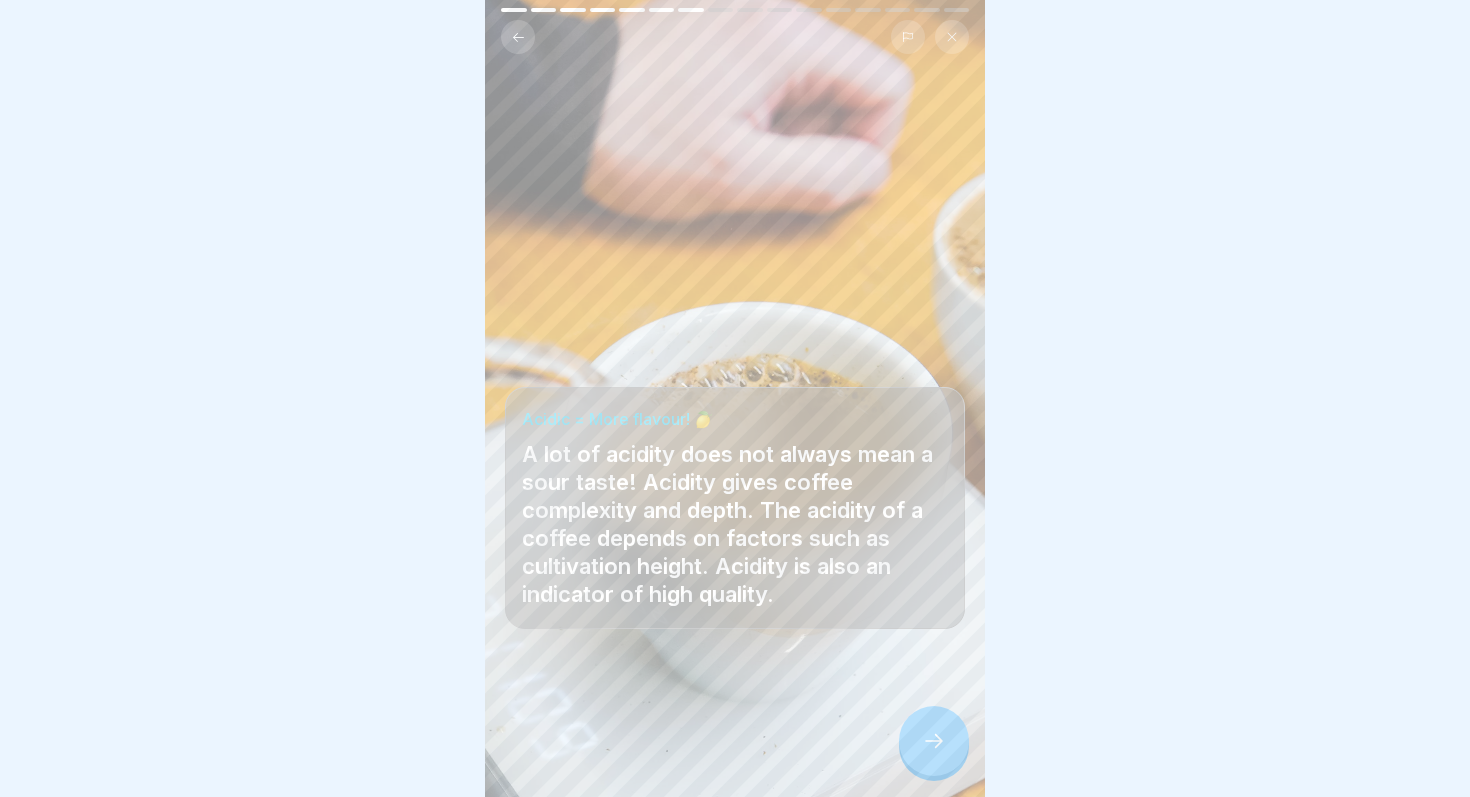 click at bounding box center (934, 741) 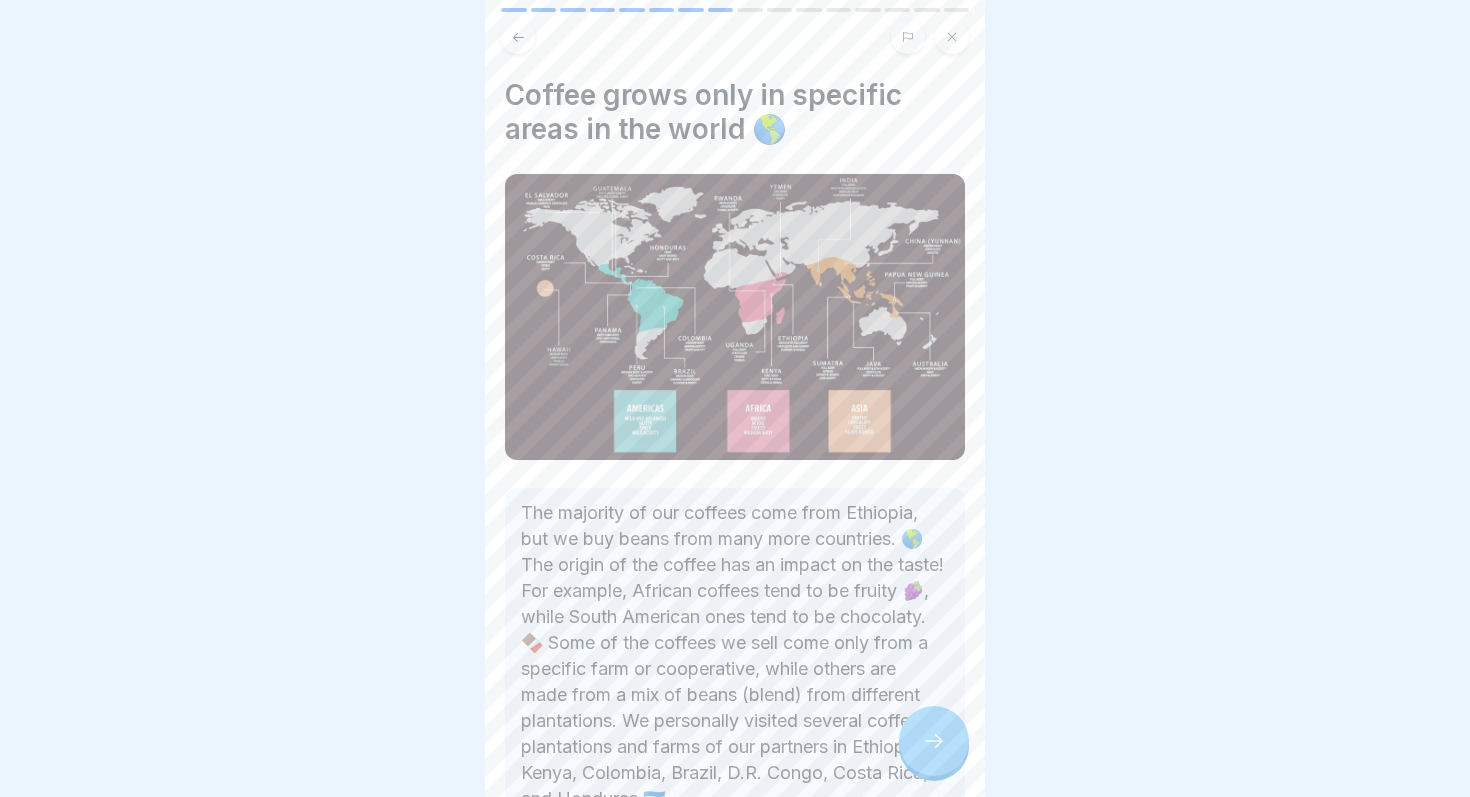 click at bounding box center [934, 741] 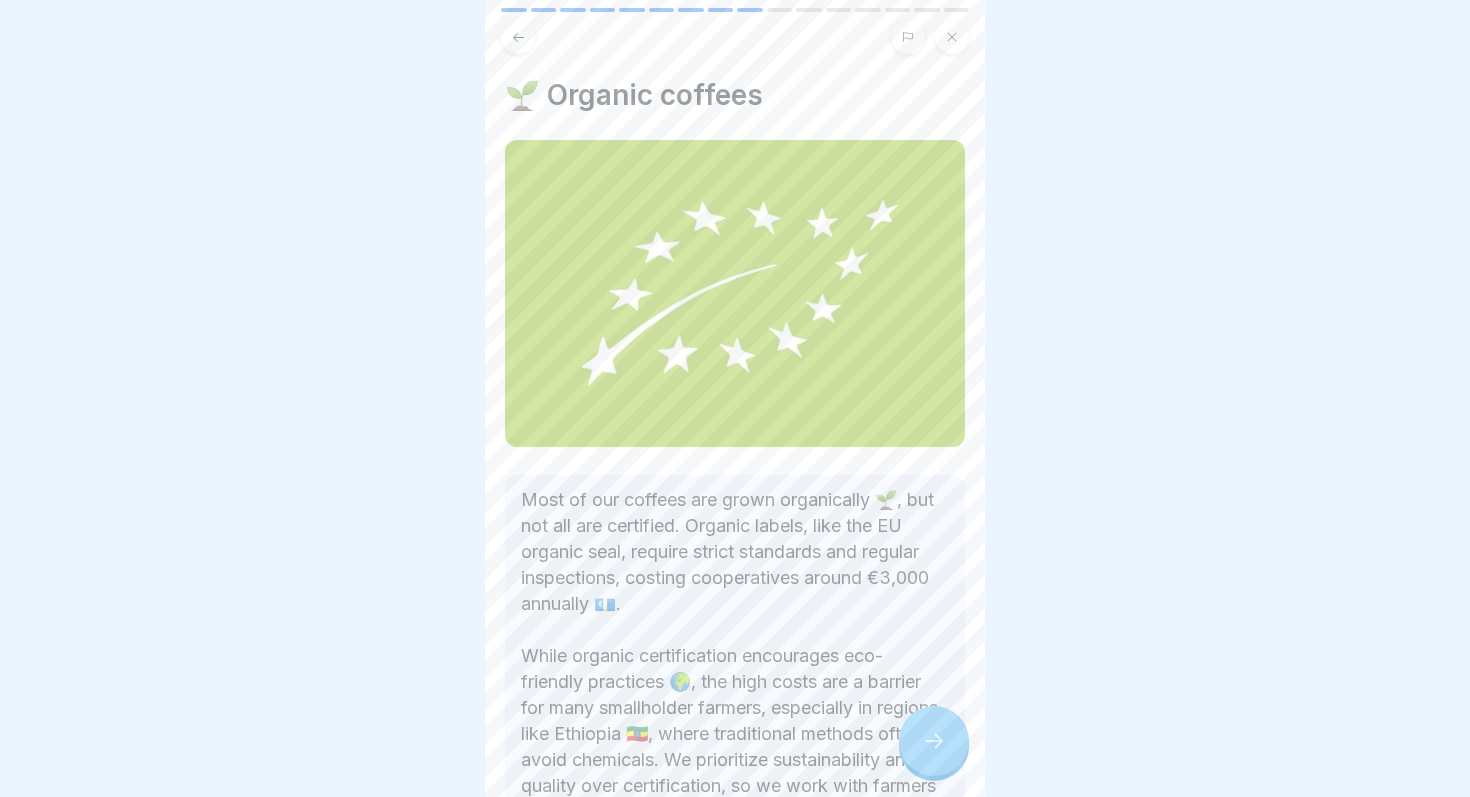 click at bounding box center [934, 741] 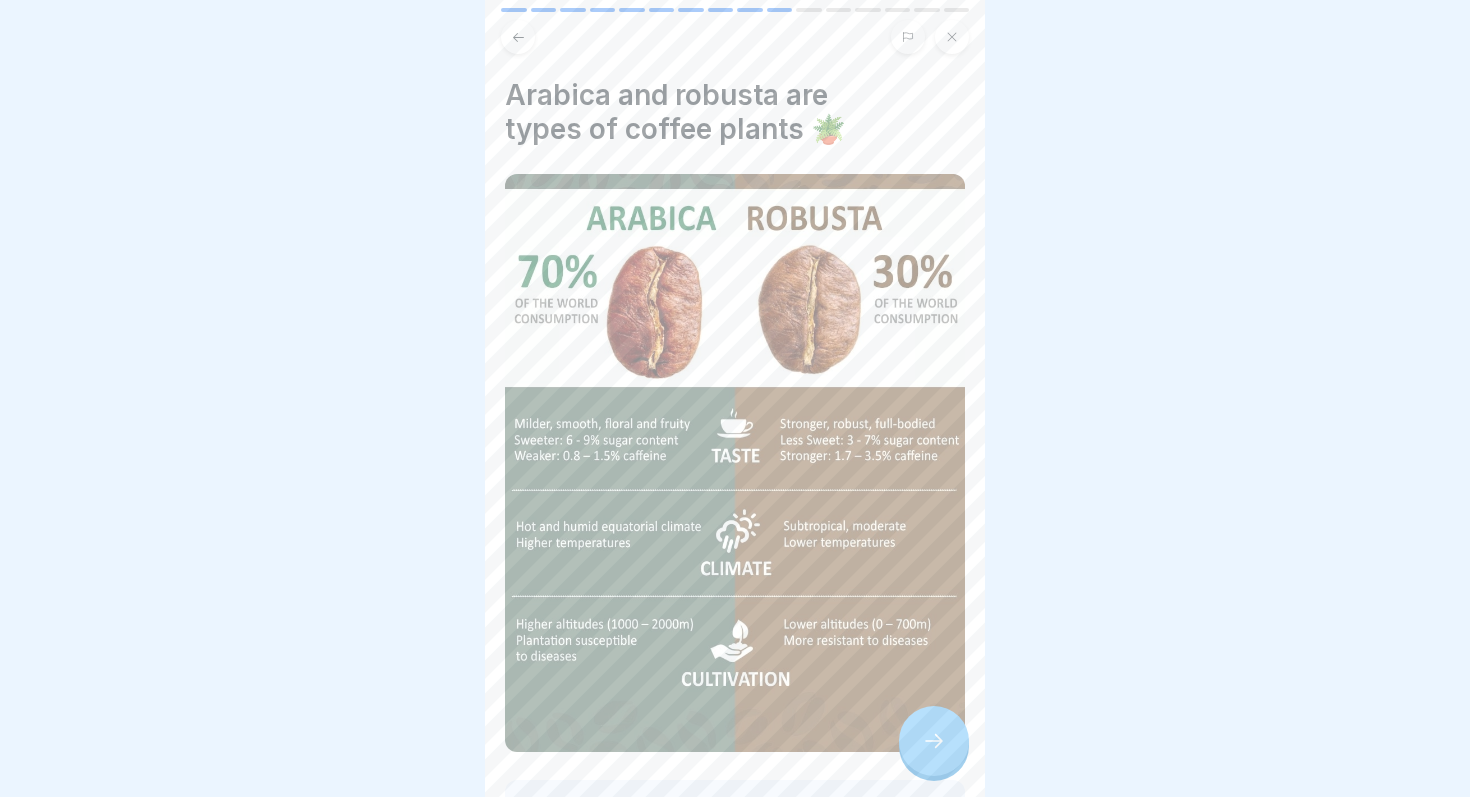 click at bounding box center (934, 741) 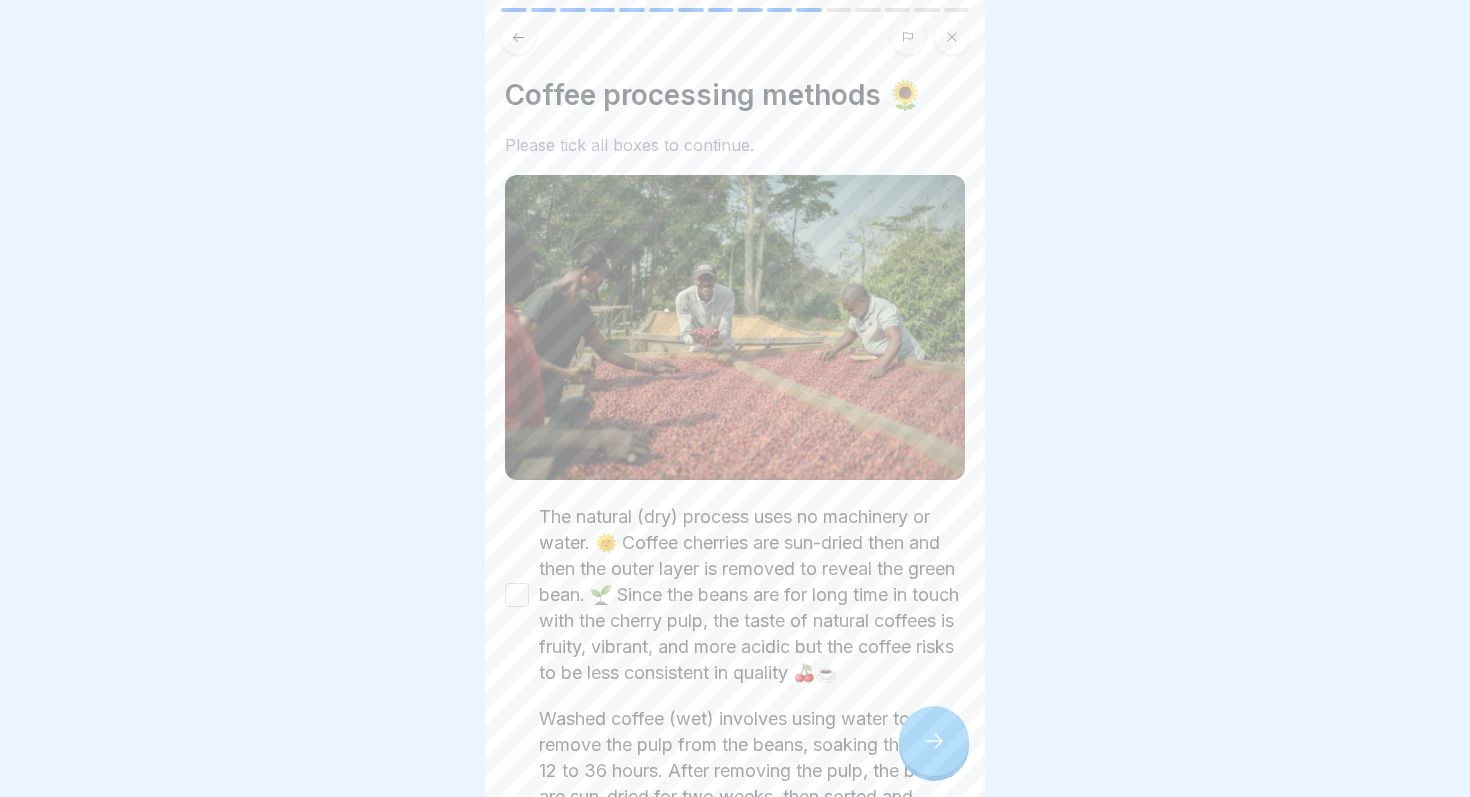 click at bounding box center (934, 741) 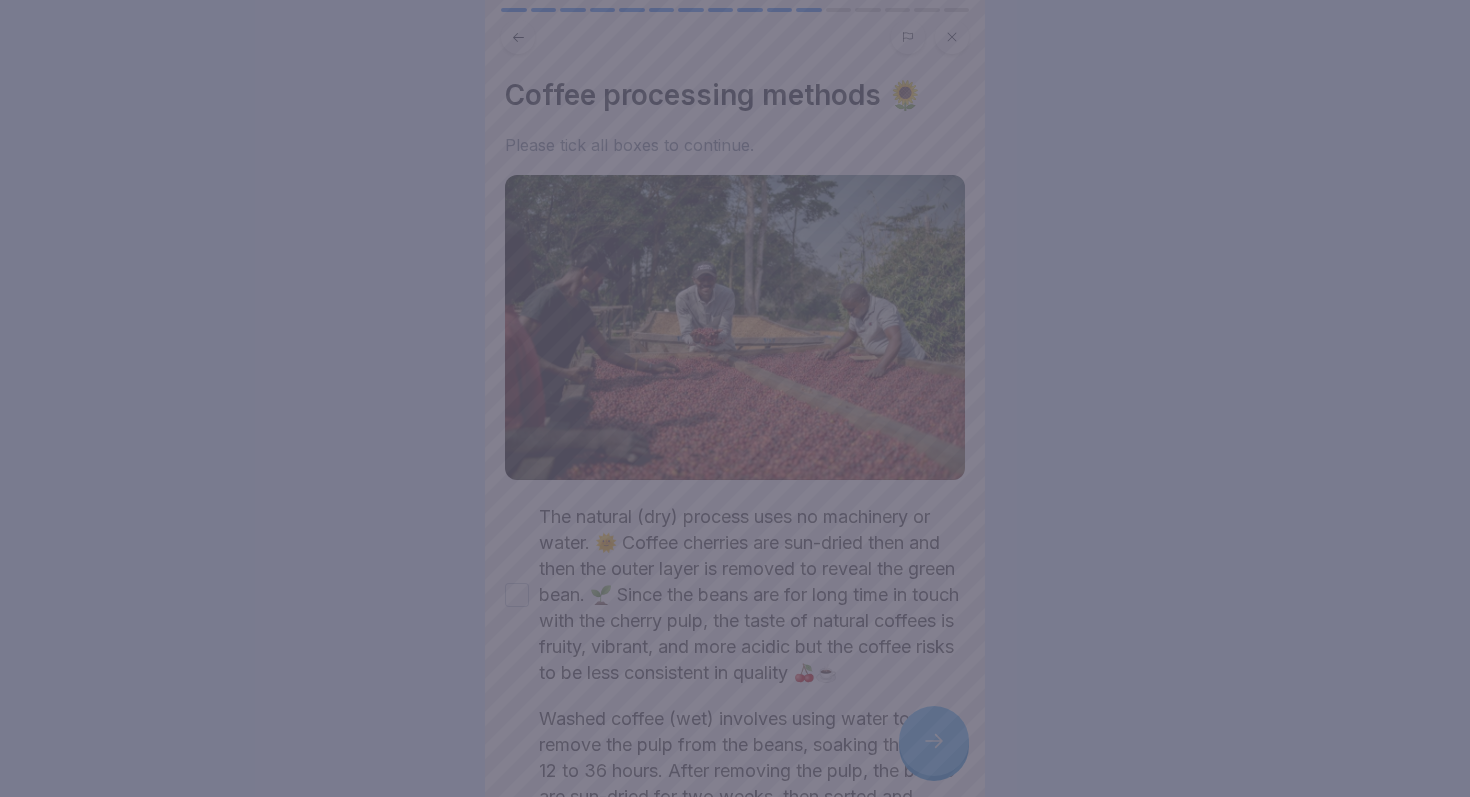 click at bounding box center [735, 398] 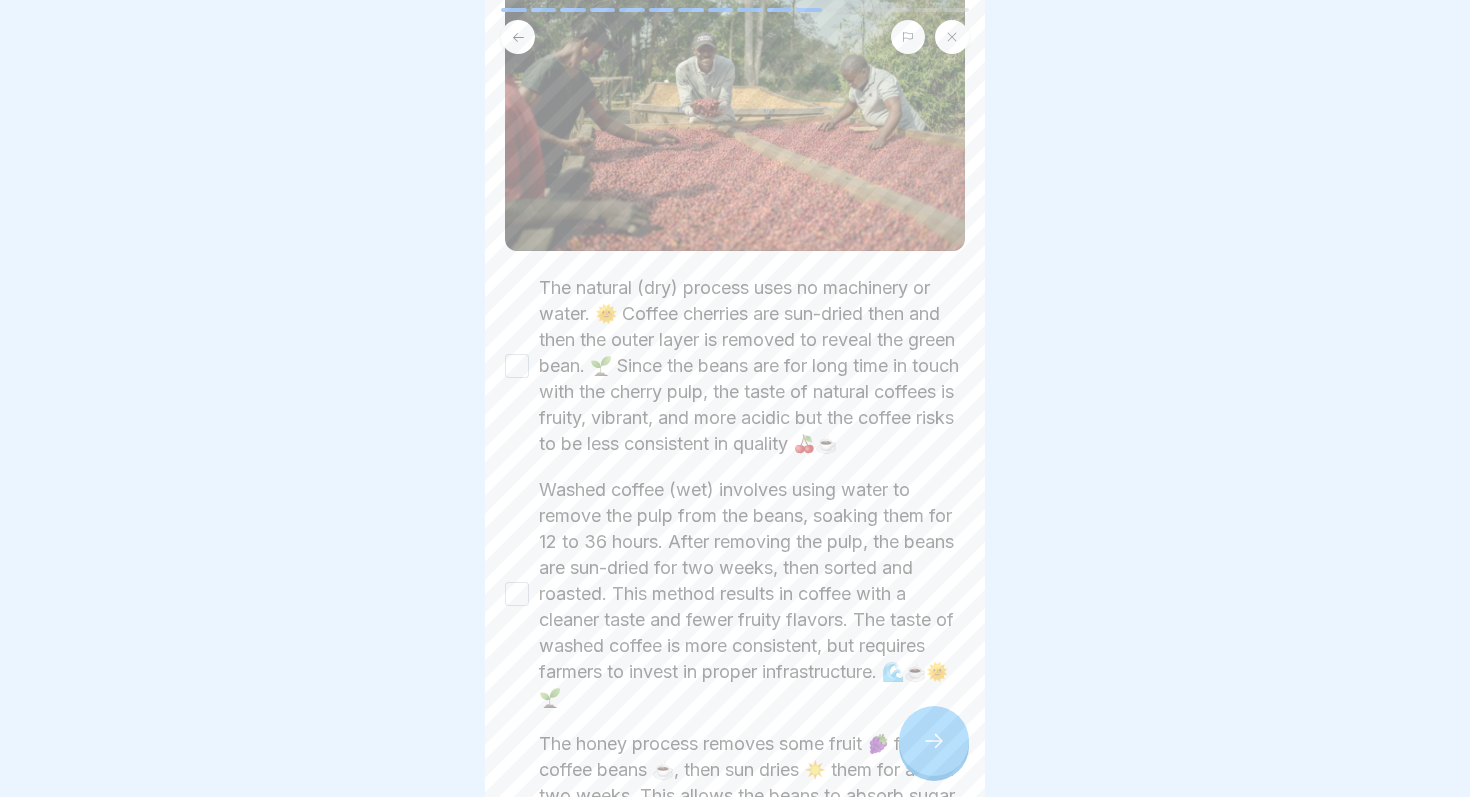 scroll, scrollTop: 301, scrollLeft: 0, axis: vertical 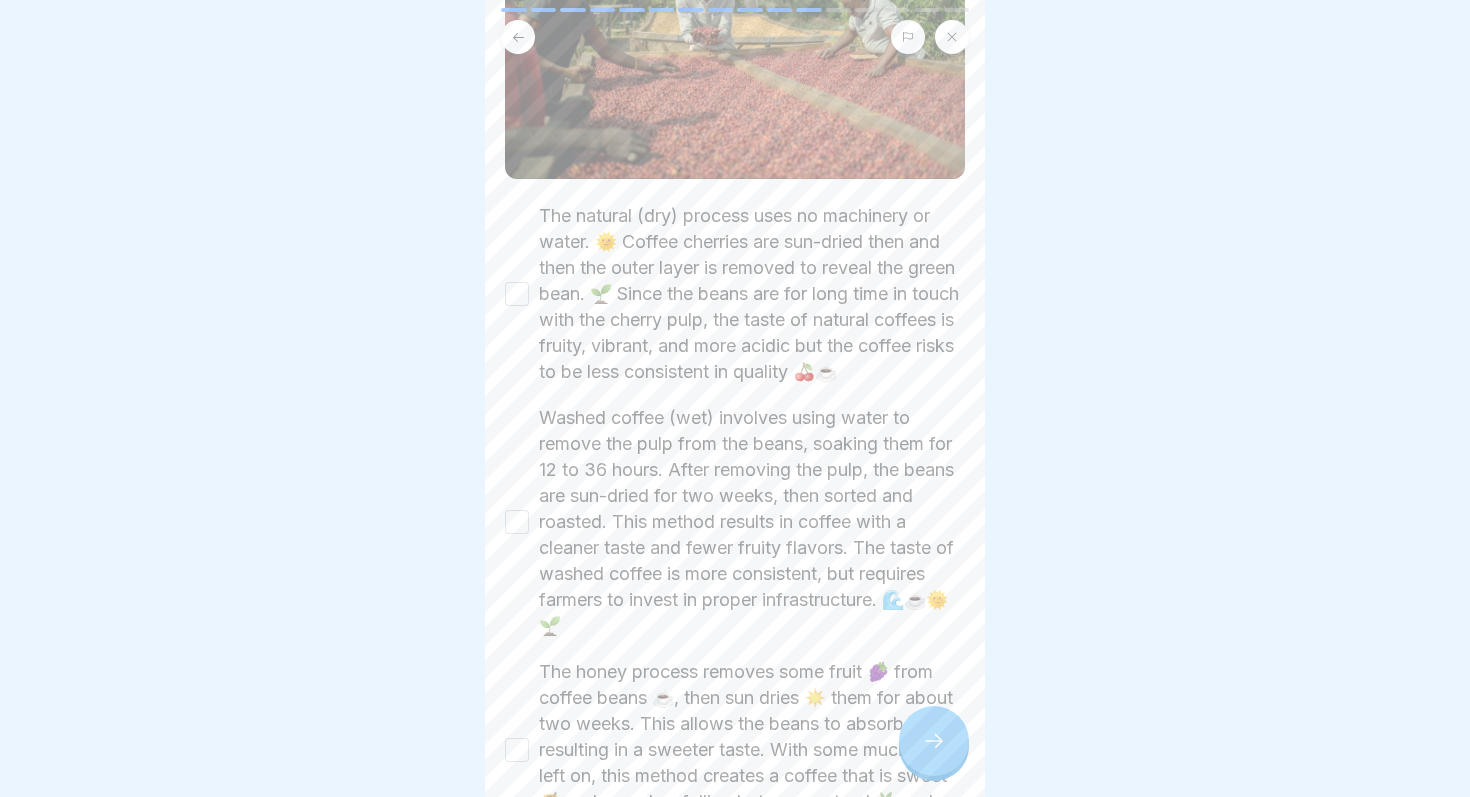 click on "The natural (dry) process uses no machinery or water. 🌞 Coffee cherries are sun-dried then and then the outer layer is removed to reveal the green bean. 🌱 Since the beans are for long time in touch with the cherry pulp, the taste of natural coffees is fruity, vibrant, and more acidic but the coffee risks to be less consistent in quality 🍒☕" at bounding box center [735, 294] 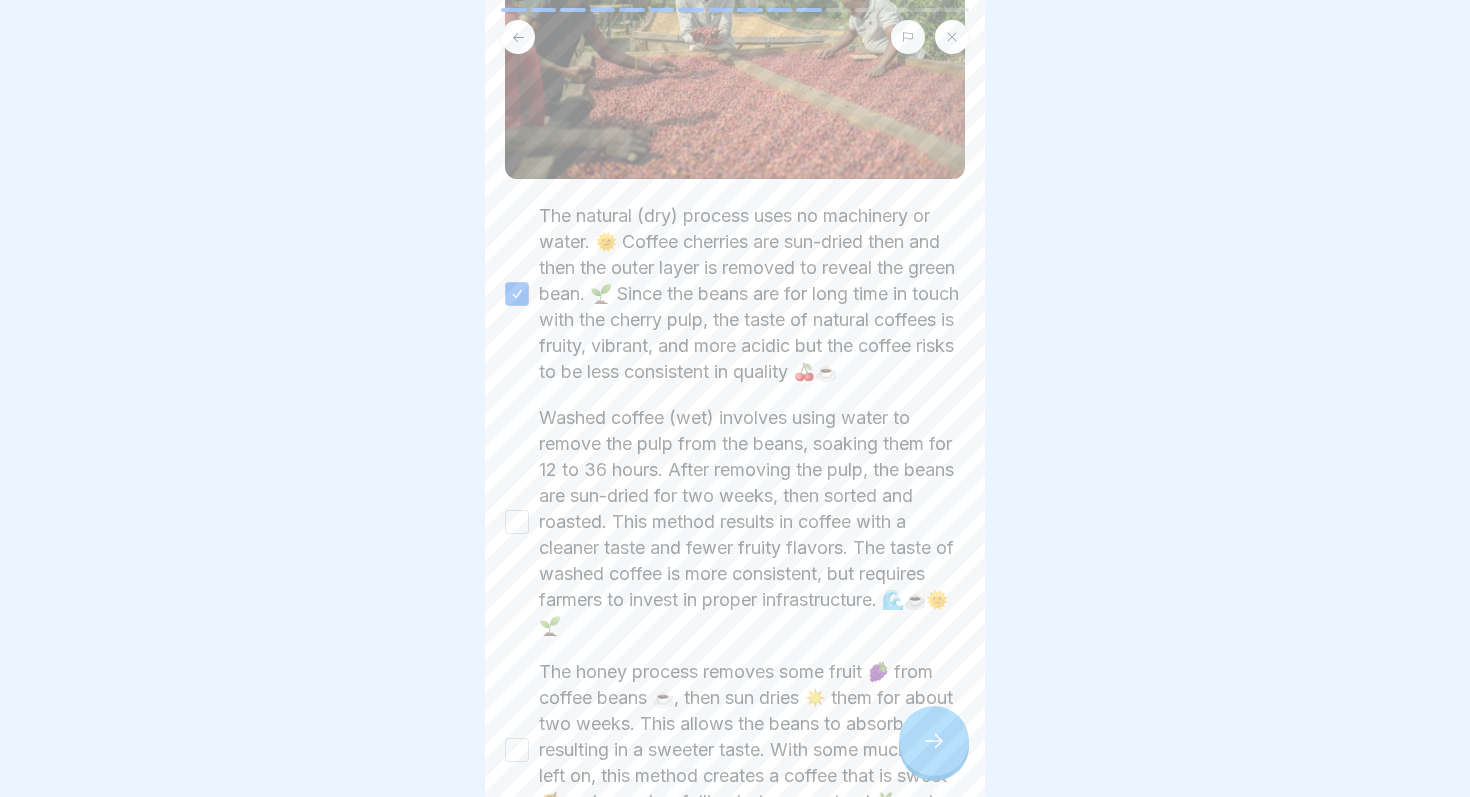 click on "Washed coffee (wet) involves using water to remove the pulp from the beans, soaking them for 12 to 36 hours. After removing the pulp, the beans are sun-dried for two weeks, then sorted and roasted. This method results in coffee with a cleaner taste and fewer fruity flavors. The taste of washed coffee is more consistent, but requires farmers to invest in proper infrastructure. 🌊☕🌞🌱" at bounding box center [517, 522] 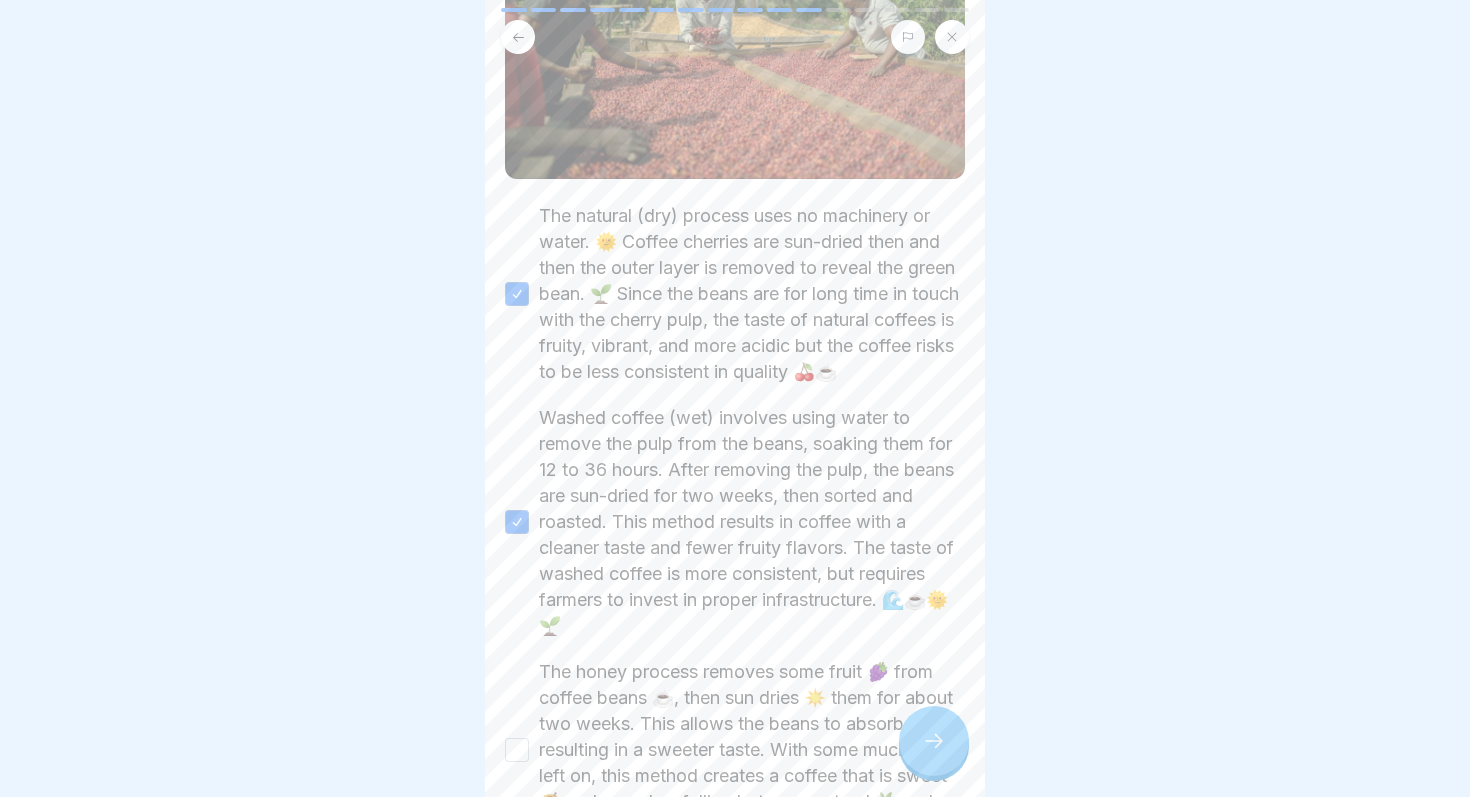 click on "The honey process removes some fruit 🍇 from coffee beans ☕, then sun dries ☀️ them for about two weeks. This allows the beans to absorb sugar, resulting in a sweeter taste. With some mucilage left on, this method creates a coffee that is sweet 🍯 and complex, falling between natural 🌿 and washed coffees." at bounding box center (517, 750) 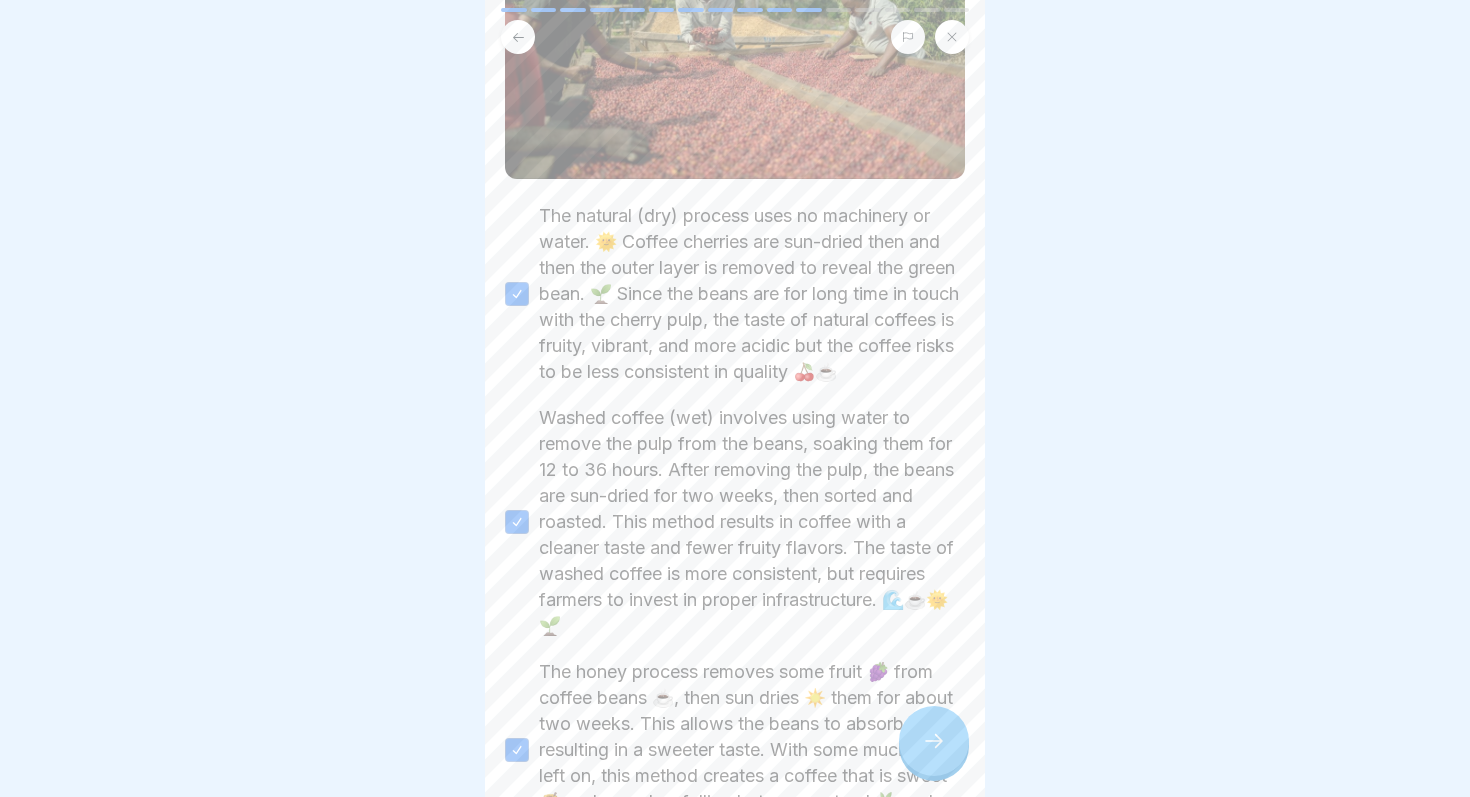 scroll, scrollTop: 465, scrollLeft: 0, axis: vertical 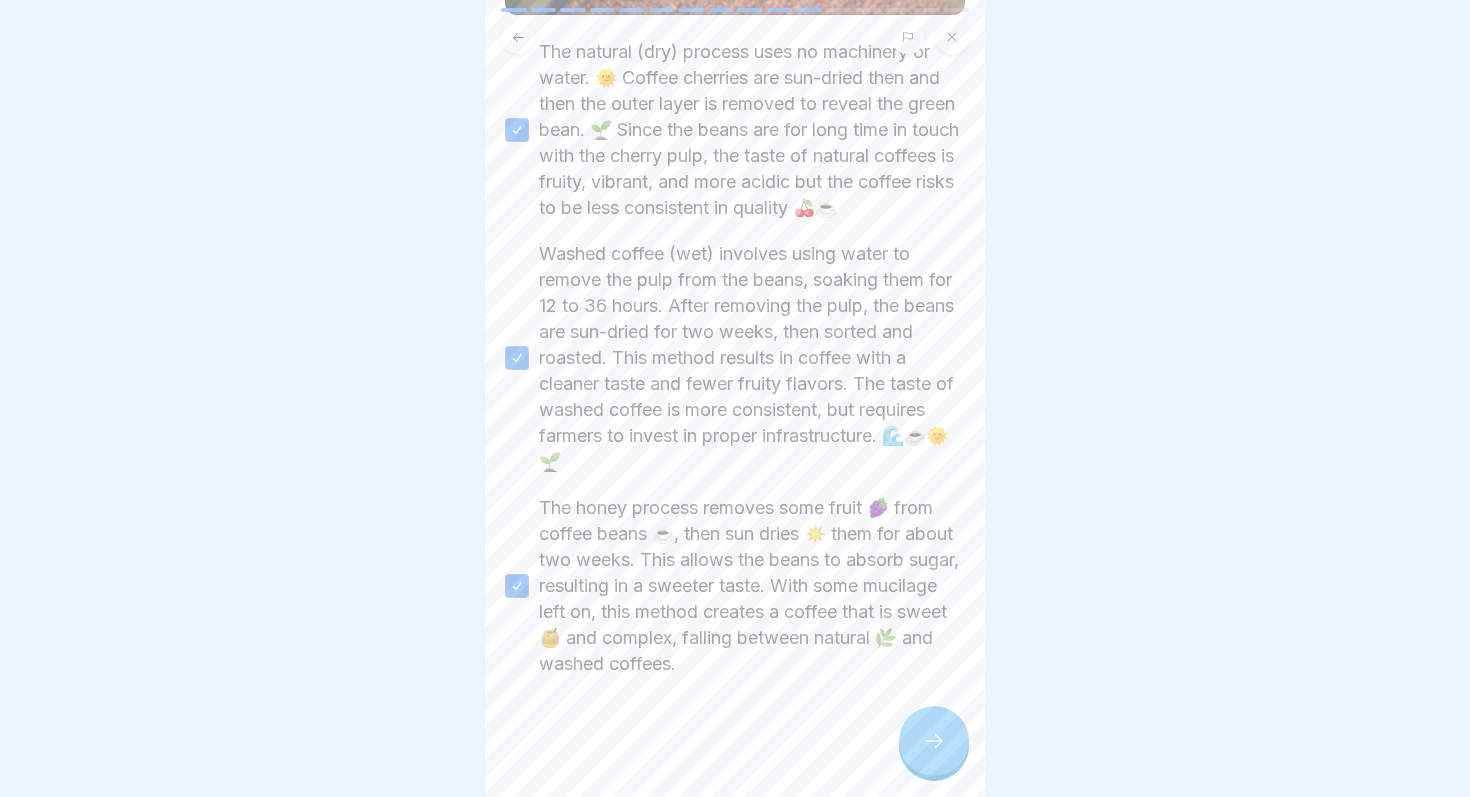 click at bounding box center [934, 741] 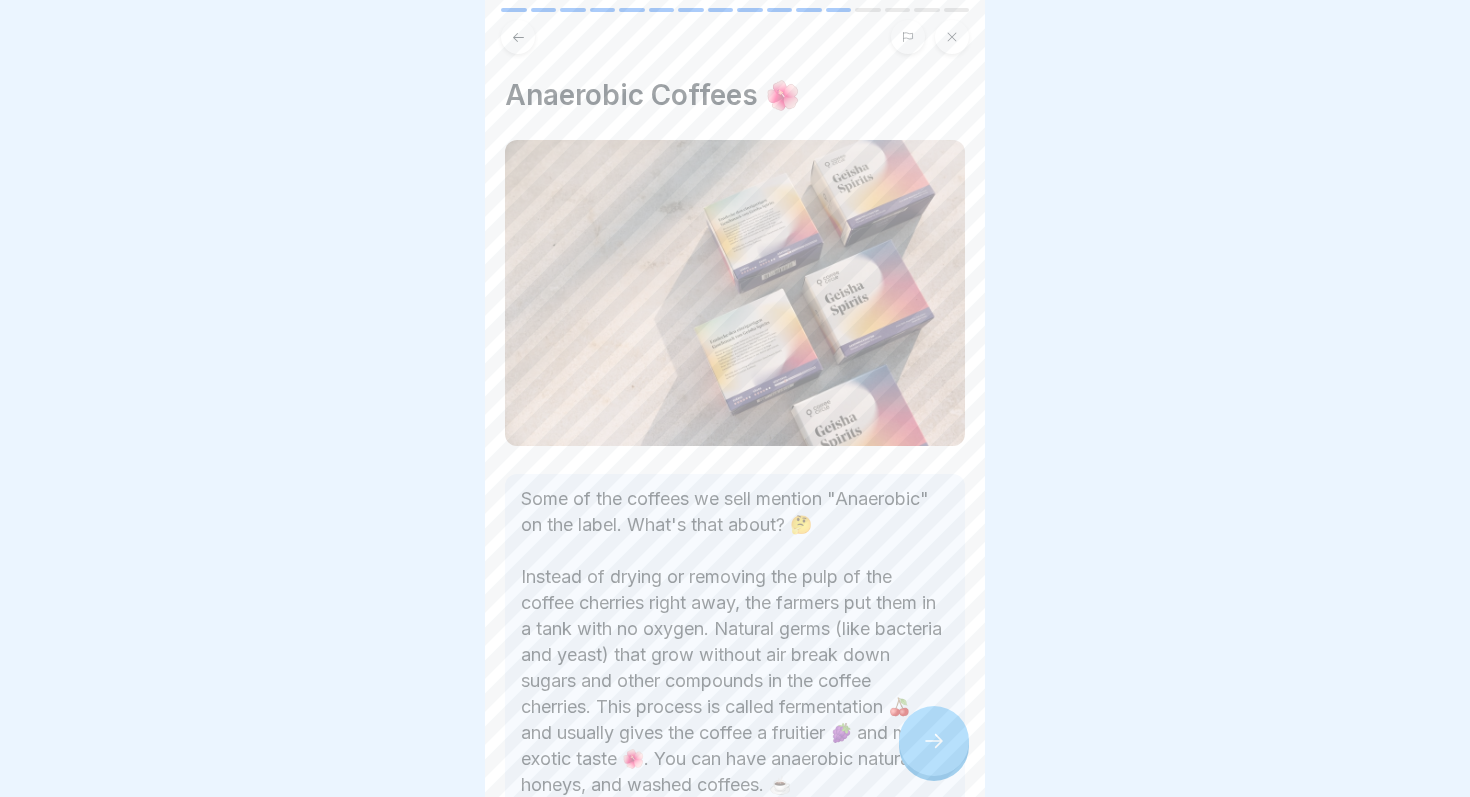 click at bounding box center (934, 741) 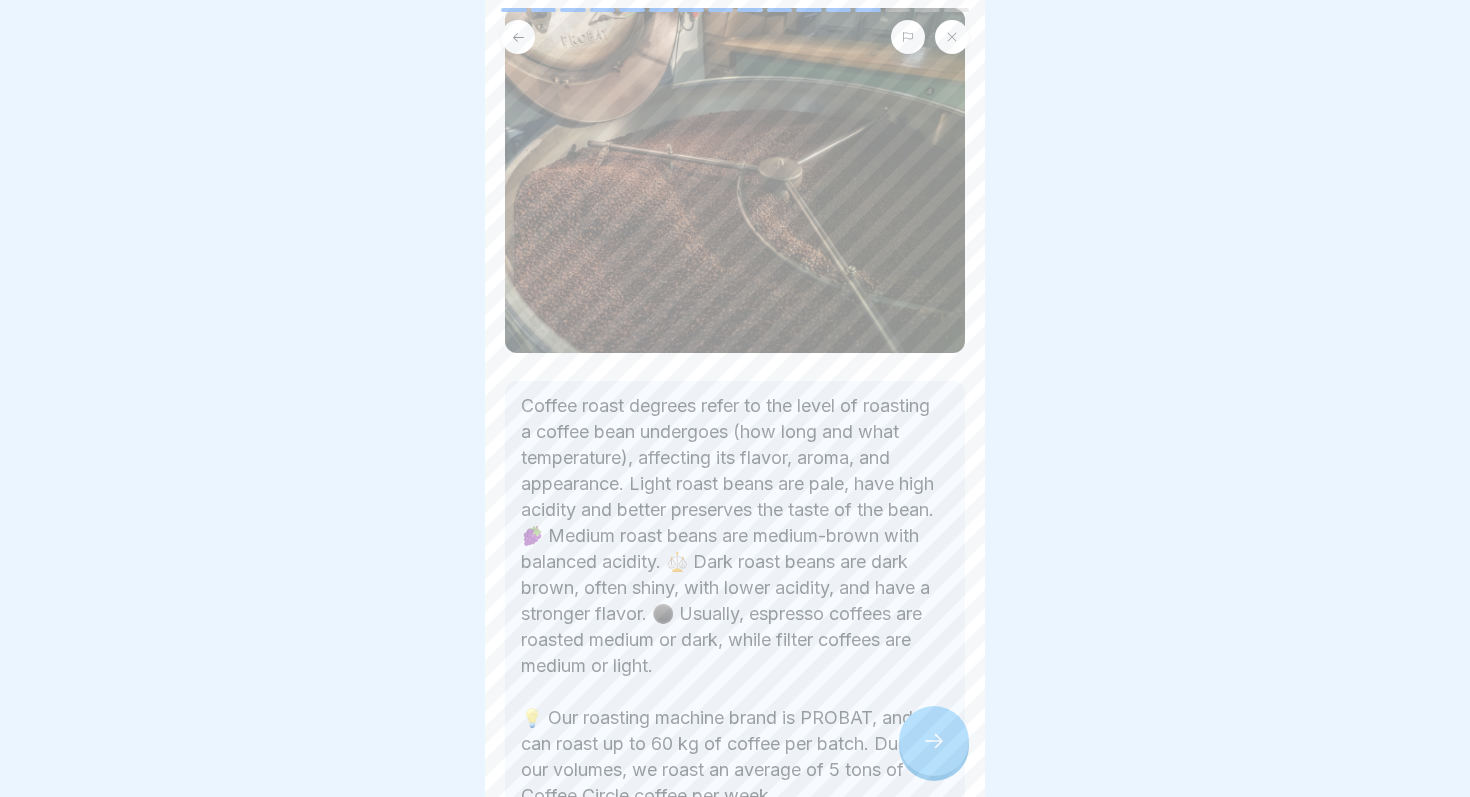 scroll, scrollTop: 276, scrollLeft: 0, axis: vertical 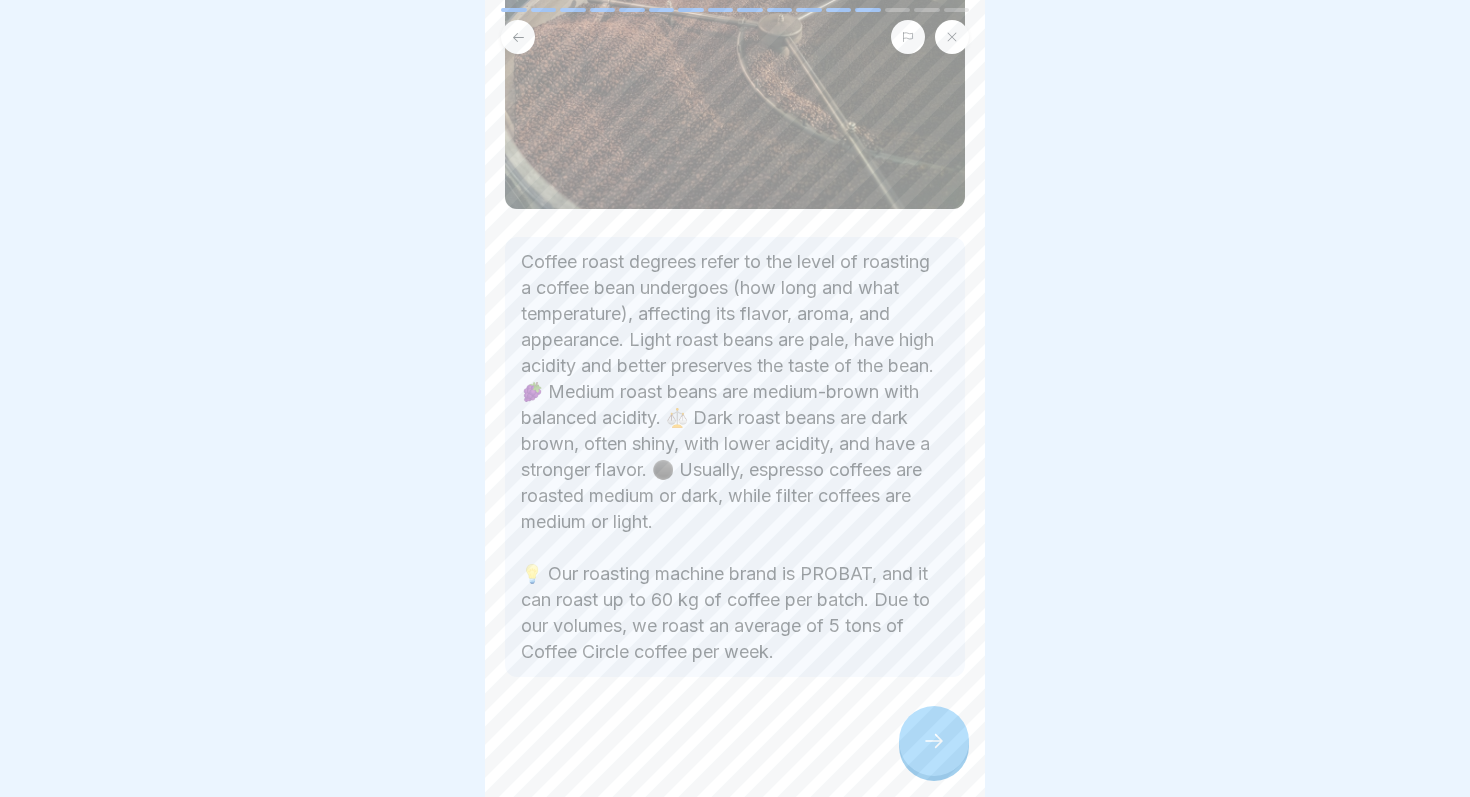 click at bounding box center [934, 741] 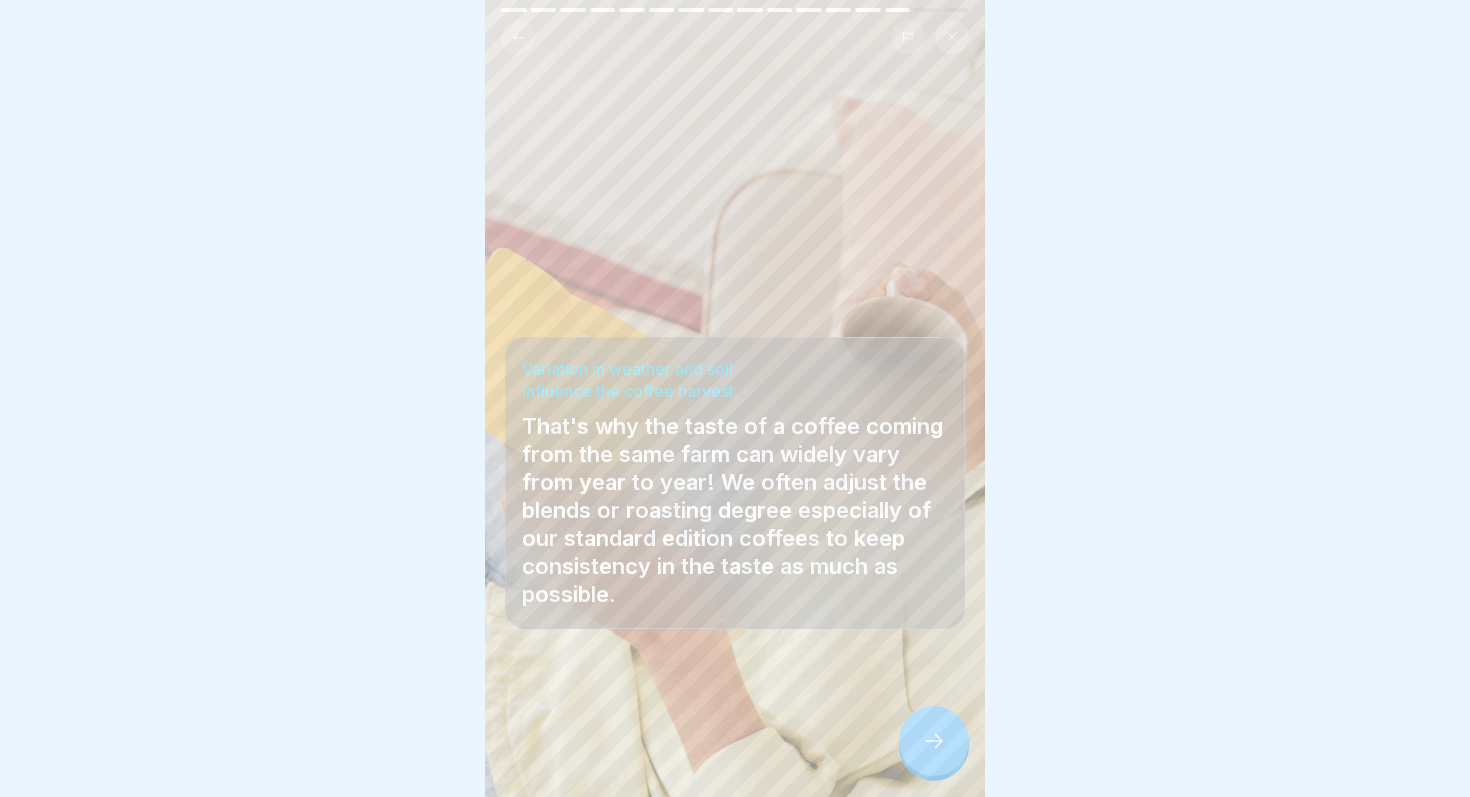 click at bounding box center [934, 741] 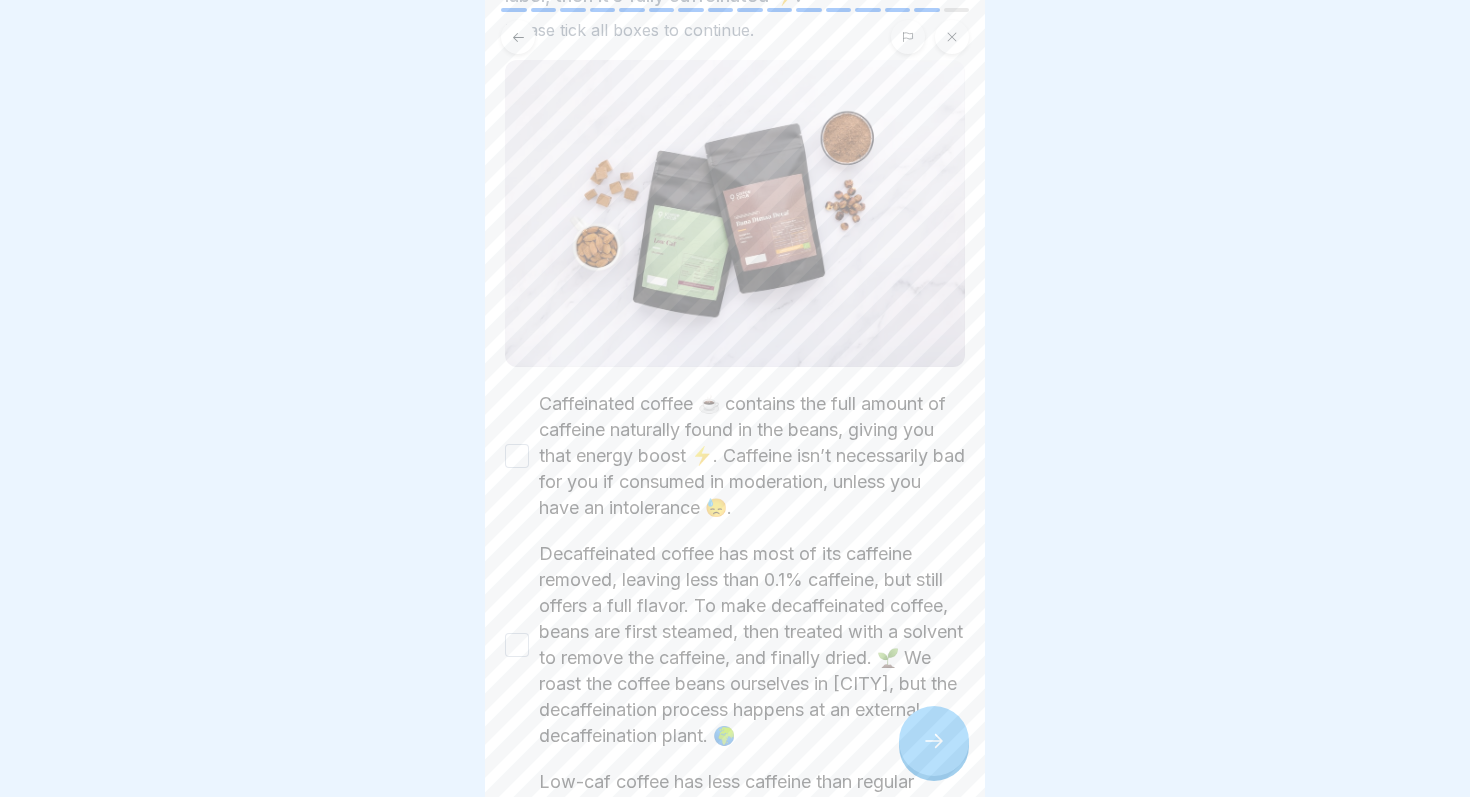 scroll, scrollTop: 262, scrollLeft: 0, axis: vertical 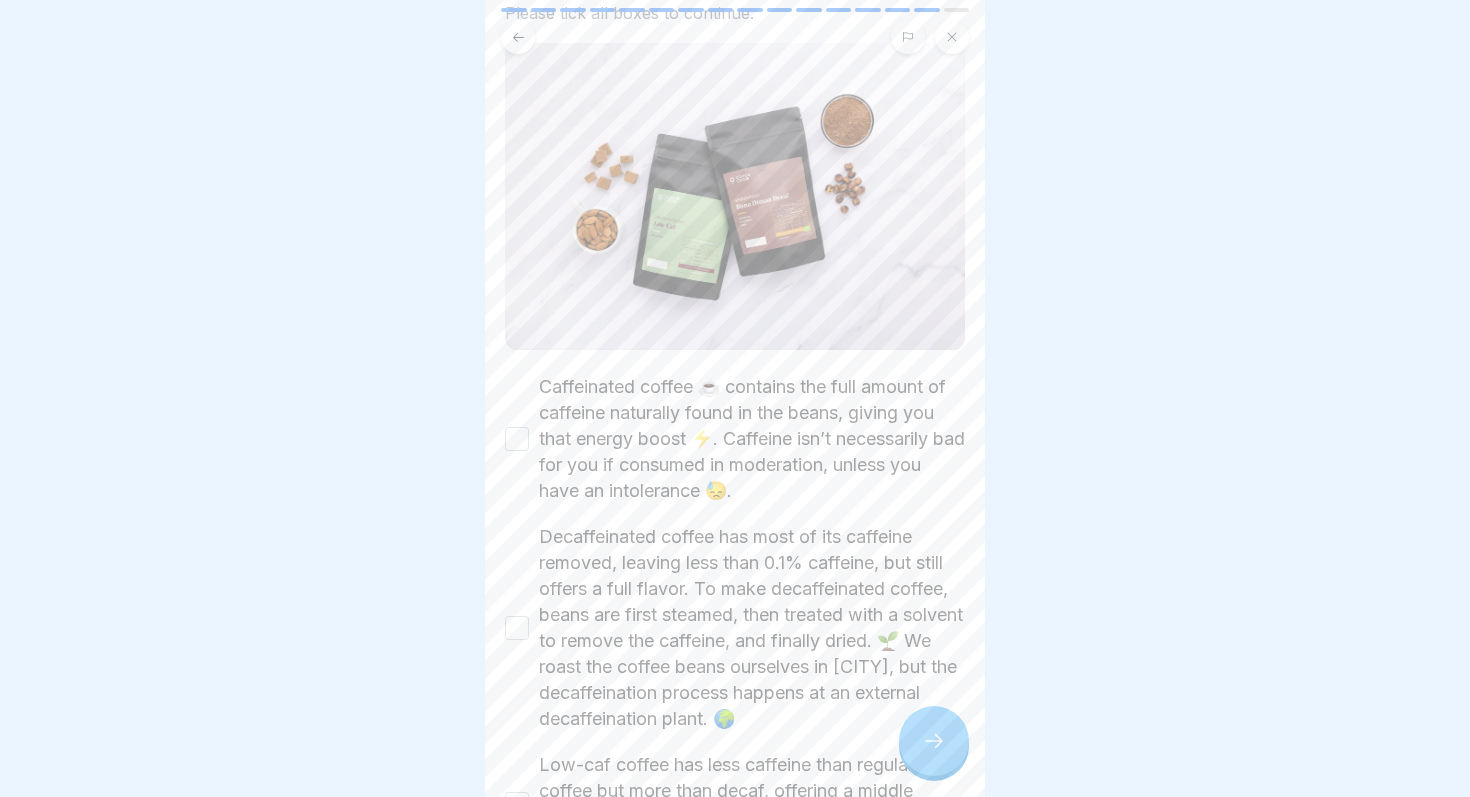 click on "Caffeinated coffee ☕ contains the full amount of caffeine naturally found in the beans, giving you that energy boost ⚡. Caffeine isn’t necessarily bad for you if consumed in moderation, unless you have an intolerance 😓." at bounding box center [517, 439] 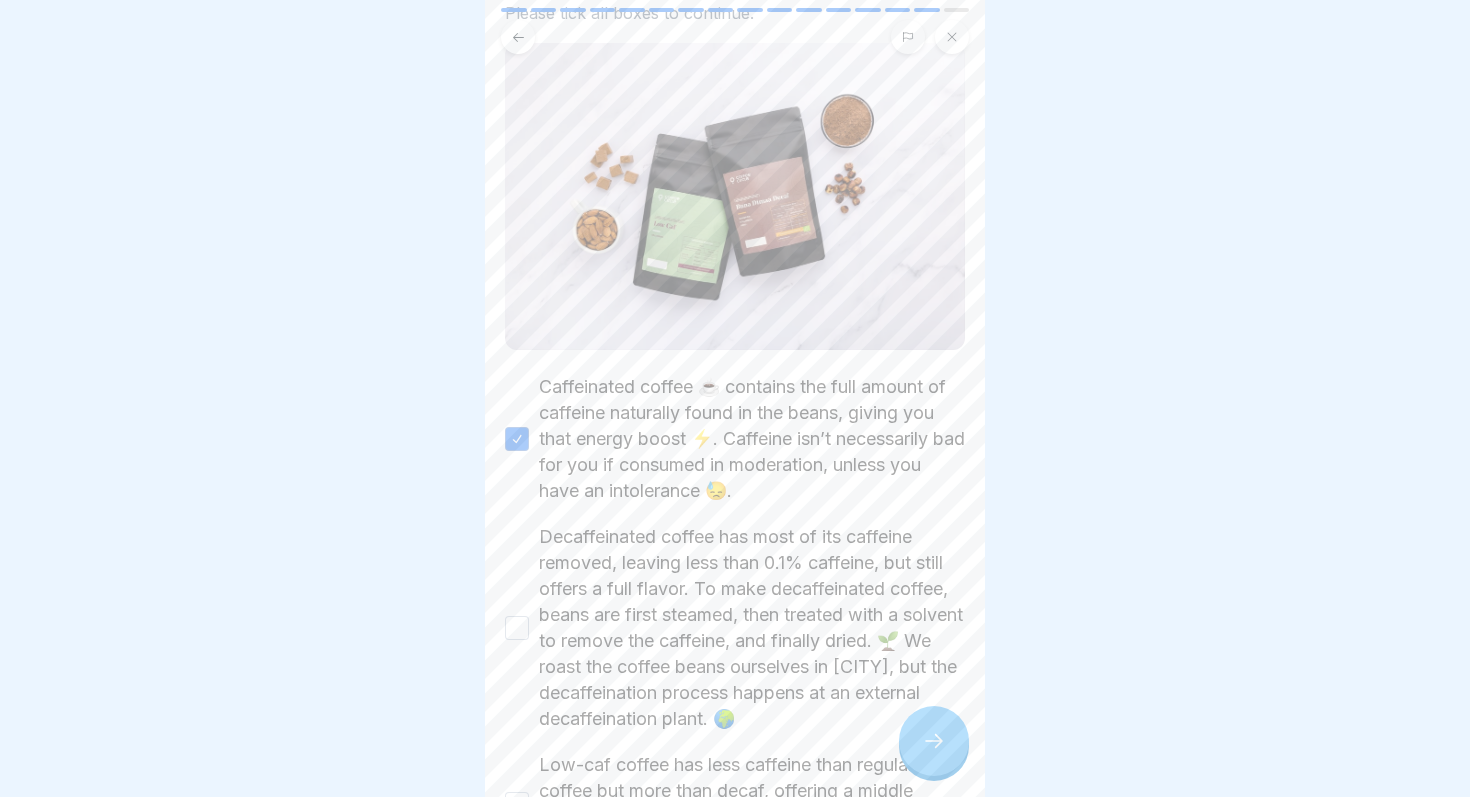 click on "Decaffeinated coffee has most of its caffeine removed, leaving less than 0.1% caffeine, but still offers a full flavor. To make decaffeinated coffee, beans are first steamed, then treated with a solvent to remove the caffeine, and finally dried. 🌱 We roast the coffee beans ourselves in [CITY], but the decaffeination process happens at an external decaffeination plant. 🌍" at bounding box center [517, 628] 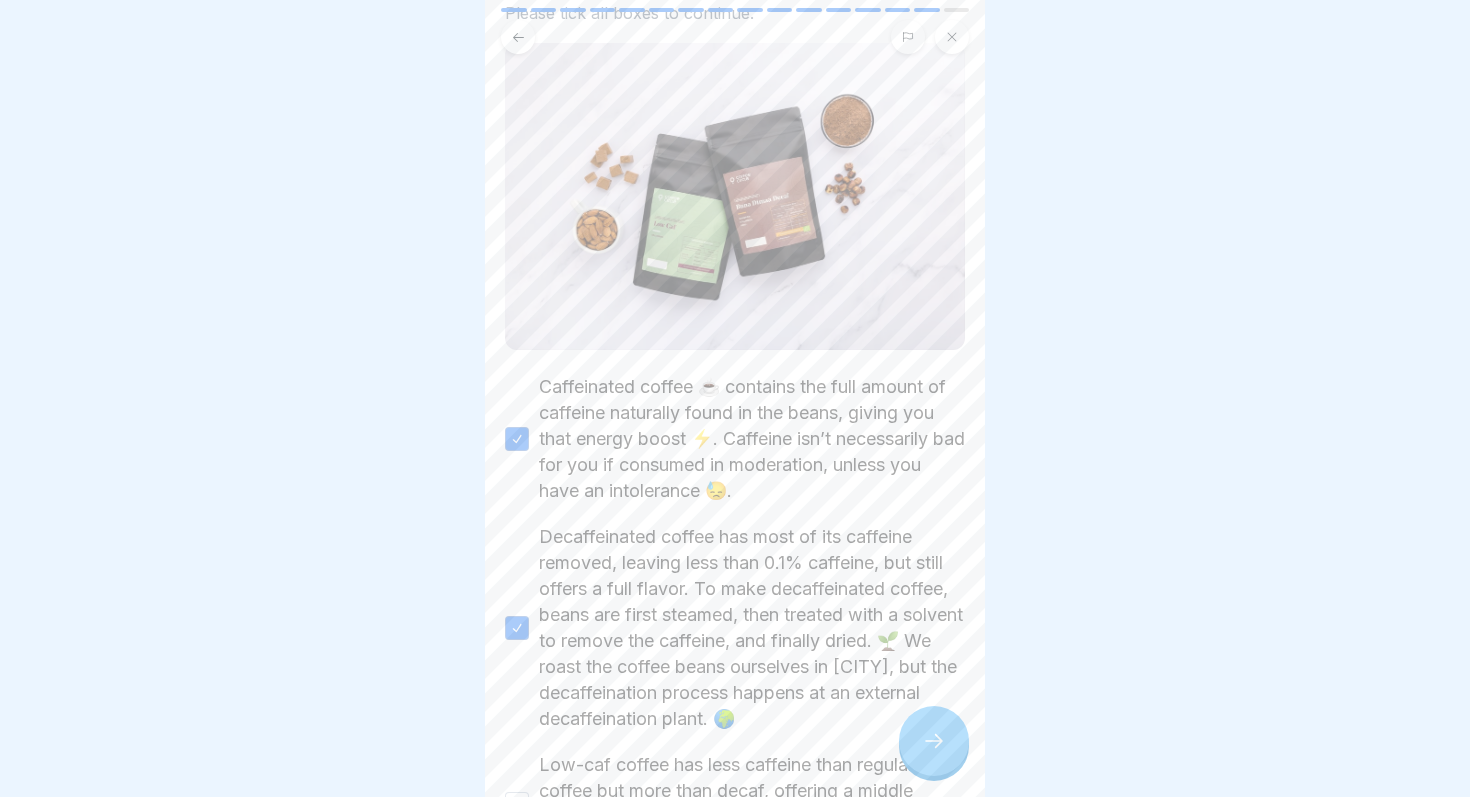 scroll, scrollTop: 441, scrollLeft: 0, axis: vertical 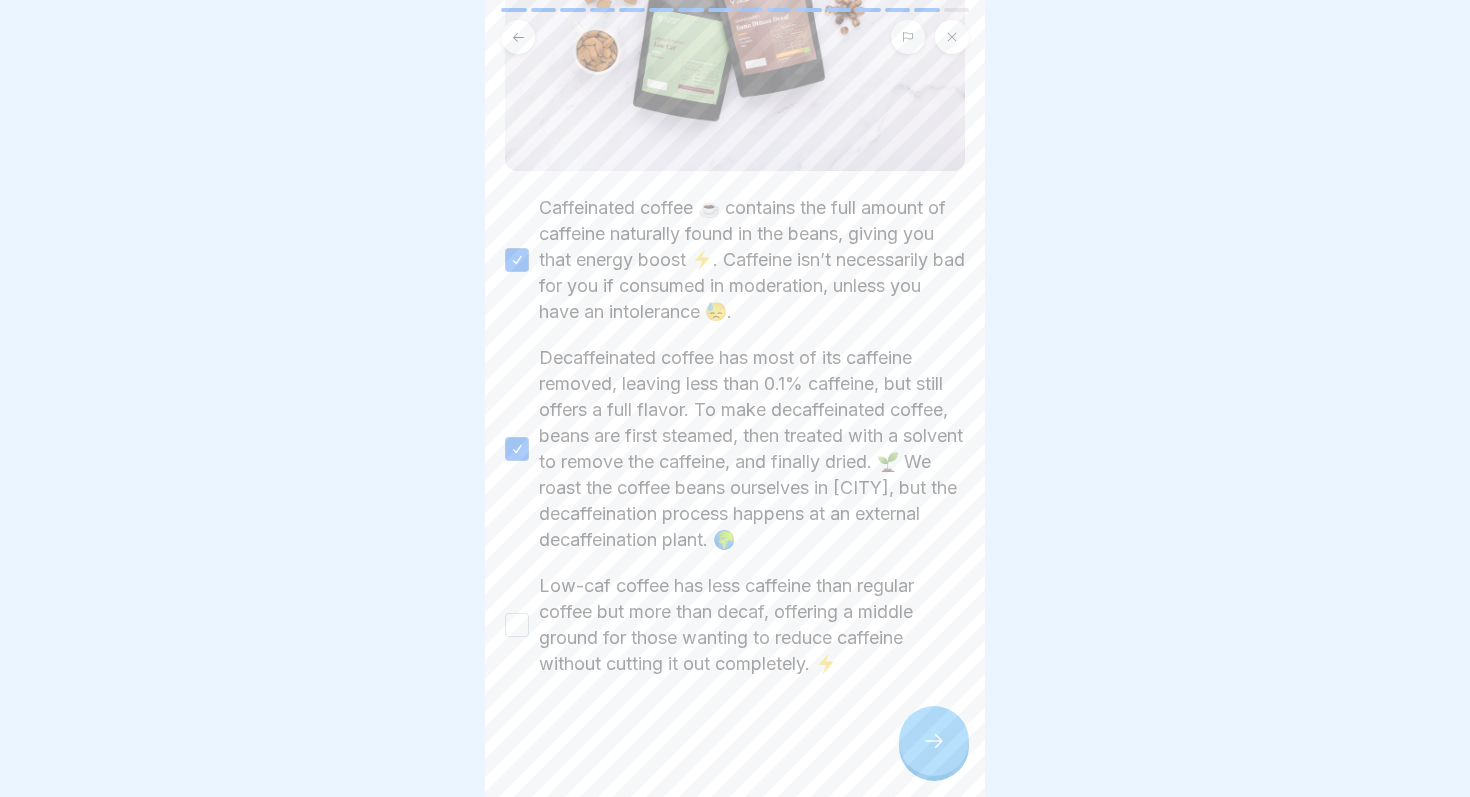 click on "Low-caf coffee has less caffeine than regular coffee but more than decaf, offering a middle ground for those wanting to reduce caffeine without cutting it out completely. ⚡" at bounding box center (517, 625) 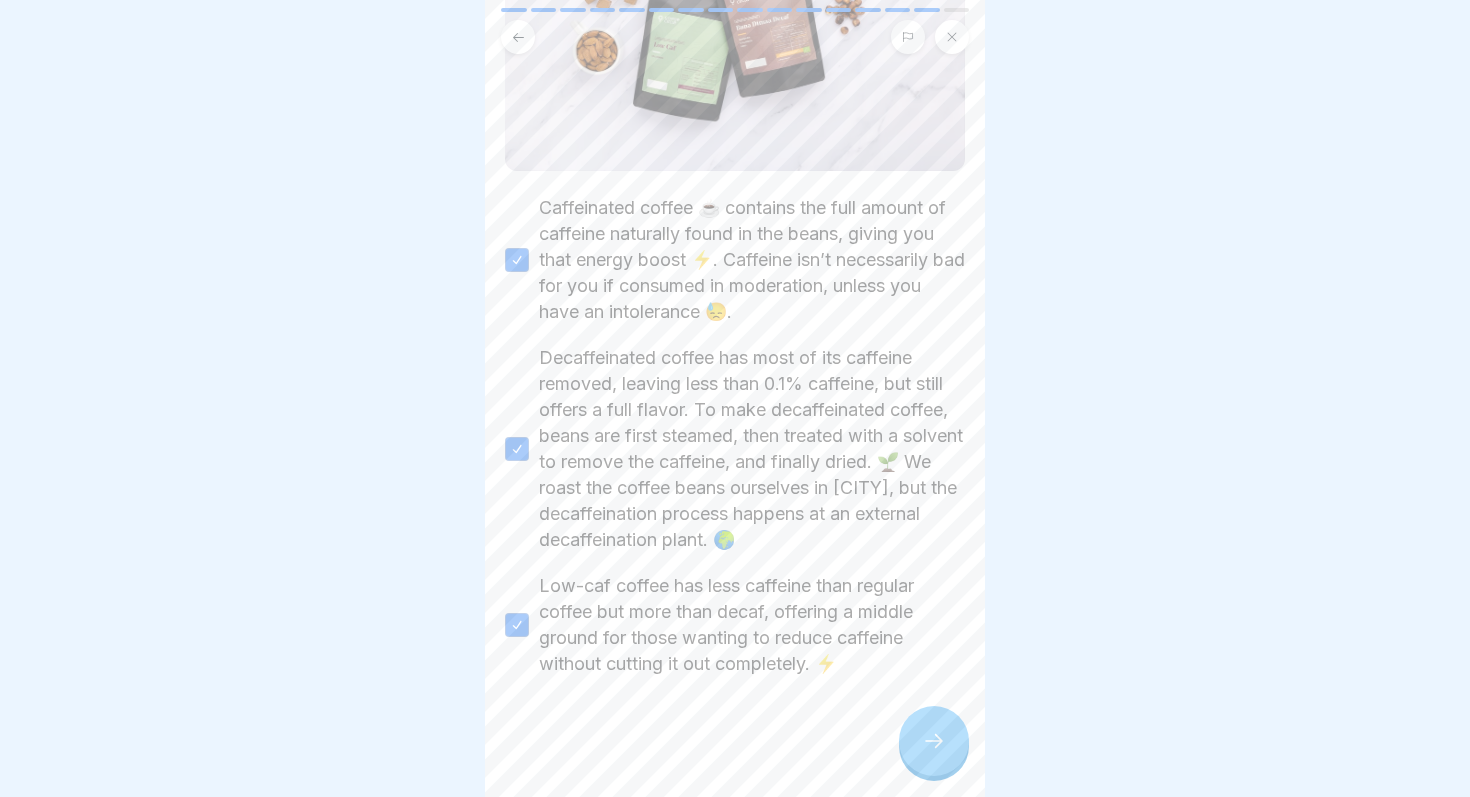 click at bounding box center (934, 741) 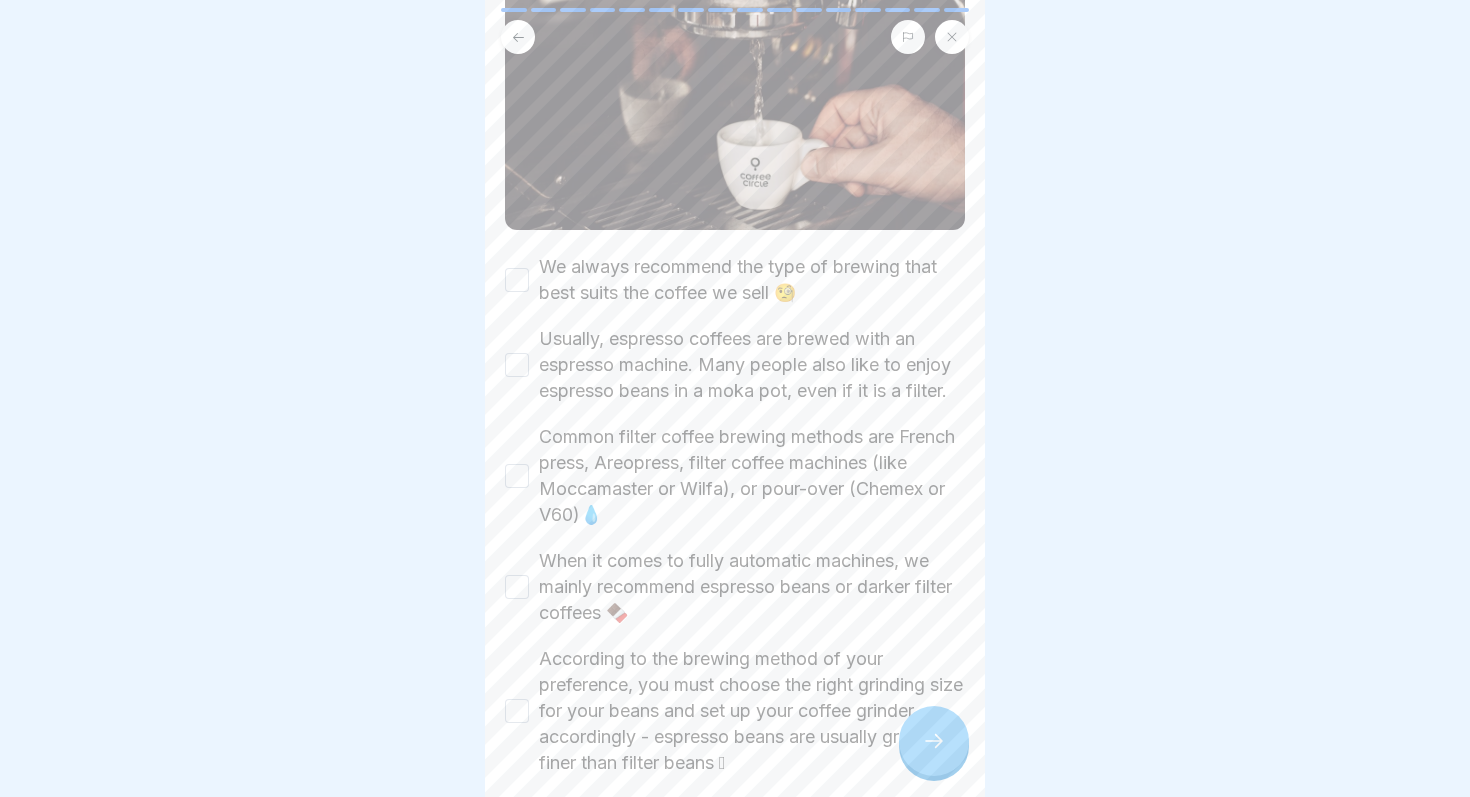 scroll, scrollTop: 359, scrollLeft: 0, axis: vertical 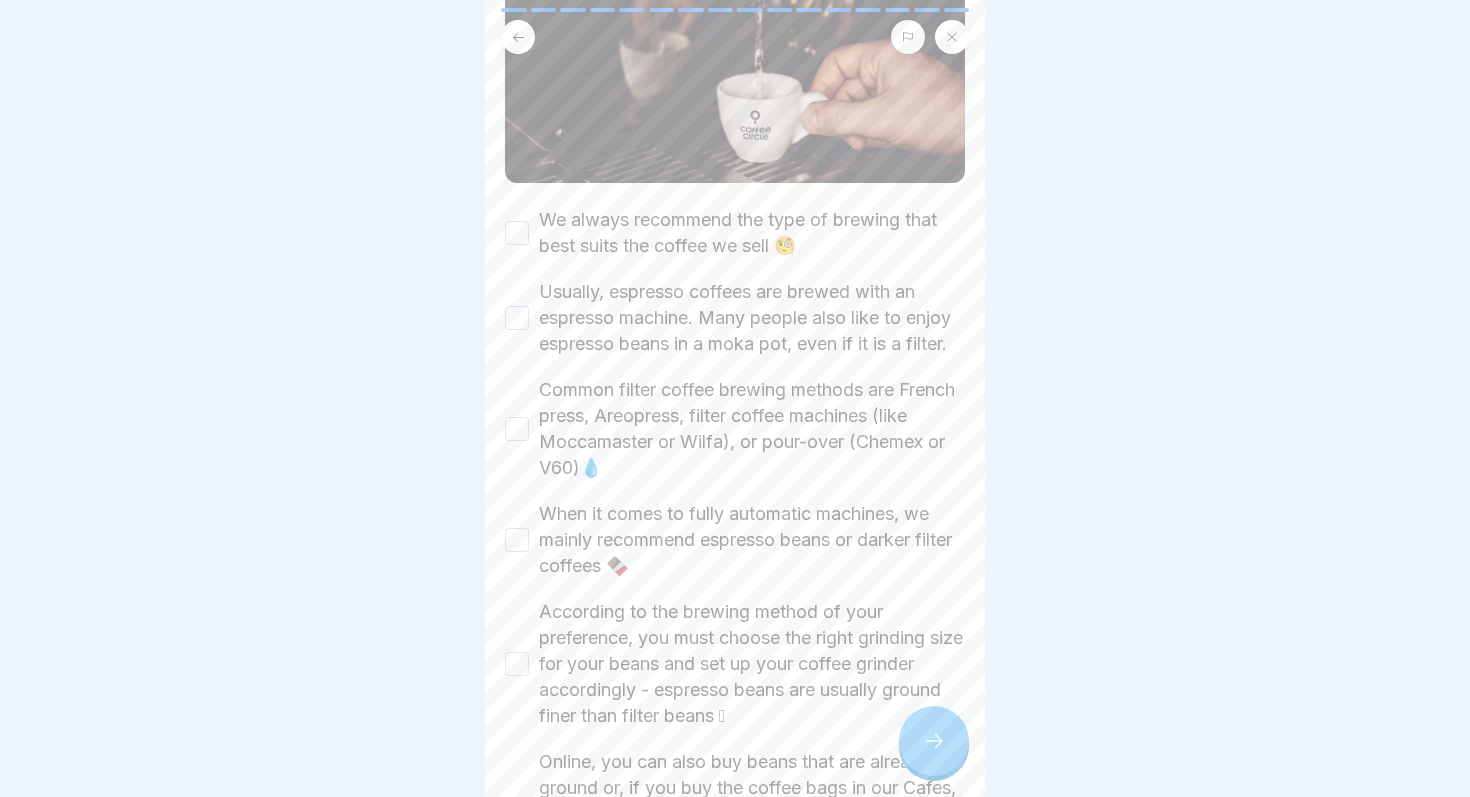 click on "We always recommend the type of brewing that best suits the coffee we sell 🧐" at bounding box center (517, 233) 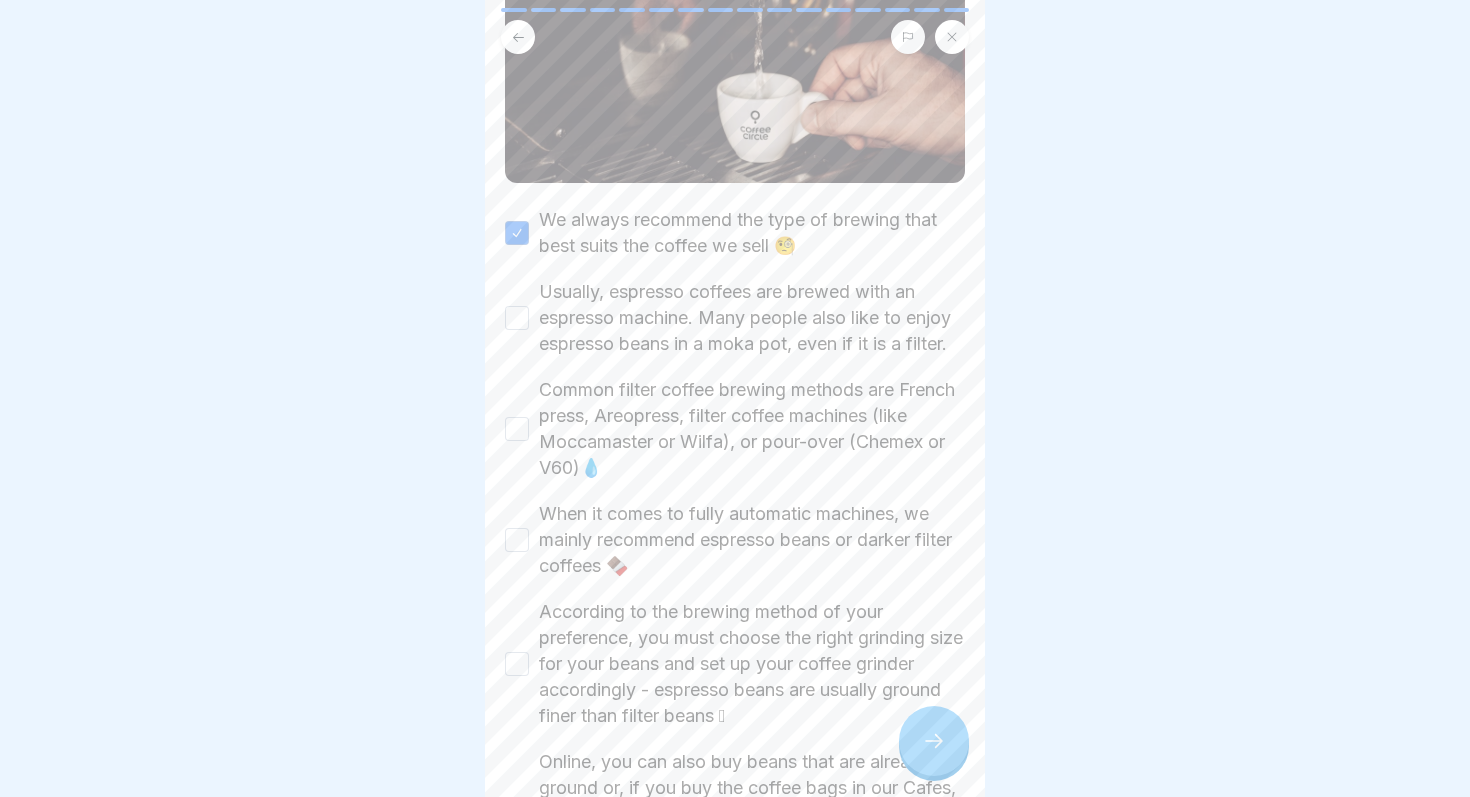 click on "Usually, espresso coffees are brewed with an espresso machine. Many people also like to enjoy espresso beans in a moka pot, even if it is a filter." at bounding box center (517, 318) 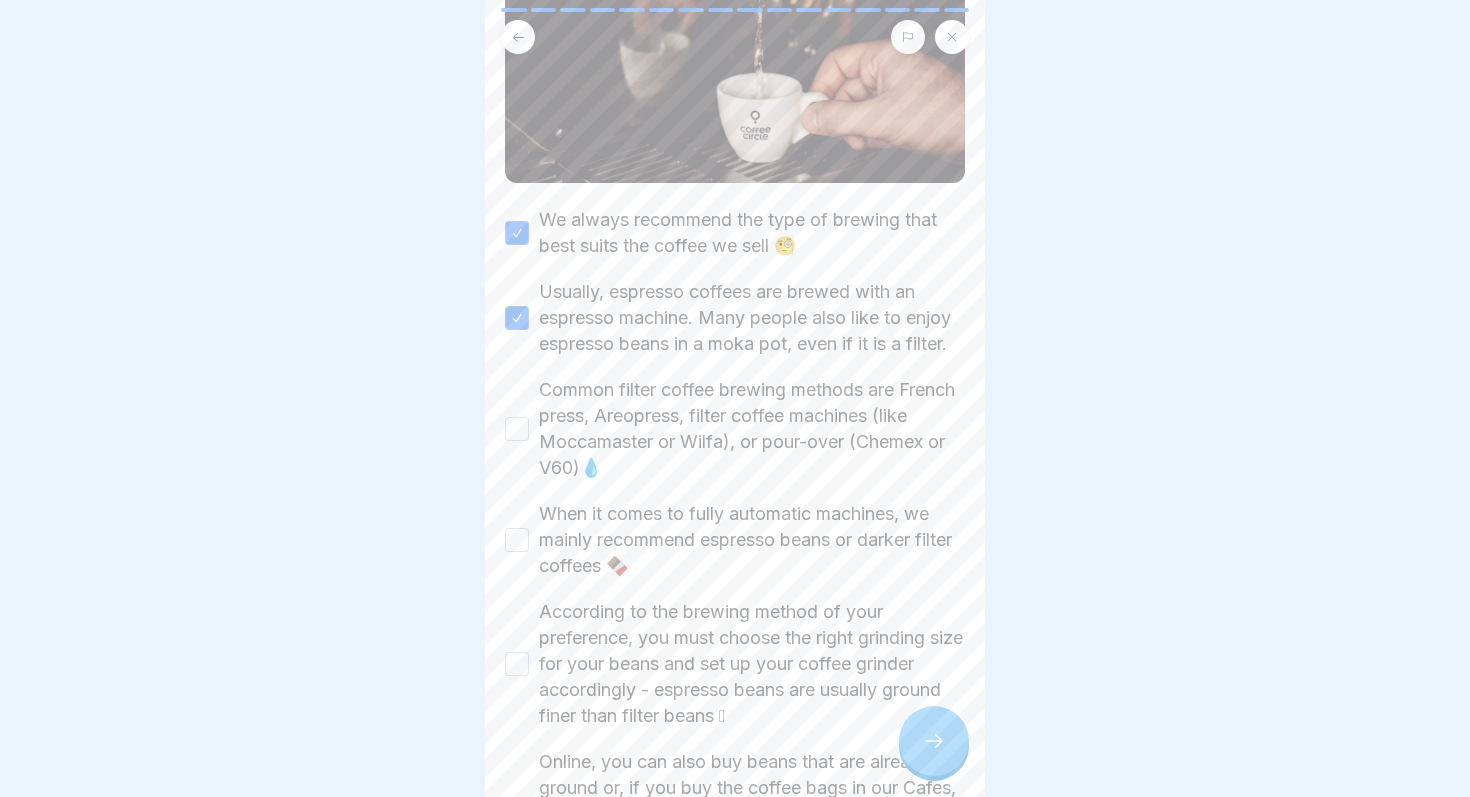 click on "Common filter coffee brewing methods are French press, Areopress, filter coffee machines (like Moccamaster or Wilfa), or pour-over (Chemex or V60)💧" at bounding box center (517, 429) 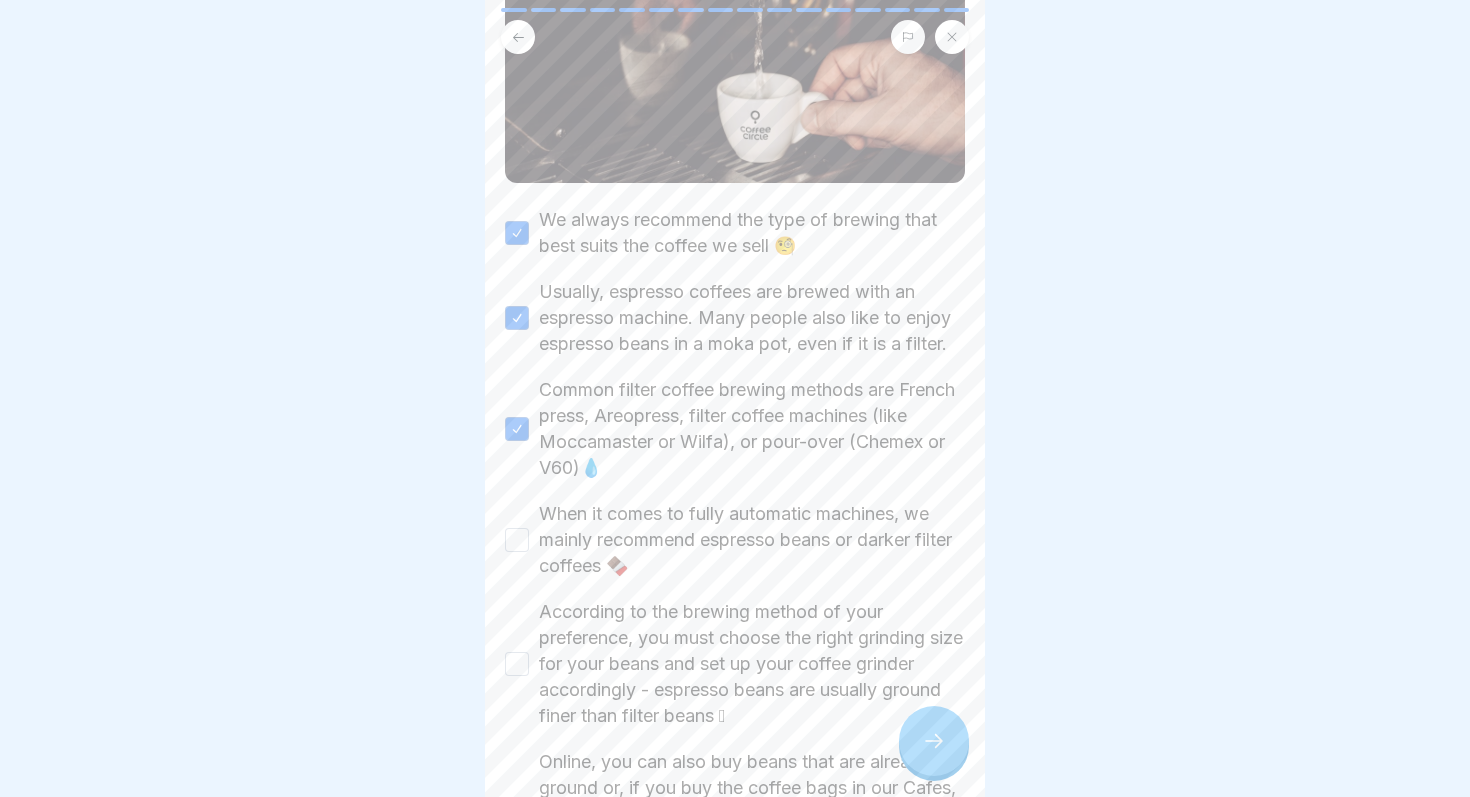 click on "When it comes to fully automatic machines, we mainly recommend espresso beans or darker filter coffees 🍫" at bounding box center (517, 540) 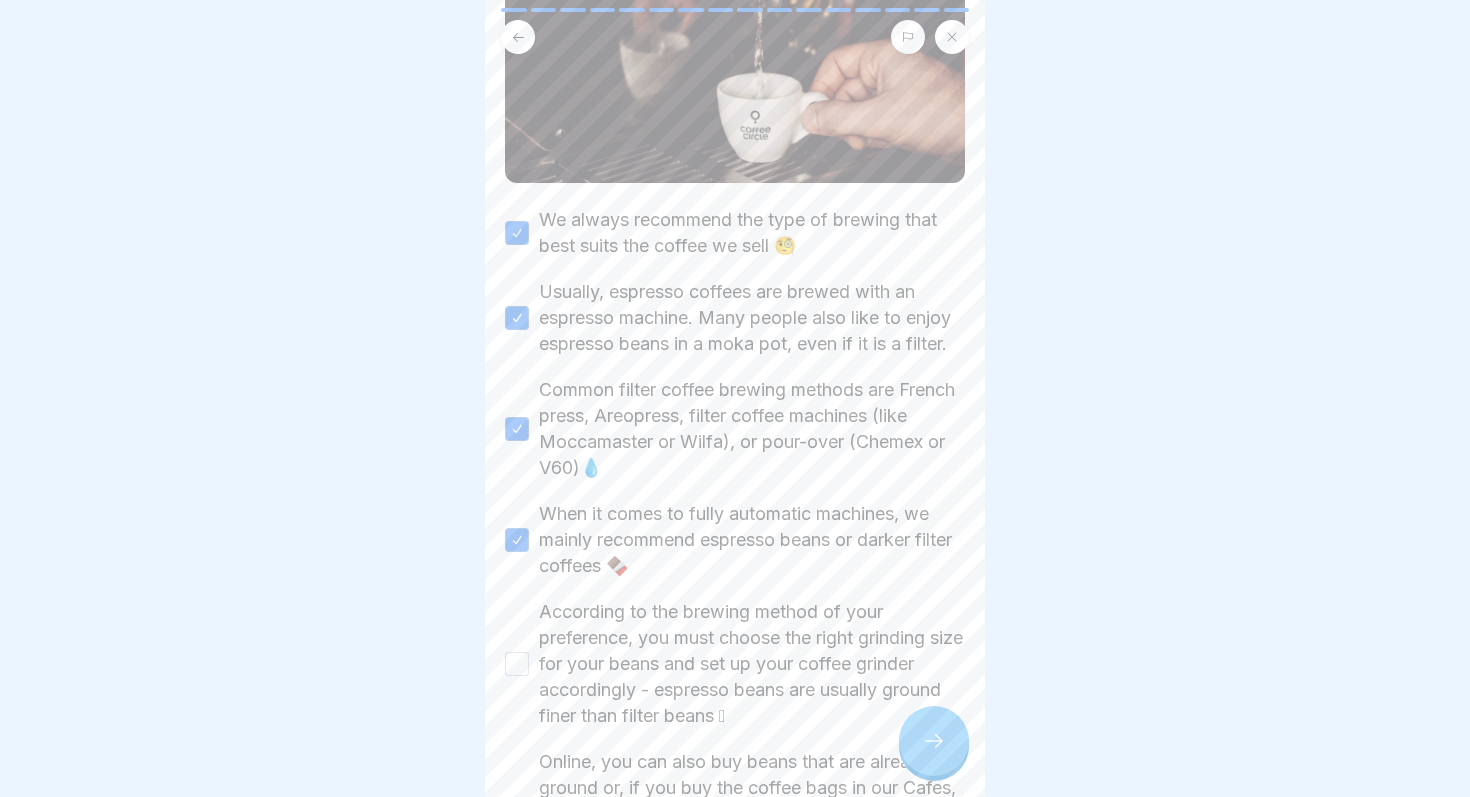 click on "According to the brewing method of your preference, you must choose the right grinding size for your beans and set up your coffee grinder accordingly - espresso beans are usually ground finer than filter beans 🫘" at bounding box center (517, 664) 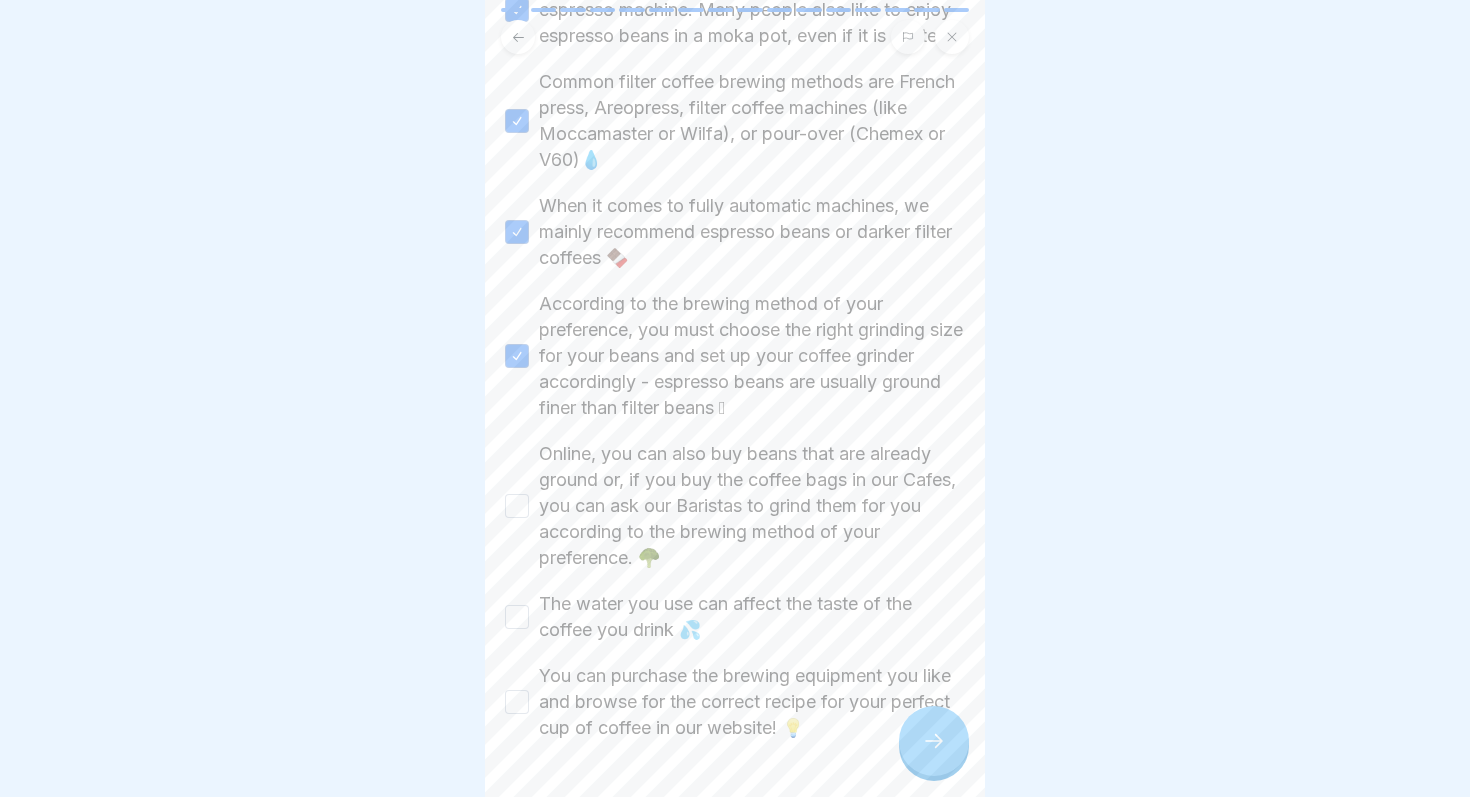scroll, scrollTop: 677, scrollLeft: 0, axis: vertical 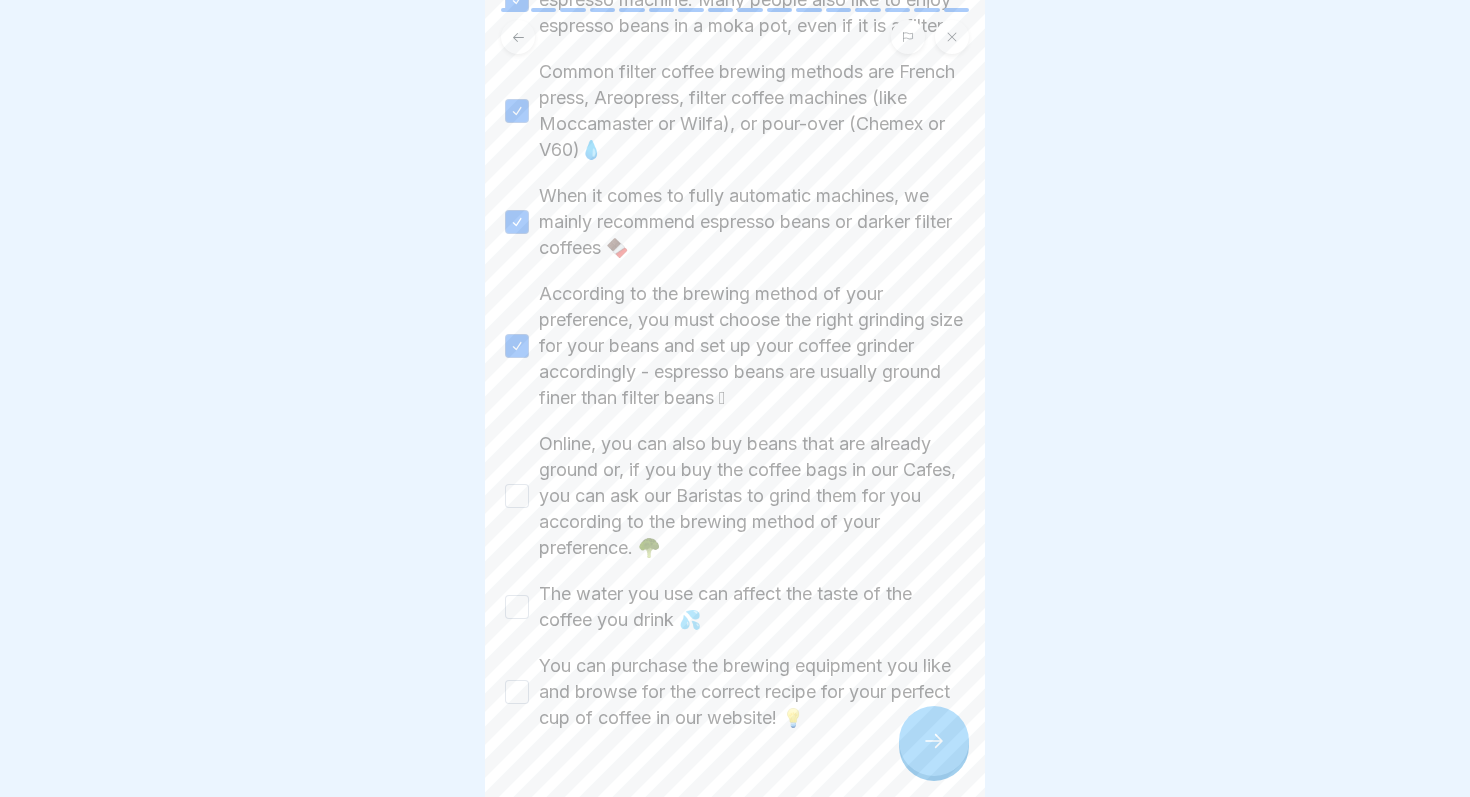 click on "Online, you can also buy beans that are already ground or, if you buy the coffee bags in our Cafes, you can ask our Baristas to grind them for you according to the brewing method of your preference. 🥦" at bounding box center (517, 496) 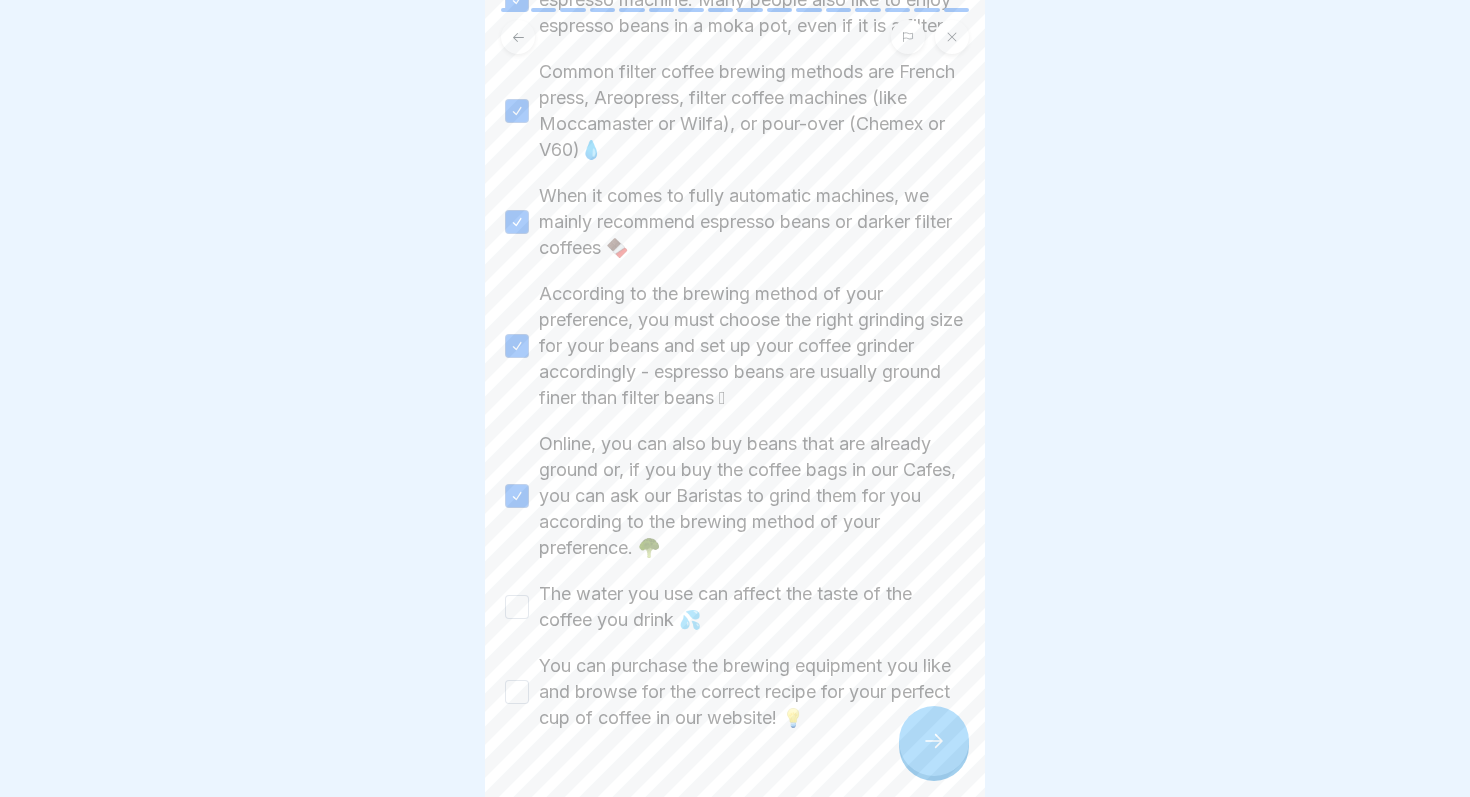 click on "Online, you can also buy beans that are already ground or, if you buy the coffee bags in our Cafes, you can ask our Baristas to grind them for you according to the brewing method of your preference. 🥦" at bounding box center [517, 496] 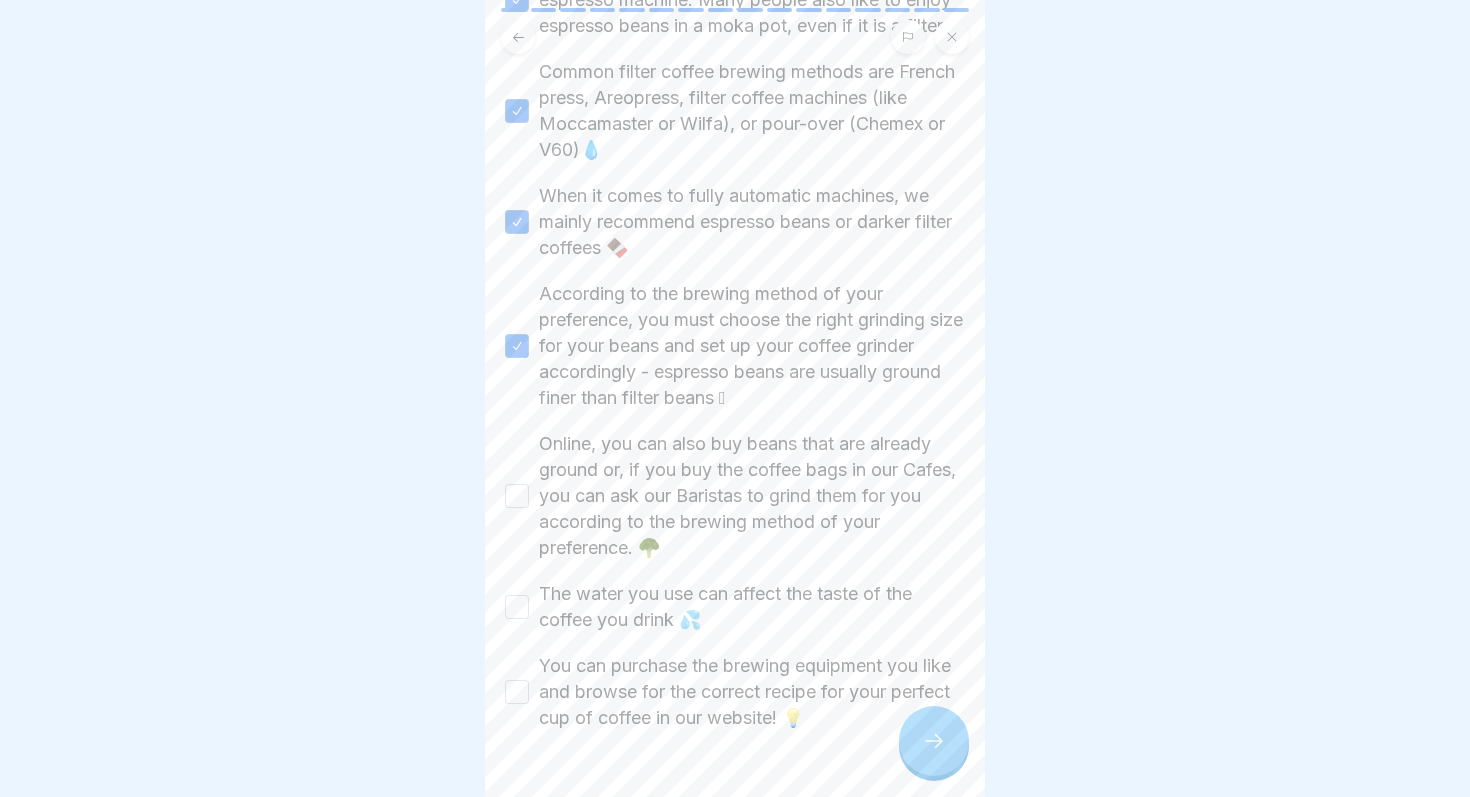 click on "Online, you can also buy beans that are already ground or, if you buy the coffee bags in our Cafes, you can ask our Baristas to grind them for you according to the brewing method of your preference. 🥦" at bounding box center [517, 496] 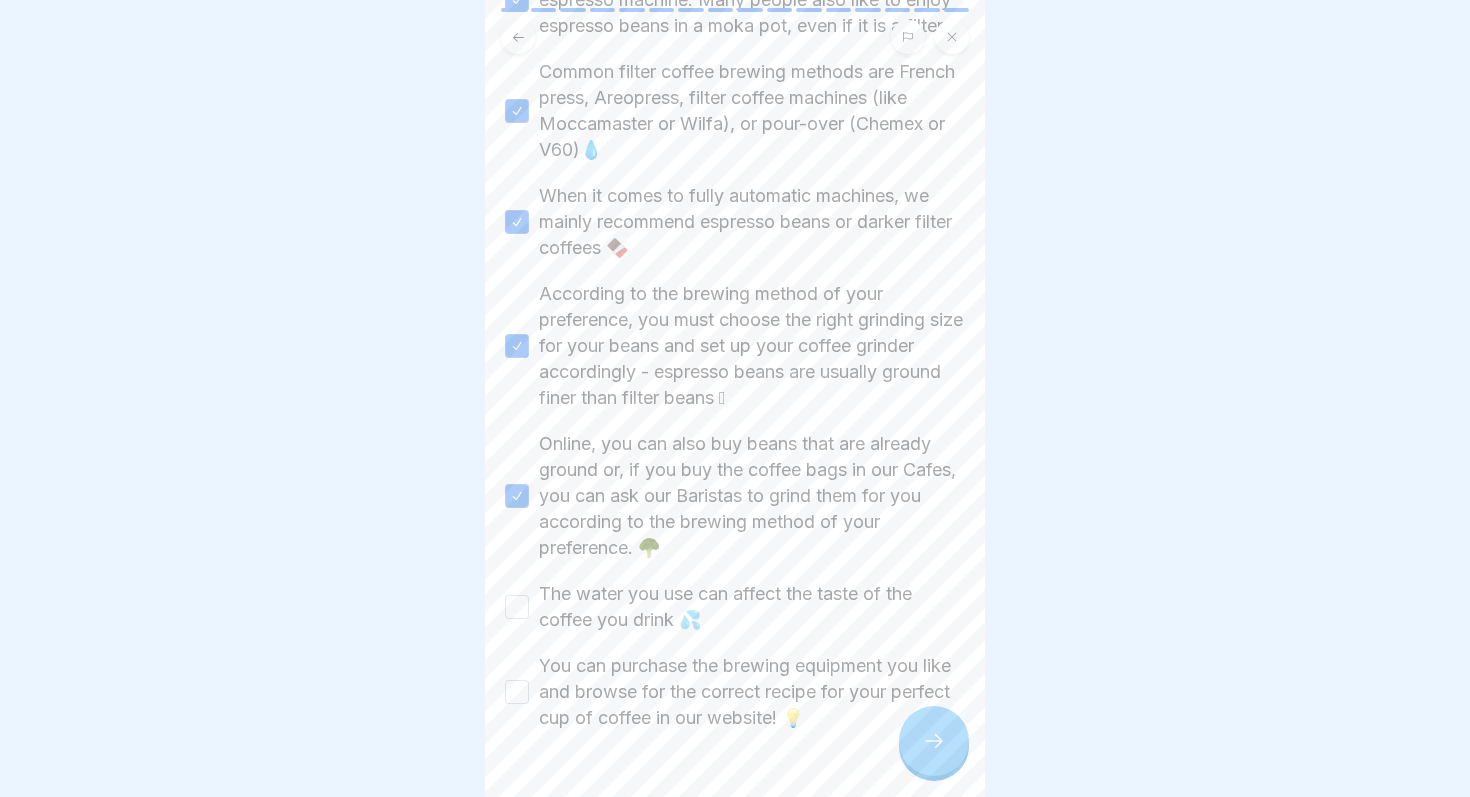 click on "The water you use can affect the taste of the coffee you drink  💦" at bounding box center [517, 607] 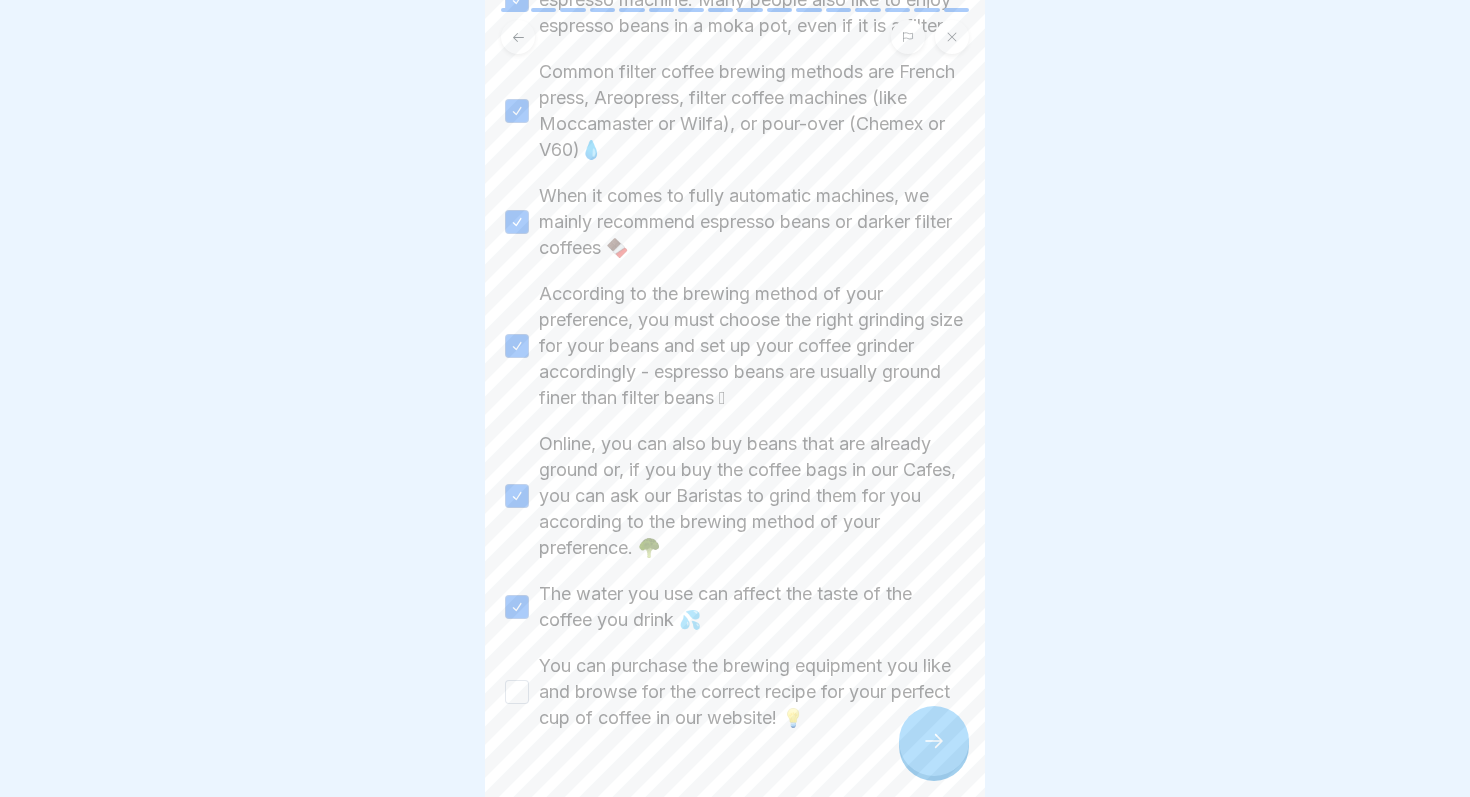 click on "You can purchase the brewing equipment you like and browse for the correct recipe for your perfect cup of coffee in our website! 💡" at bounding box center [517, 692] 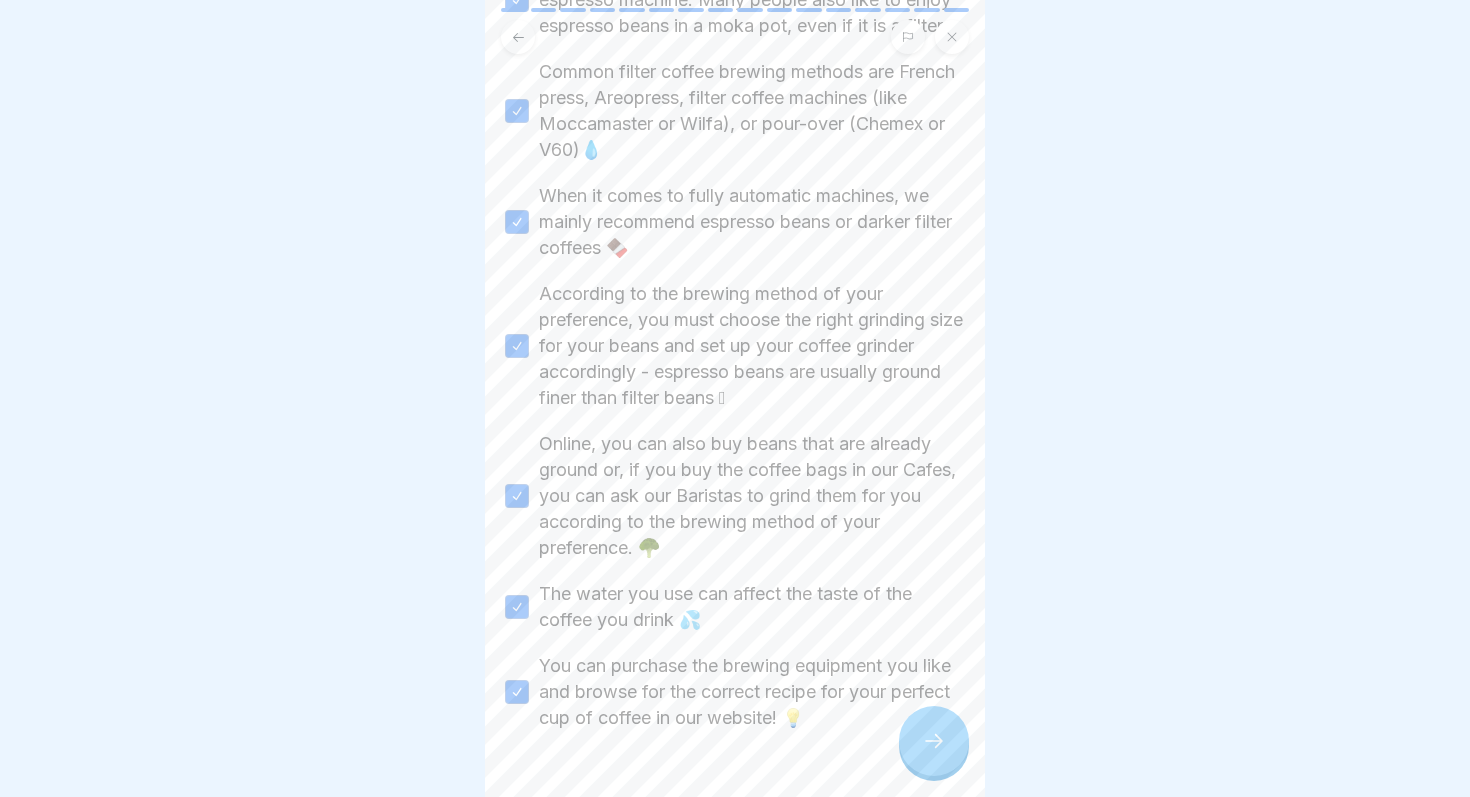 click at bounding box center (934, 741) 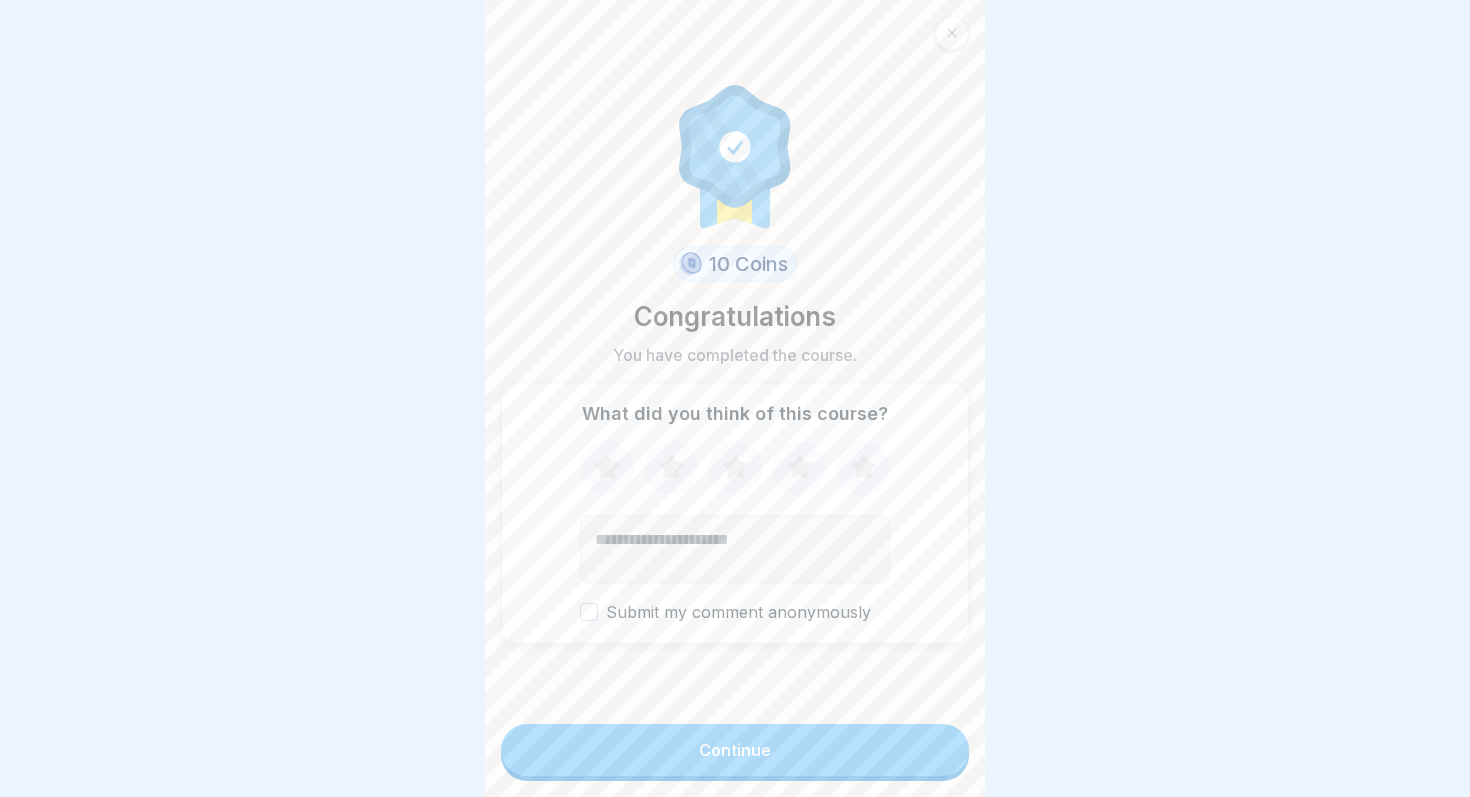 click on "Continue" at bounding box center [735, 750] 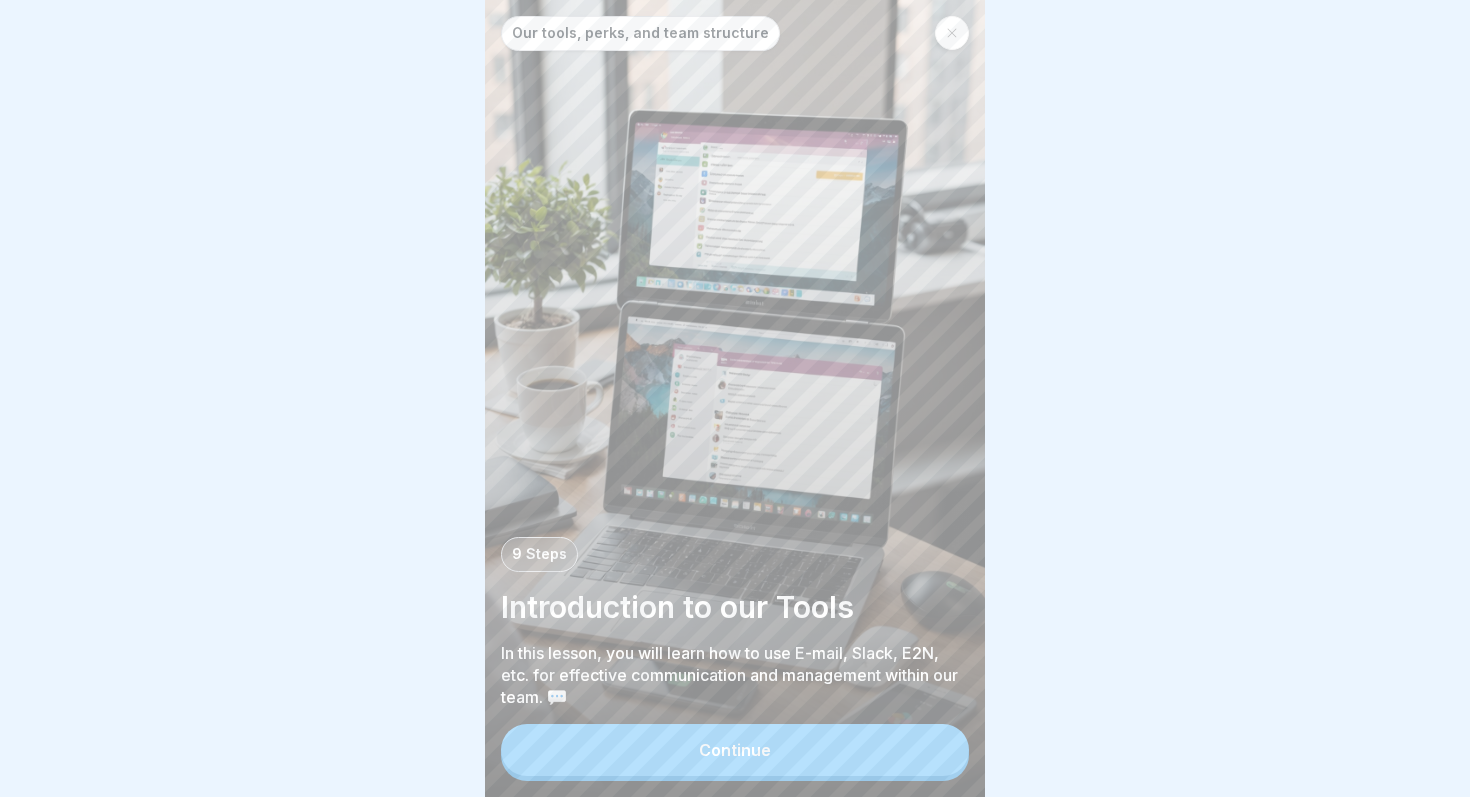 click on "Continue" at bounding box center (735, 750) 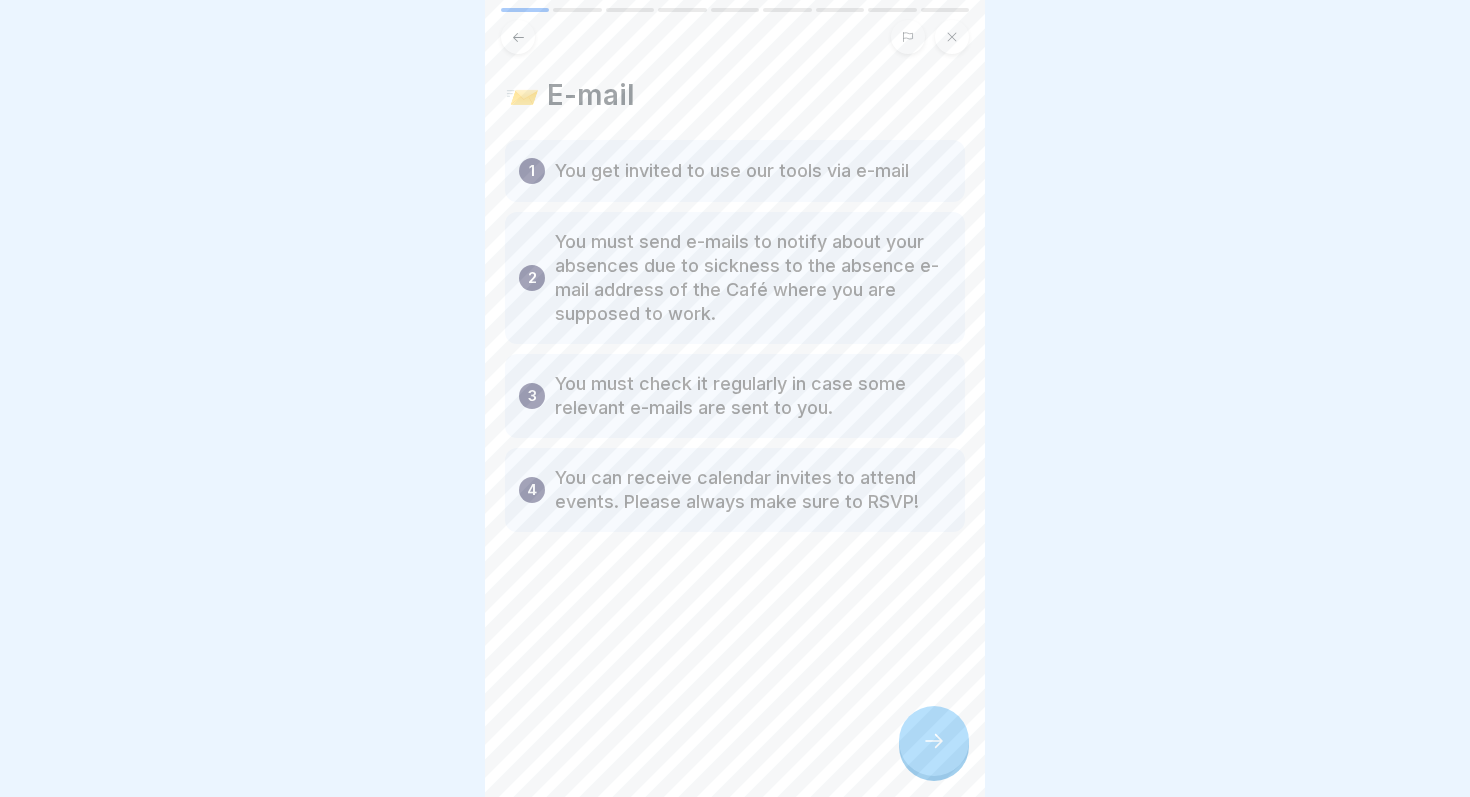 click at bounding box center (934, 741) 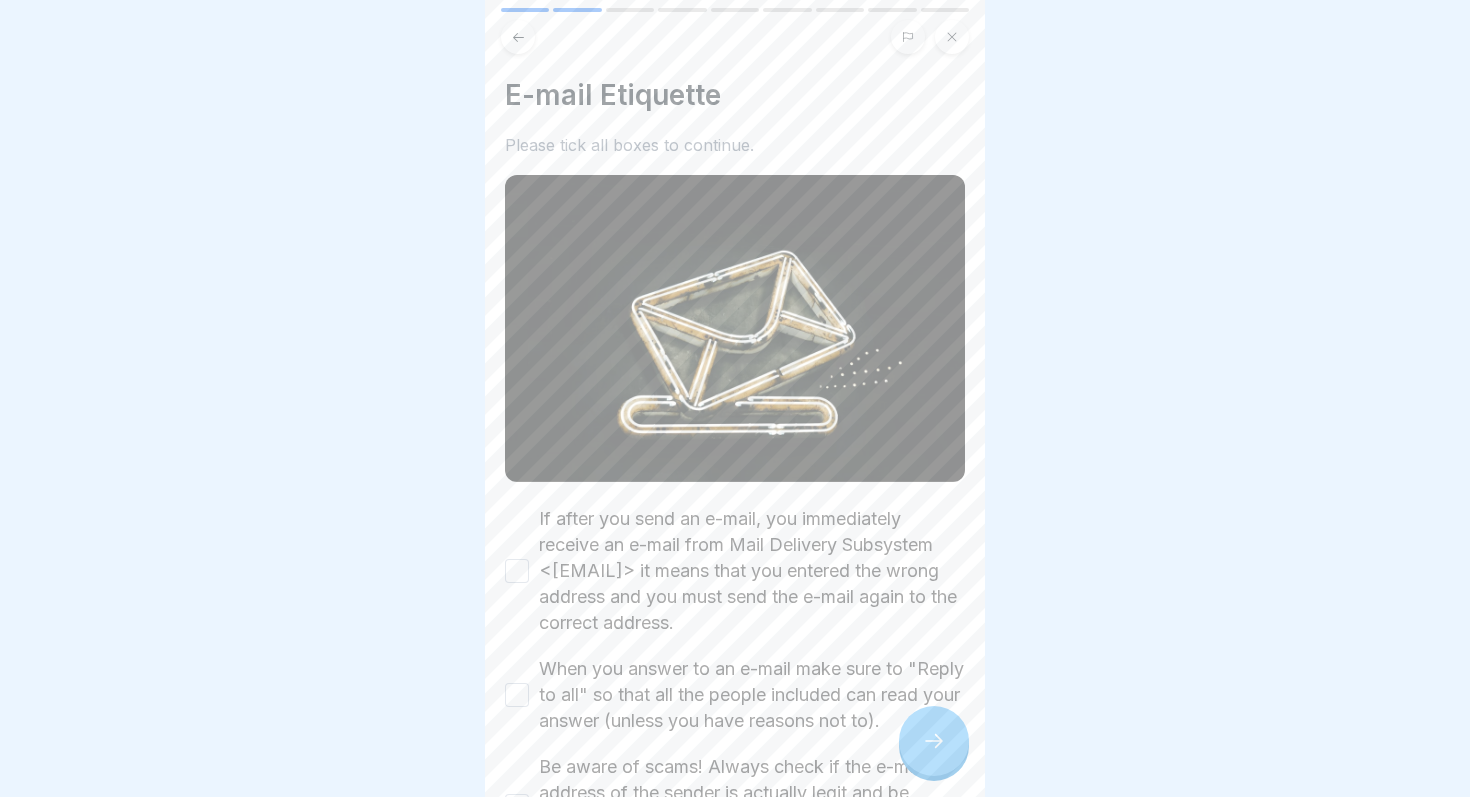 click at bounding box center (934, 741) 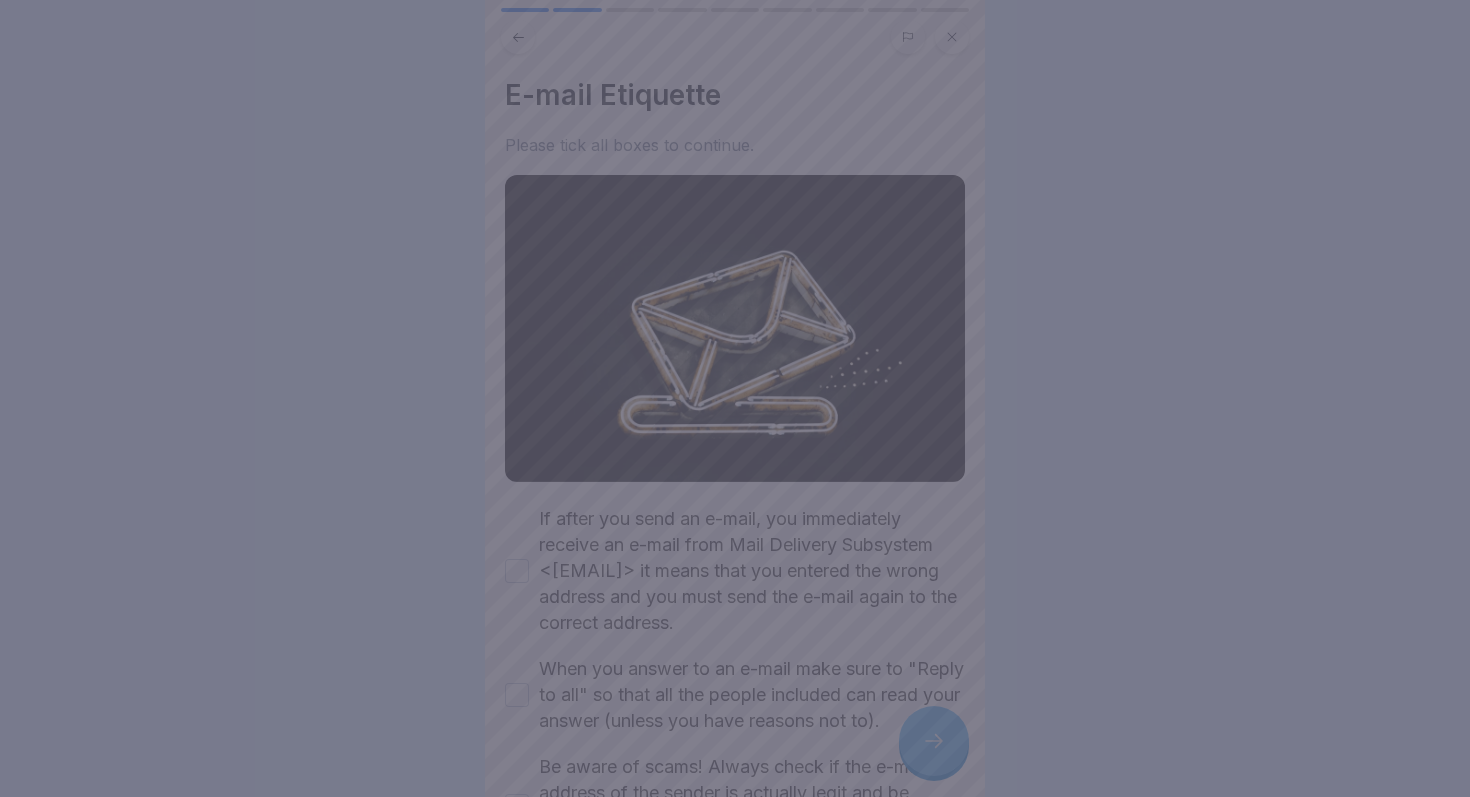 click at bounding box center [735, 398] 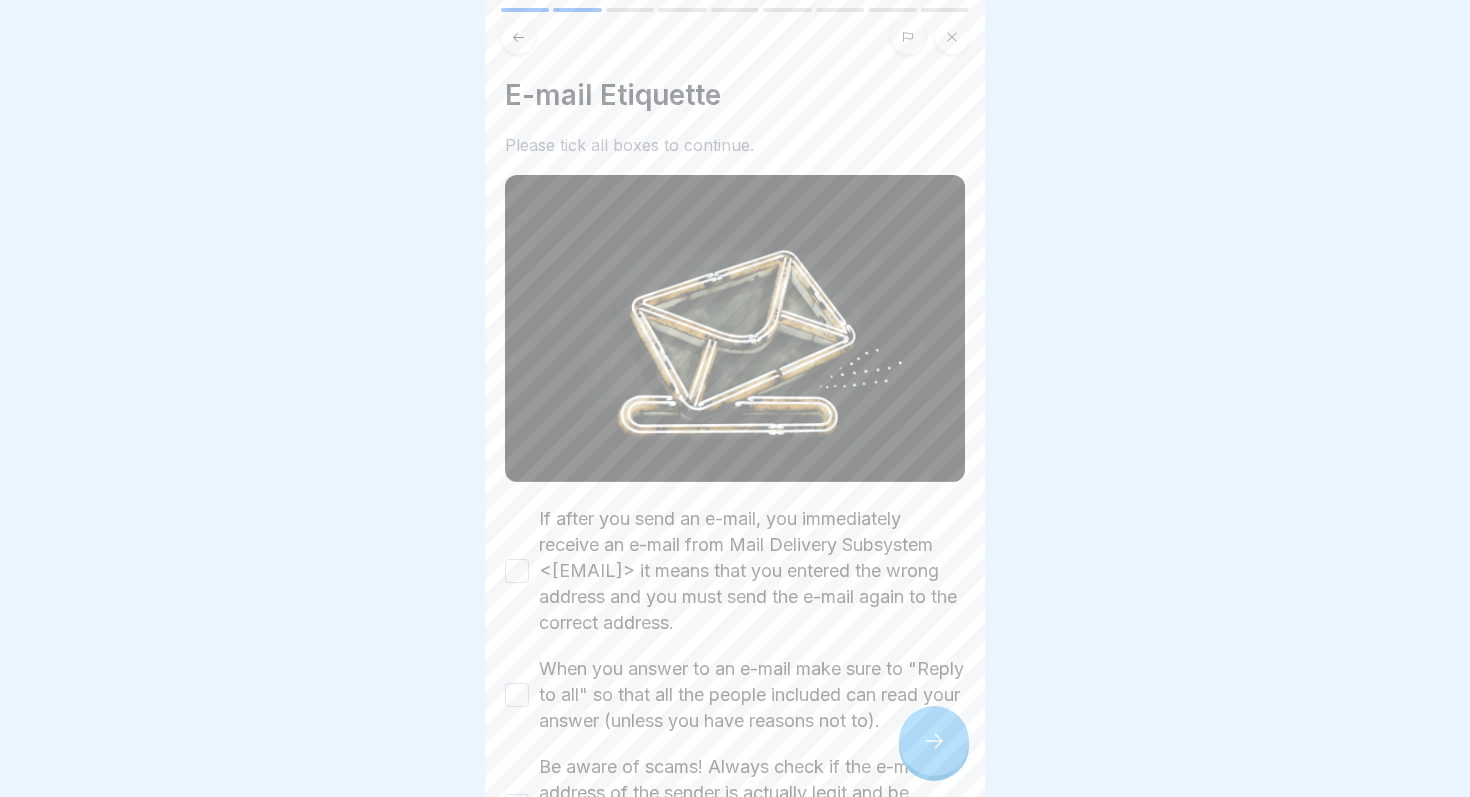 click on "If after you send an e-mail, you immediately receive an e-mail from Mail Delivery Subsystem <[EMAIL]> it means that you entered the wrong address and you must send the e-mail again to the correct address." at bounding box center (517, 571) 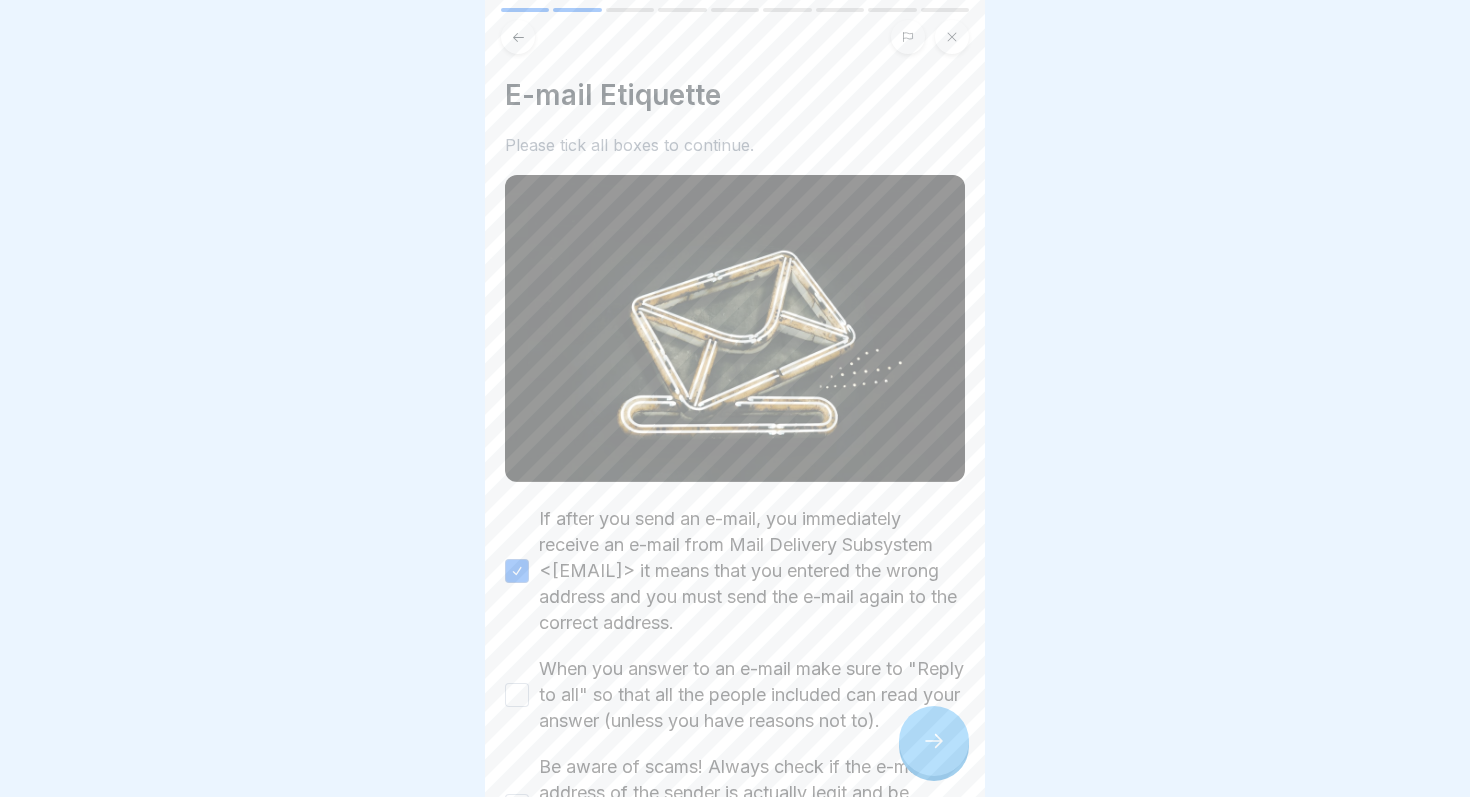 click on "When you answer to an e-mail make sure to "Reply to all" so that all the people included can read your answer (unless you have reasons not to)." at bounding box center [517, 695] 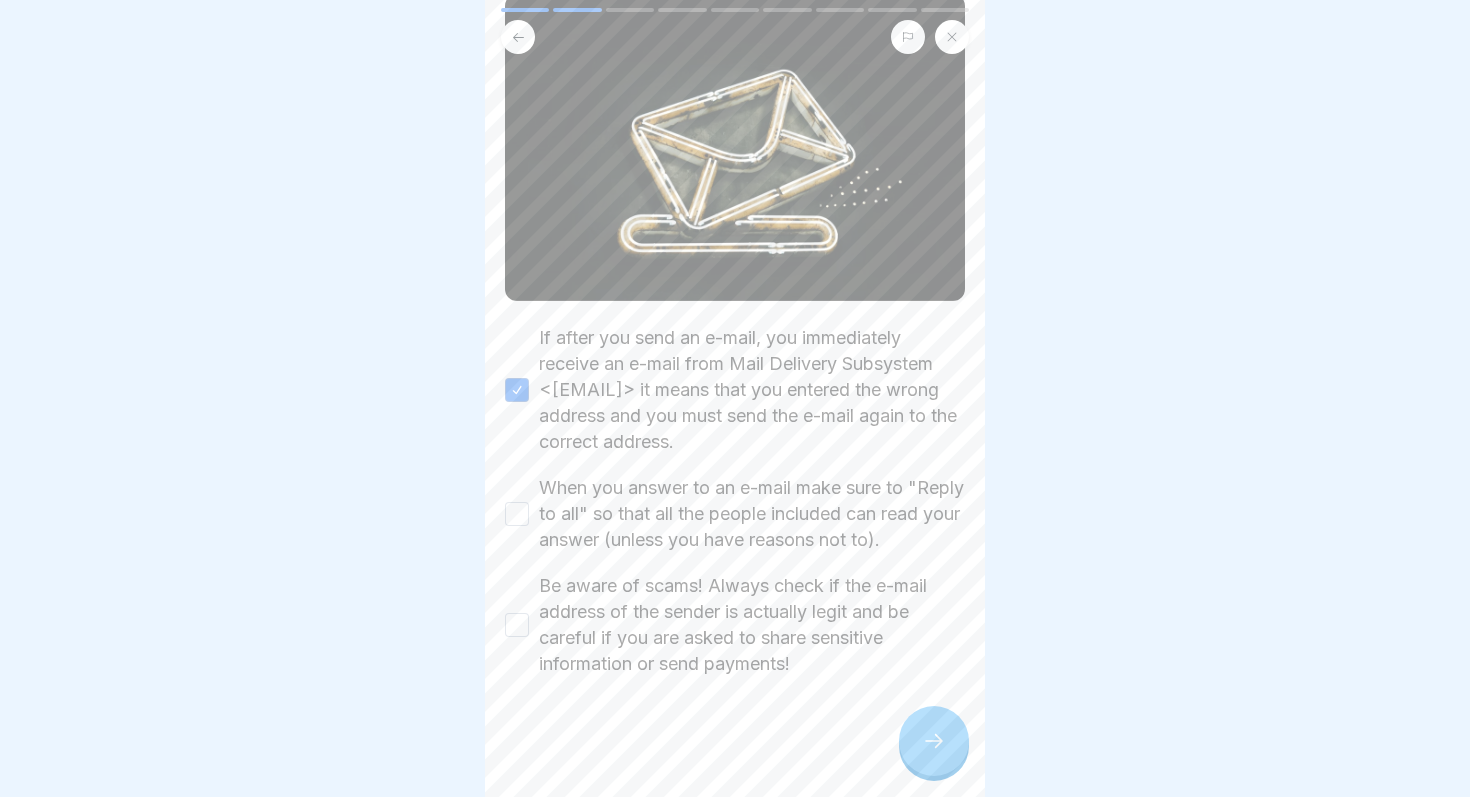 click on "When you answer to an e-mail make sure to "Reply to all" so that all the people included can read your answer (unless you have reasons not to)." at bounding box center (517, 514) 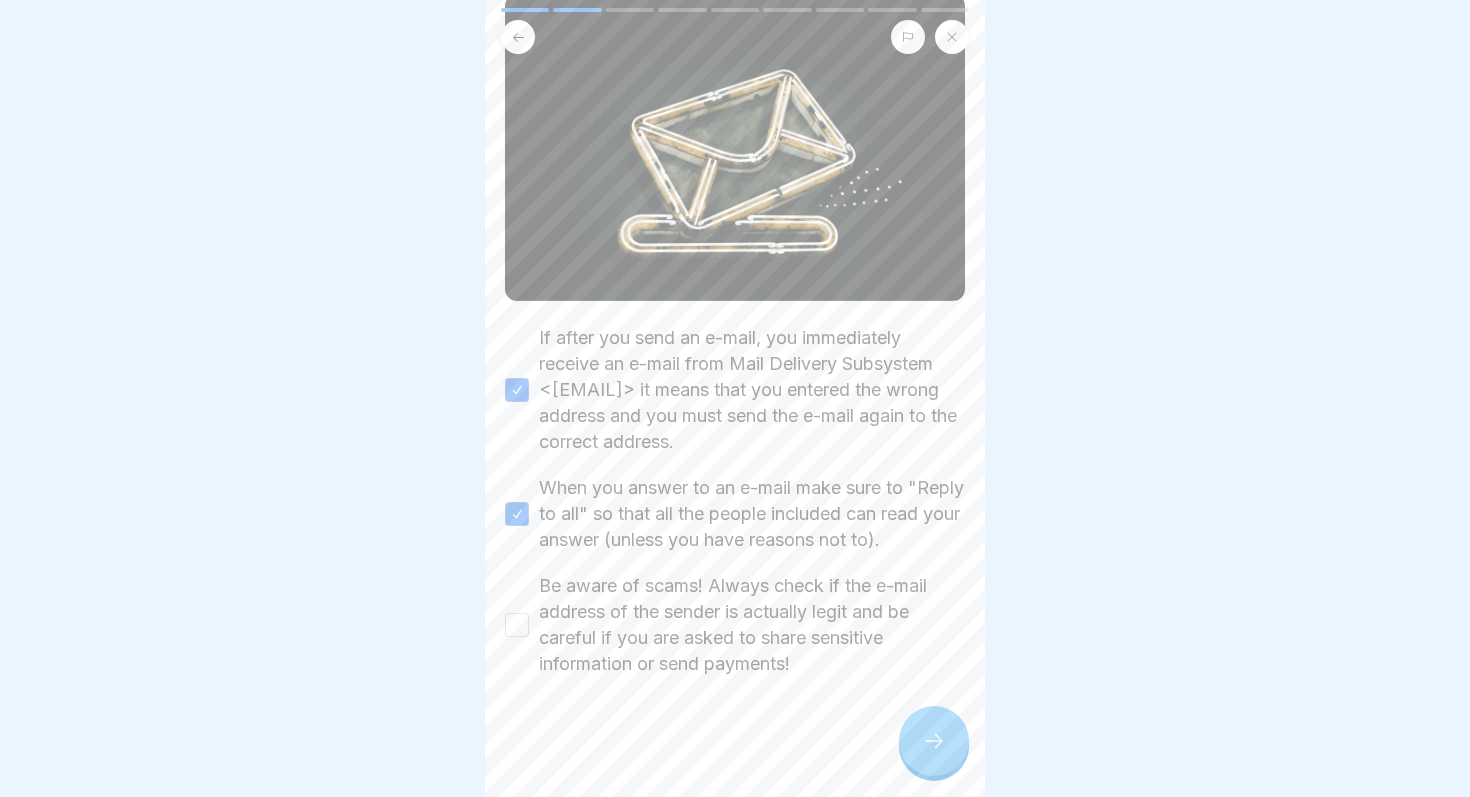 click on "Be aware of scams! Always check if the e-mail address of the sender is actually legit and be careful if you are asked to share sensitive information or send payments!" at bounding box center [735, 625] 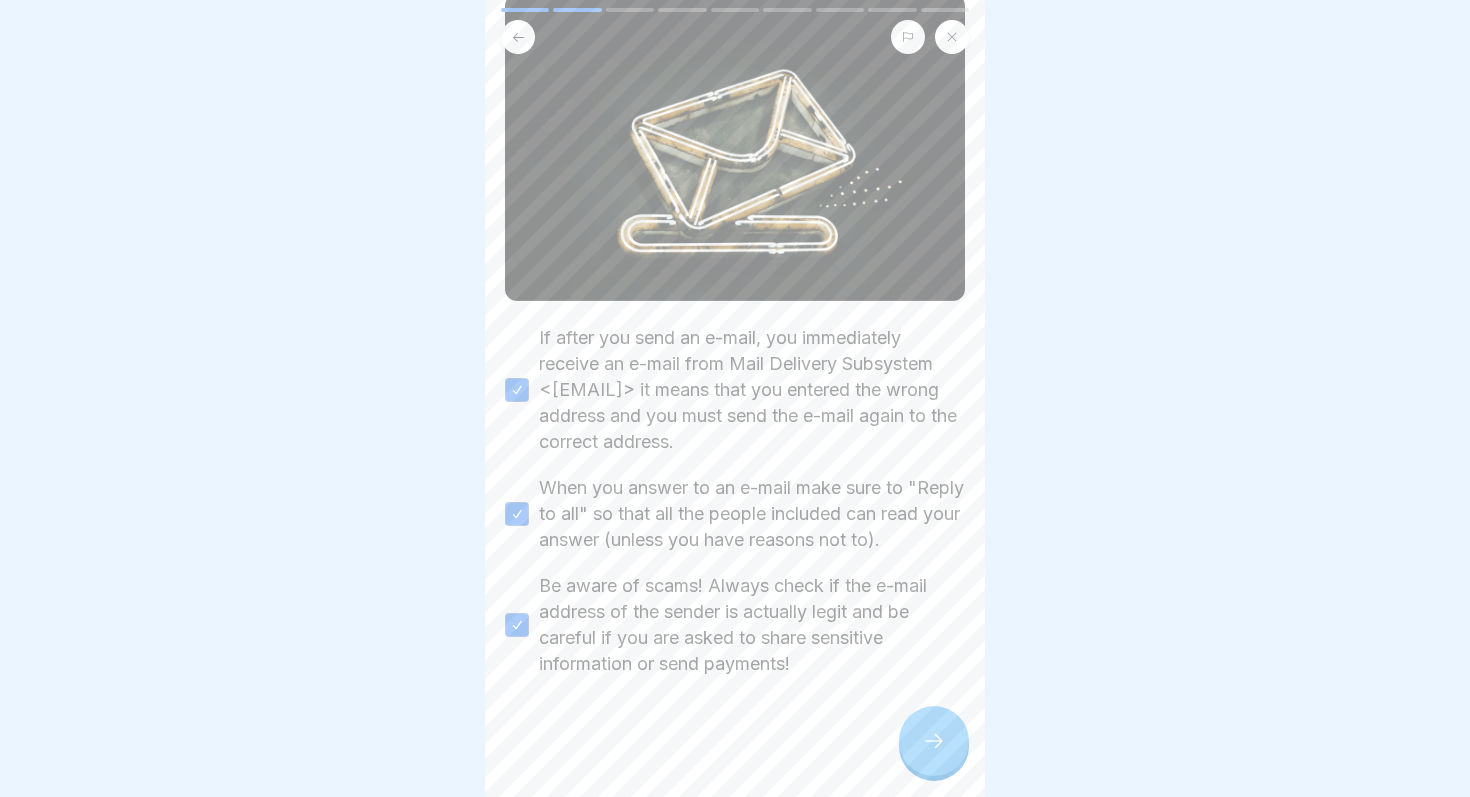 click 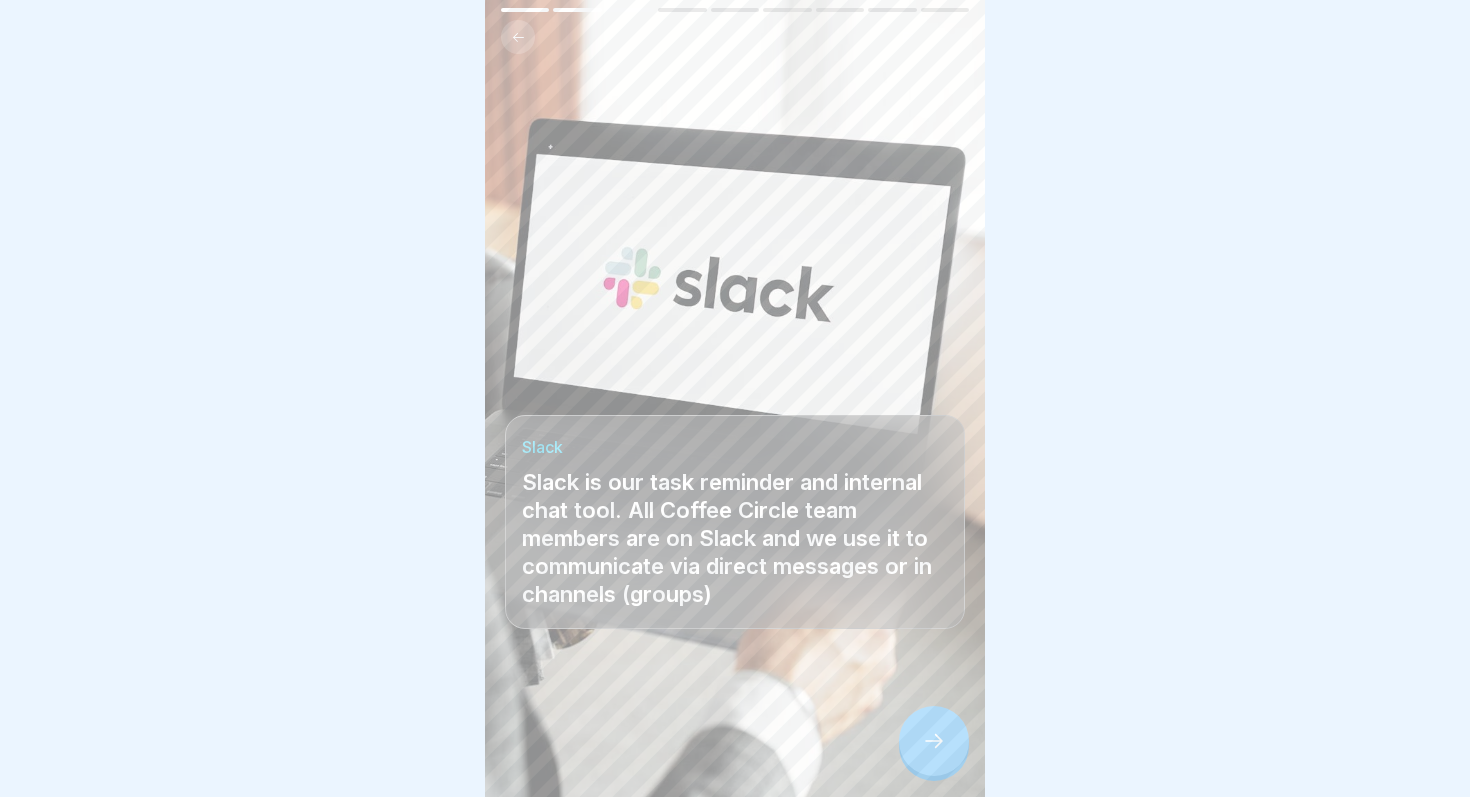 click 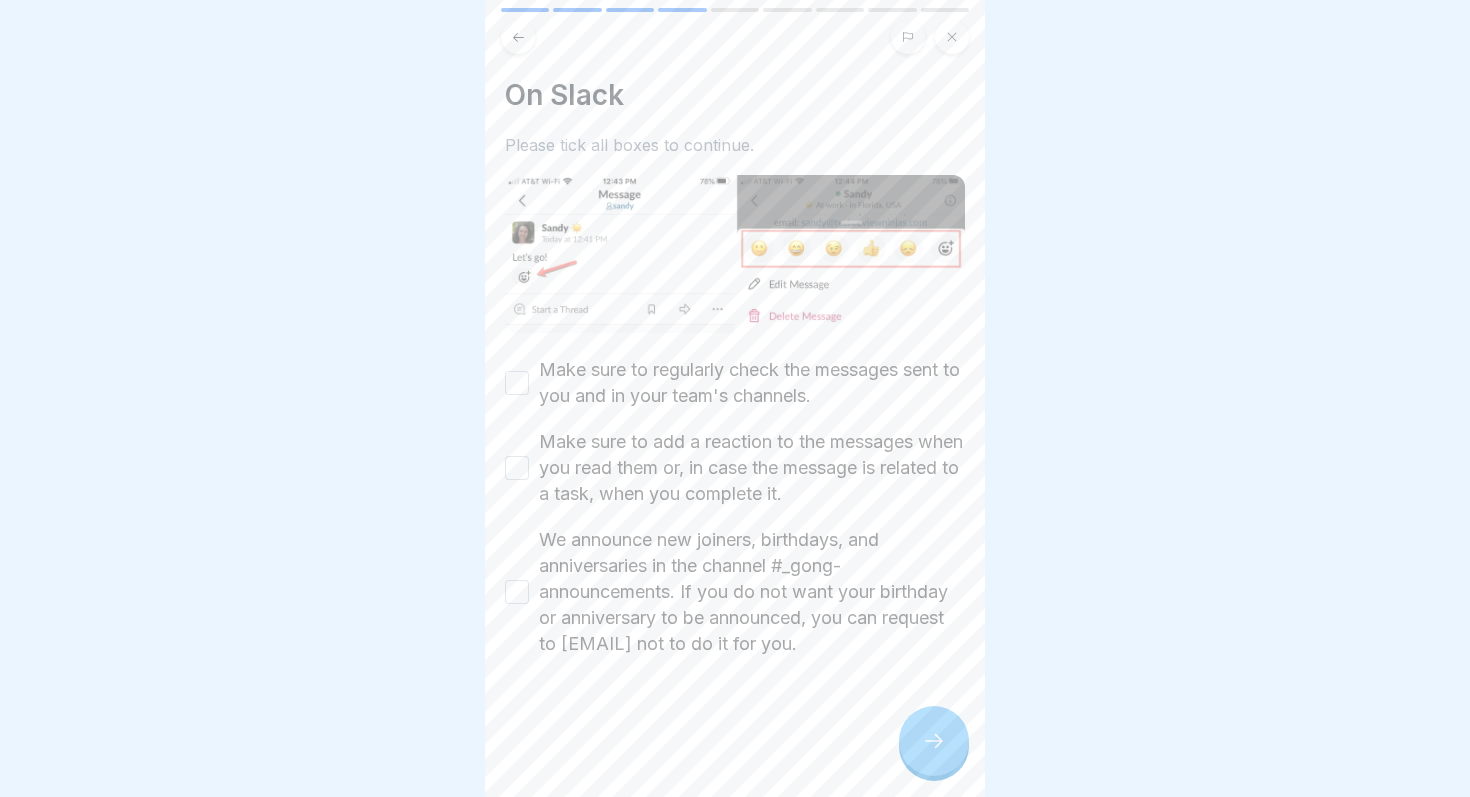 click on "Make sure to regularly check the messages sent to you and in your team's channels." at bounding box center [752, 383] 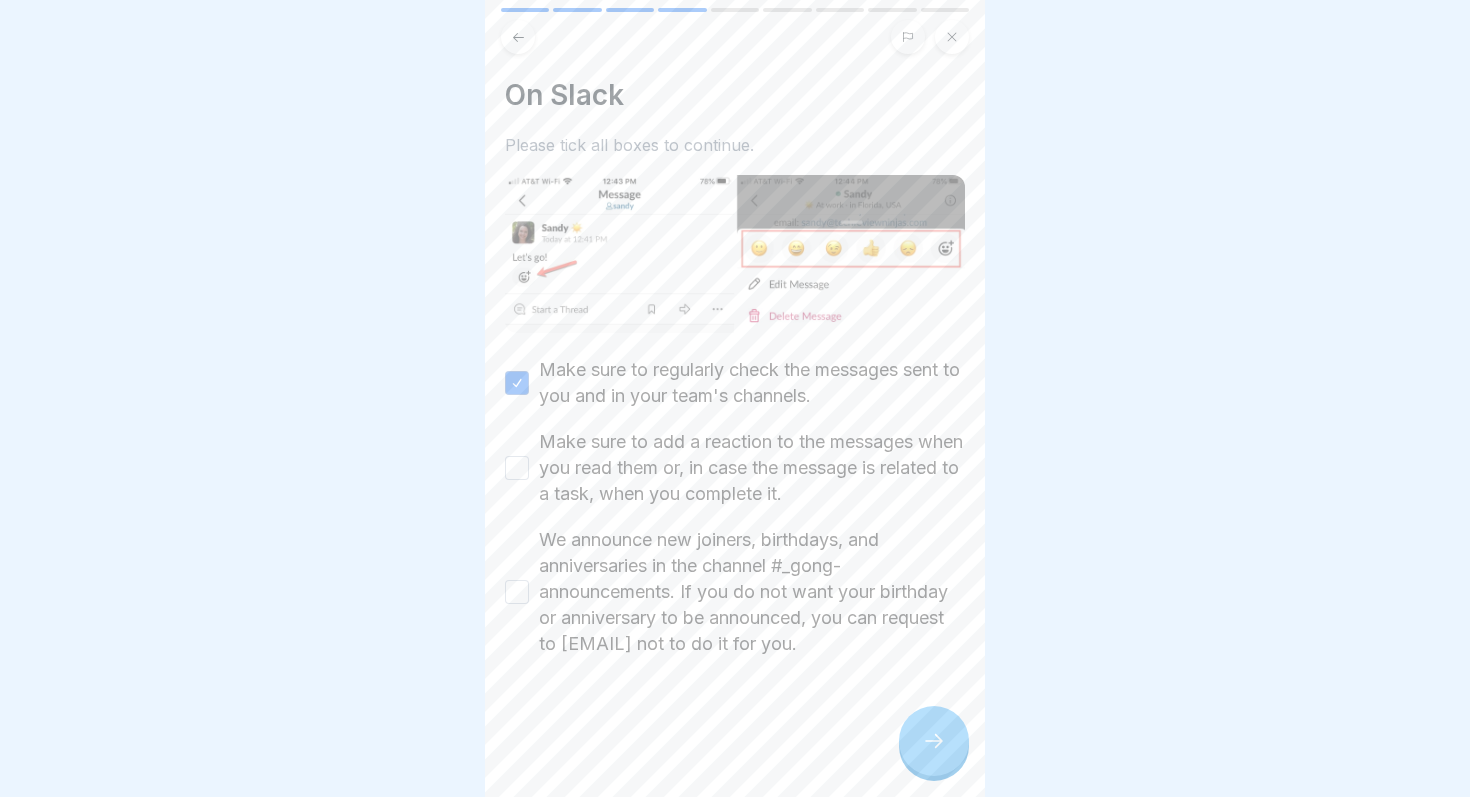 click on "Make sure to add a reaction to the messages when you read them or, in case the message is related to a task, when you complete it." at bounding box center (752, 468) 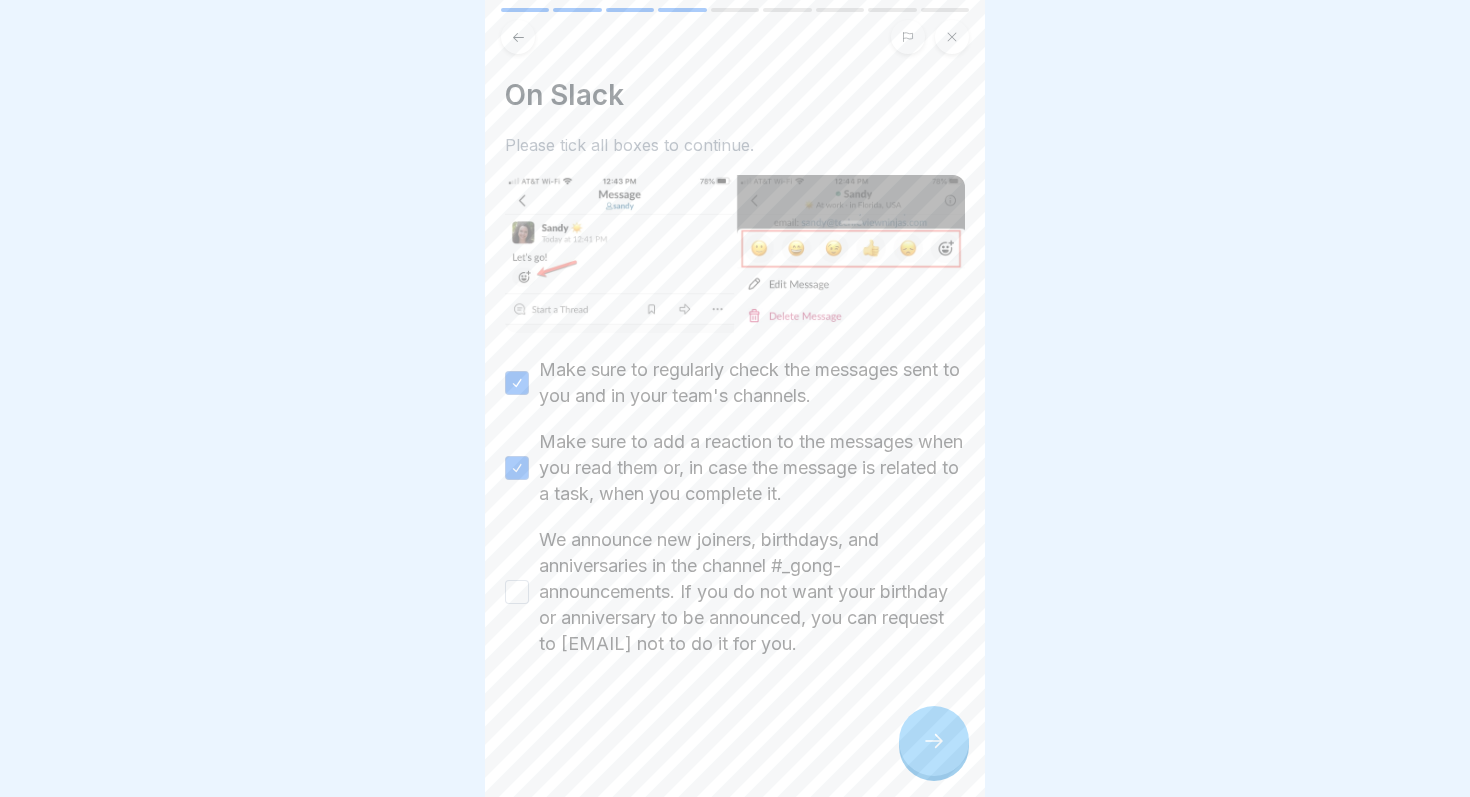 click on "We announce new joiners, birthdays, and anniversaries in the channel #_gong-announcements. If you do not want your birthday or anniversary to be announced, you can request to [EMAIL] not to do it for you." at bounding box center [752, 592] 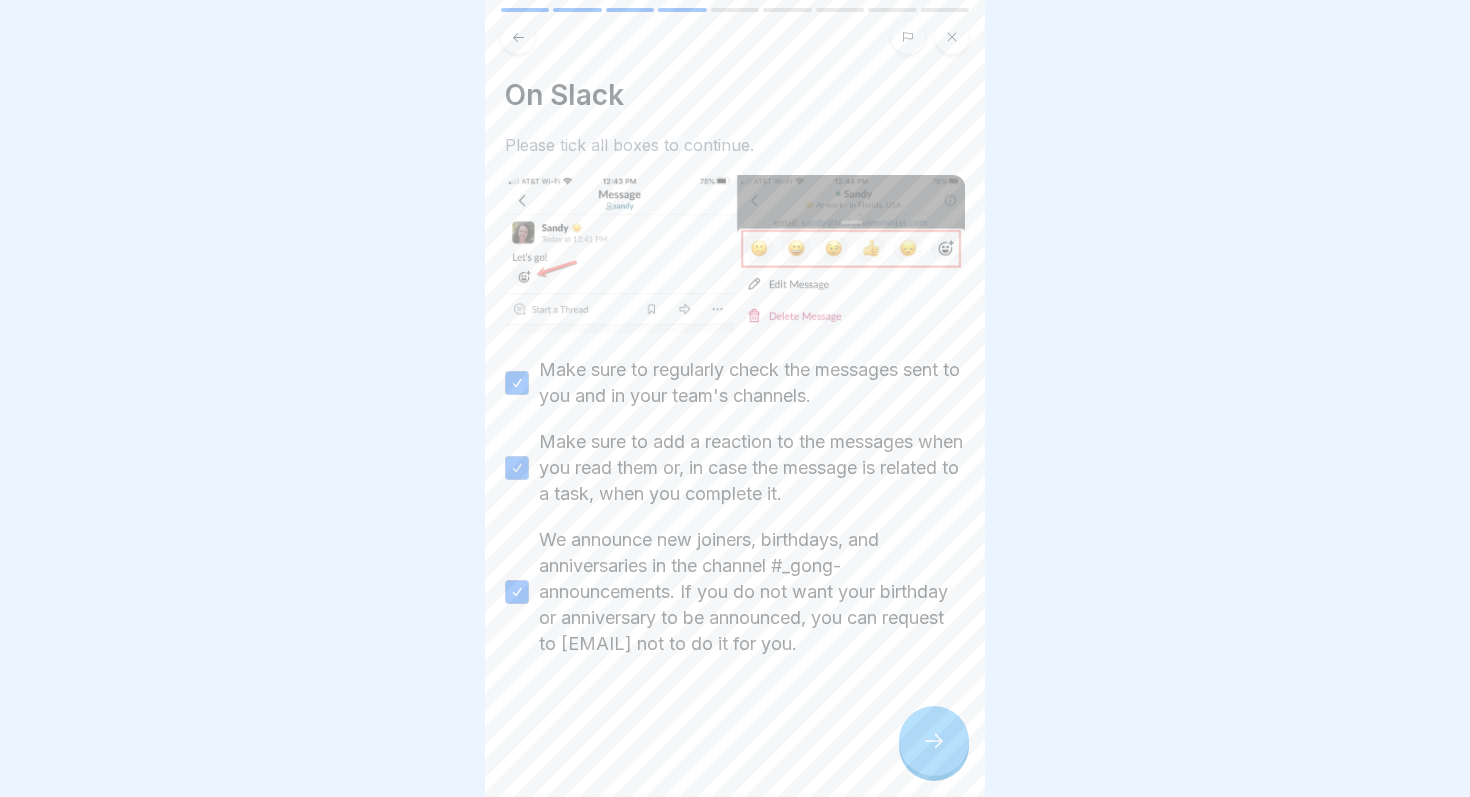 click on "On Slack Please tick all boxes to continue. Make sure to regularly check the messages sent to you and in your team's channels. Make sure to add a reaction to the messages when you read them or, in case the message is related to a task, when you complete it. We announce new joiners, birthdays, and anniversaries in the channel #_gong-announcements. If you do not want your birthday or anniversary to be announced, you can request to hr@example.com not to do it for you." at bounding box center (735, 398) 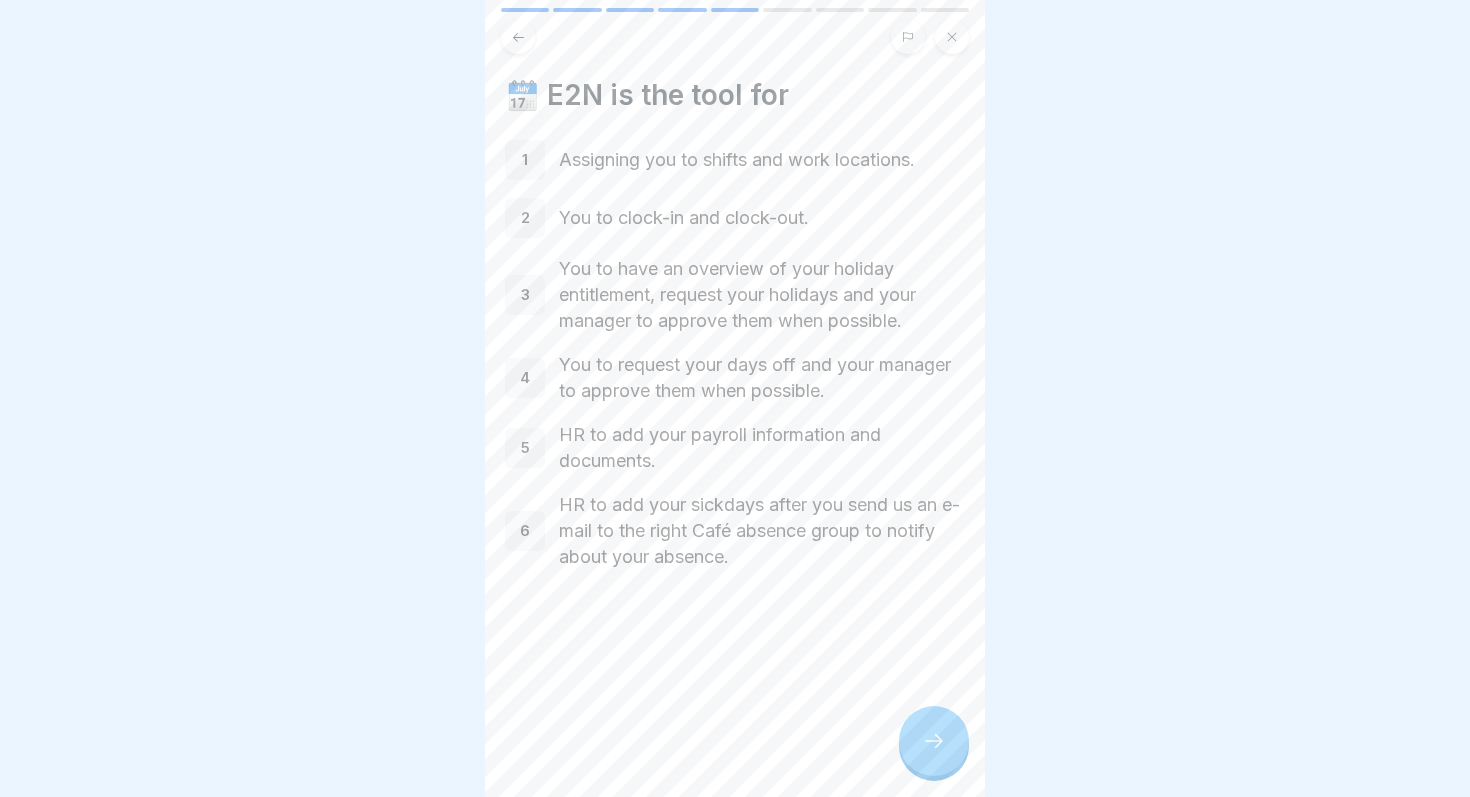 click at bounding box center [934, 741] 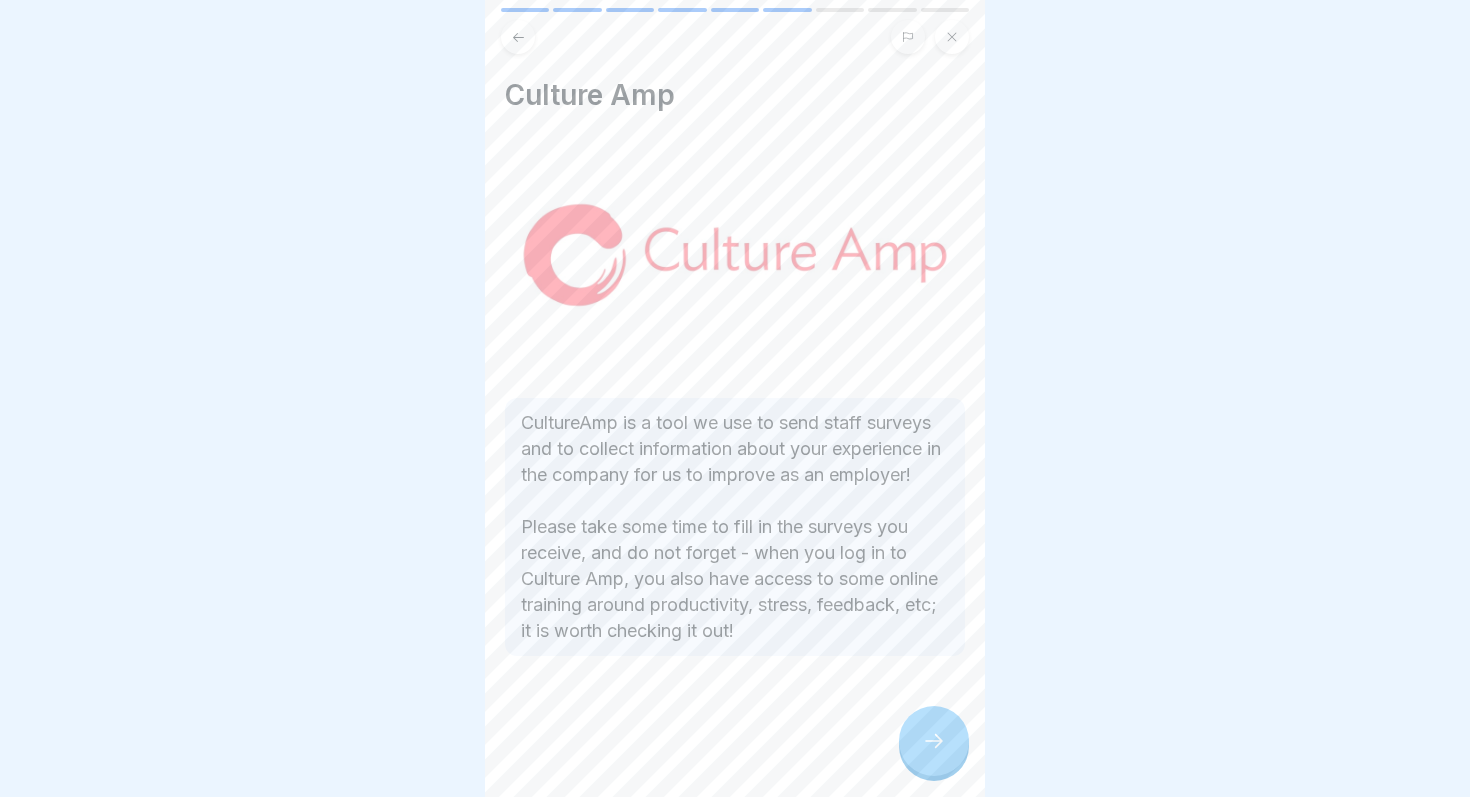 click at bounding box center (934, 741) 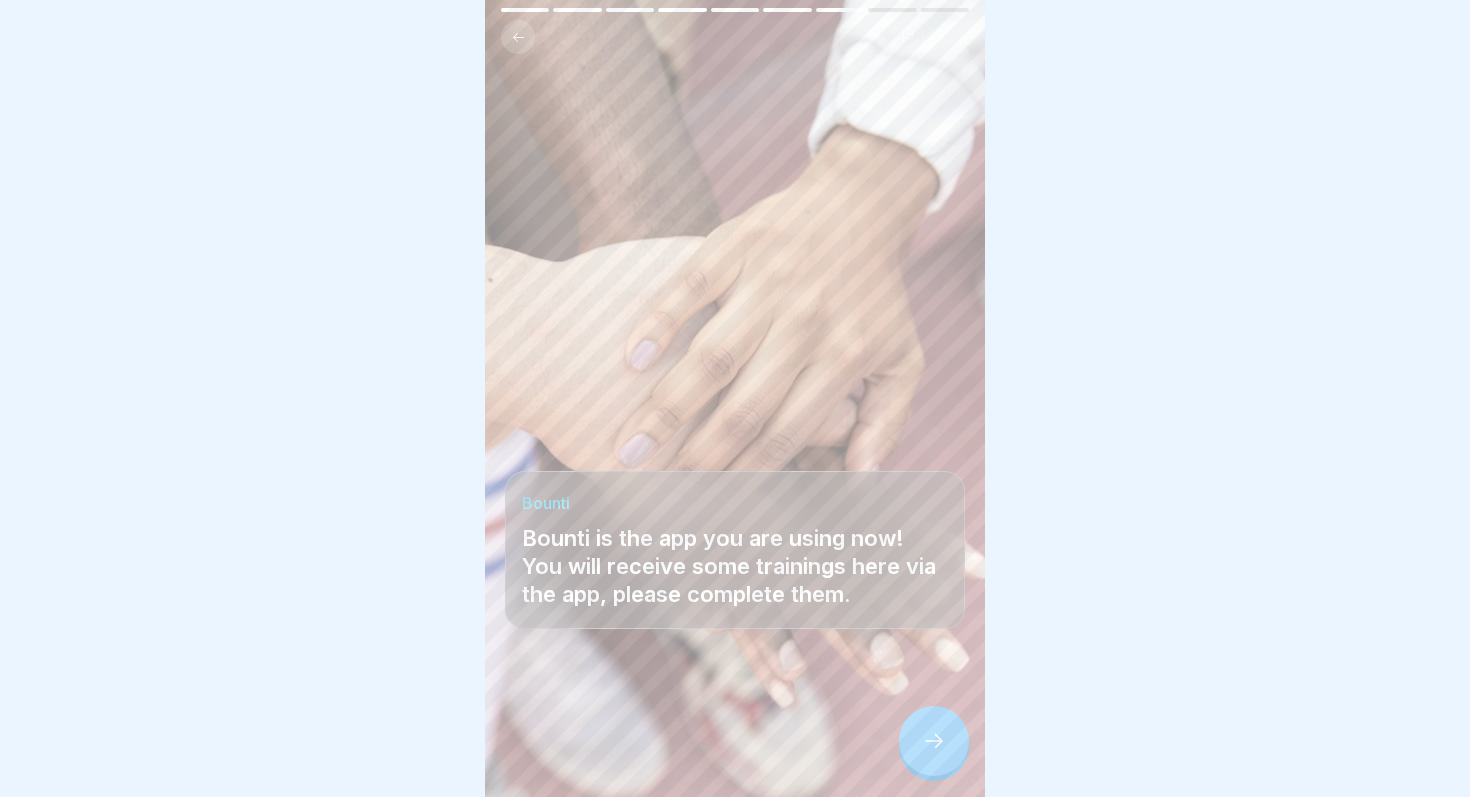 click at bounding box center (934, 741) 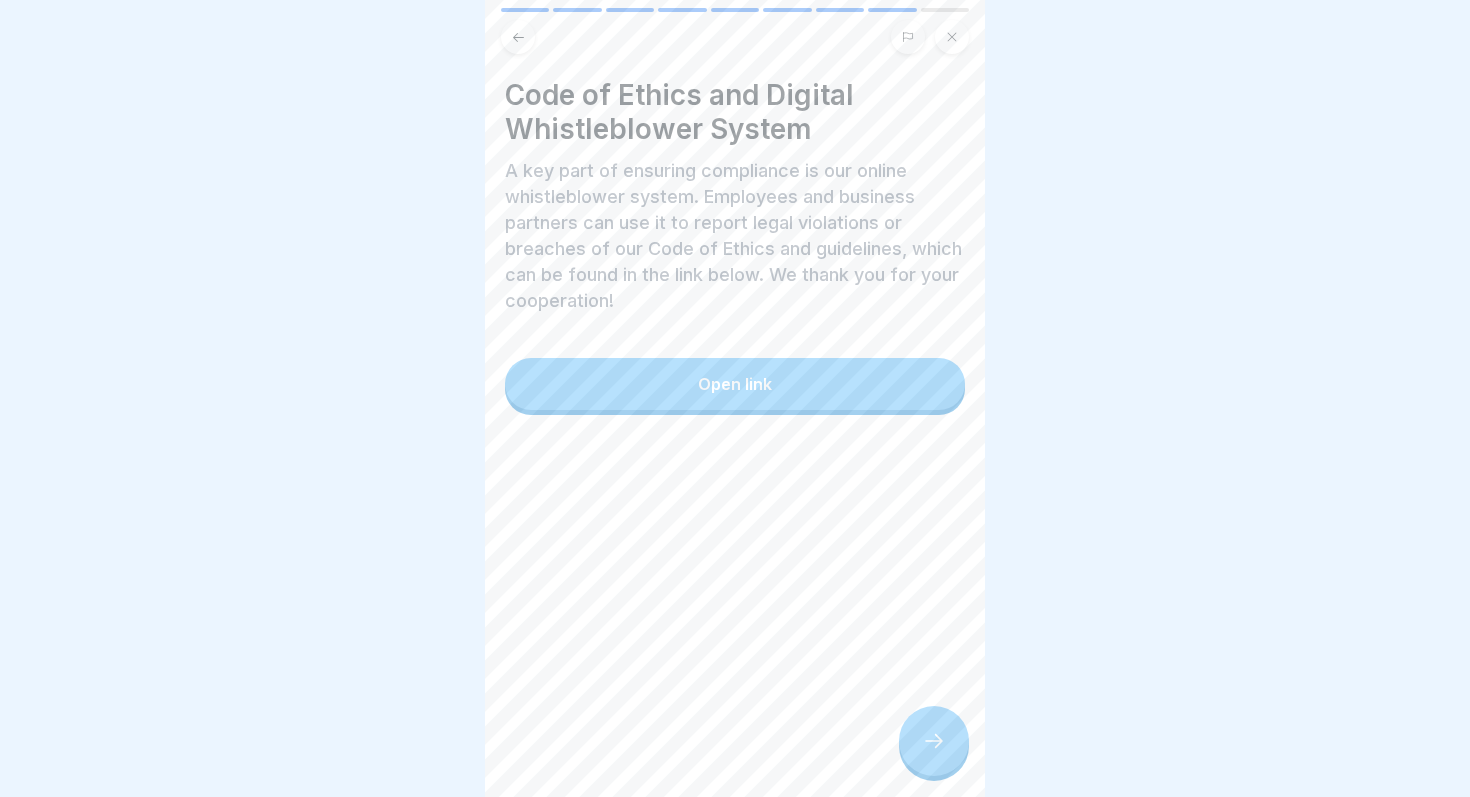 click at bounding box center [934, 741] 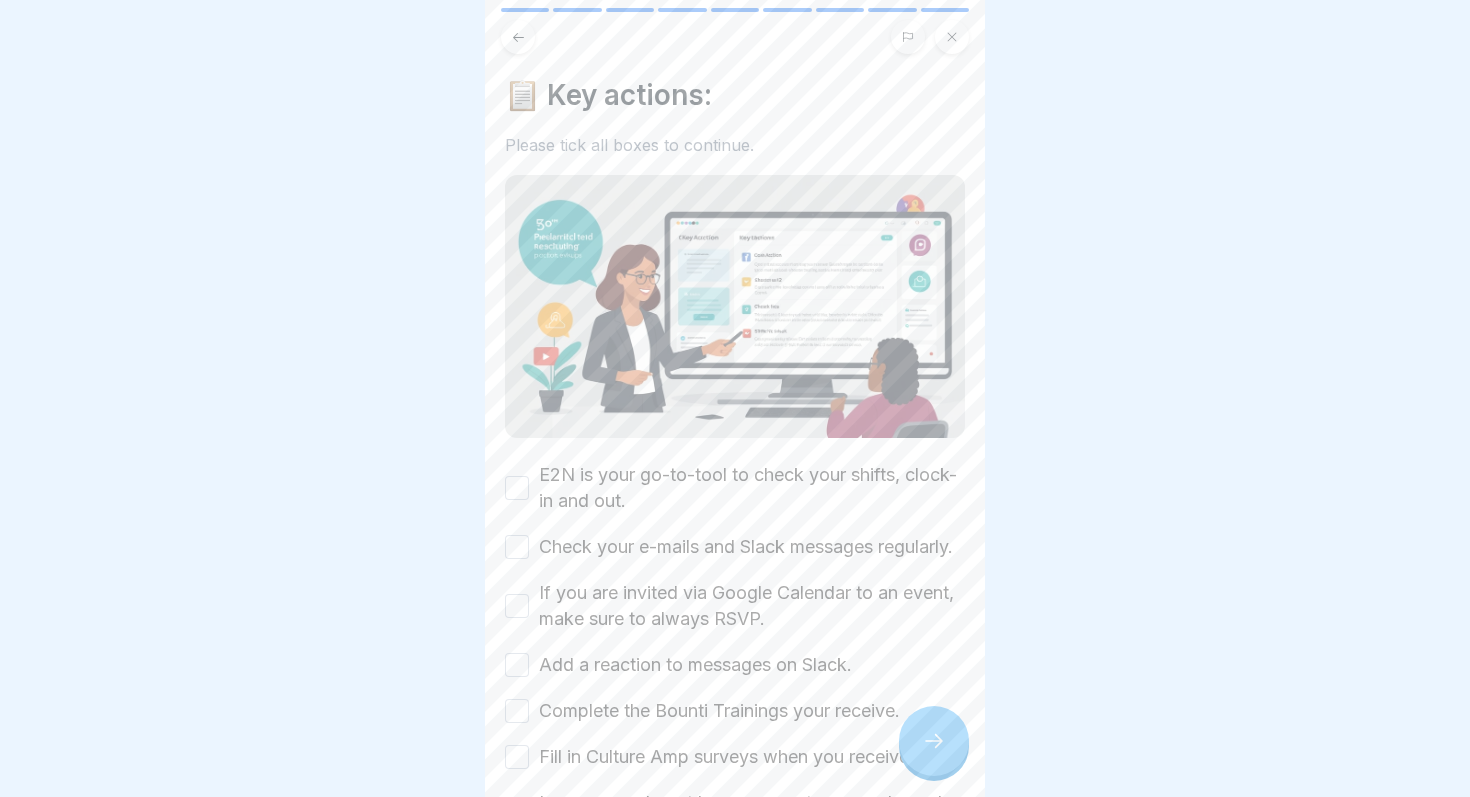 click at bounding box center [934, 741] 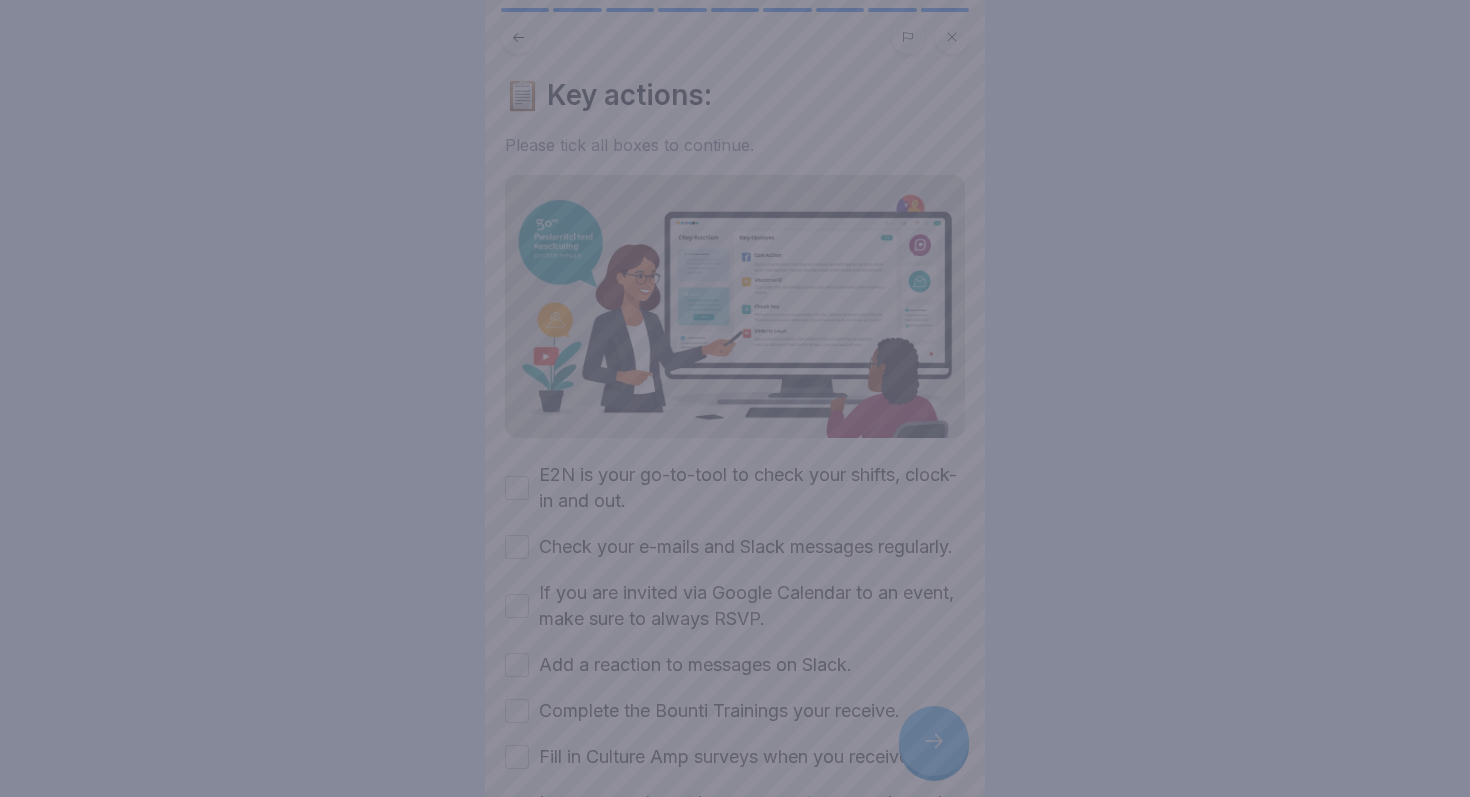 click at bounding box center (735, 398) 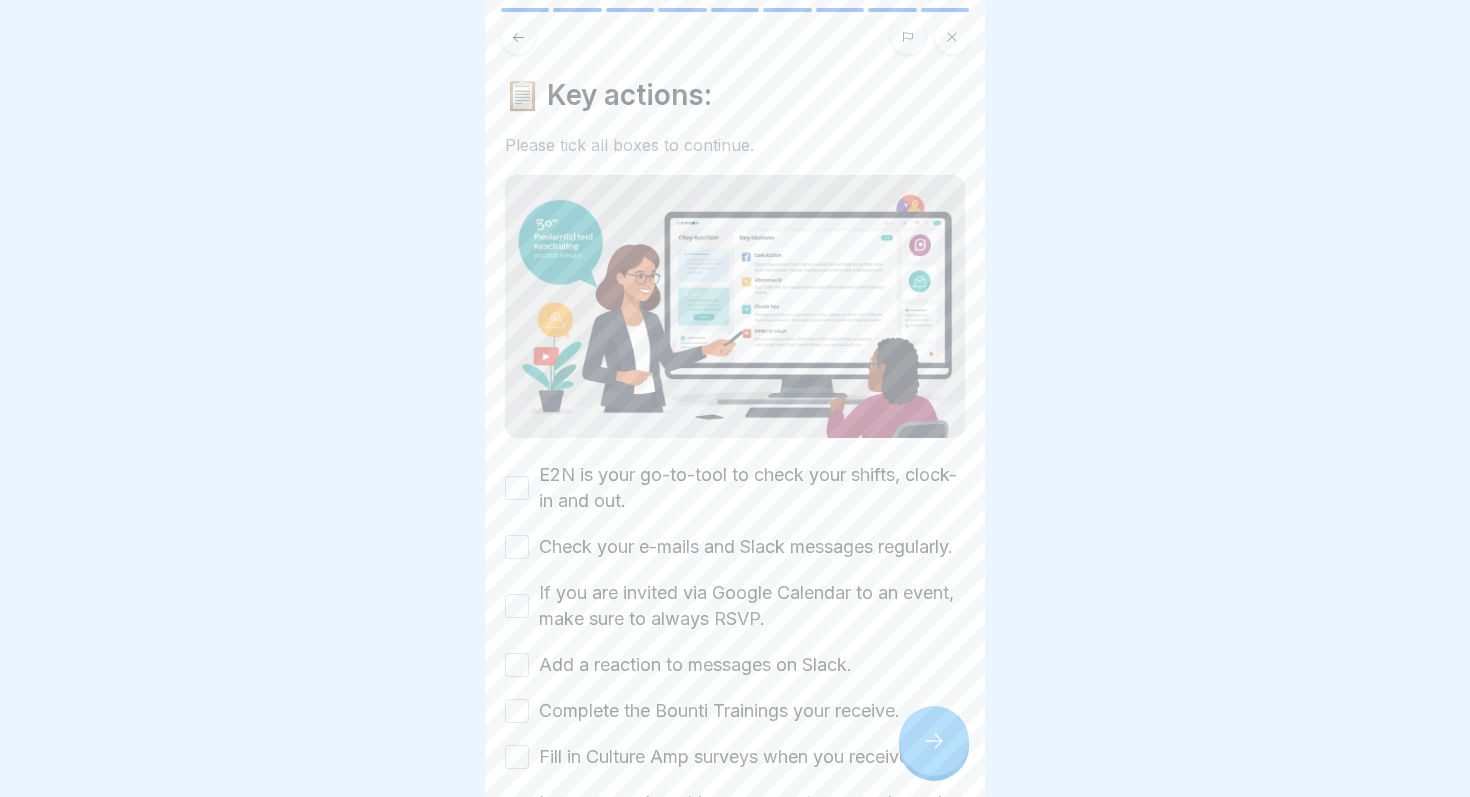 click on "E2N is your go-to-tool to check your shifts, clock-in and out." at bounding box center [752, 488] 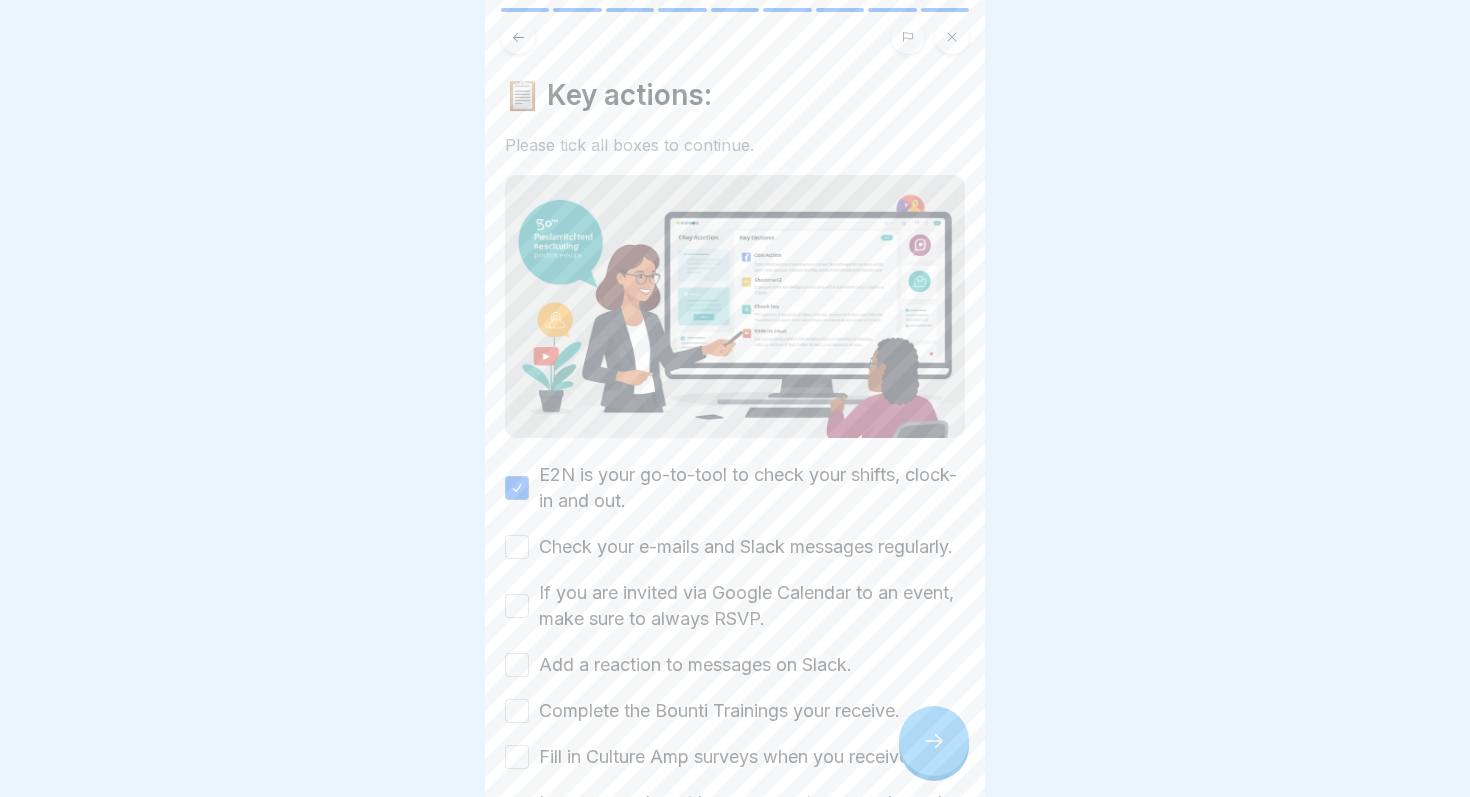 click on "Check your e-mails and Slack messages regularly." at bounding box center [746, 547] 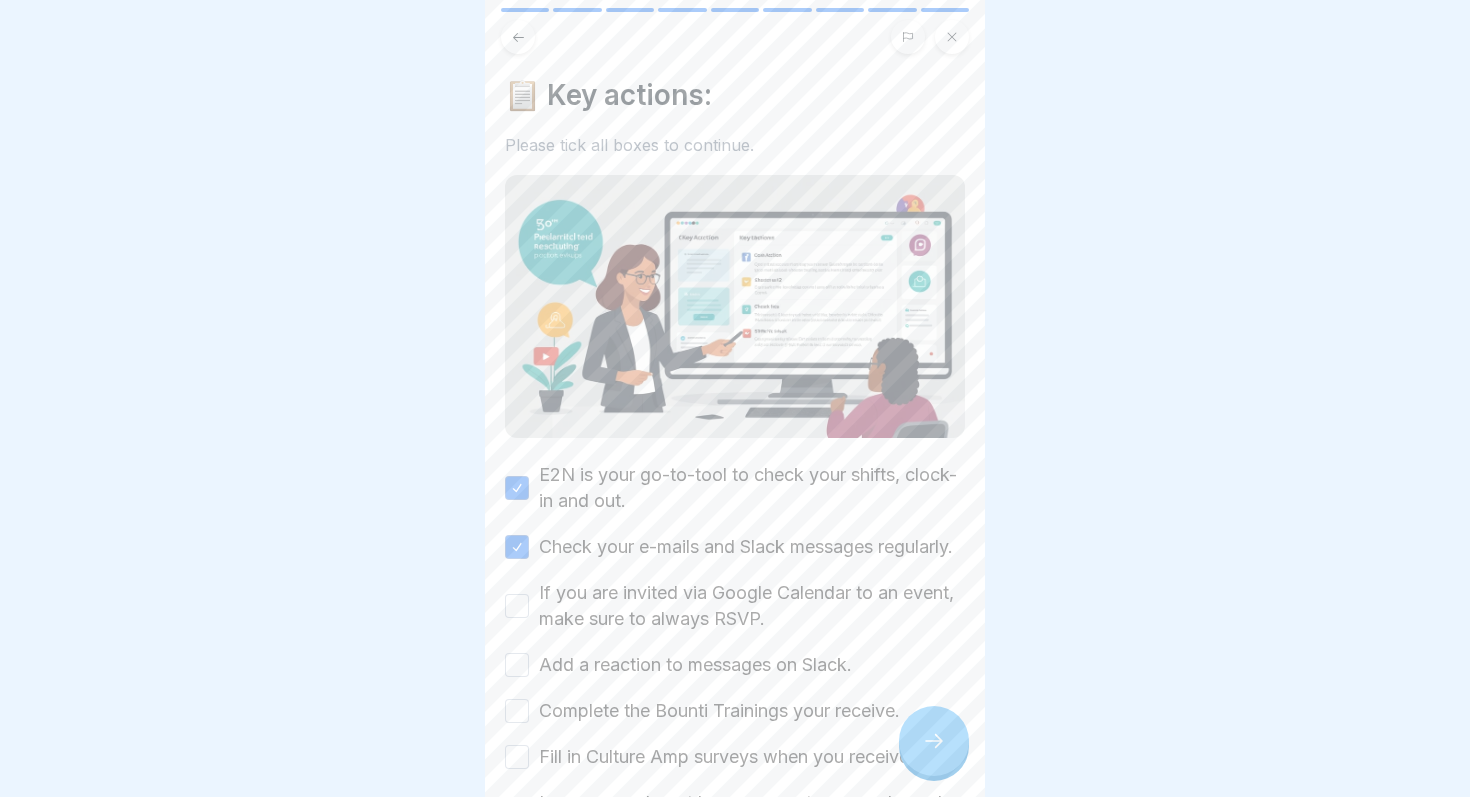 click on "E2N is your go-to-tool to check your shifts, clock-in and out.  Check your e-mails and Slack messages regularly. If you are invited via Google Calendar to an event, make sure to always RSVP. Add a reaction to messages on Slack. Complete the Bounti Trainings your receive.  Fill in Culture Amp surveys when you receive them.  In case you do not have access to some channels or tools, please approach your supervisor or request clarification to HR.  Serious ethical, financial, regulatory, etc. concerns can be anonymously reported by using our Digital Whistleblower system." at bounding box center [735, 714] 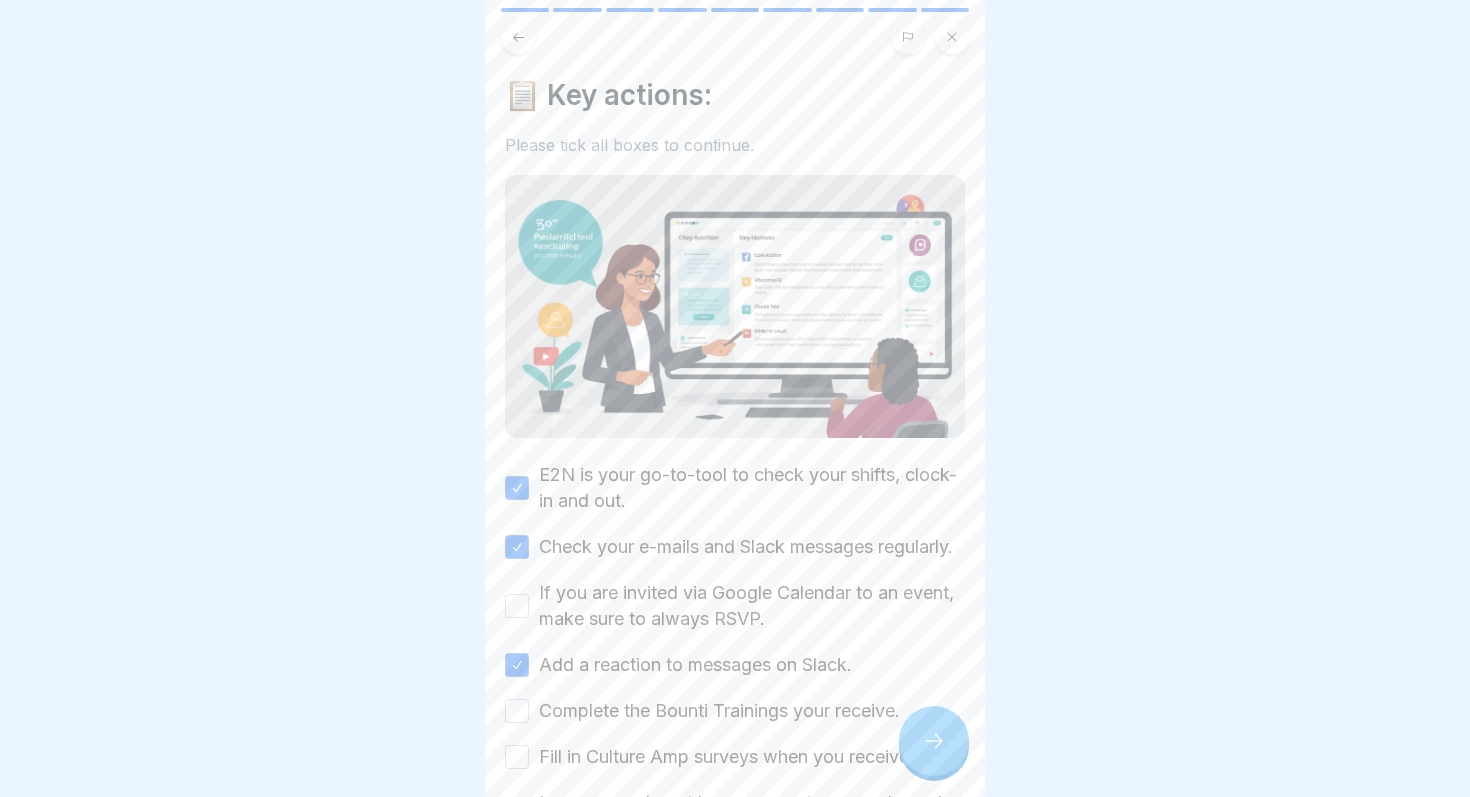 click on "If you are invited via Google Calendar to an event, make sure to always RSVP." at bounding box center (752, 606) 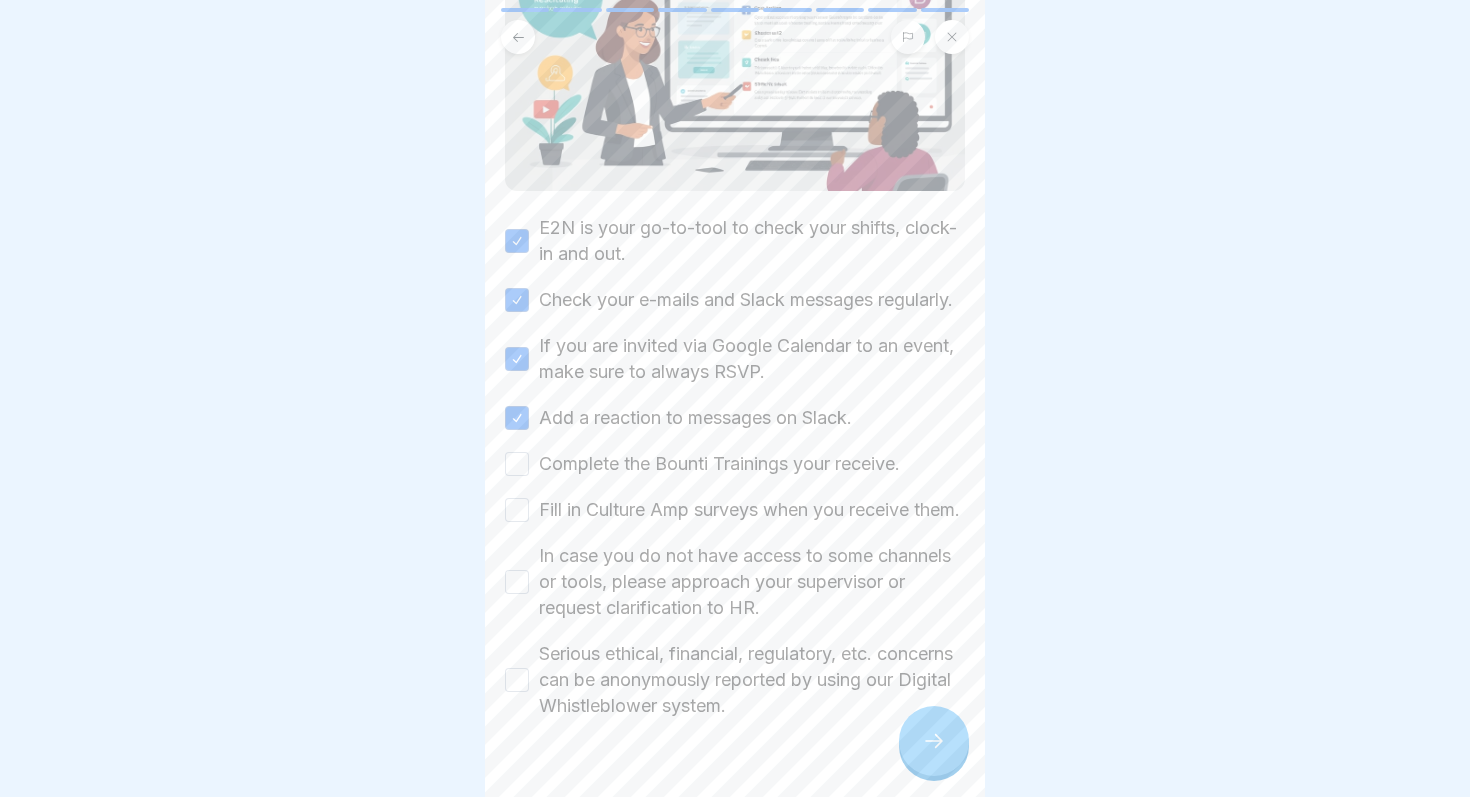 scroll, scrollTop: 296, scrollLeft: 0, axis: vertical 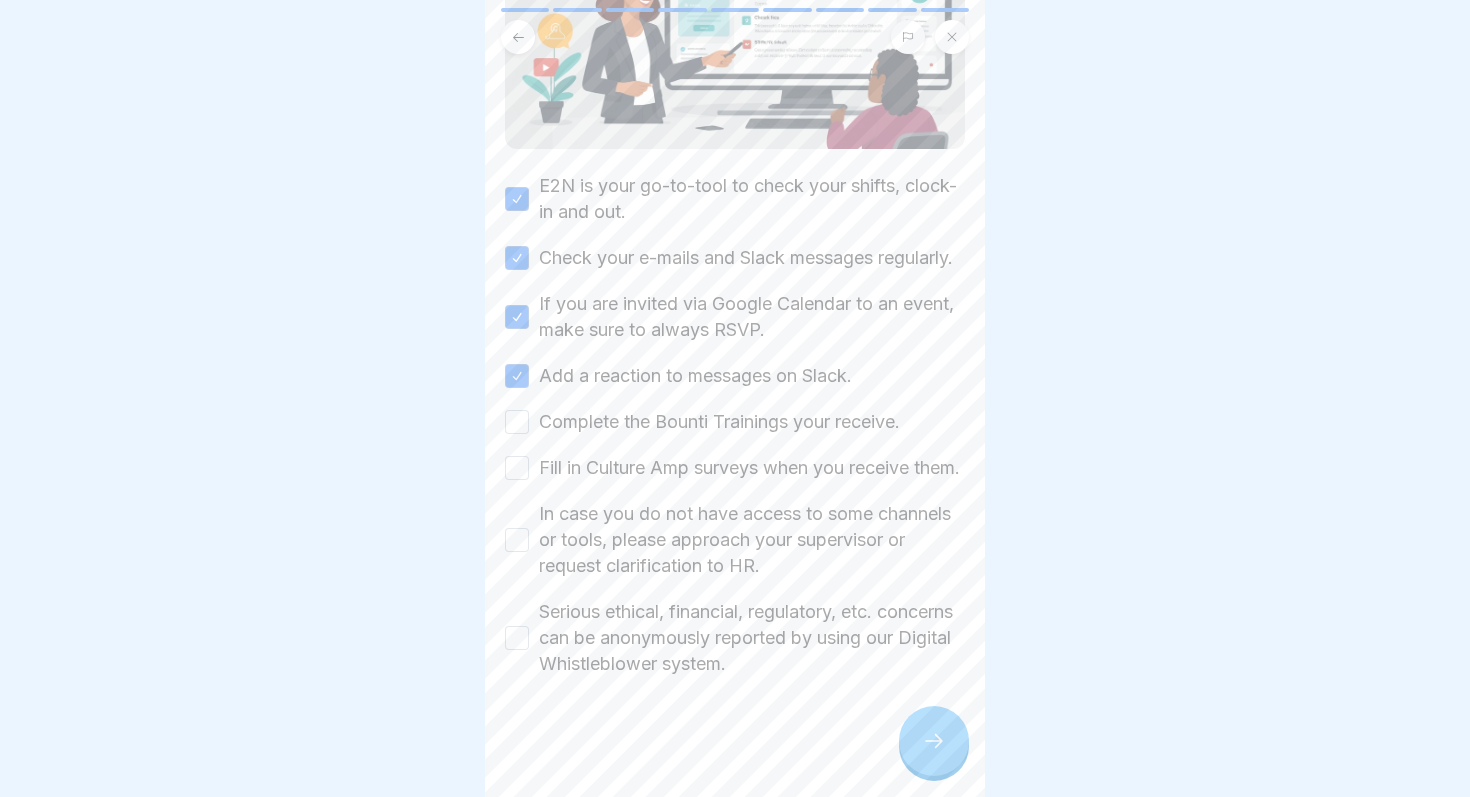 click on "Complete the Bounti Trainings your receive." at bounding box center [719, 422] 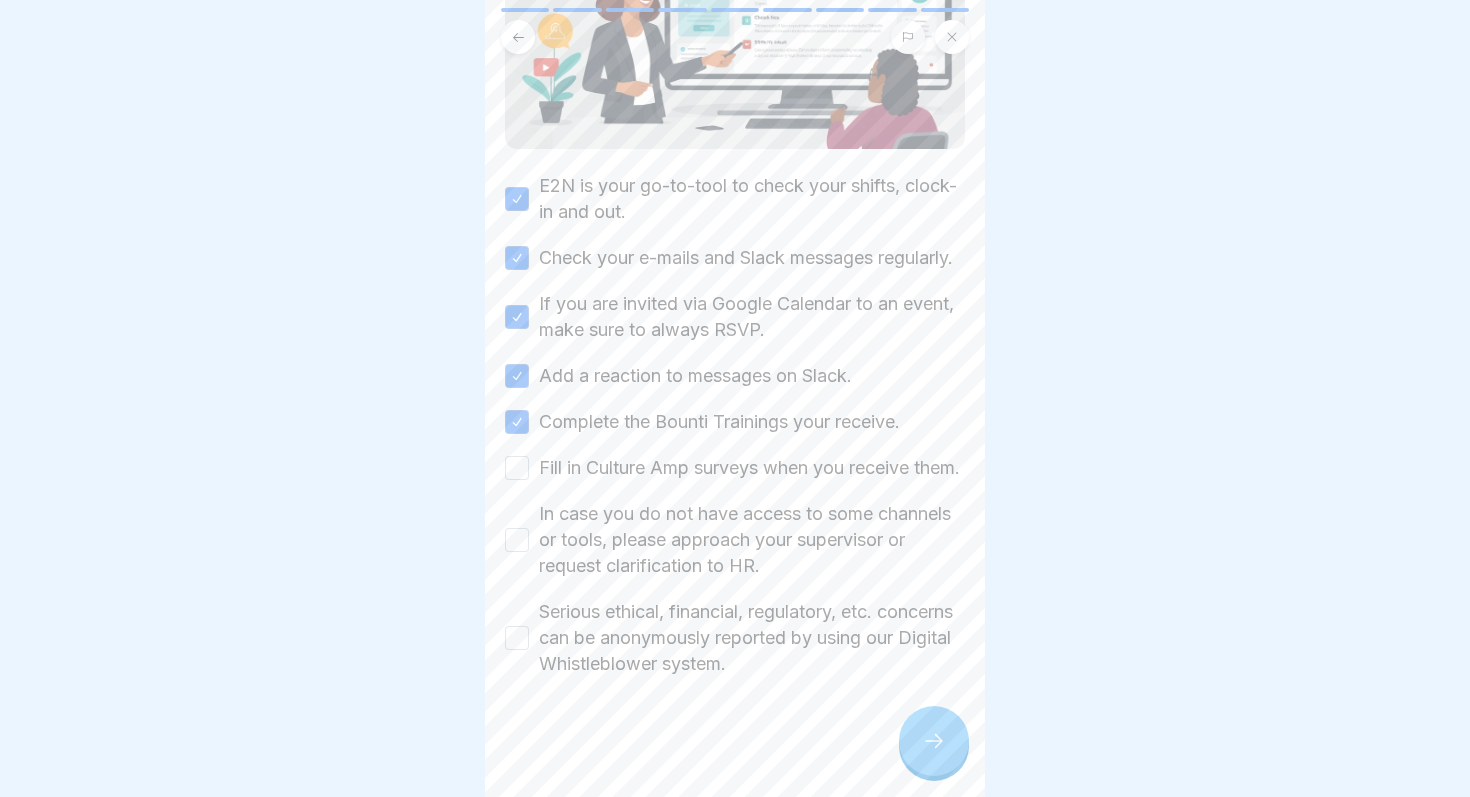 click on "Fill in Culture Amp surveys when you receive them." at bounding box center [749, 468] 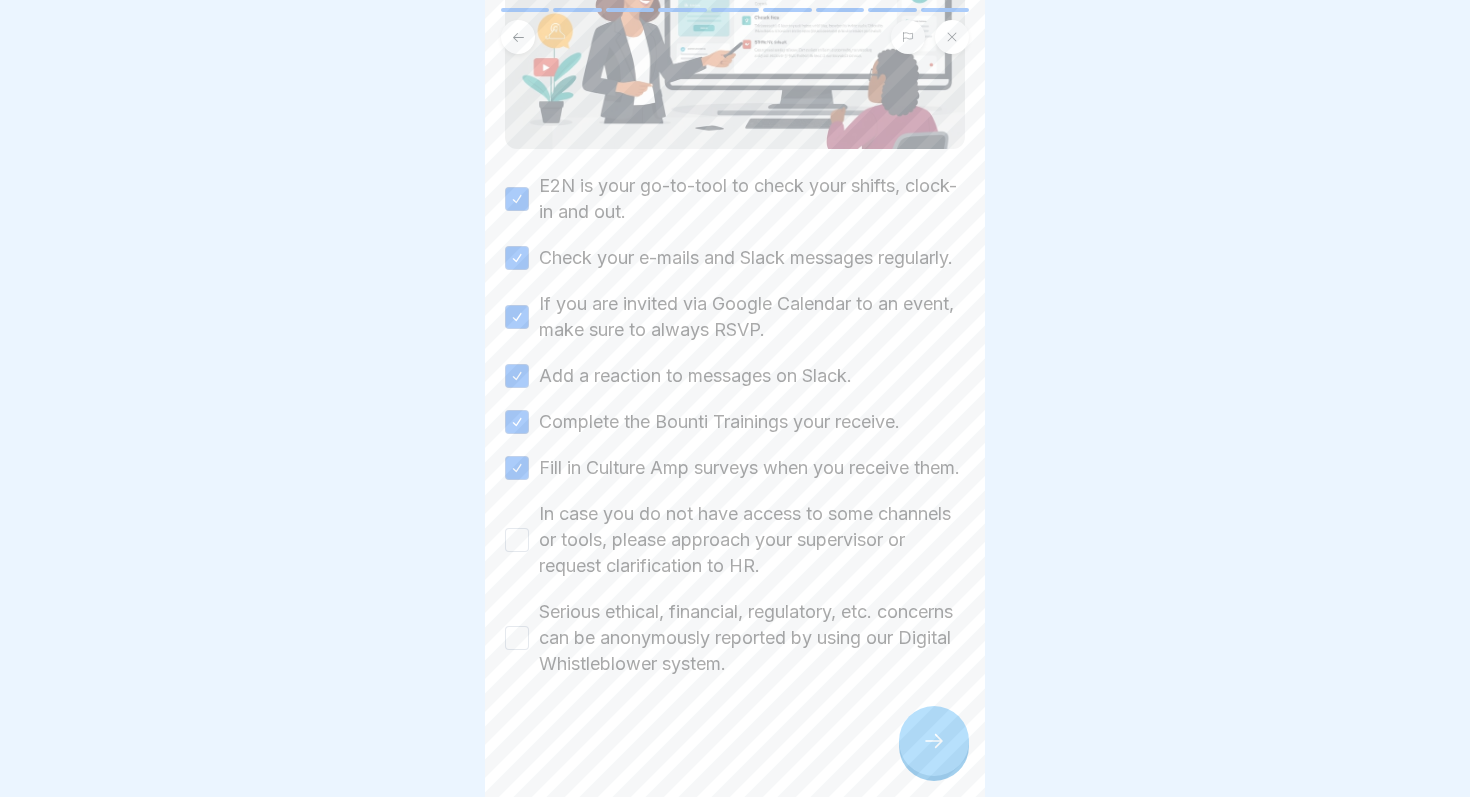 click on "In case you do not have access to some channels or tools, please approach your supervisor or request clarification to HR." at bounding box center (752, 540) 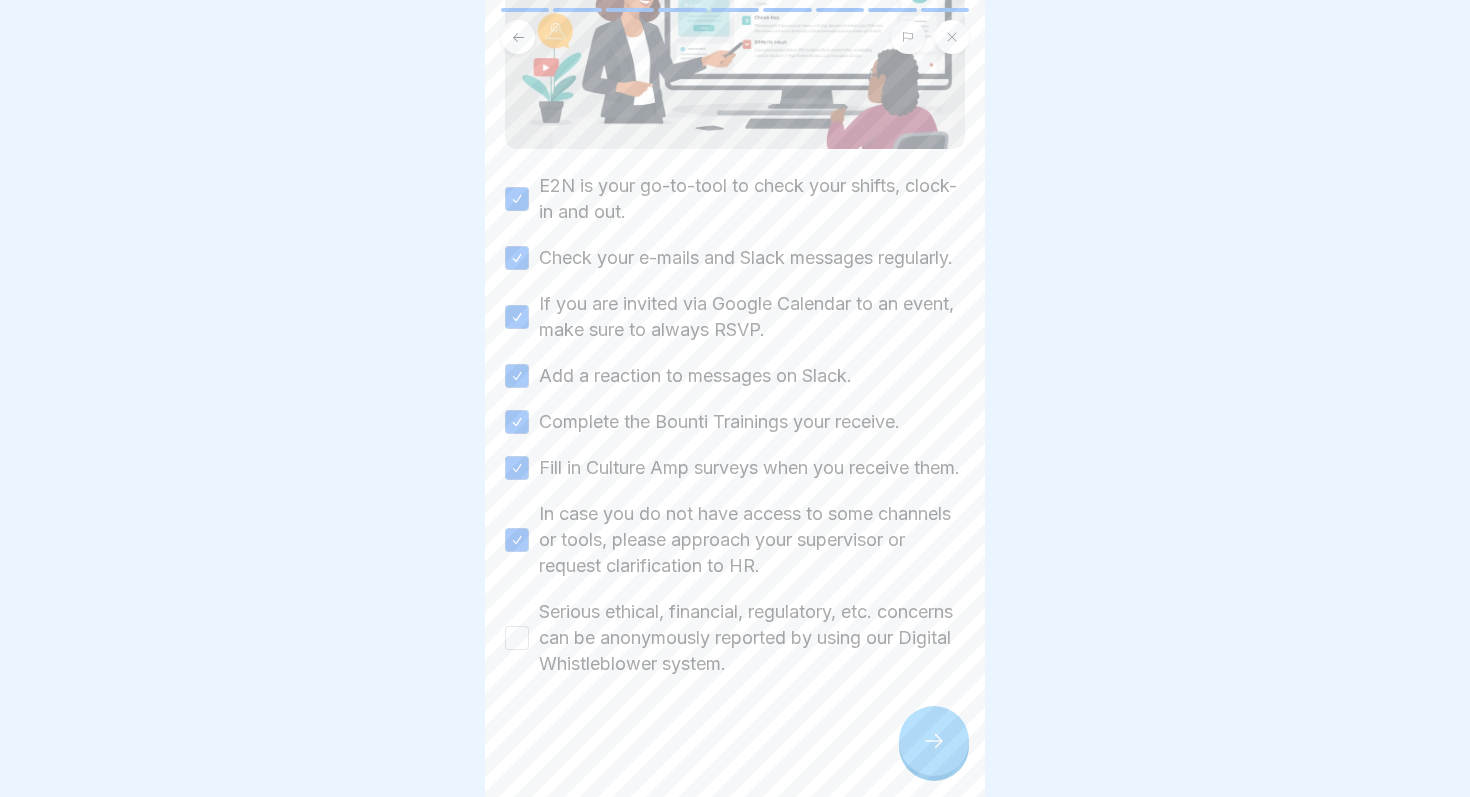 click on "Serious ethical, financial, regulatory, etc. concerns can be anonymously reported by using our Digital Whistleblower system." at bounding box center [752, 638] 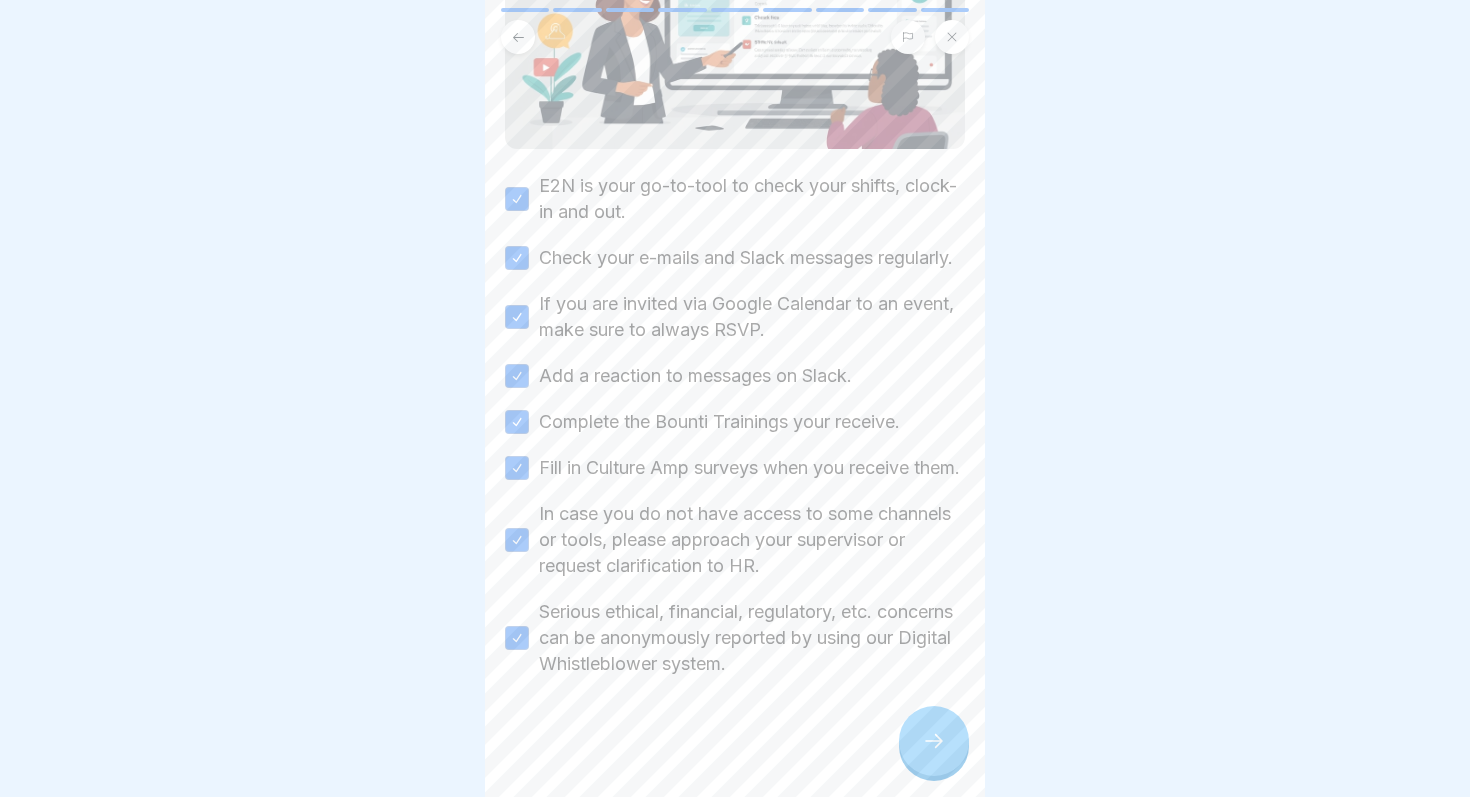 click at bounding box center [934, 741] 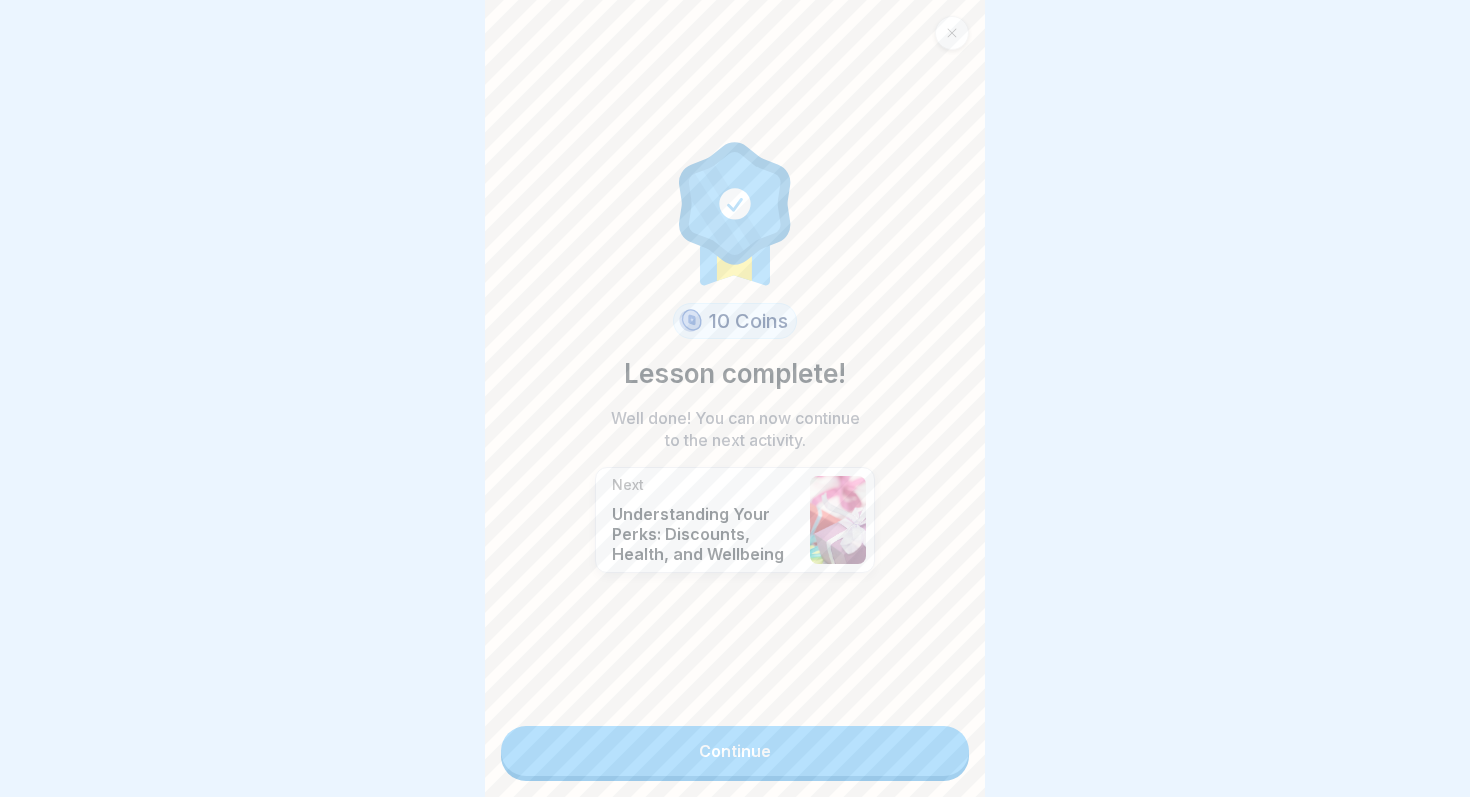 click on "Continue" at bounding box center [735, 751] 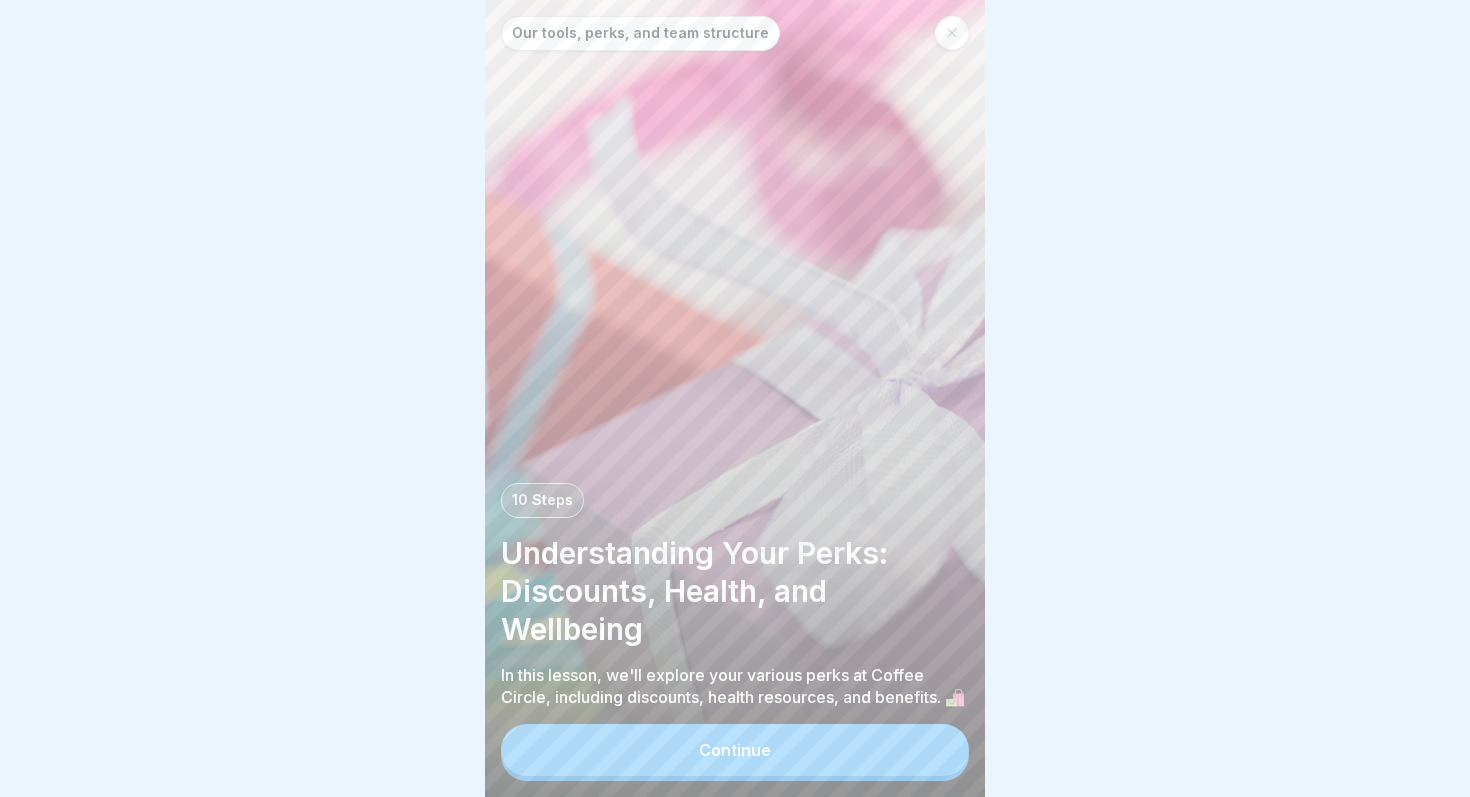 click on "Continue" at bounding box center (735, 750) 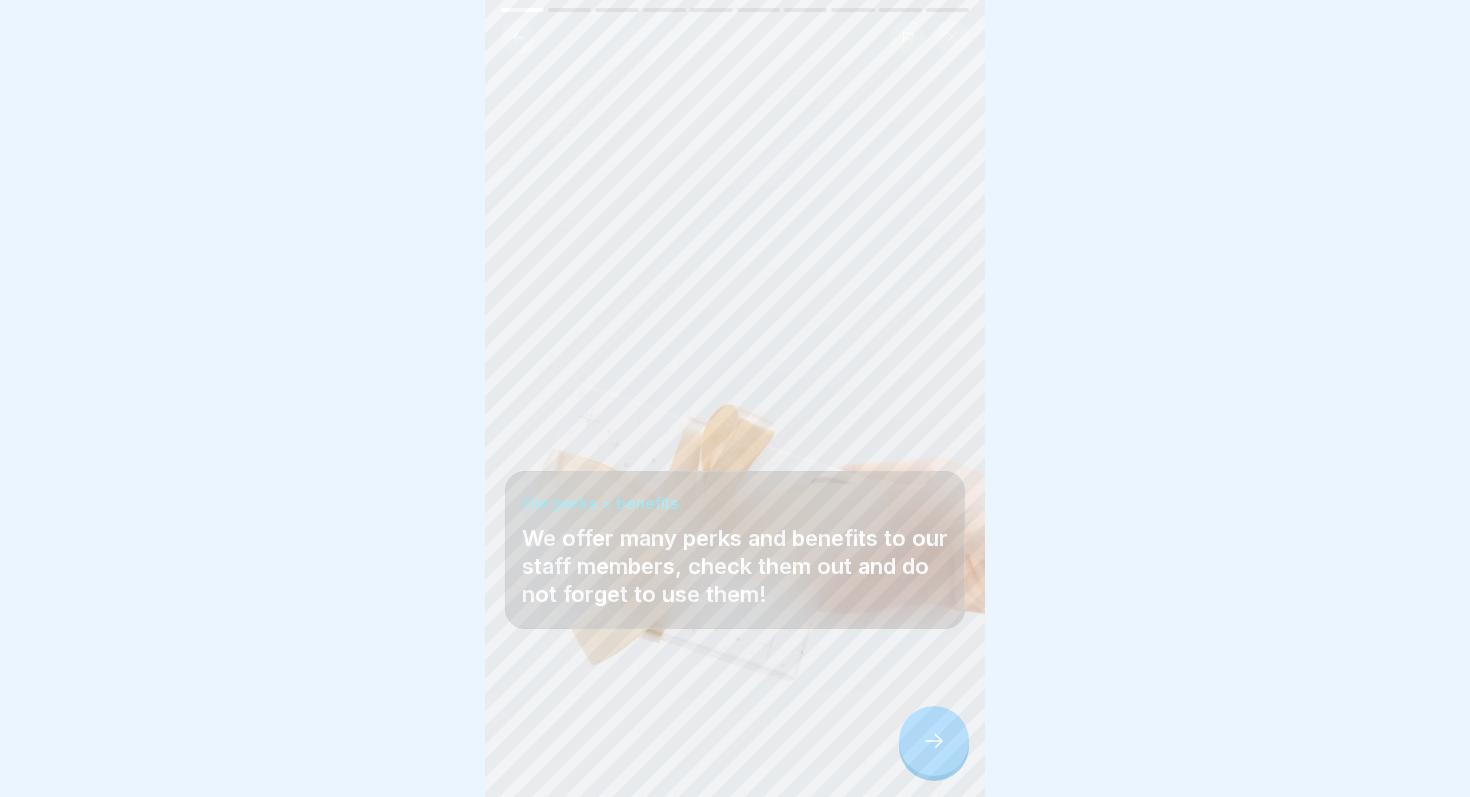 click at bounding box center (934, 741) 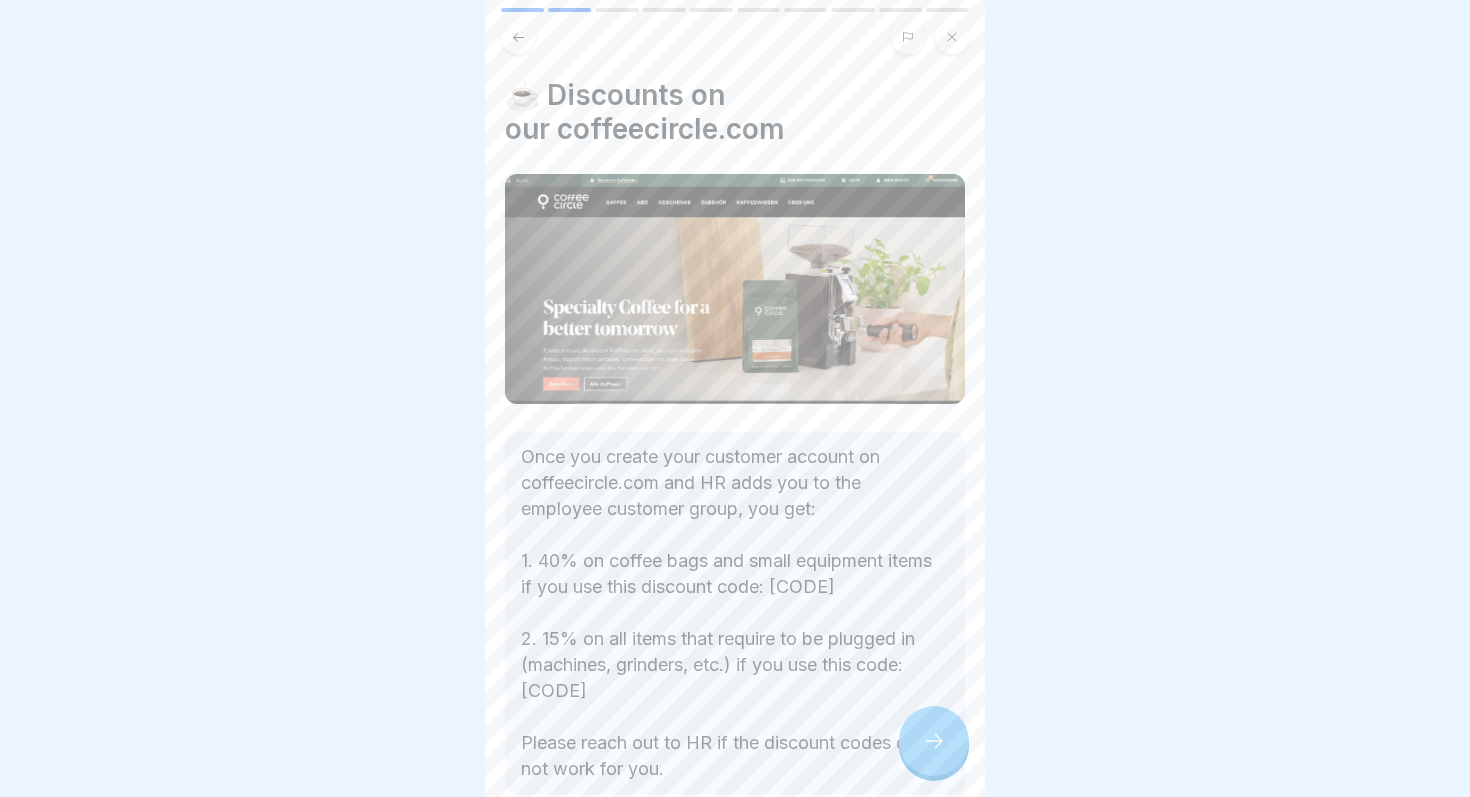 click 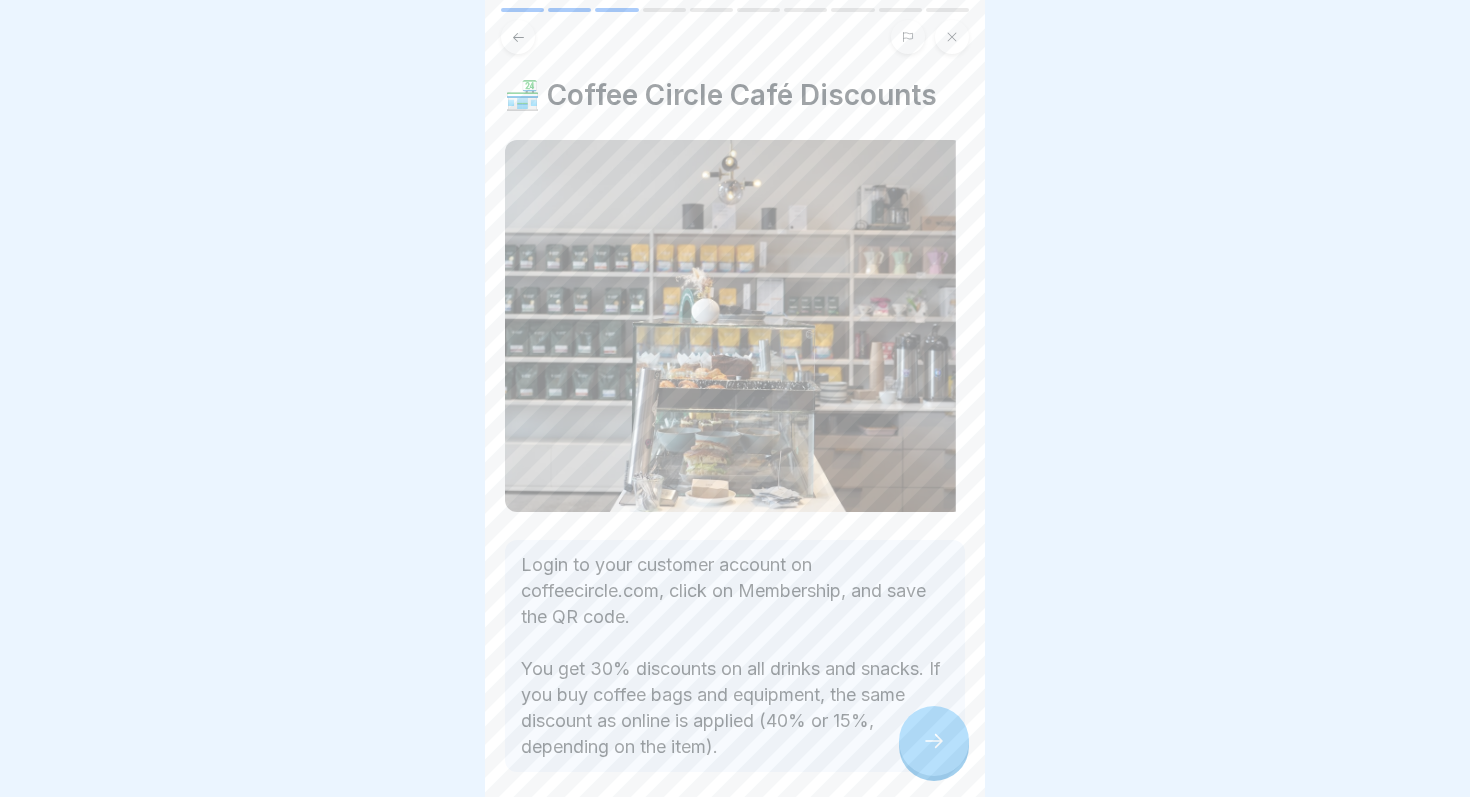 click 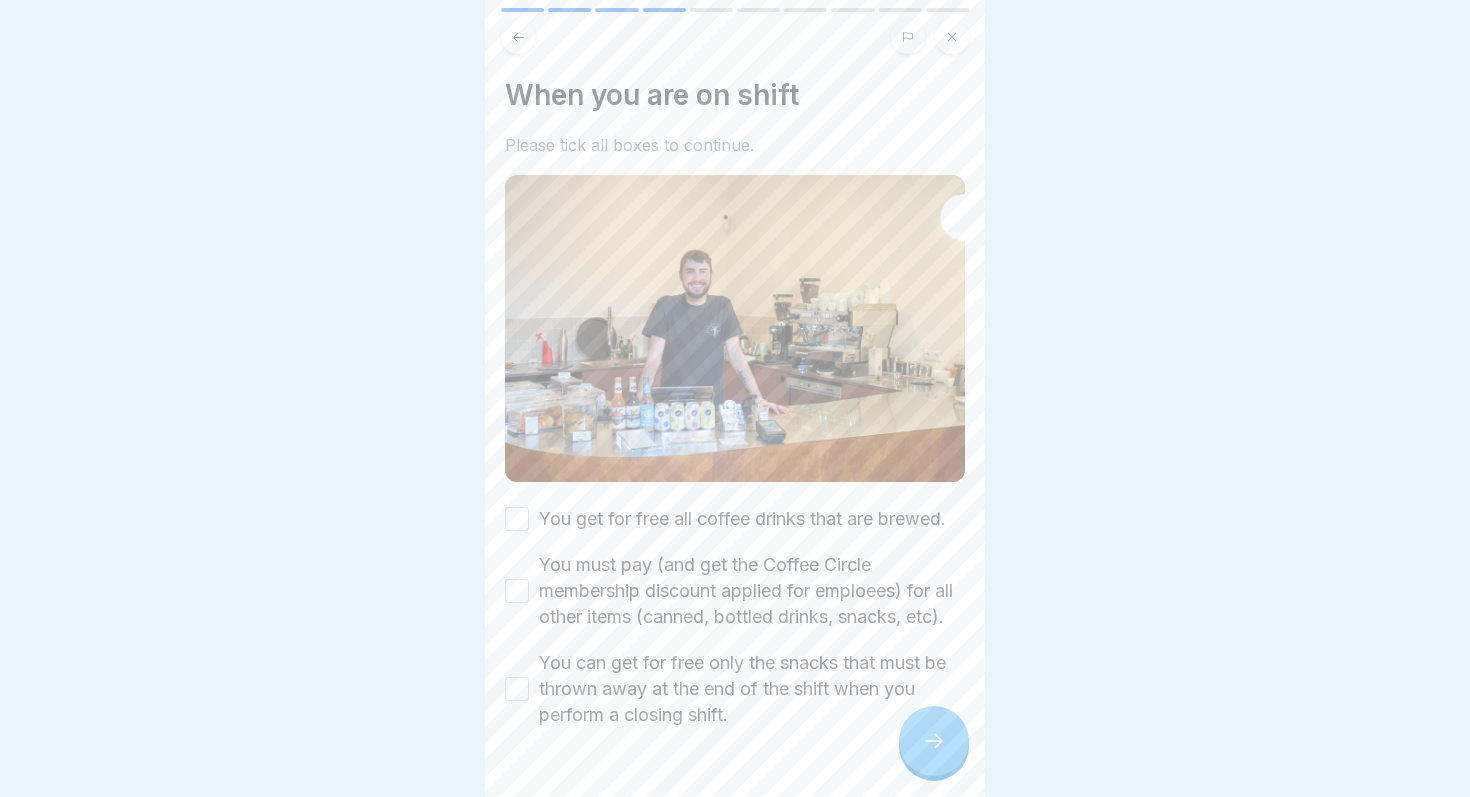 click 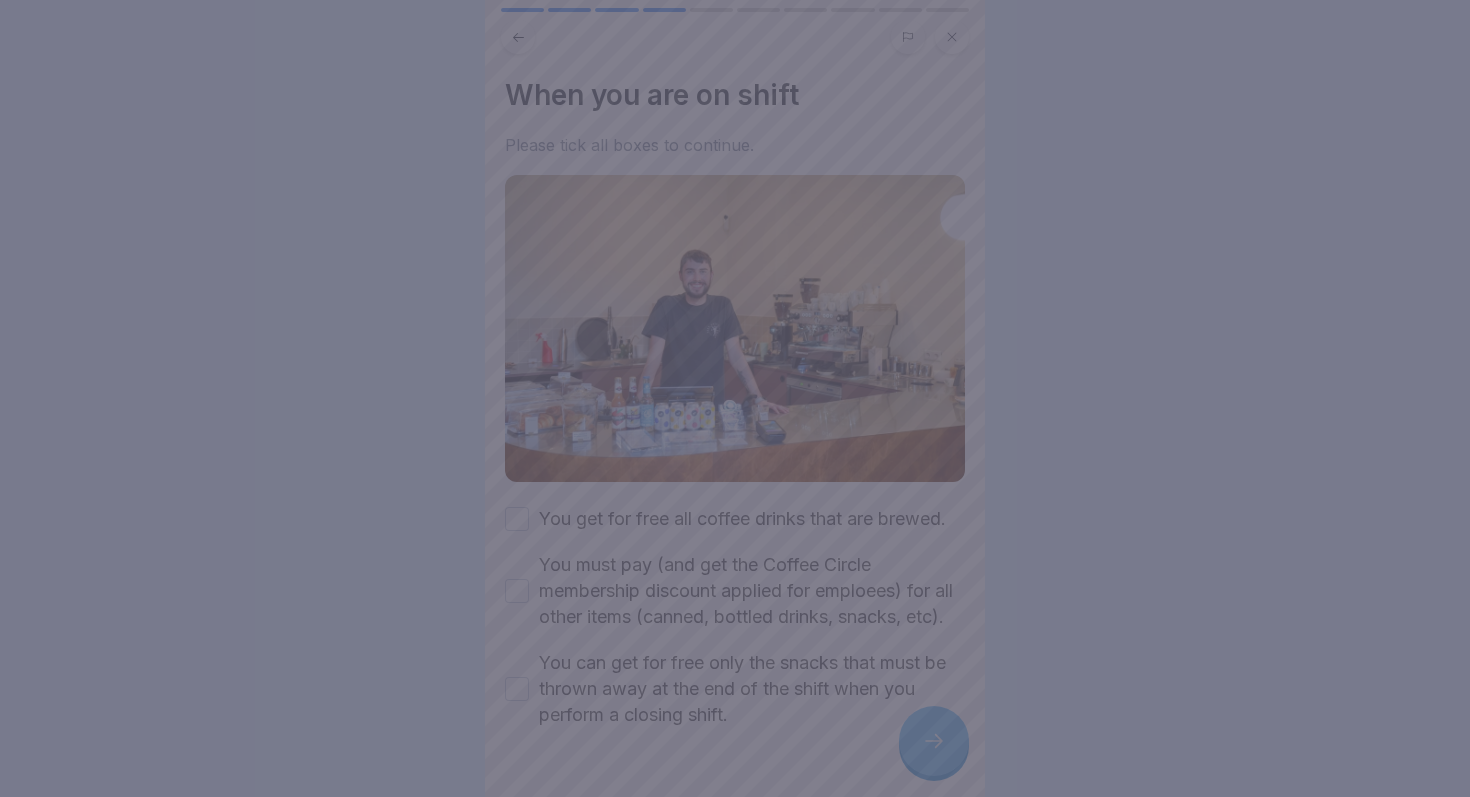 click at bounding box center [735, 398] 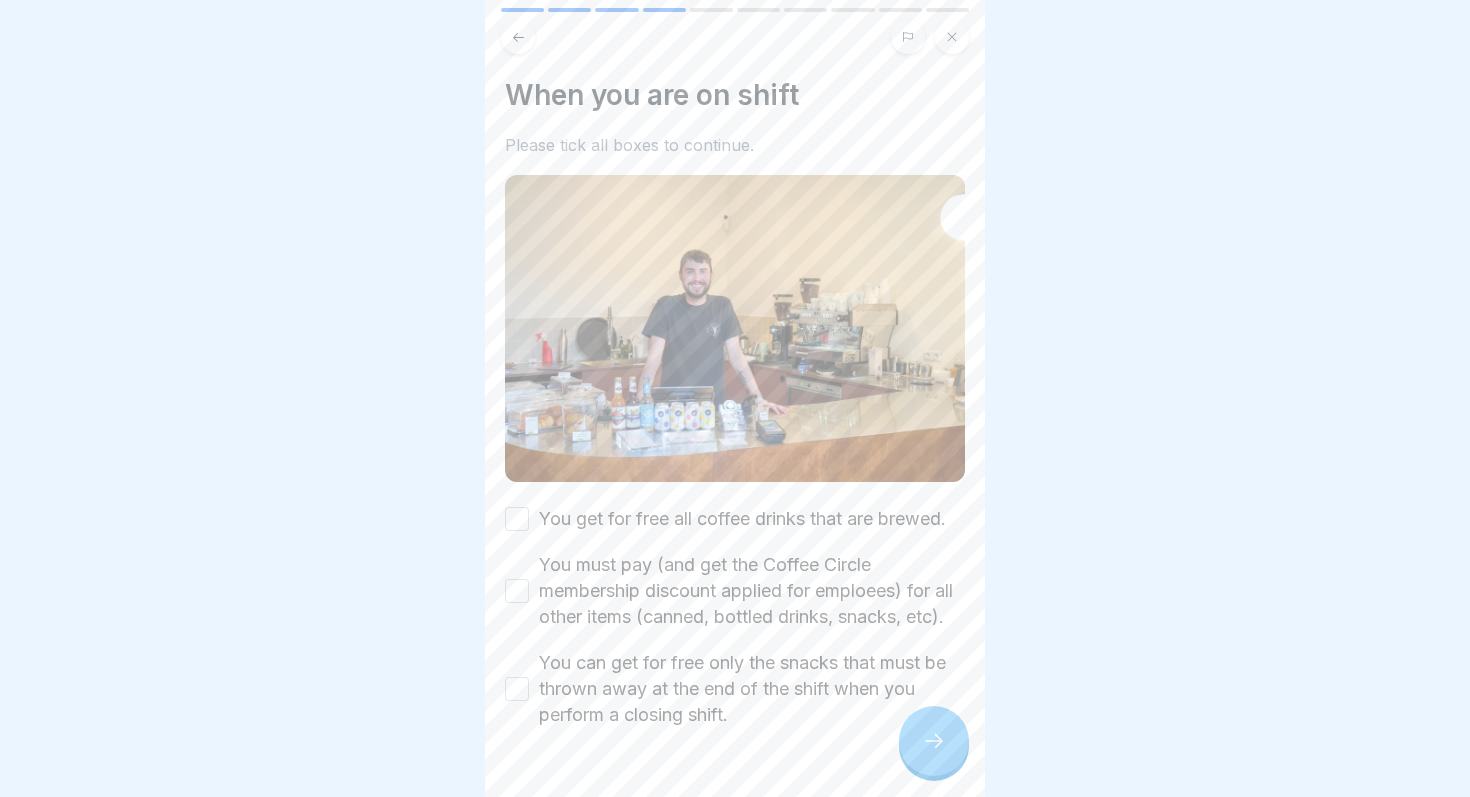 scroll, scrollTop: 76, scrollLeft: 0, axis: vertical 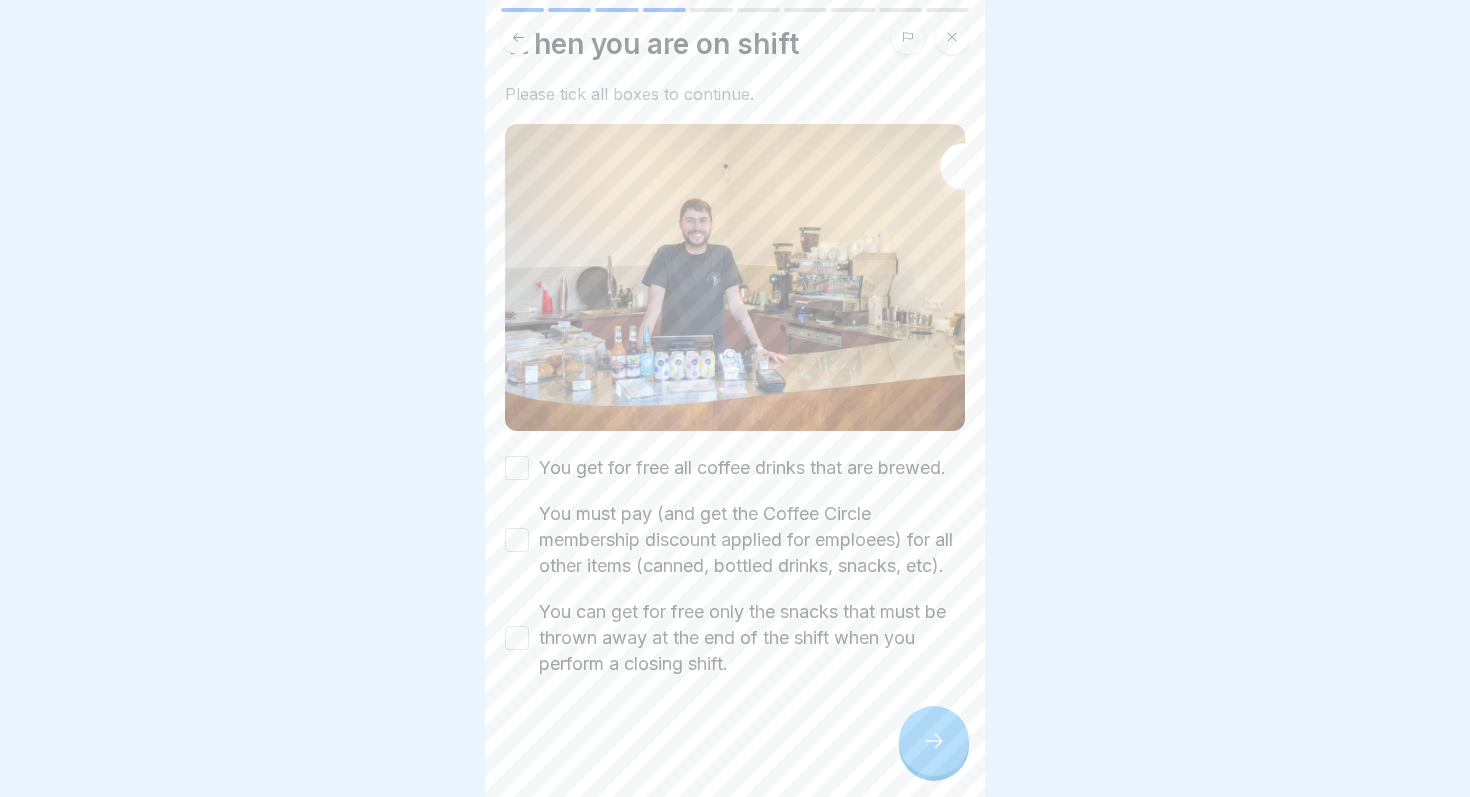 click on "You get for free all coffee drinks that are brewed." at bounding box center (742, 468) 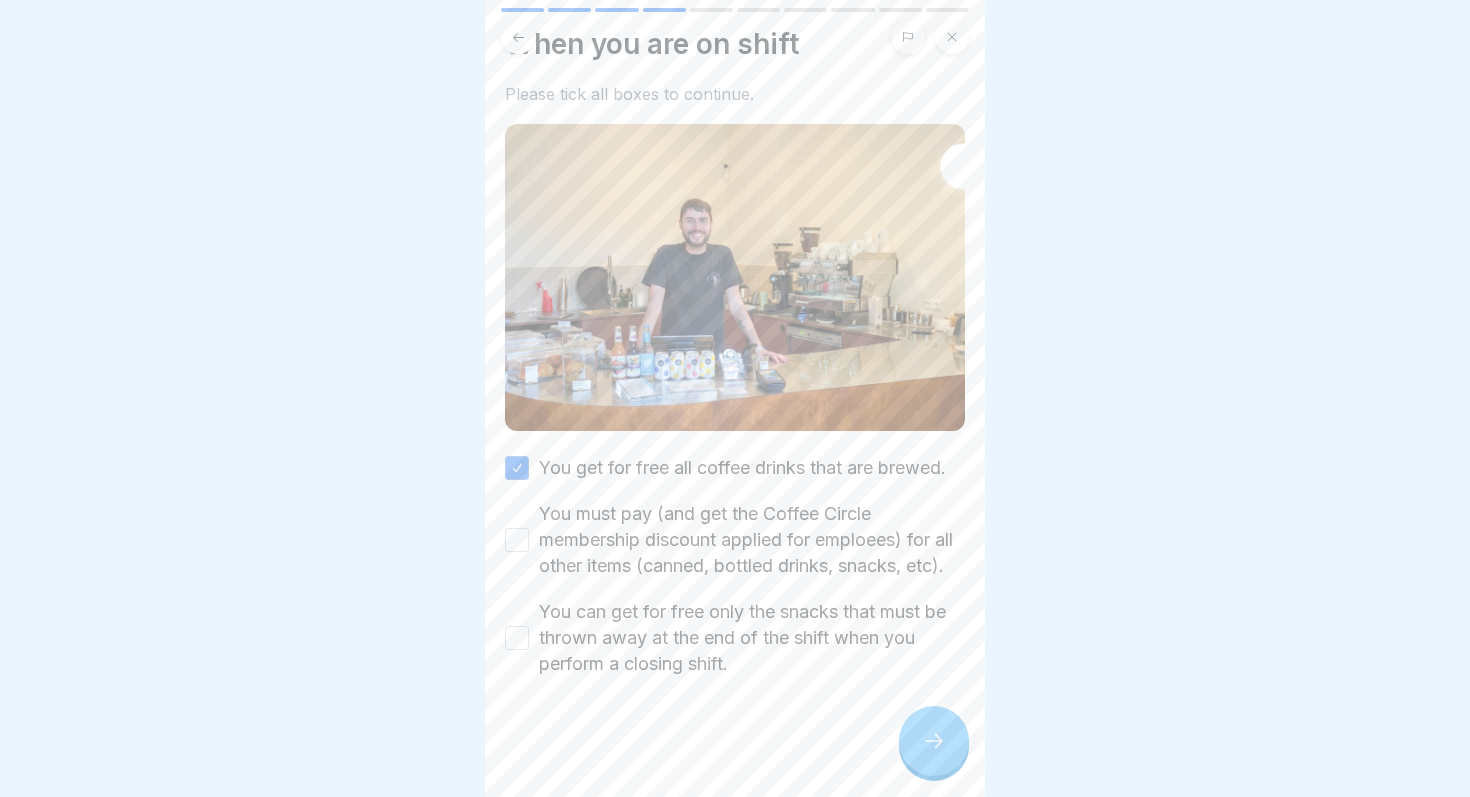 click on "You must pay (and get the Coffee Circle membership discount applied for emploees) for all other items (canned, bottled drinks, snacks, etc)." at bounding box center [752, 540] 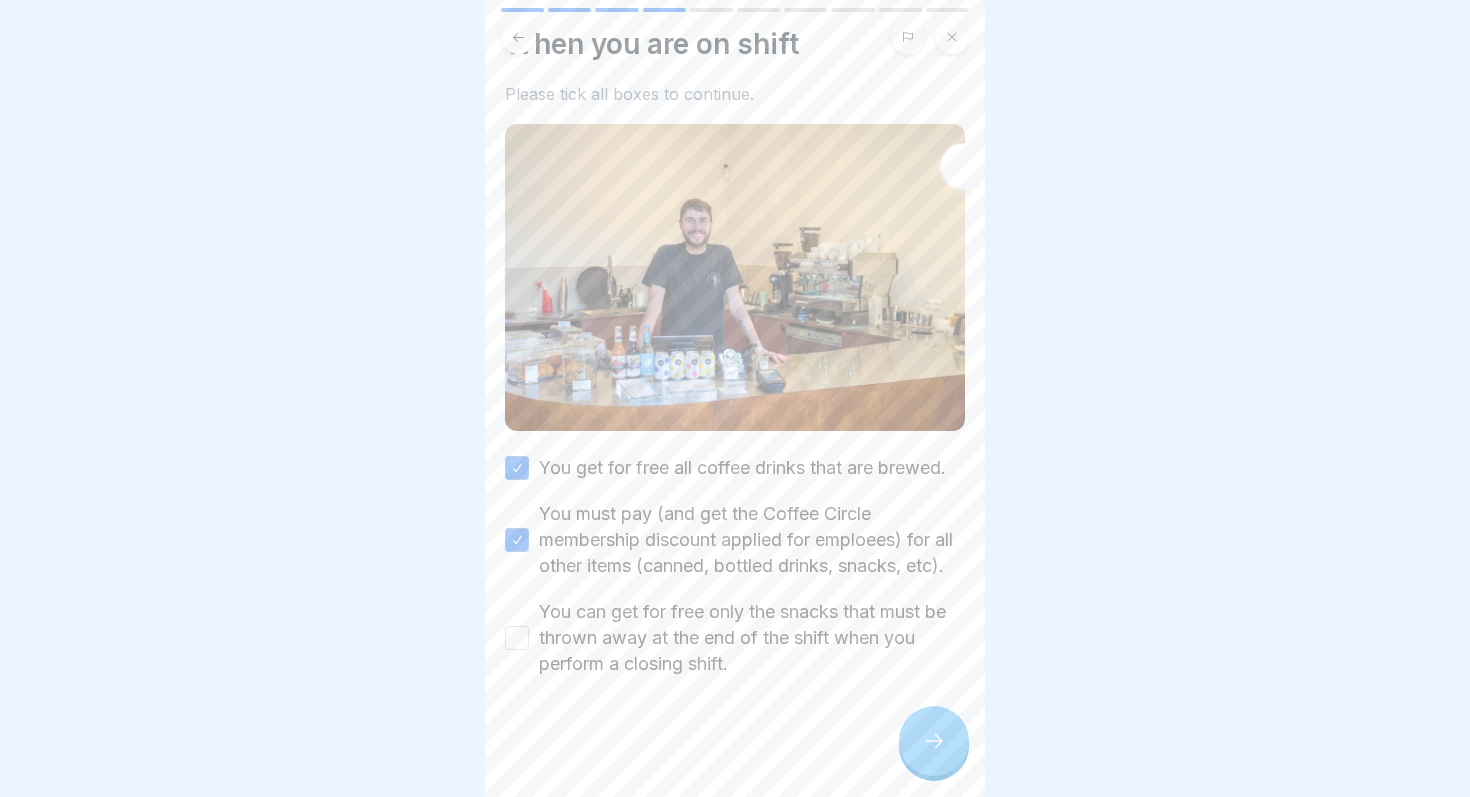 click on "You can get for free only the snacks that must be thrown away at the end of the shift when you perform a closing shift." at bounding box center (752, 638) 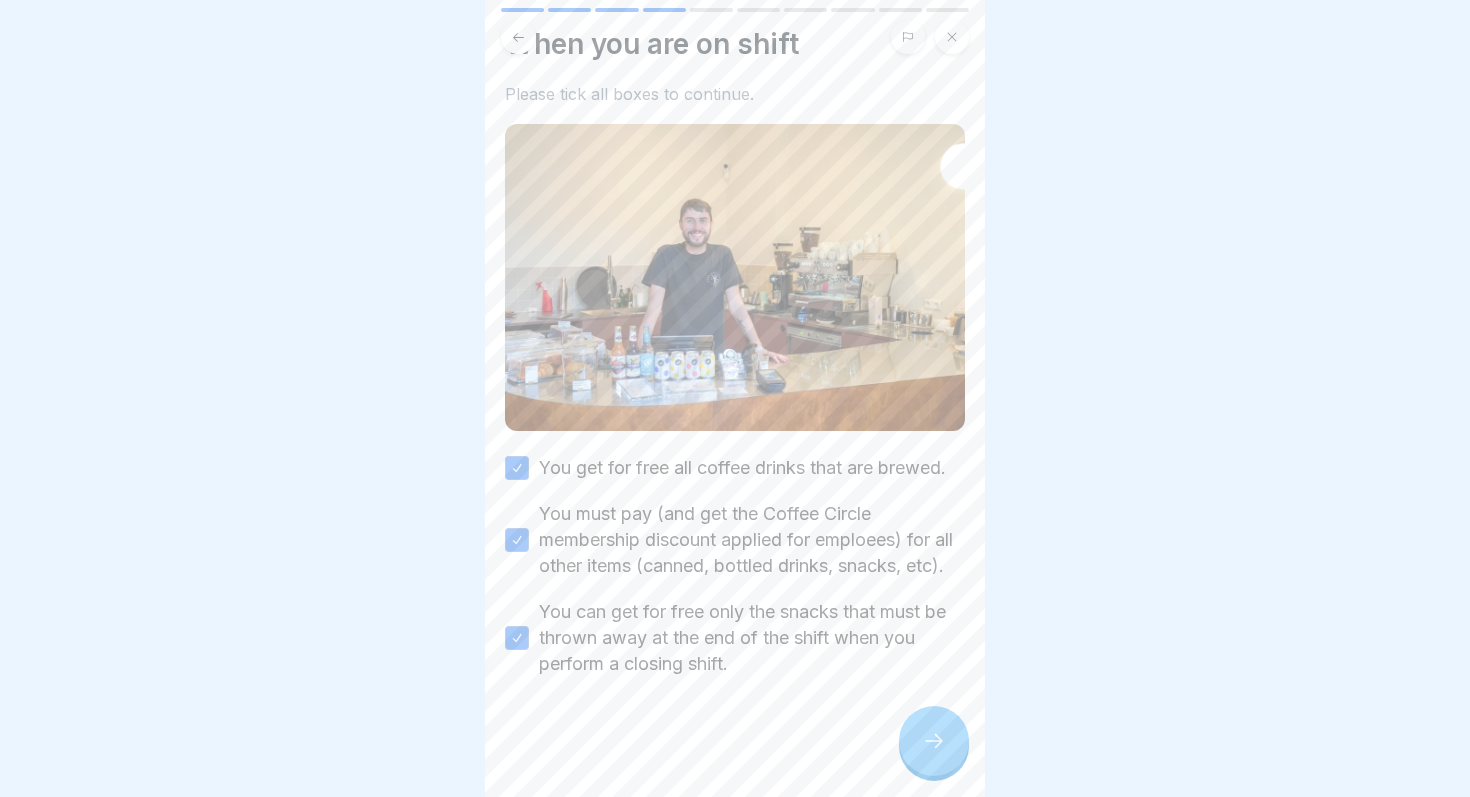 click 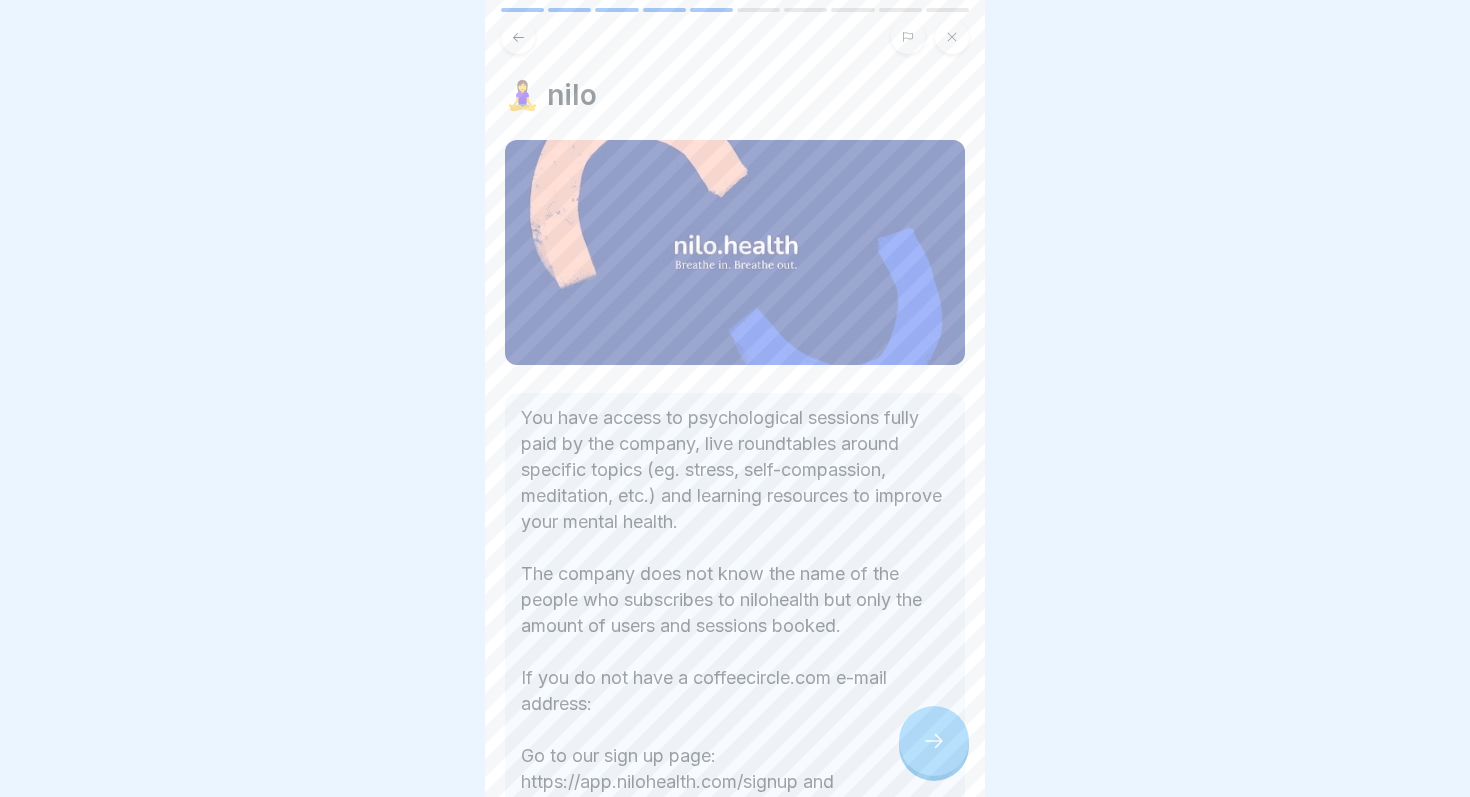 click 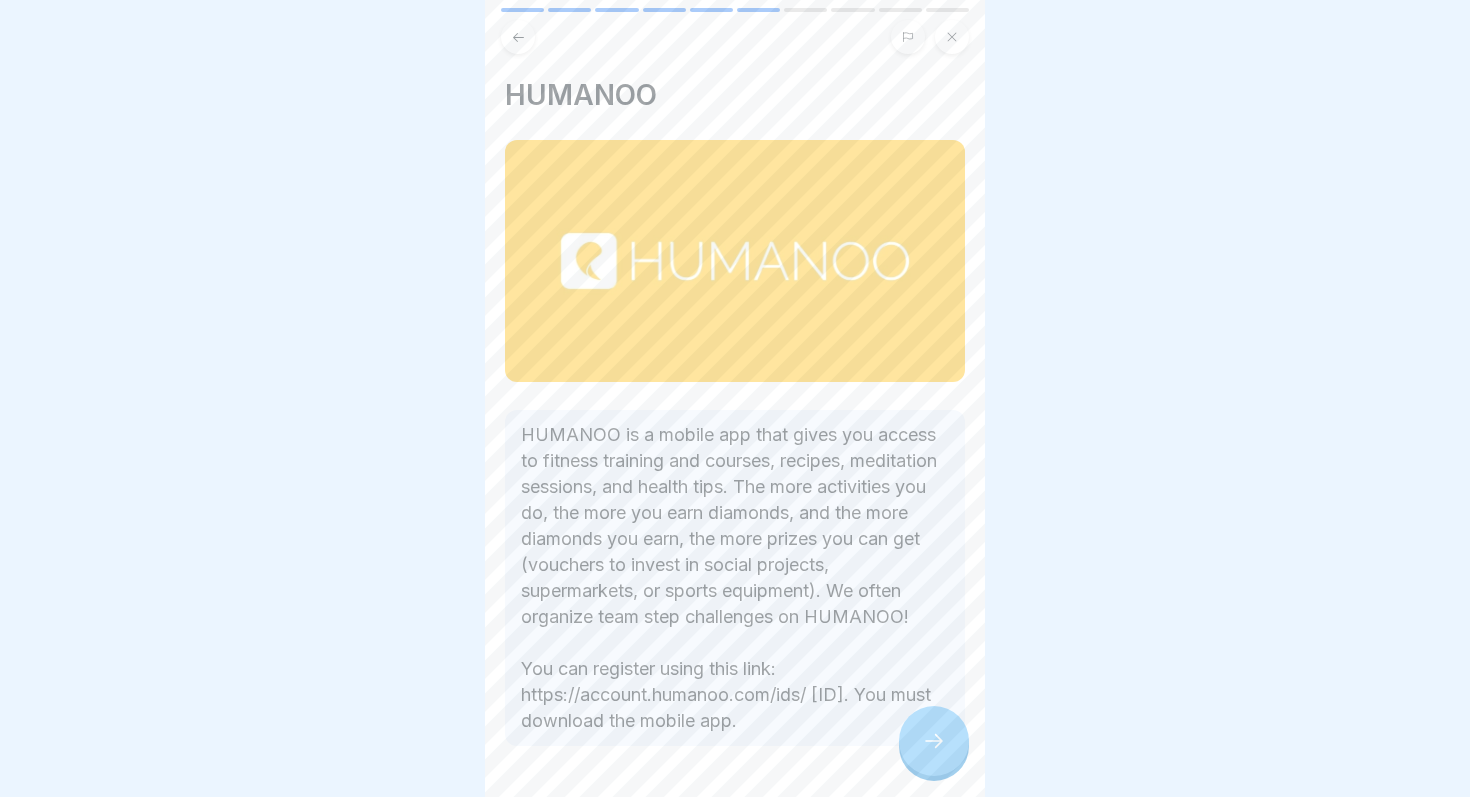 click 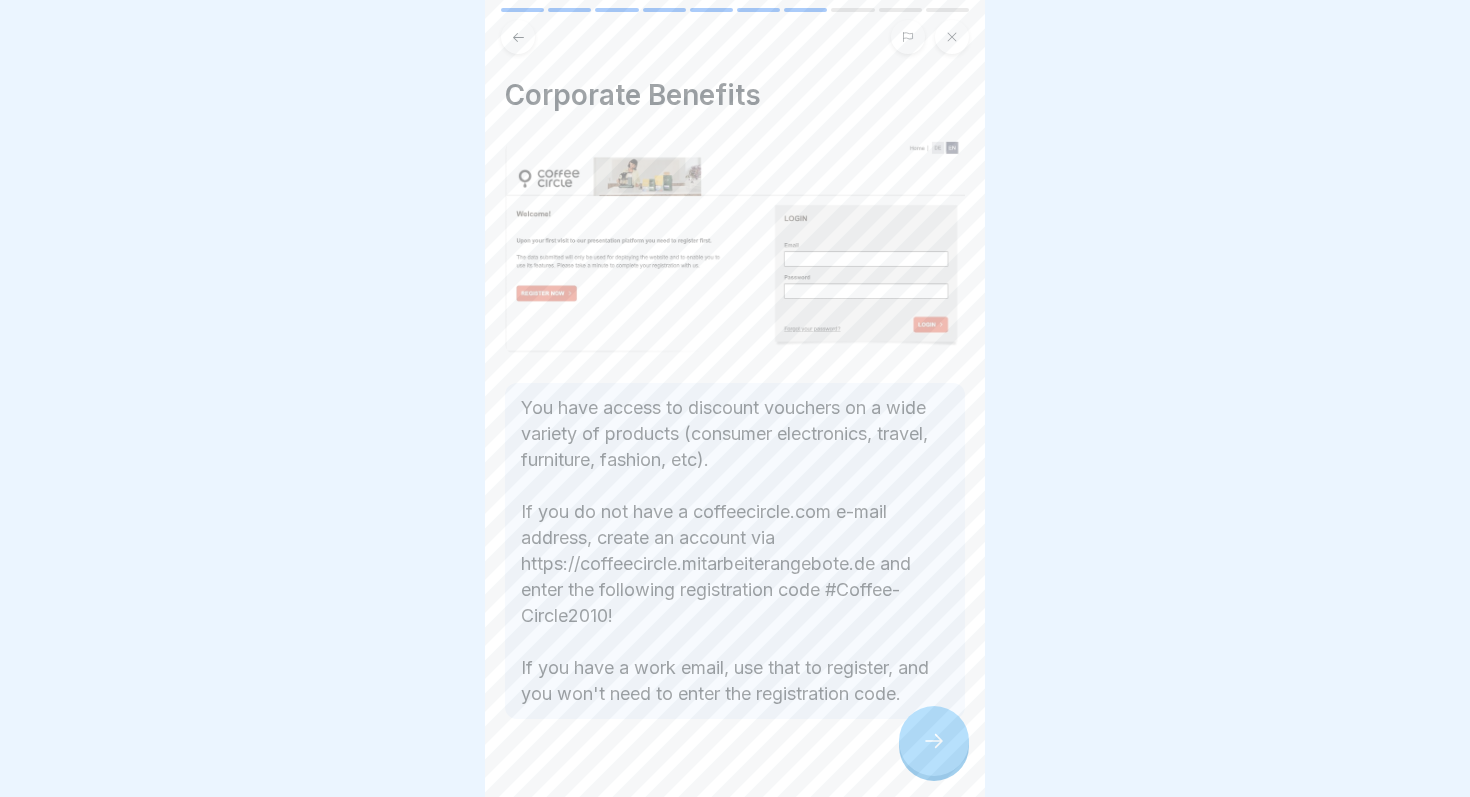 click 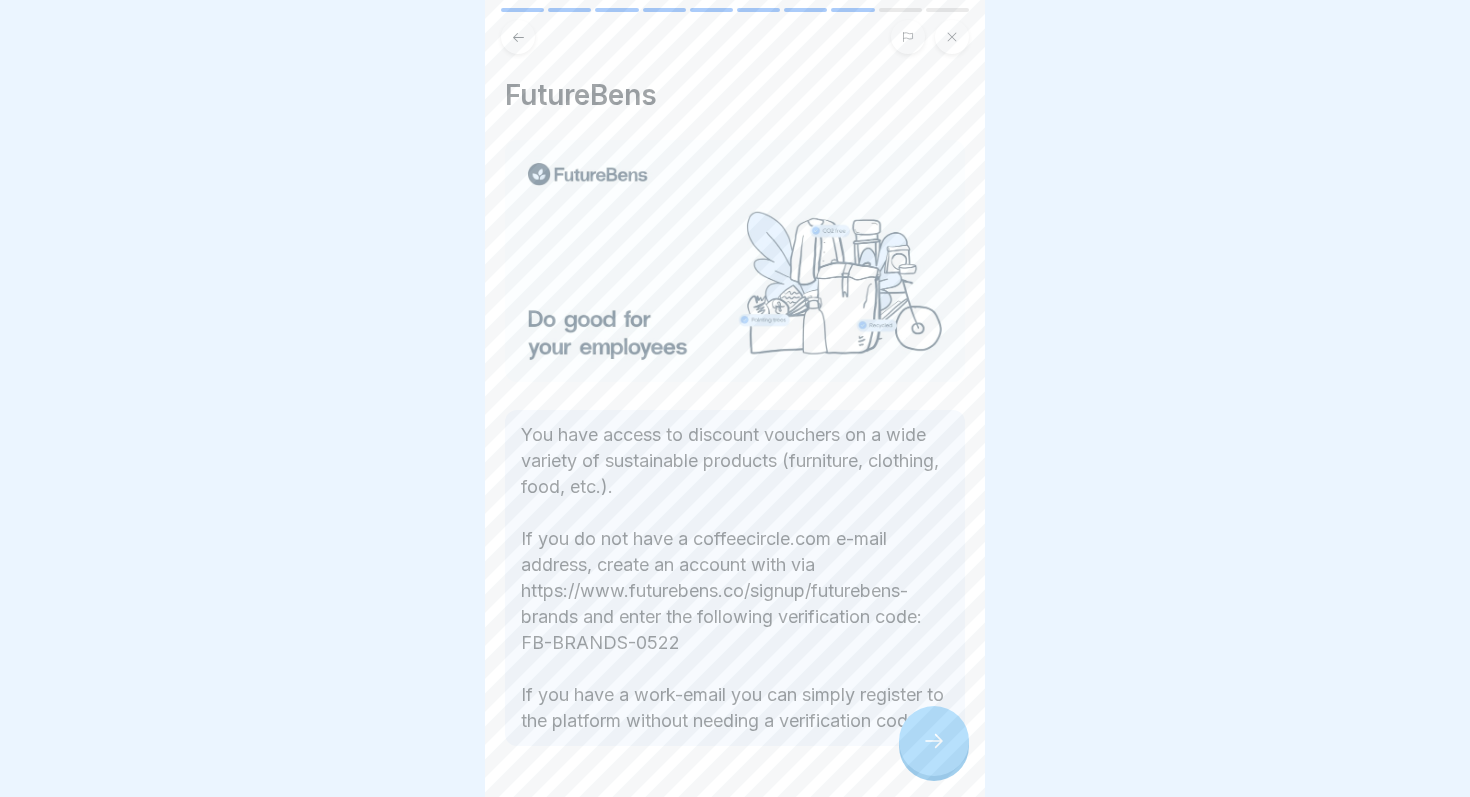 click 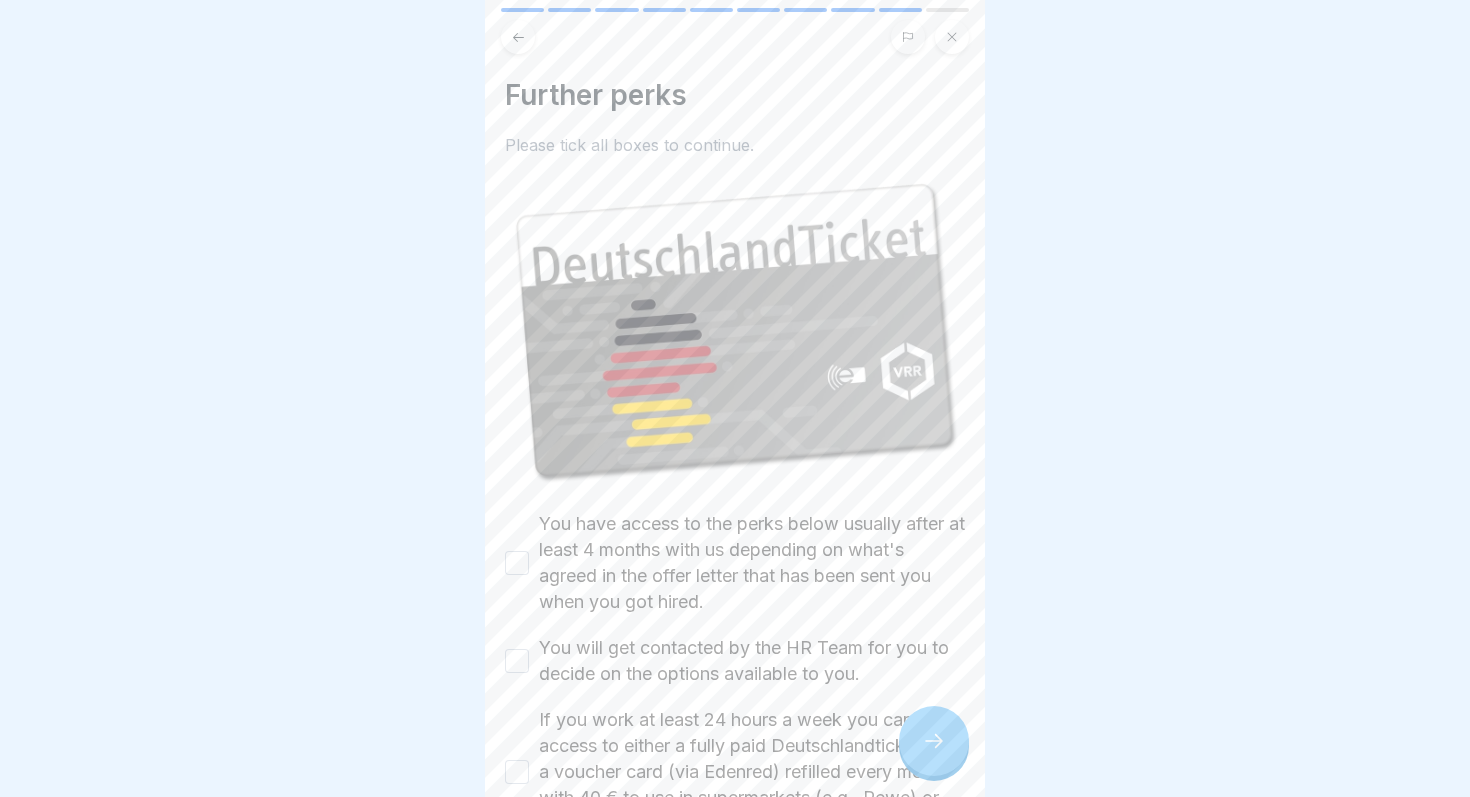 click 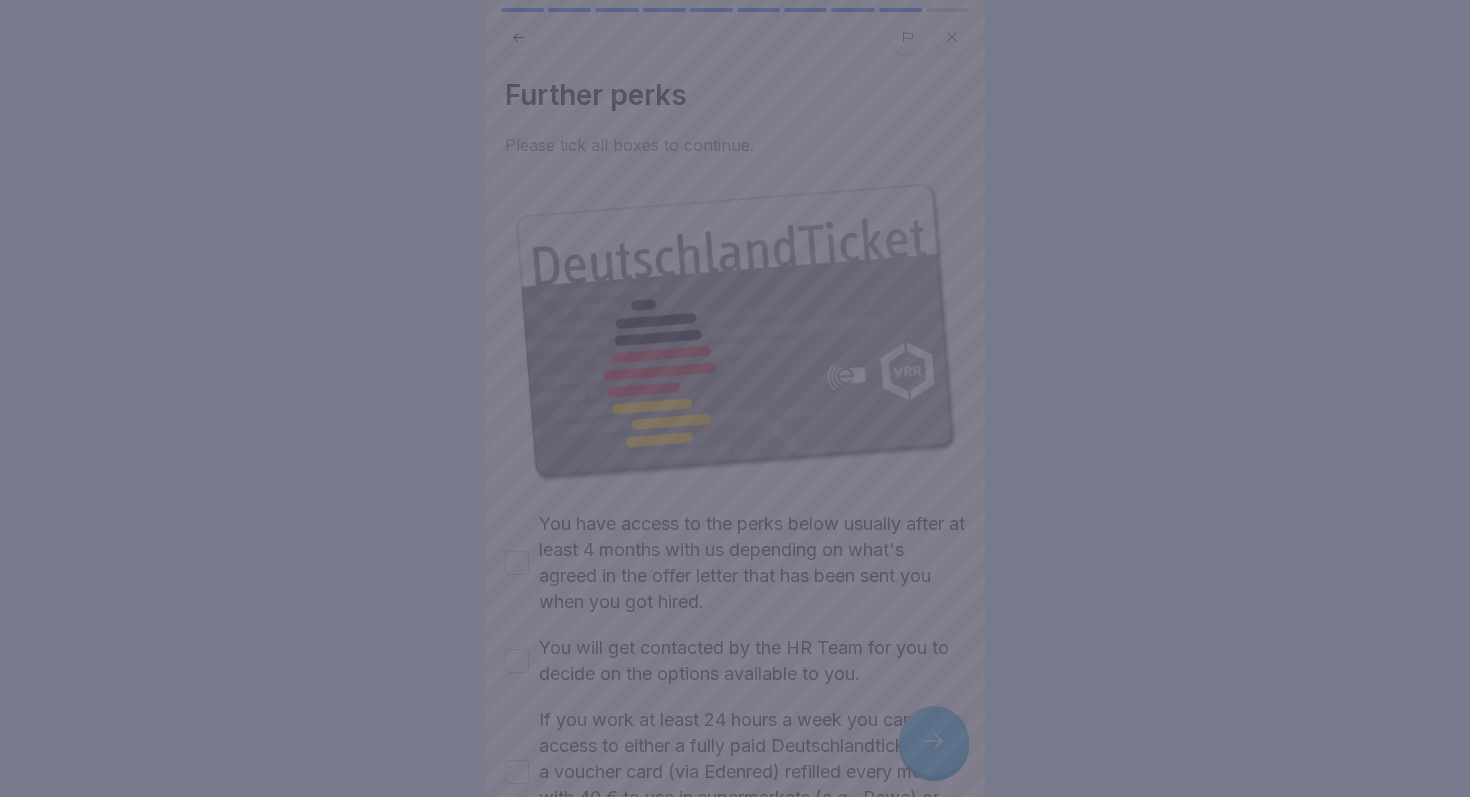 click at bounding box center [735, 398] 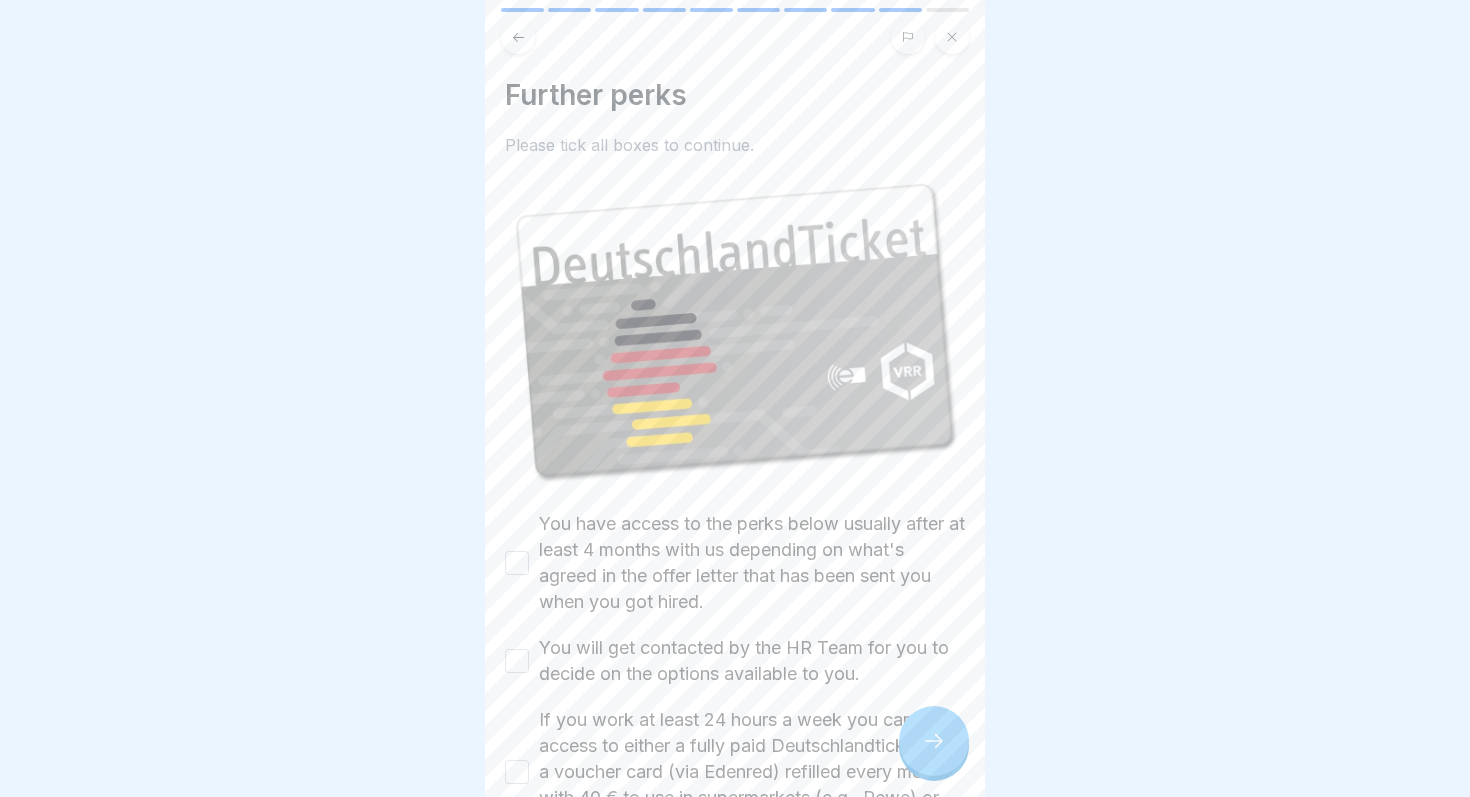 click on "You have access to the perks below usually after at least 4 months with us depending on what's agreed in the offer letter that has been sent you when you got hired." at bounding box center (752, 563) 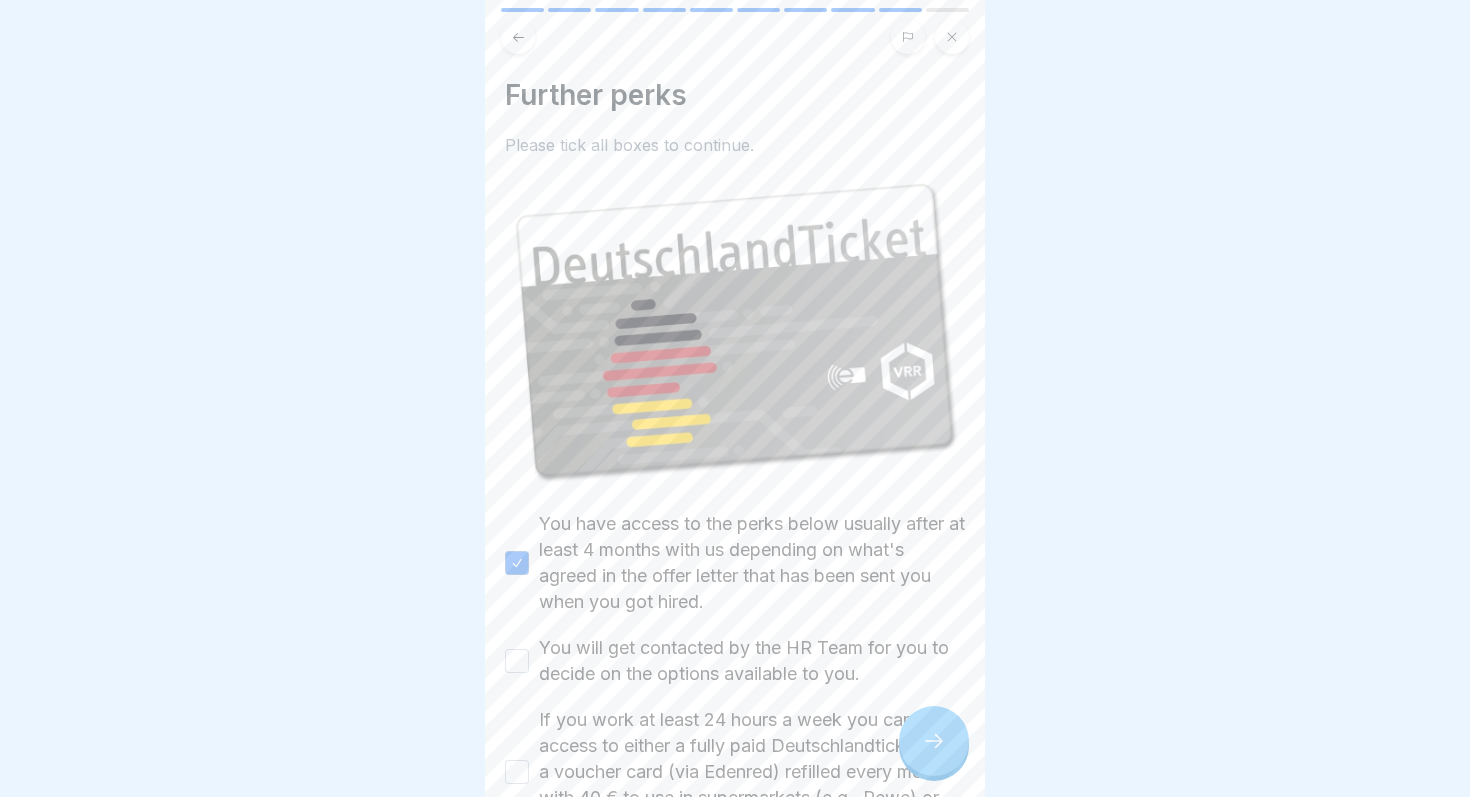 click on "You will get contacted by the HR Team for you to decide on the options available to you." at bounding box center [752, 661] 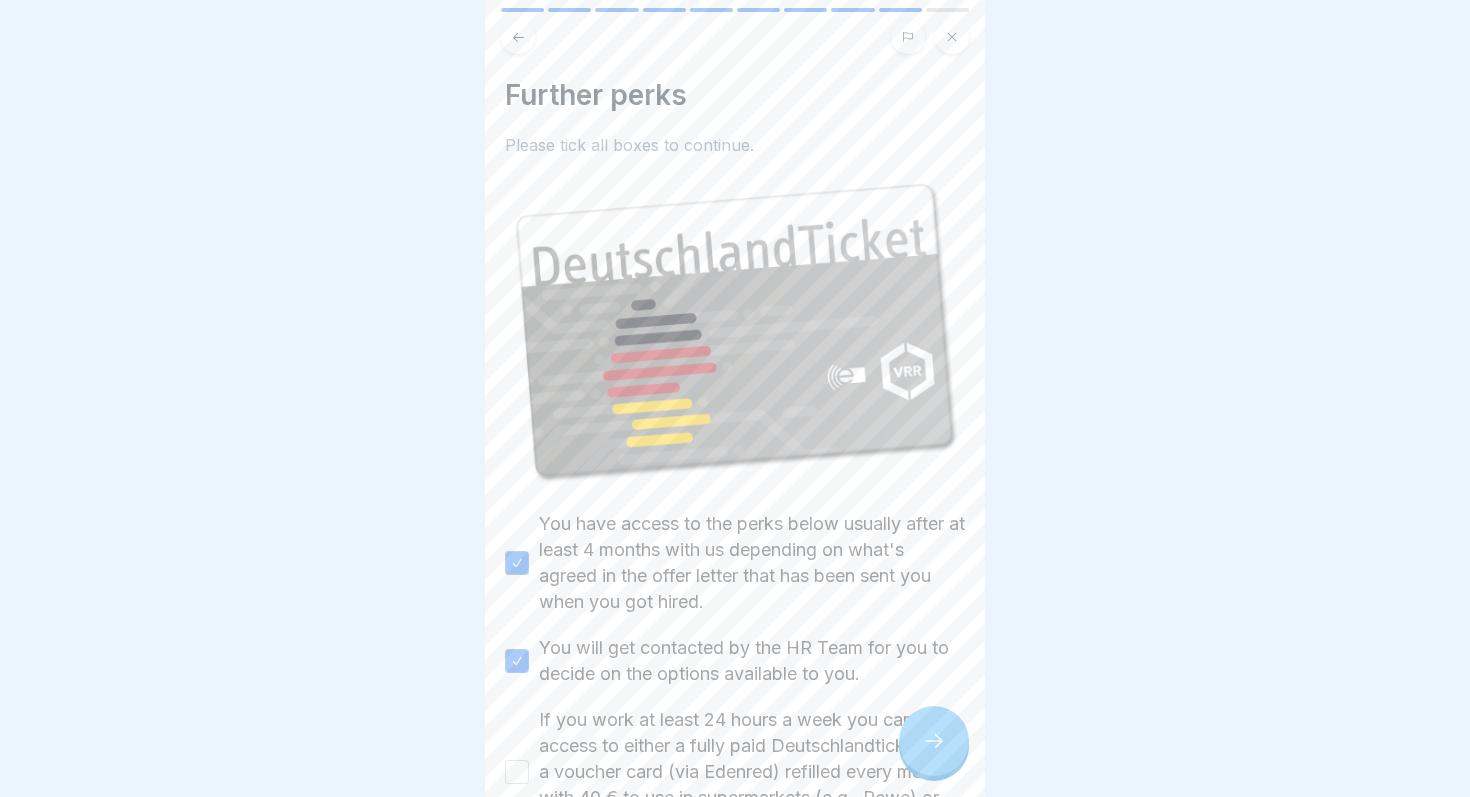 click on "If you work at least 24 hours a week you can have access to either a fully paid Deutschlandticket or to a voucher card (via Edenred) refilled every month with 40 € to use in supermarkets (e.g., Rewe) or other shops." at bounding box center [752, 772] 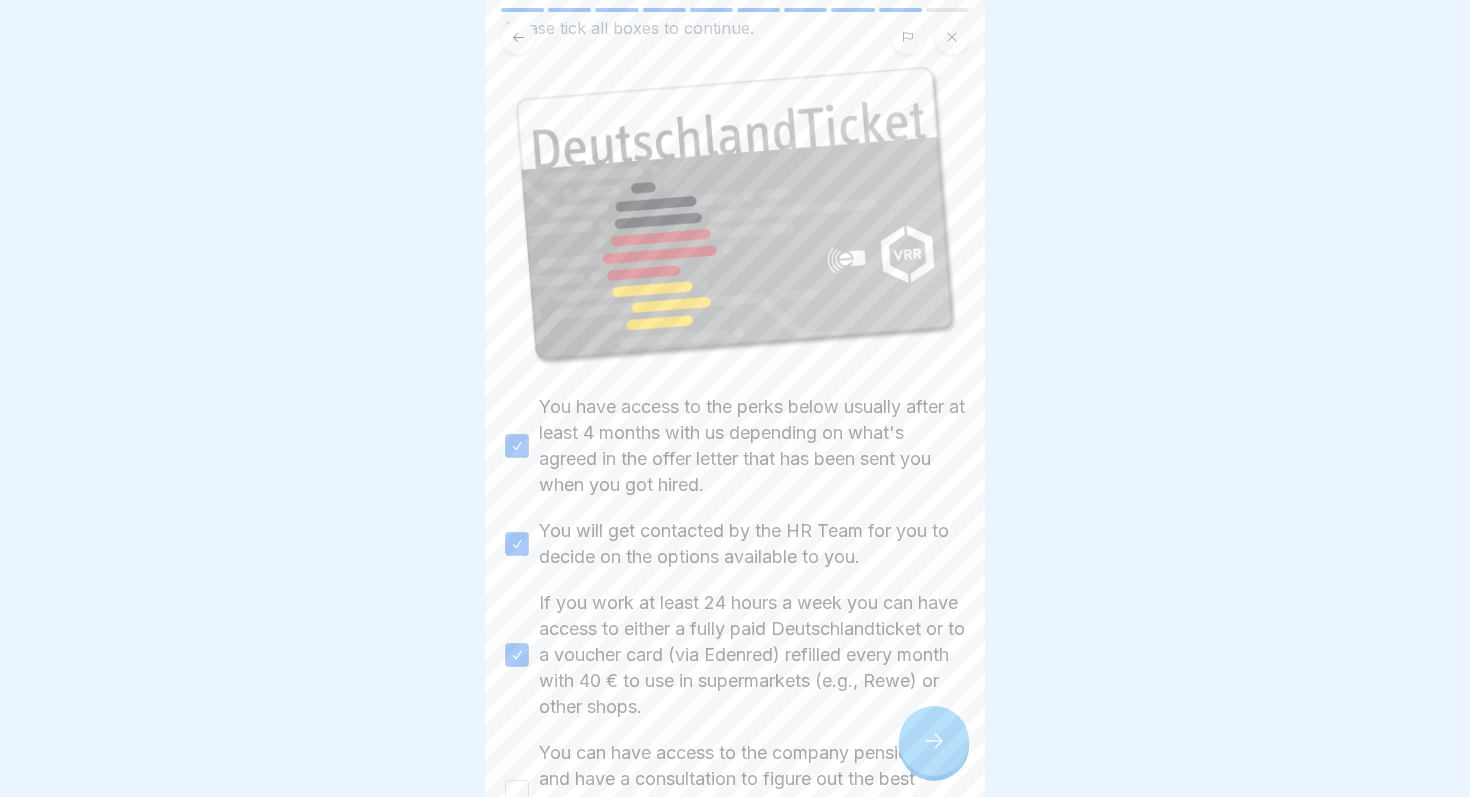 scroll, scrollTop: 283, scrollLeft: 0, axis: vertical 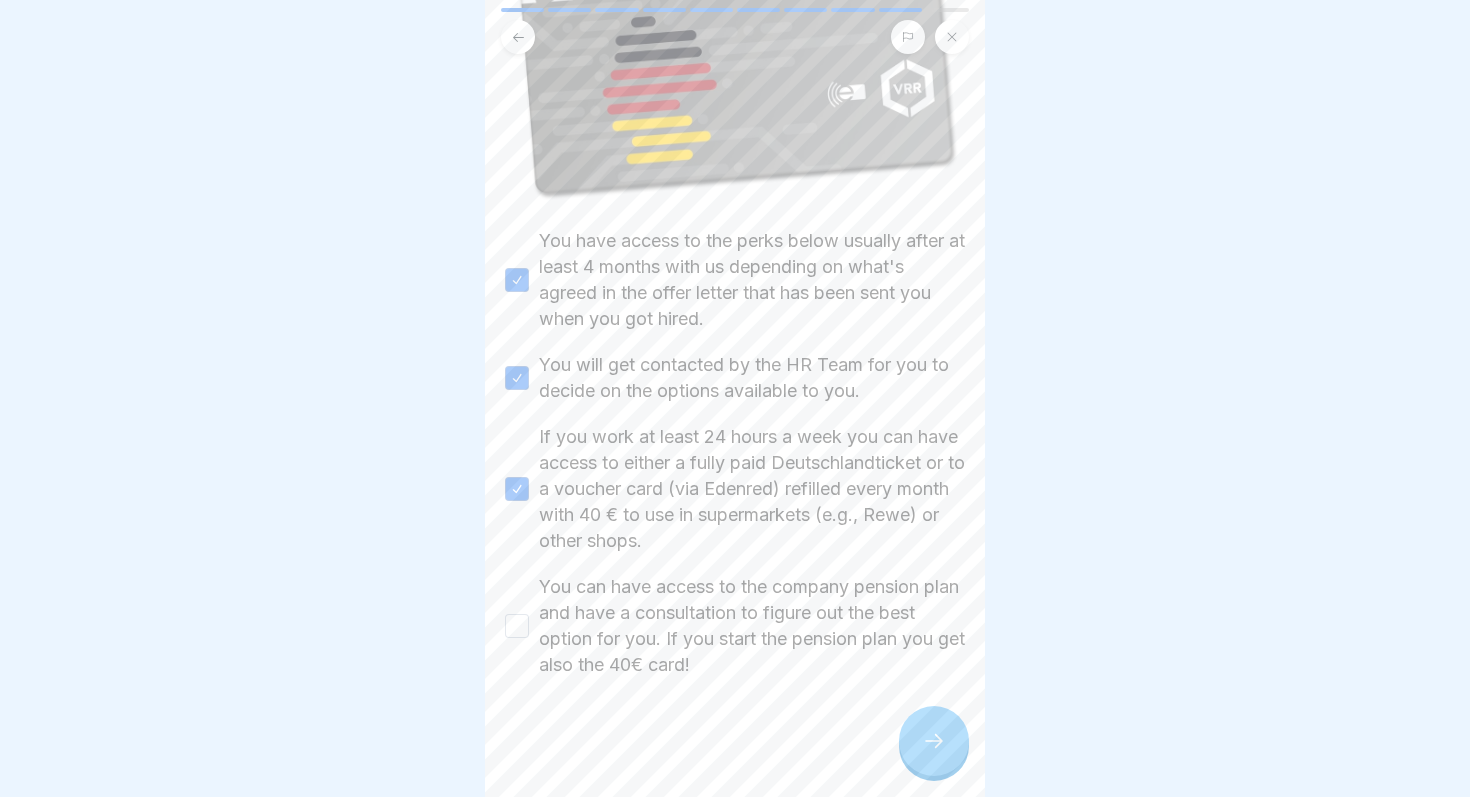 click on "You can have access to the company pension plan and have a consultation to figure out the best option for you. If you start the pension plan you get also the 40€ card!" at bounding box center [752, 626] 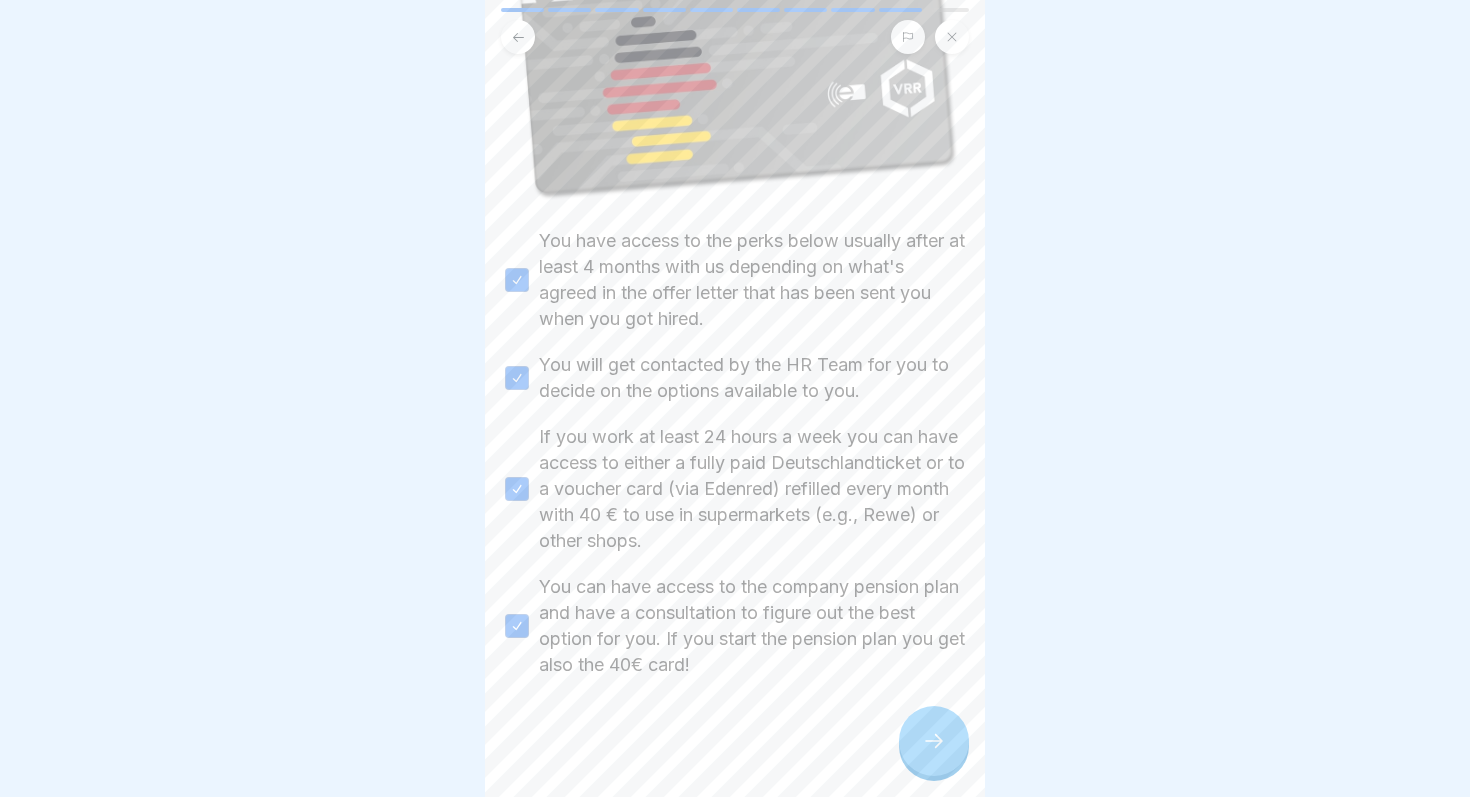 click 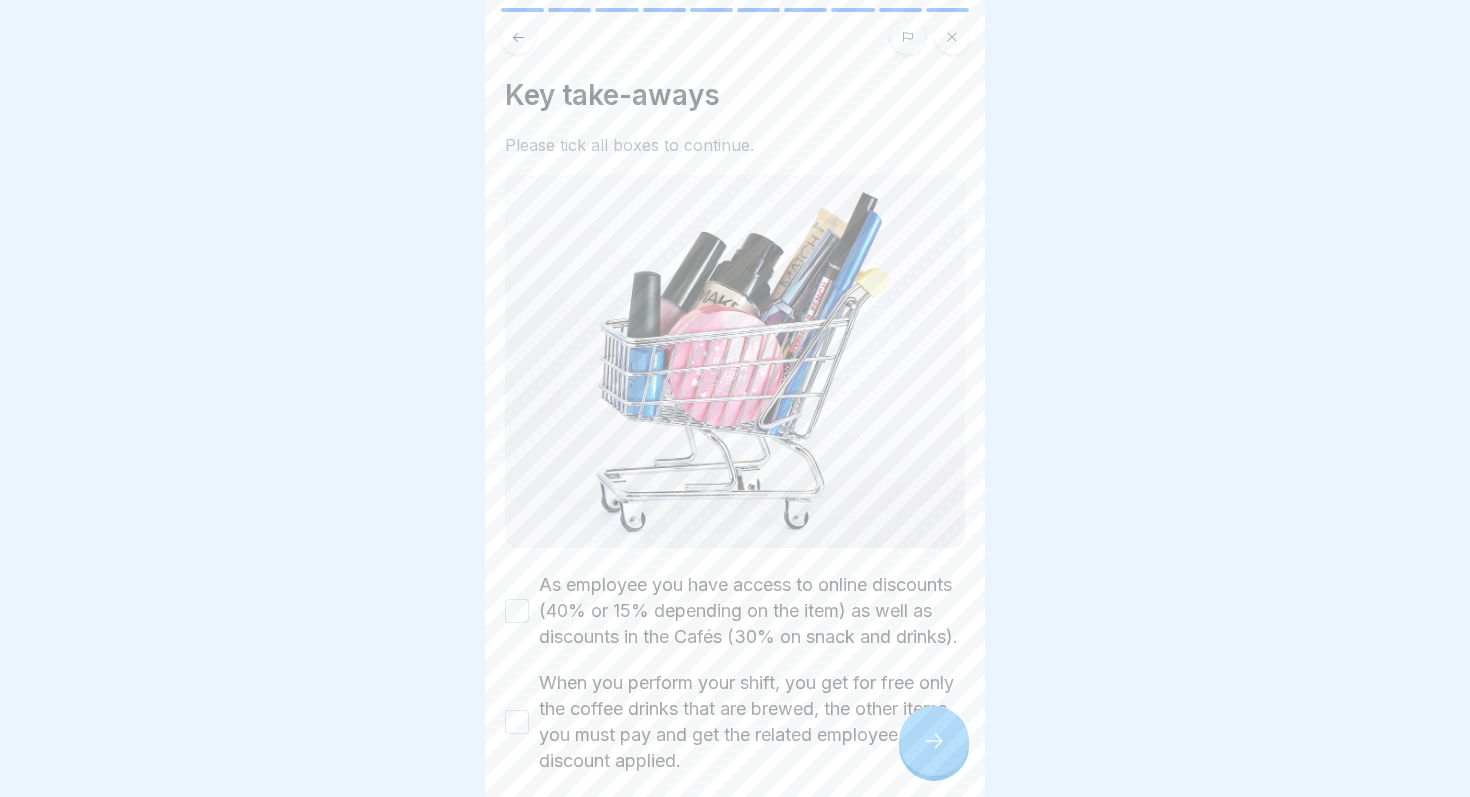 click 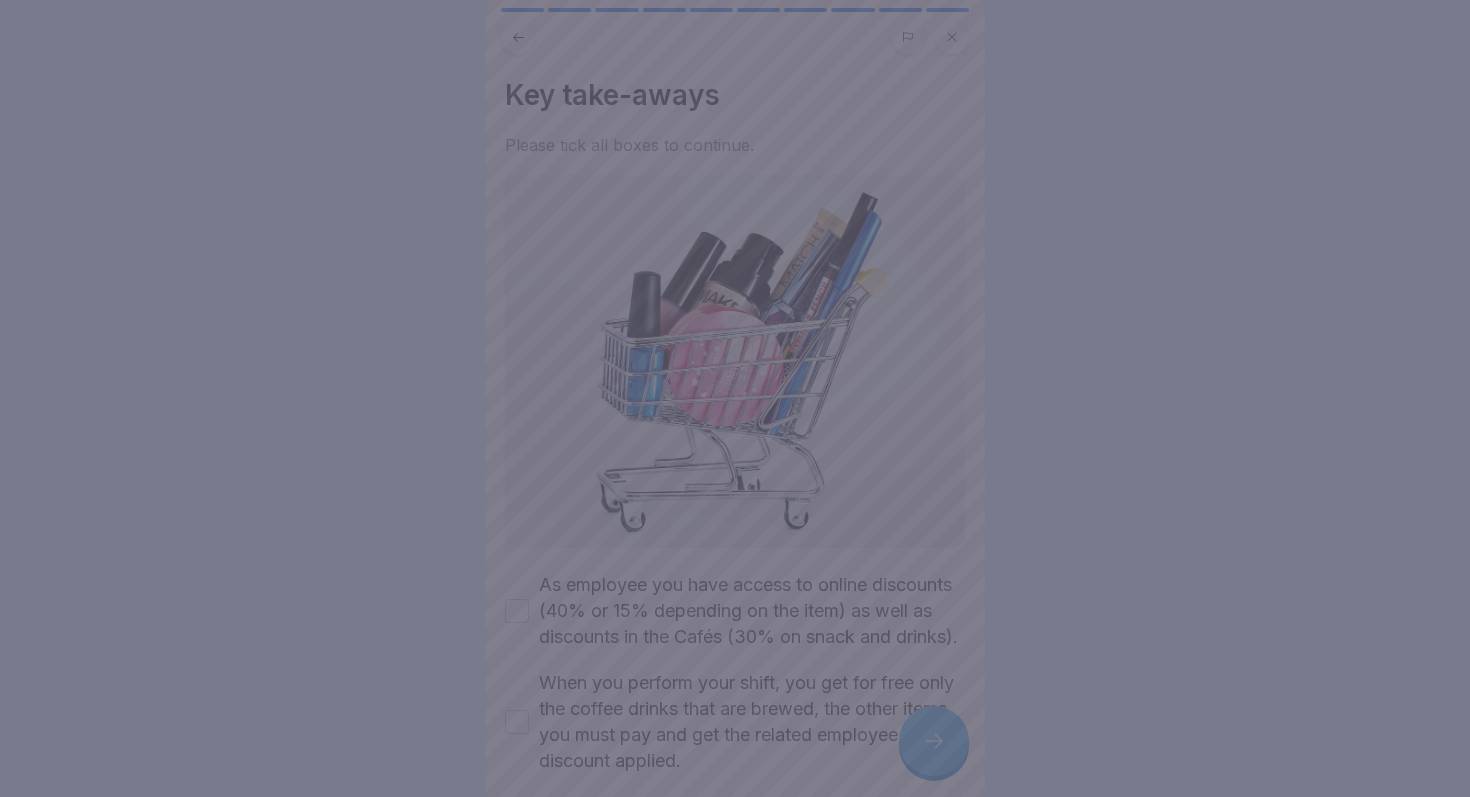 click at bounding box center [735, 398] 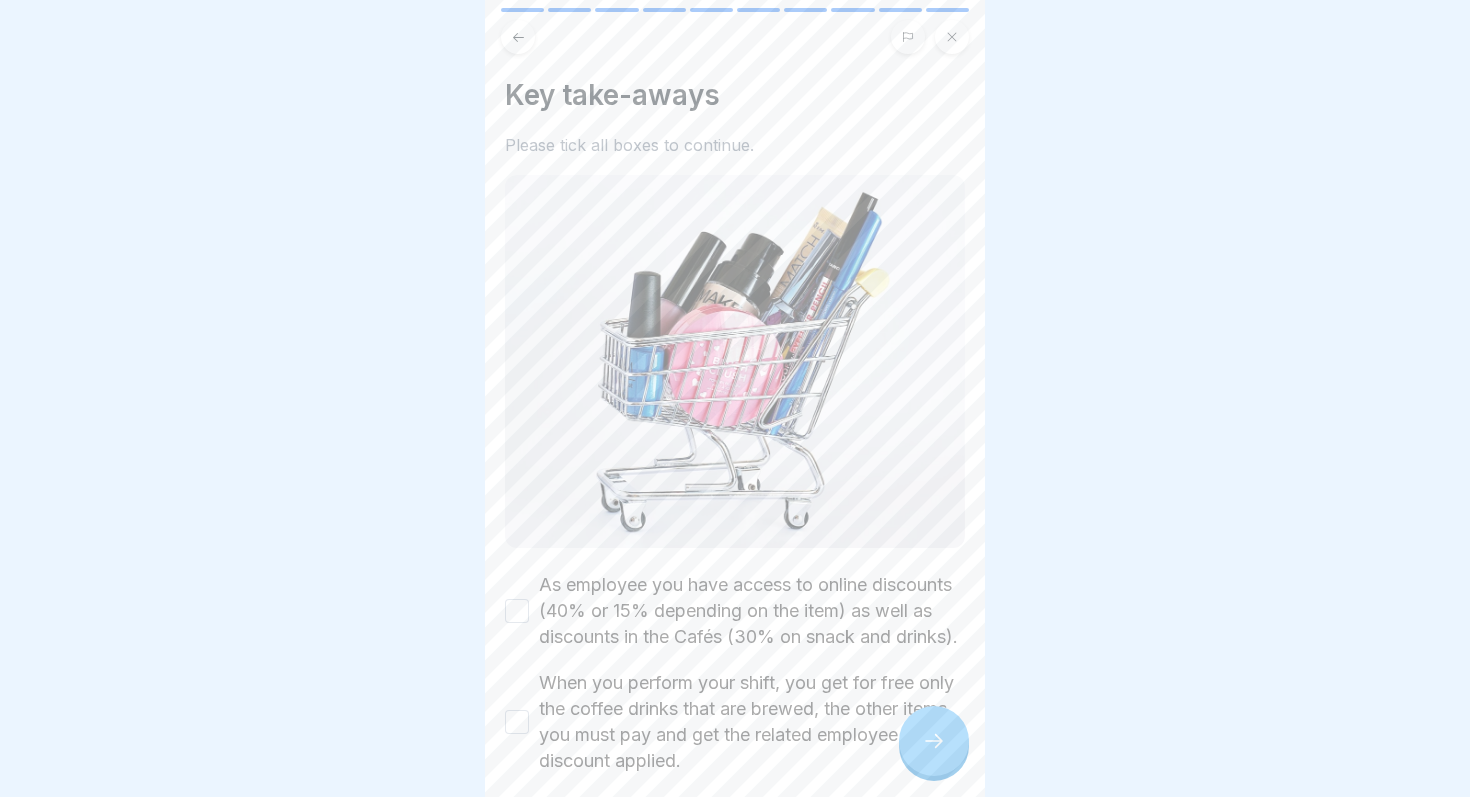 click on "As employee you have access to online discounts (40% or 15% depending on the item) as well as discounts in the Cafés (30% on snack and drinks)." at bounding box center (752, 611) 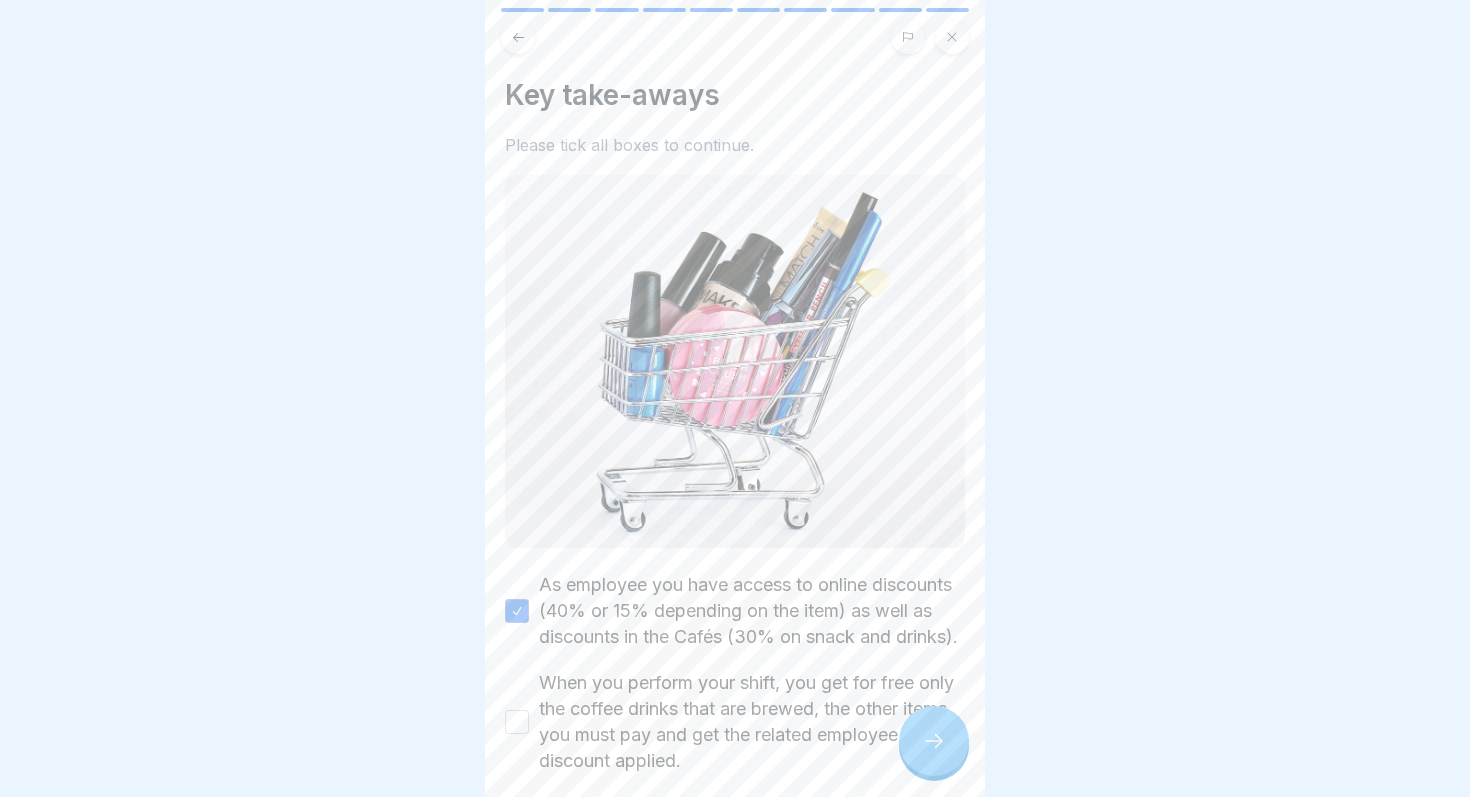 click on "When you perform your shift, you get for free only the coffee drinks that are brewed, the other items you must pay and get the related employee discount applied." at bounding box center (752, 722) 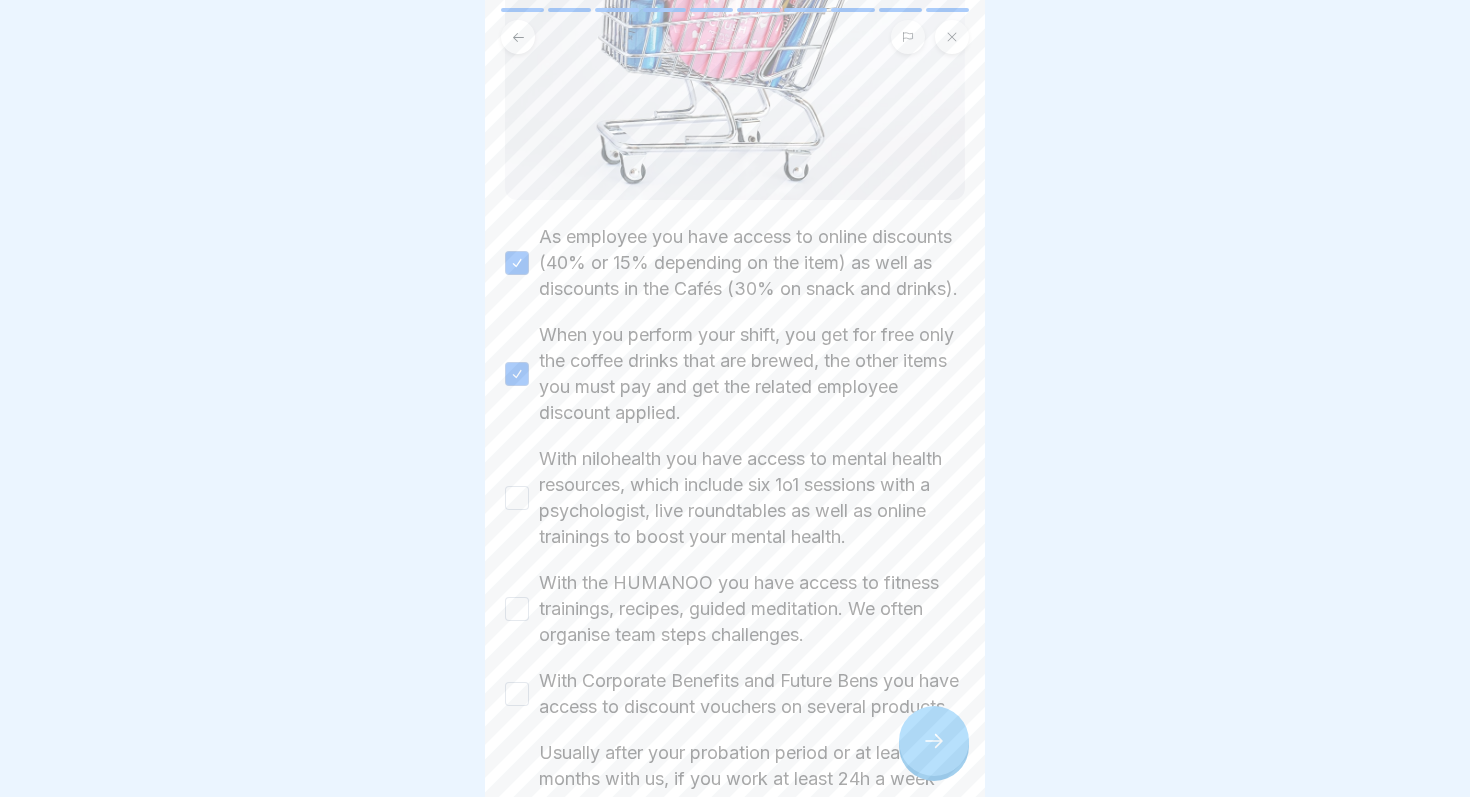 scroll, scrollTop: 358, scrollLeft: 0, axis: vertical 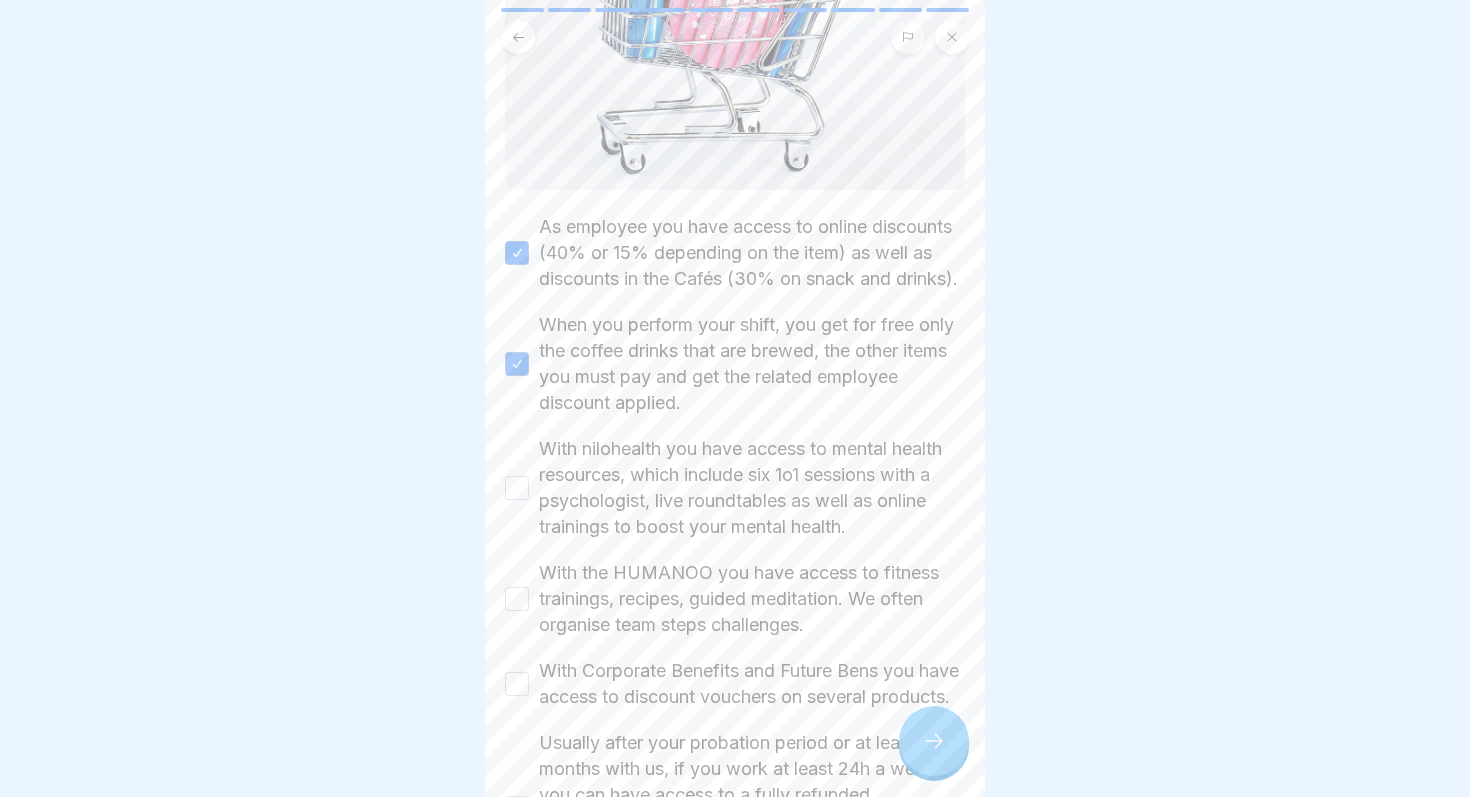 click on "With nilohealth you have access to mental health resources, which include six 1o1 sessions with a psychologist, live roundtables as well as online trainings to boost your mental health." at bounding box center [752, 488] 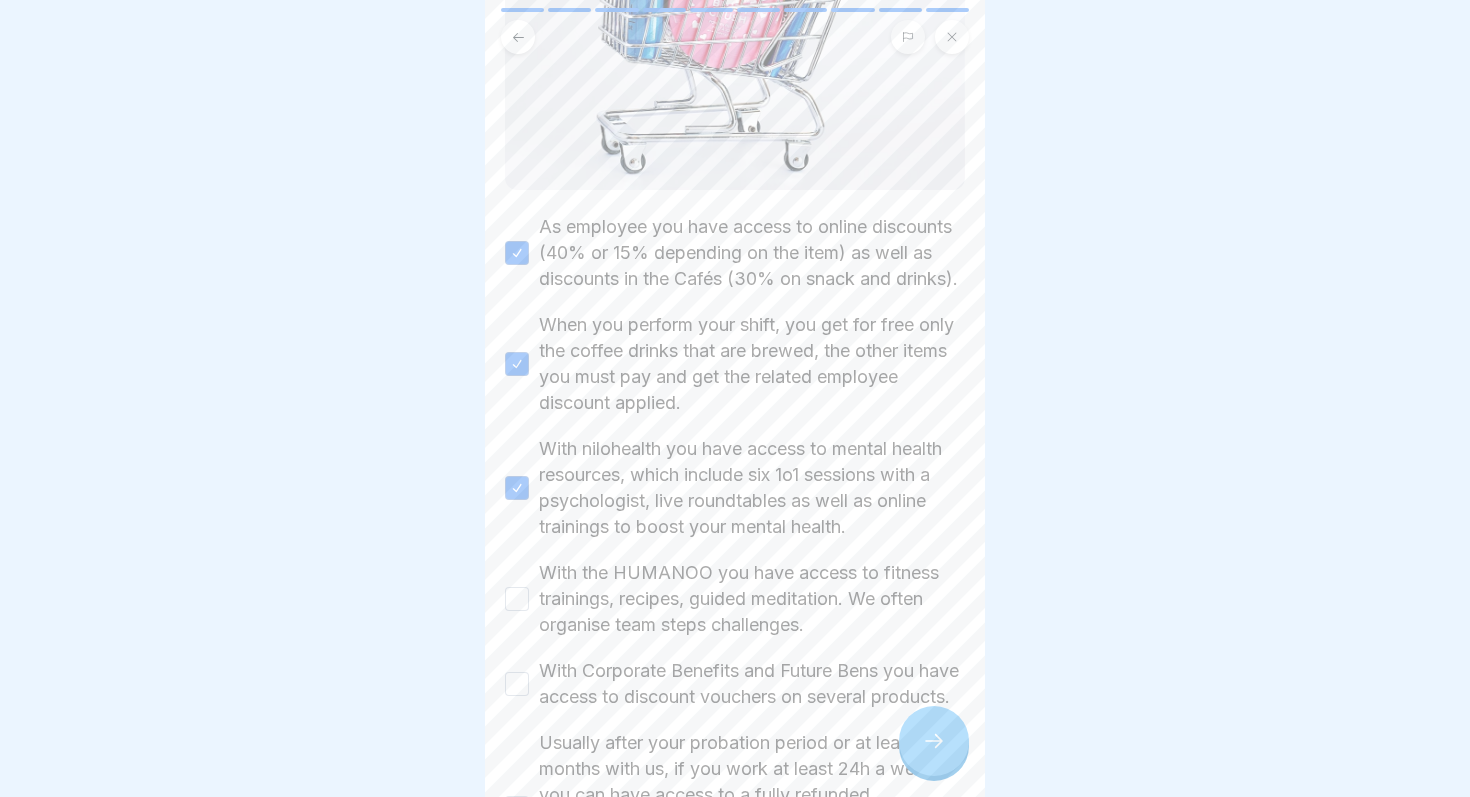 click on "With the HUMANOO you have access to fitness trainings, recipes, guided meditation. We often organise team steps challenges." at bounding box center [752, 599] 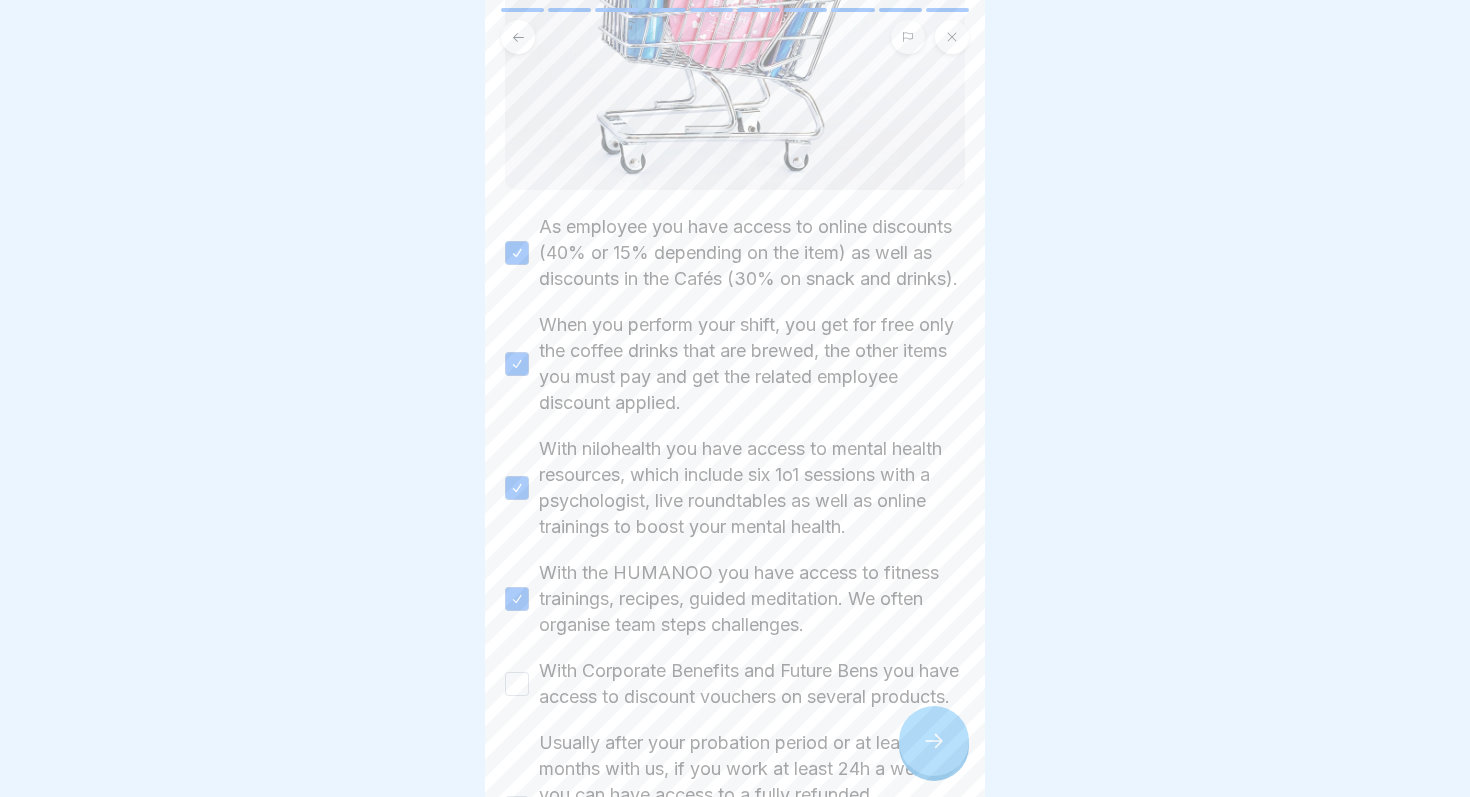 click on "As employee you have access to online discounts (40% or 15% depending on the item) as well as discounts in the Cafés (30% on snack and drinks).  When you perform your shift, you get for free only the coffee drinks that are brewed, the other items you must pay and get the related employee discount applied.  With nilohealth you have access to mental health resources, which include six 1o1 sessions with a psychologist, live roundtables as well as online trainings to boost your mental health. With the HUMANOO you have access to fitness trainings, recipes, guided meditation. We often organise team steps challenges.   With Corporate Benefits and Future Bens you have access to discount vouchers on several products.  Usually after your probation period or at least 4 months with us, if you work at least 24h a week you can have access to a fully refunded Deutschlandticket or a 40€ voucher card, as well as the company pension plan partially sponsored by the company." at bounding box center [735, 612] 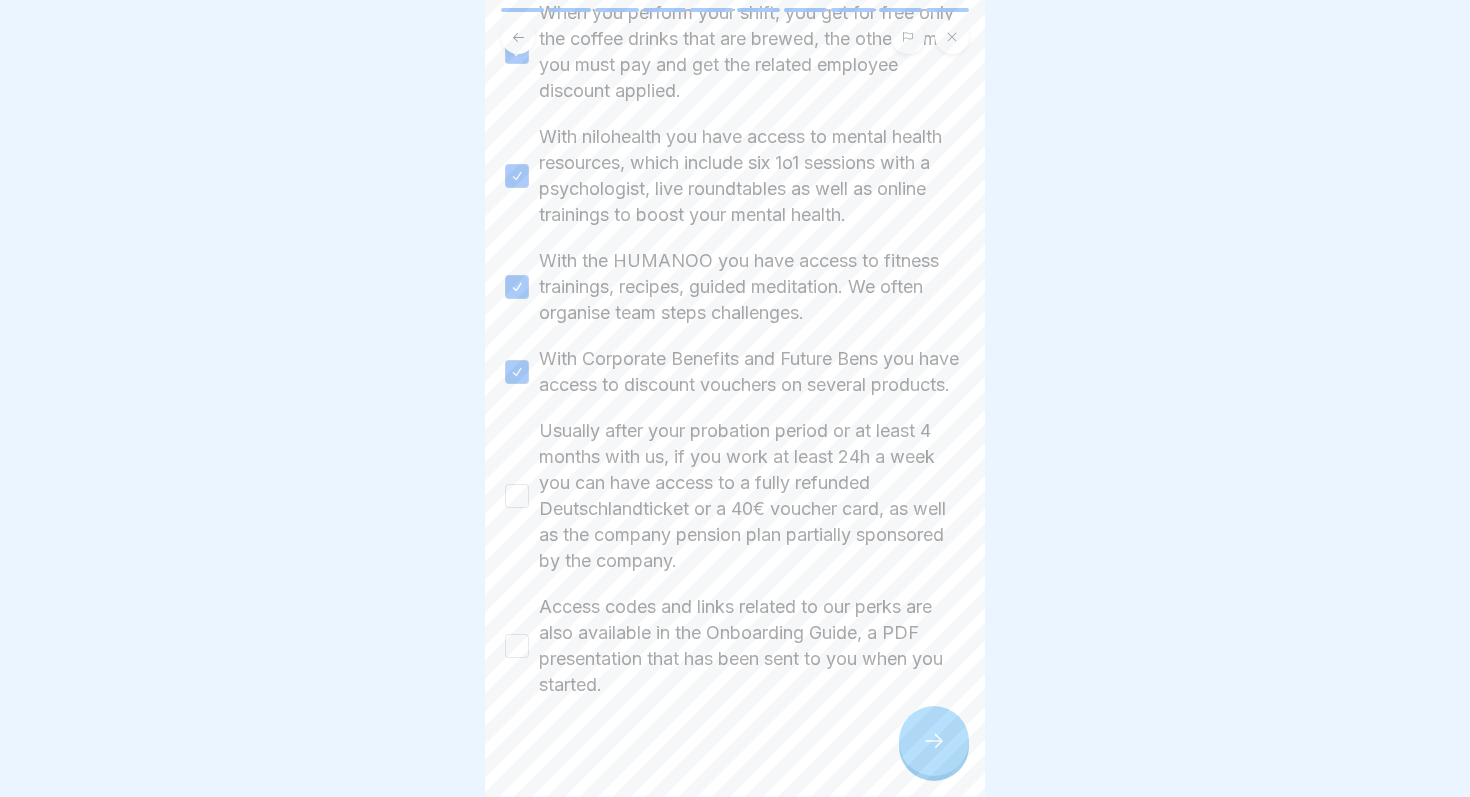 scroll, scrollTop: 743, scrollLeft: 0, axis: vertical 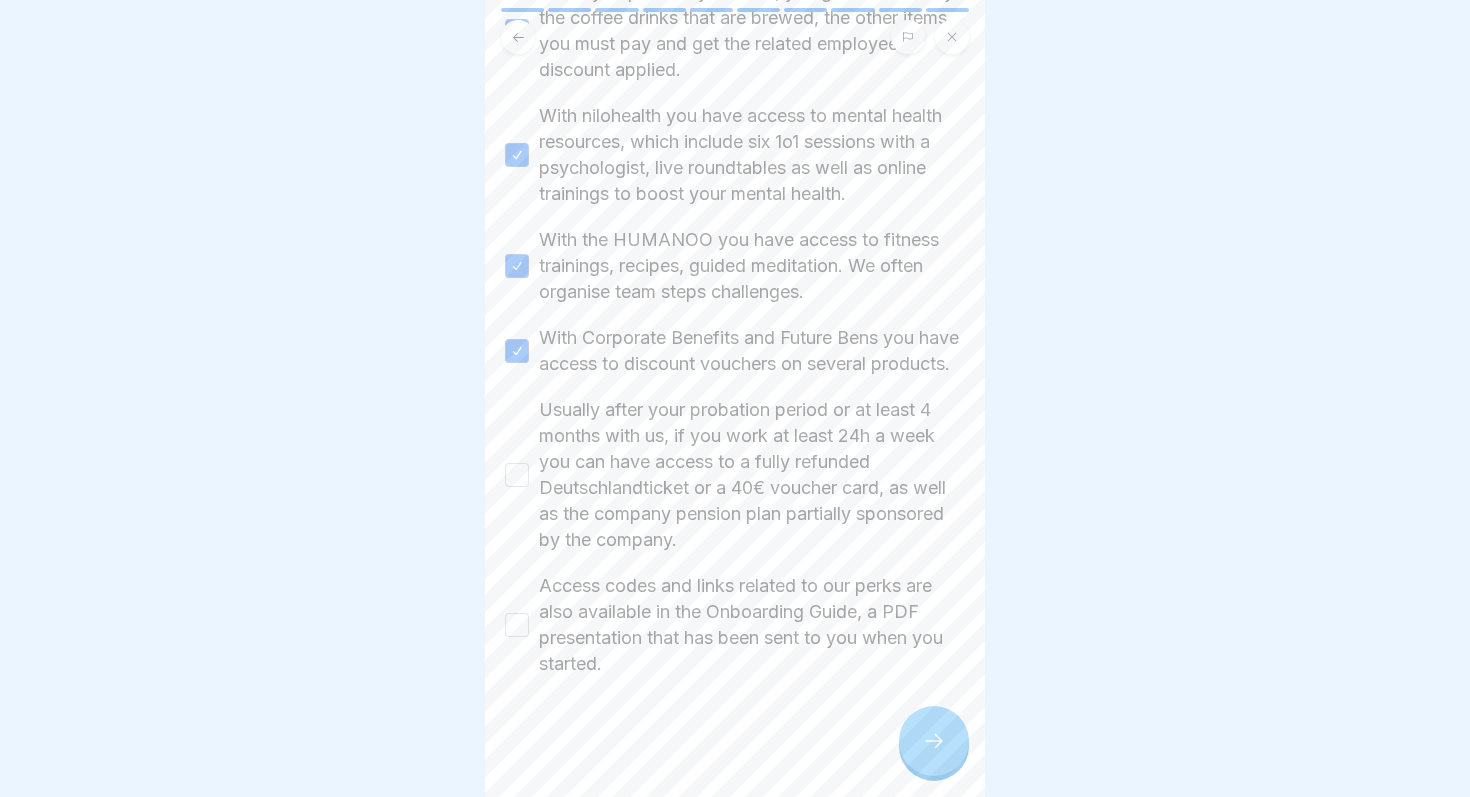 click on "Usually after your probation period or at least 4 months with us, if you work at least 24h a week you can have access to a fully refunded Deutschlandticket or a 40€ voucher card, as well as the company pension plan partially sponsored by the company." at bounding box center (752, 475) 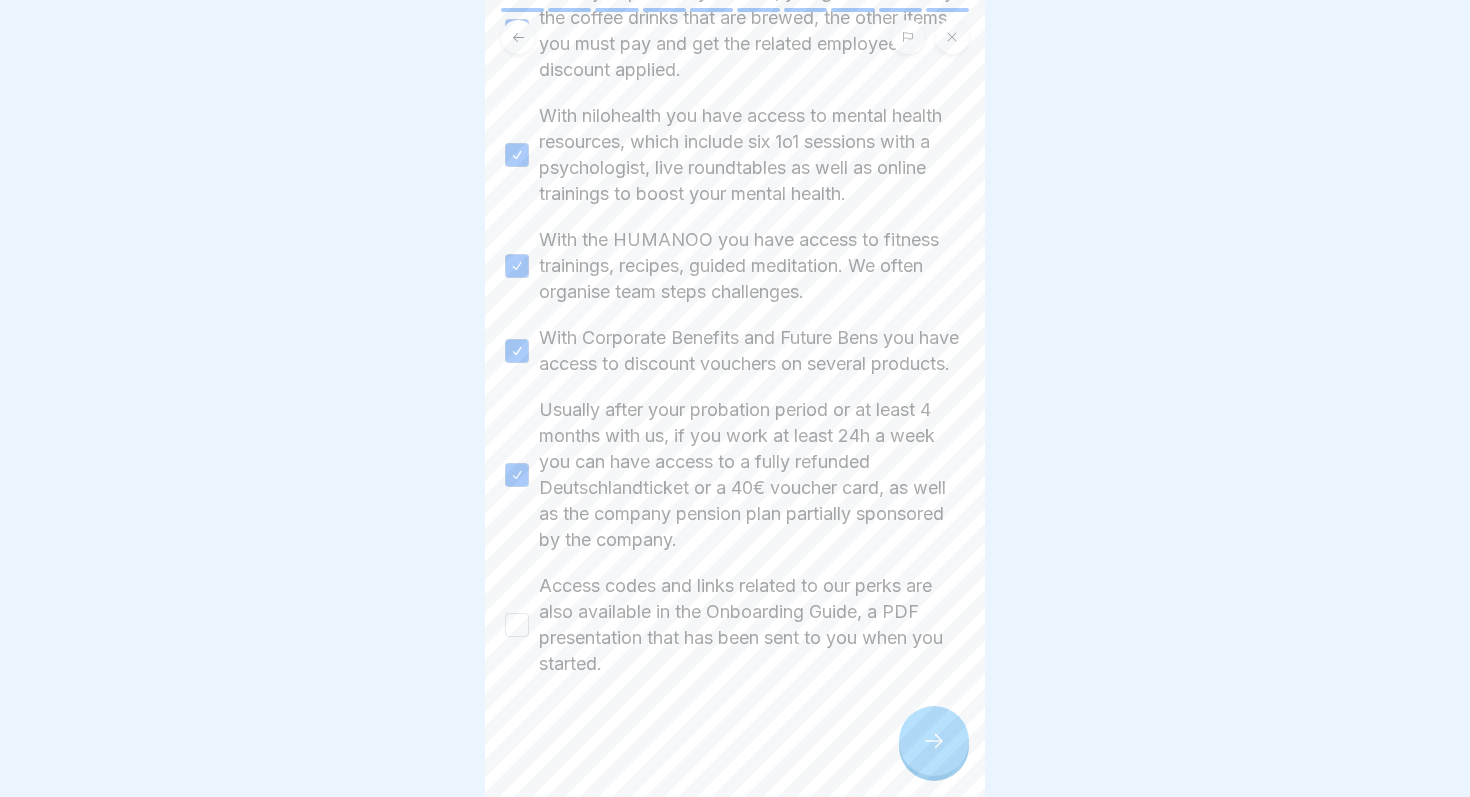 click on "Access codes and links related to our perks are also available in the Onboarding Guide, a PDF presentation that has been sent to you when you started." at bounding box center [752, 625] 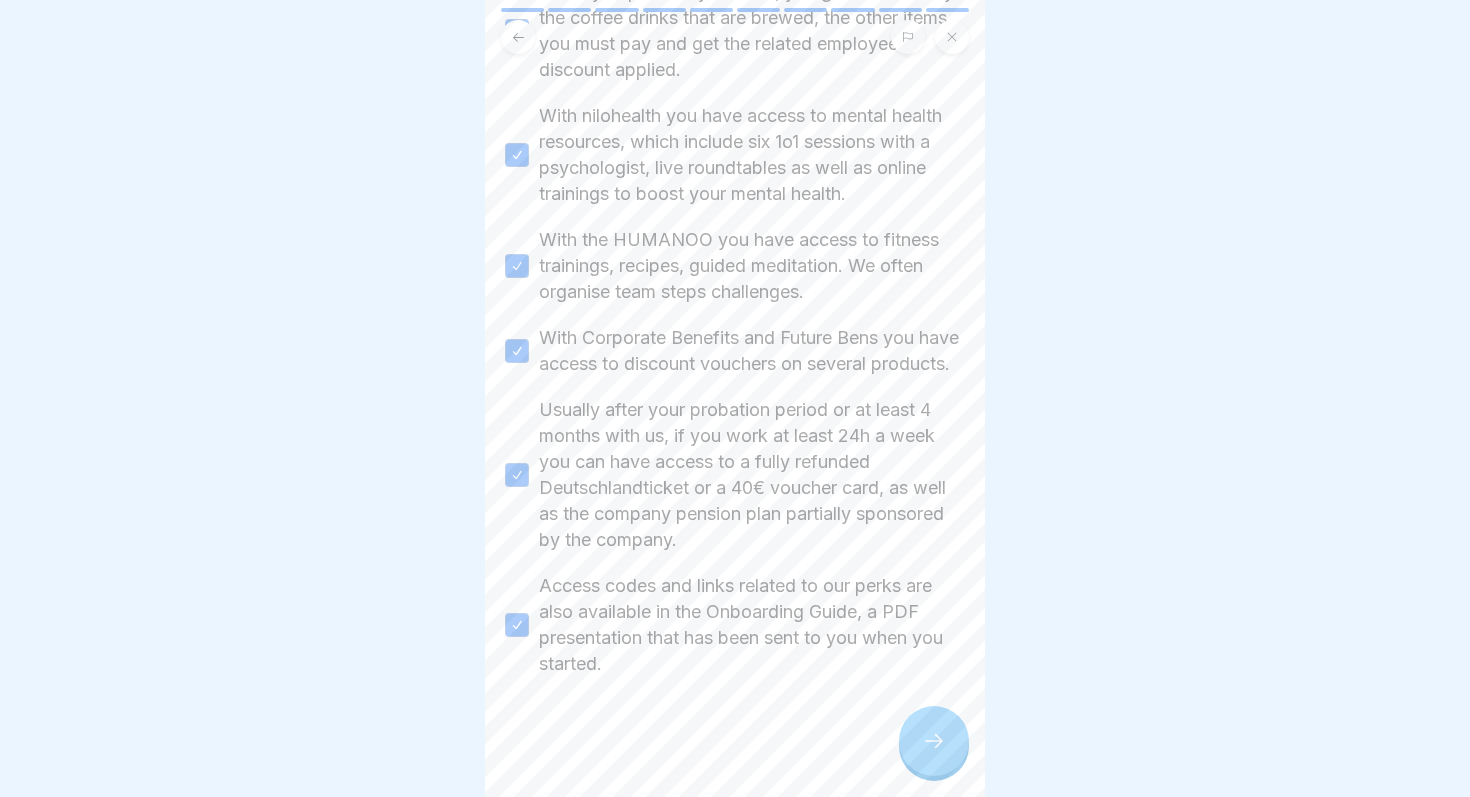 click at bounding box center (934, 741) 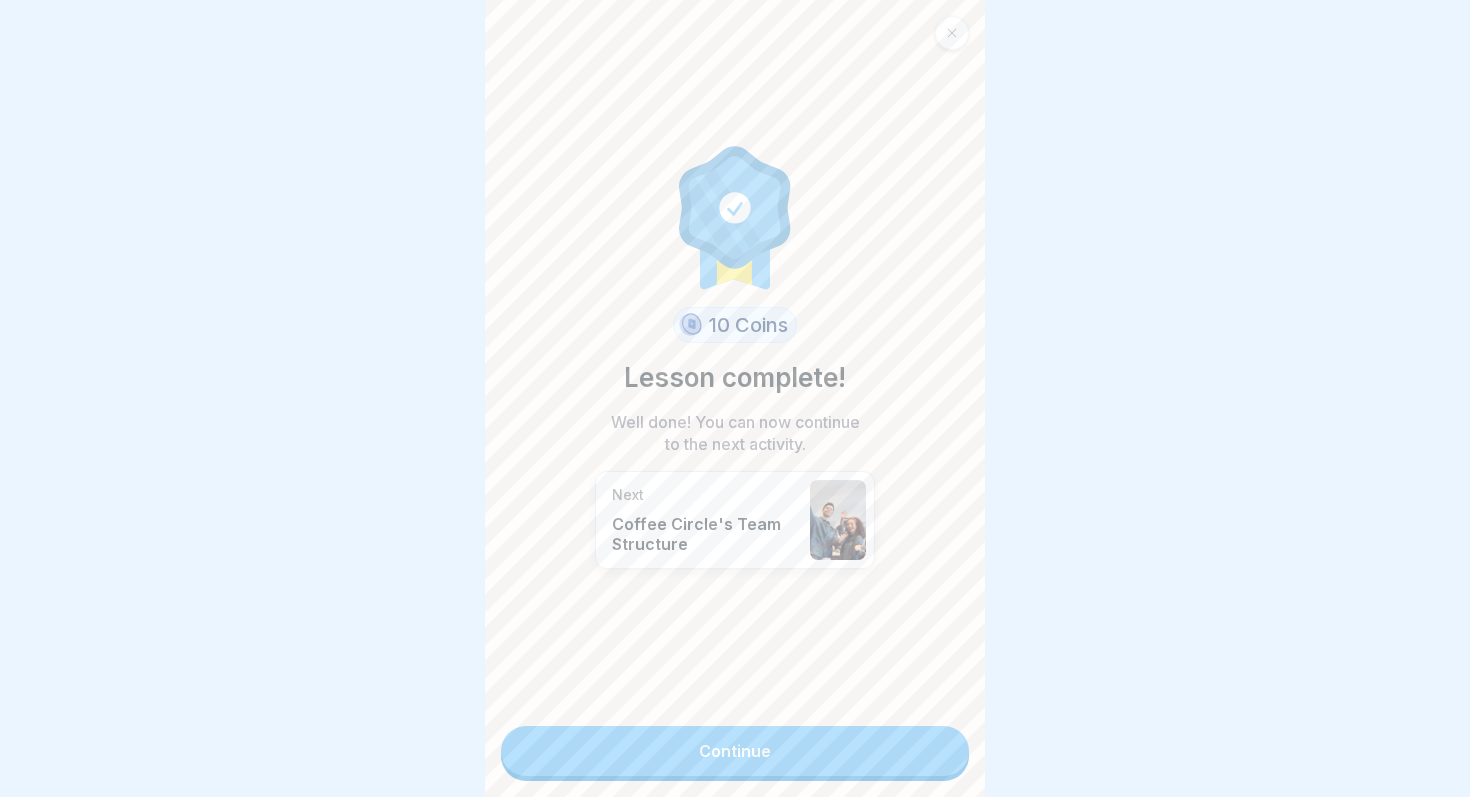 click on "Continue" at bounding box center (735, 751) 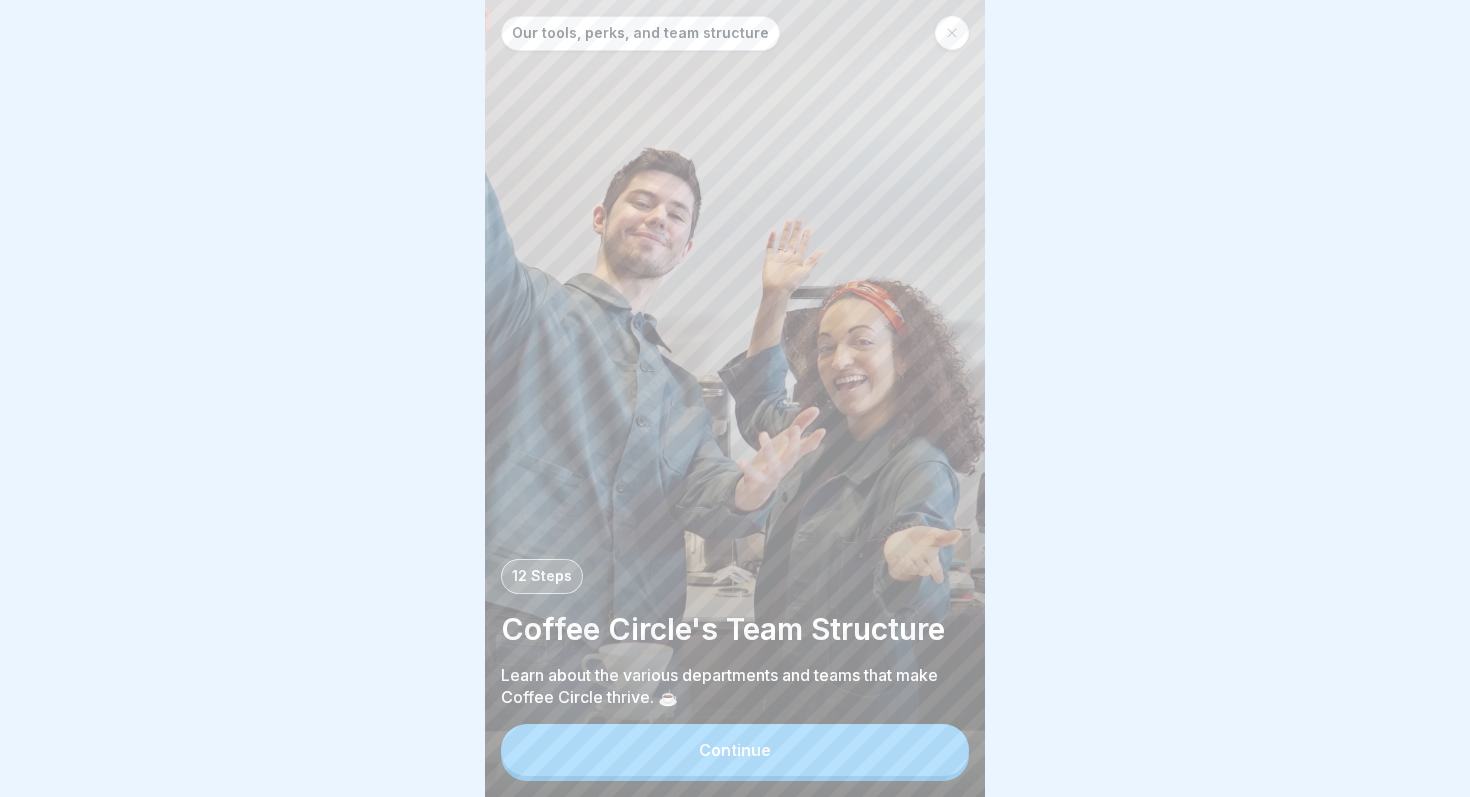 click on "Continue" at bounding box center [735, 750] 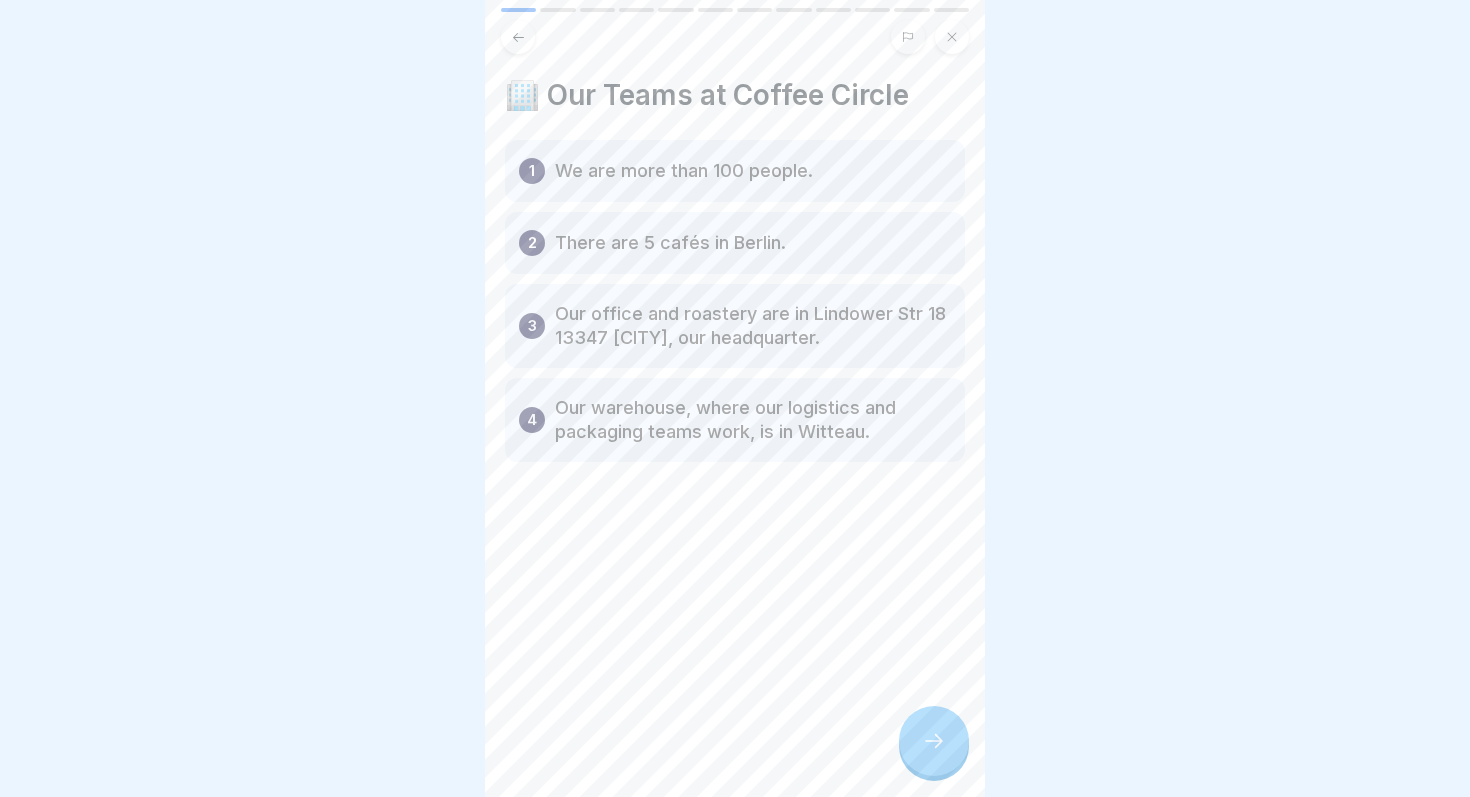 click 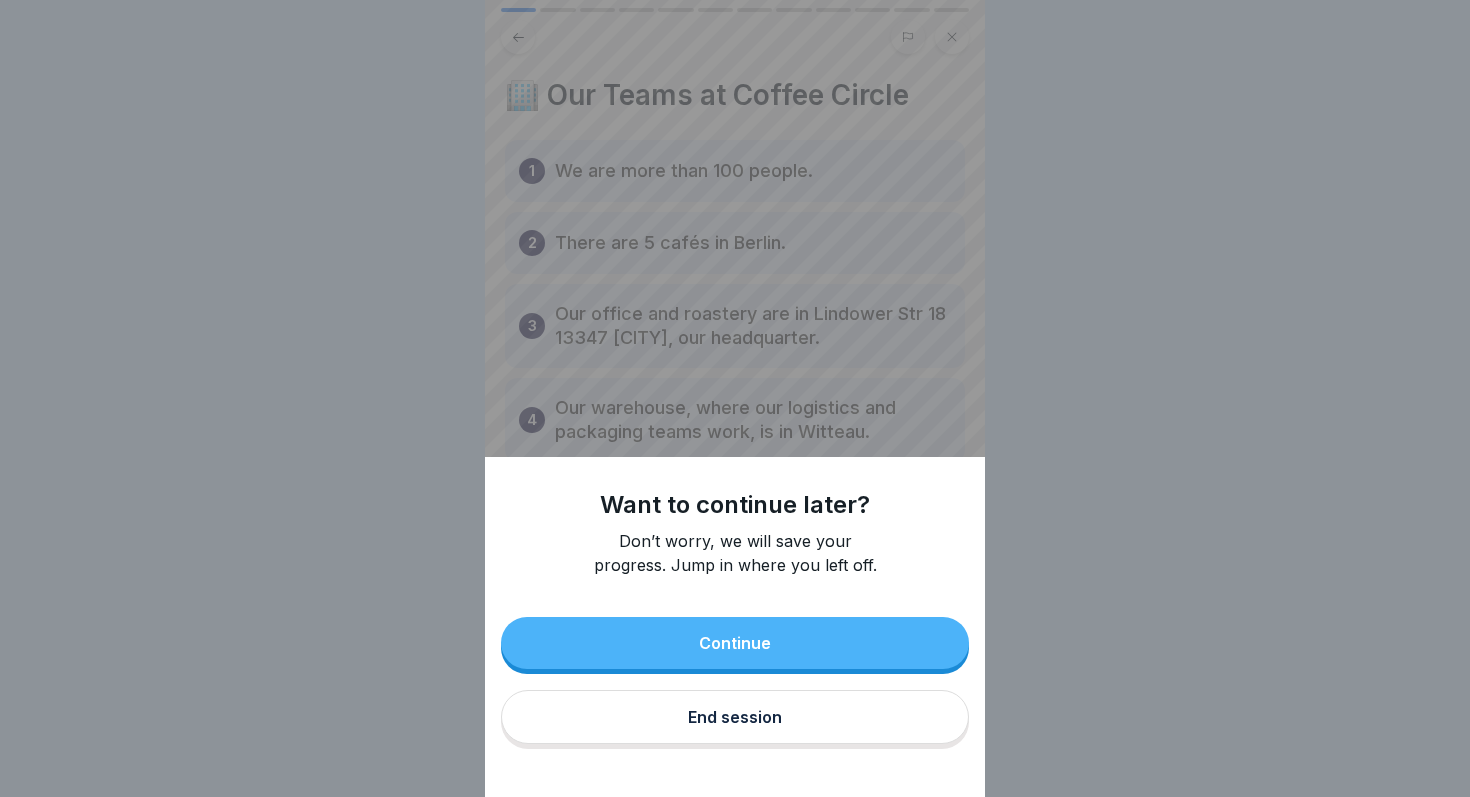 click on "End session" at bounding box center [735, 717] 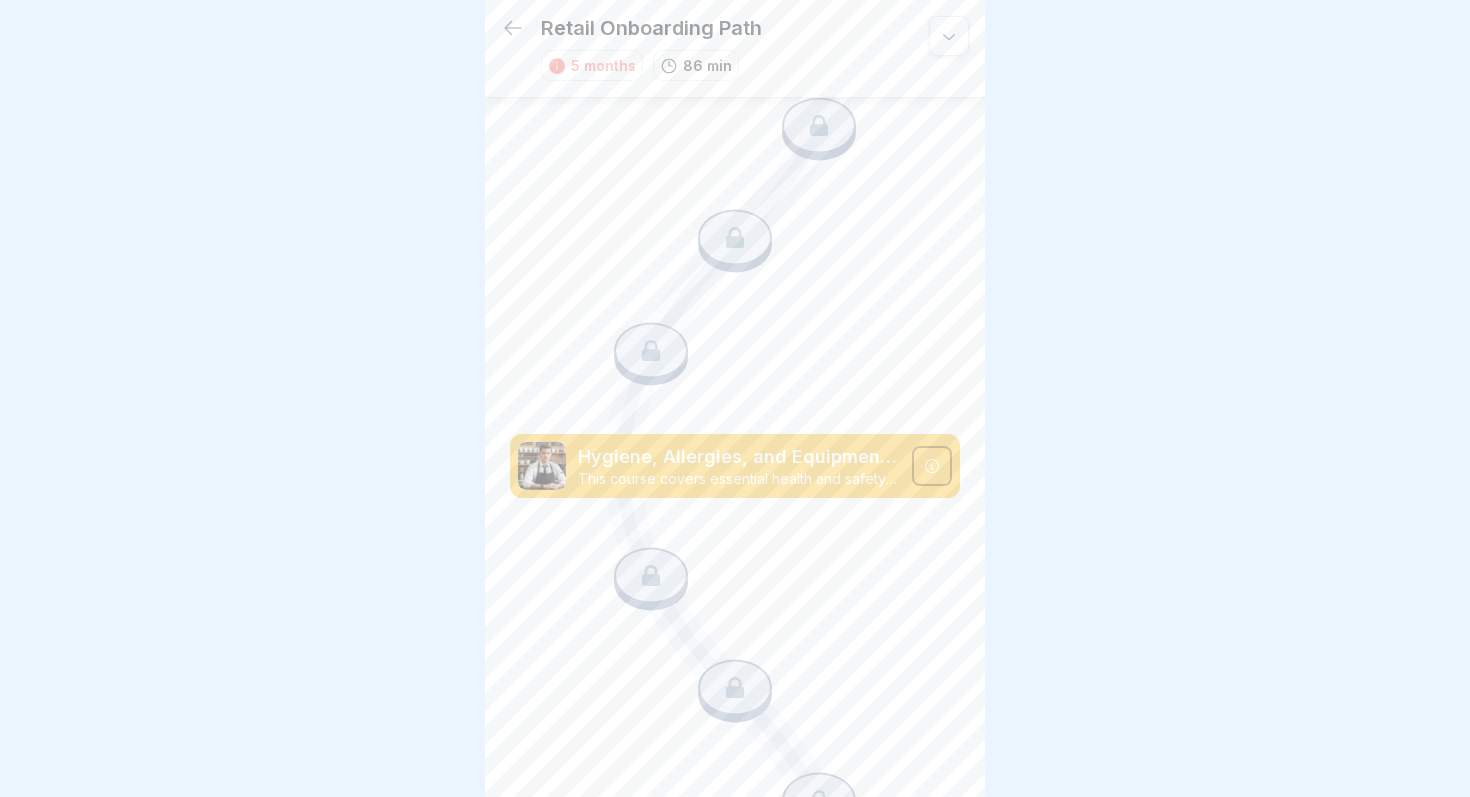 scroll, scrollTop: 1271, scrollLeft: 0, axis: vertical 